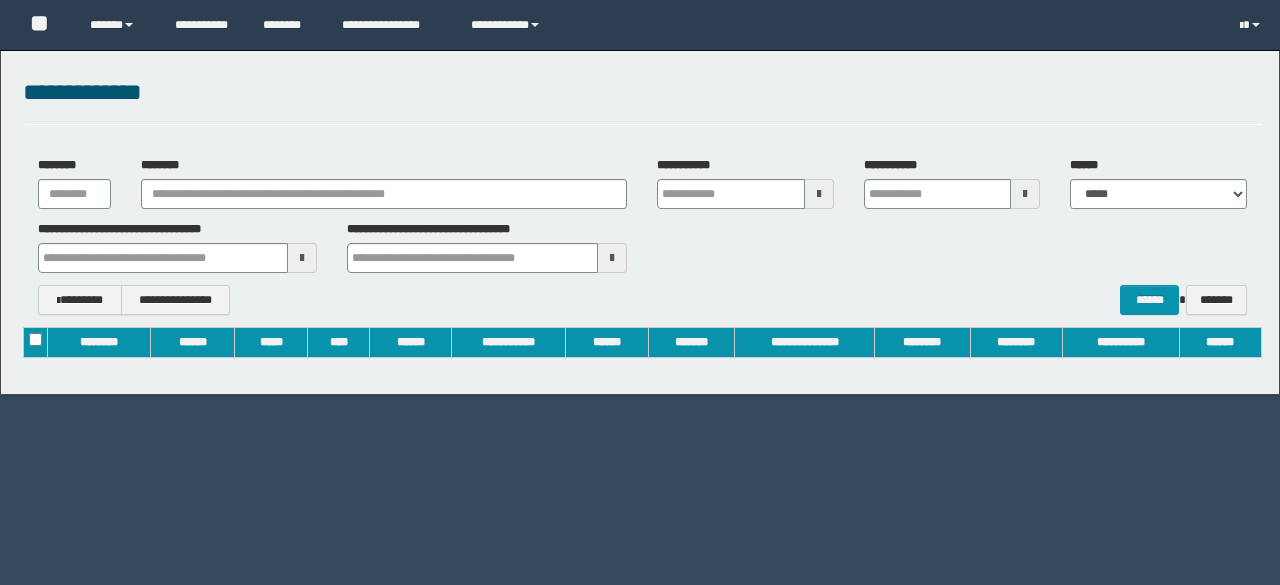 scroll, scrollTop: 0, scrollLeft: 0, axis: both 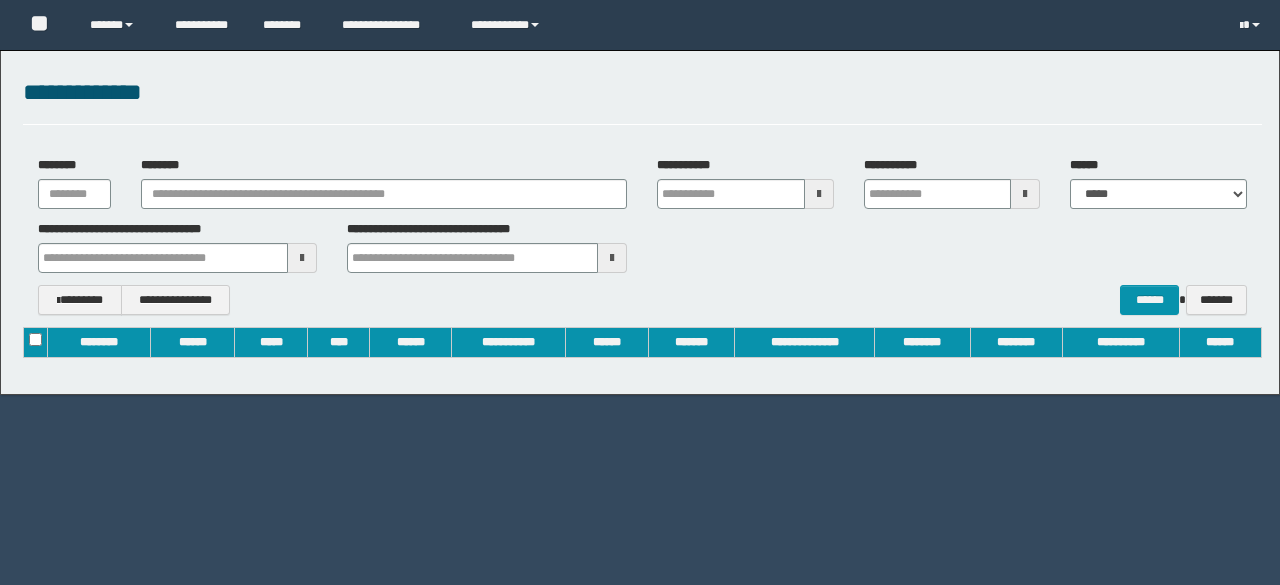 type on "**********" 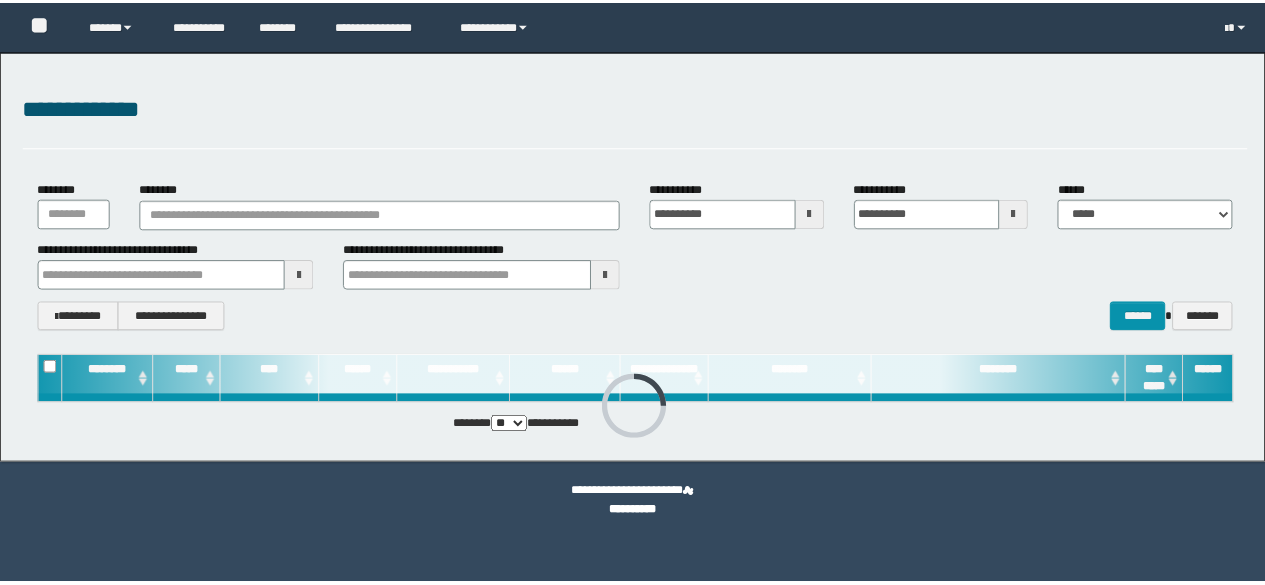 scroll, scrollTop: 0, scrollLeft: 0, axis: both 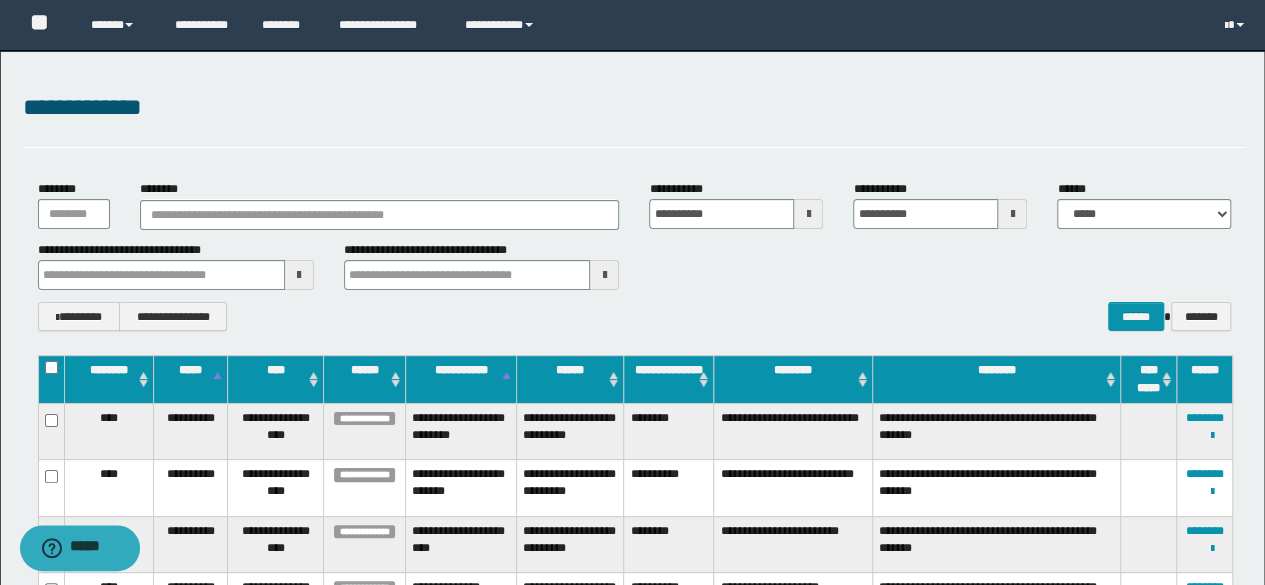 type 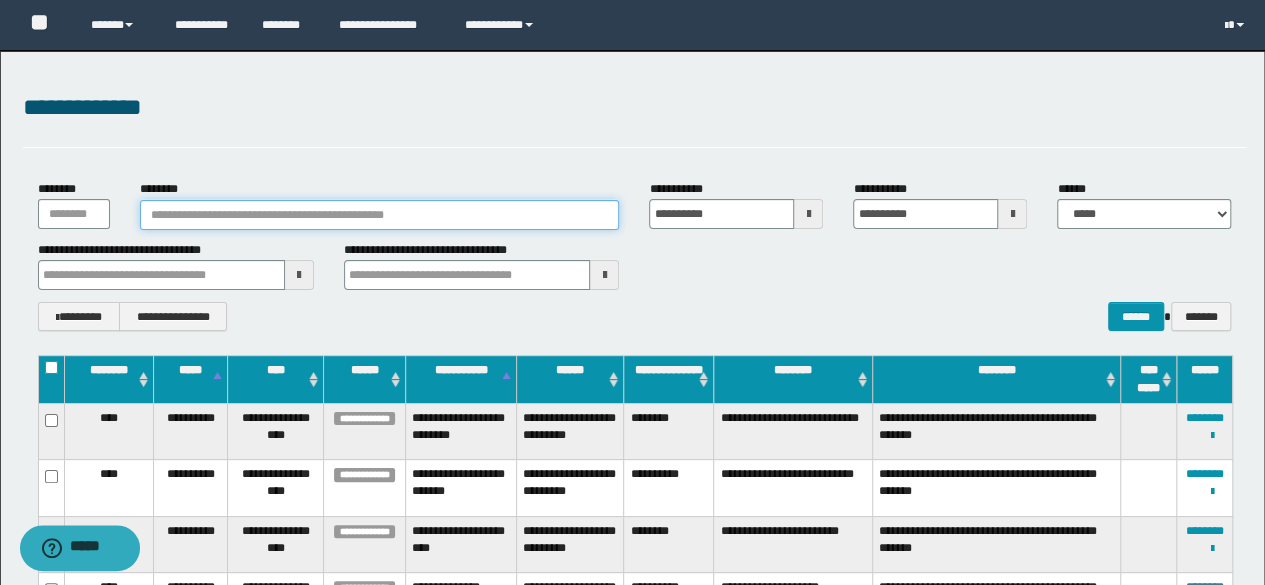 click on "********" at bounding box center [380, 215] 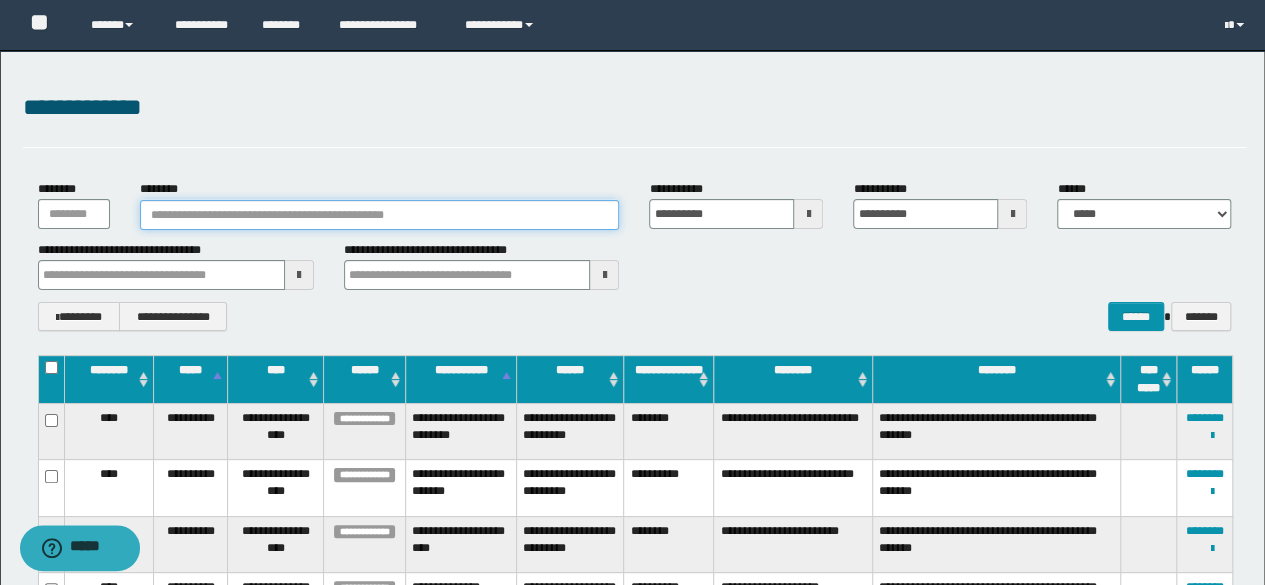paste on "********" 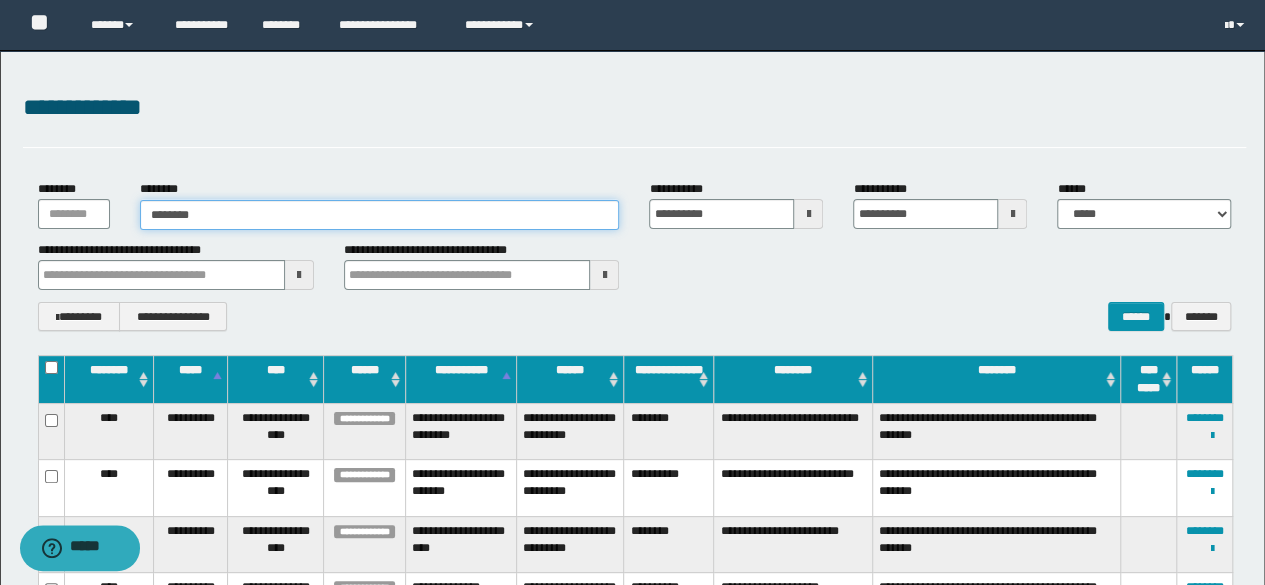 type on "********" 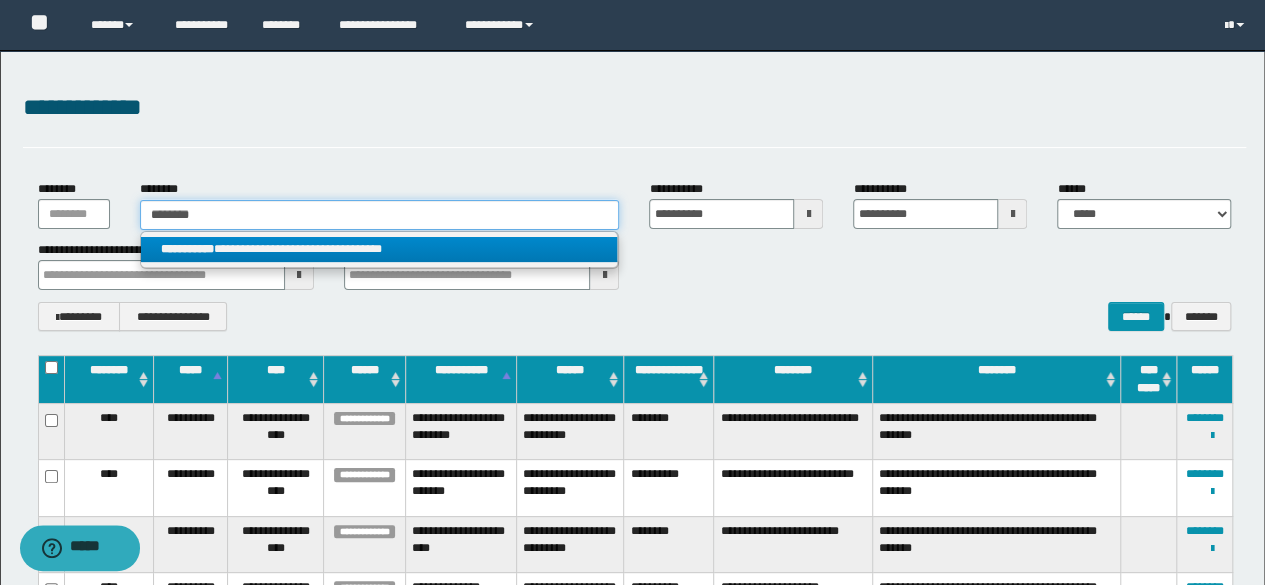 type on "********" 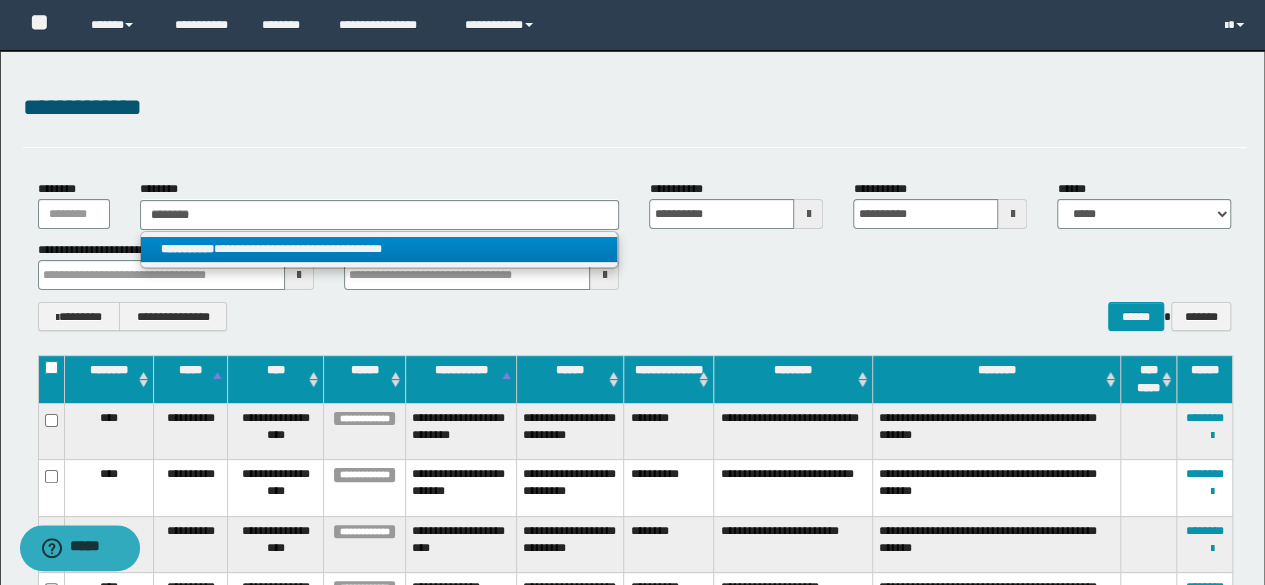 click on "**********" at bounding box center (379, 249) 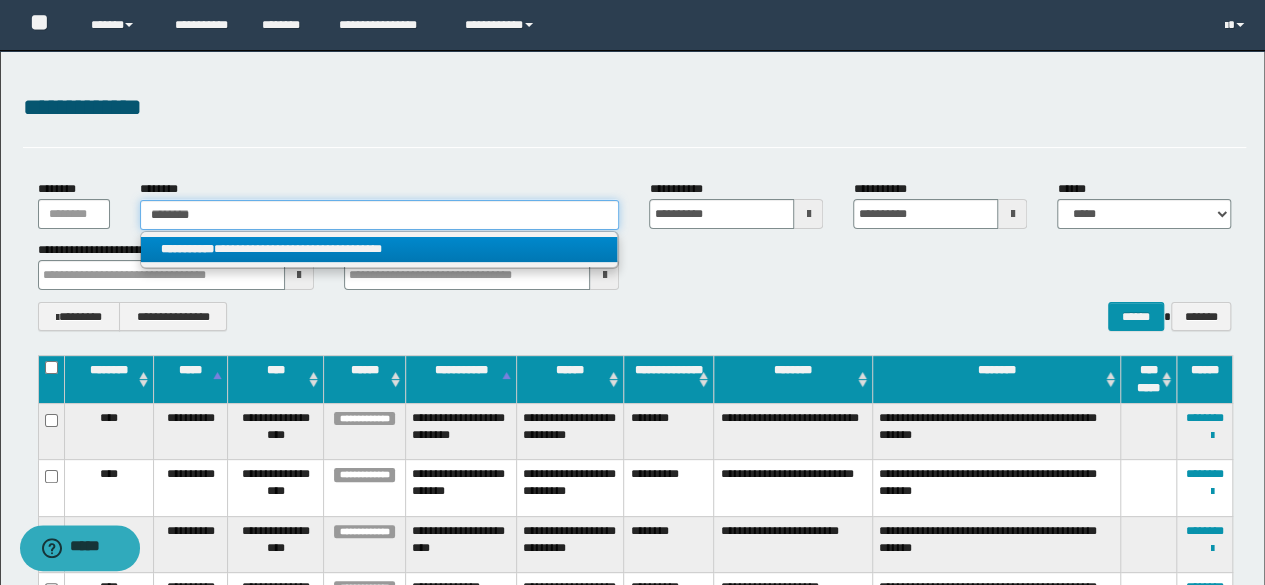 type 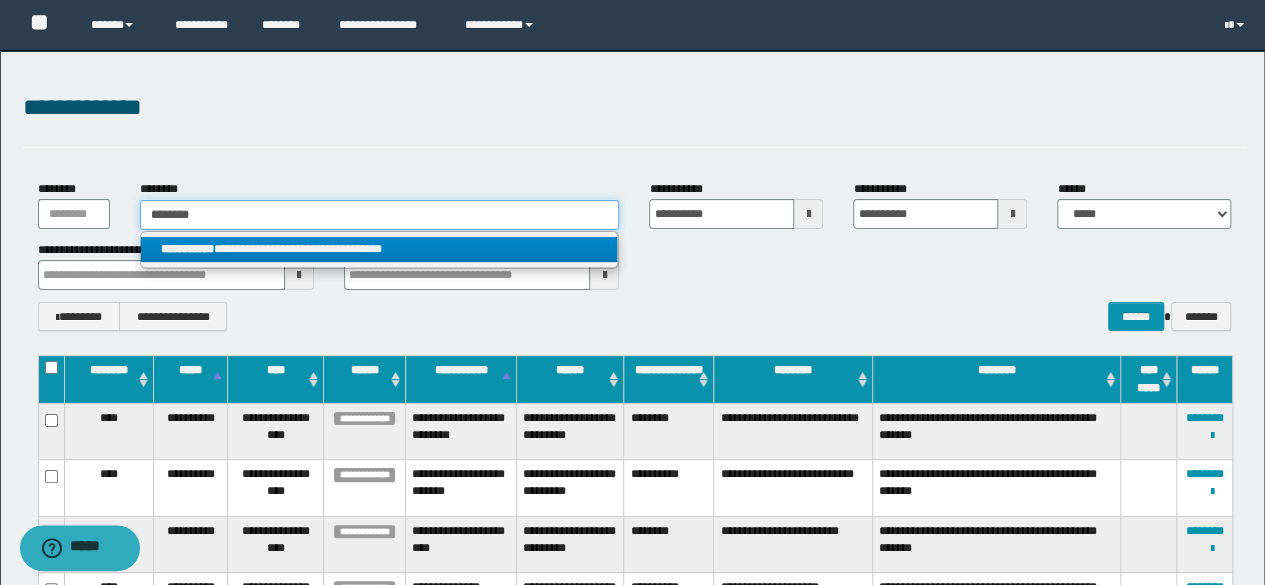 type 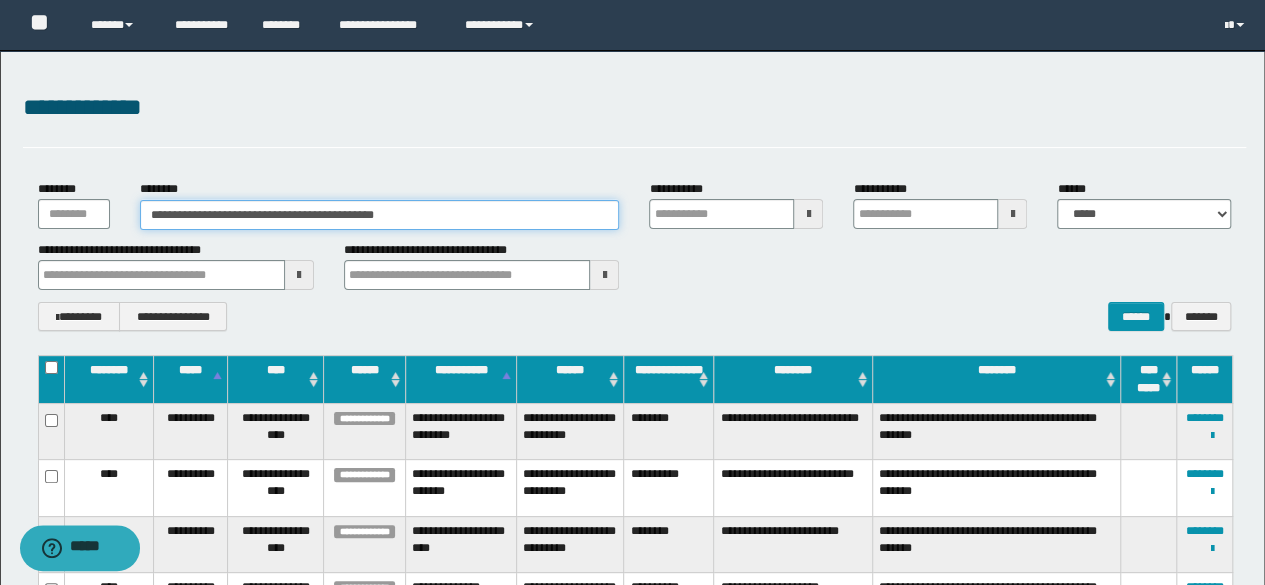 type 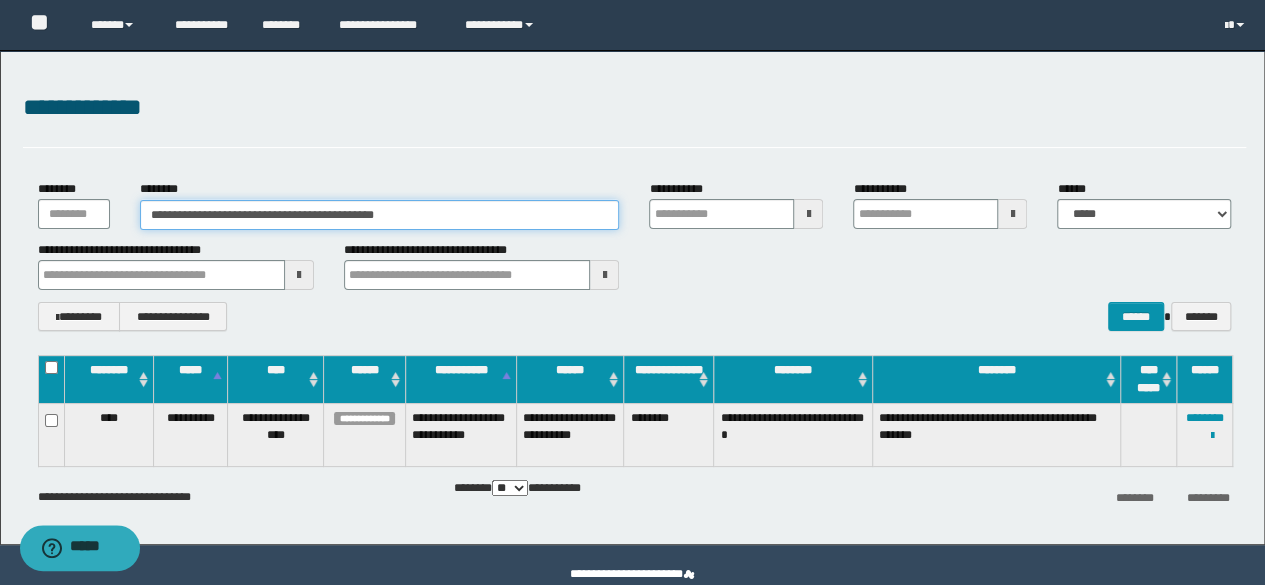 type 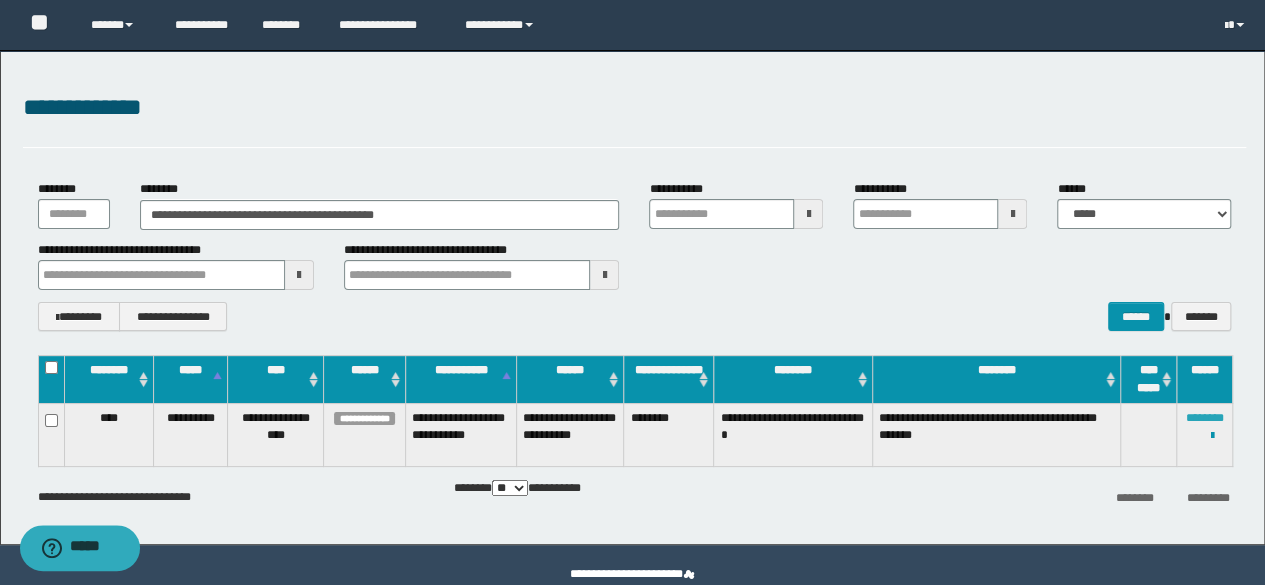click on "********" at bounding box center (1205, 418) 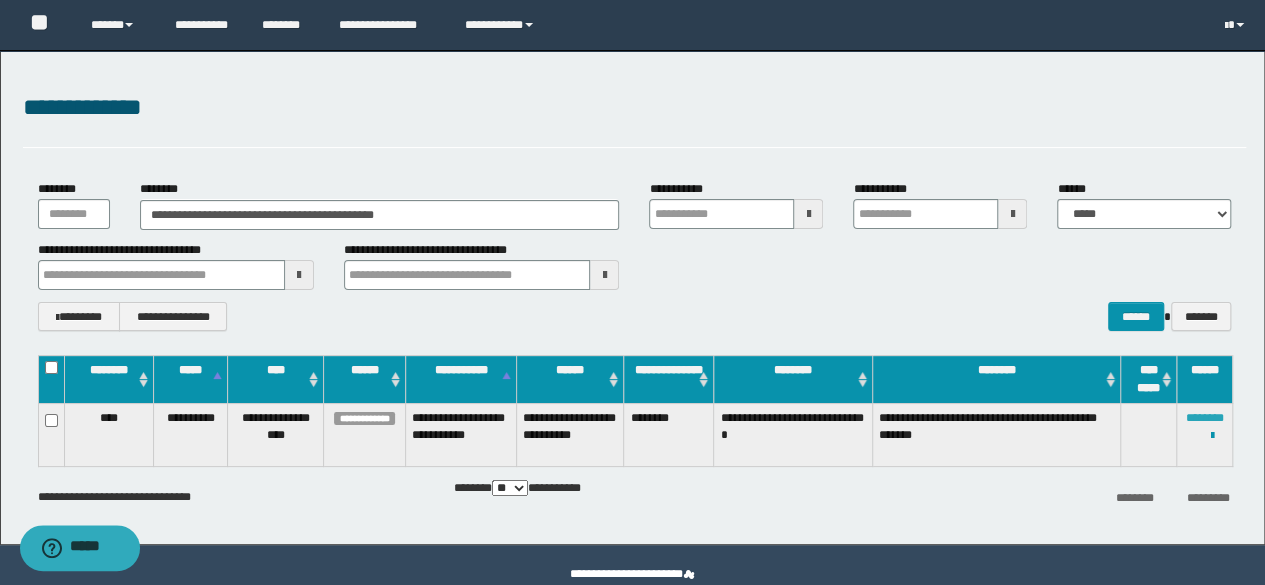 type 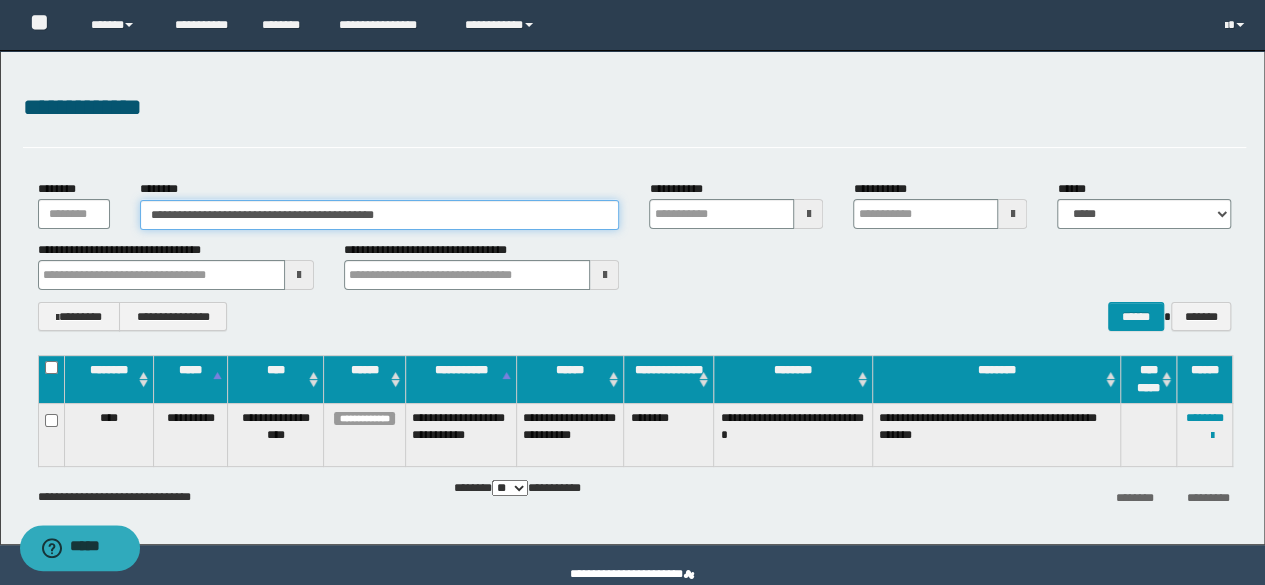 drag, startPoint x: 482, startPoint y: 218, endPoint x: 25, endPoint y: 185, distance: 458.1899 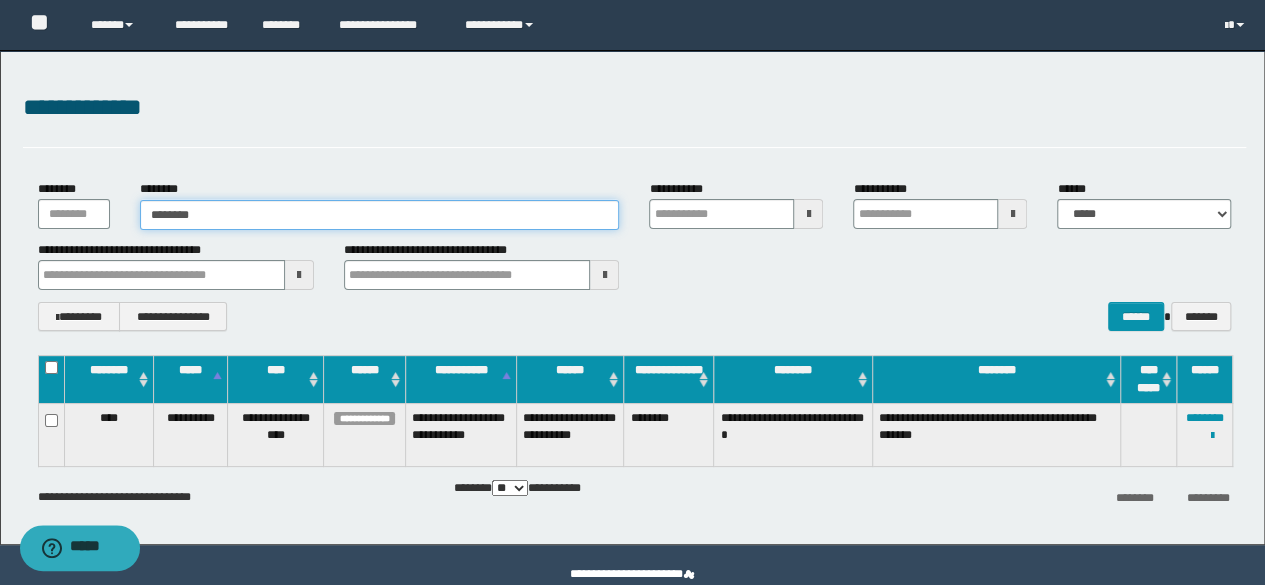 type on "********" 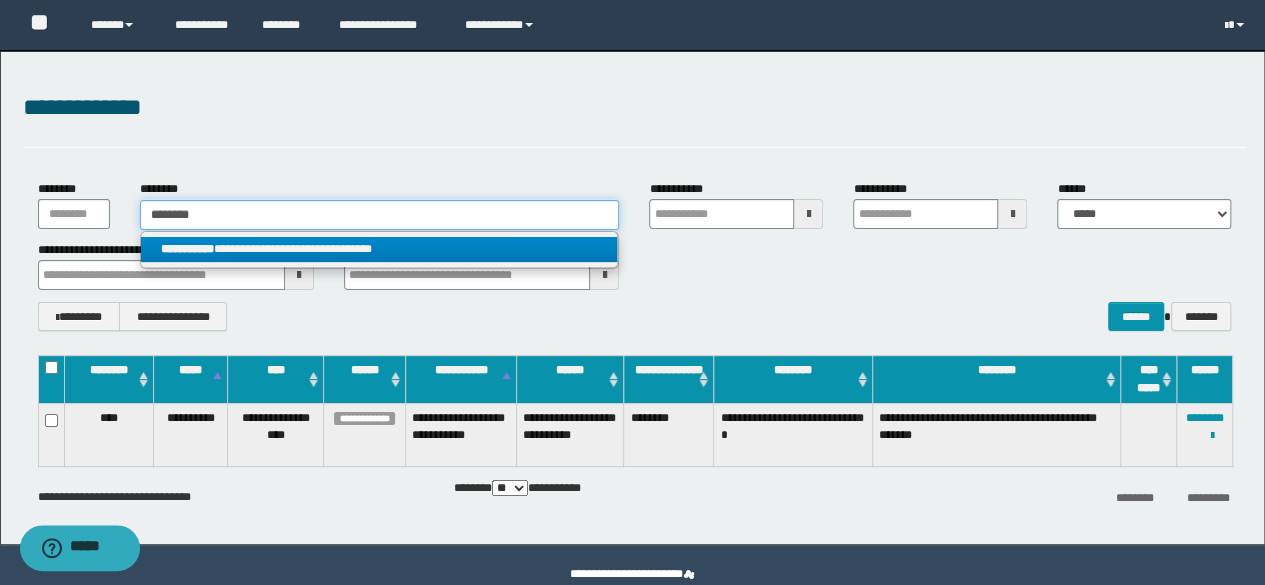 type on "********" 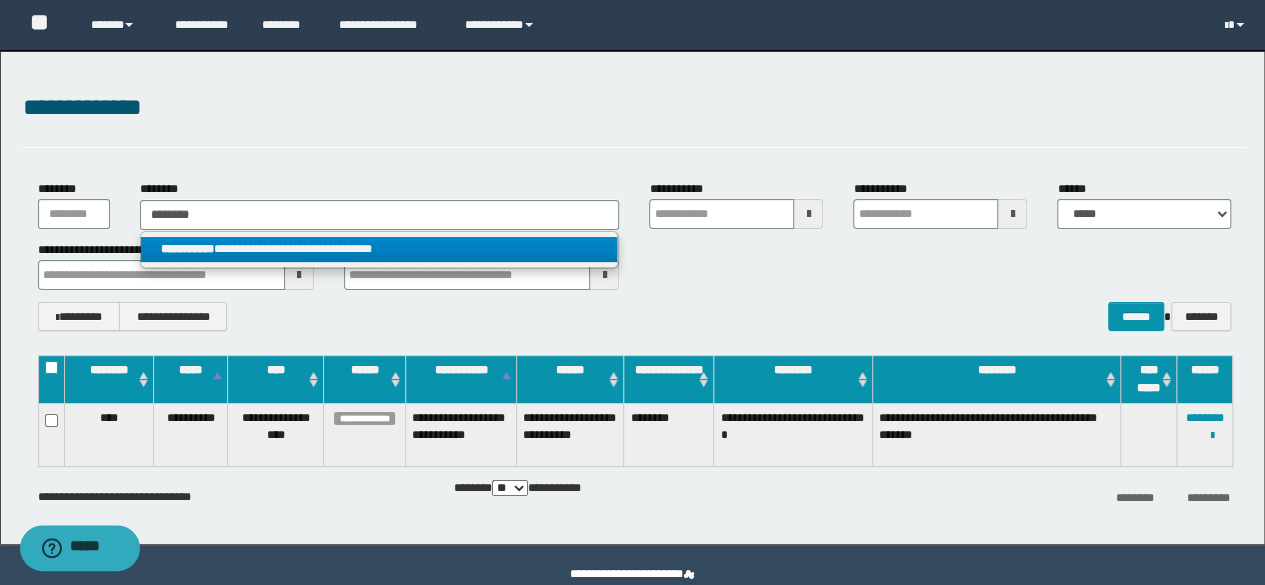 click on "**********" at bounding box center [379, 249] 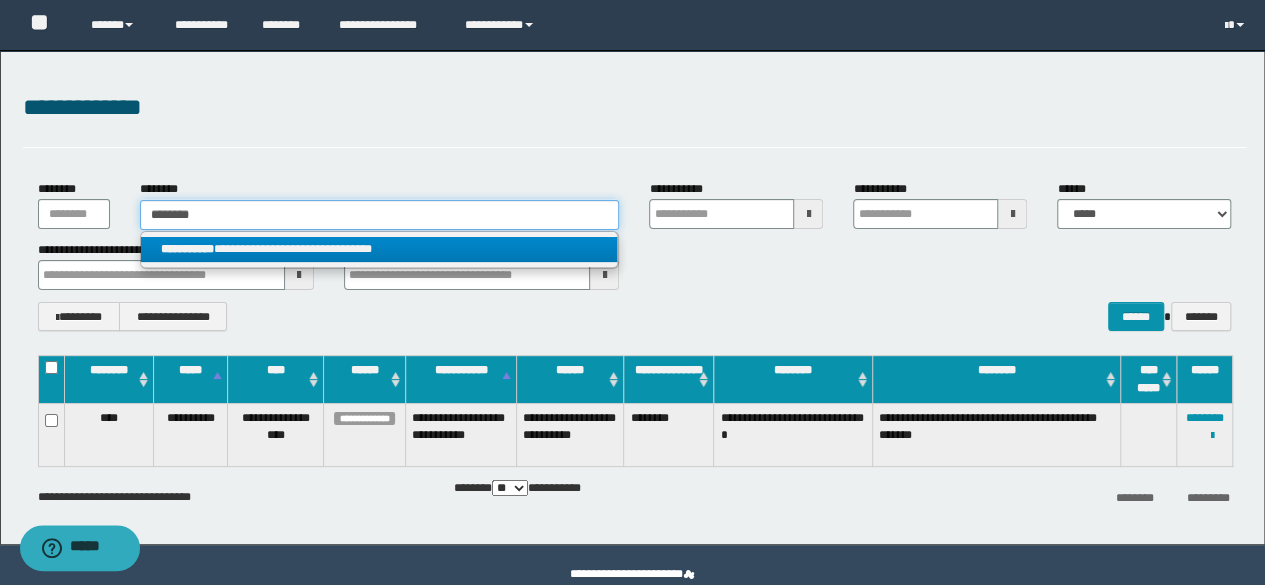 type 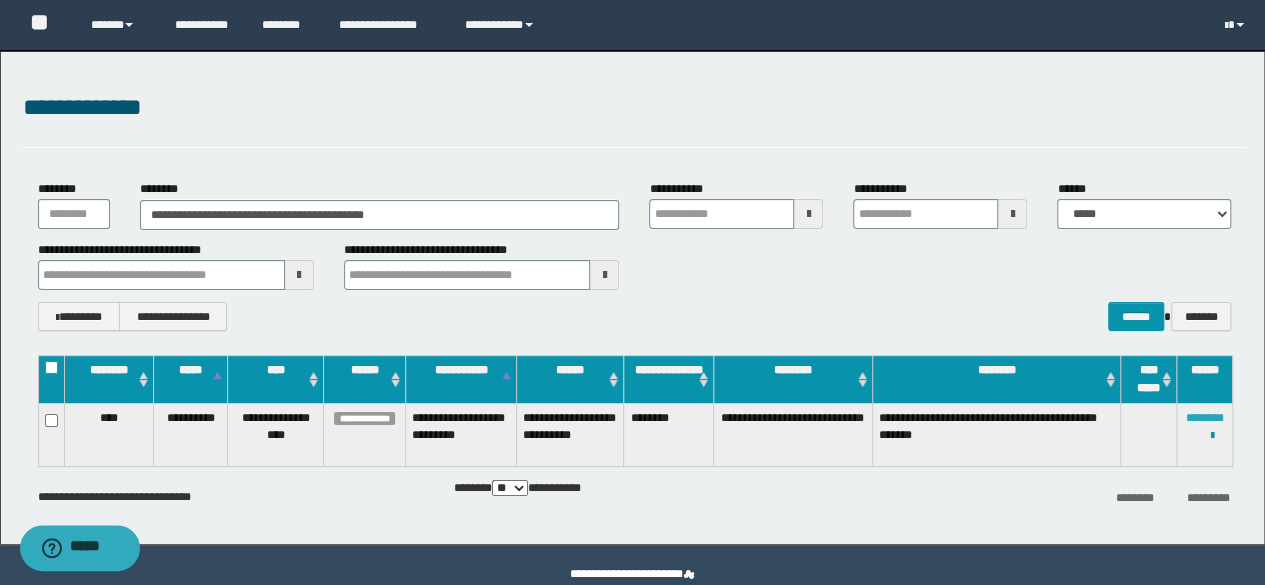 click on "********" at bounding box center [1205, 418] 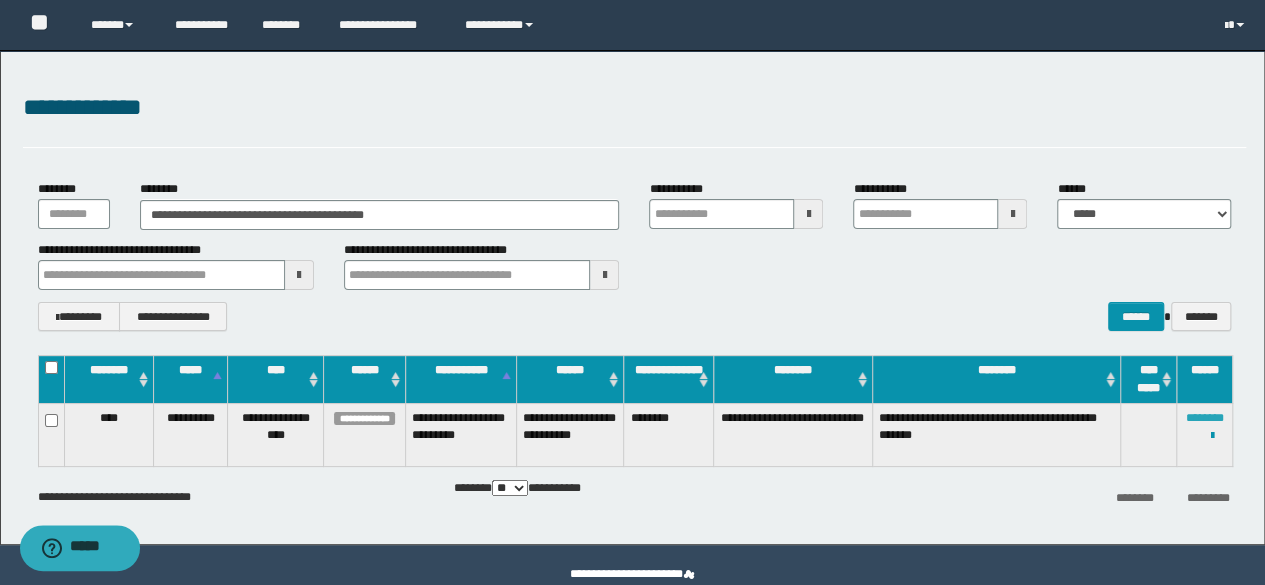 type 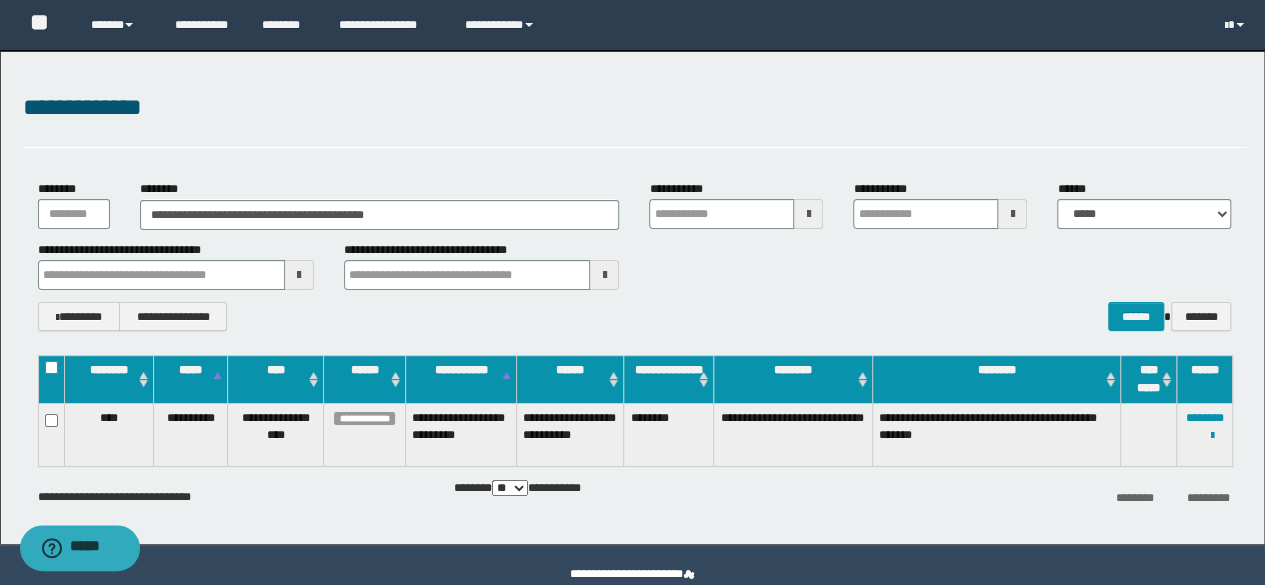 type 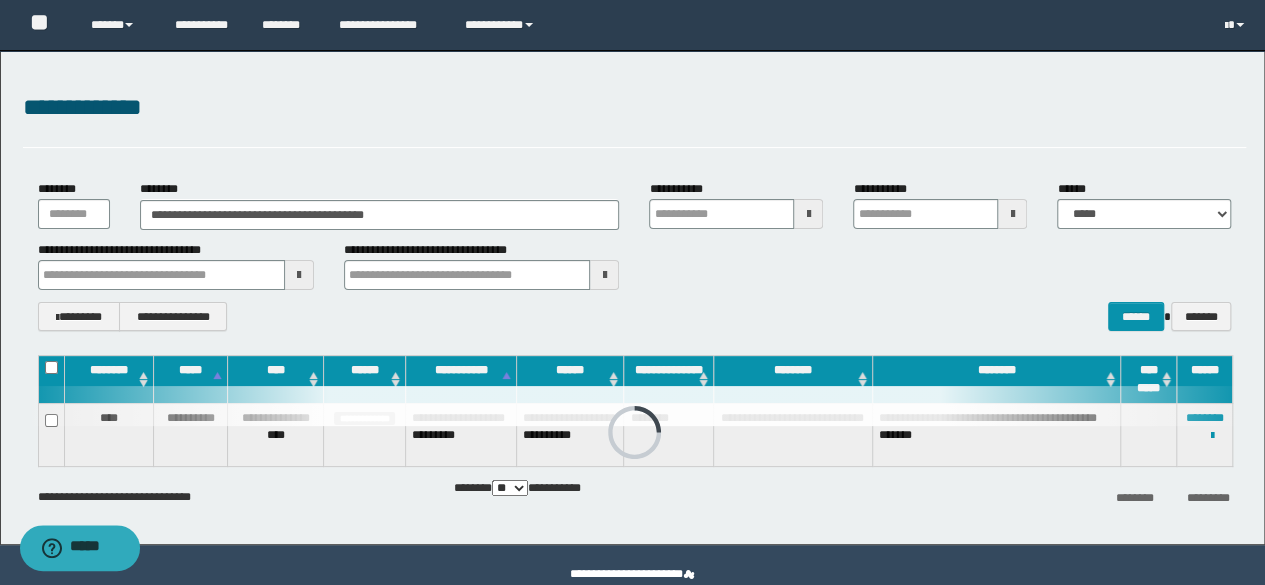 type 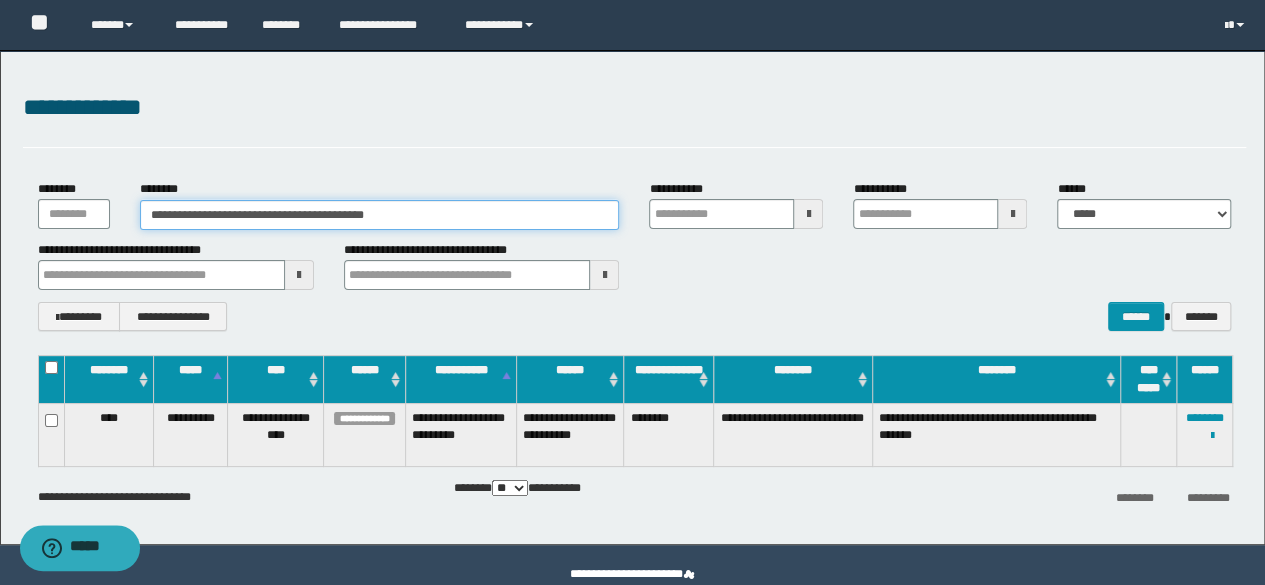 drag, startPoint x: 464, startPoint y: 213, endPoint x: 0, endPoint y: 195, distance: 464.349 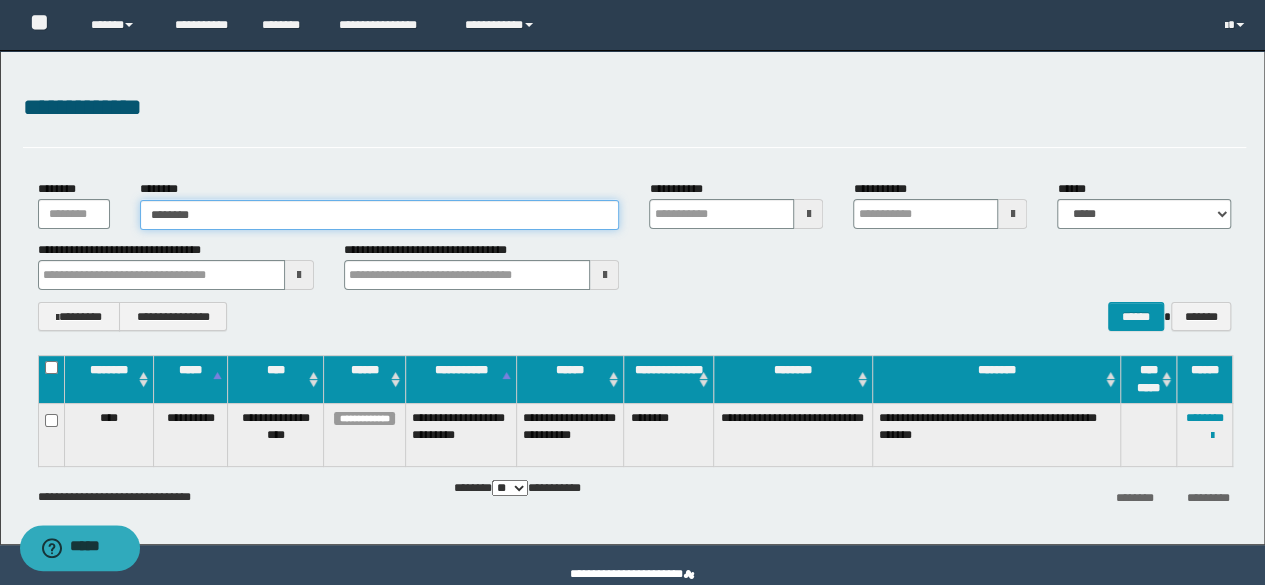 type on "********" 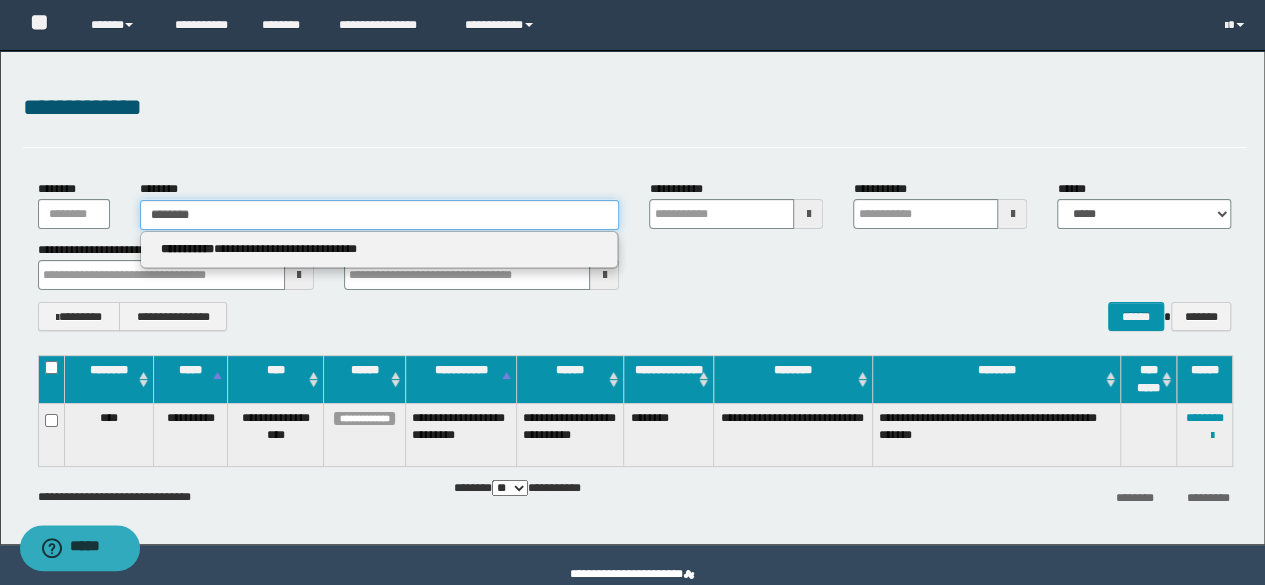 type 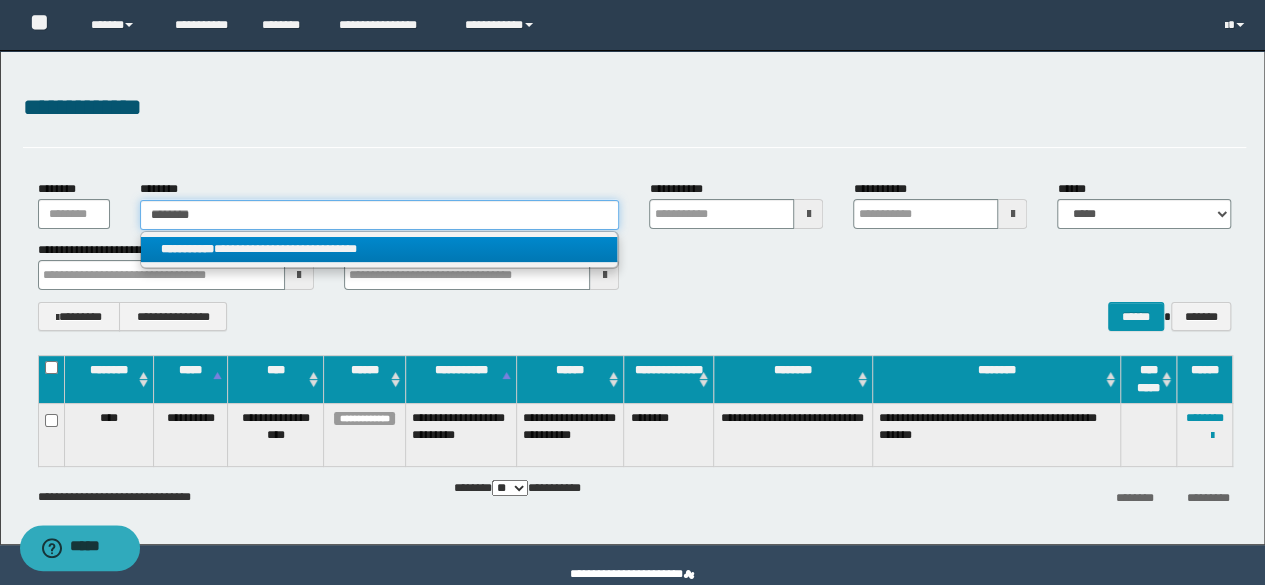 type on "********" 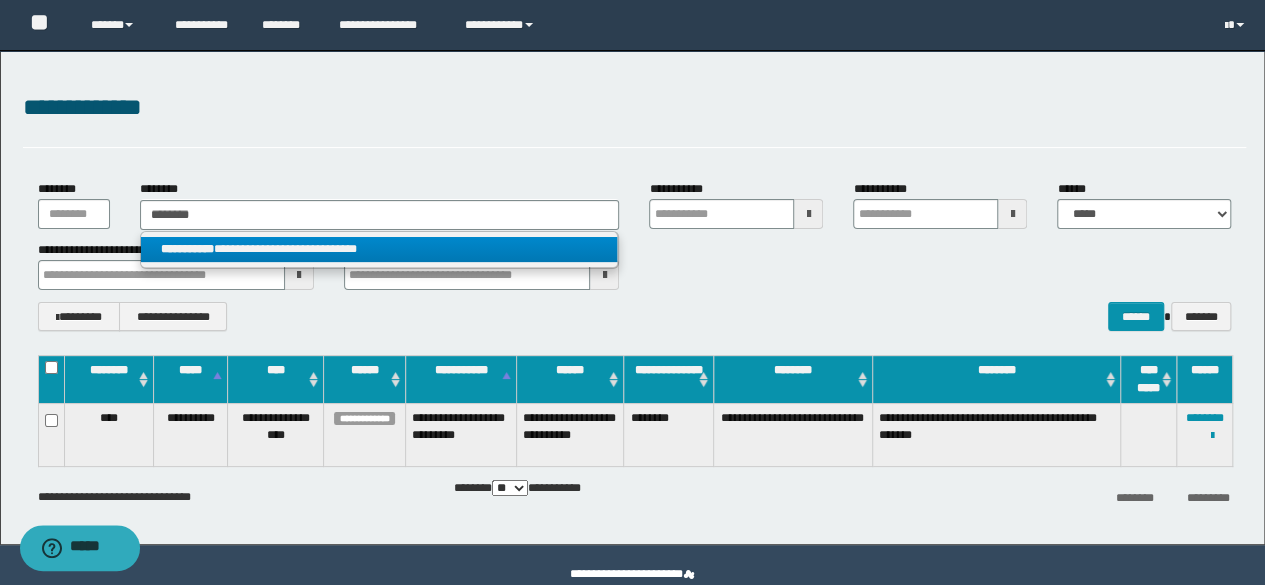 click on "**********" at bounding box center [379, 249] 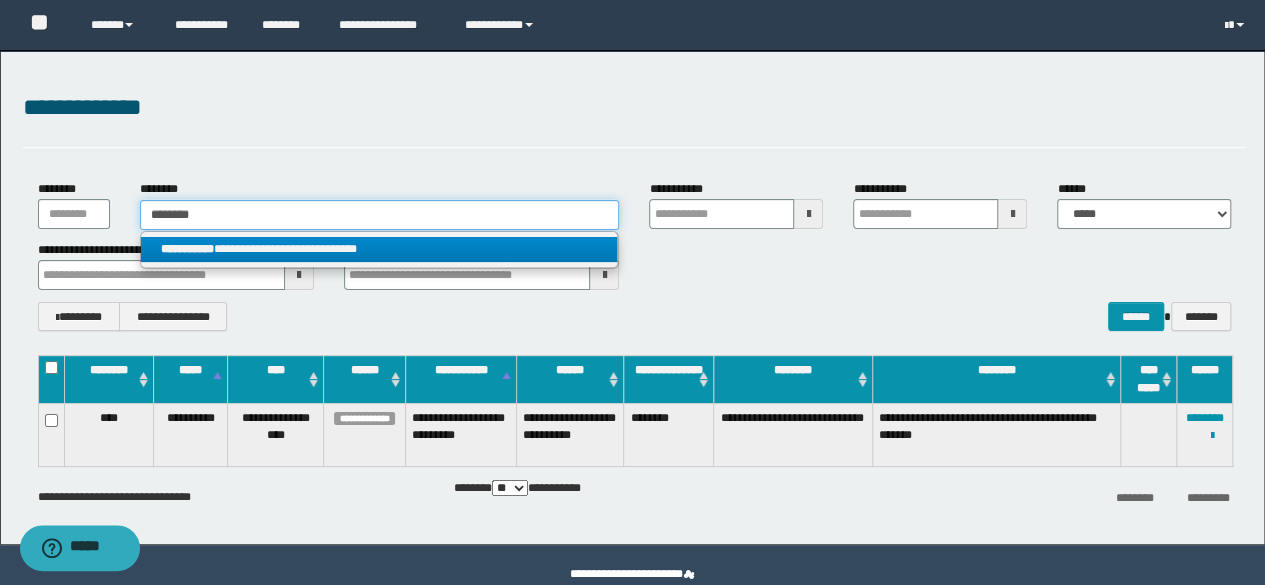 type 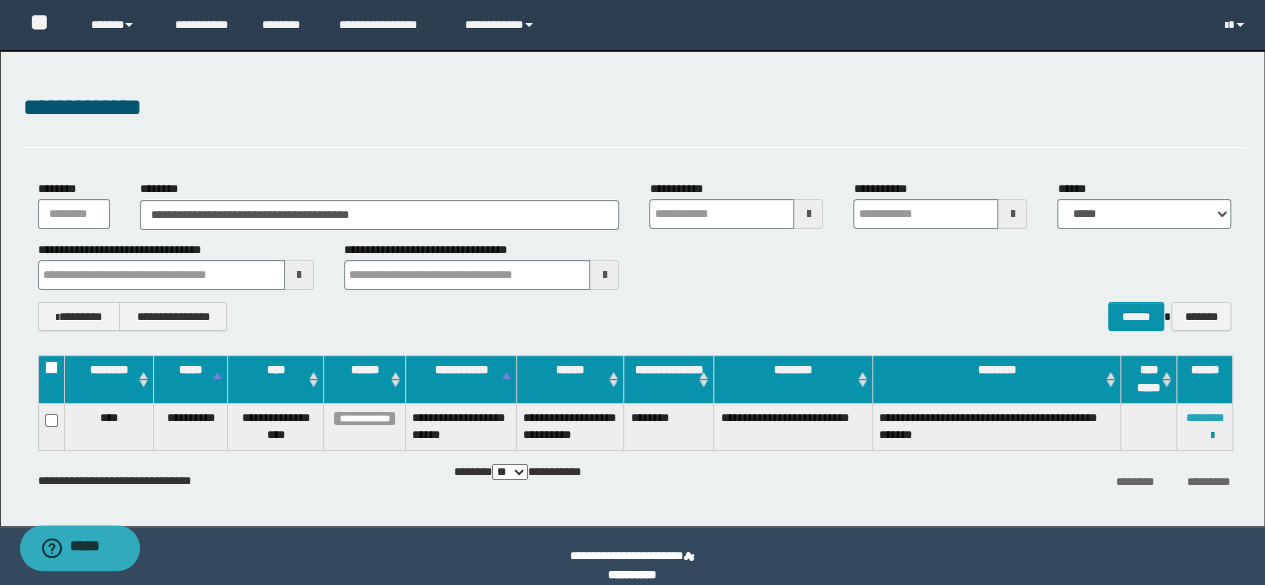 click on "********" at bounding box center [1205, 418] 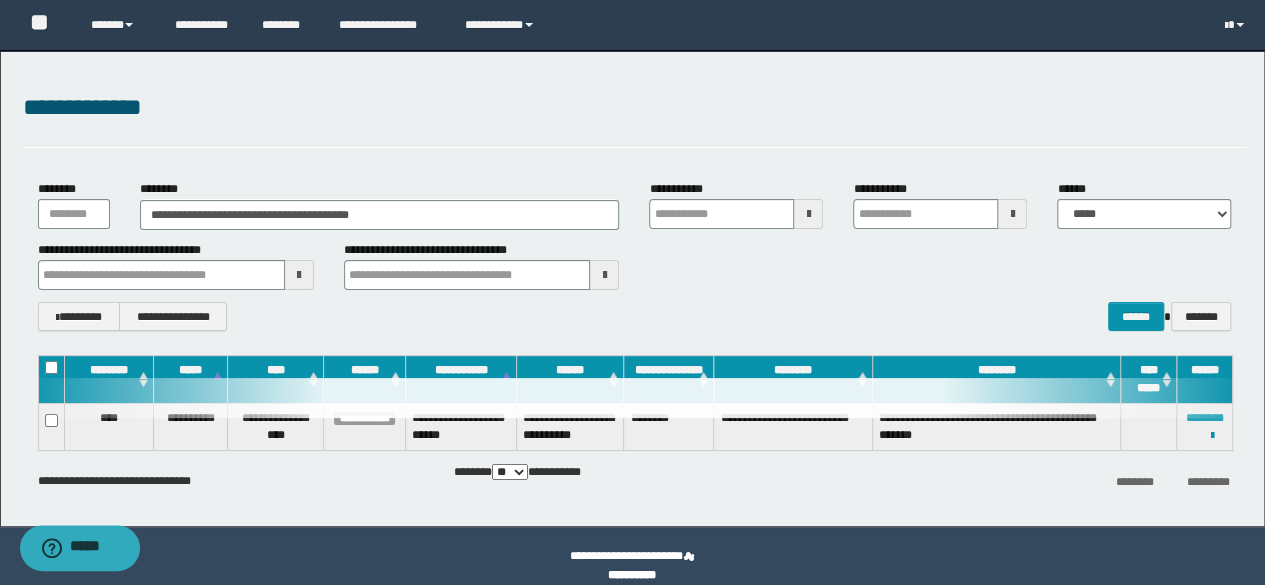 type 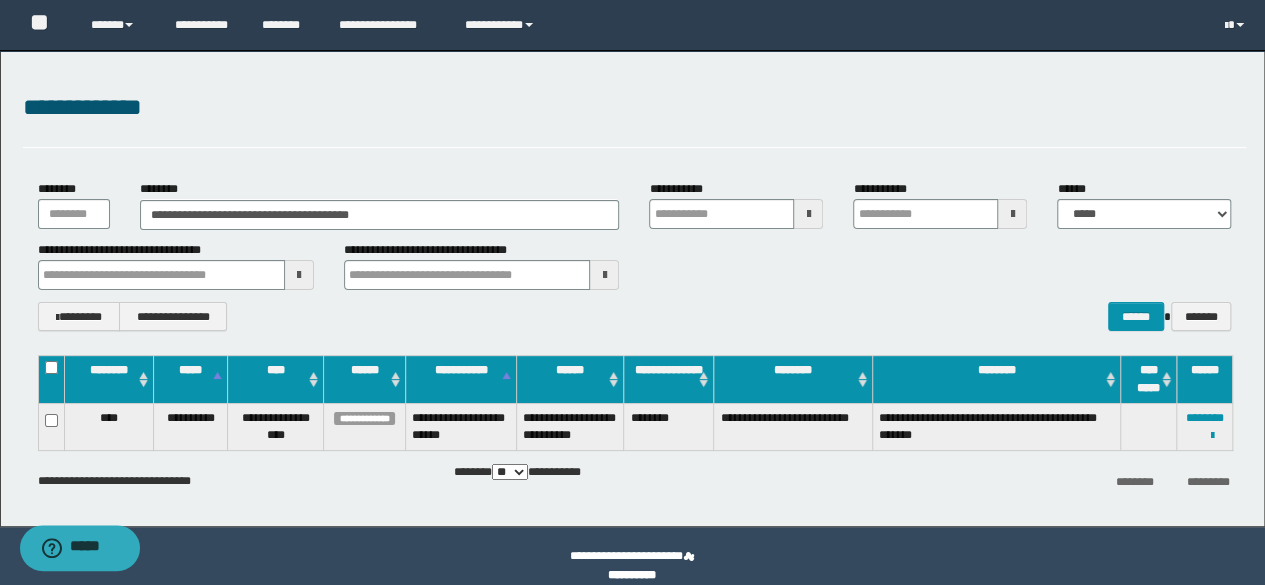 type 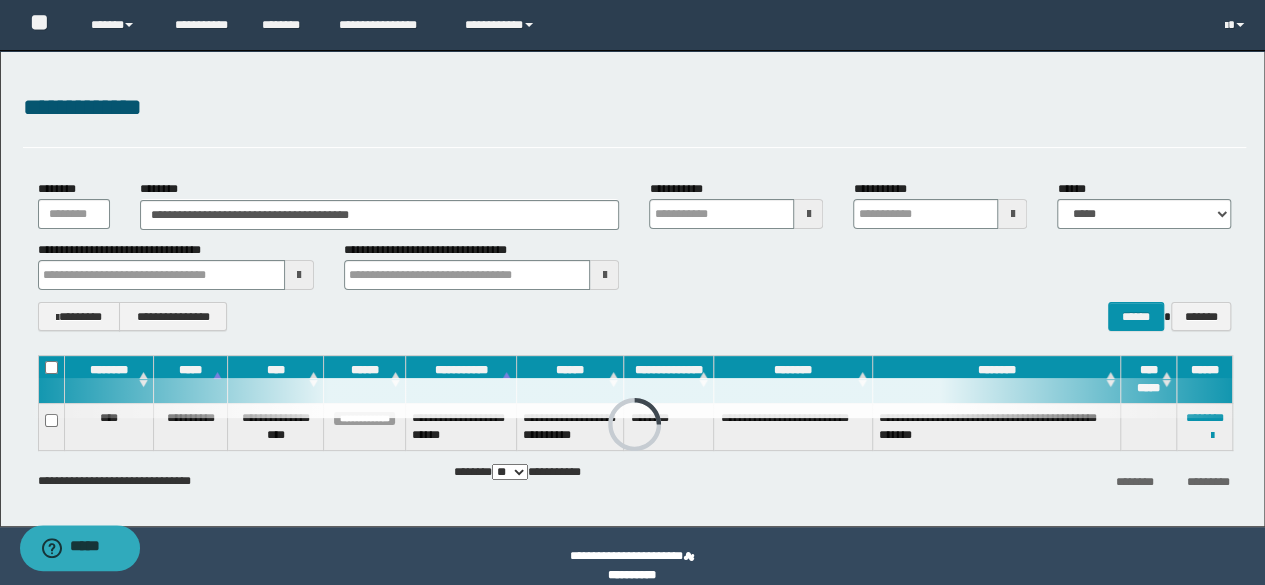 type 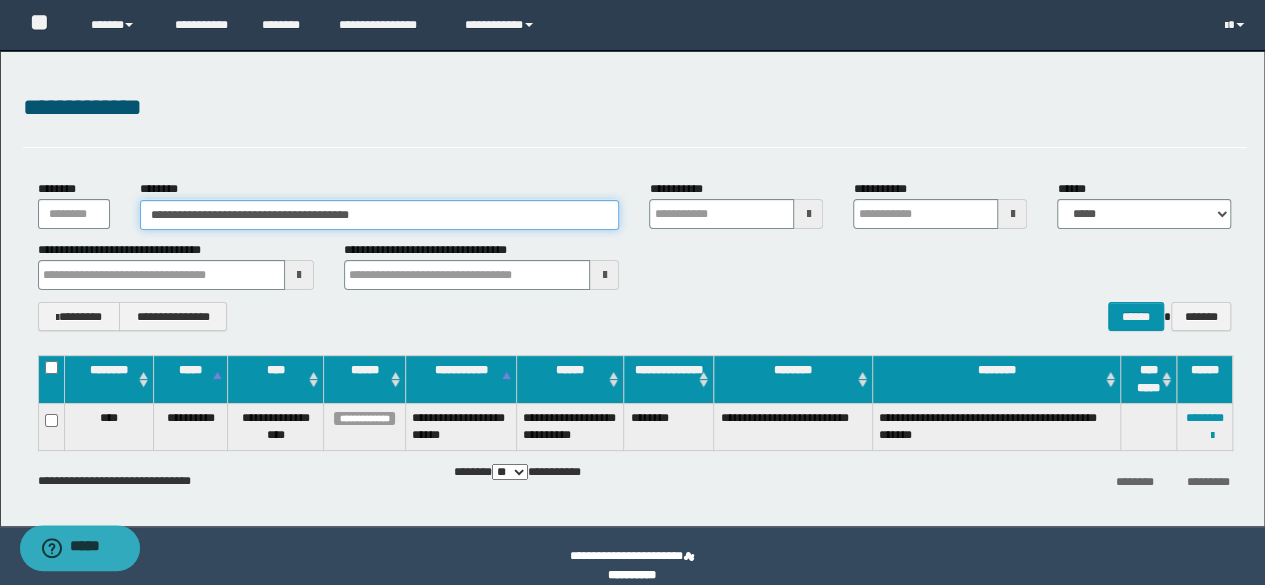 drag, startPoint x: 448, startPoint y: 217, endPoint x: 12, endPoint y: 153, distance: 440.6722 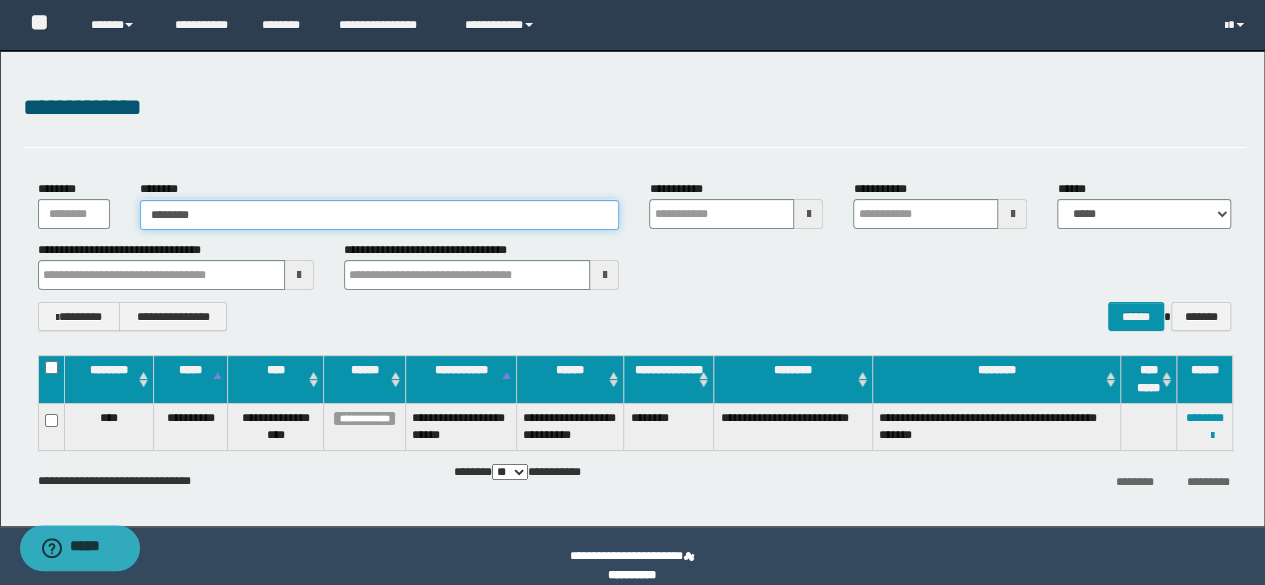 type on "********" 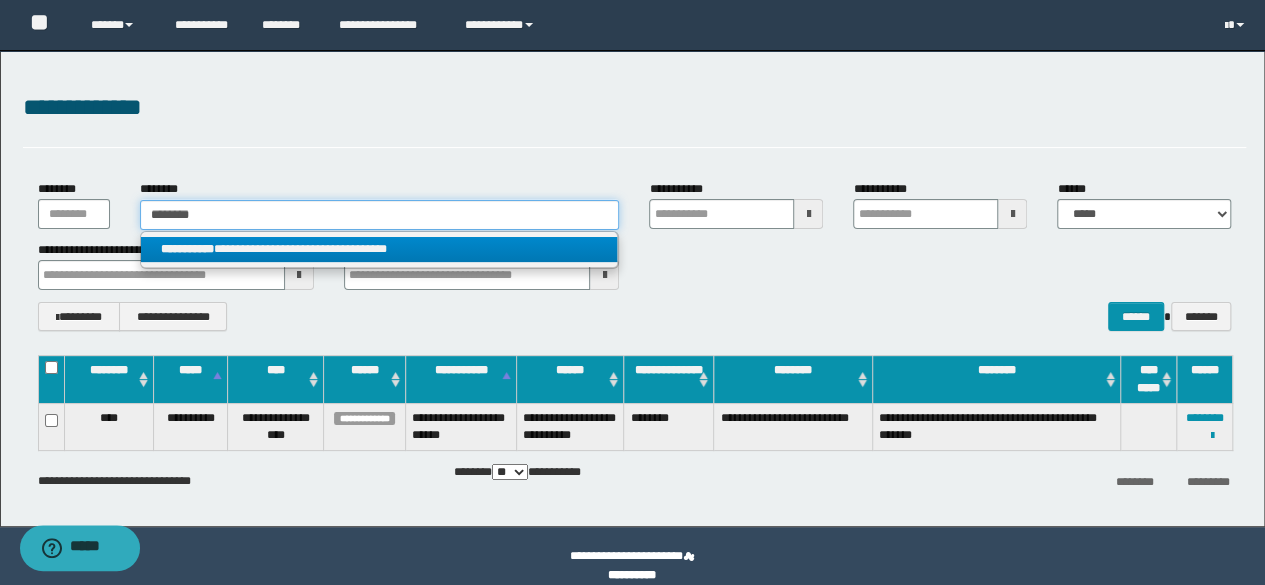 type on "********" 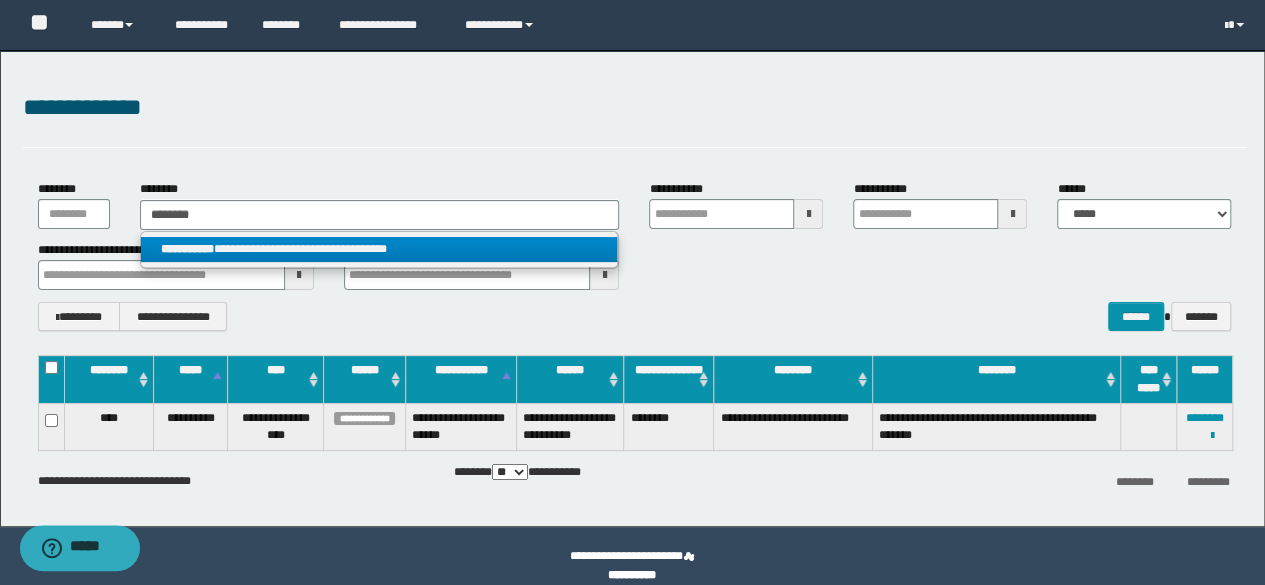click on "**********" at bounding box center (379, 249) 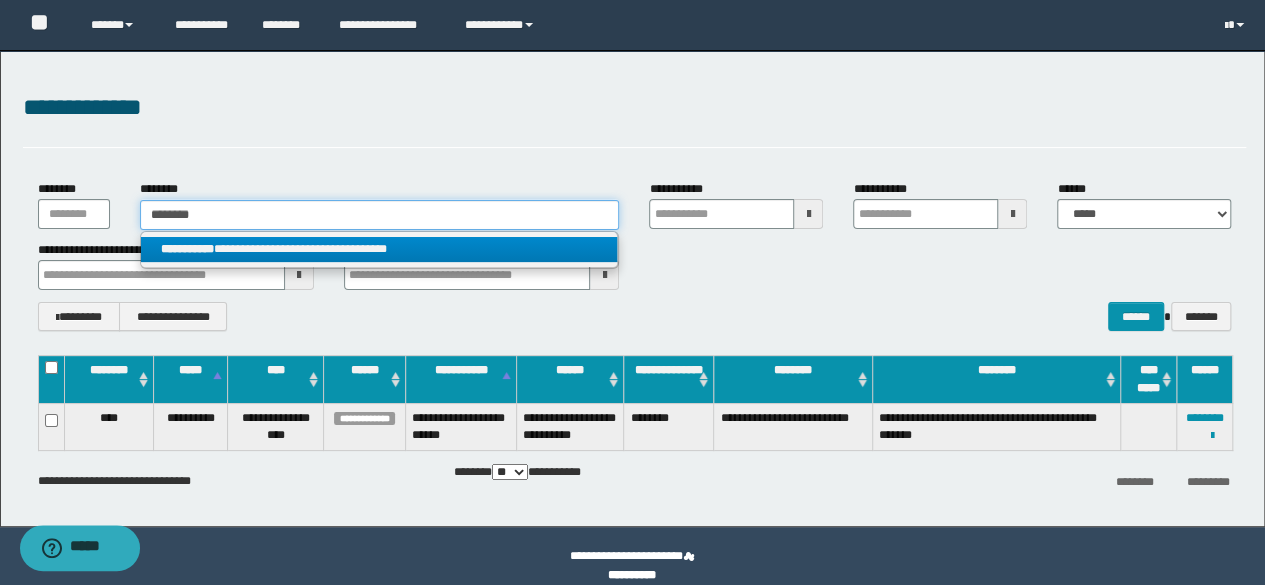type 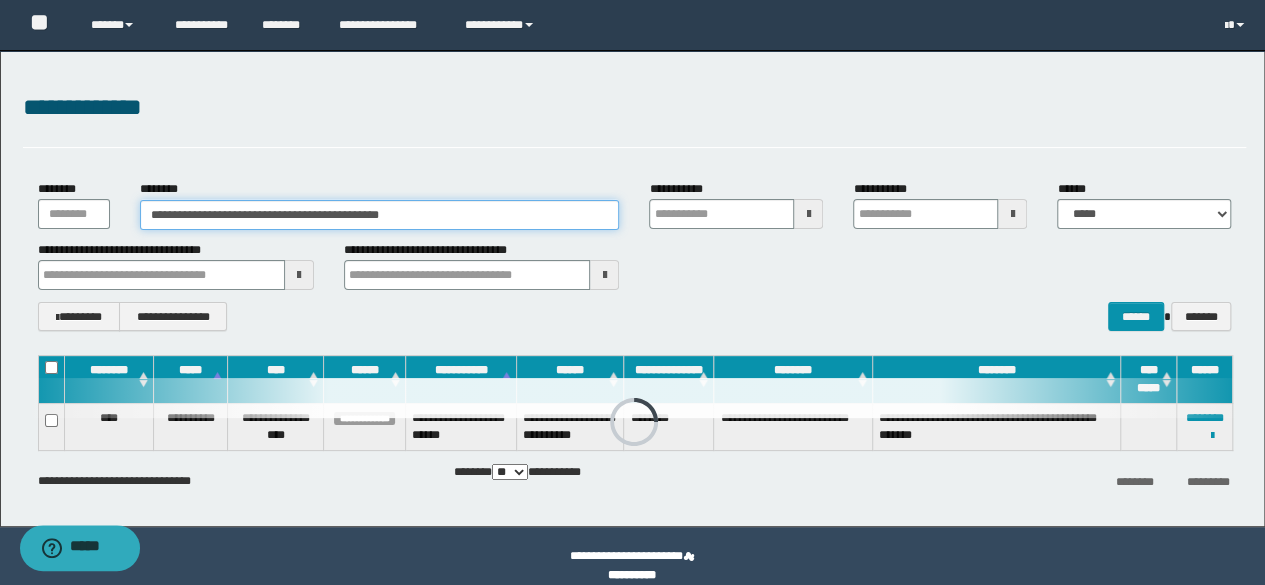 type 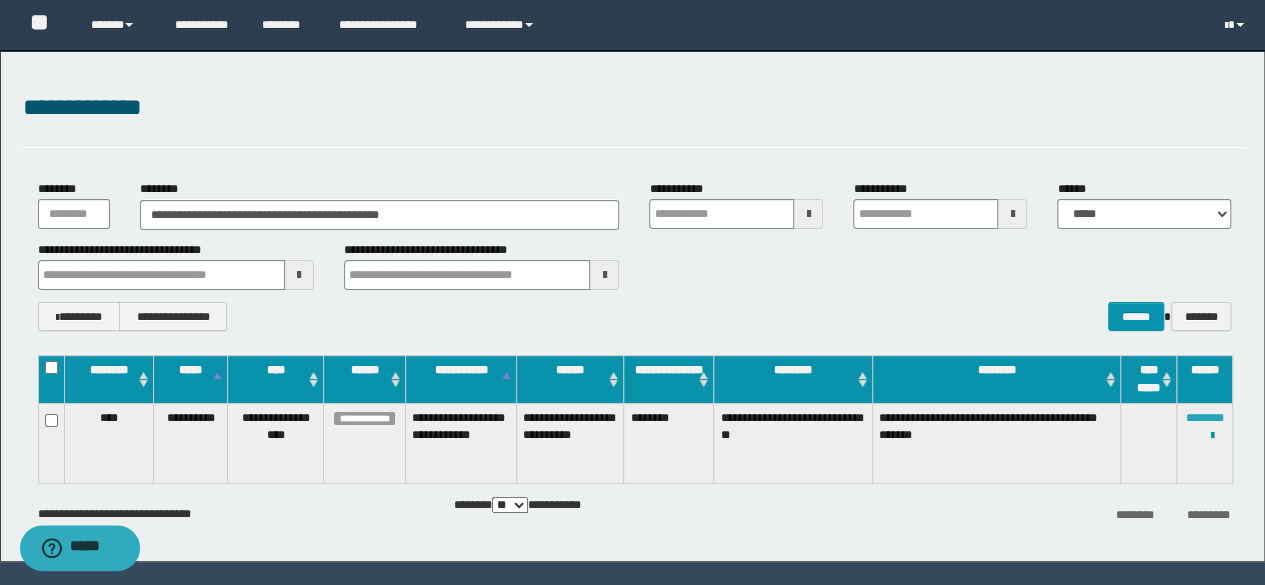click on "********" at bounding box center [1205, 418] 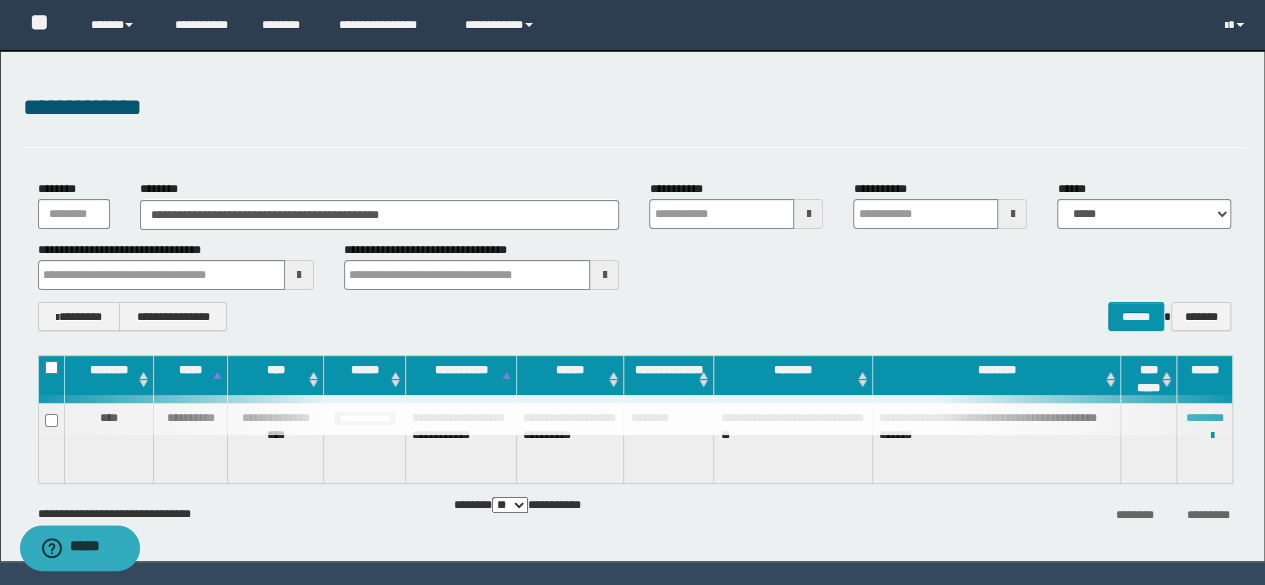 type 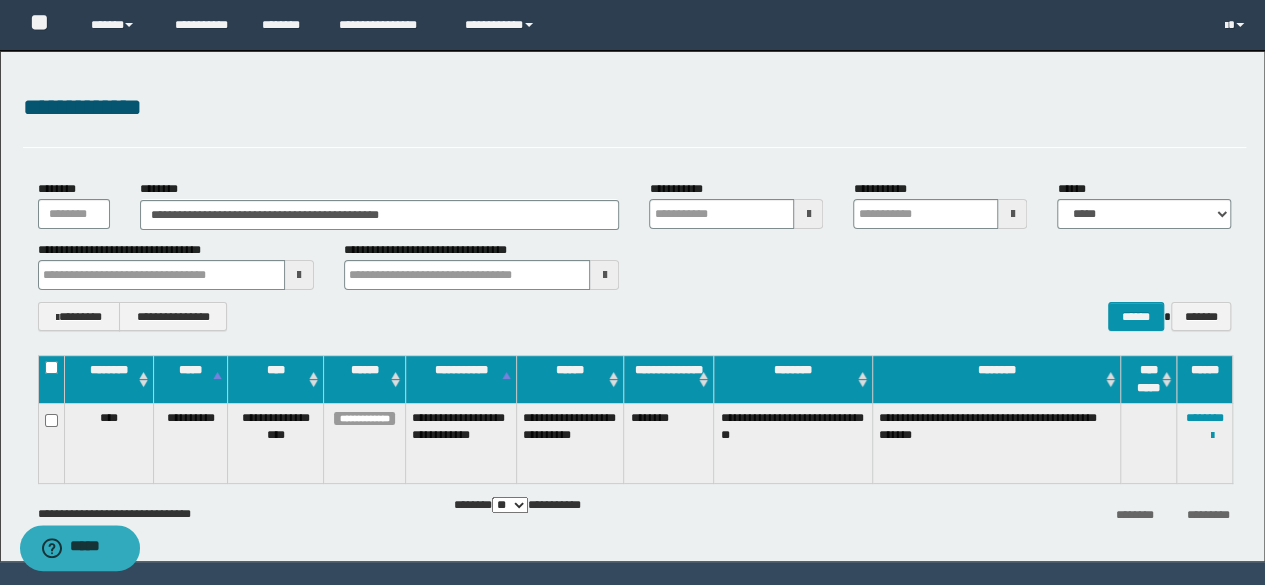 type 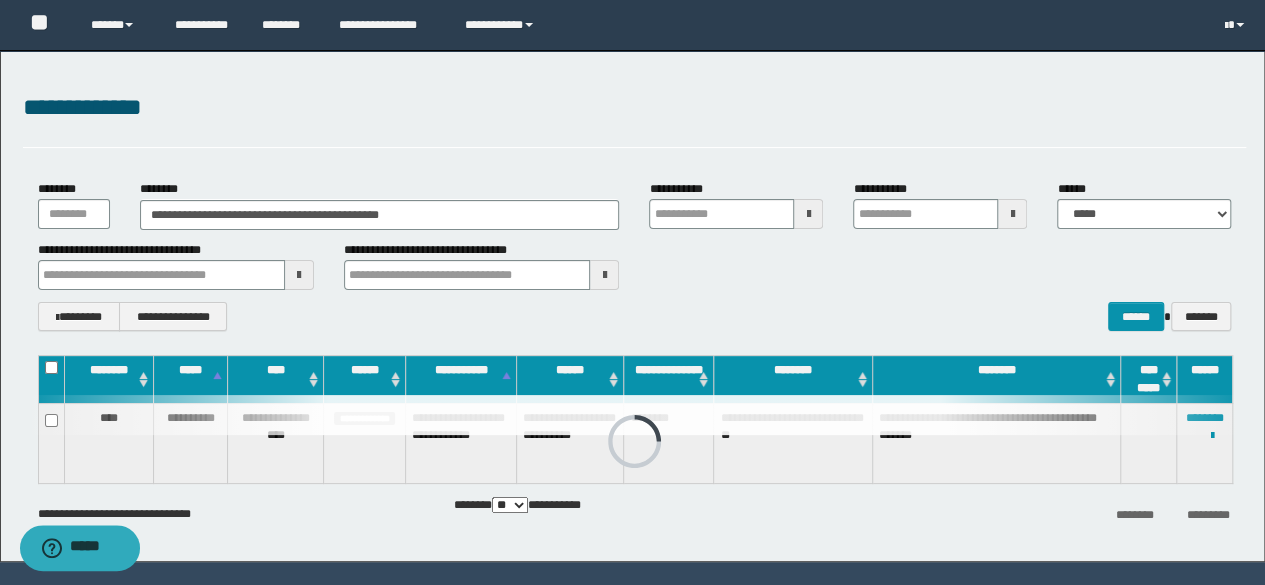 type 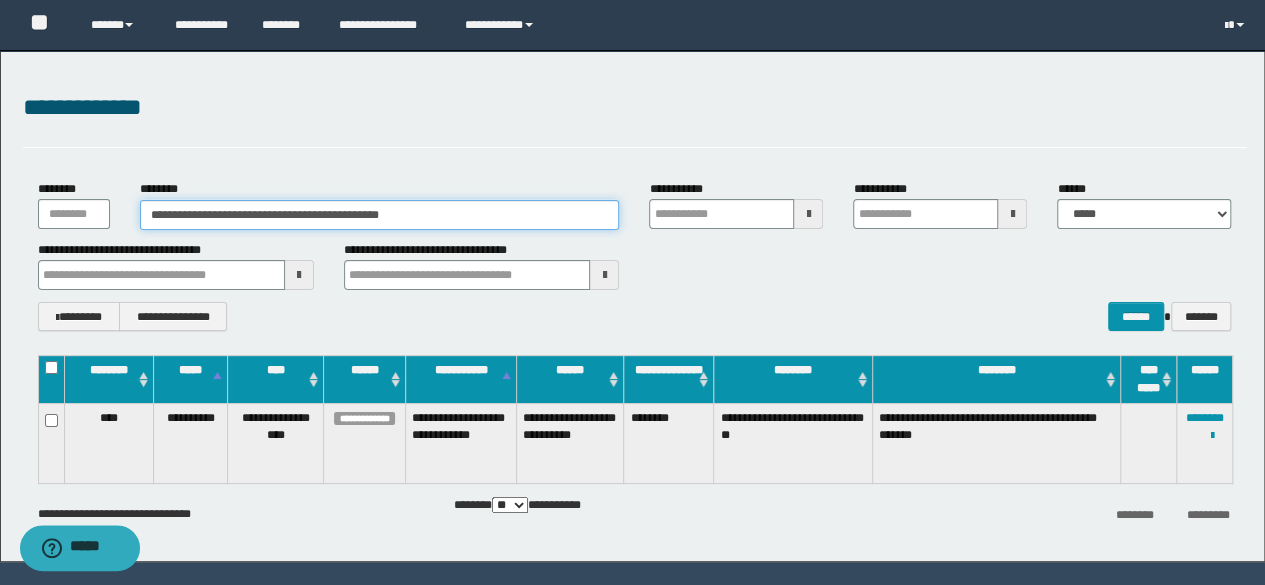 drag, startPoint x: 486, startPoint y: 222, endPoint x: 4, endPoint y: 177, distance: 484.09607 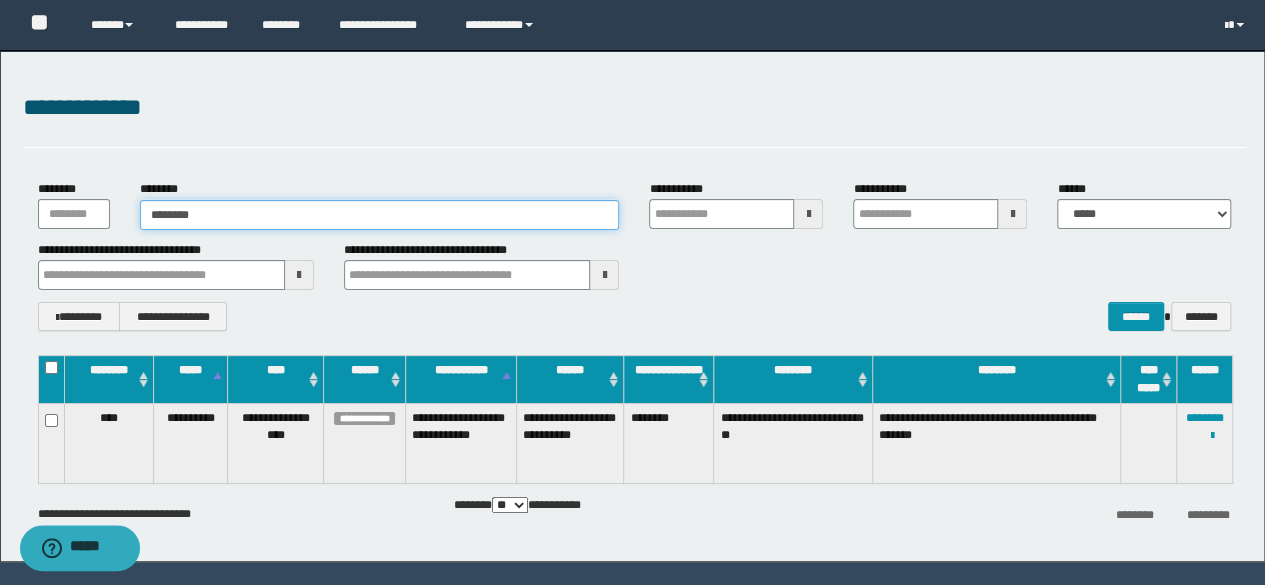 type on "********" 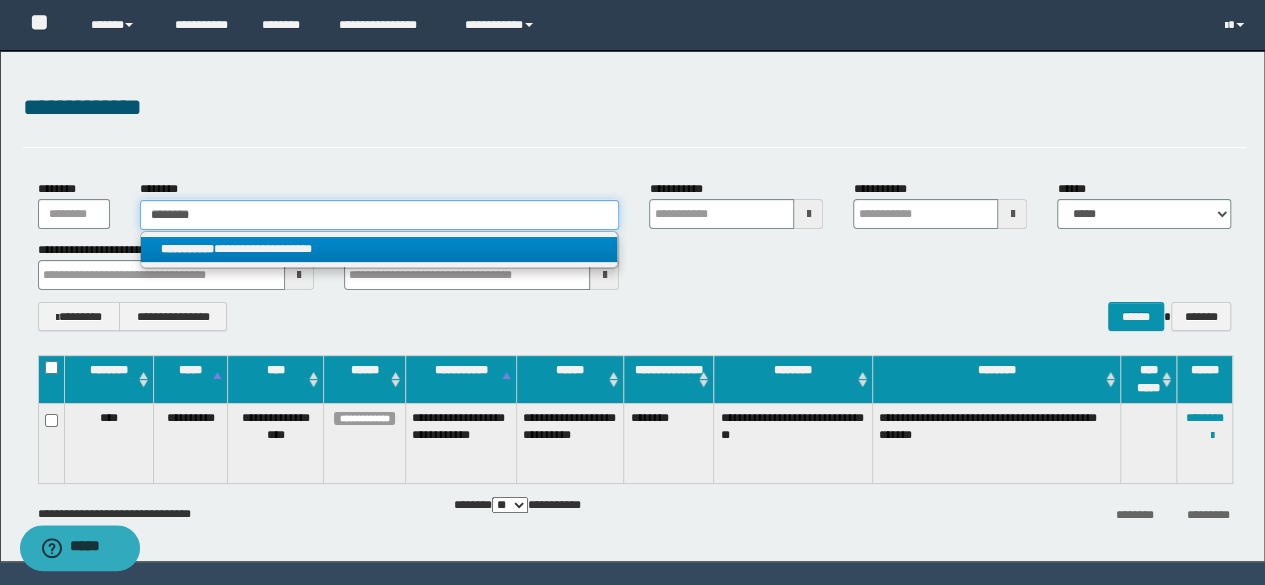 type on "********" 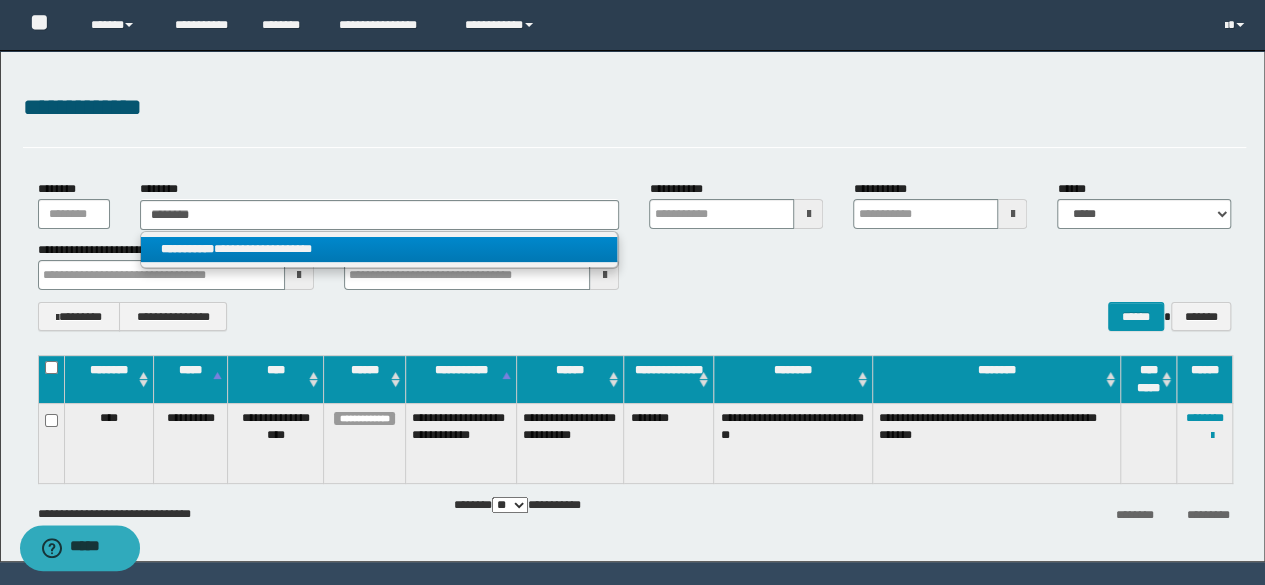 click on "**********" at bounding box center (379, 249) 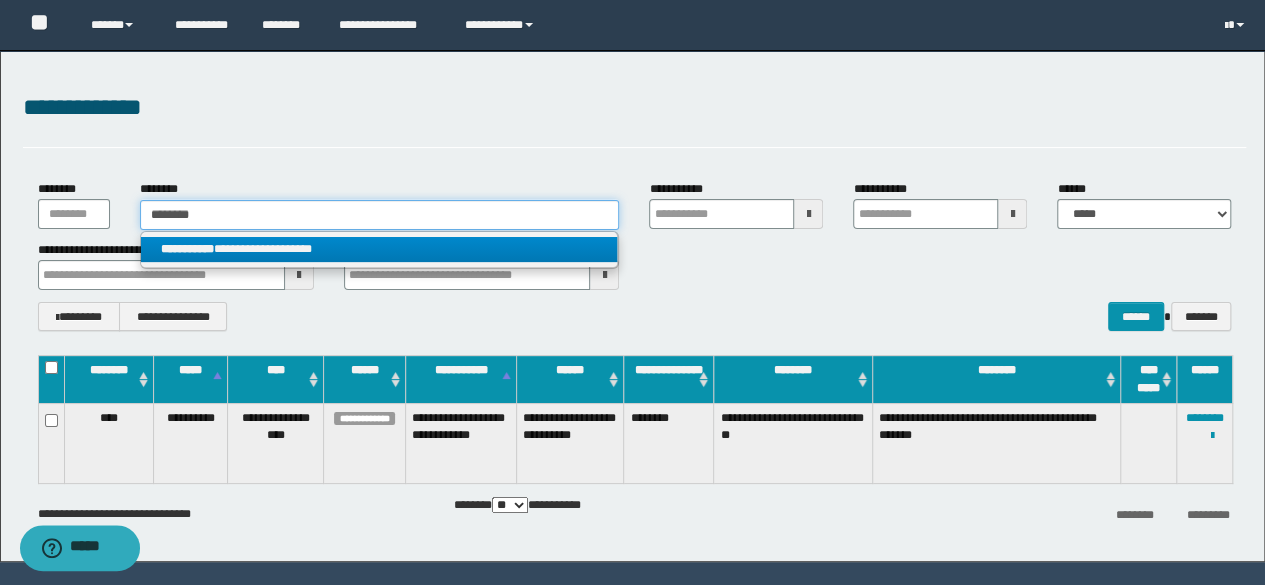 type 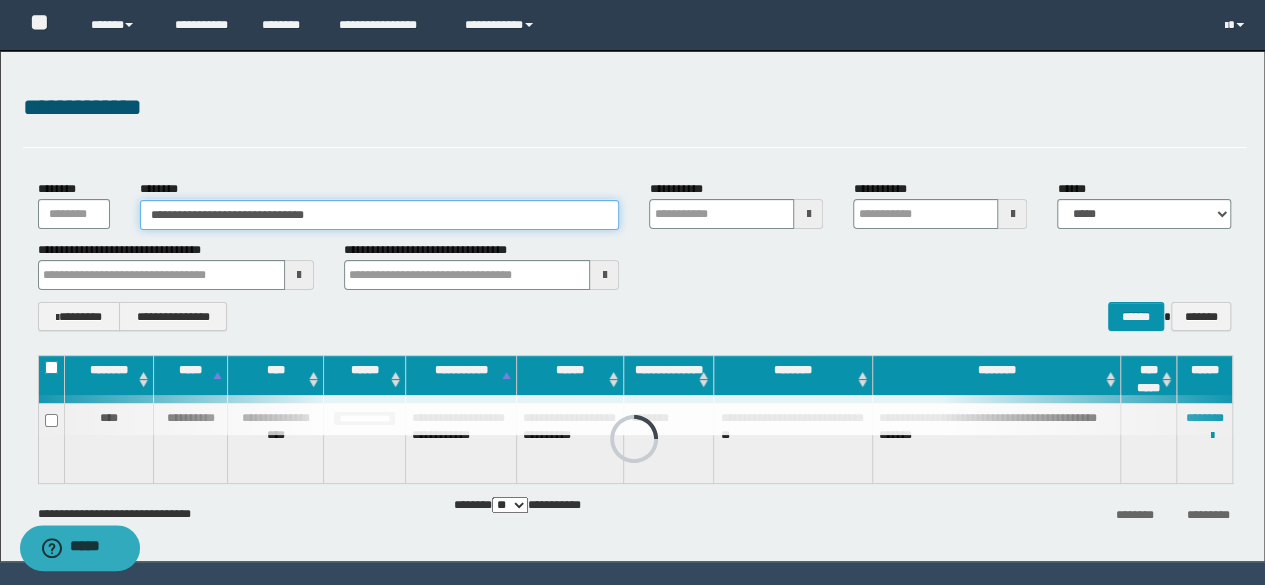 type 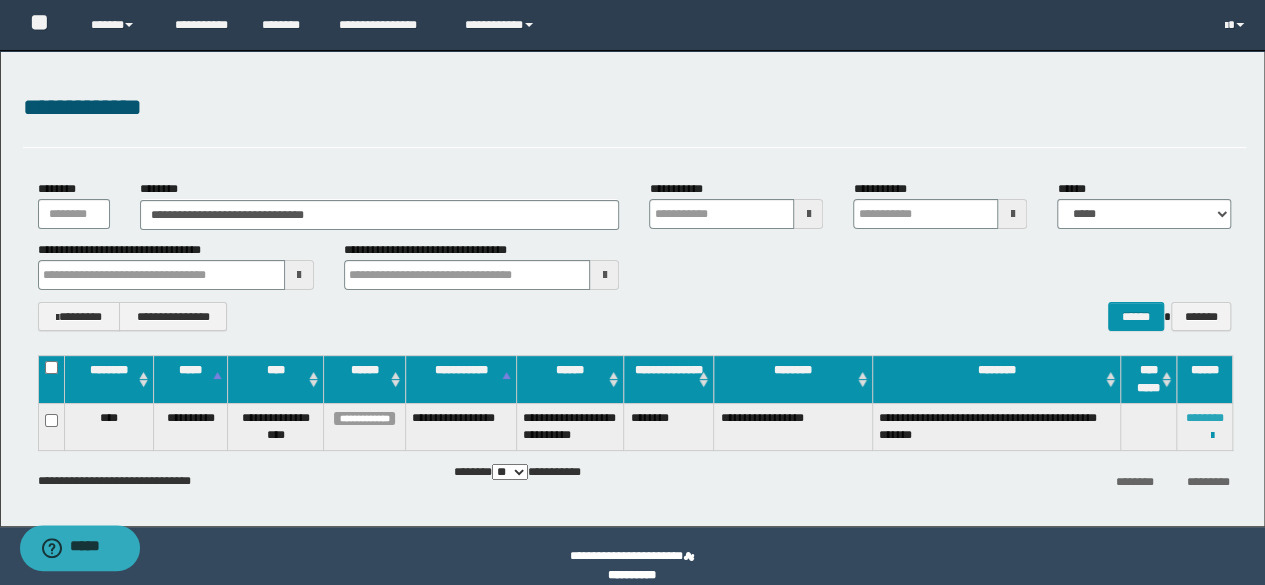 click on "********" at bounding box center [1205, 418] 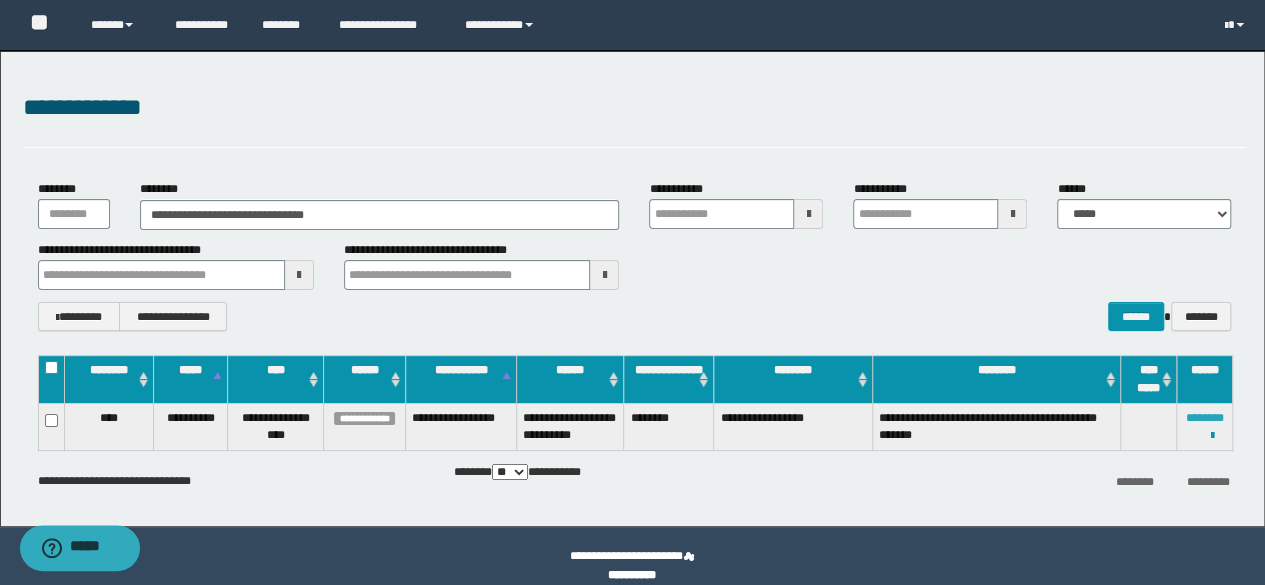 type 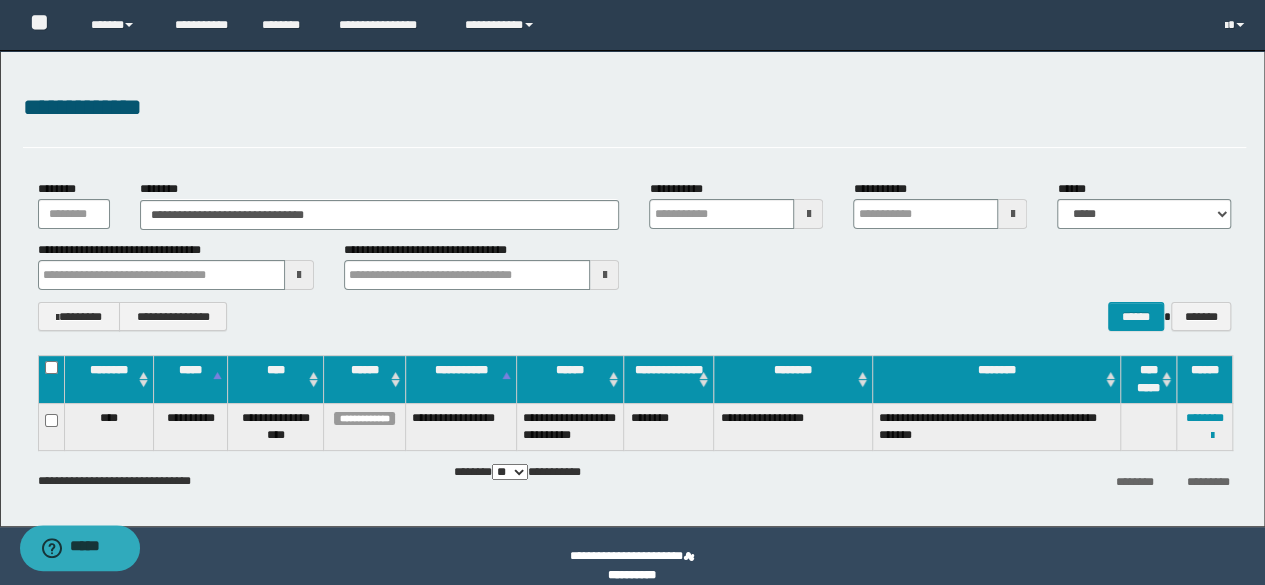 type 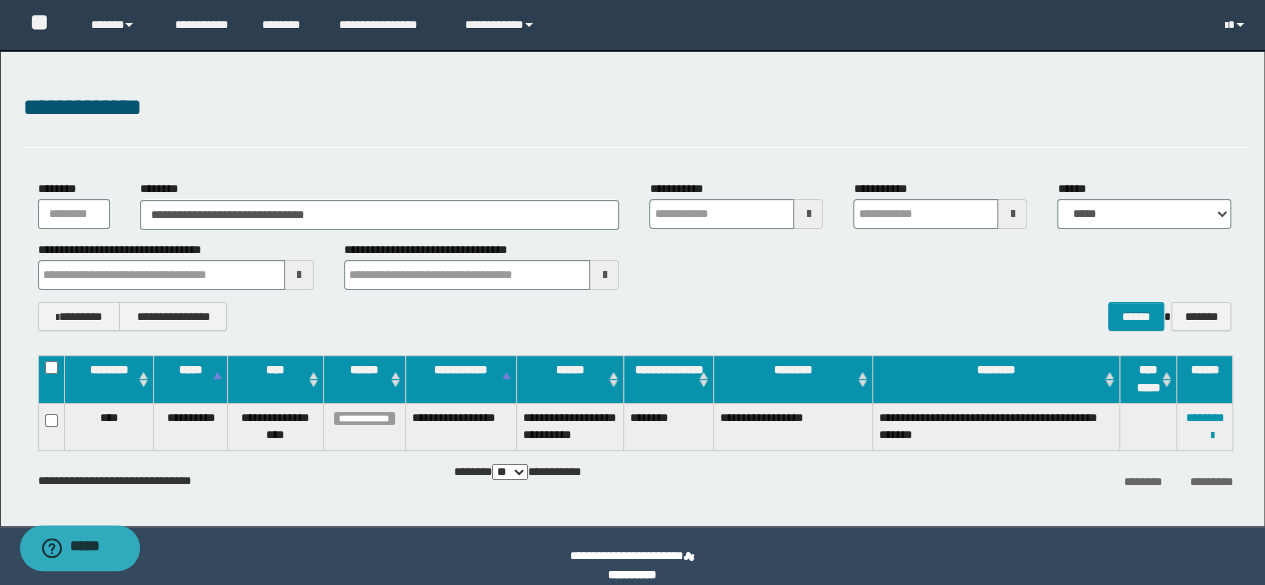 type 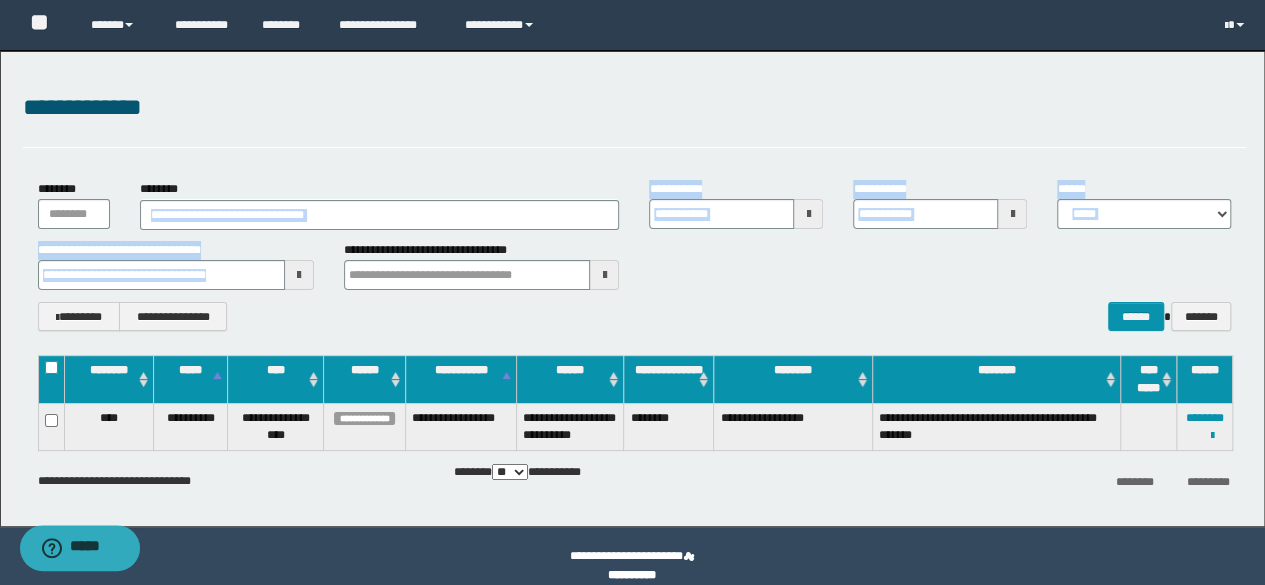 drag, startPoint x: 365, startPoint y: 231, endPoint x: 217, endPoint y: 200, distance: 151.21178 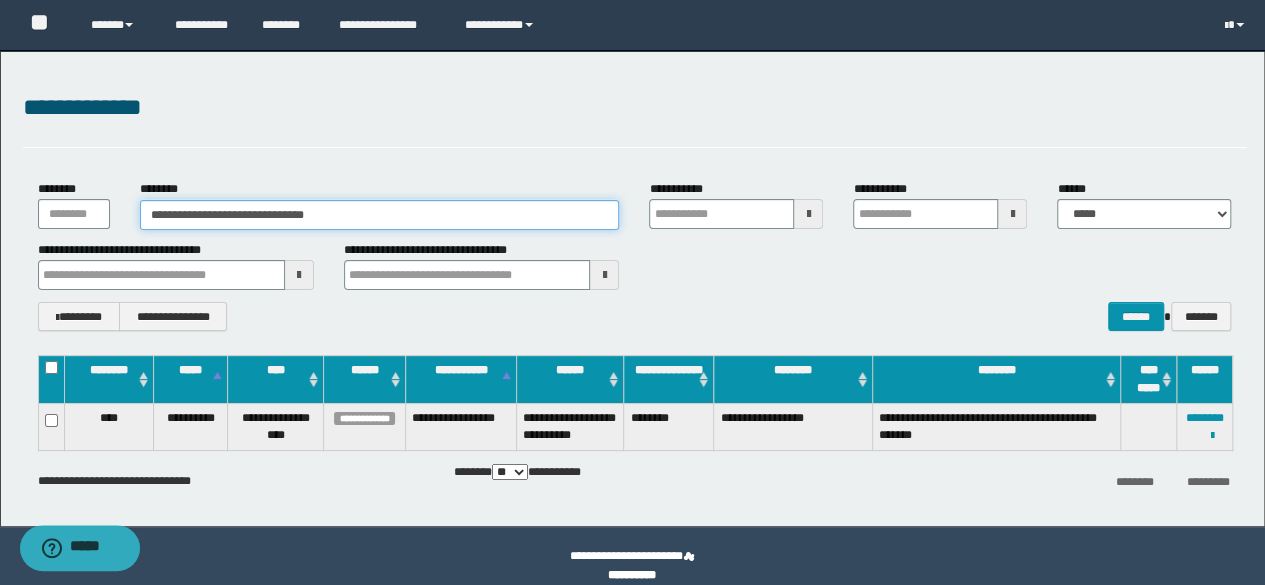 click on "**********" at bounding box center (380, 215) 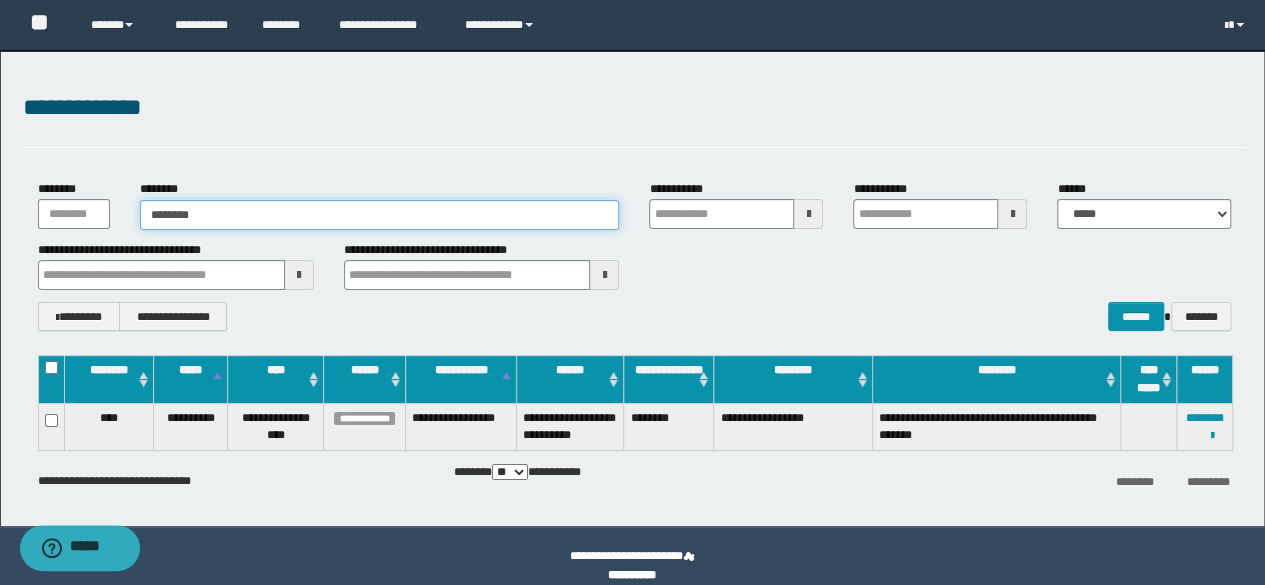 type on "********" 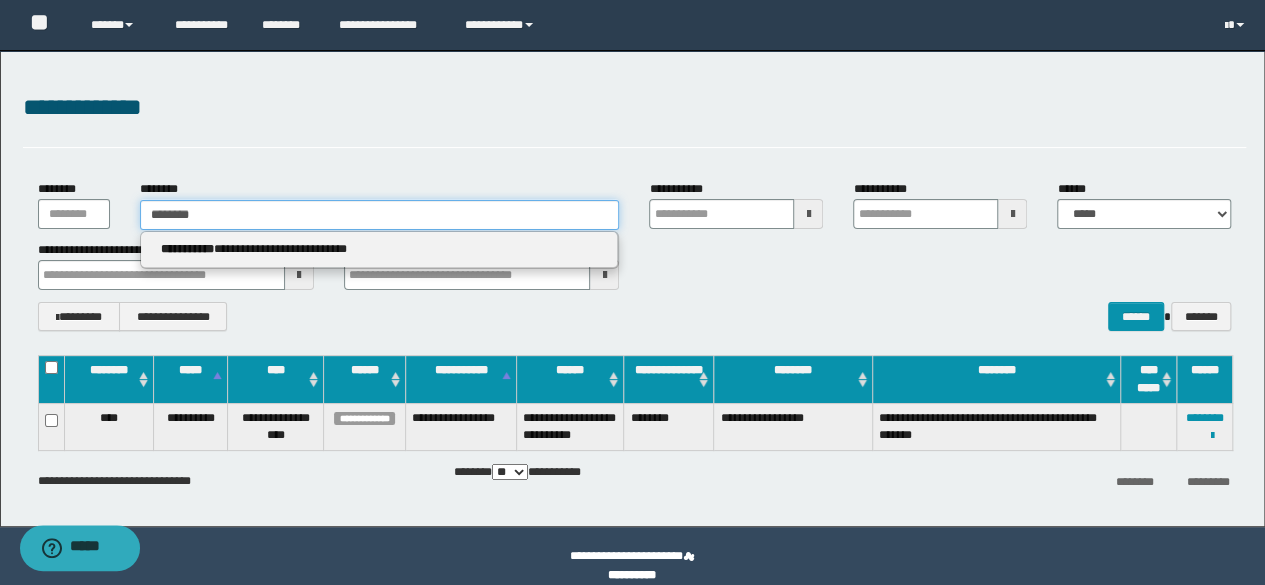 type 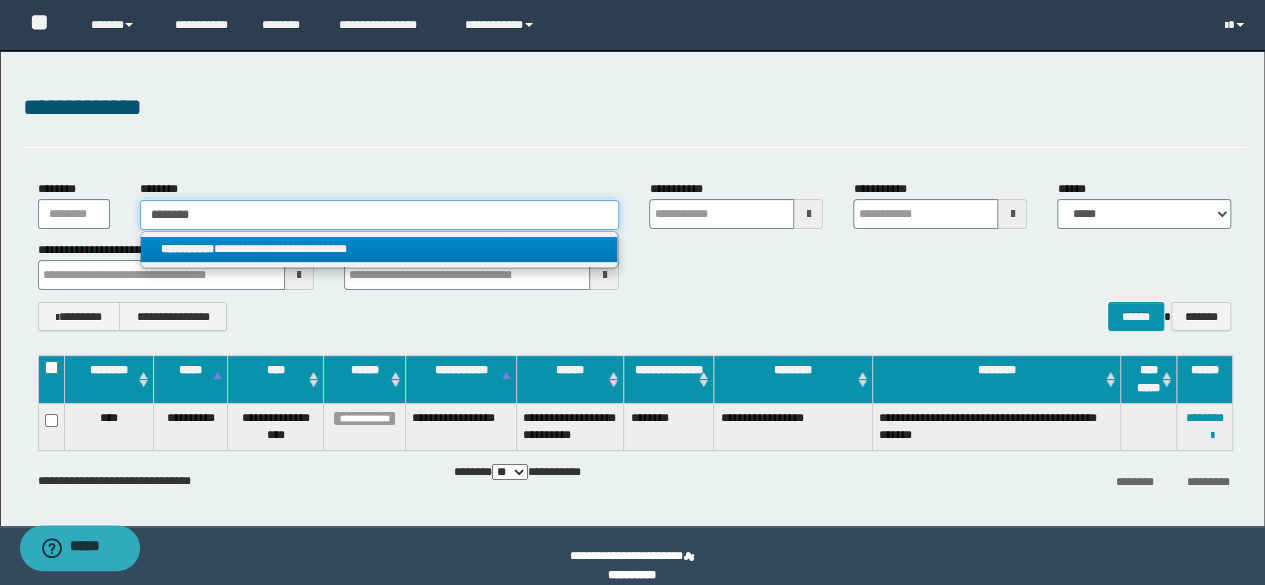 type on "********" 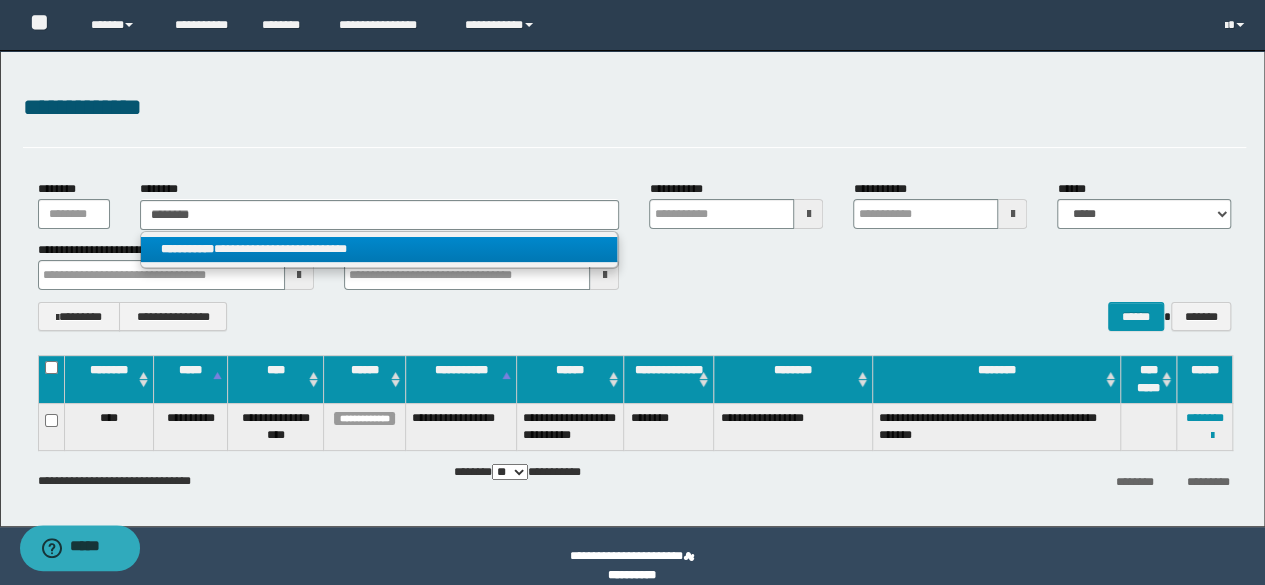 click on "**********" at bounding box center [379, 249] 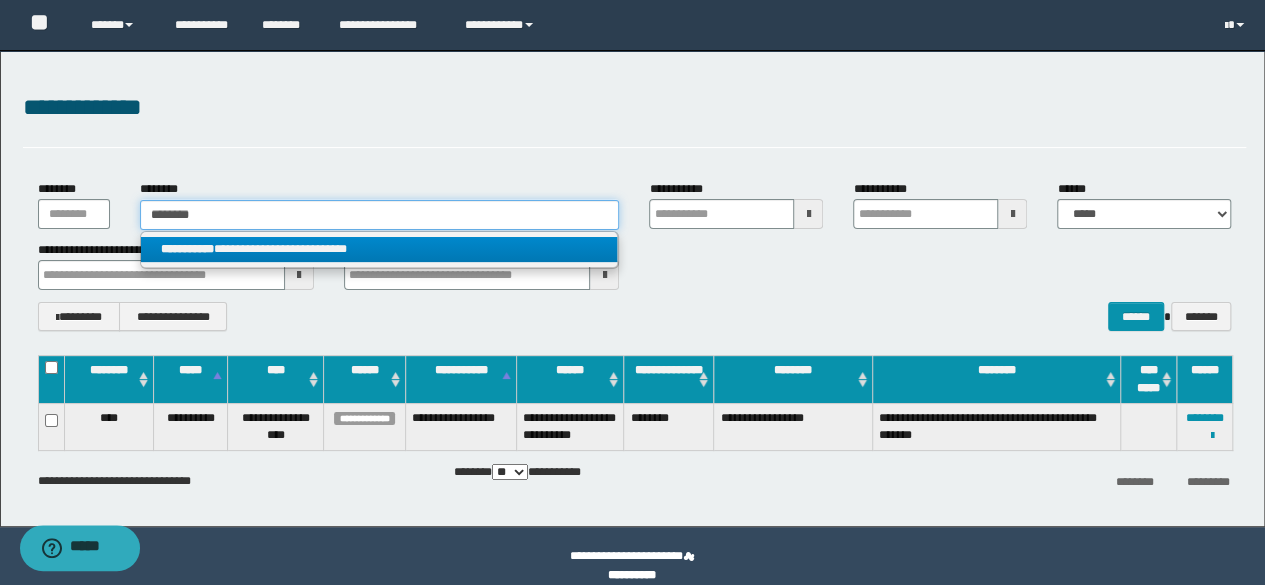 type 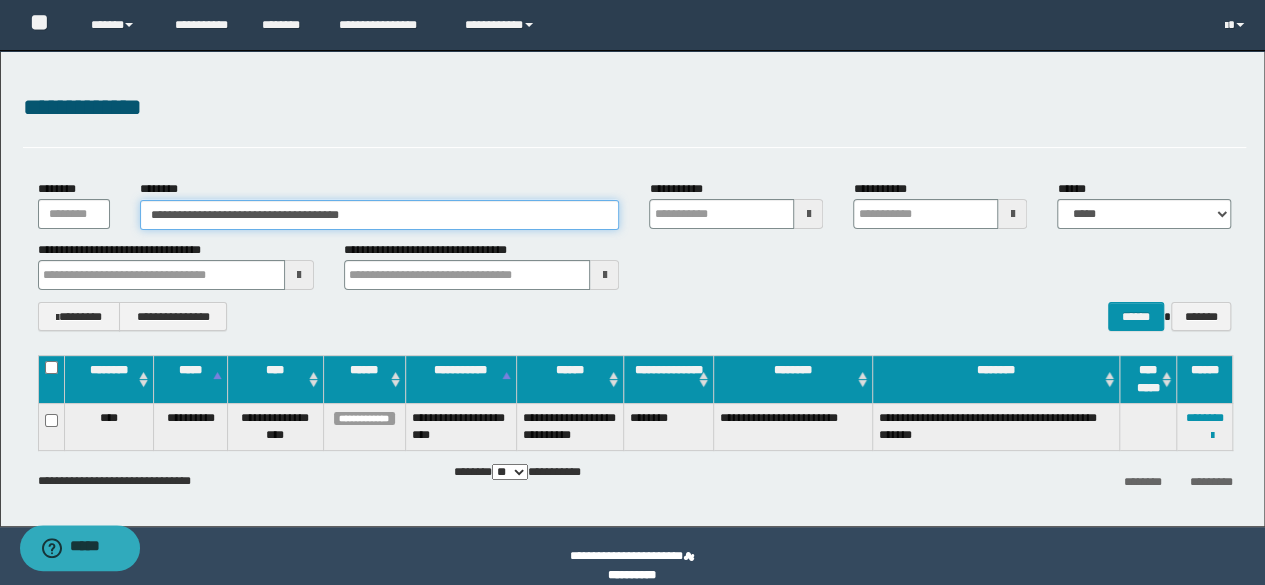 type 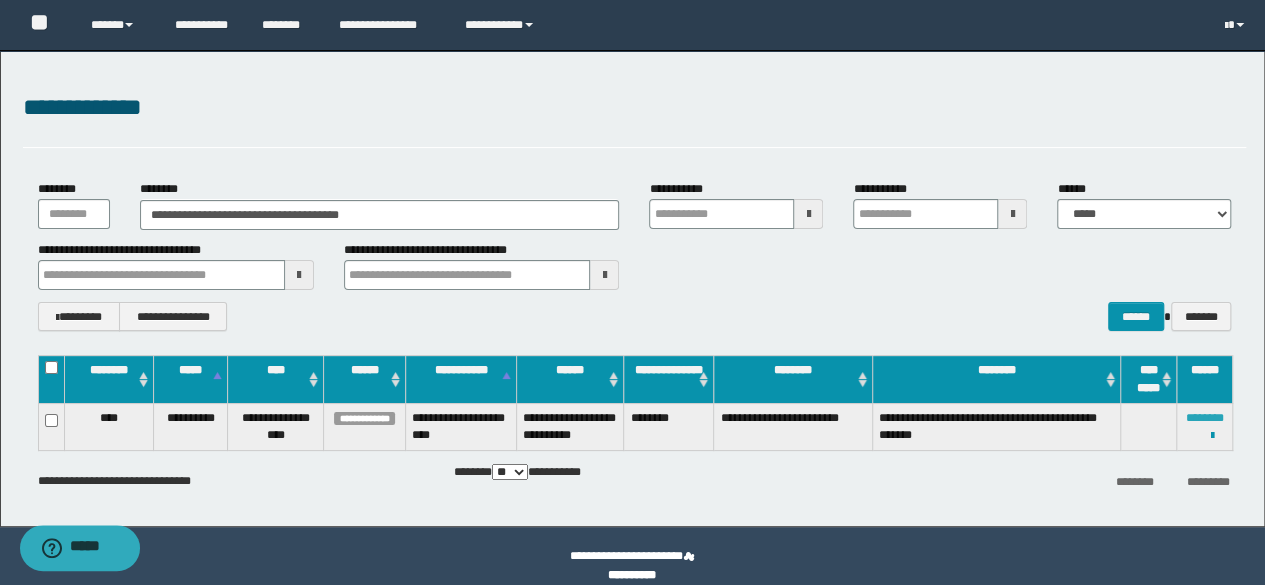 click on "********" at bounding box center (1205, 418) 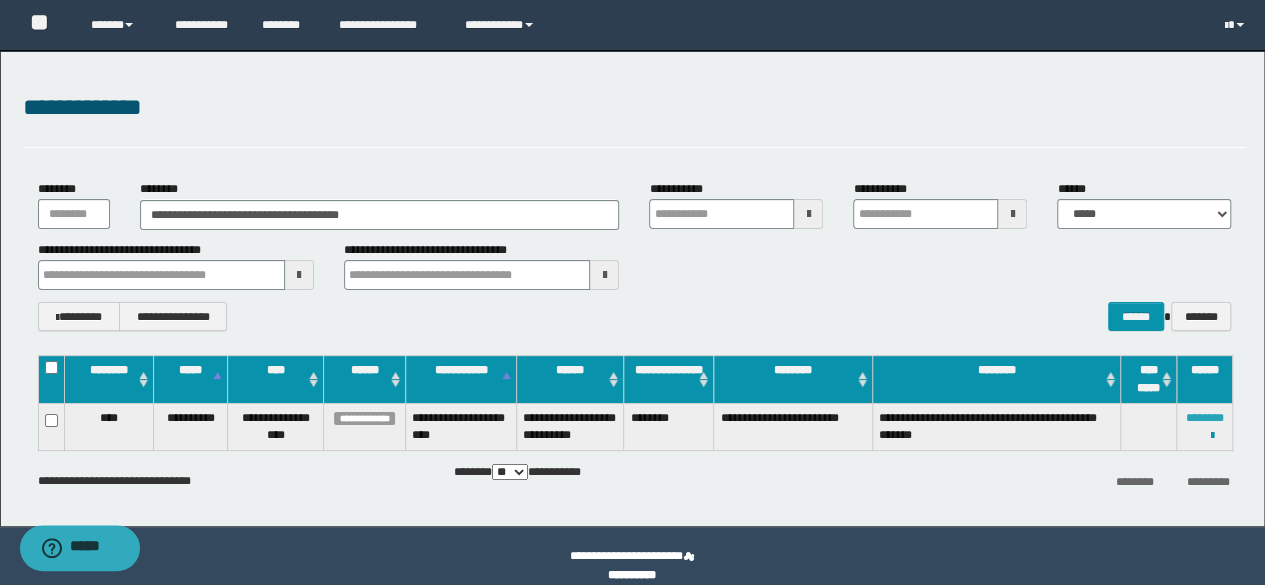 type 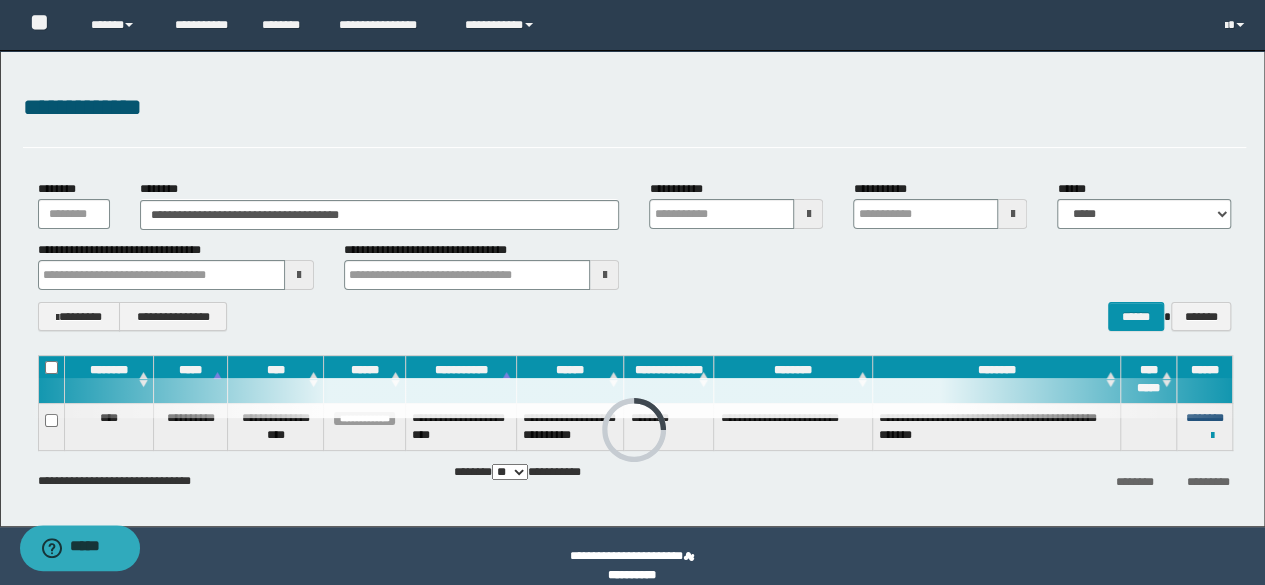 type 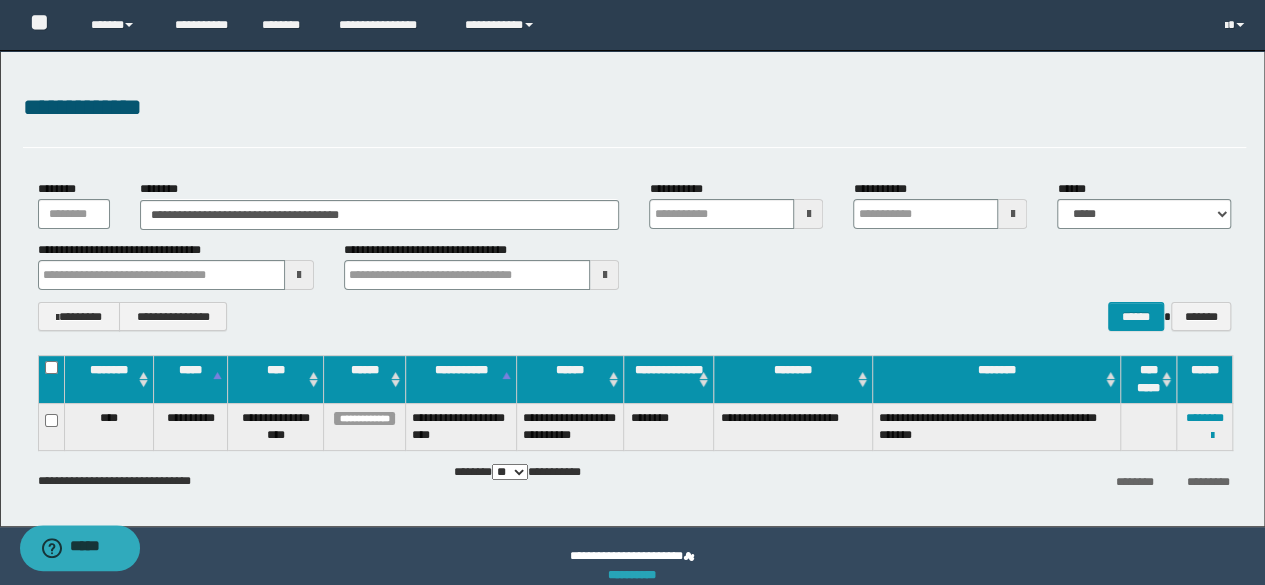 type 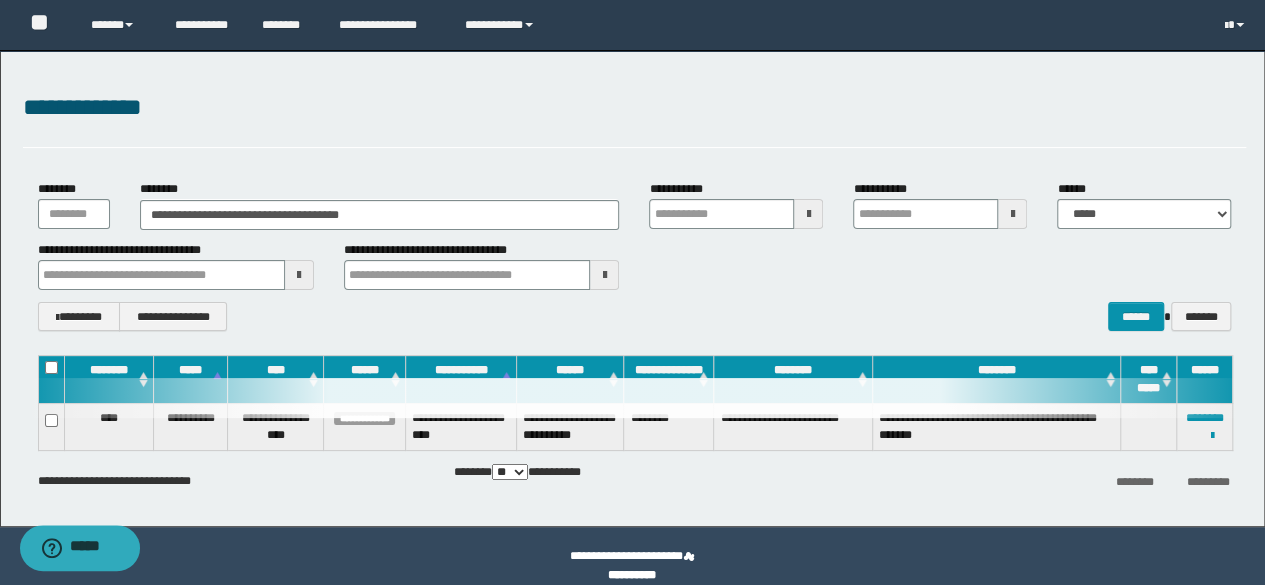 type 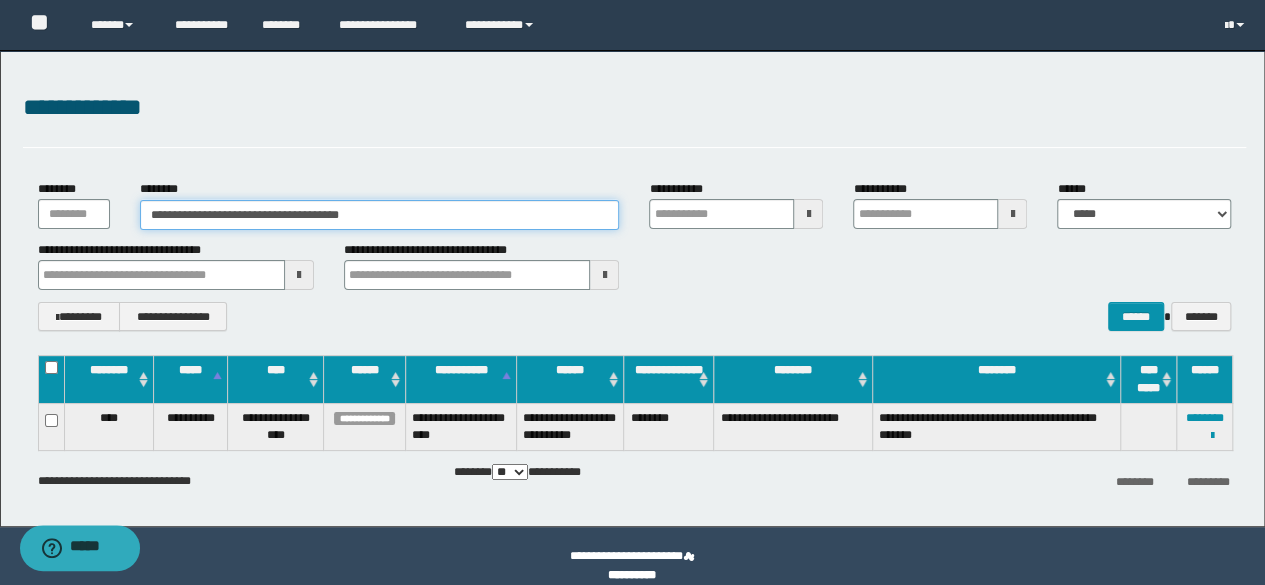 drag, startPoint x: 422, startPoint y: 207, endPoint x: 0, endPoint y: 153, distance: 425.44095 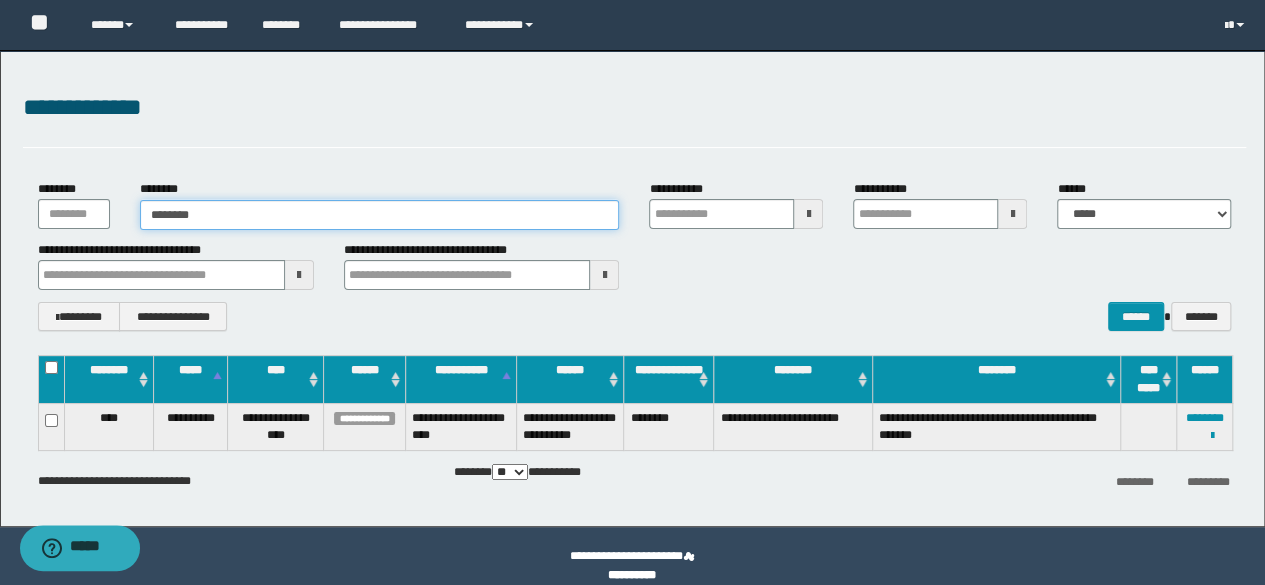 type on "********" 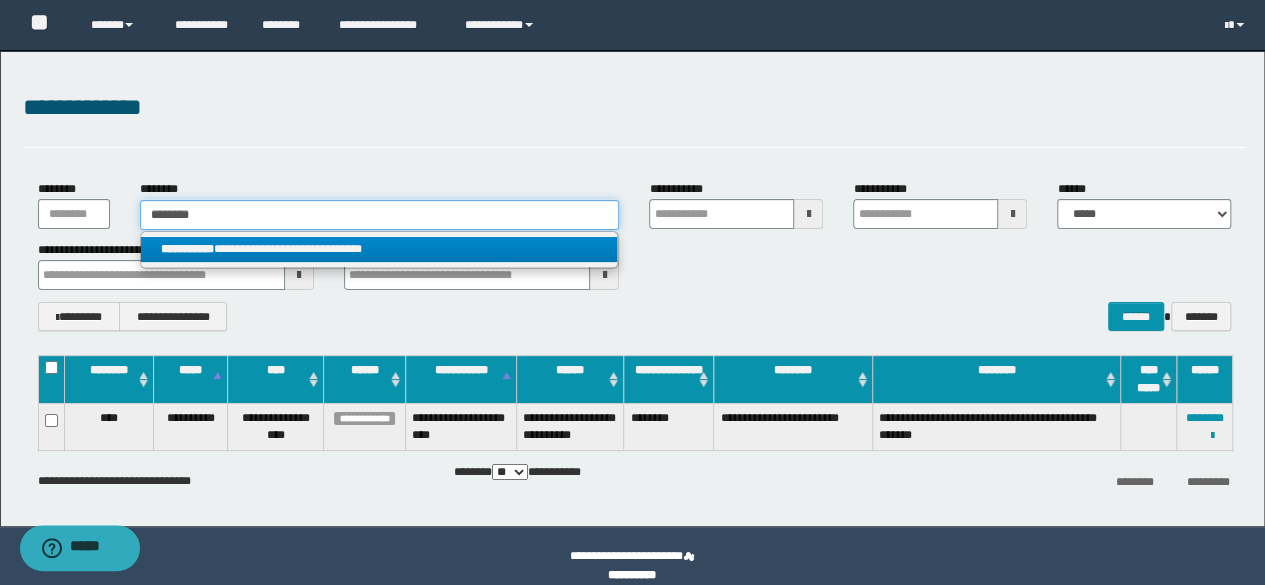 type 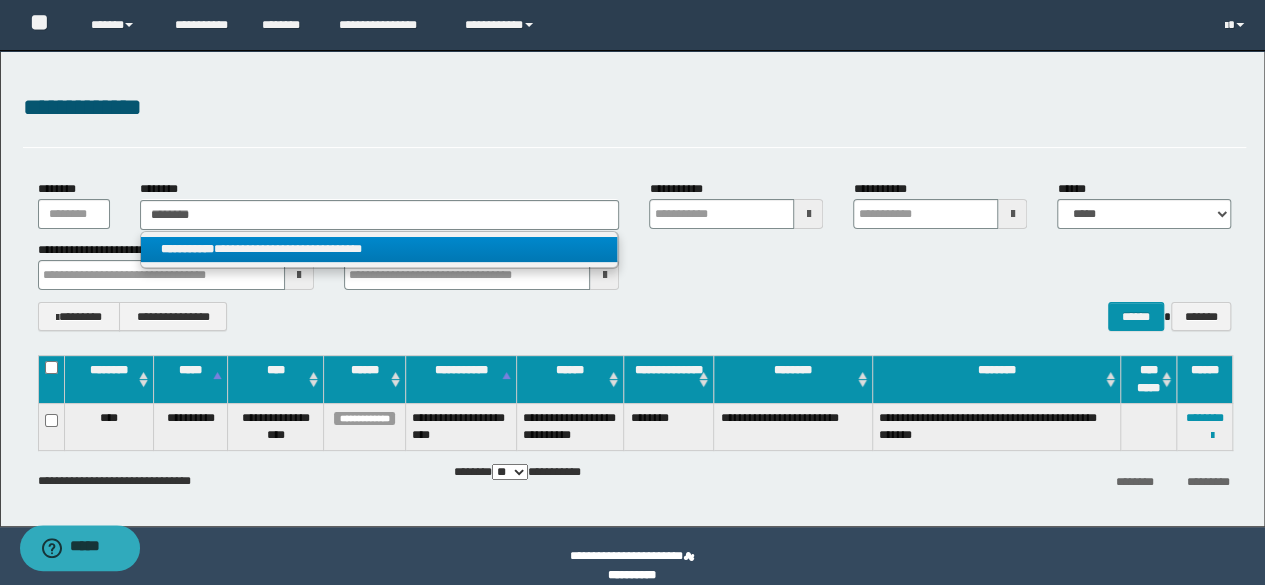 click on "**********" at bounding box center [379, 249] 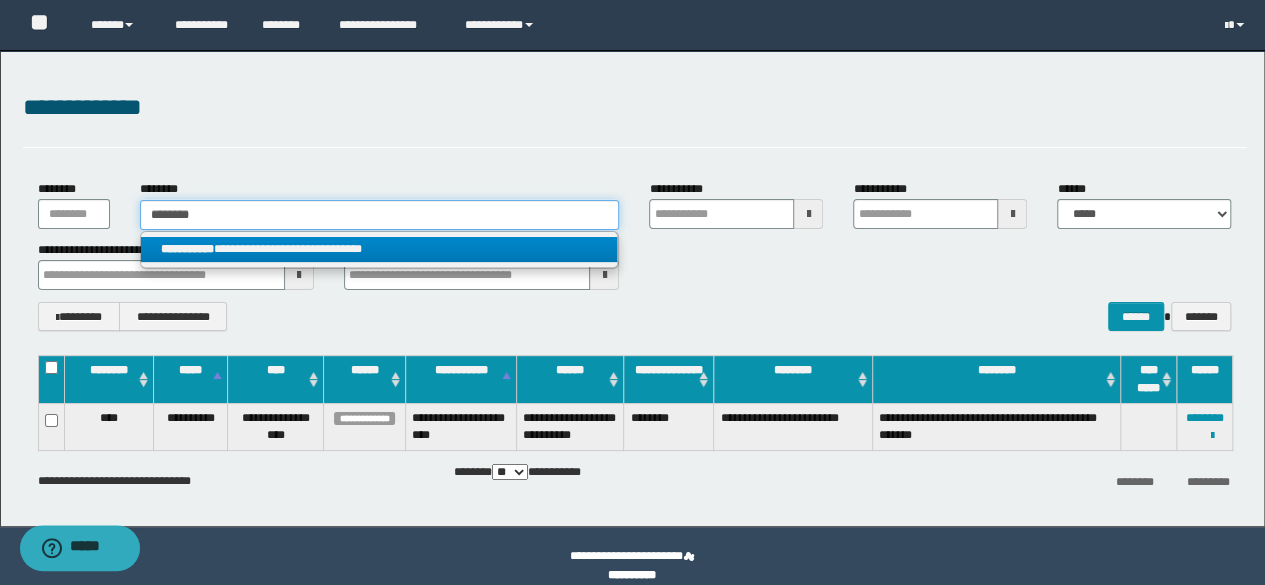 type 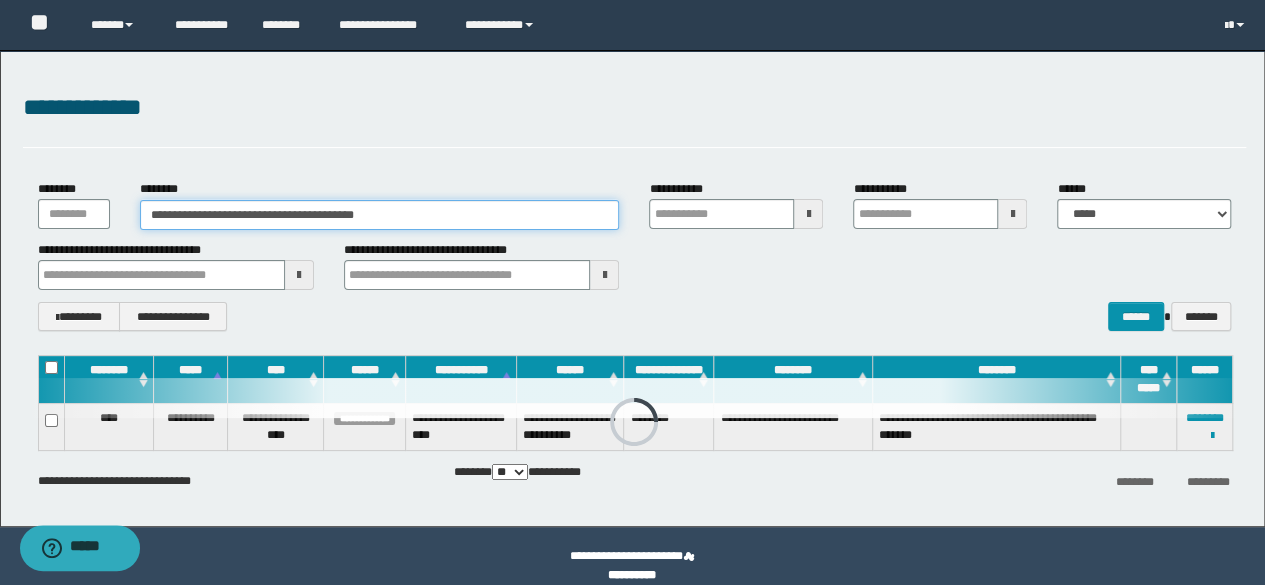 type 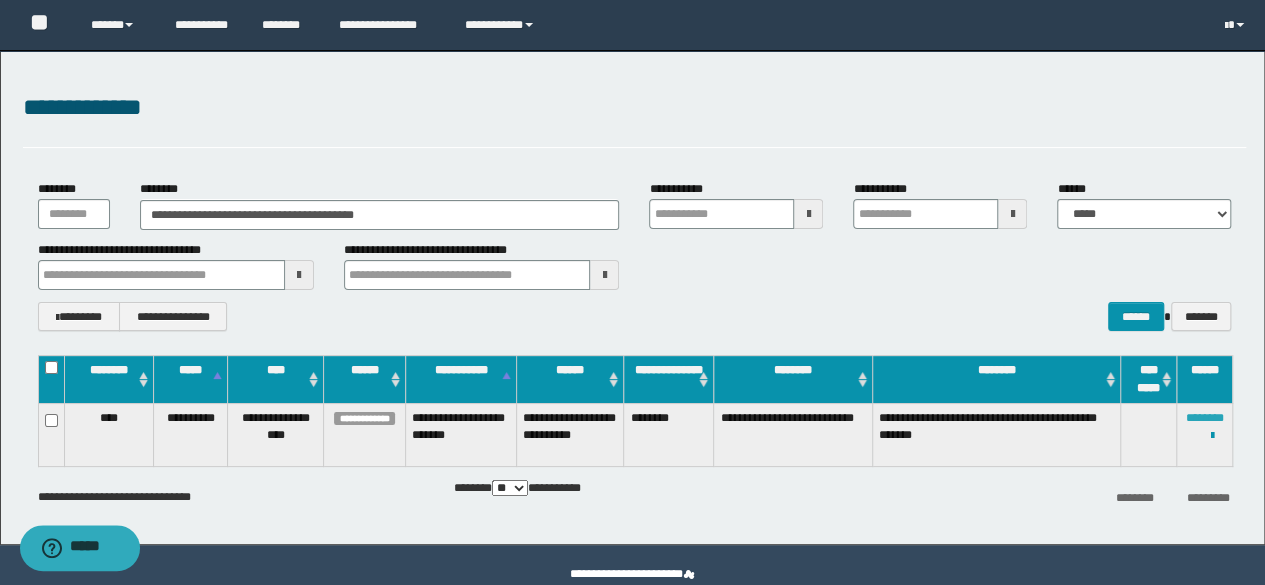 click on "********" at bounding box center (1205, 418) 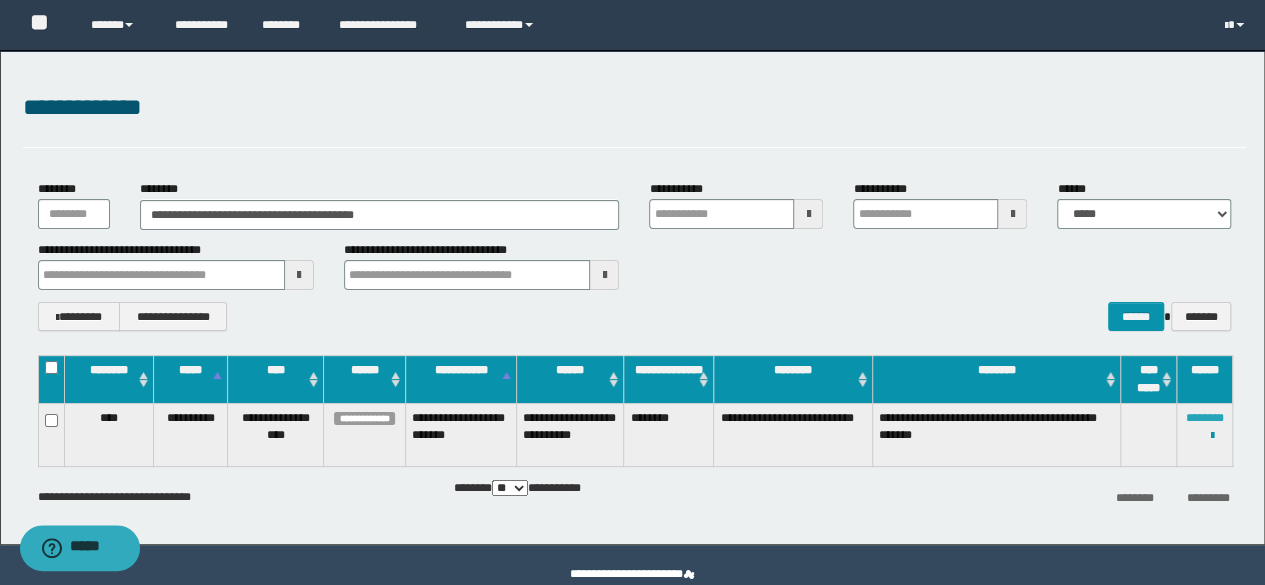 type 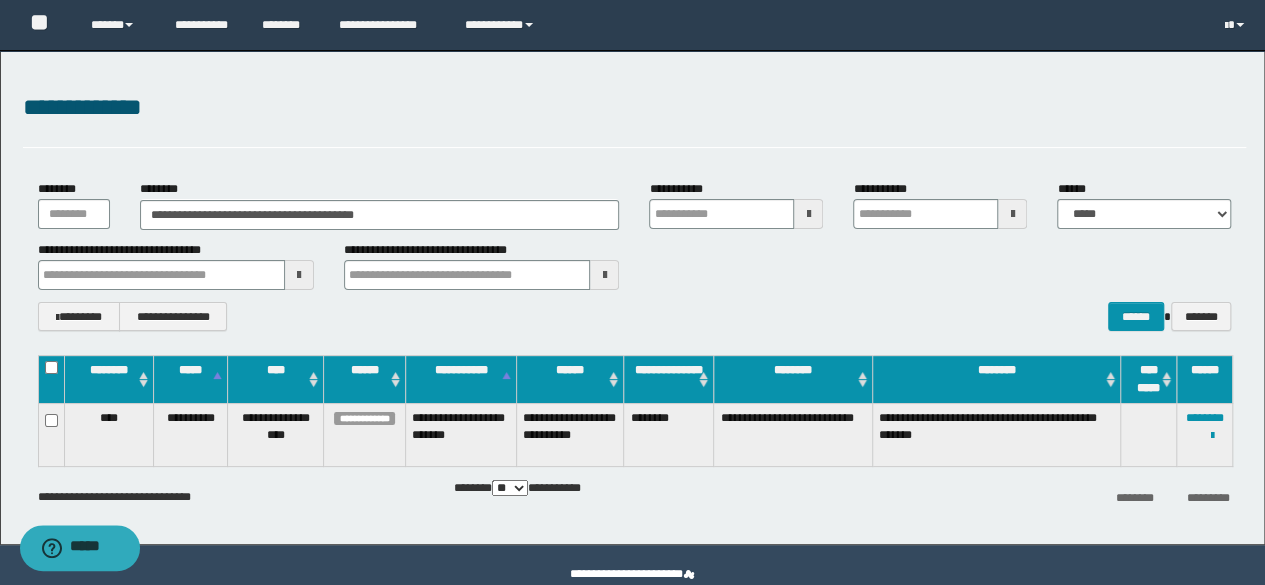 type 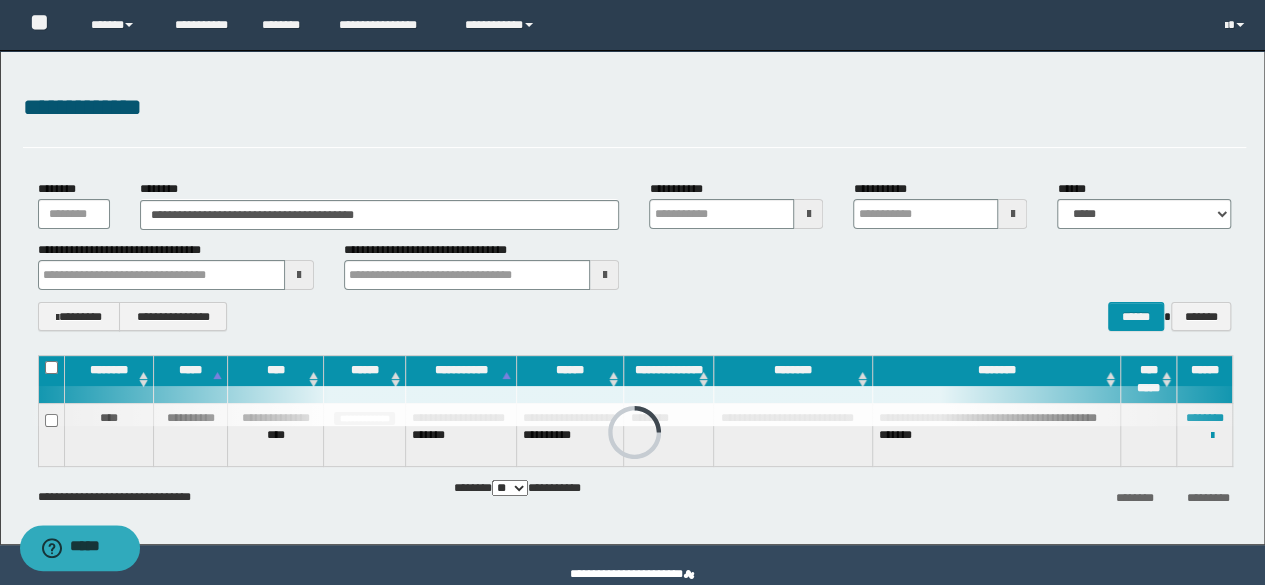 type 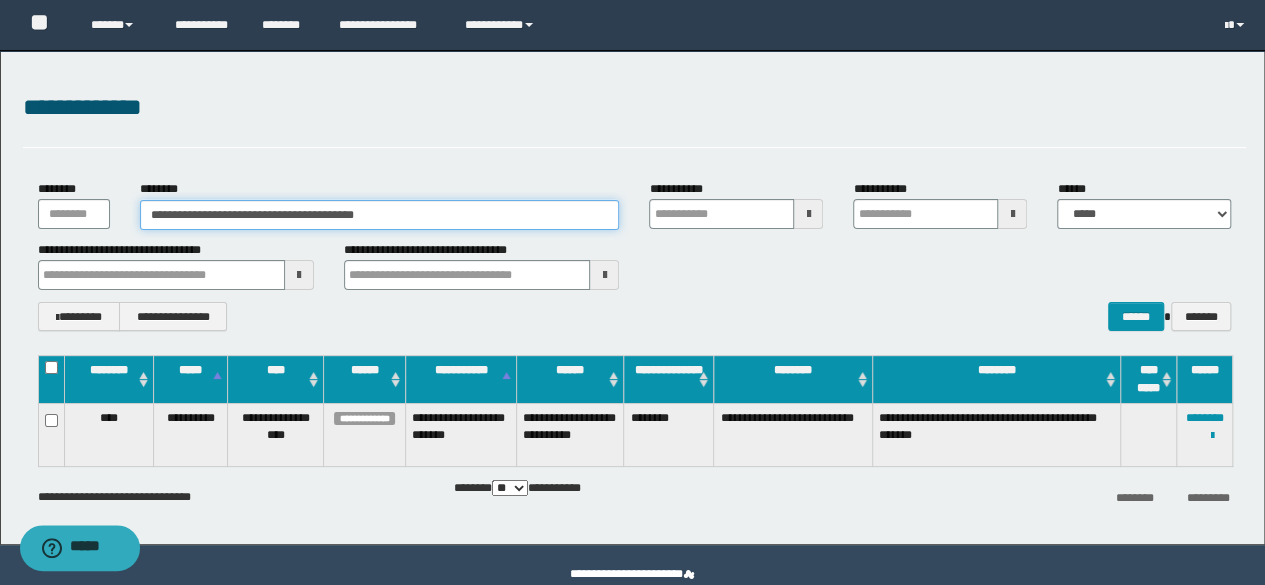 drag, startPoint x: 458, startPoint y: 205, endPoint x: 0, endPoint y: 157, distance: 460.50842 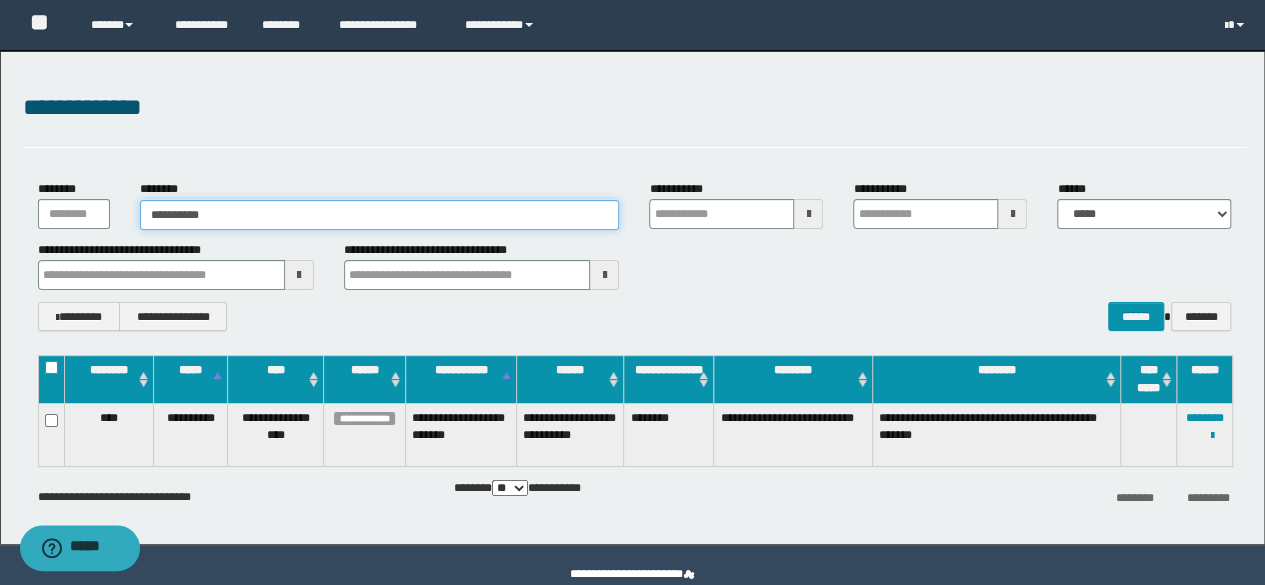 type on "**********" 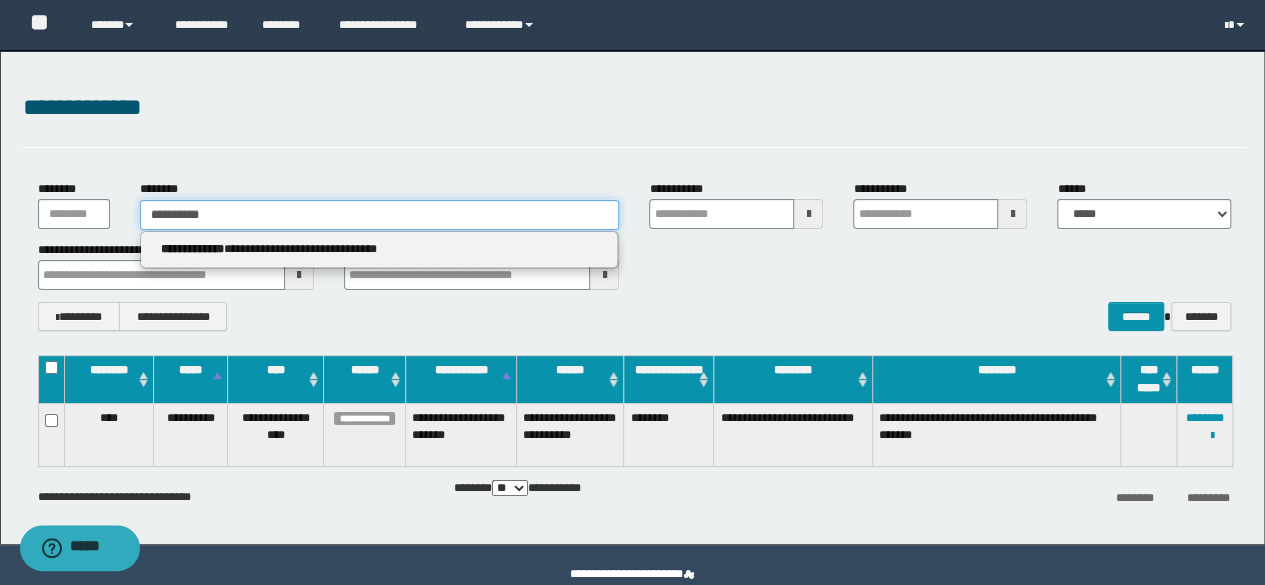 type 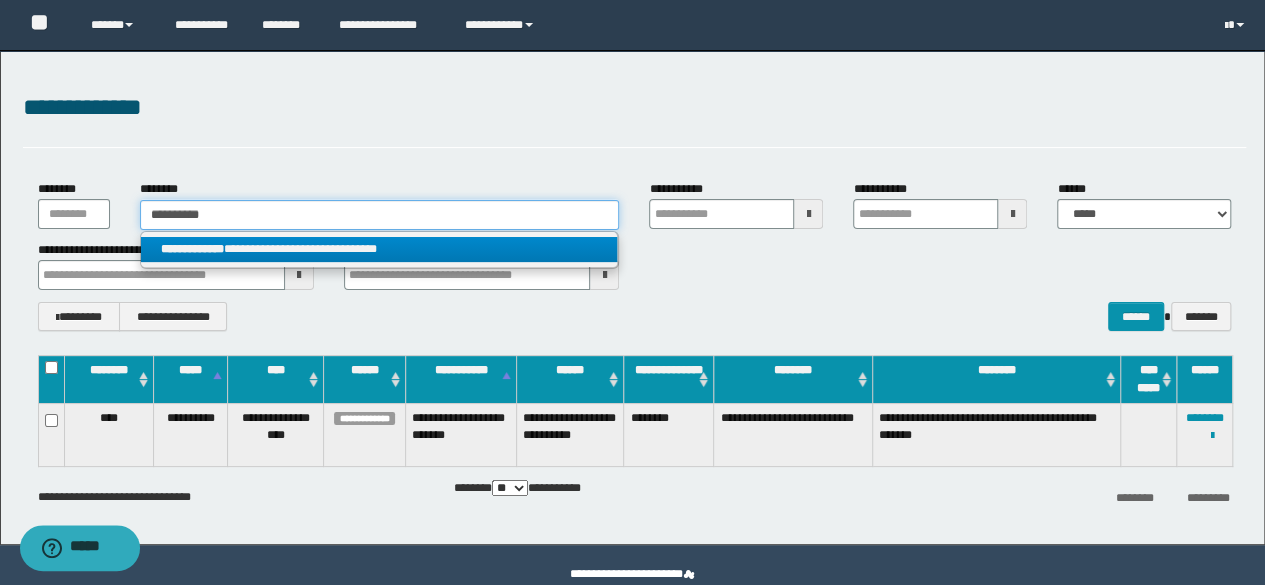 type on "**********" 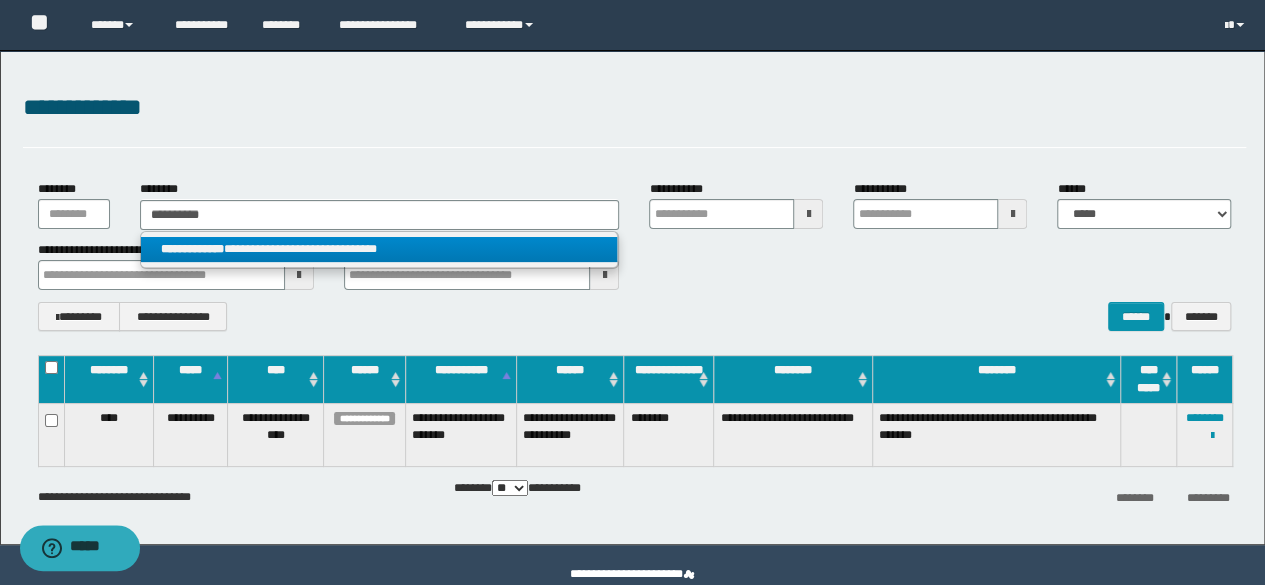 click on "**********" at bounding box center (379, 249) 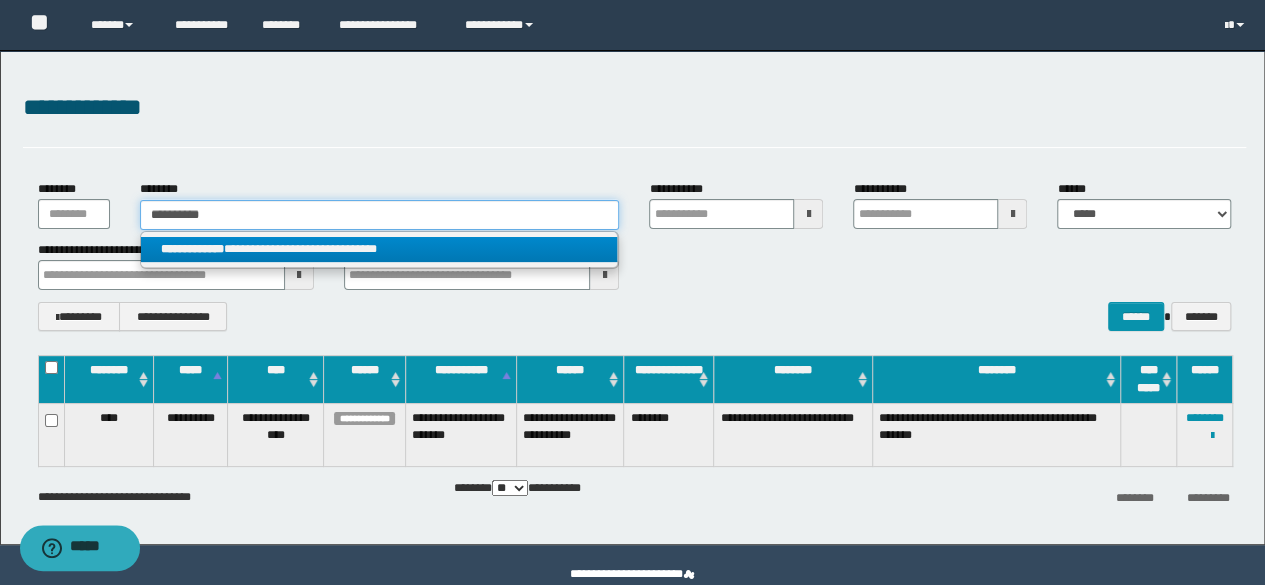 type 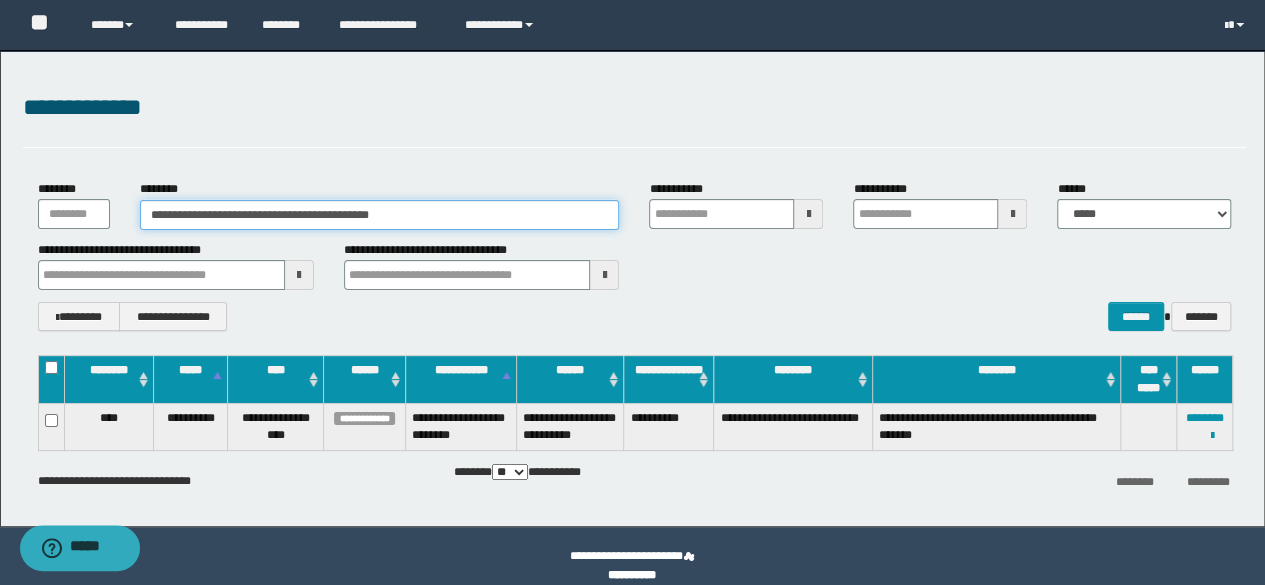 type 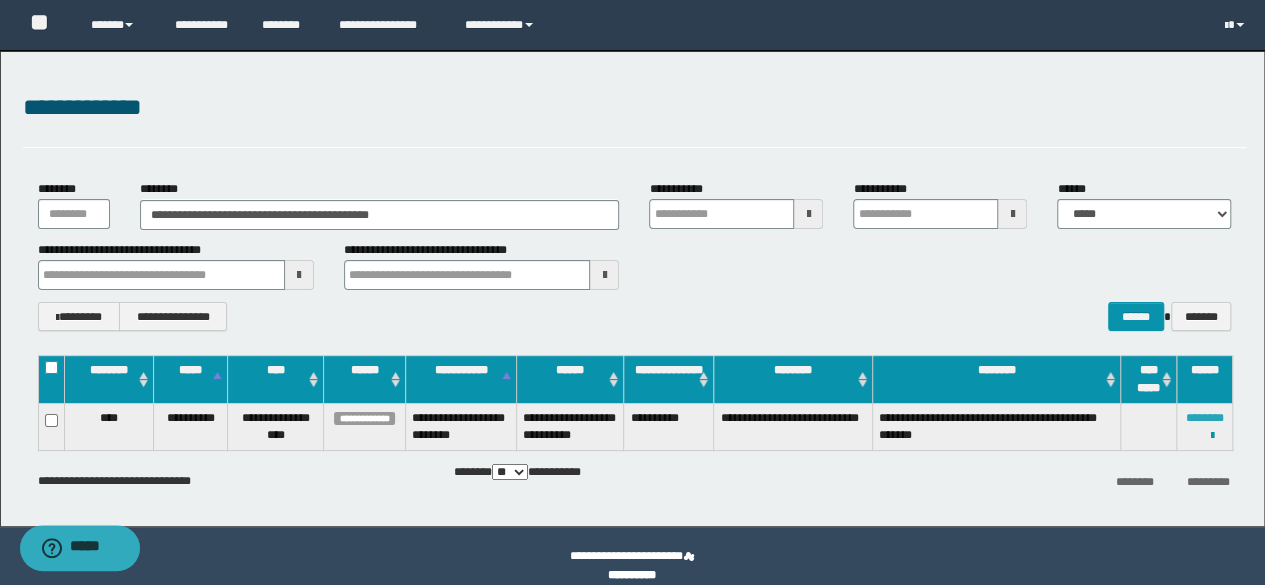 click on "********" at bounding box center (1205, 418) 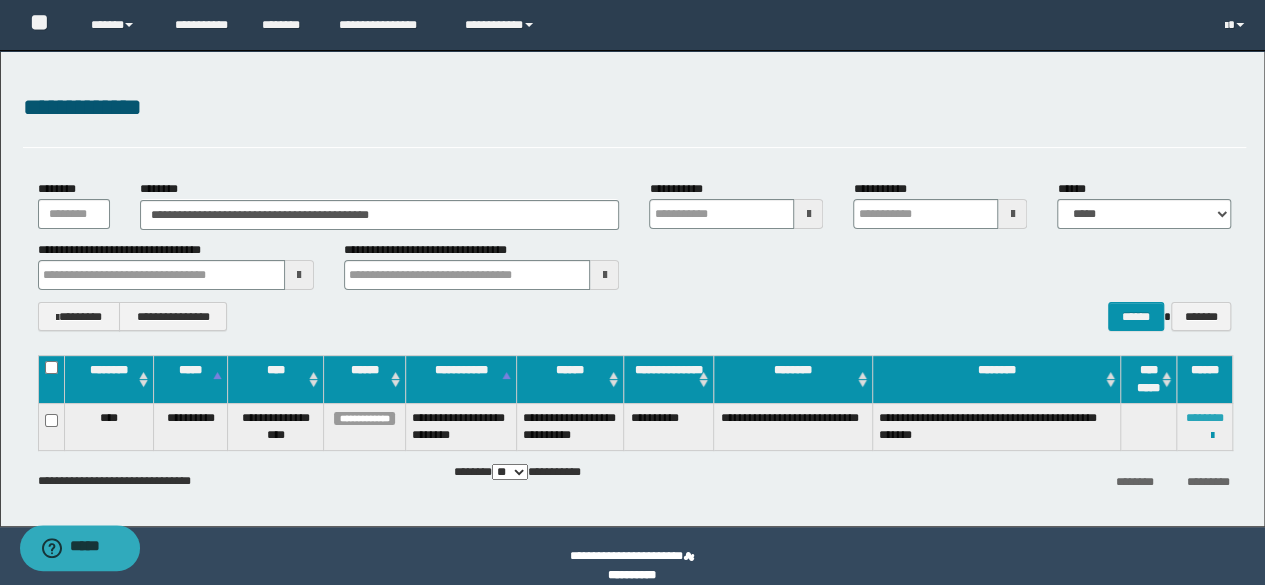 type 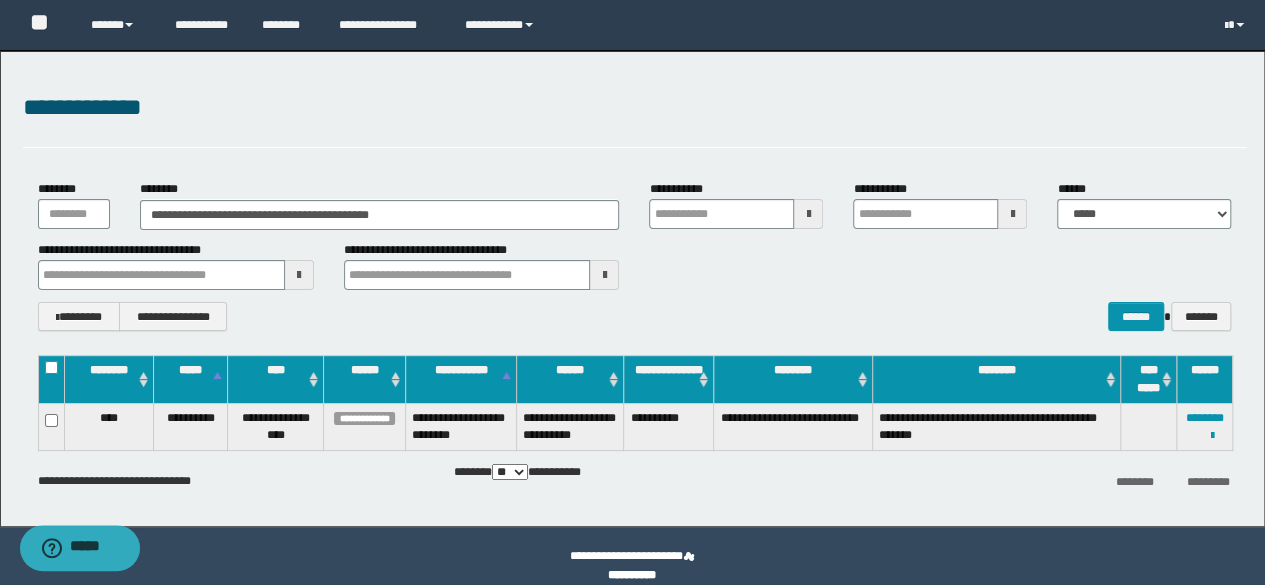 type 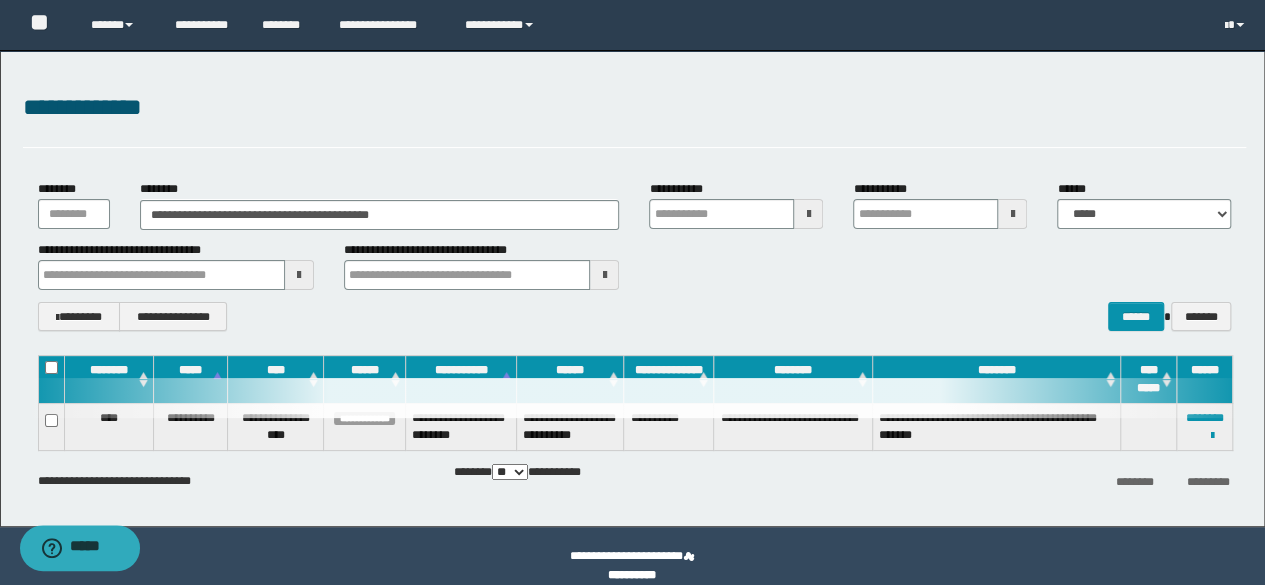 type 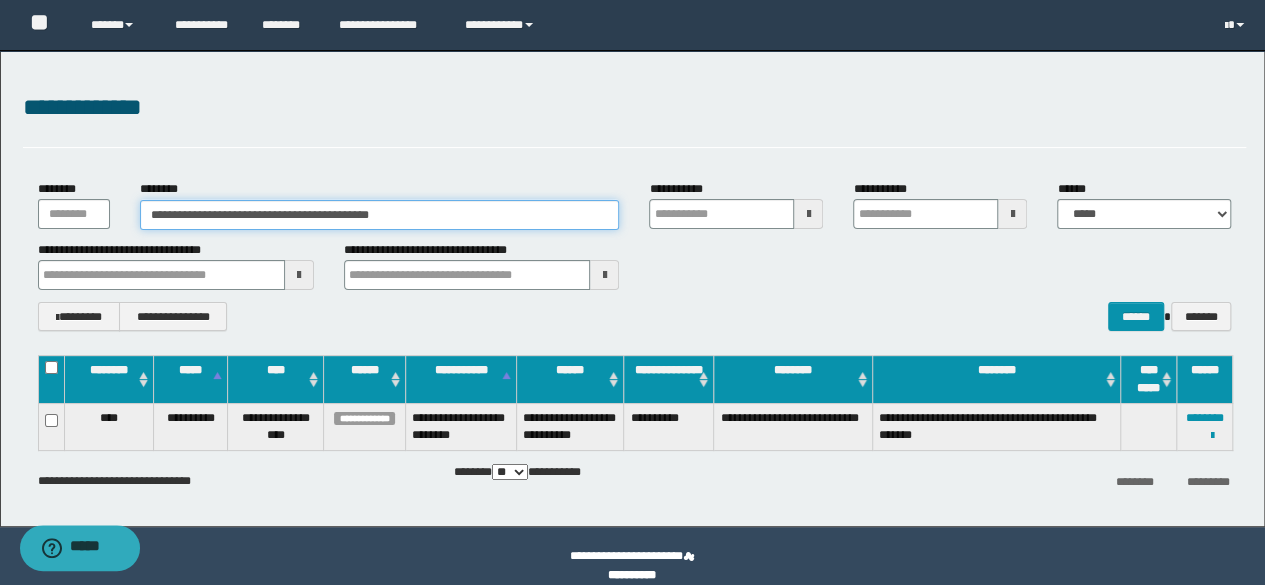 drag, startPoint x: 464, startPoint y: 218, endPoint x: 0, endPoint y: 99, distance: 479.0167 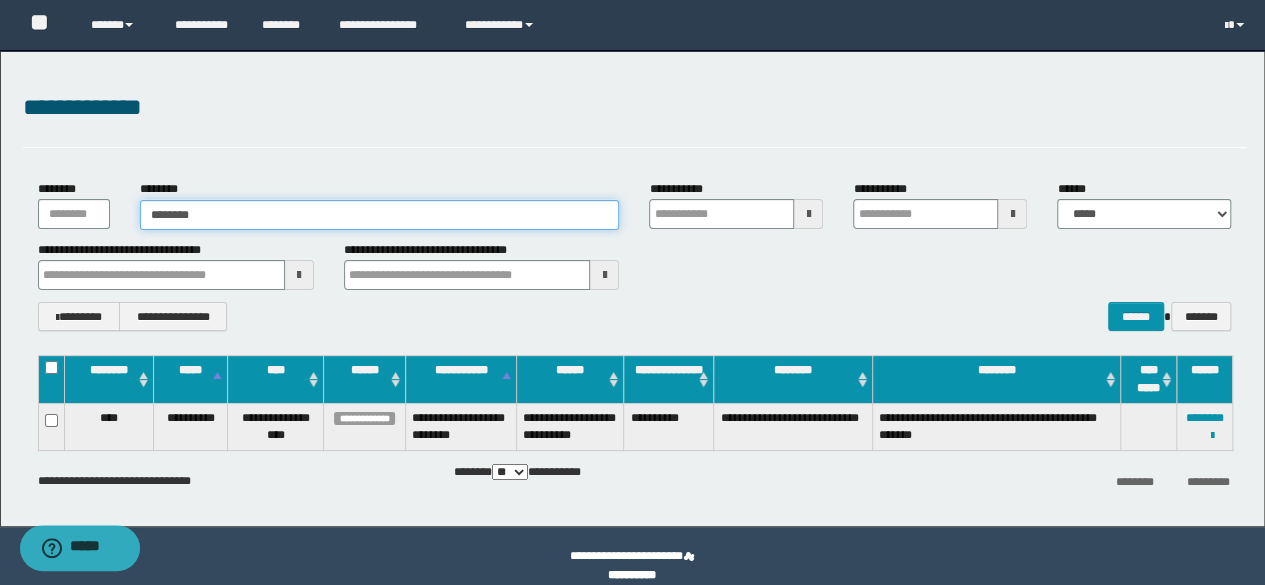type on "********" 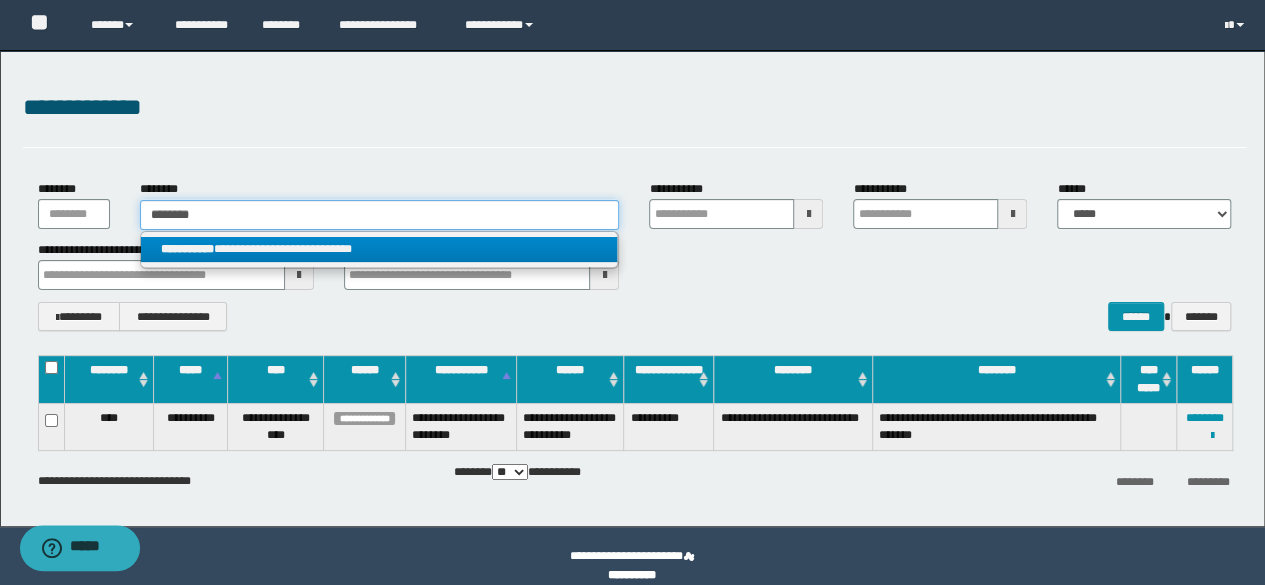 type on "********" 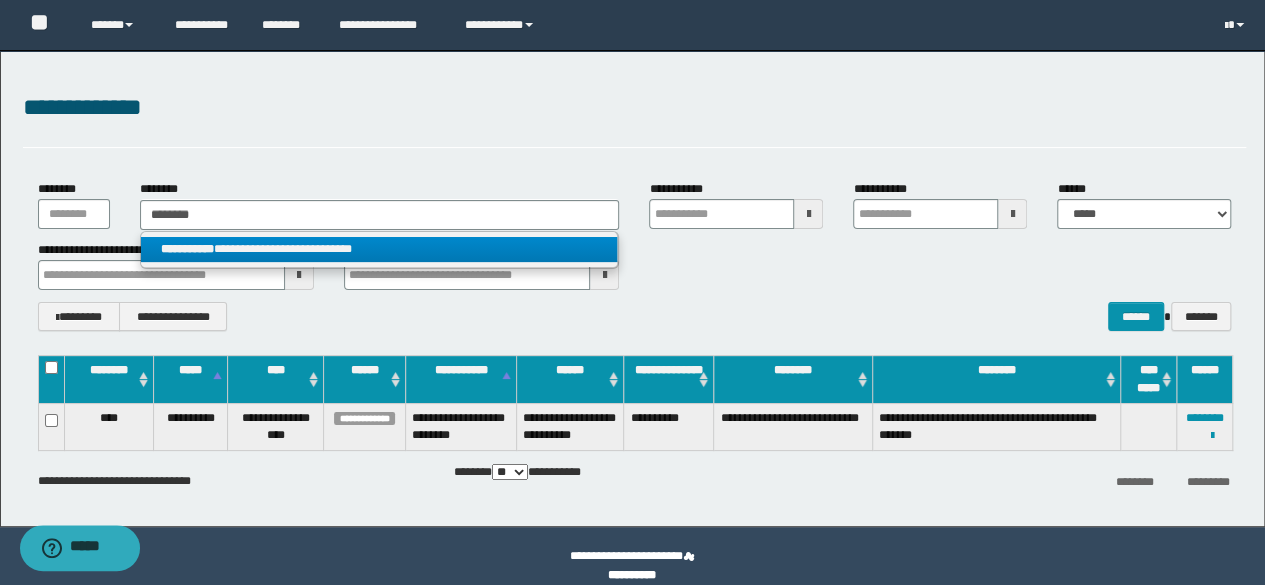 click on "**********" at bounding box center (379, 249) 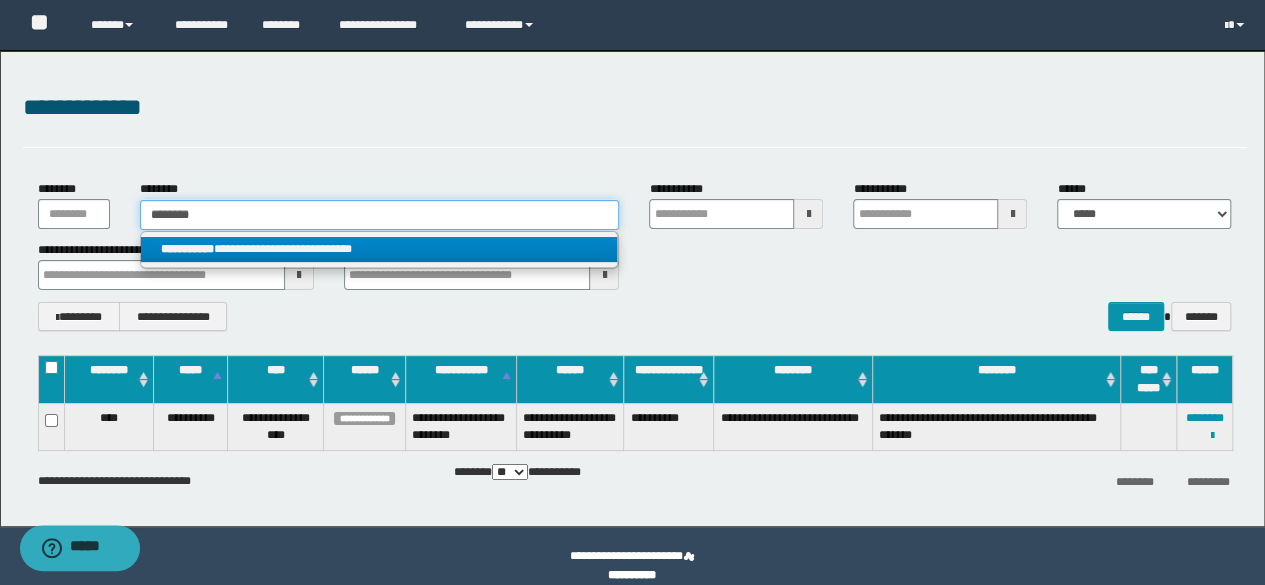 type 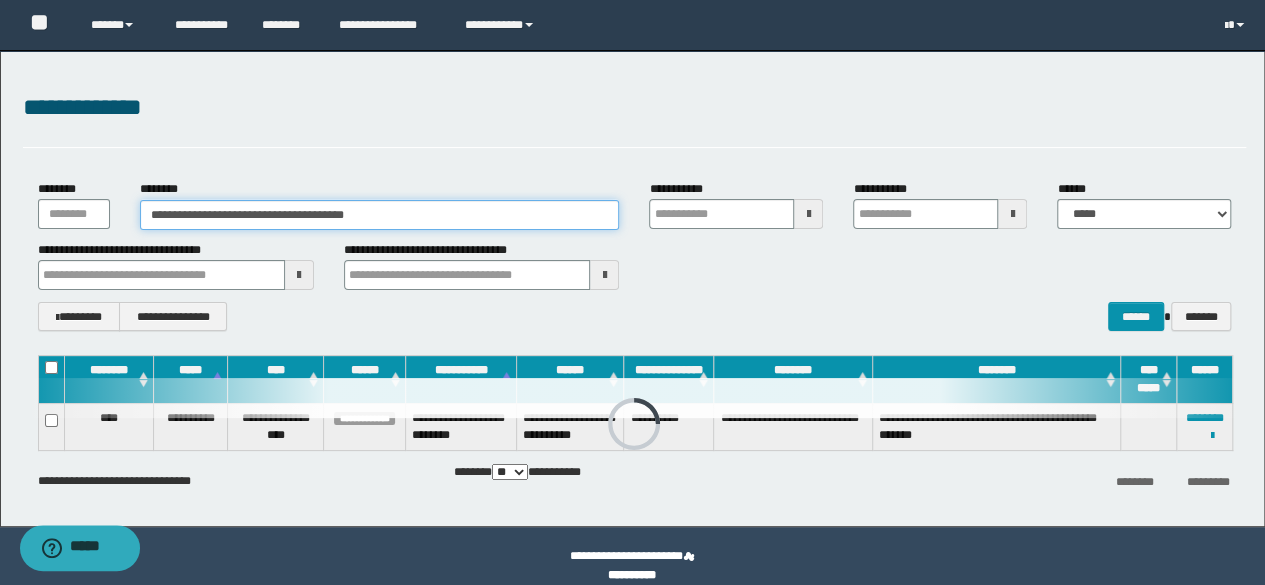 type 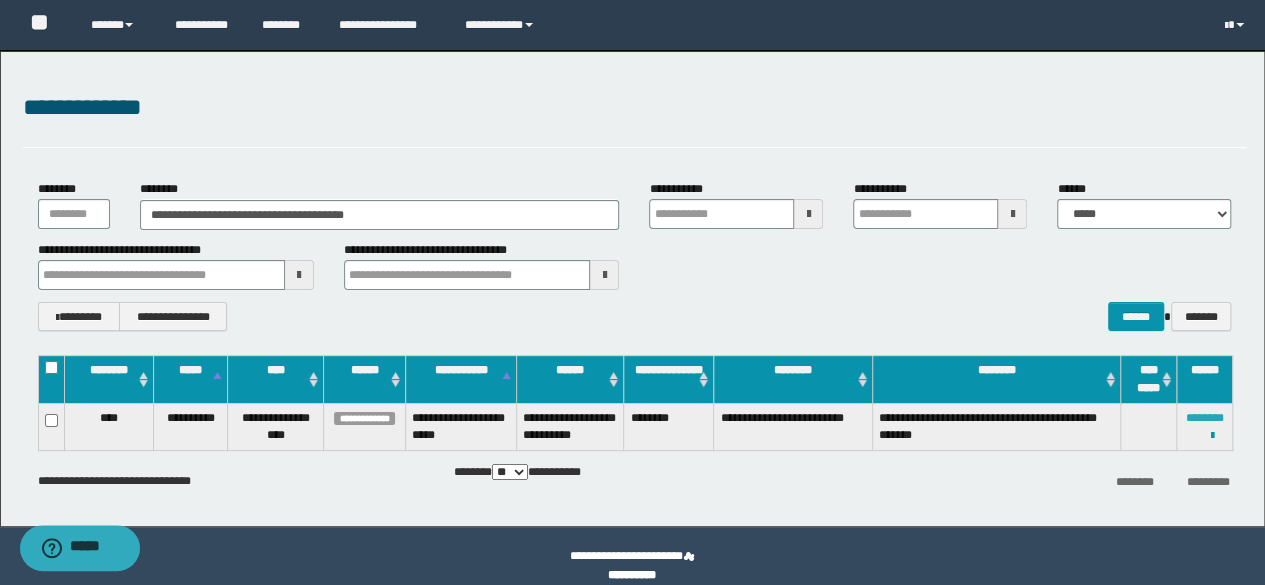 click on "********" at bounding box center (1205, 418) 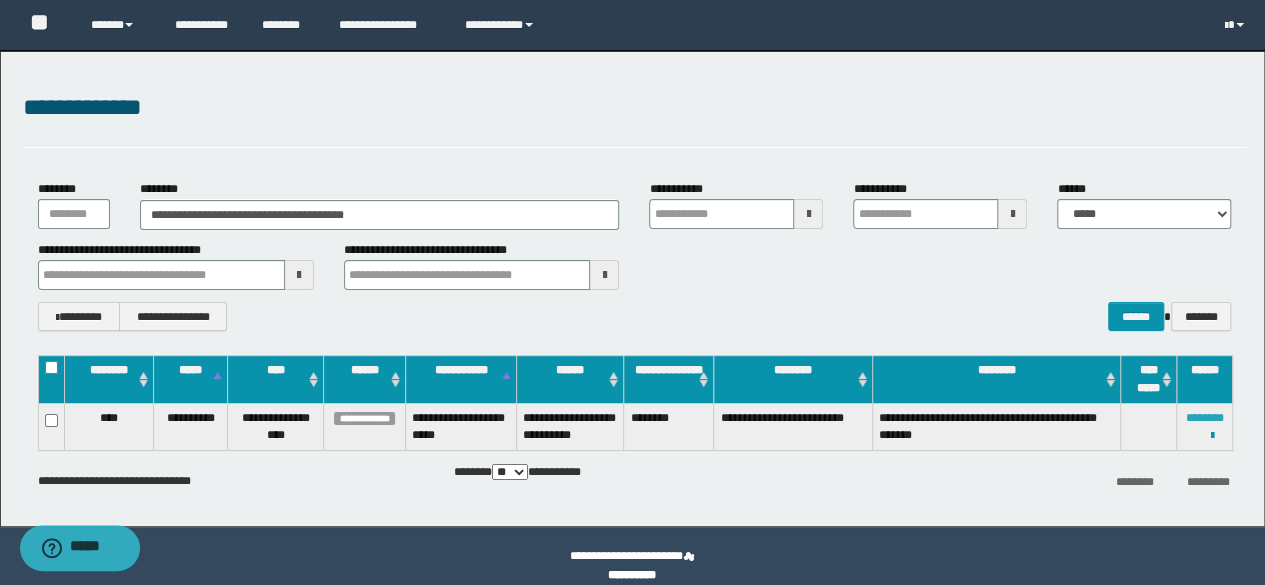 type 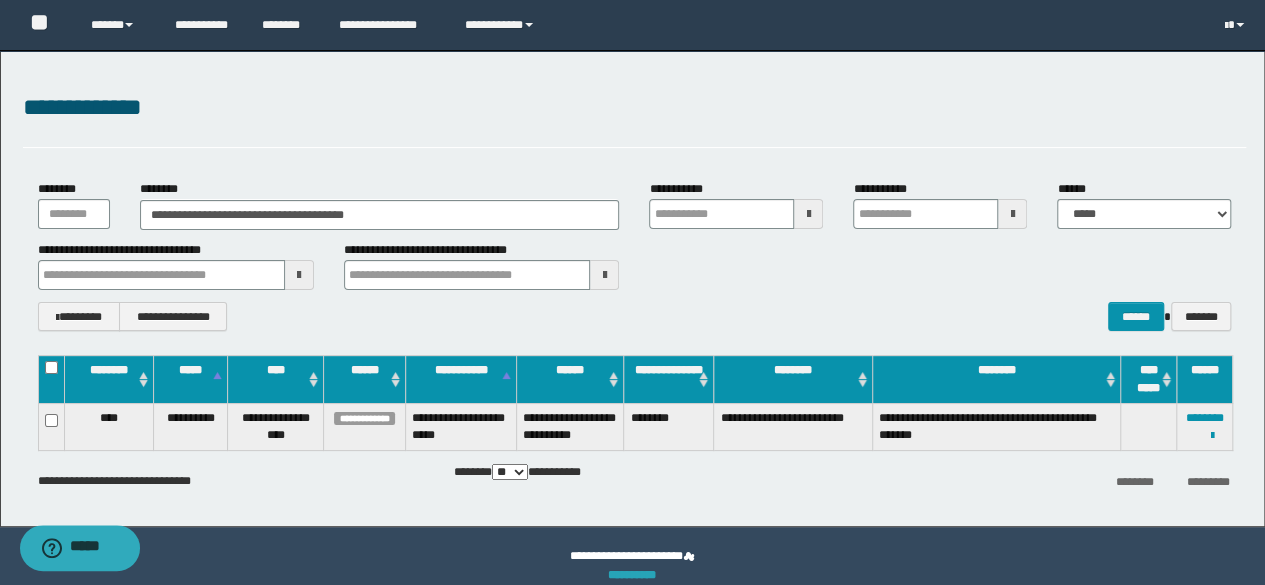 type 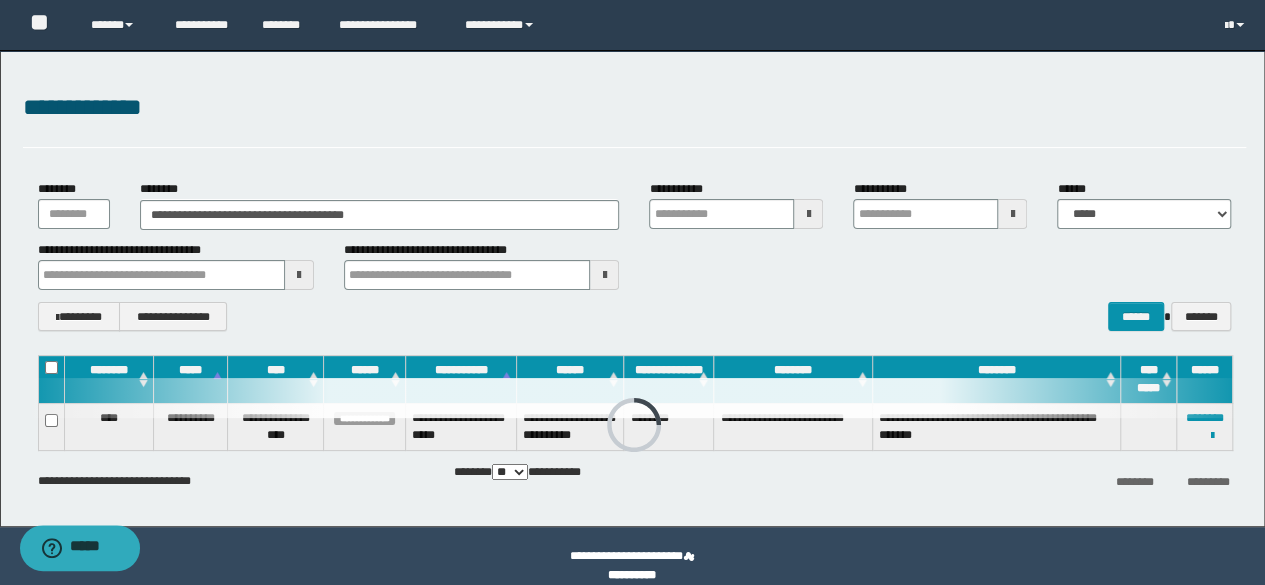 type 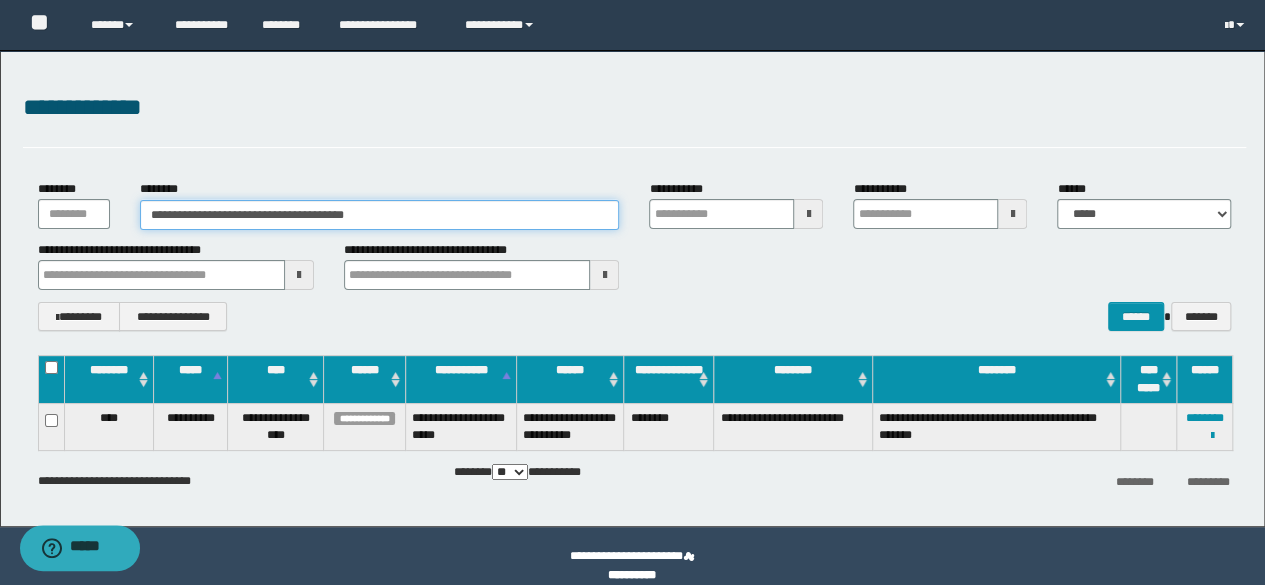 drag, startPoint x: 451, startPoint y: 211, endPoint x: 57, endPoint y: 148, distance: 399.005 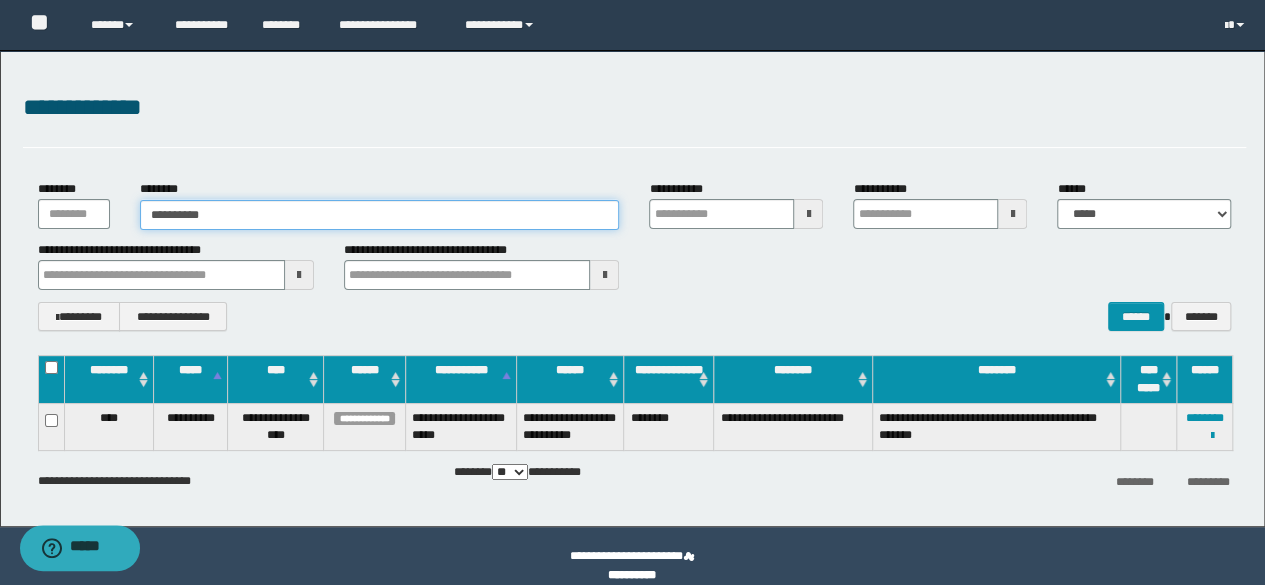 type on "**********" 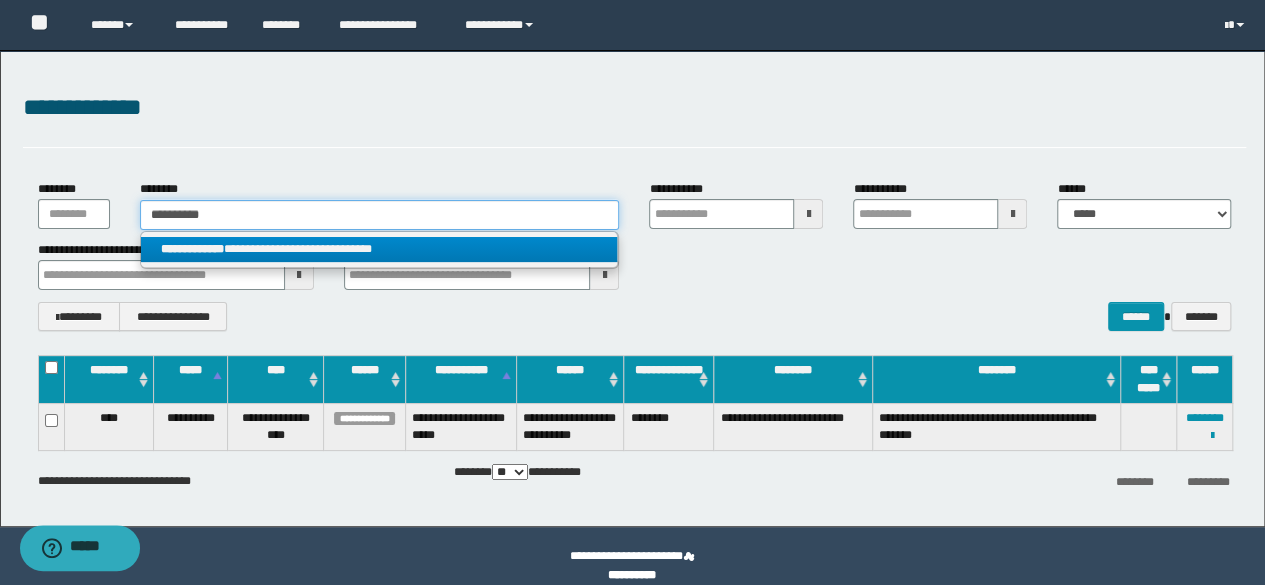 type on "**********" 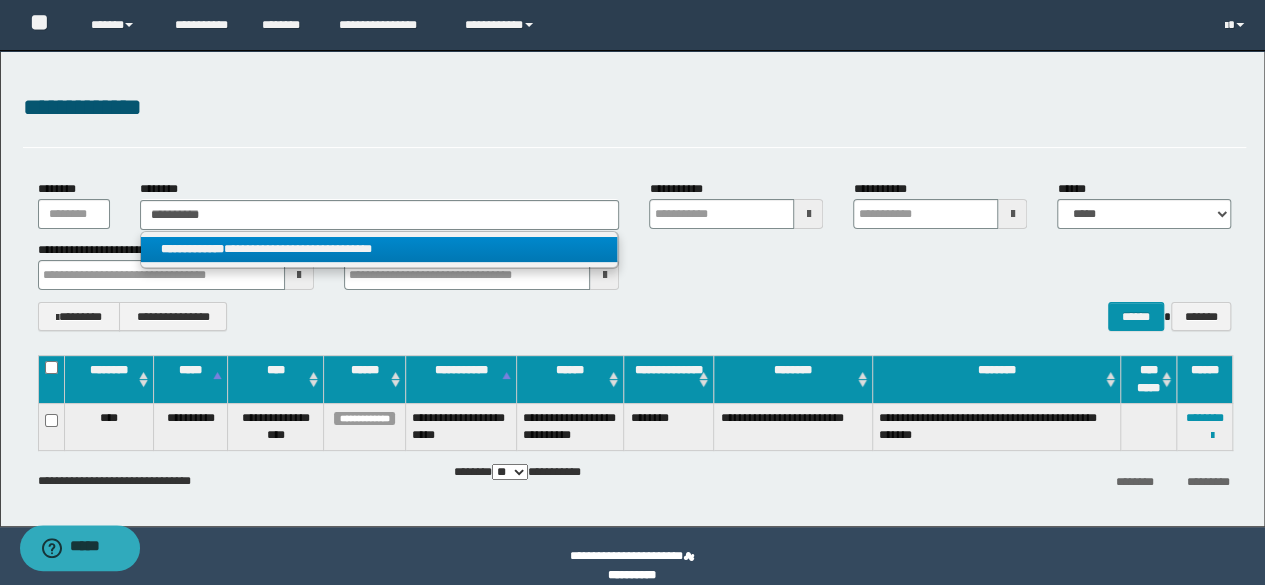 click on "**********" at bounding box center (379, 249) 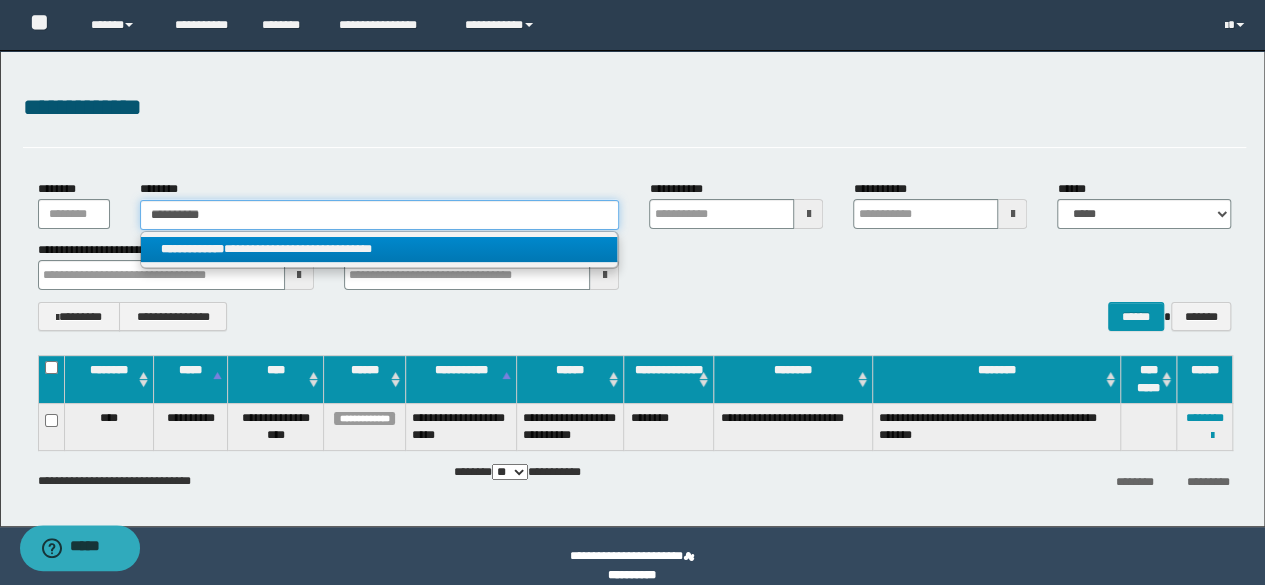 type 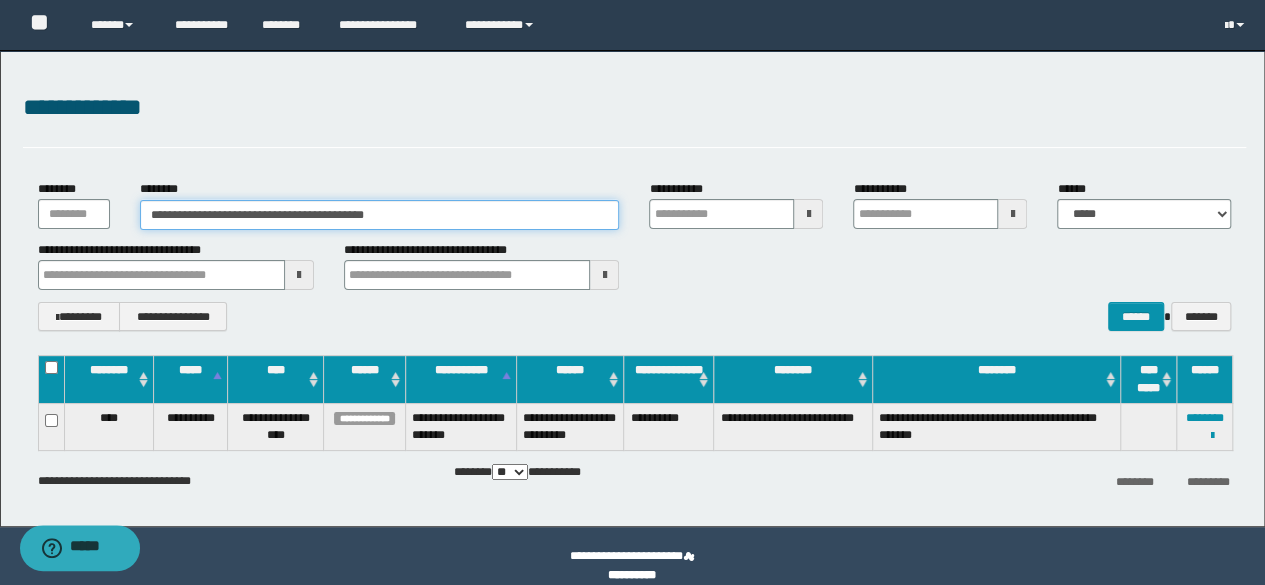 type 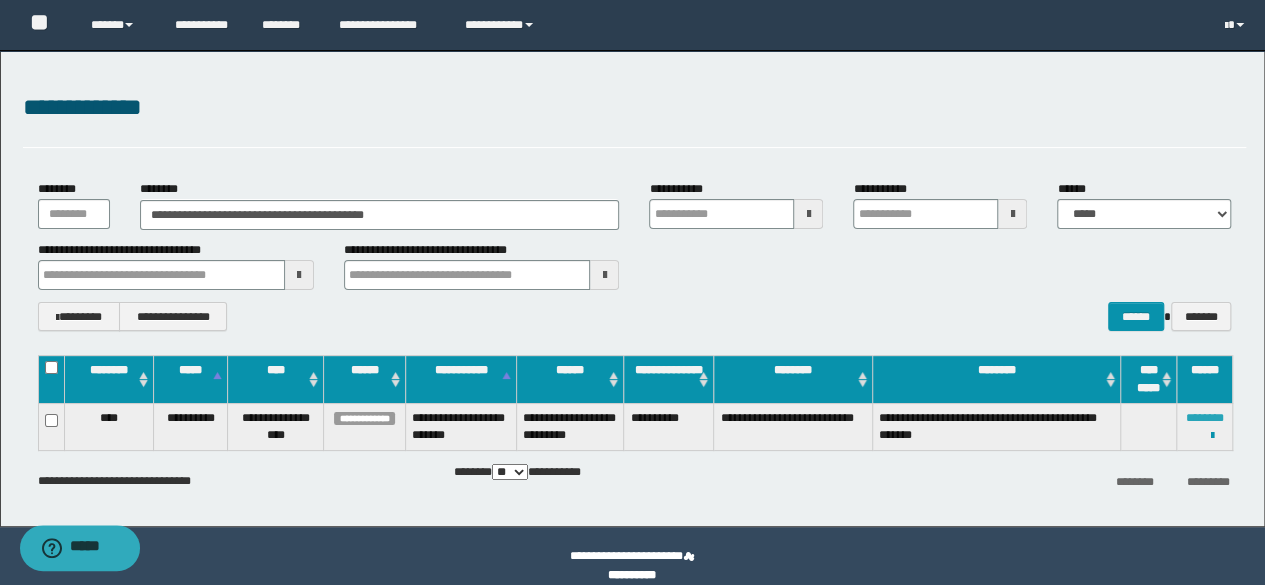click on "********" at bounding box center (1205, 418) 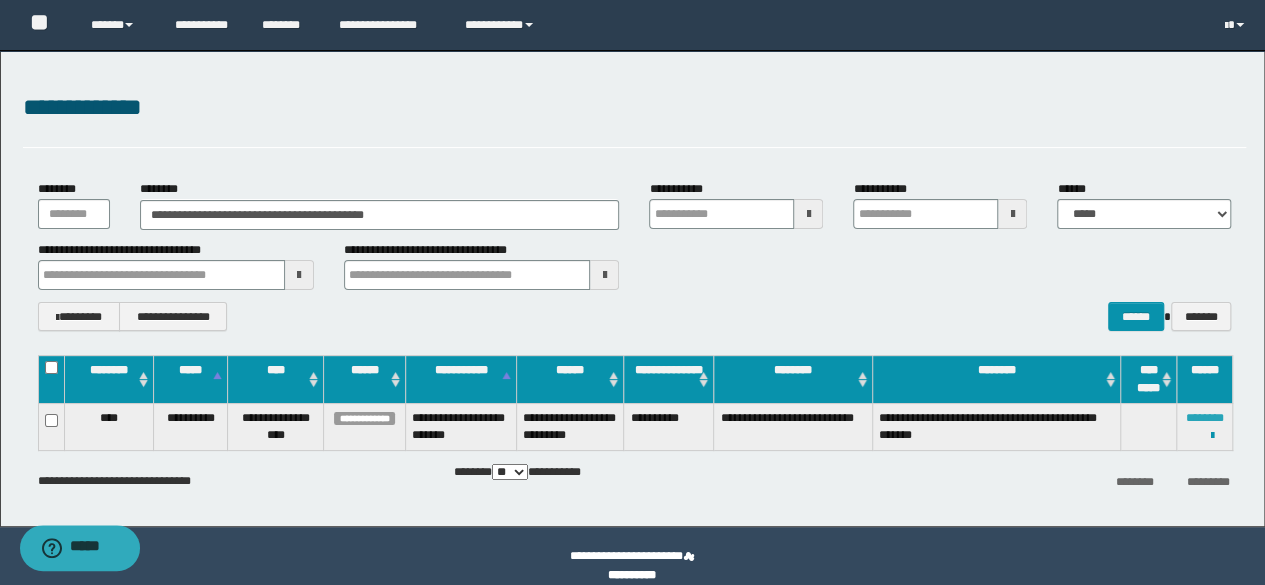 type 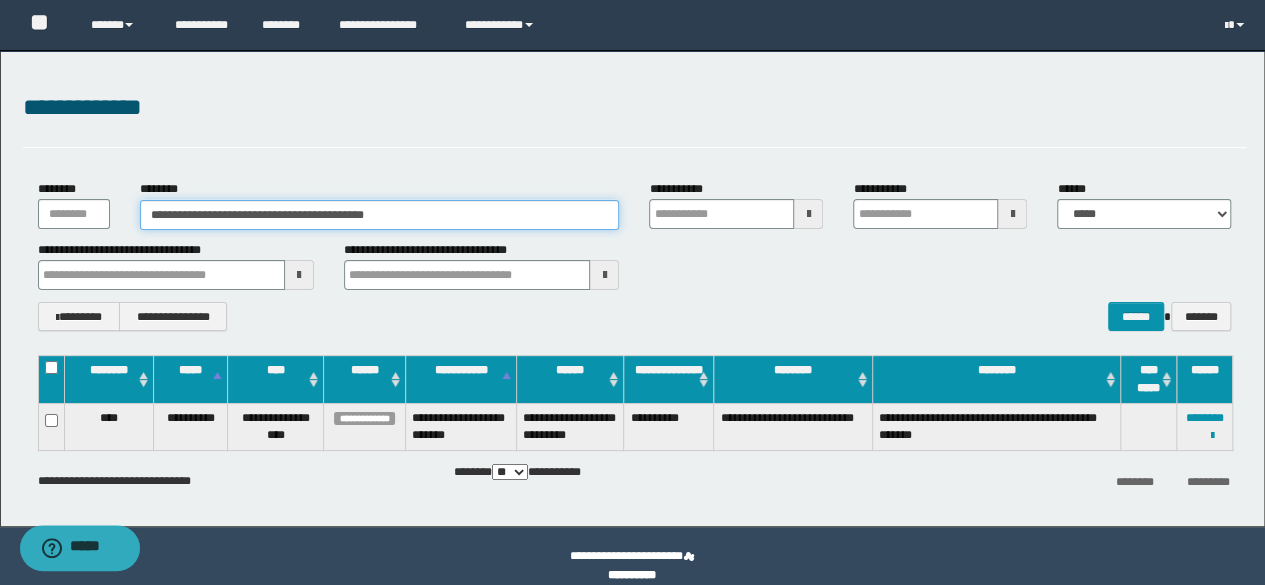 drag, startPoint x: 442, startPoint y: 207, endPoint x: 0, endPoint y: 209, distance: 442.00452 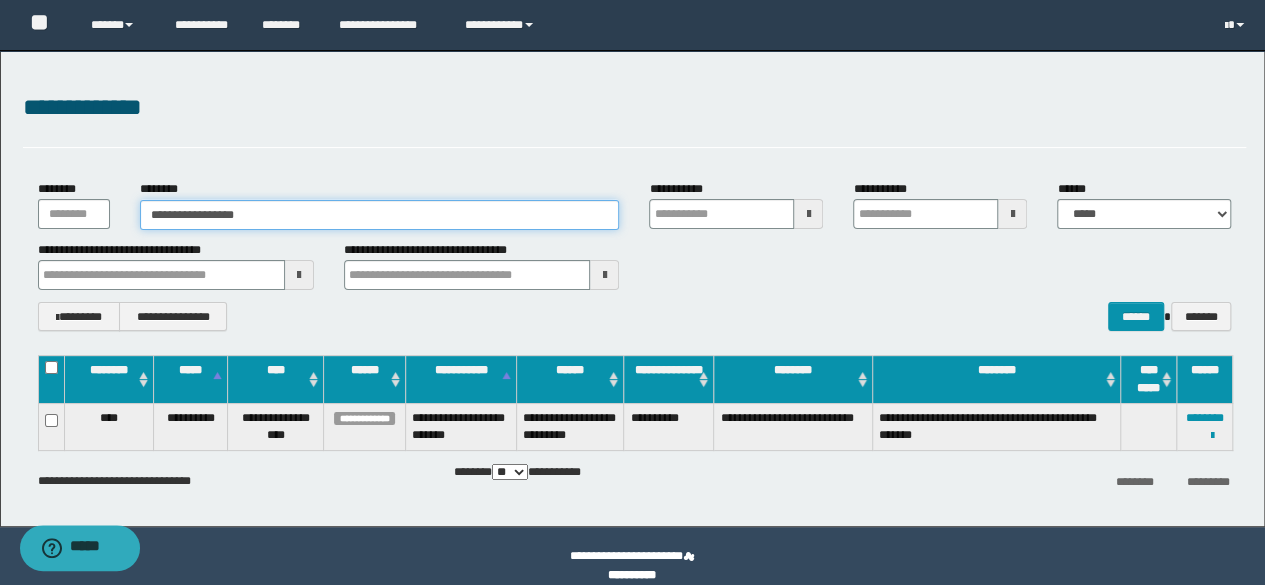 type on "**********" 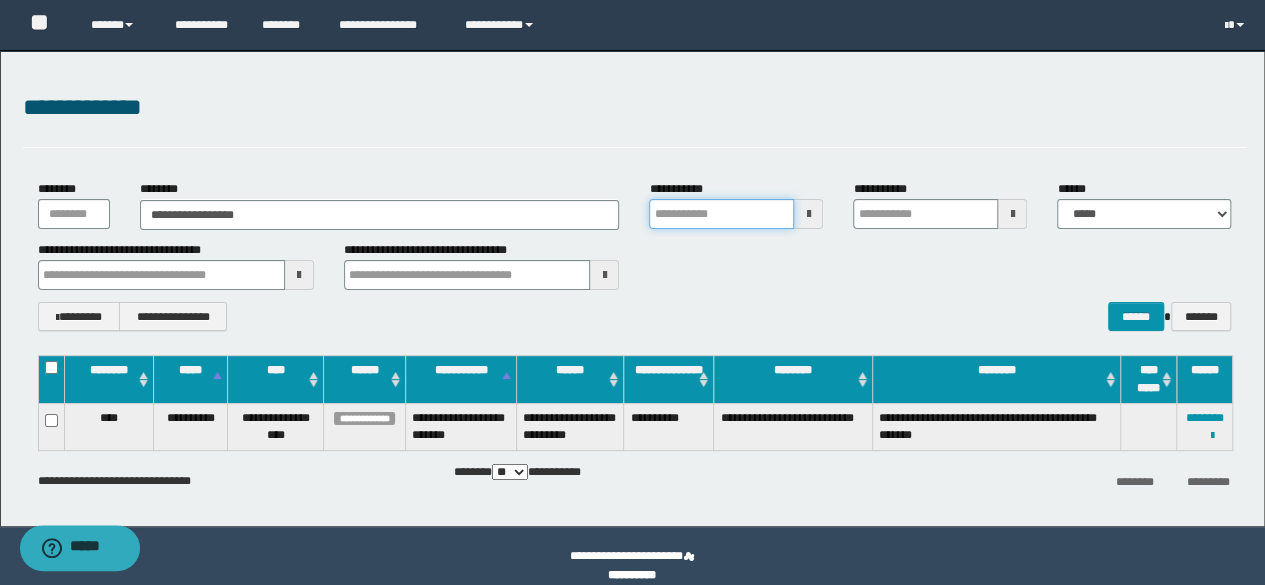type 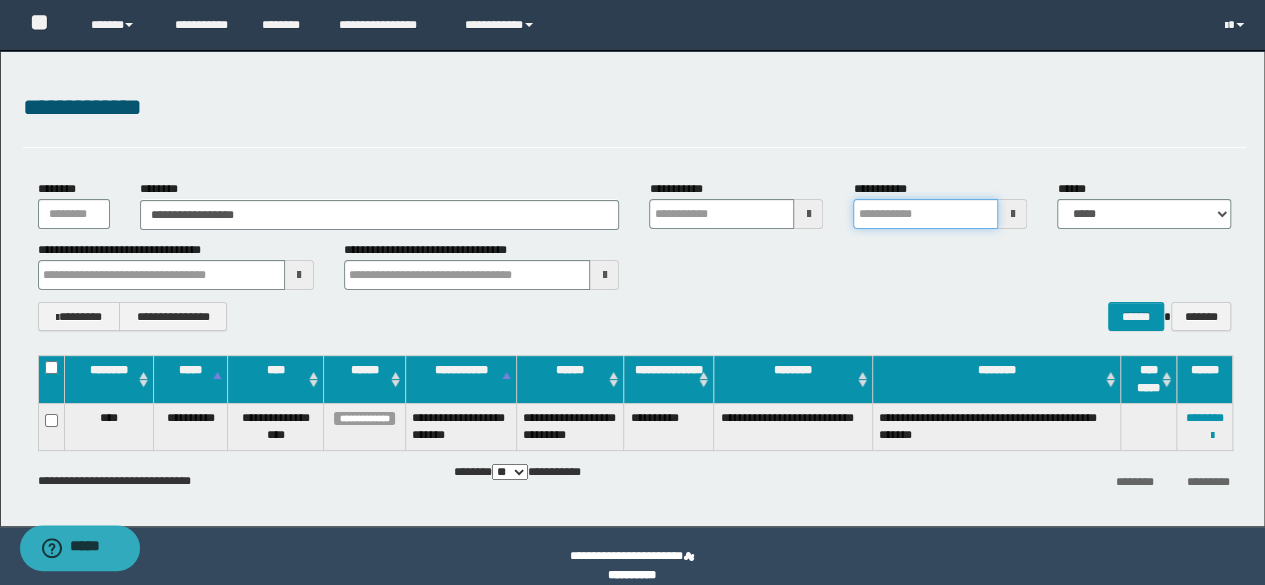 type 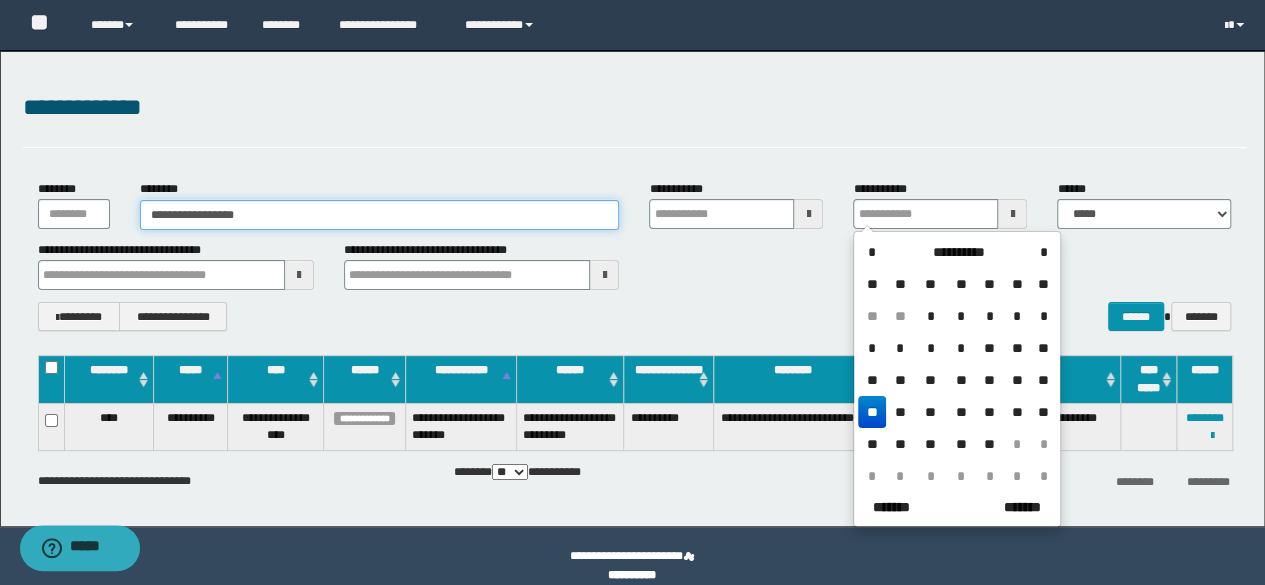 type on "**********" 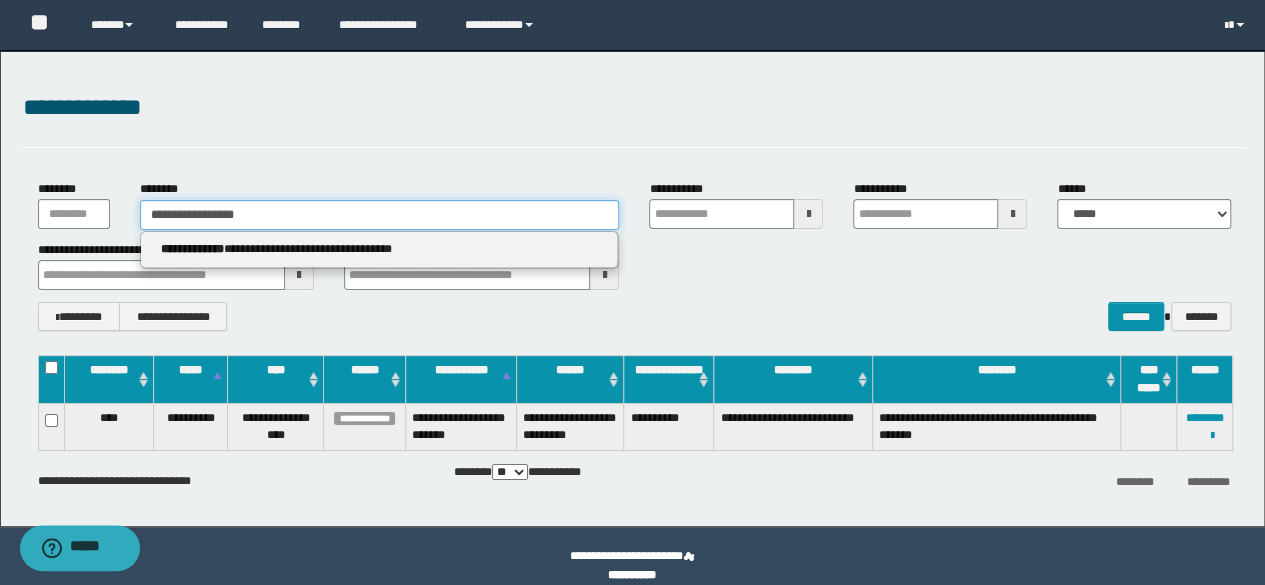 click on "**********" at bounding box center (380, 215) 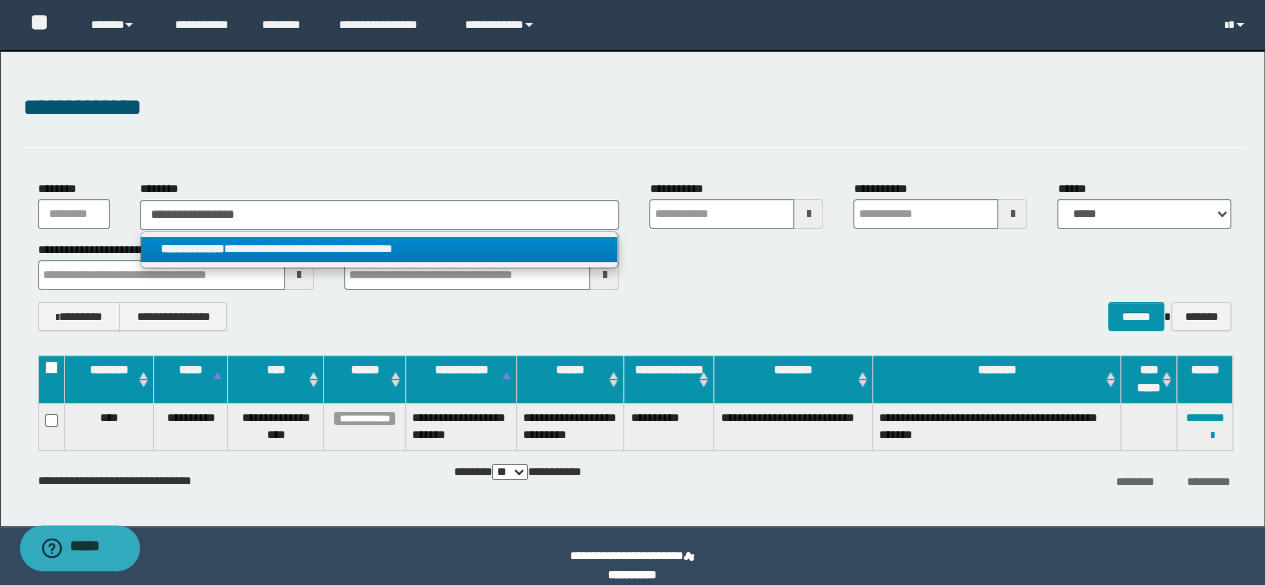 click on "**********" at bounding box center (379, 249) 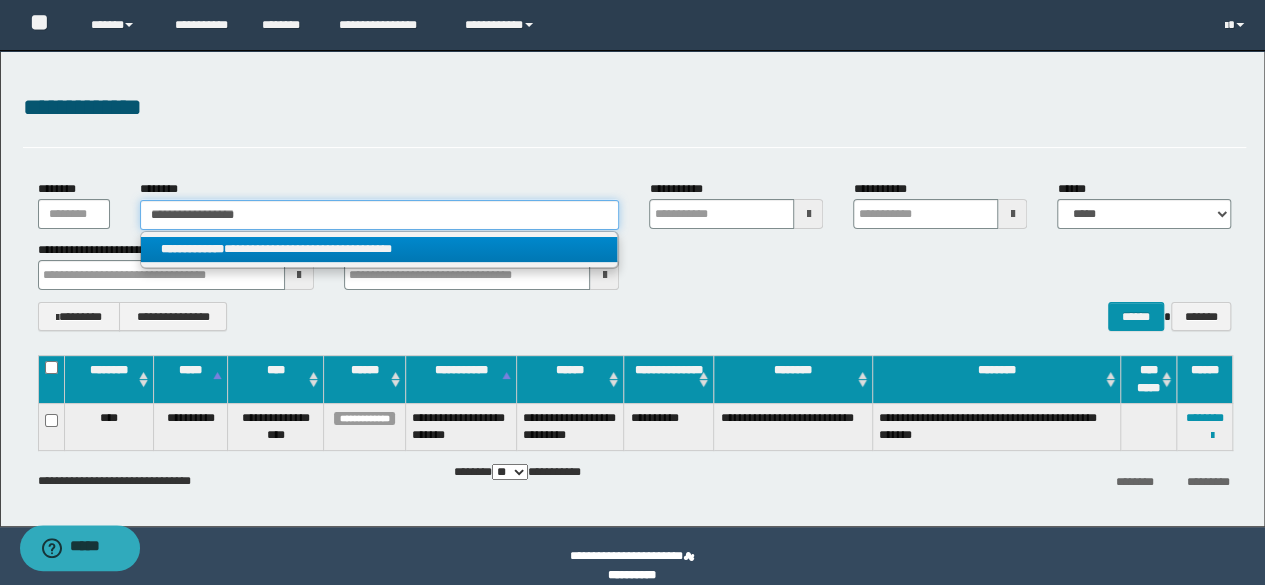 type 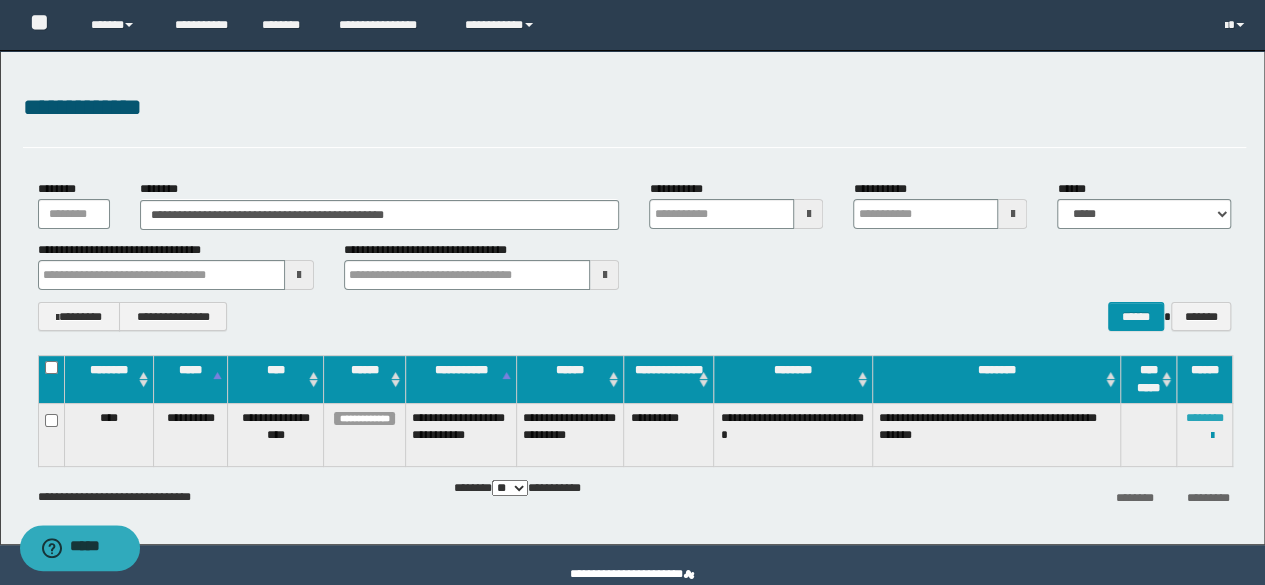 click on "********" at bounding box center [1205, 418] 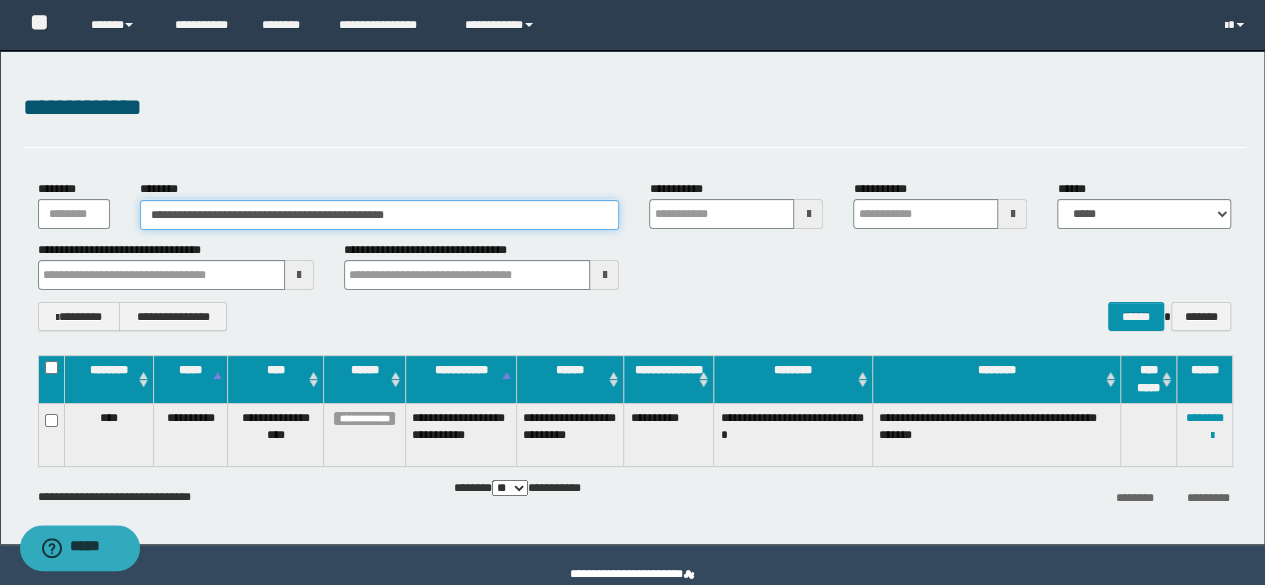 drag, startPoint x: 508, startPoint y: 218, endPoint x: 13, endPoint y: 137, distance: 501.5835 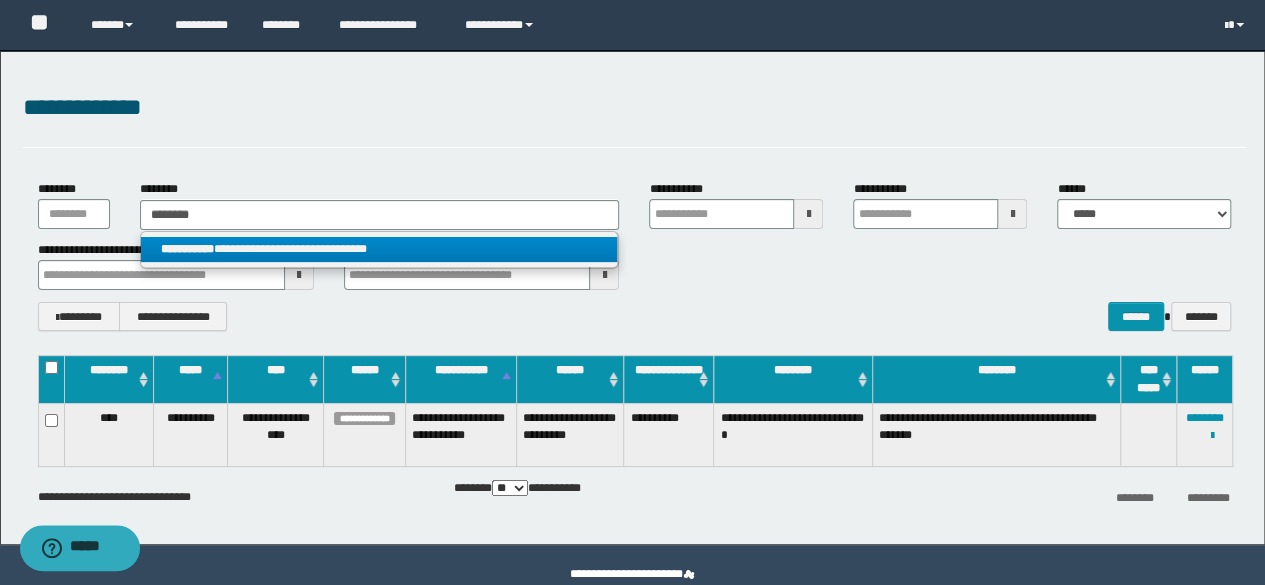 click on "**********" at bounding box center (379, 249) 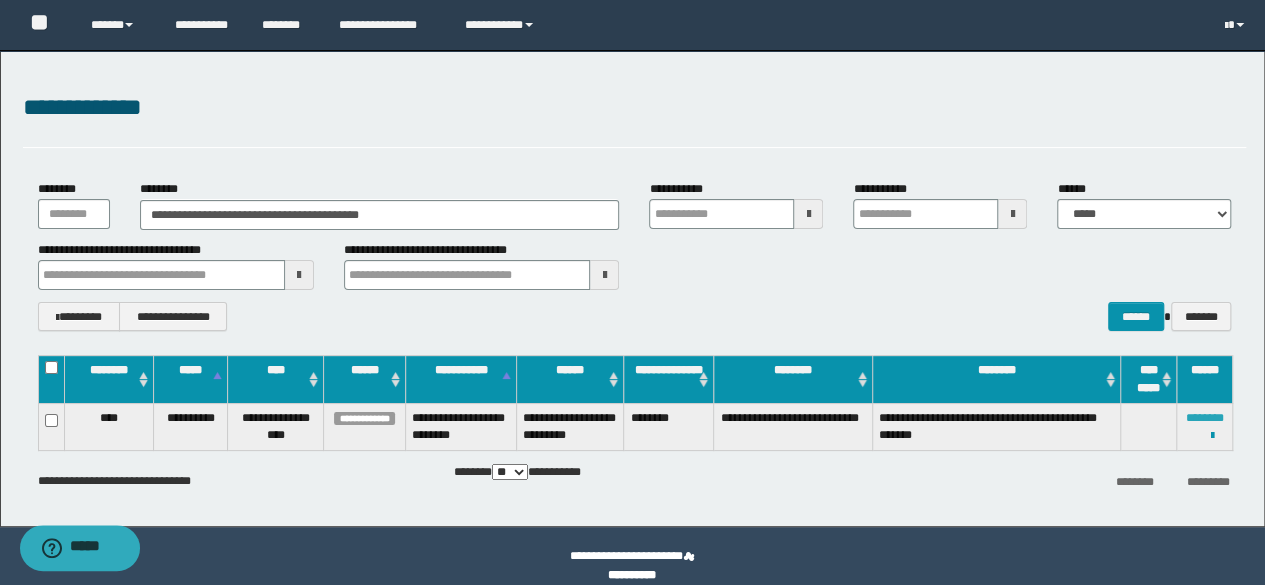 click on "********" at bounding box center [1205, 418] 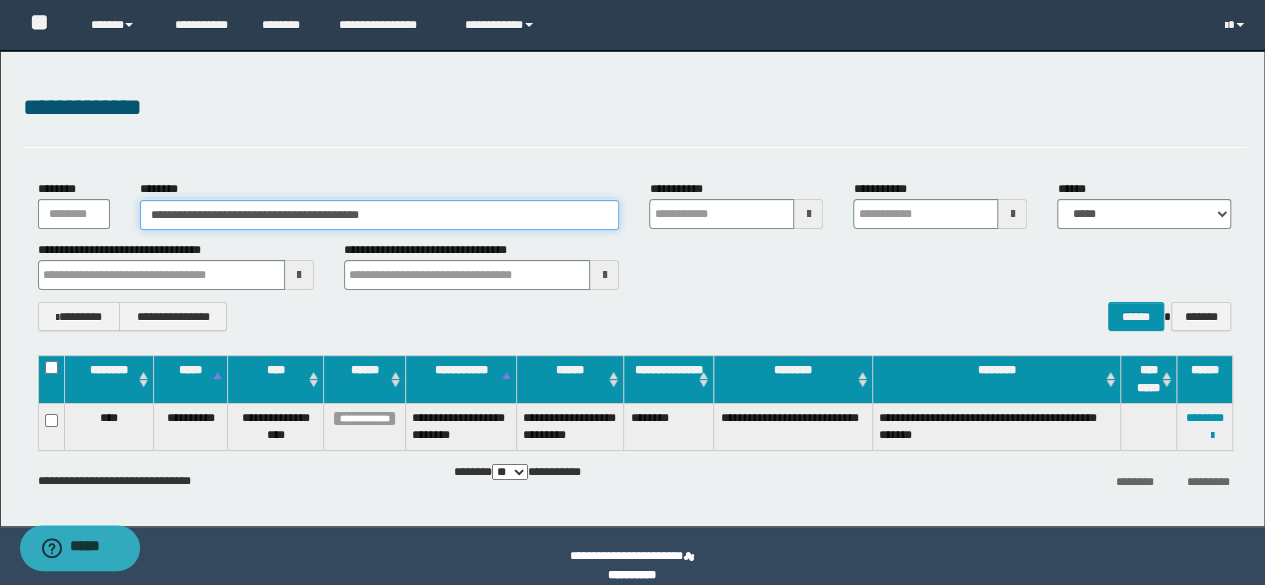 drag, startPoint x: 418, startPoint y: 209, endPoint x: 0, endPoint y: 201, distance: 418.07654 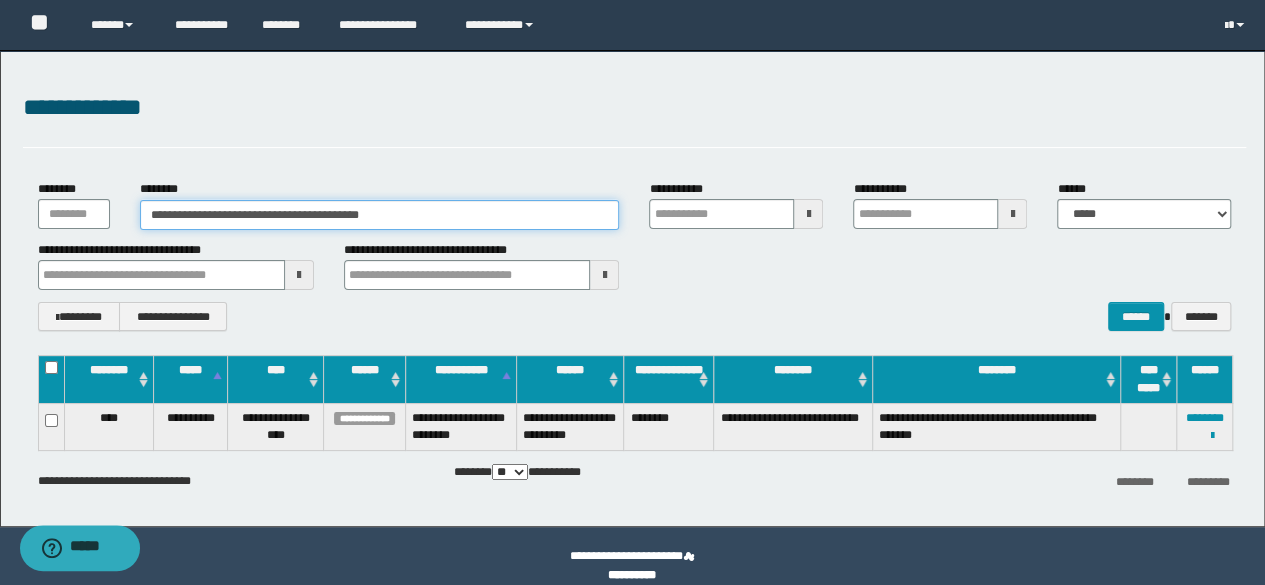 paste 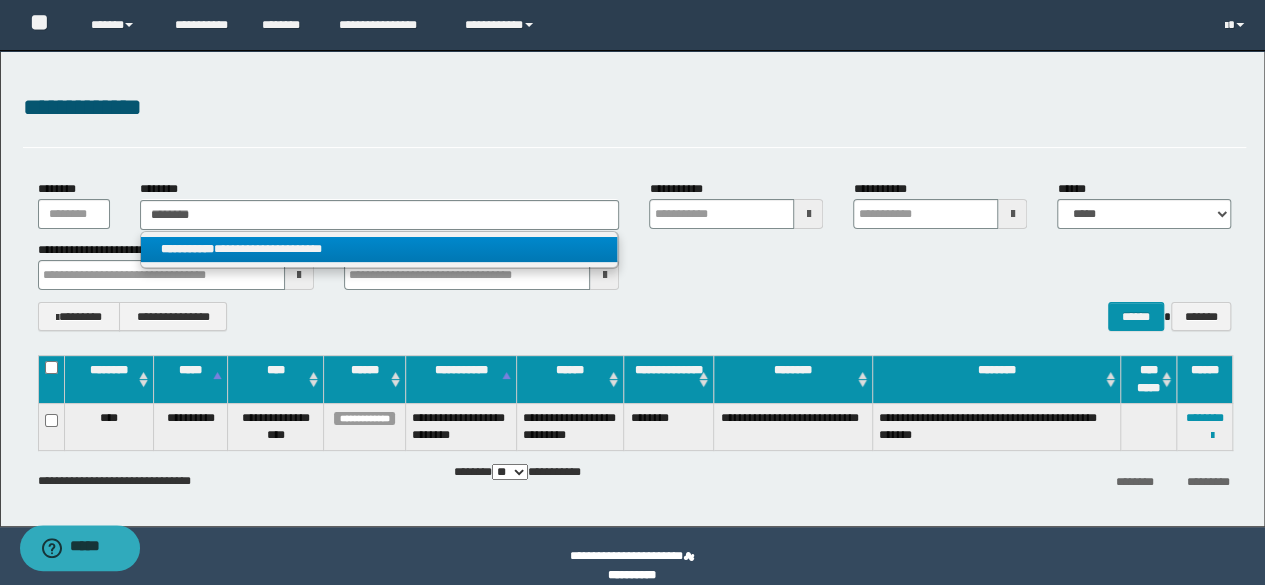 click on "**********" at bounding box center [379, 249] 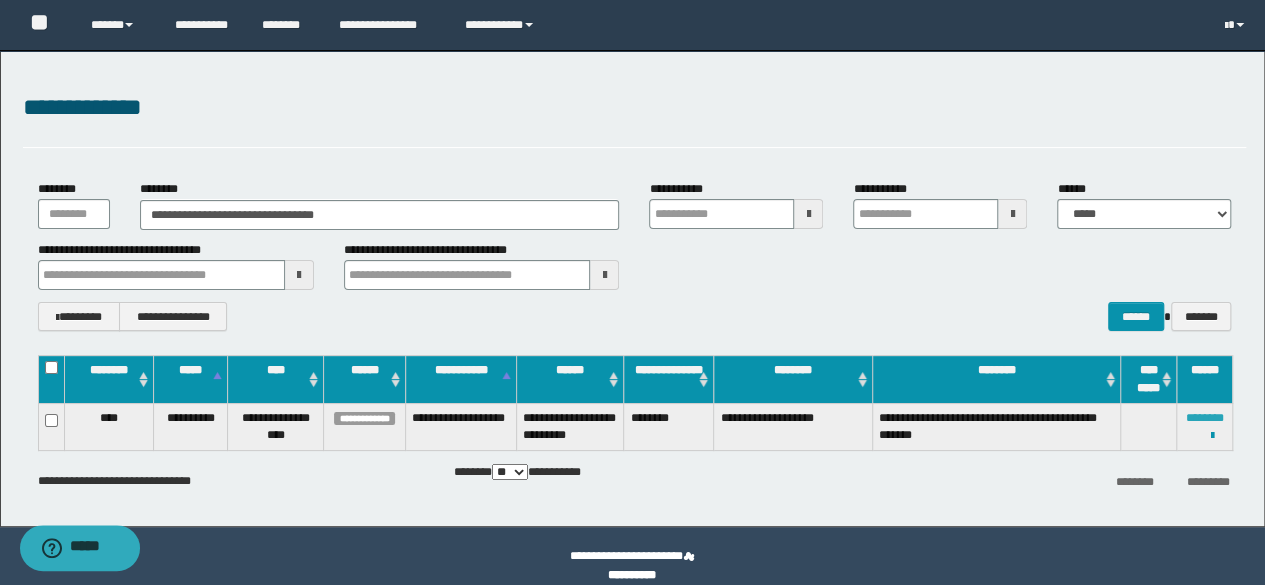 click on "********" at bounding box center (1205, 418) 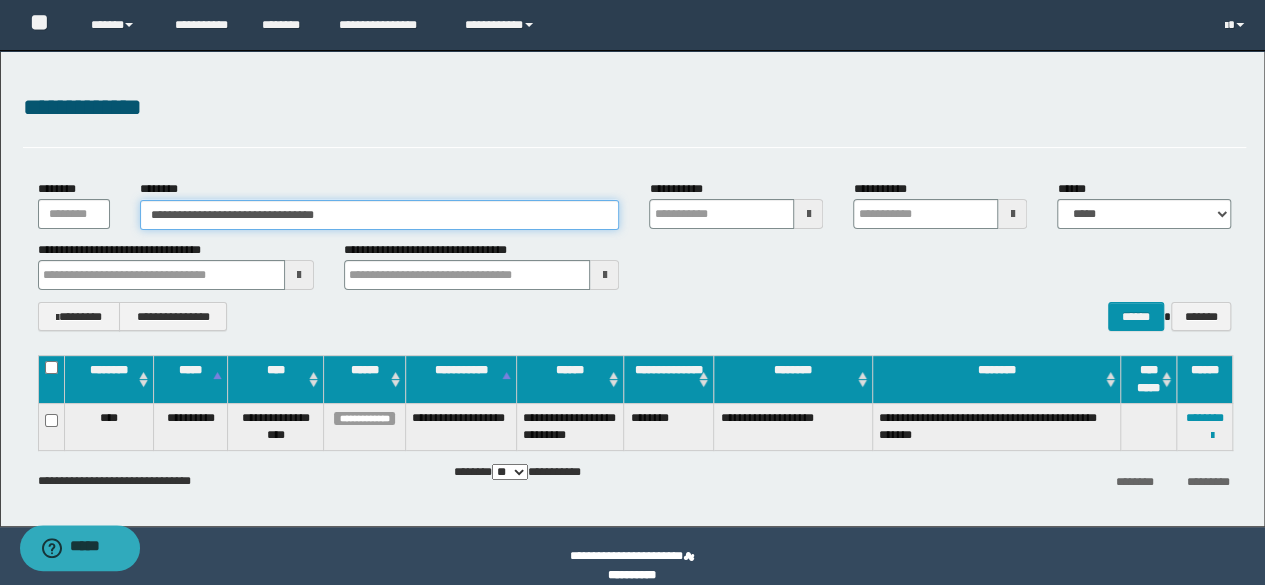 drag, startPoint x: 375, startPoint y: 218, endPoint x: 0, endPoint y: 151, distance: 380.93832 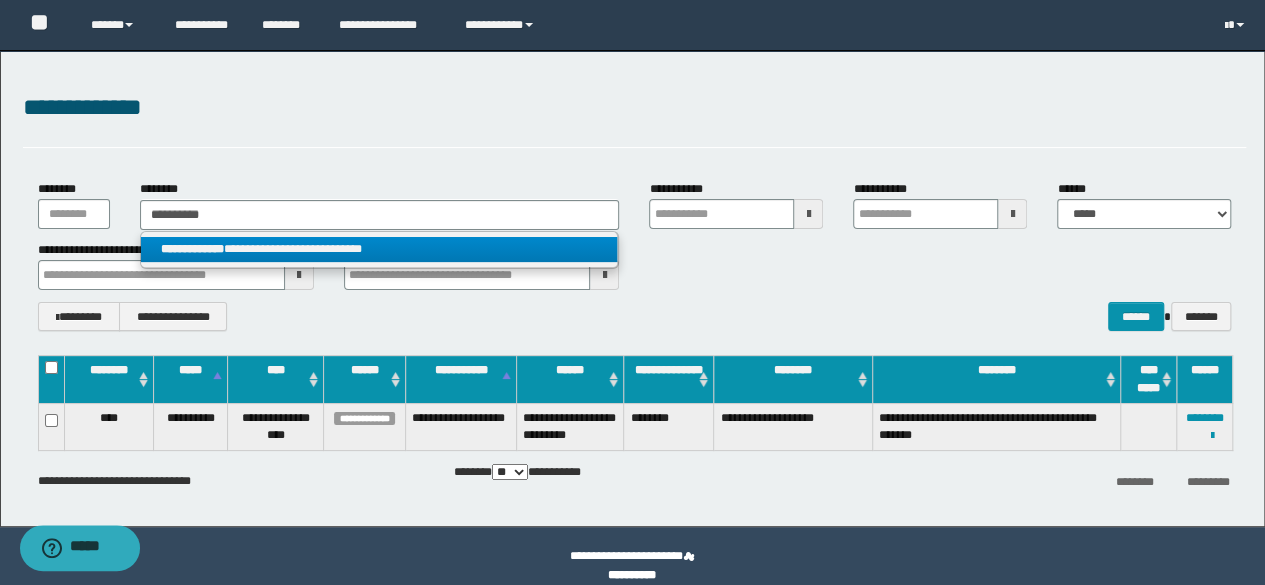 click on "**********" at bounding box center (379, 249) 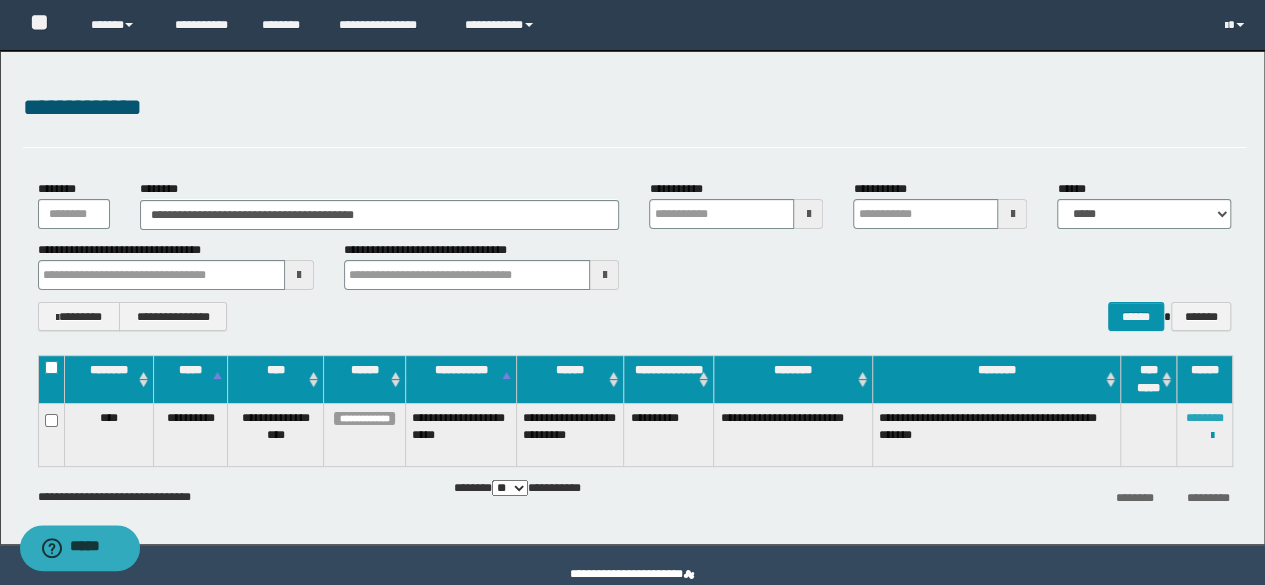 click on "********" at bounding box center (1205, 418) 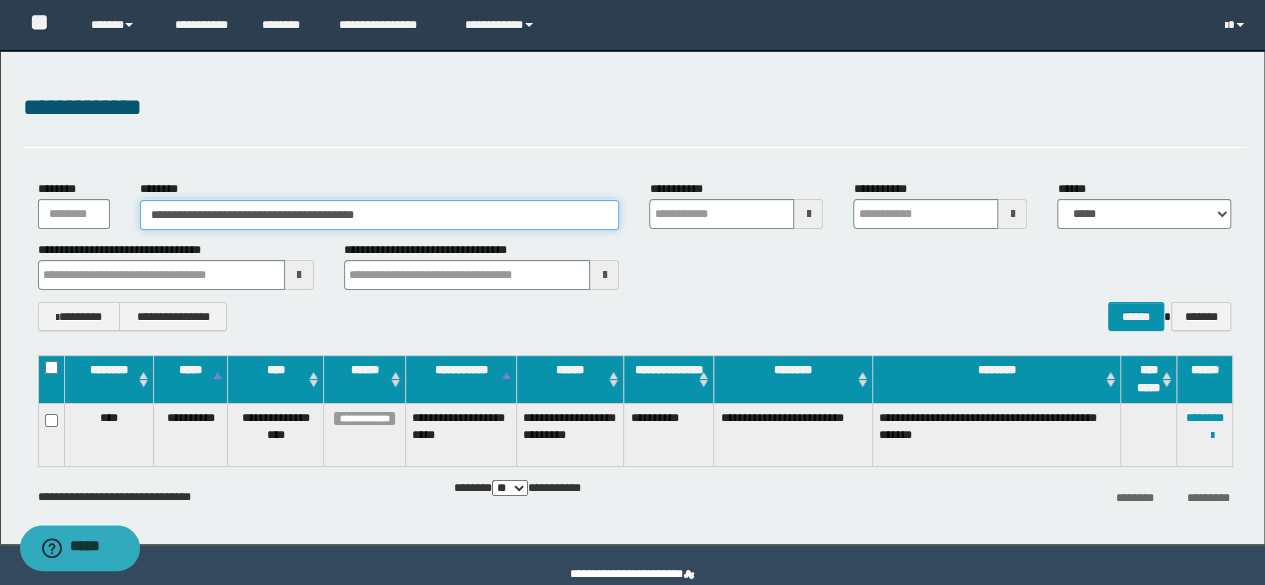 drag, startPoint x: 448, startPoint y: 214, endPoint x: 0, endPoint y: 175, distance: 449.69434 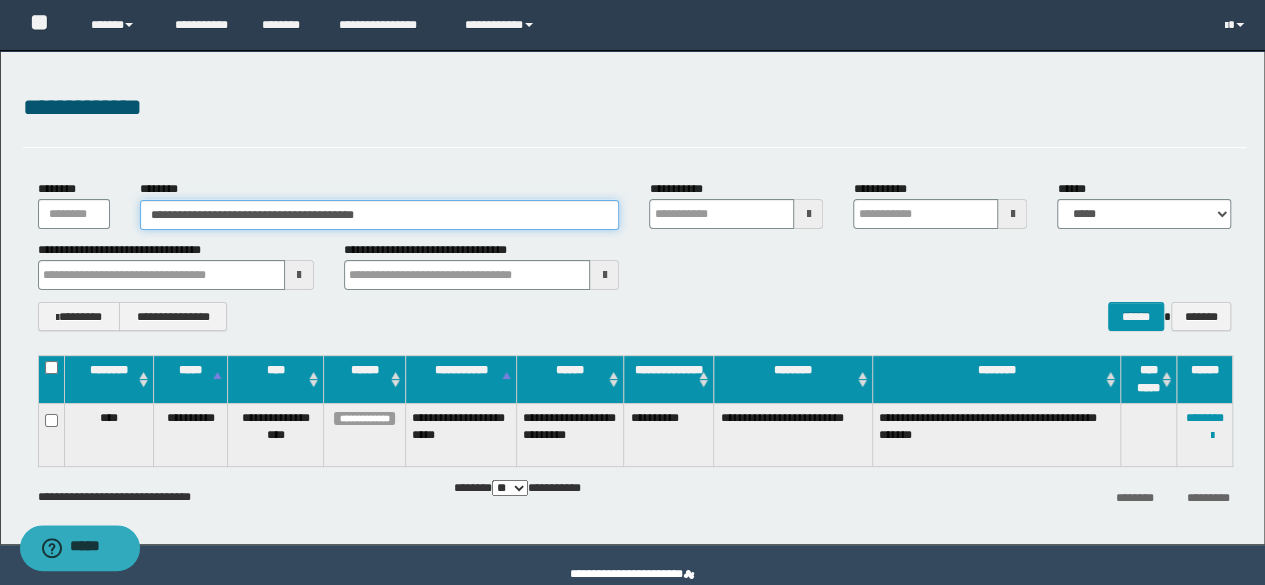 paste 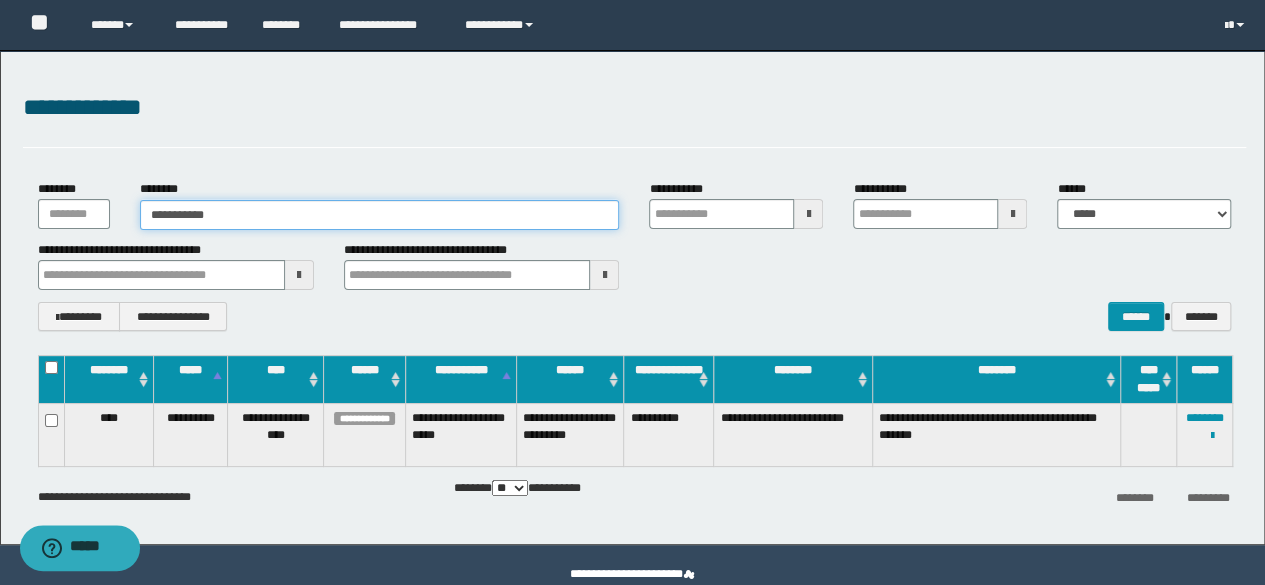 drag, startPoint x: 261, startPoint y: 221, endPoint x: 0, endPoint y: 153, distance: 269.7128 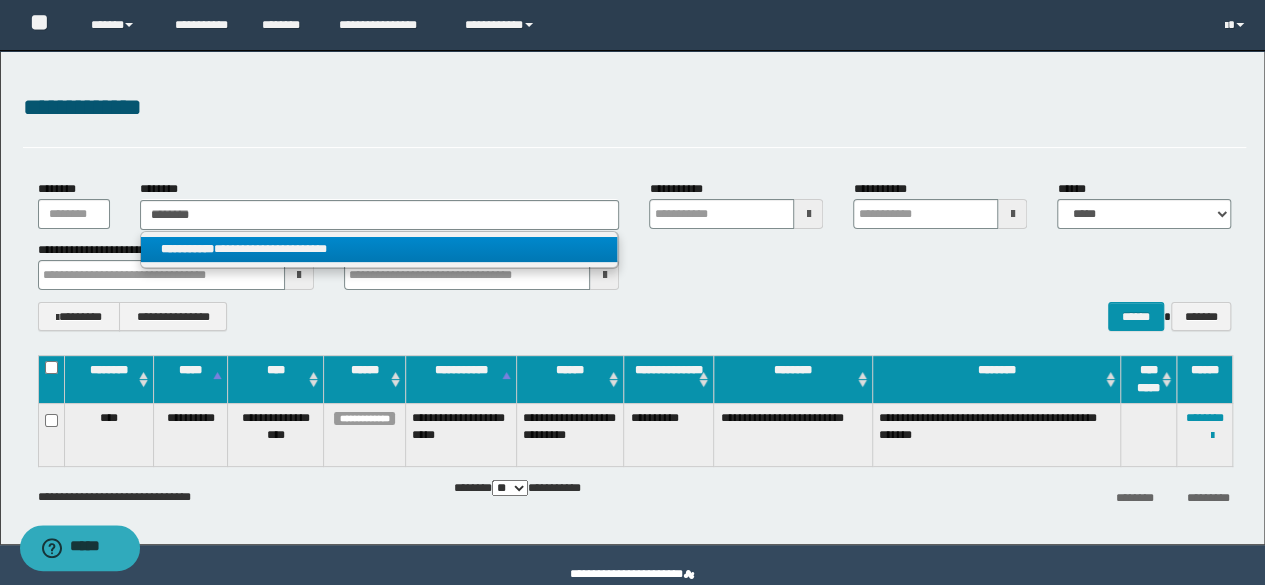 click on "**********" at bounding box center (379, 249) 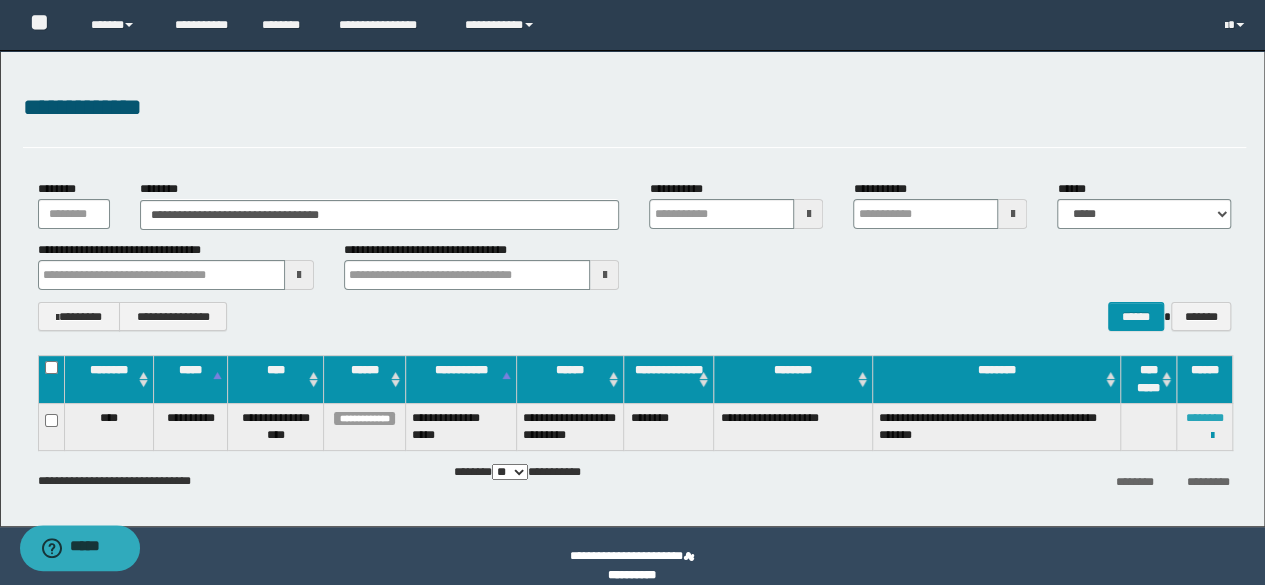 click on "********" at bounding box center [1205, 418] 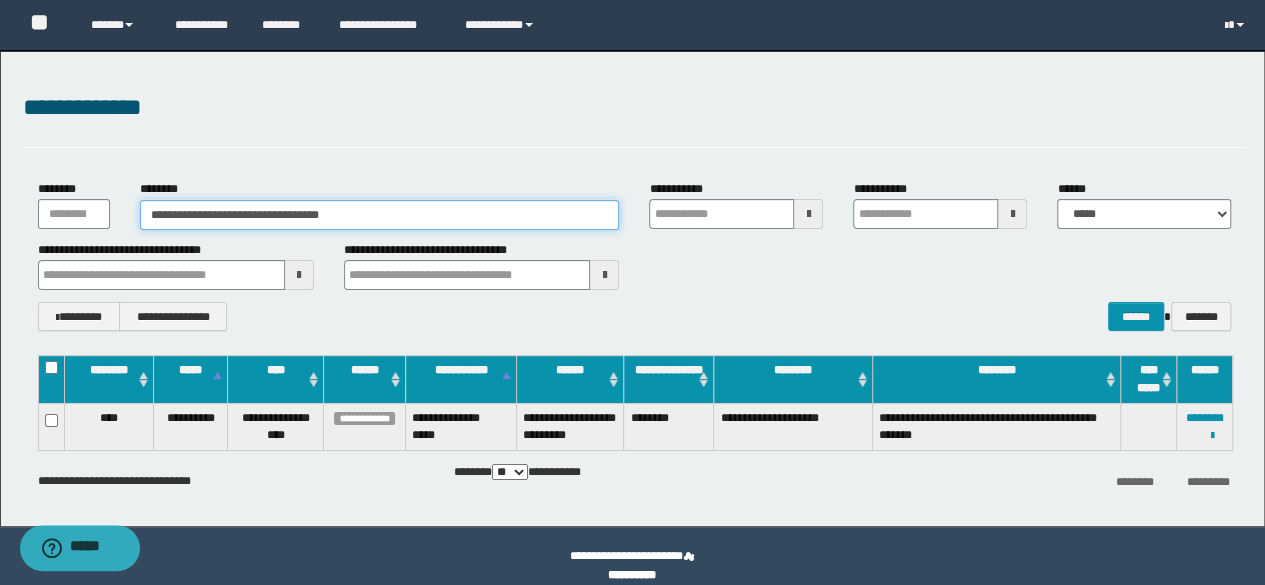 drag, startPoint x: 390, startPoint y: 215, endPoint x: 0, endPoint y: 163, distance: 393.4514 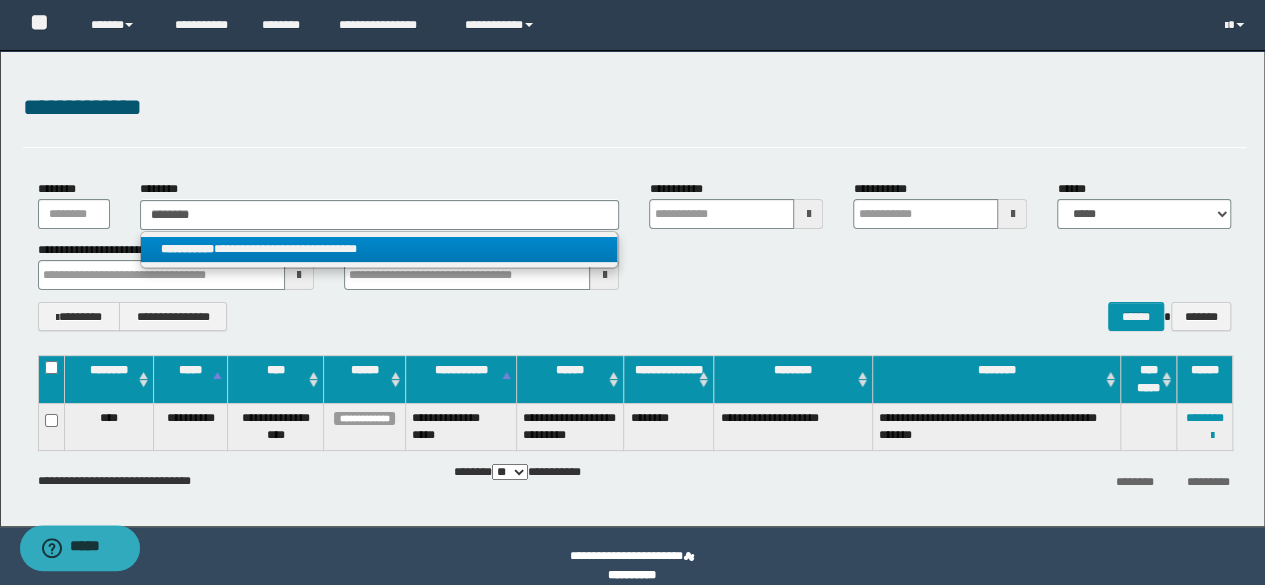 click on "**********" at bounding box center (379, 249) 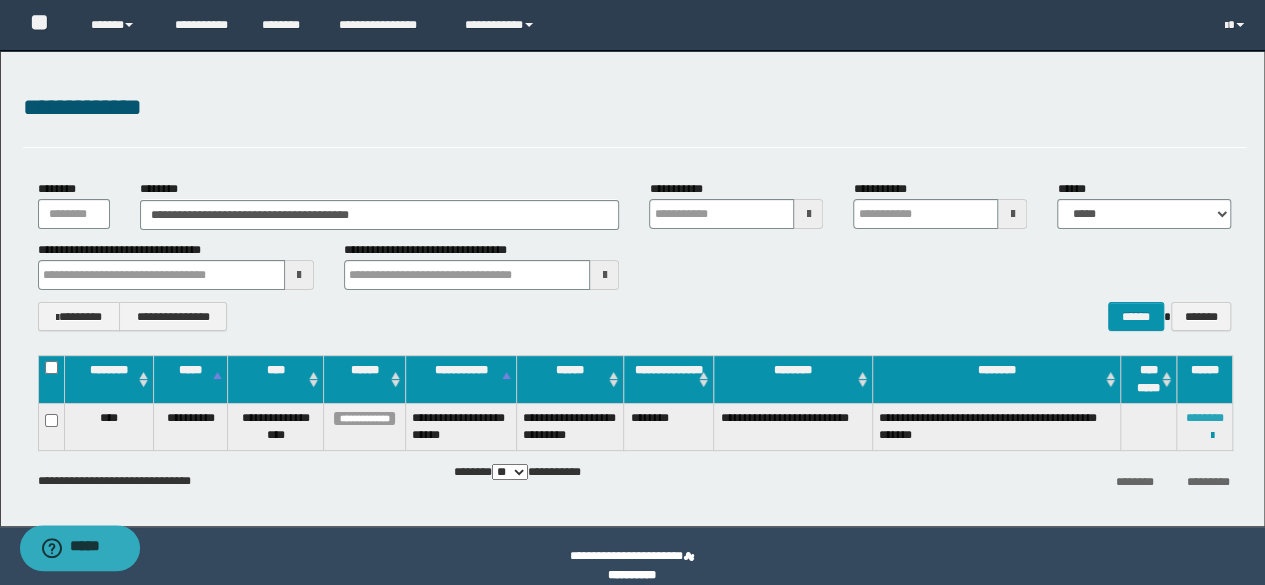 click on "********" at bounding box center [1205, 418] 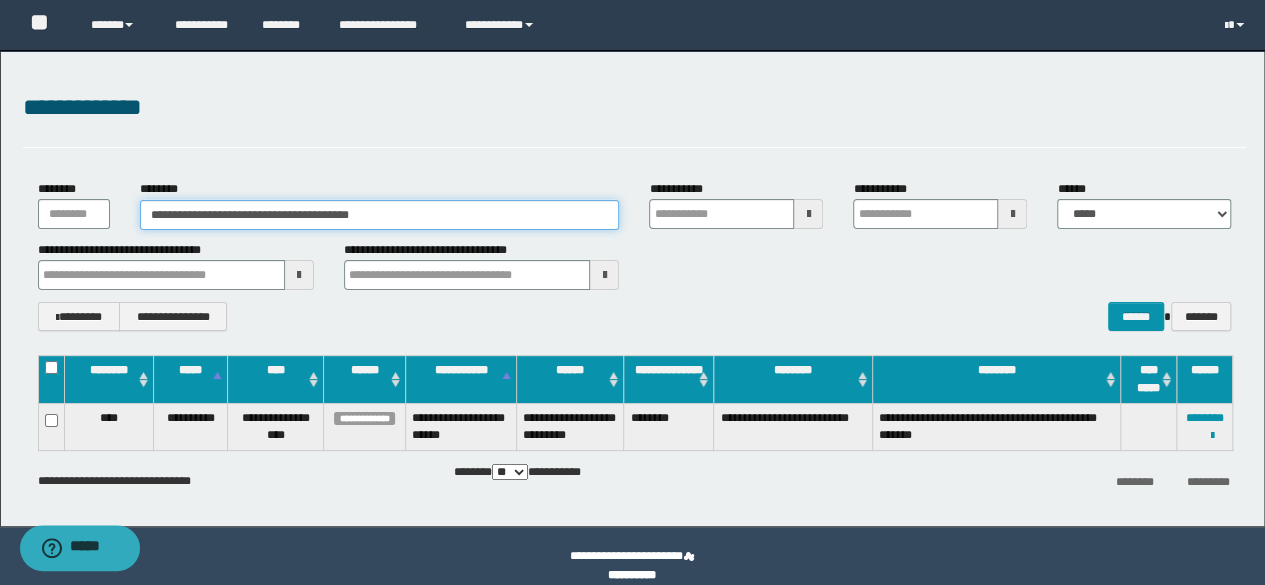 drag, startPoint x: 430, startPoint y: 209, endPoint x: 0, endPoint y: 191, distance: 430.3766 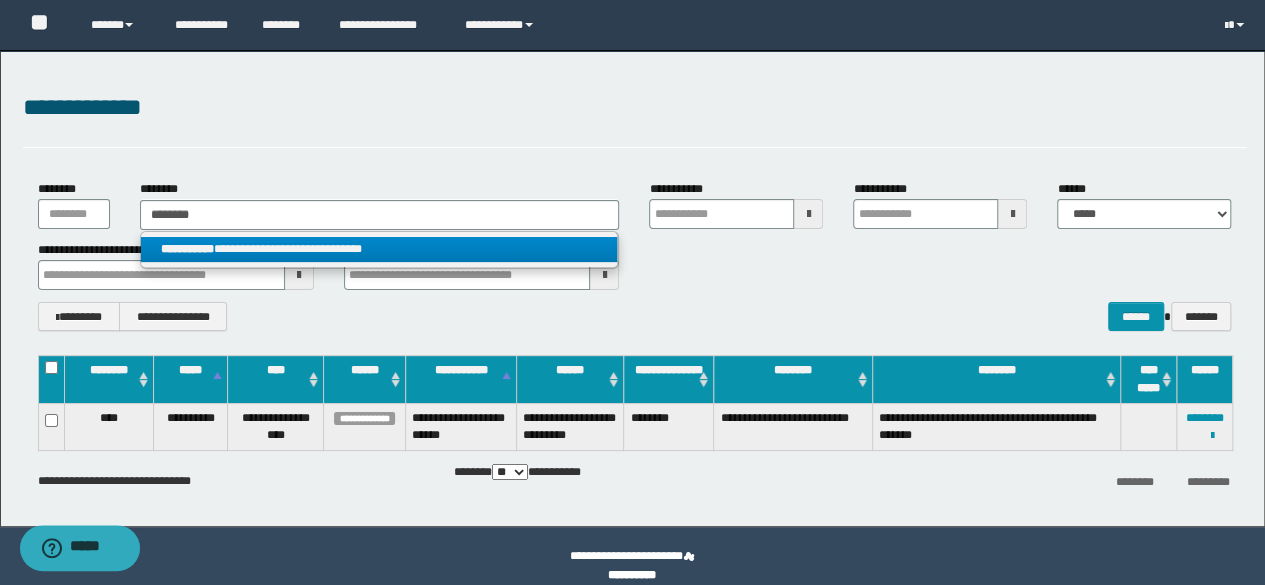 click on "**********" at bounding box center (379, 249) 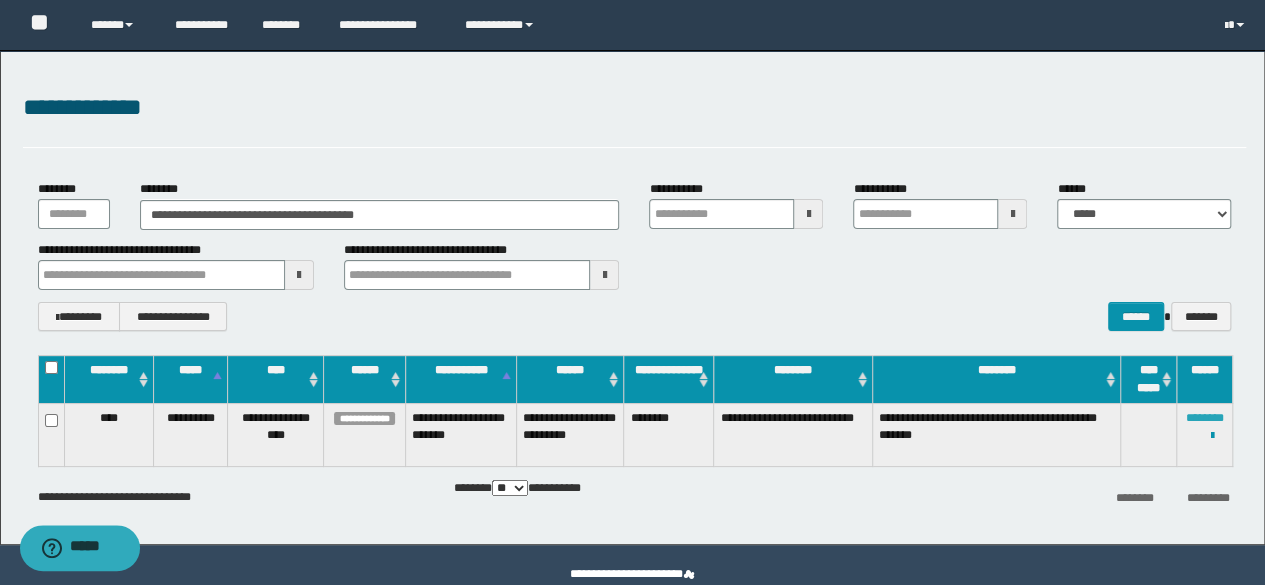 click on "********" at bounding box center (1205, 418) 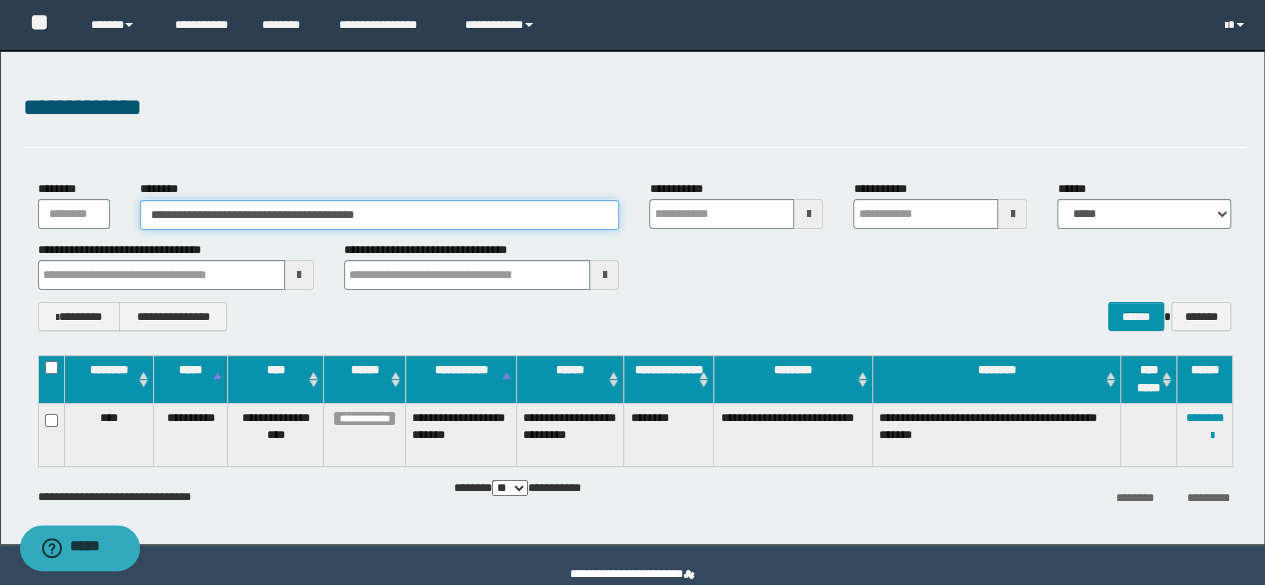 drag, startPoint x: 479, startPoint y: 226, endPoint x: 0, endPoint y: 161, distance: 483.3901 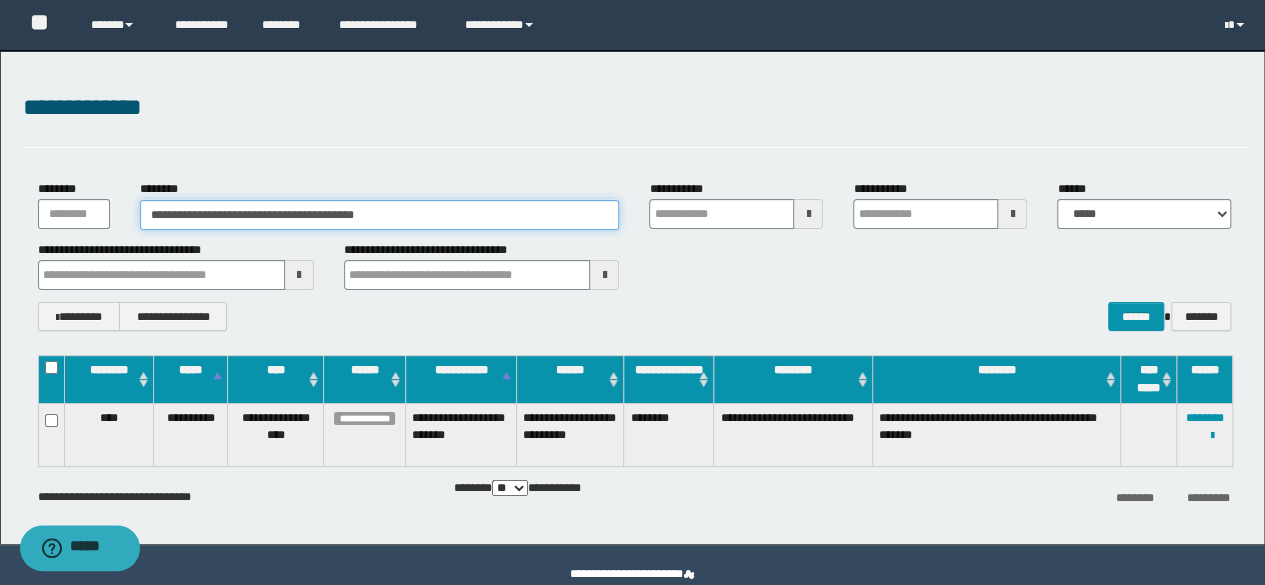 paste 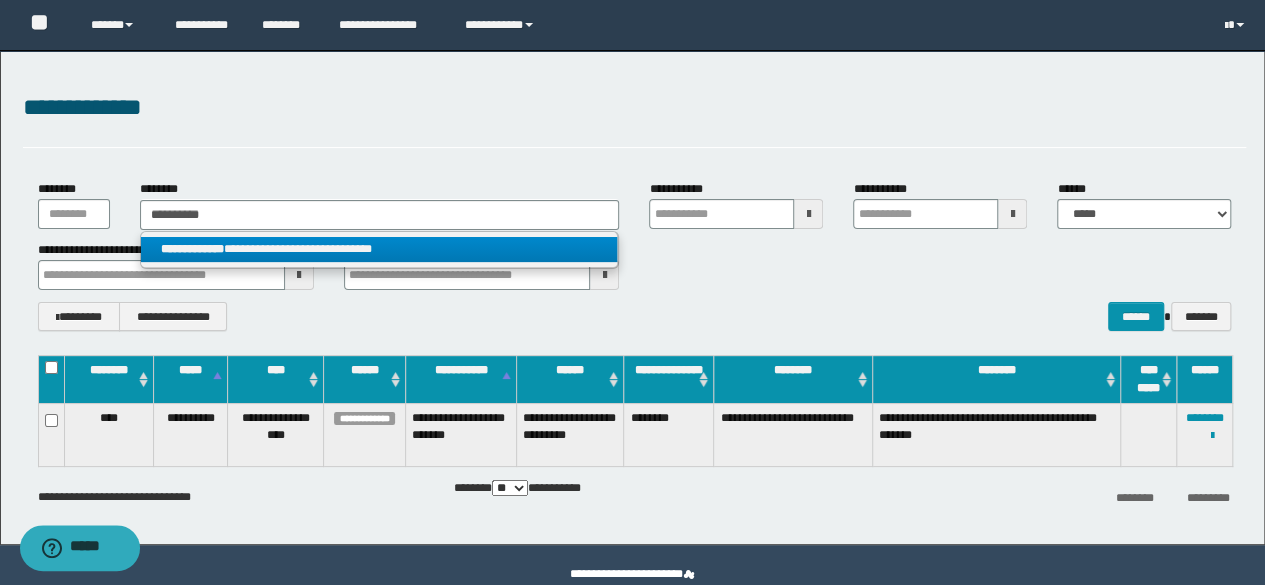 click on "**********" at bounding box center (379, 249) 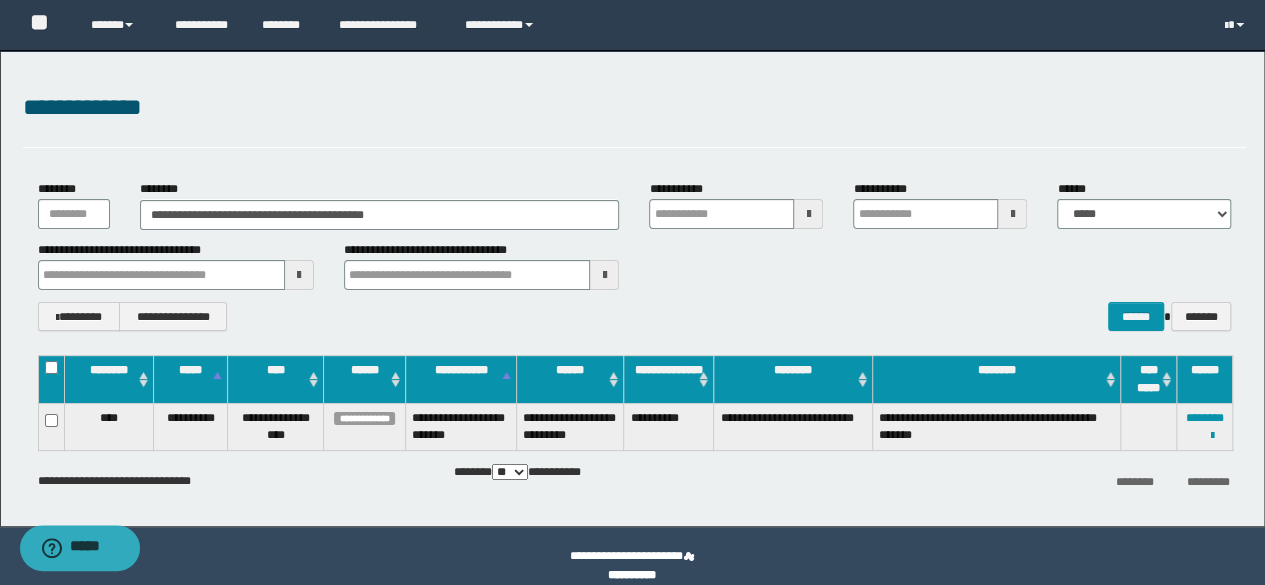 click on "**********" at bounding box center [1205, 426] 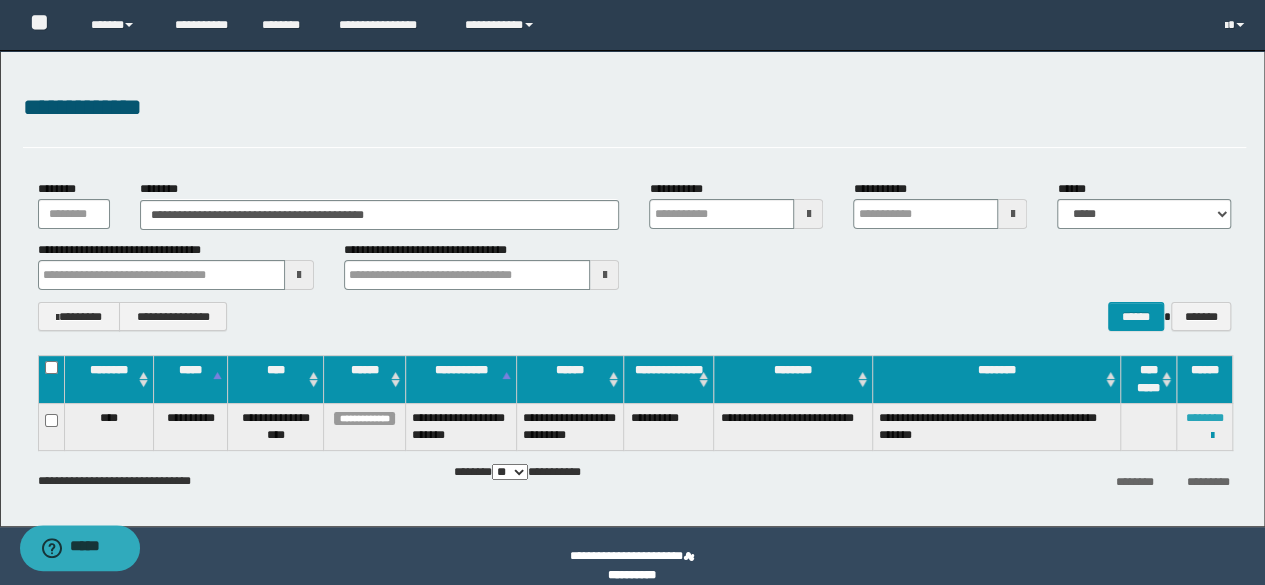 click on "********" at bounding box center [1205, 418] 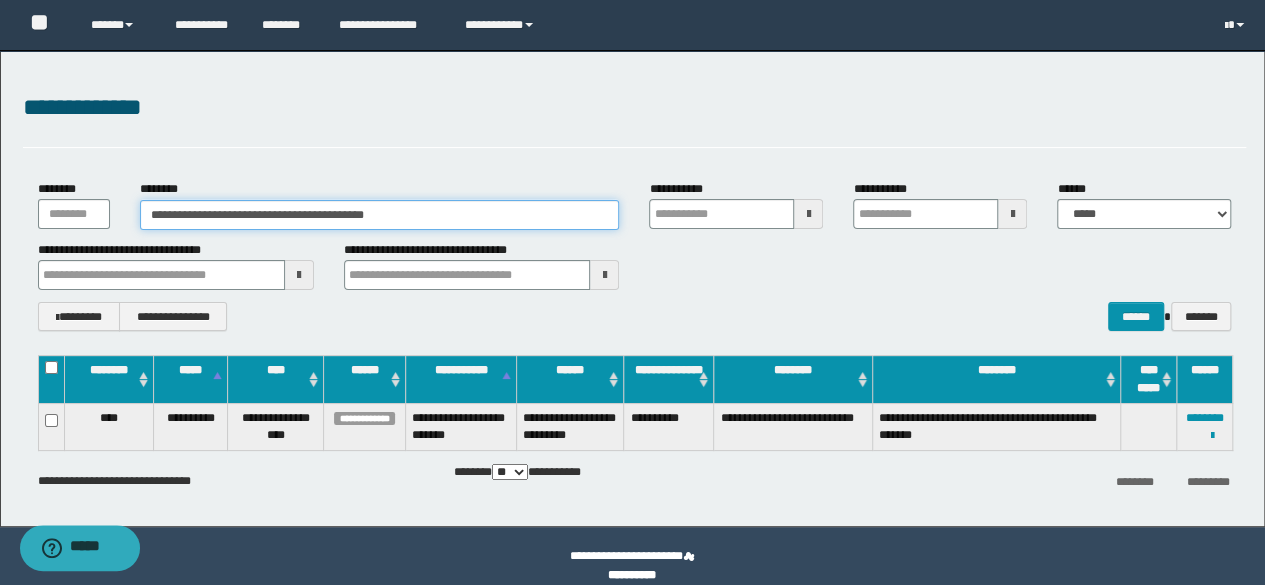 drag, startPoint x: 482, startPoint y: 217, endPoint x: 0, endPoint y: 145, distance: 487.34793 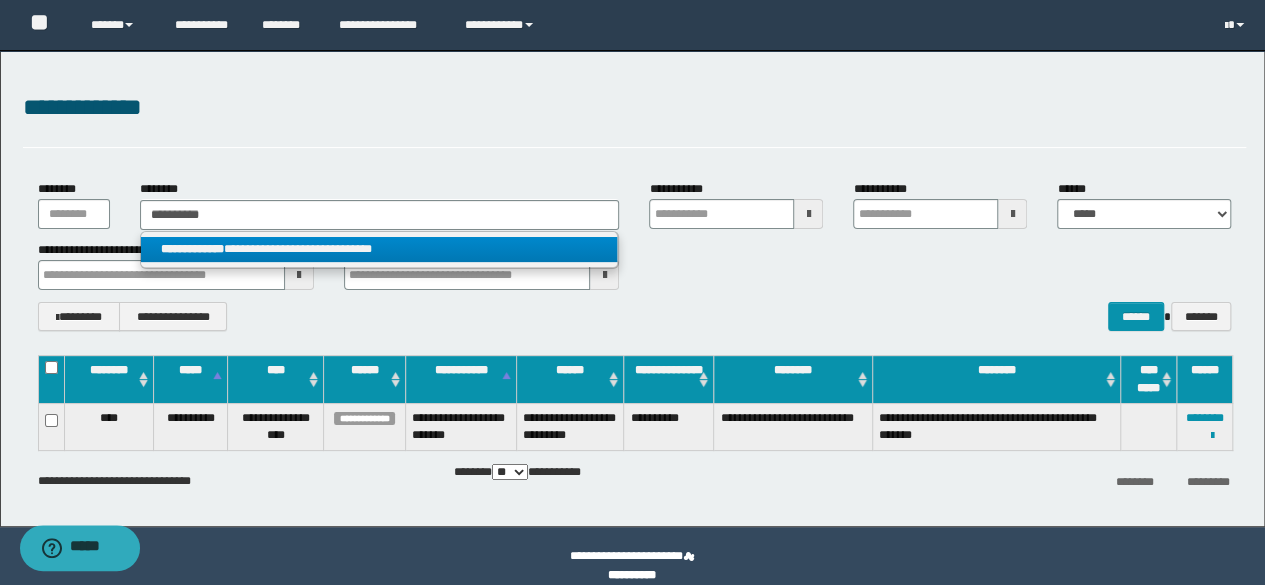 click on "**********" at bounding box center [379, 249] 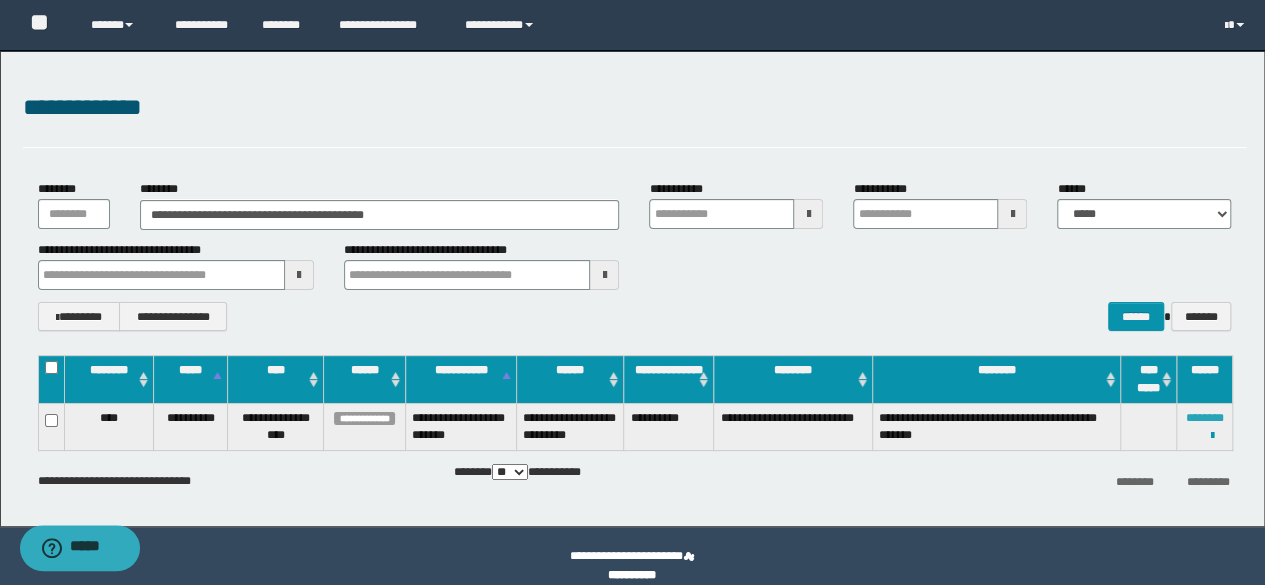 click on "********" at bounding box center [1205, 418] 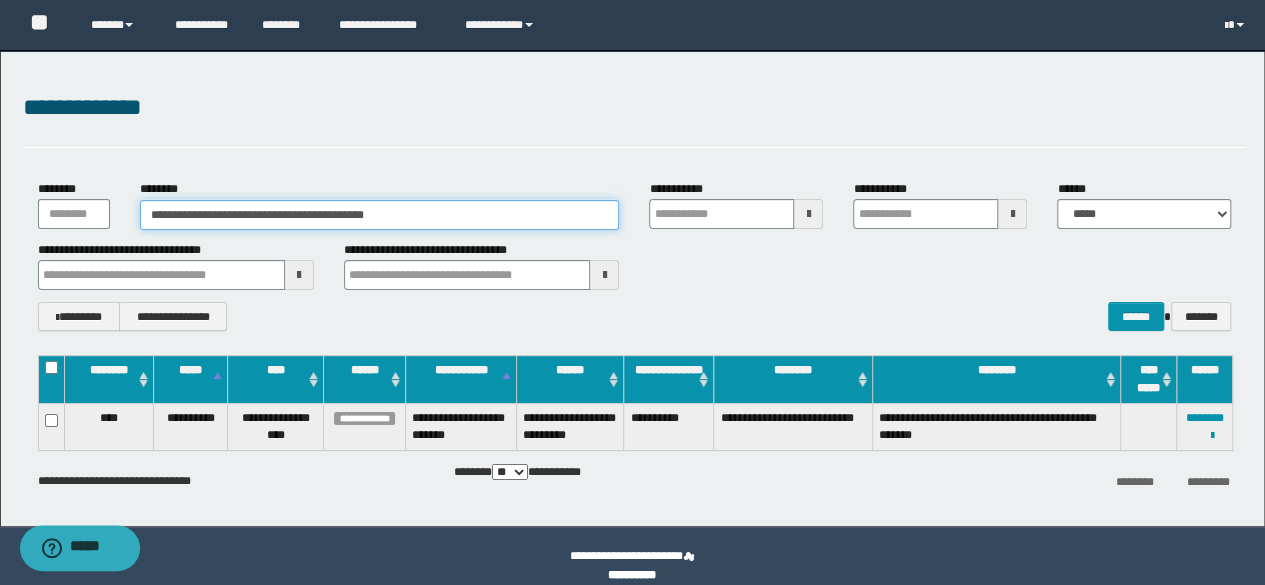 drag, startPoint x: 457, startPoint y: 215, endPoint x: 6, endPoint y: 67, distance: 474.66302 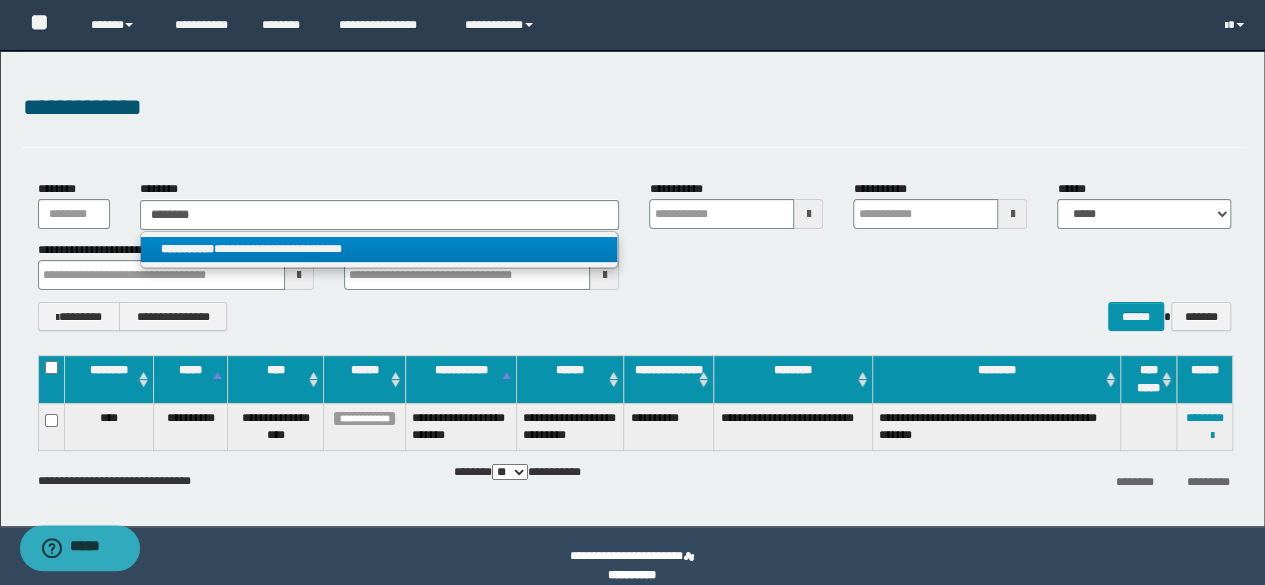 click on "**********" at bounding box center (379, 249) 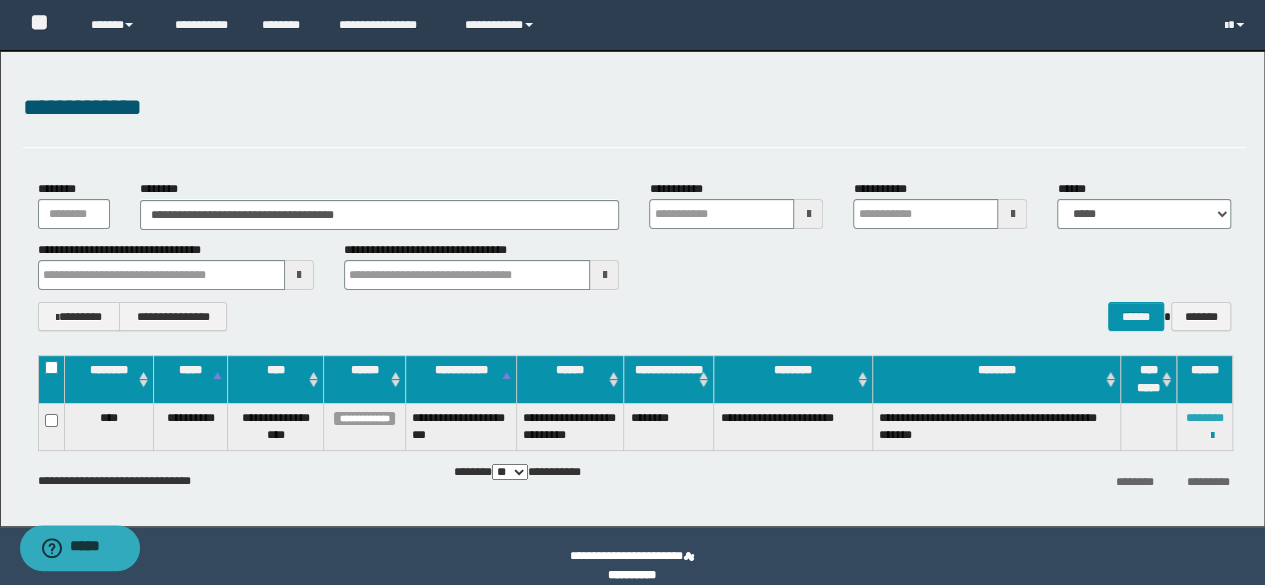 click on "********" at bounding box center (1205, 418) 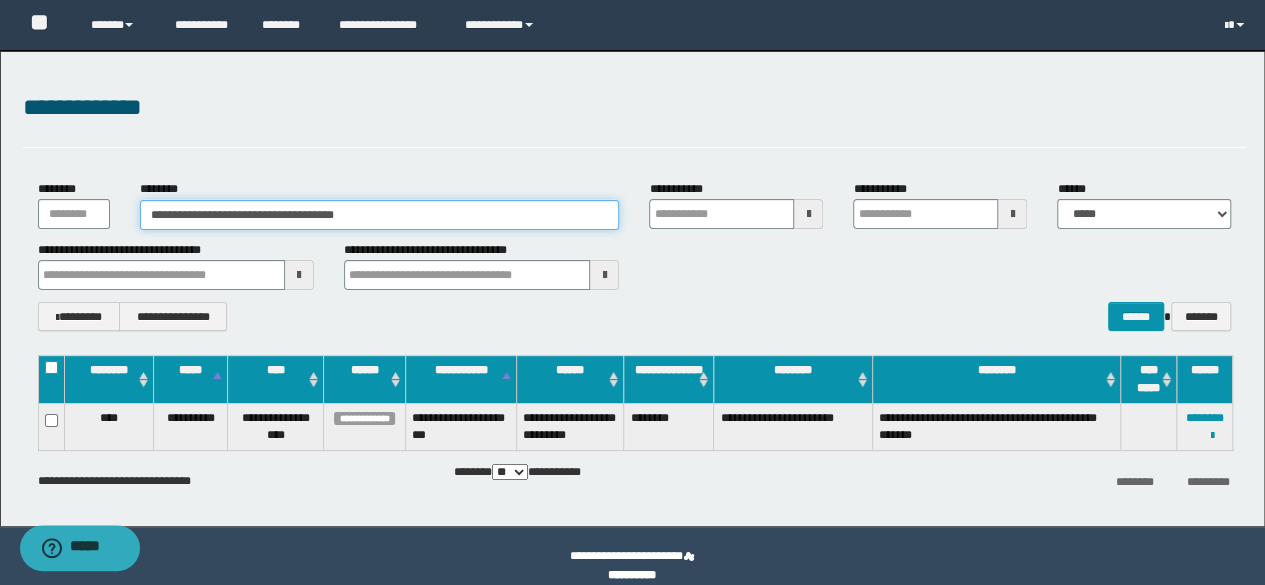 drag, startPoint x: 411, startPoint y: 217, endPoint x: 84, endPoint y: 218, distance: 327.00153 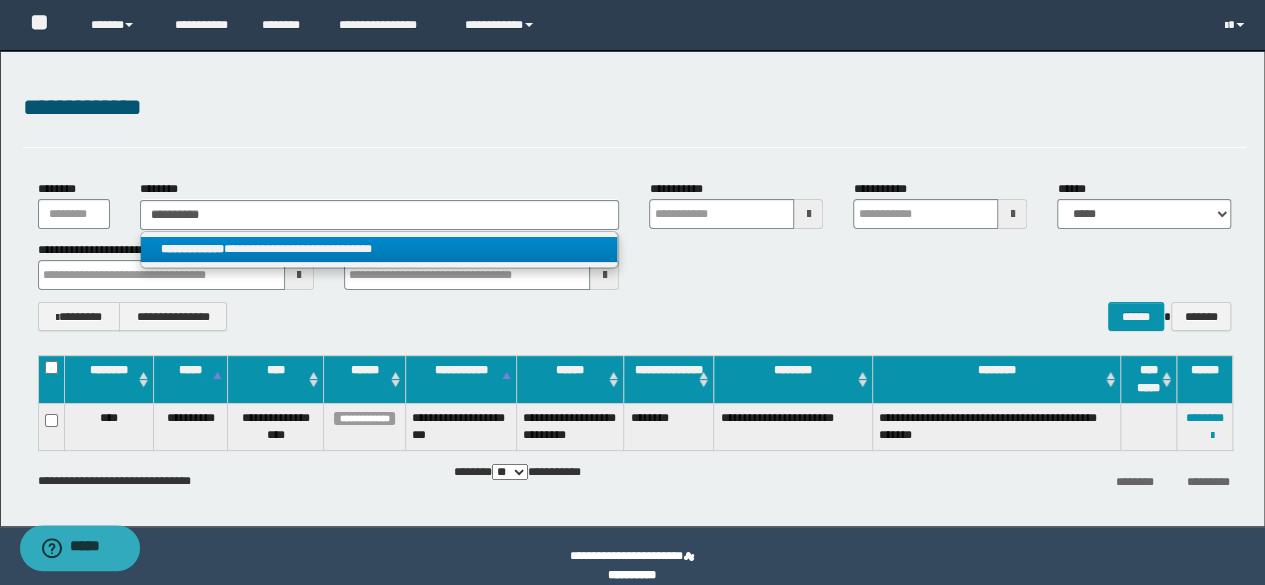 click on "**********" at bounding box center (379, 249) 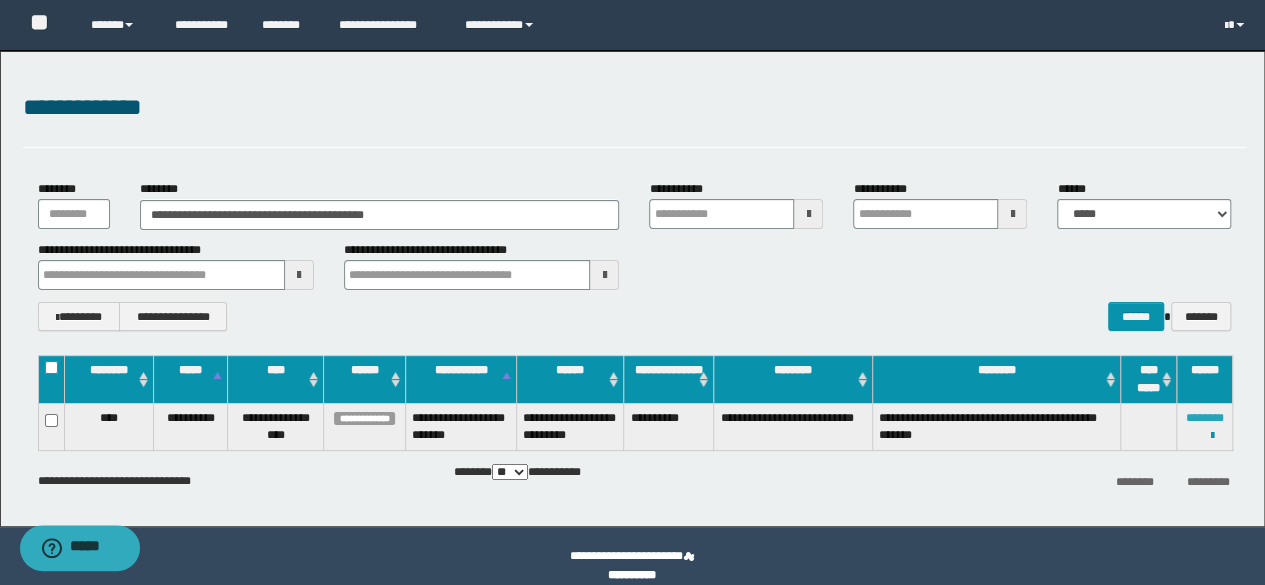 click on "********" at bounding box center (1205, 418) 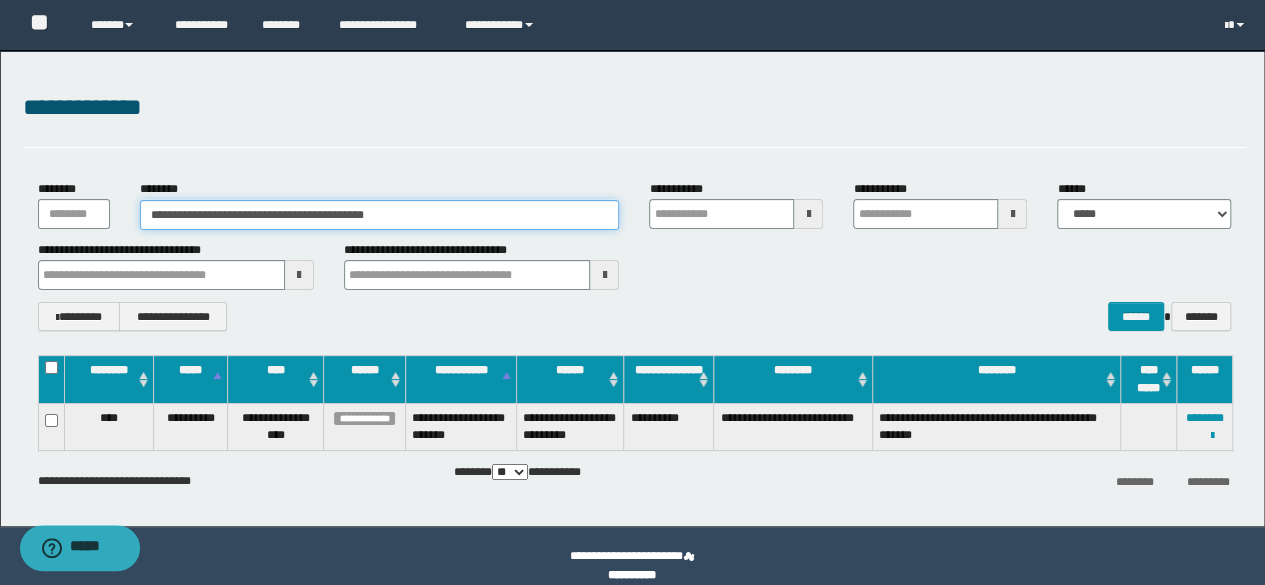 drag, startPoint x: 440, startPoint y: 217, endPoint x: 0, endPoint y: 199, distance: 440.36804 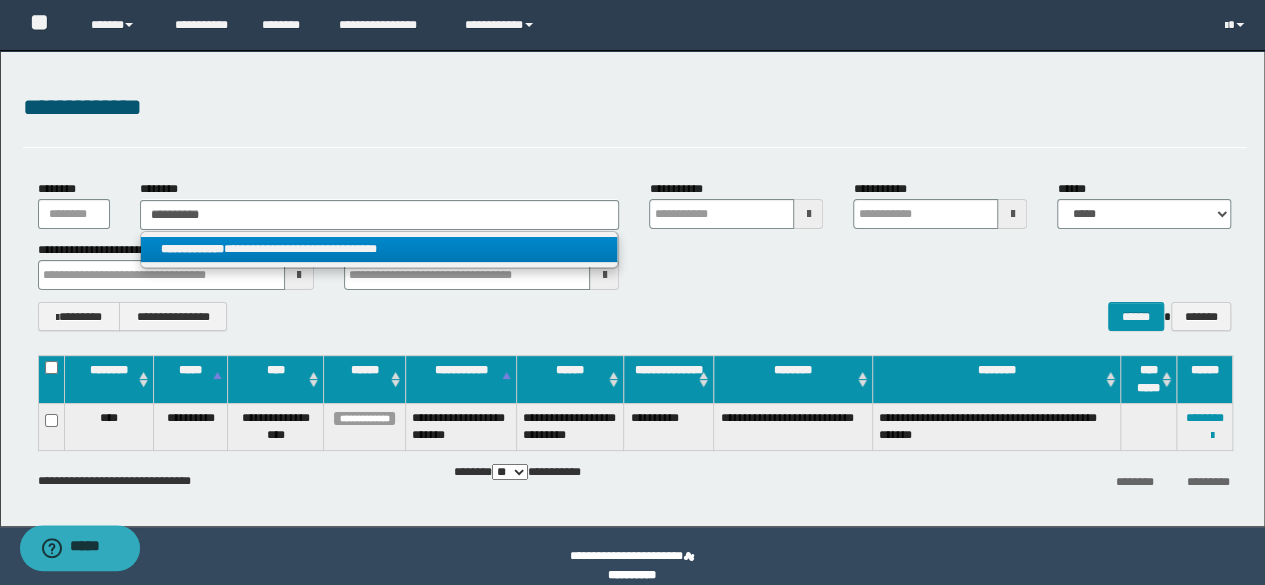click on "**********" at bounding box center [379, 249] 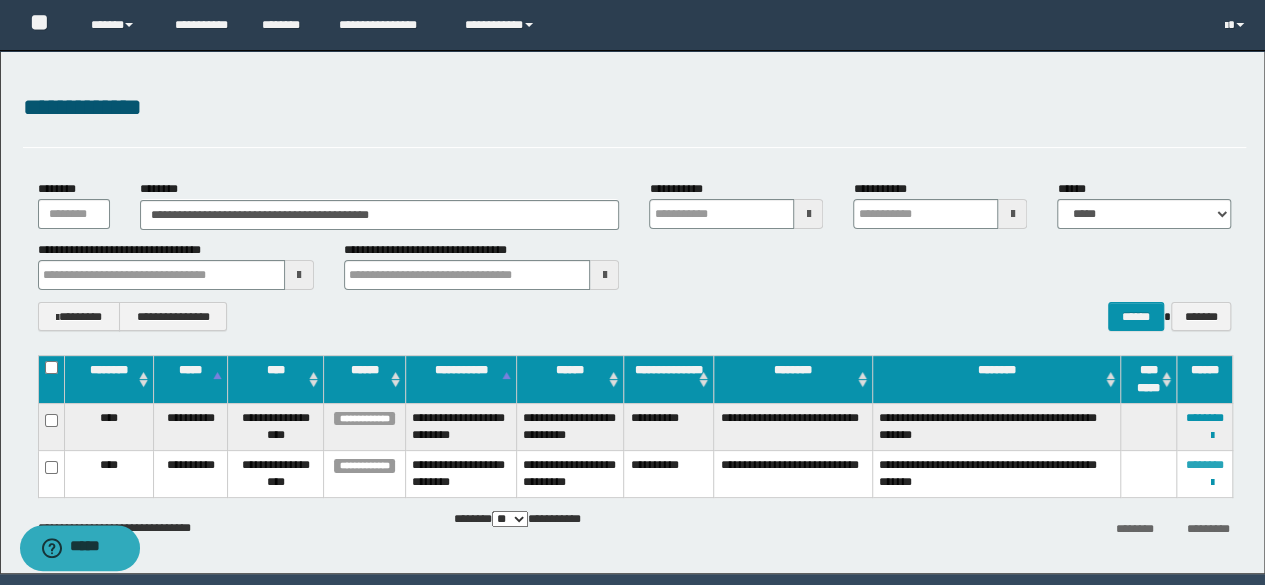 click on "********" at bounding box center (1205, 465) 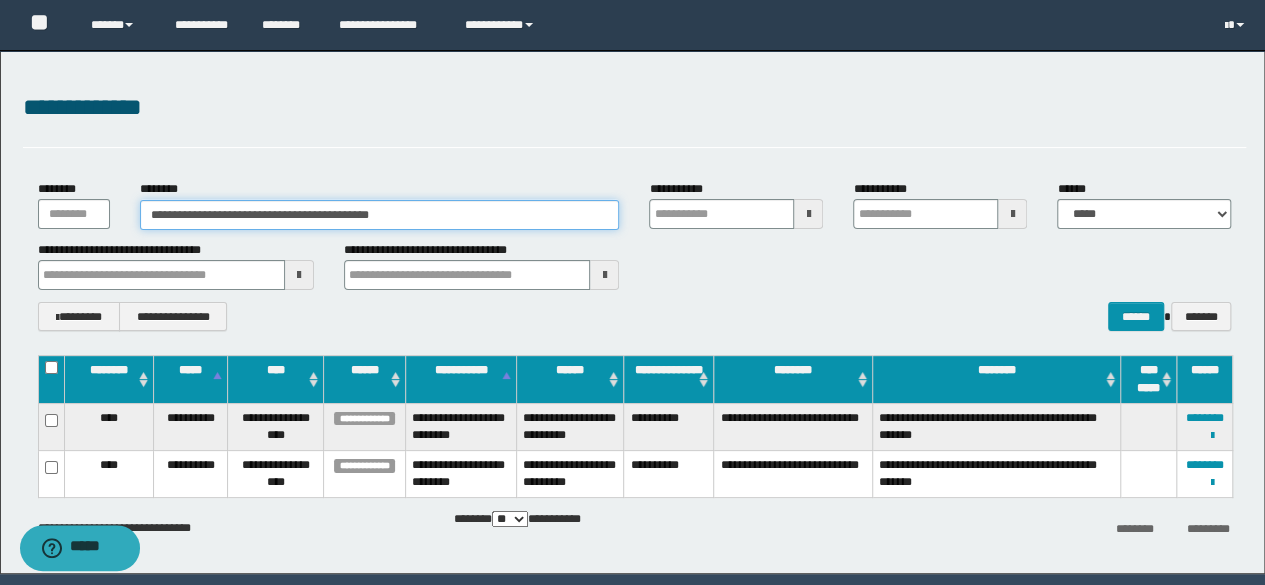 drag, startPoint x: 440, startPoint y: 213, endPoint x: 0, endPoint y: 151, distance: 444.3467 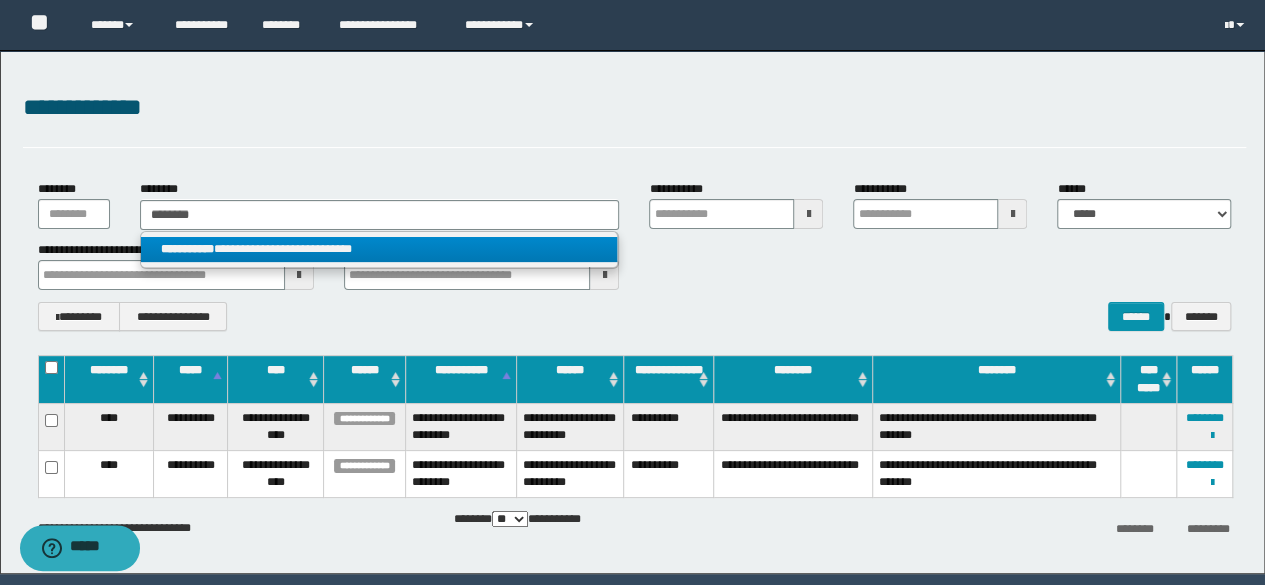 click on "**********" at bounding box center (379, 249) 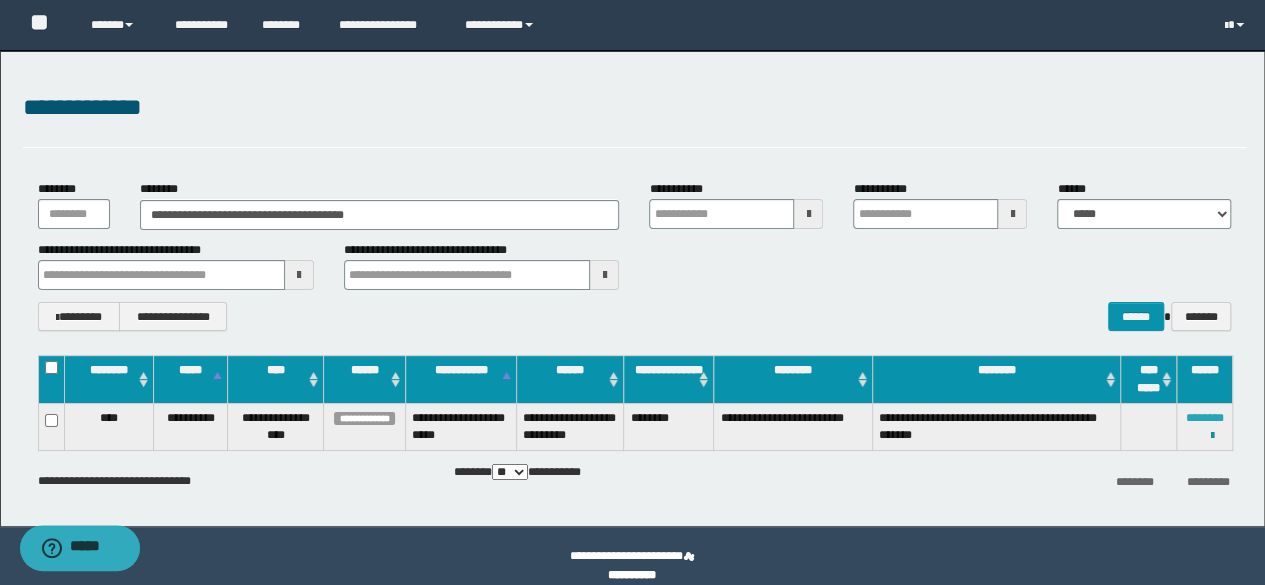 click on "********" at bounding box center (1205, 418) 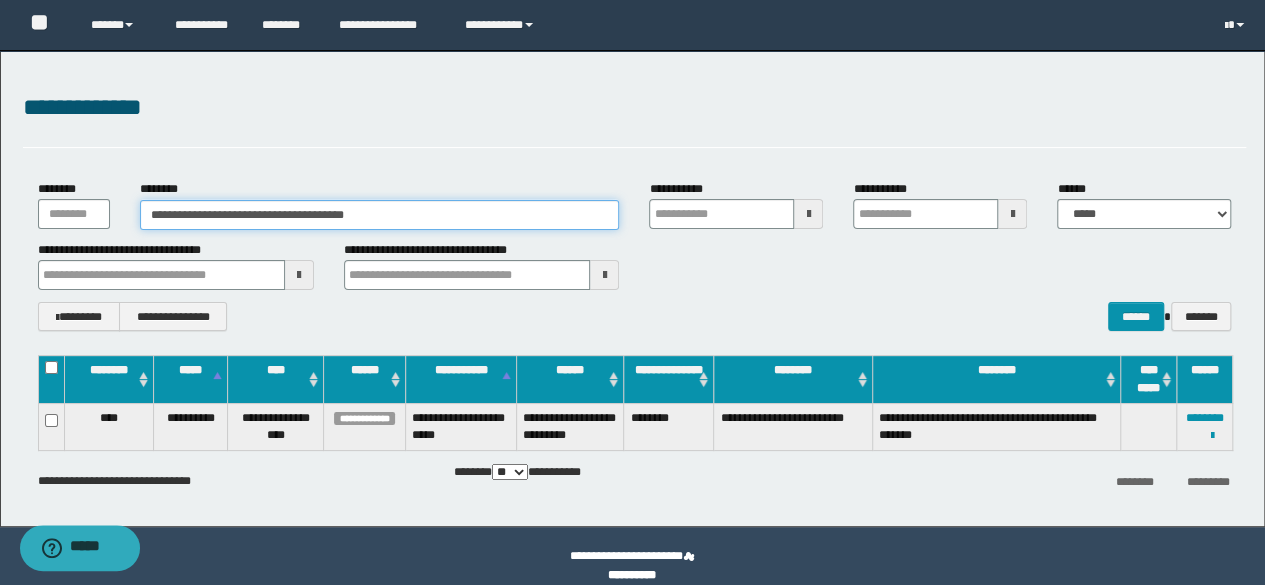 drag, startPoint x: 416, startPoint y: 221, endPoint x: 2, endPoint y: 215, distance: 414.0435 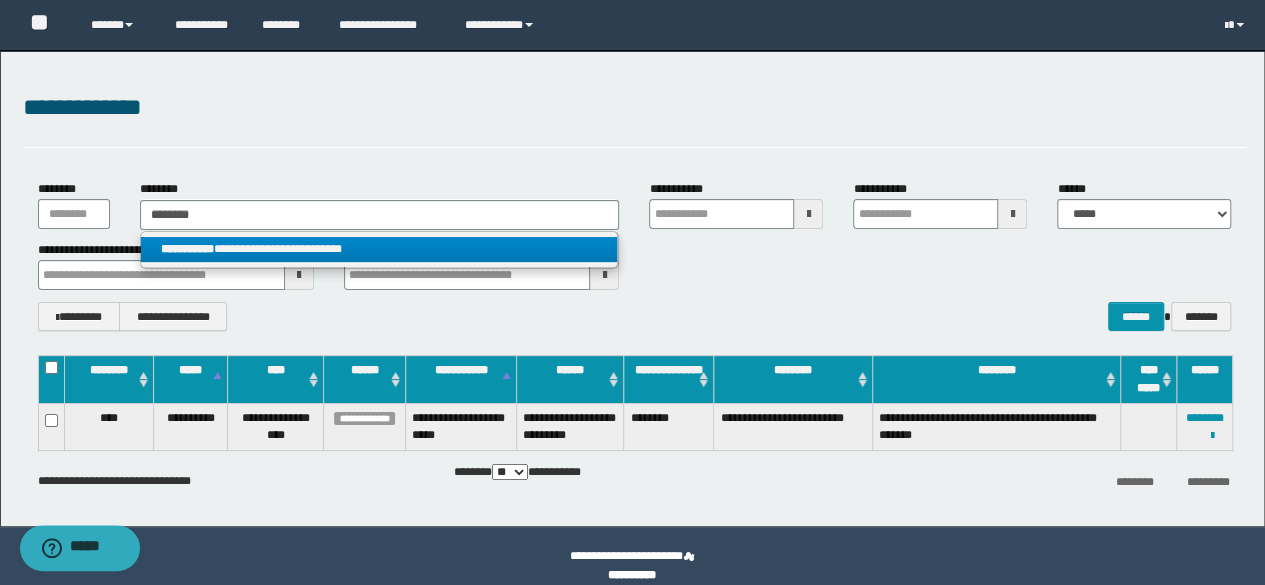 click on "**********" at bounding box center [379, 249] 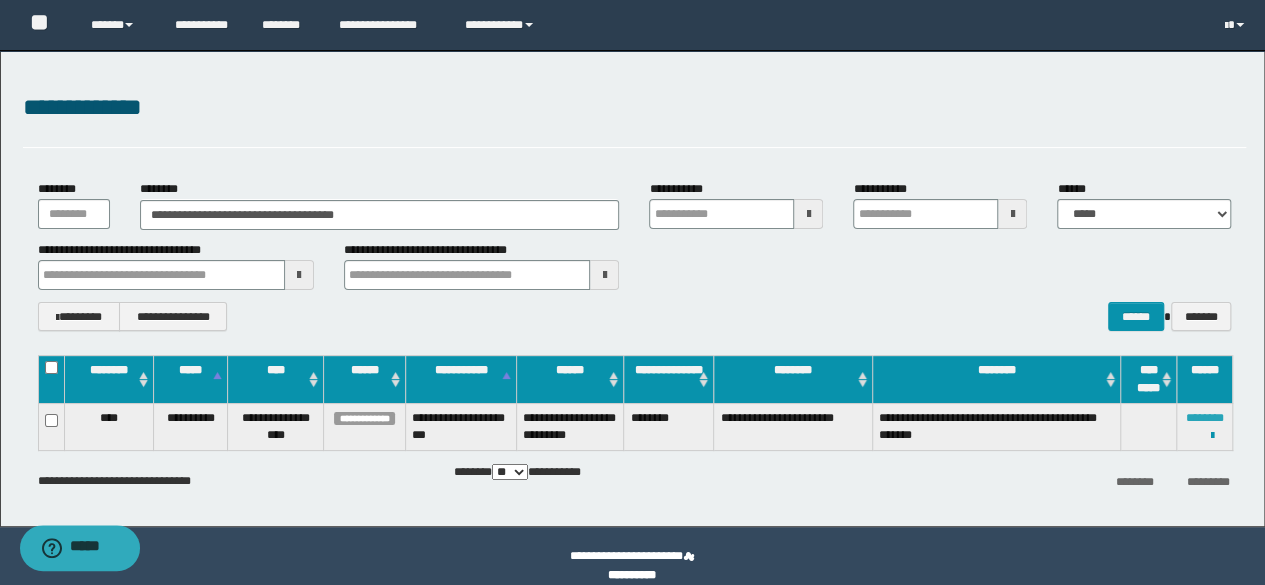 click on "********" at bounding box center [1205, 418] 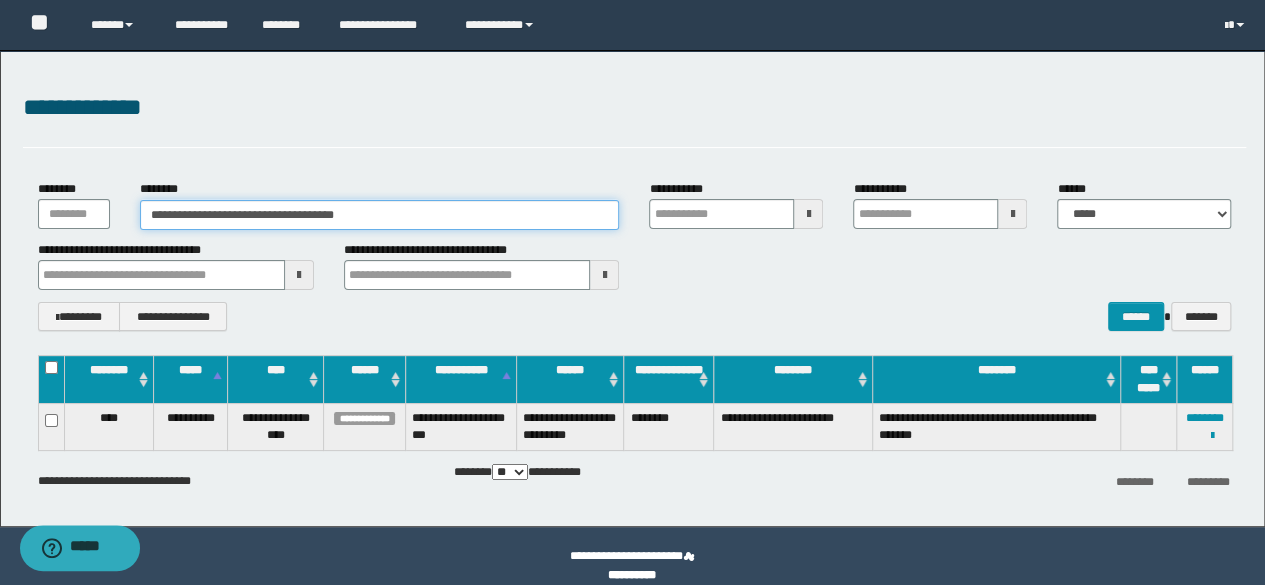 drag, startPoint x: 441, startPoint y: 220, endPoint x: 0, endPoint y: 161, distance: 444.9292 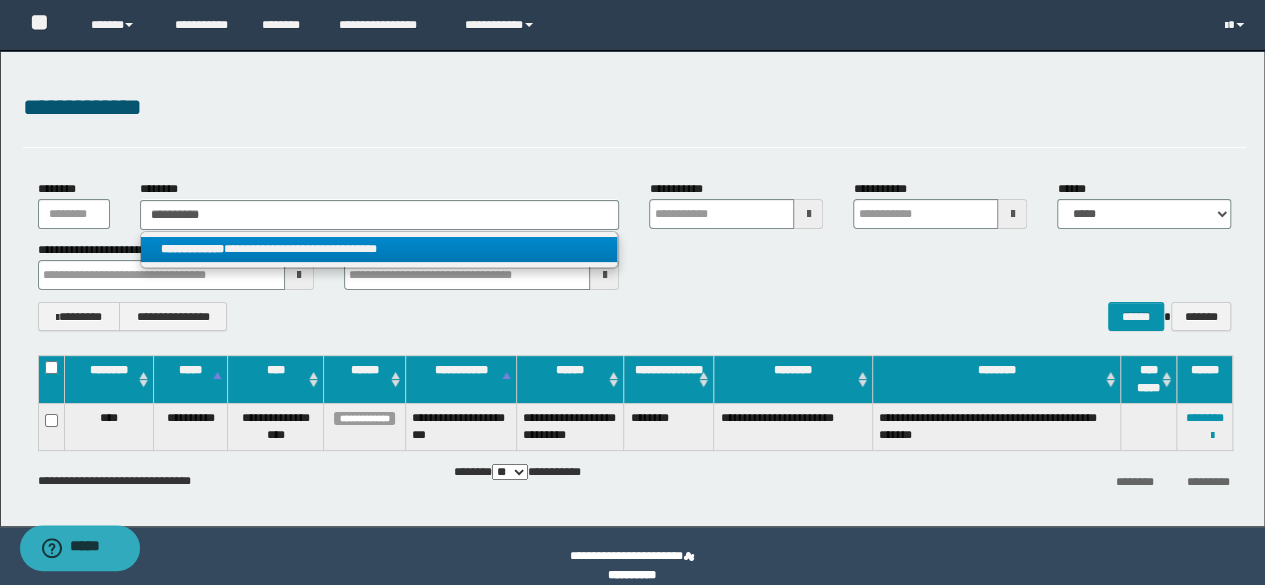 click on "**********" at bounding box center [379, 249] 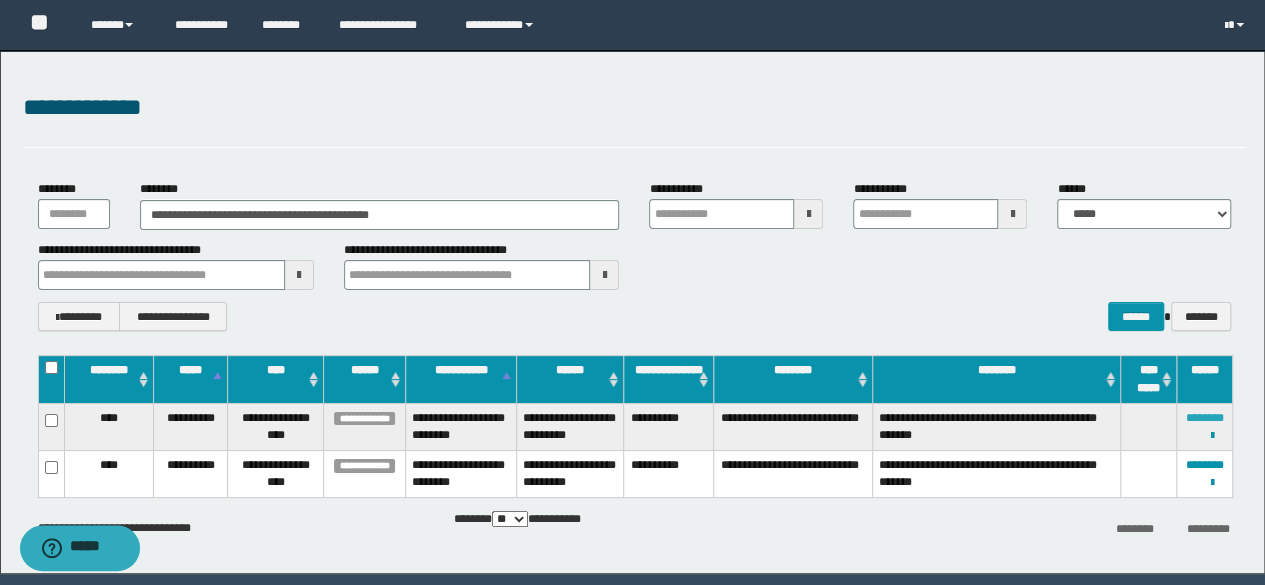 click on "********" at bounding box center [1205, 418] 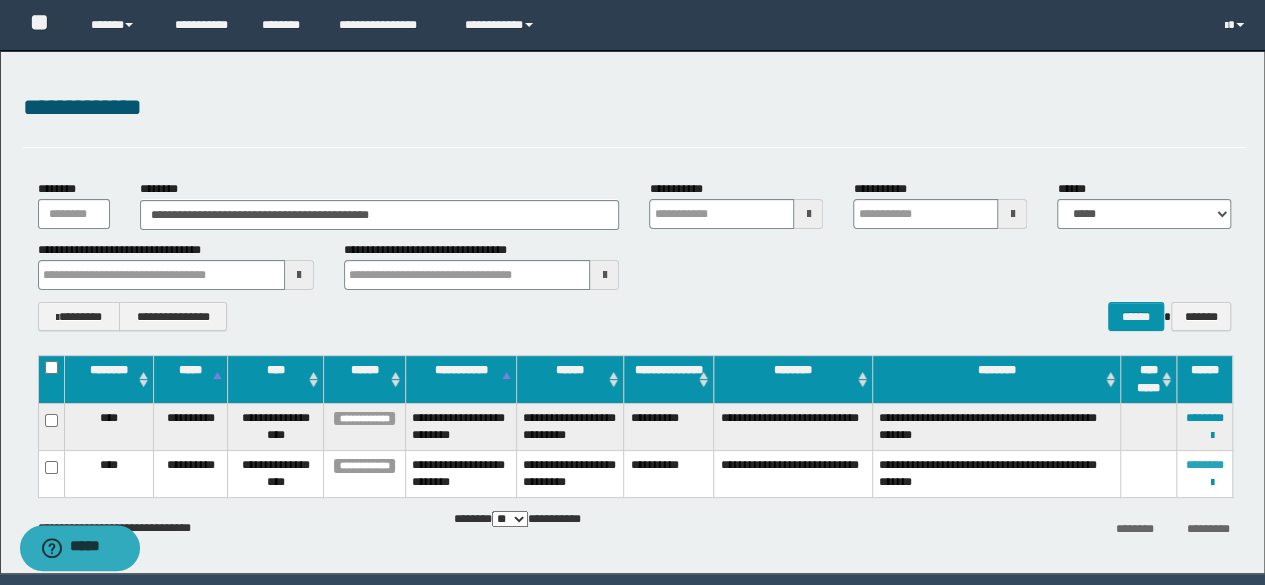 click on "********" at bounding box center [1205, 465] 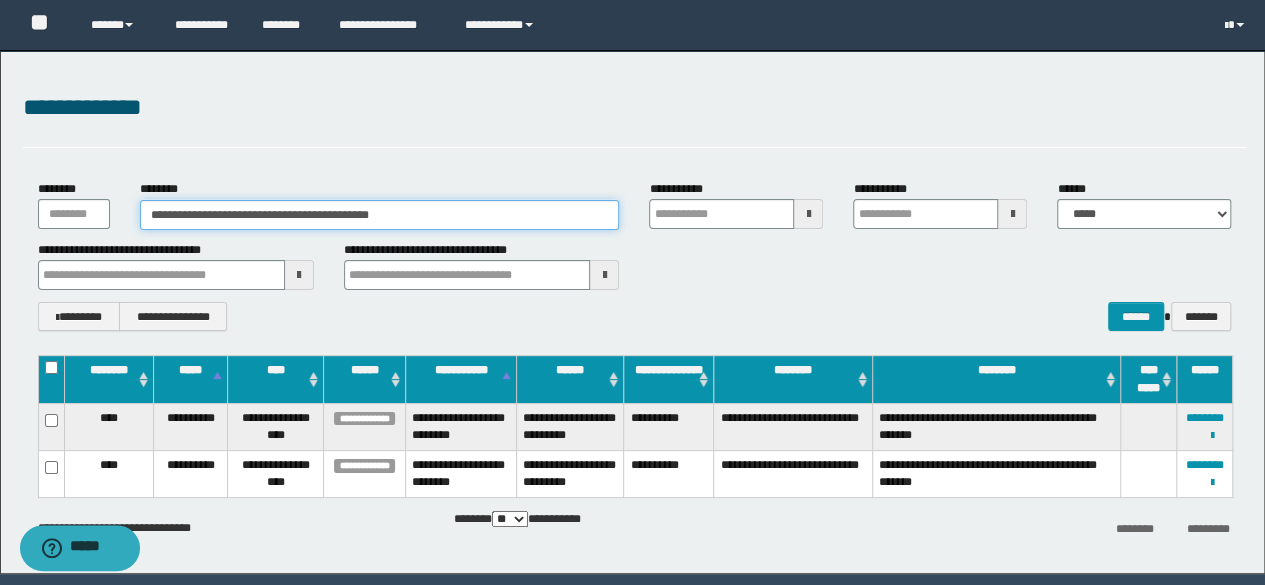 drag, startPoint x: 444, startPoint y: 209, endPoint x: 0, endPoint y: 195, distance: 444.22067 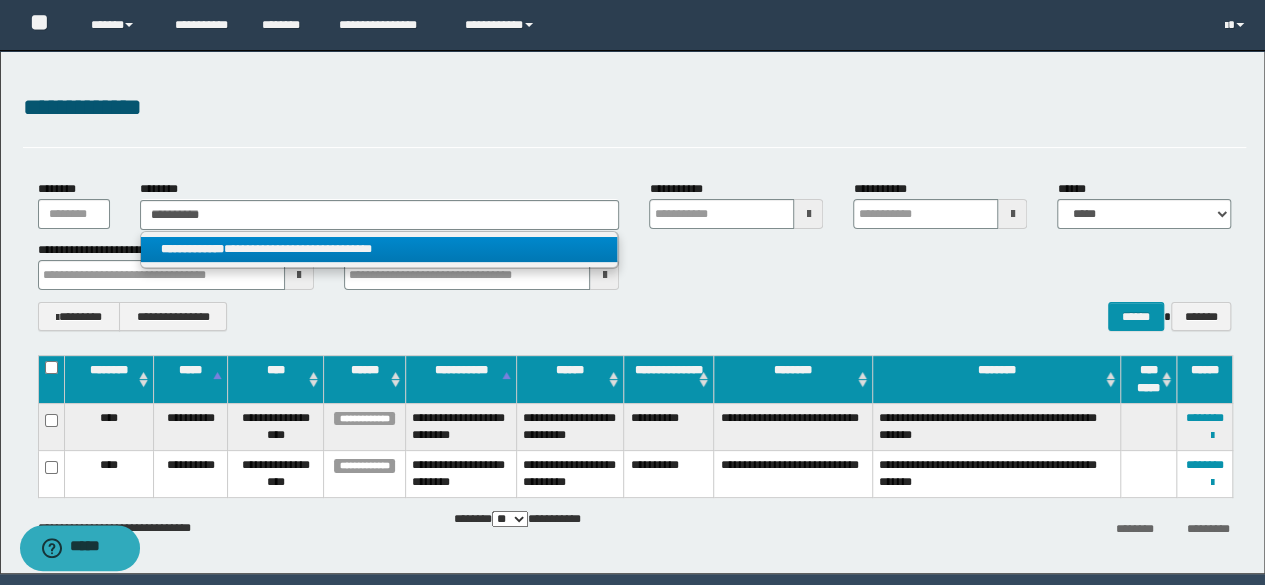 click on "**********" at bounding box center (379, 249) 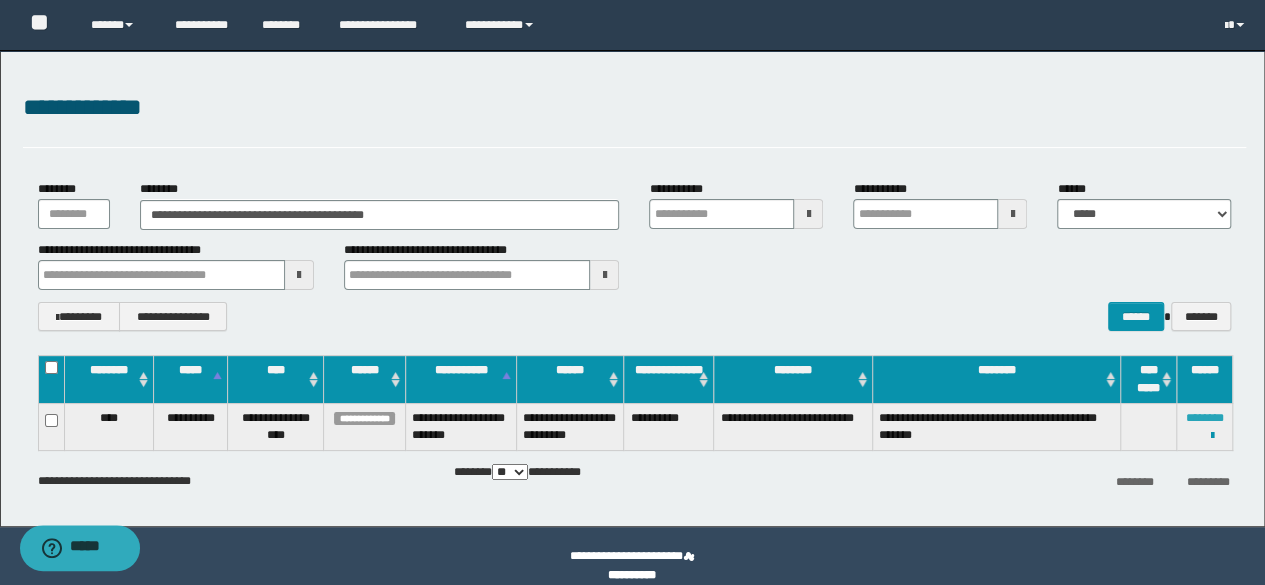 click on "********" at bounding box center [1205, 418] 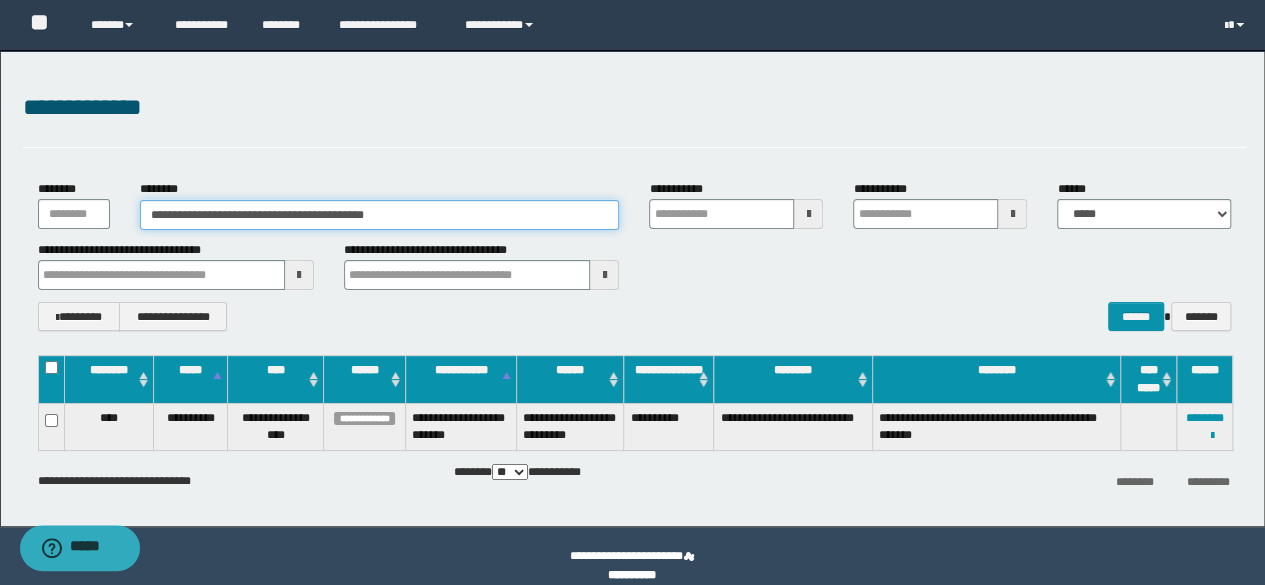 drag, startPoint x: 445, startPoint y: 219, endPoint x: 0, endPoint y: 176, distance: 447.0727 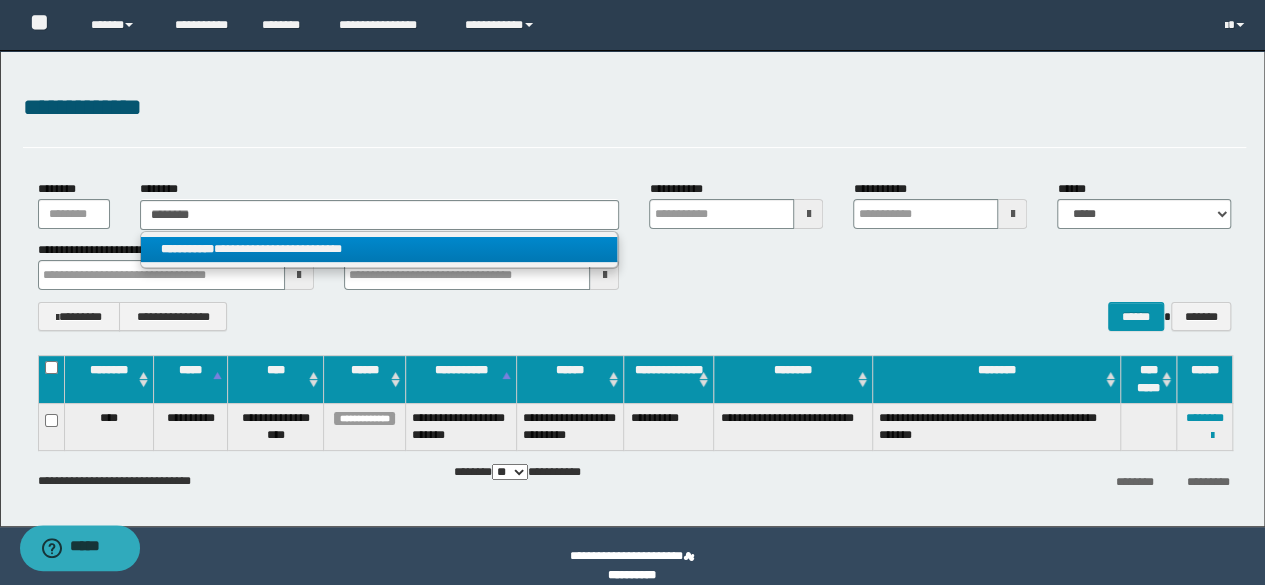 click on "**********" at bounding box center (379, 249) 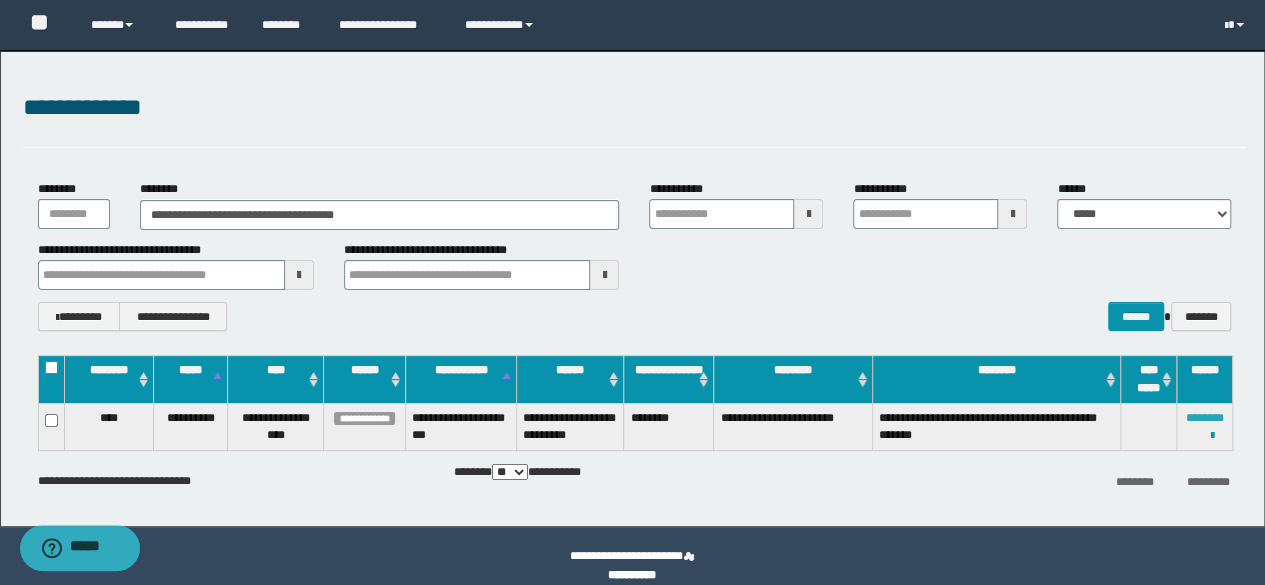 click on "********" at bounding box center [1205, 418] 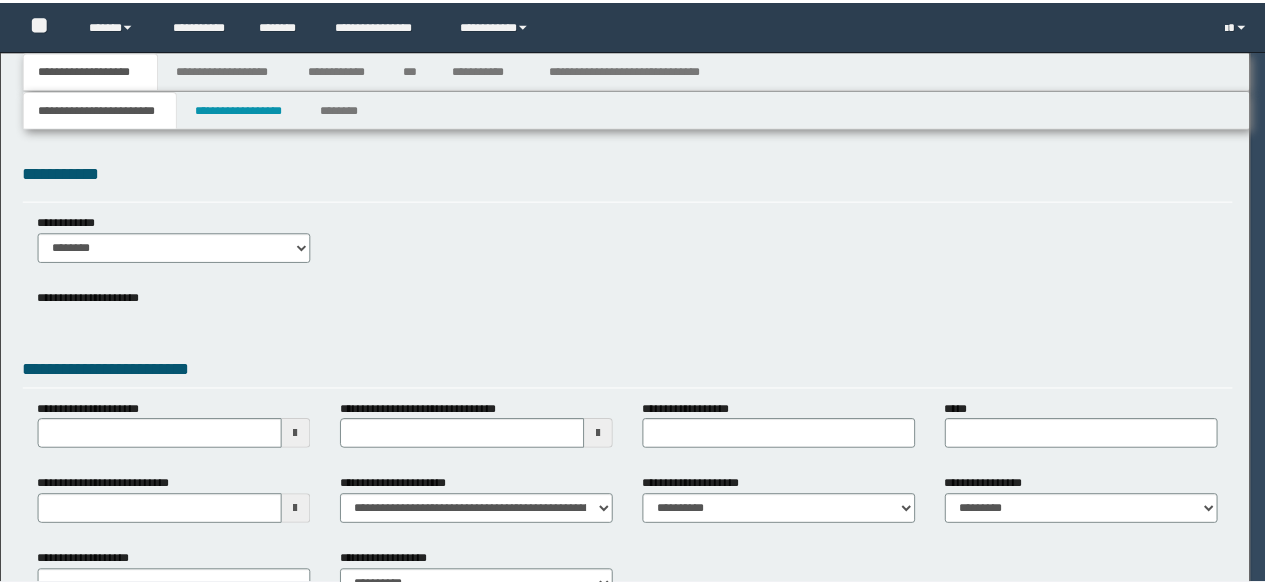scroll, scrollTop: 0, scrollLeft: 0, axis: both 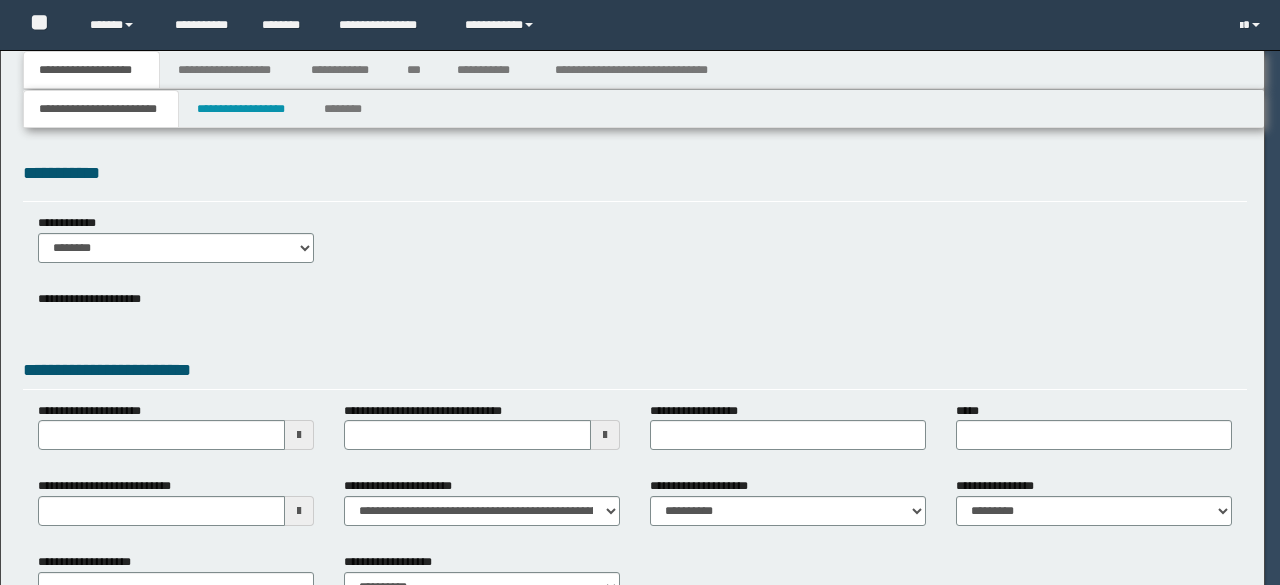 select on "*" 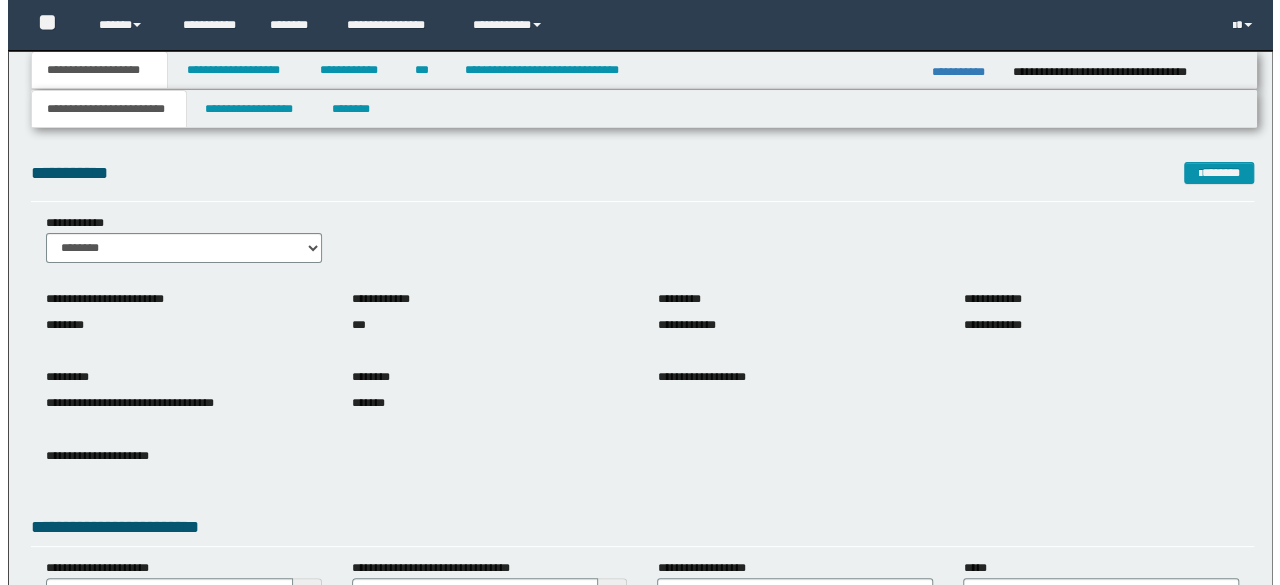 scroll, scrollTop: 0, scrollLeft: 0, axis: both 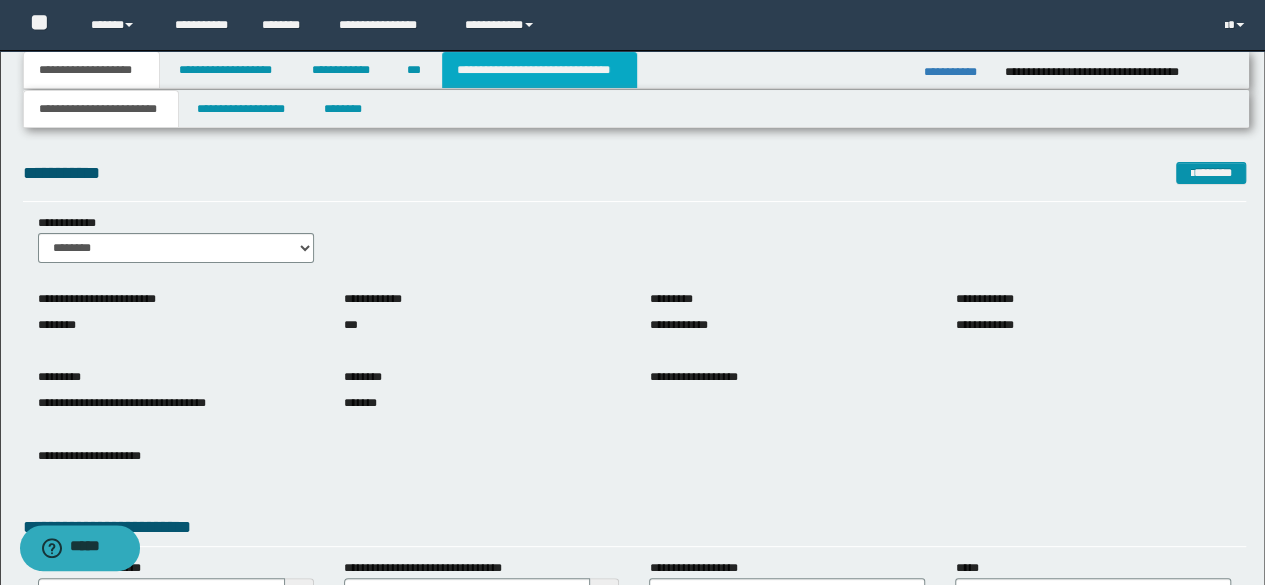 click on "**********" at bounding box center (539, 70) 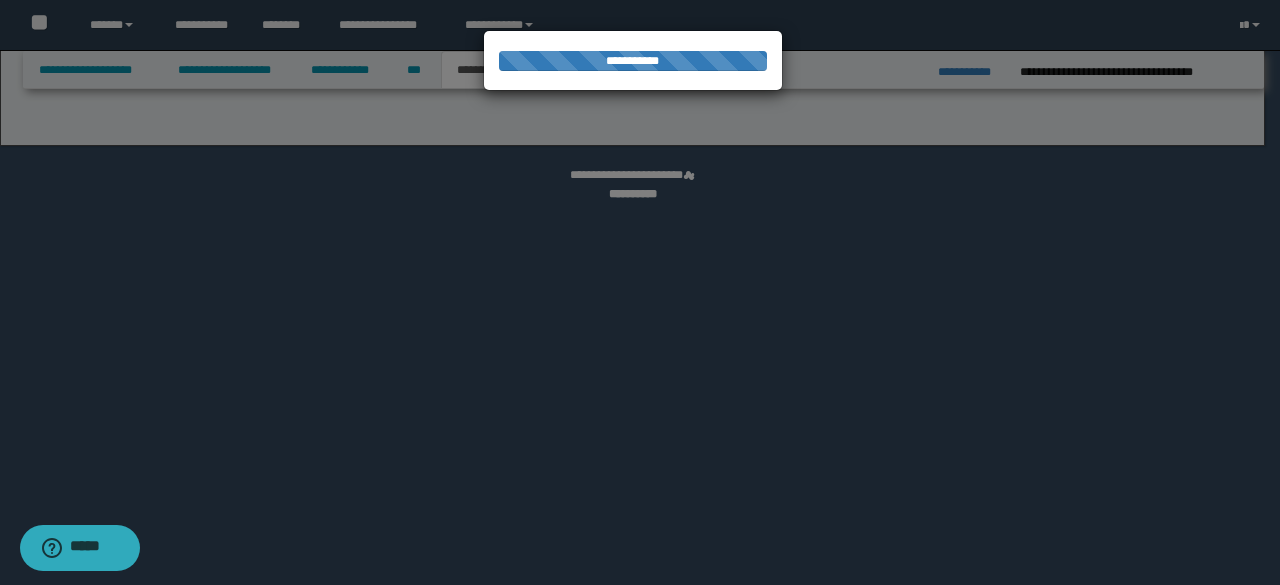 select on "*" 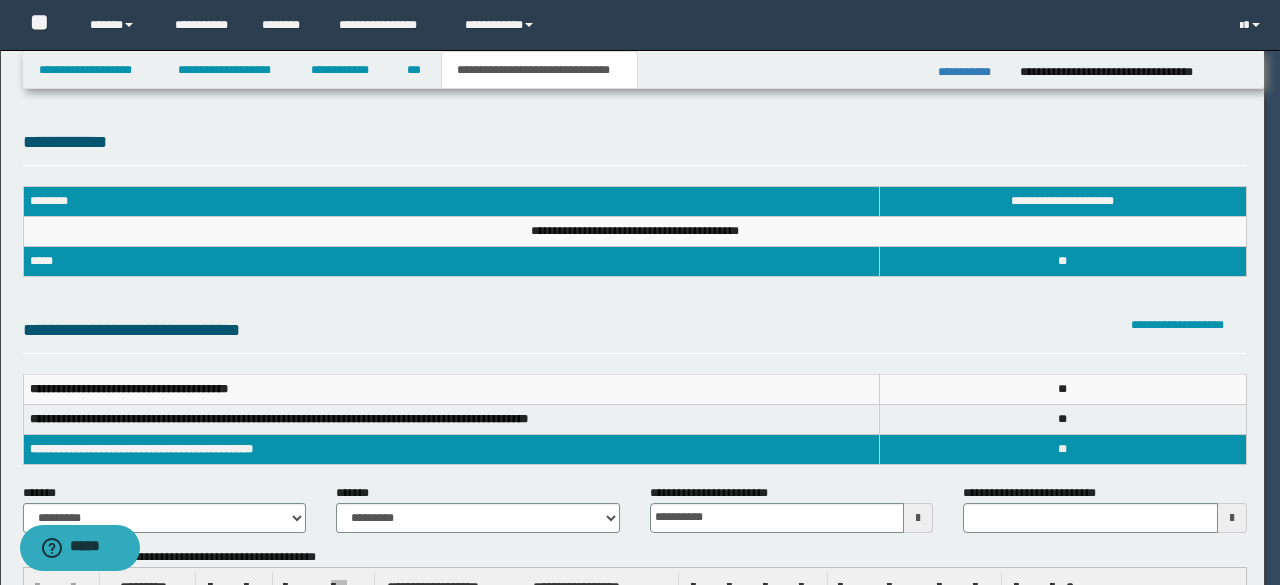 scroll, scrollTop: 0, scrollLeft: 0, axis: both 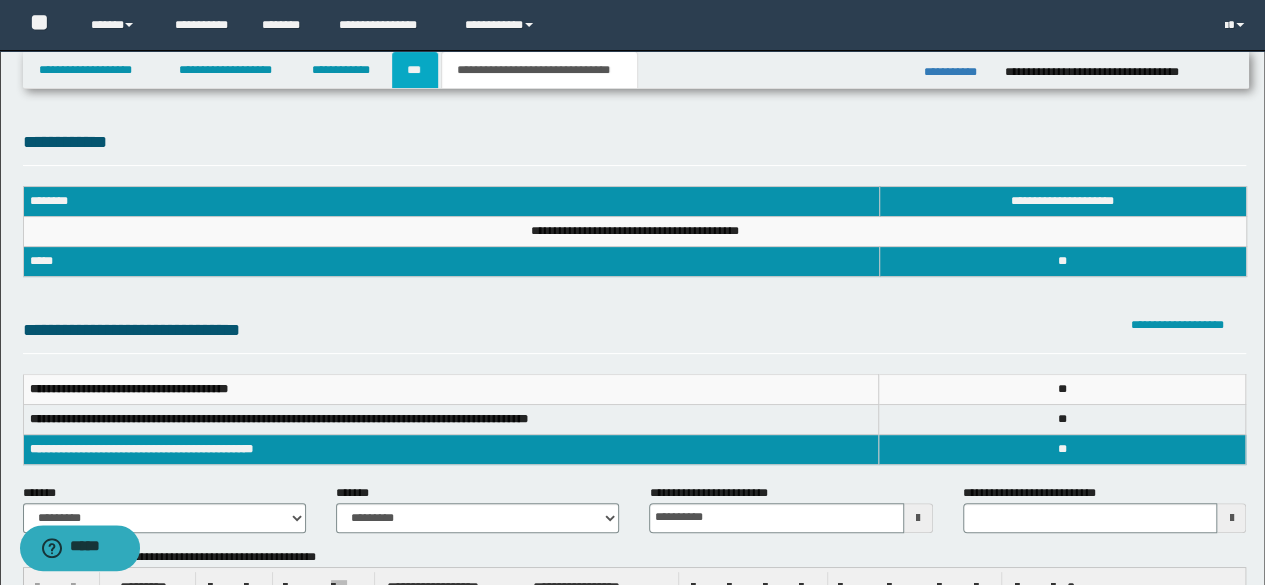 click on "***" at bounding box center (415, 70) 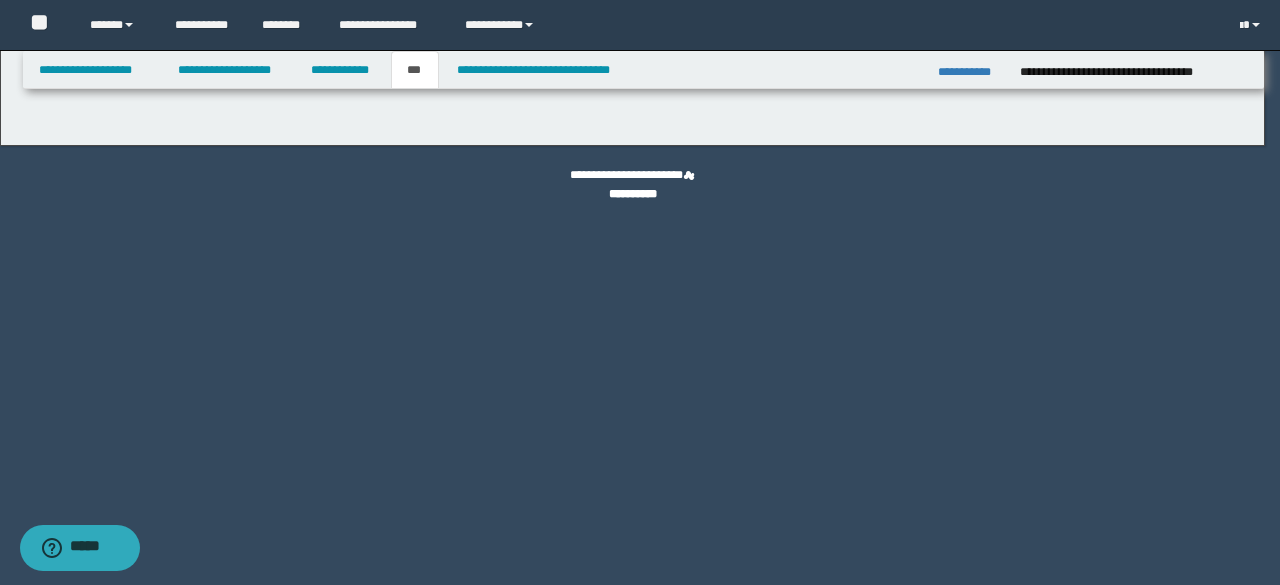 select on "*" 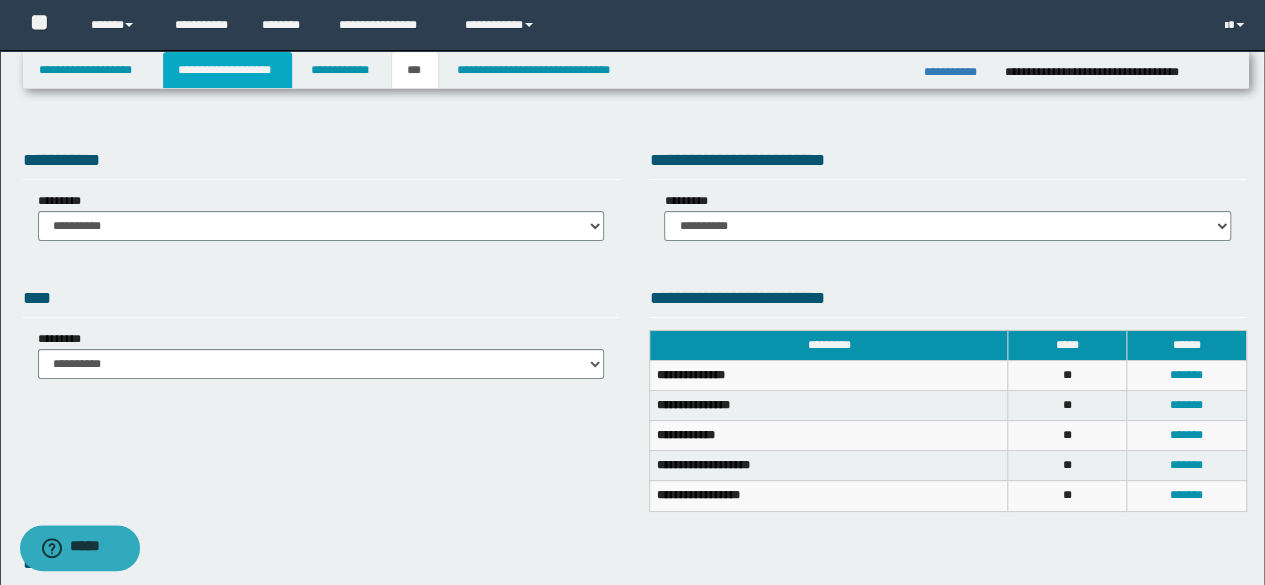 click on "**********" at bounding box center (227, 70) 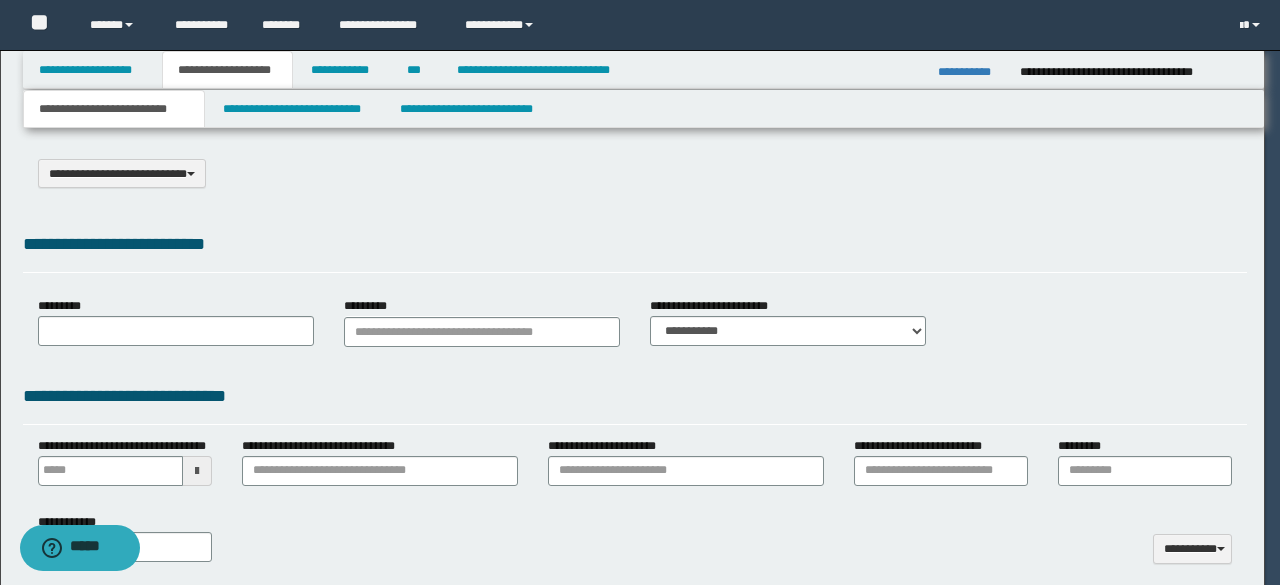 select on "*" 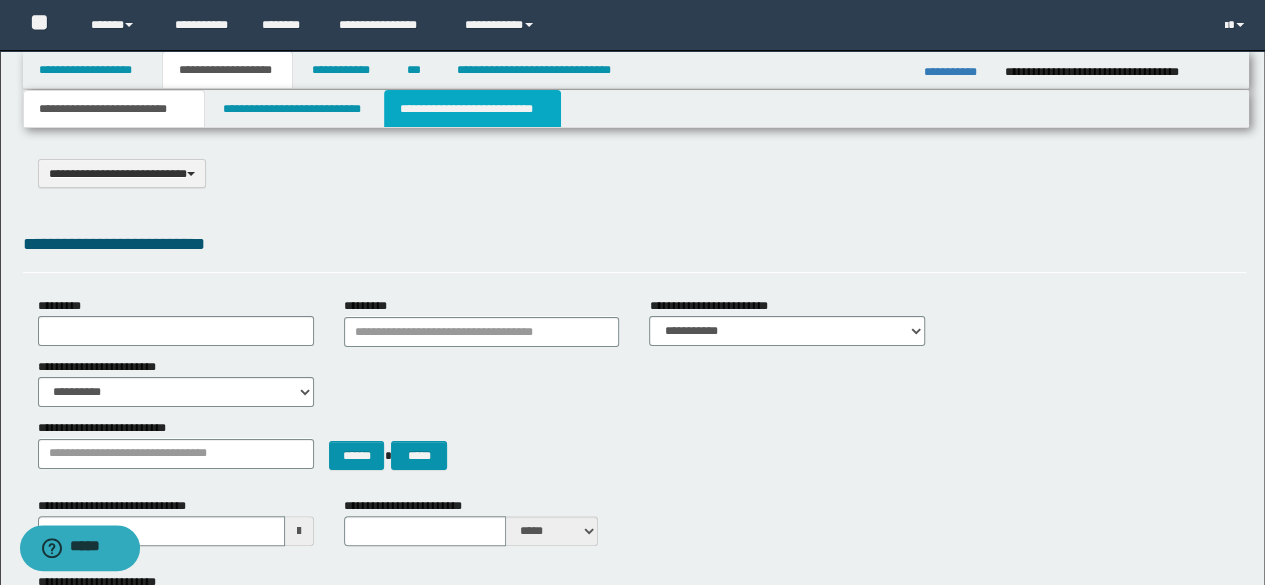 click on "**********" at bounding box center [472, 109] 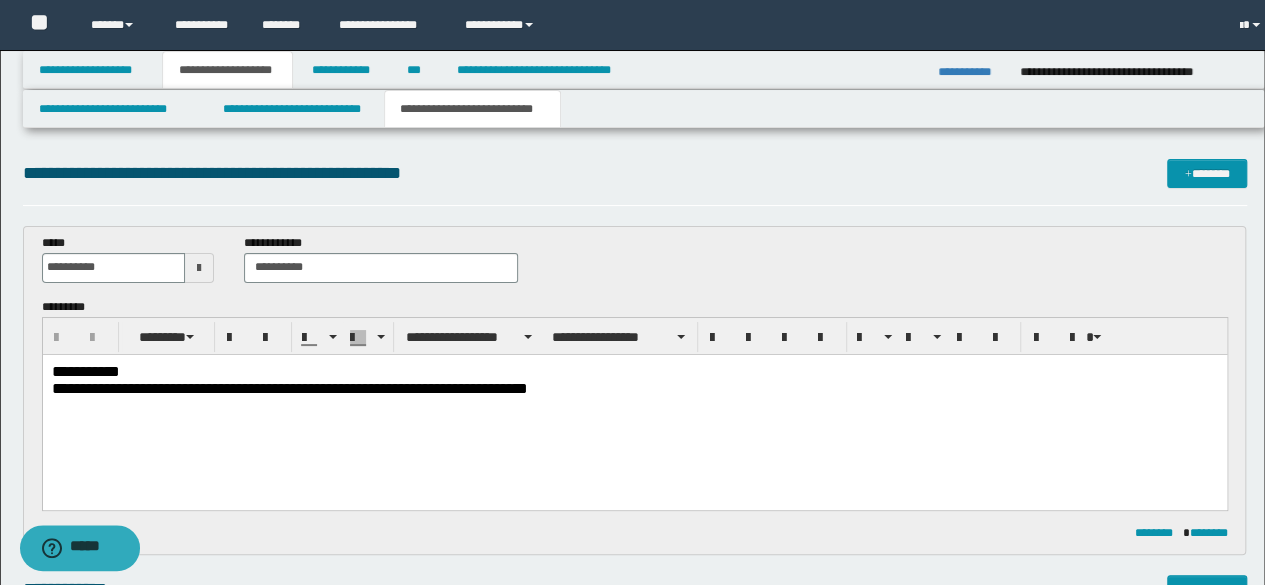 scroll, scrollTop: 0, scrollLeft: 0, axis: both 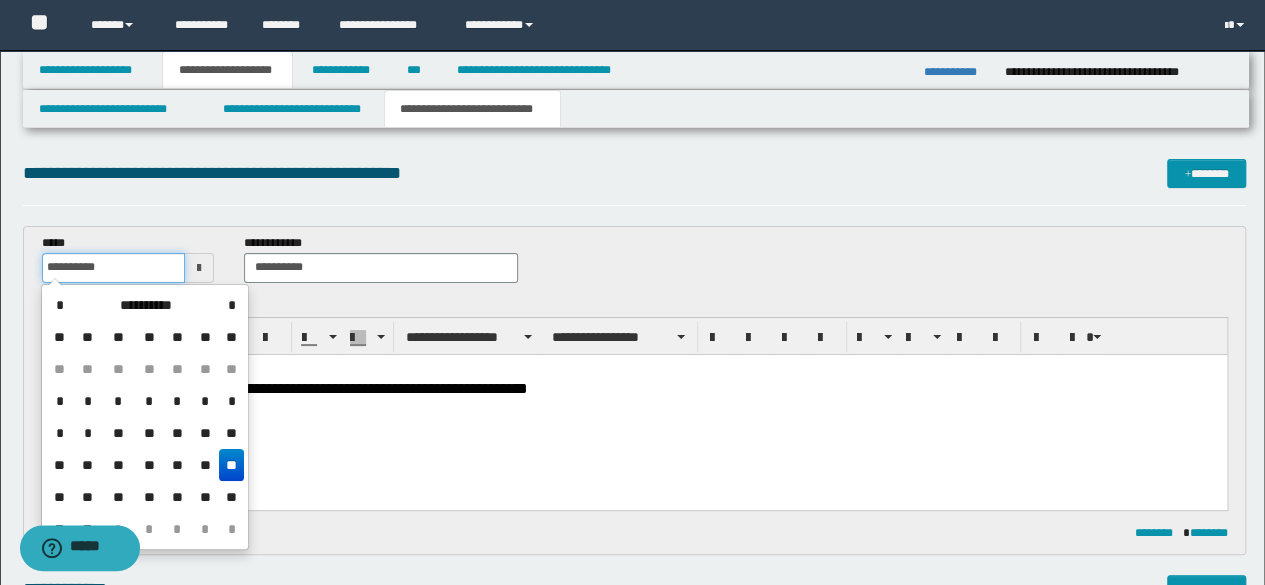 click on "**********" at bounding box center (114, 268) 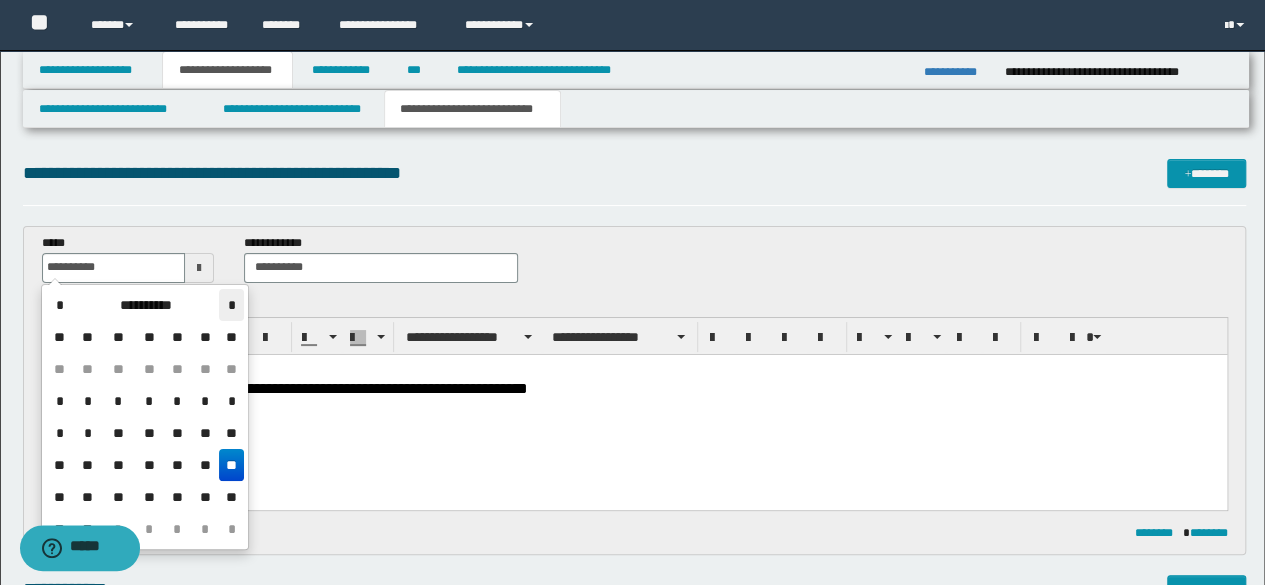 click on "*" at bounding box center [231, 305] 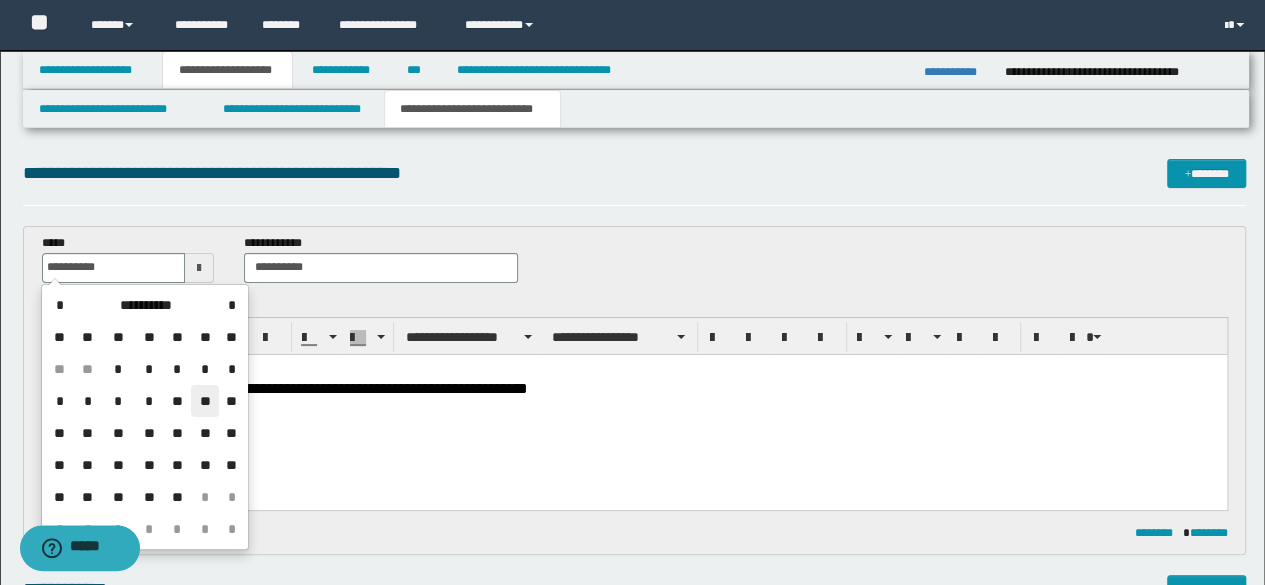 click on "**" at bounding box center [205, 401] 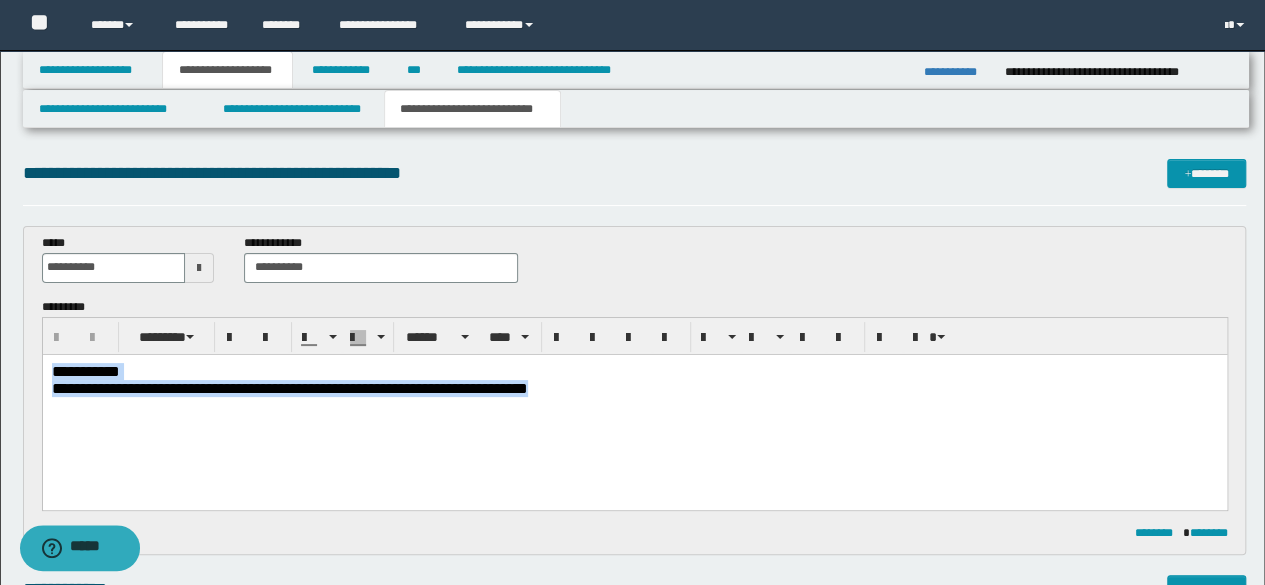 drag, startPoint x: 53, startPoint y: 370, endPoint x: 823, endPoint y: 410, distance: 771.03827 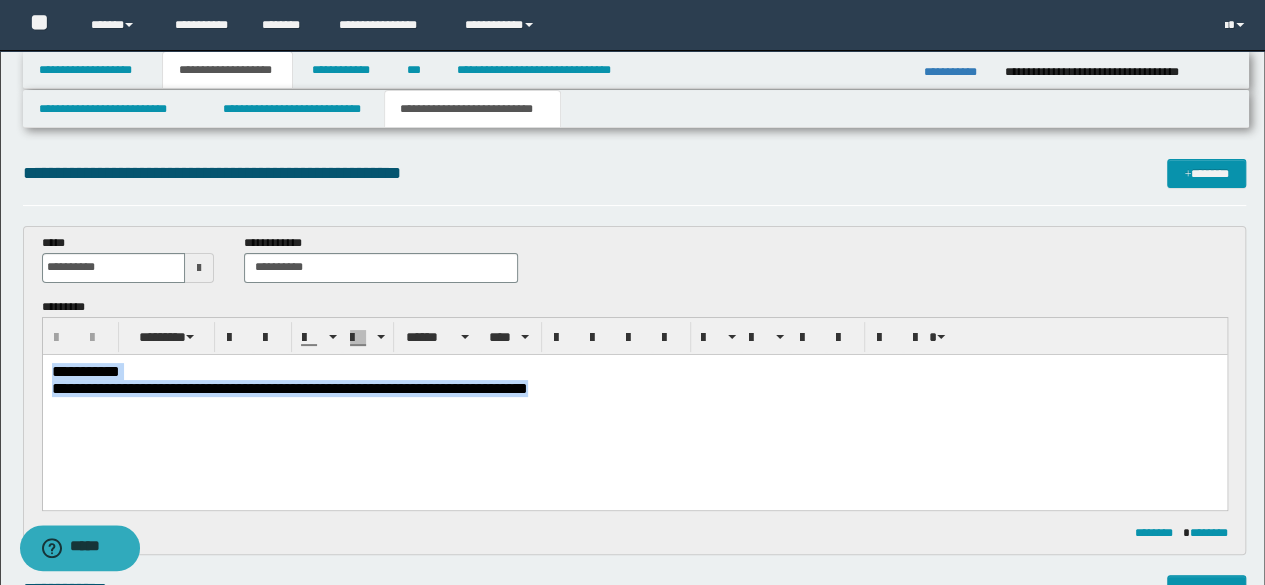 click on "**********" at bounding box center [634, 404] 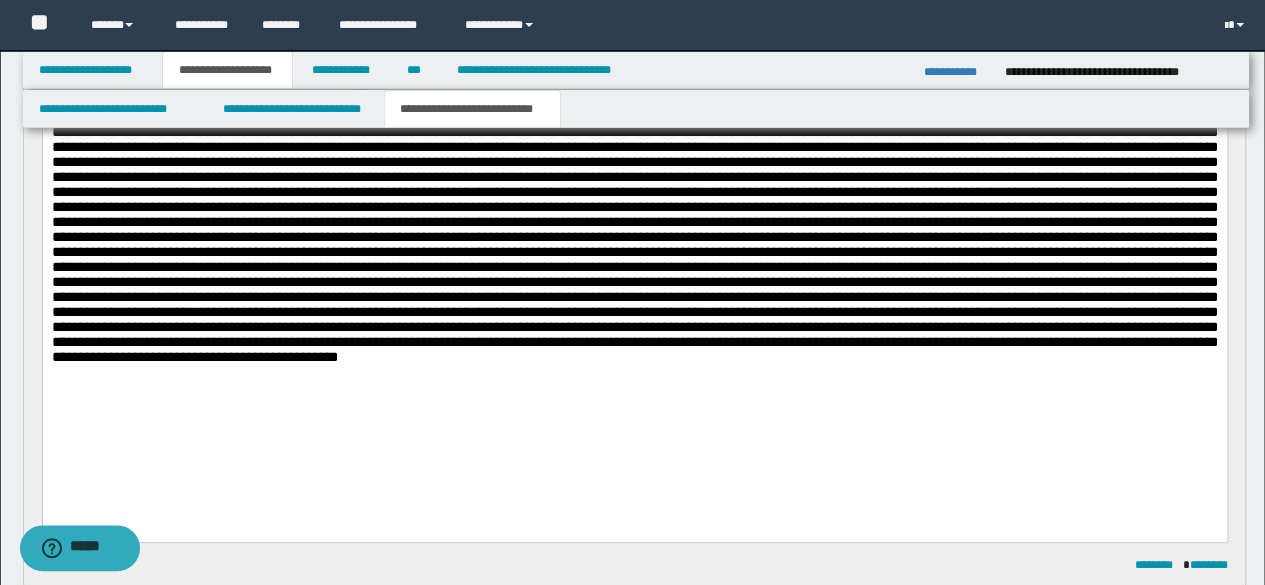 scroll, scrollTop: 280, scrollLeft: 0, axis: vertical 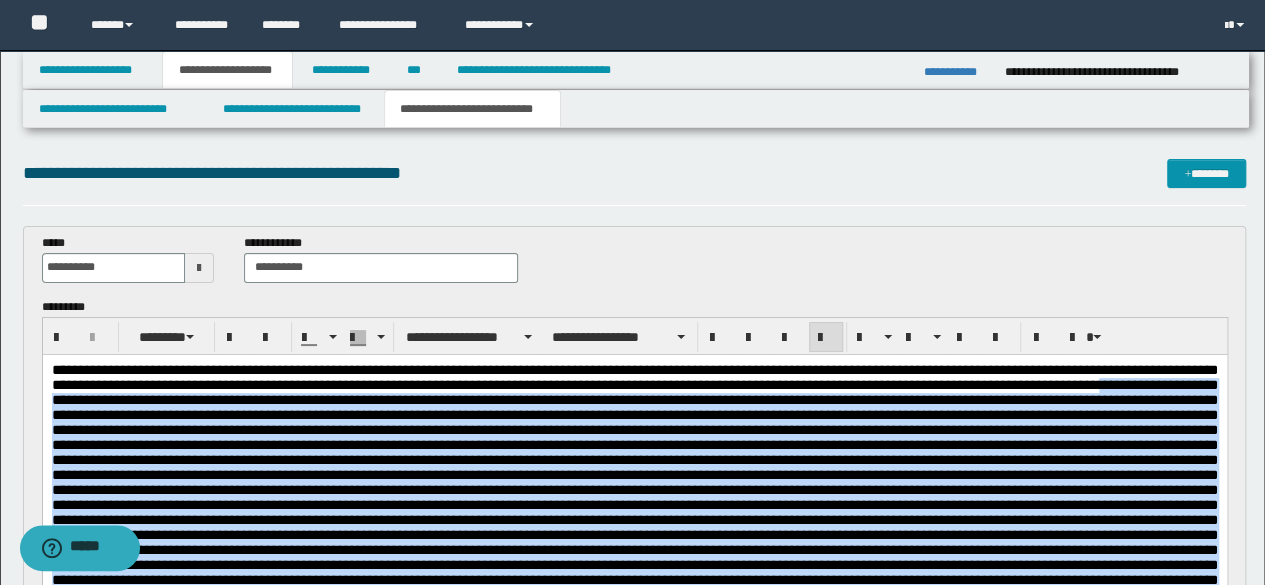 drag, startPoint x: 1058, startPoint y: 678, endPoint x: 160, endPoint y: 415, distance: 935.7206 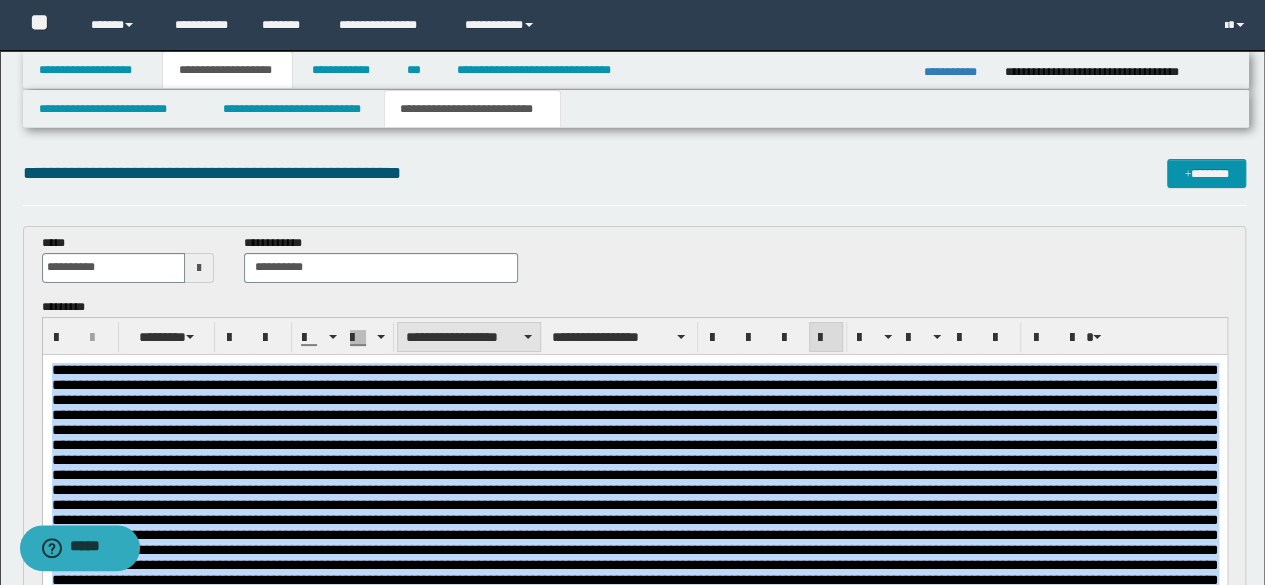 click on "**********" at bounding box center [469, 337] 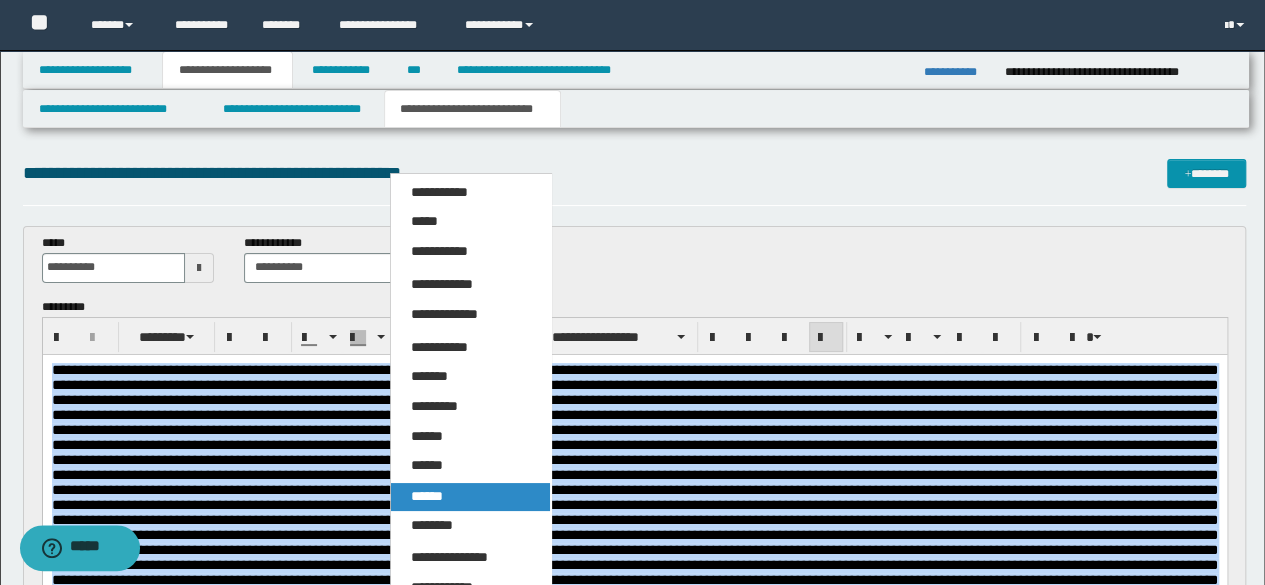 click on "******" at bounding box center [470, 497] 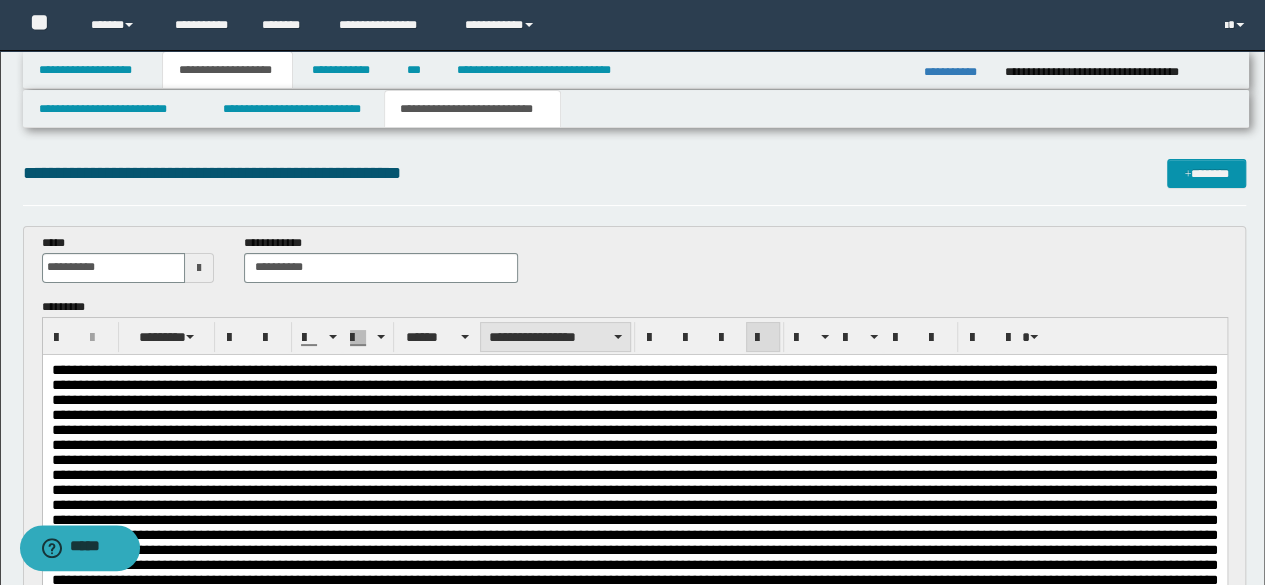 click on "**********" at bounding box center [555, 337] 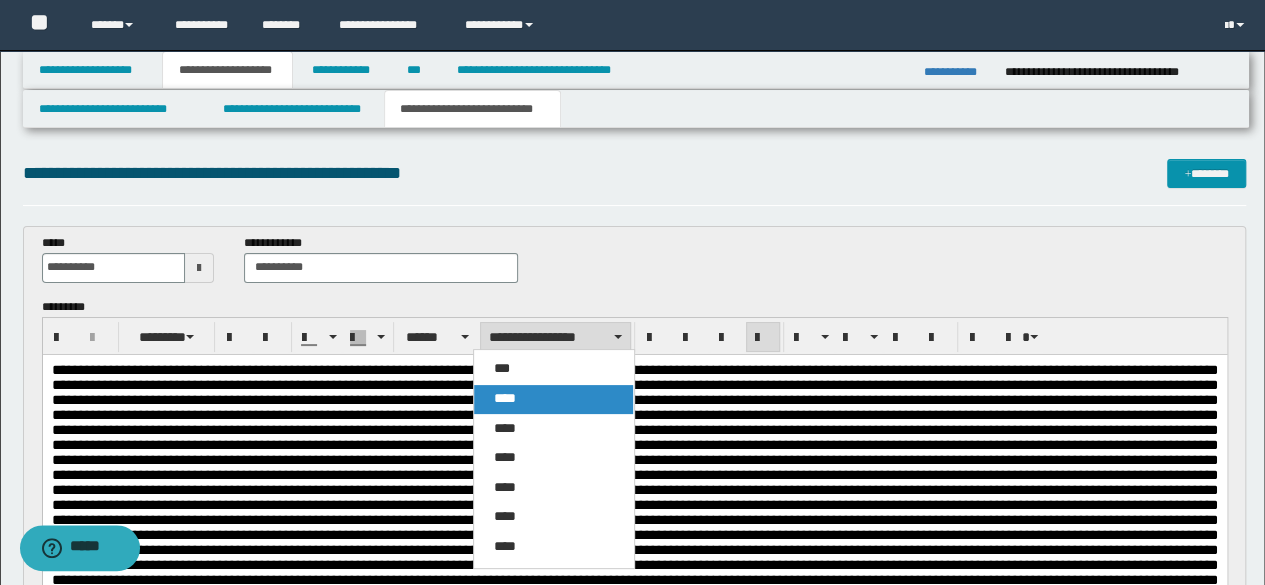 click on "****" at bounding box center (505, 398) 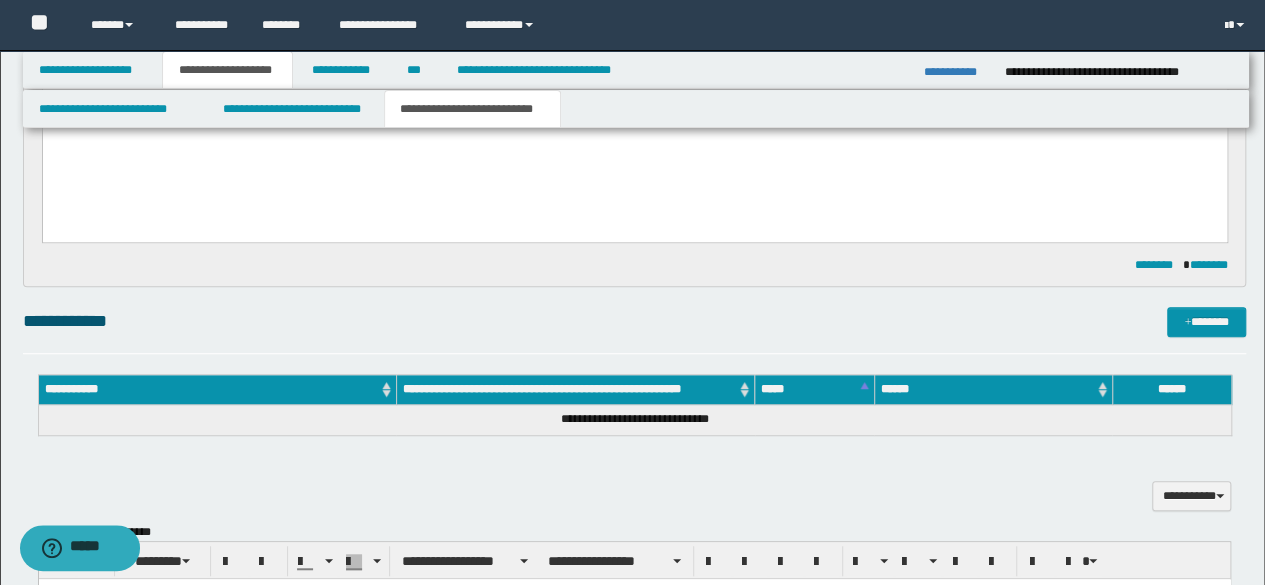 scroll, scrollTop: 0, scrollLeft: 0, axis: both 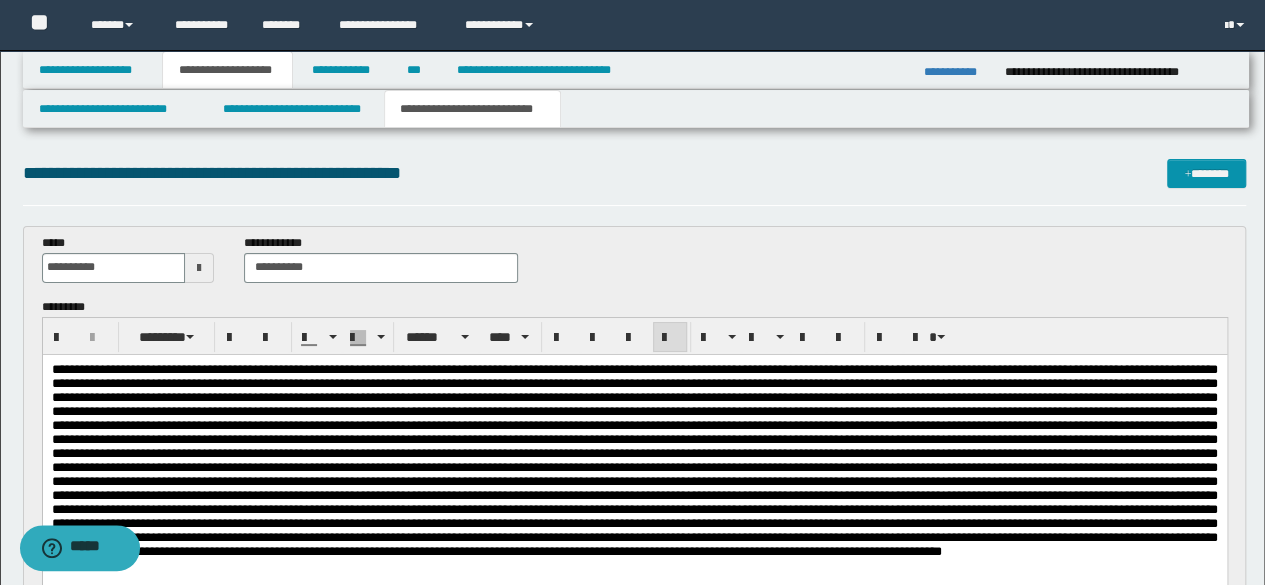 click at bounding box center [634, 459] 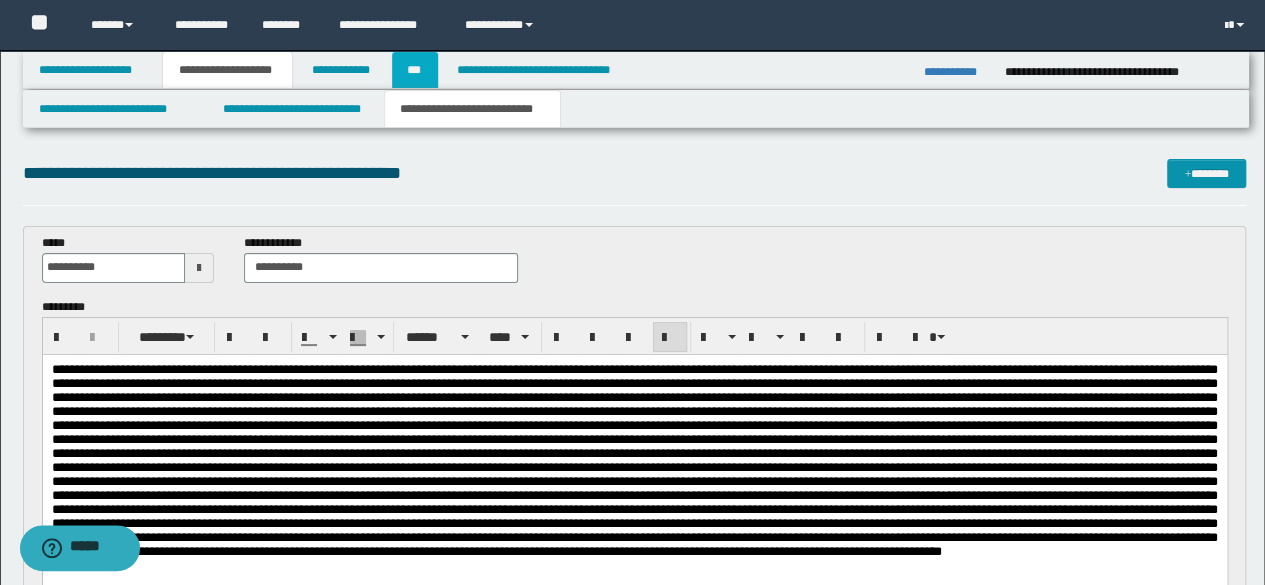 click on "***" at bounding box center [415, 70] 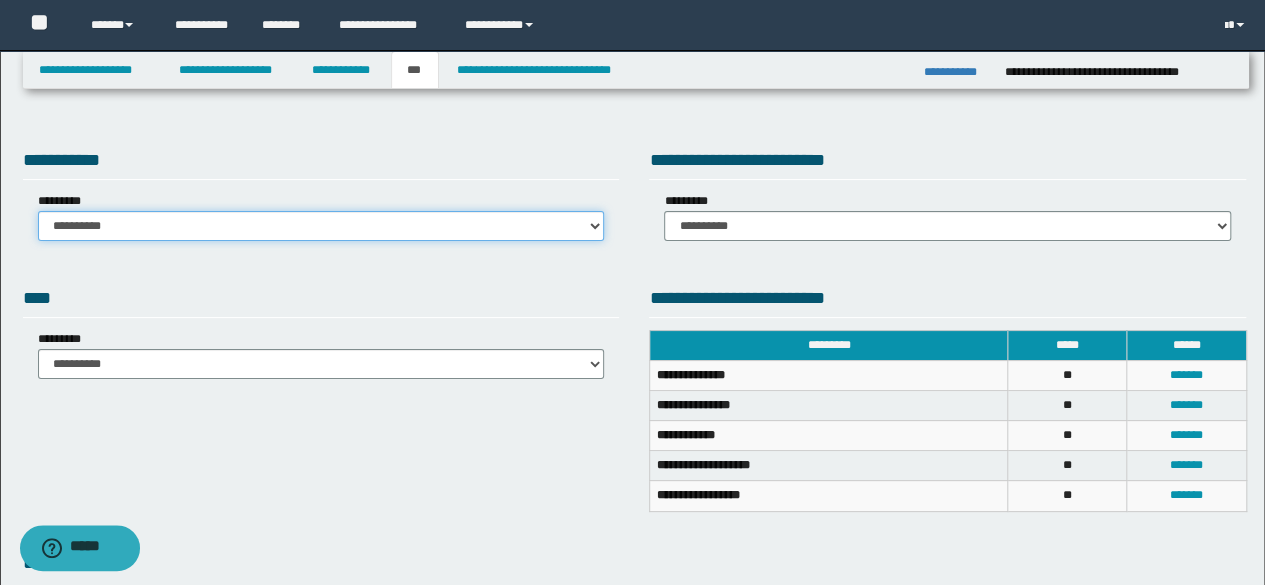 click on "**********" at bounding box center (321, 226) 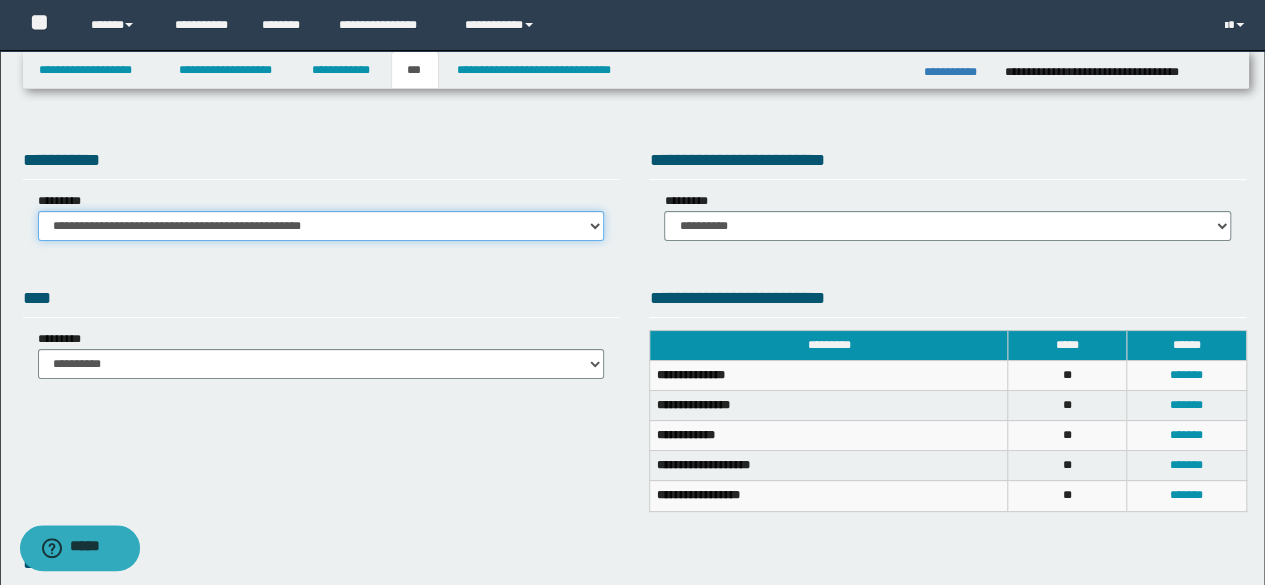 click on "**********" at bounding box center [321, 226] 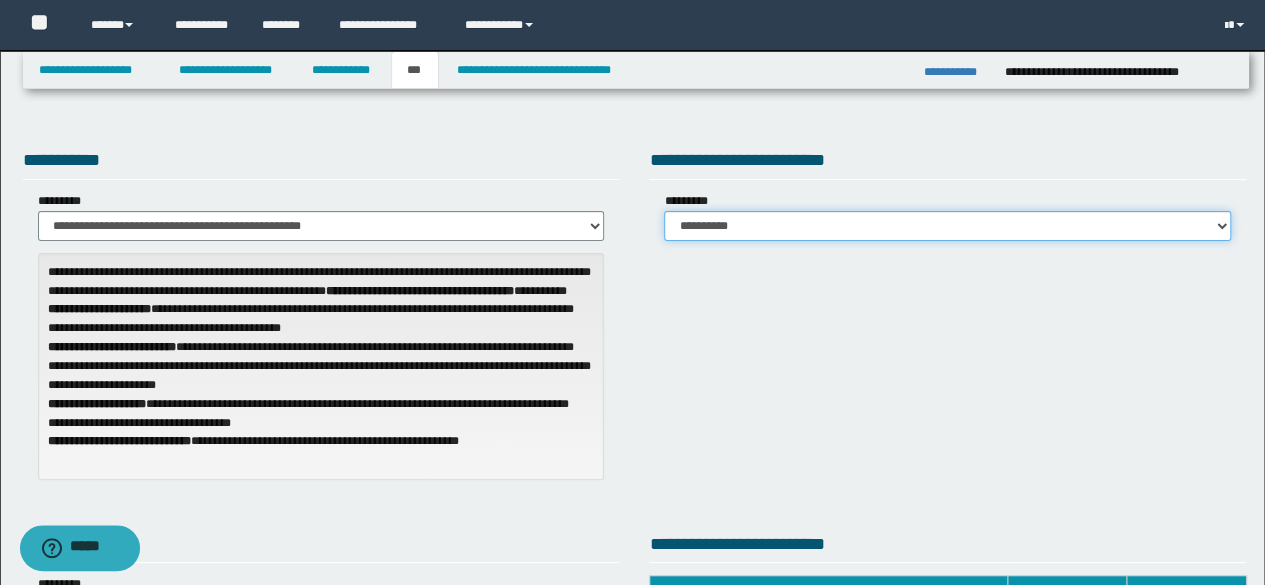 click on "**********" at bounding box center [947, 226] 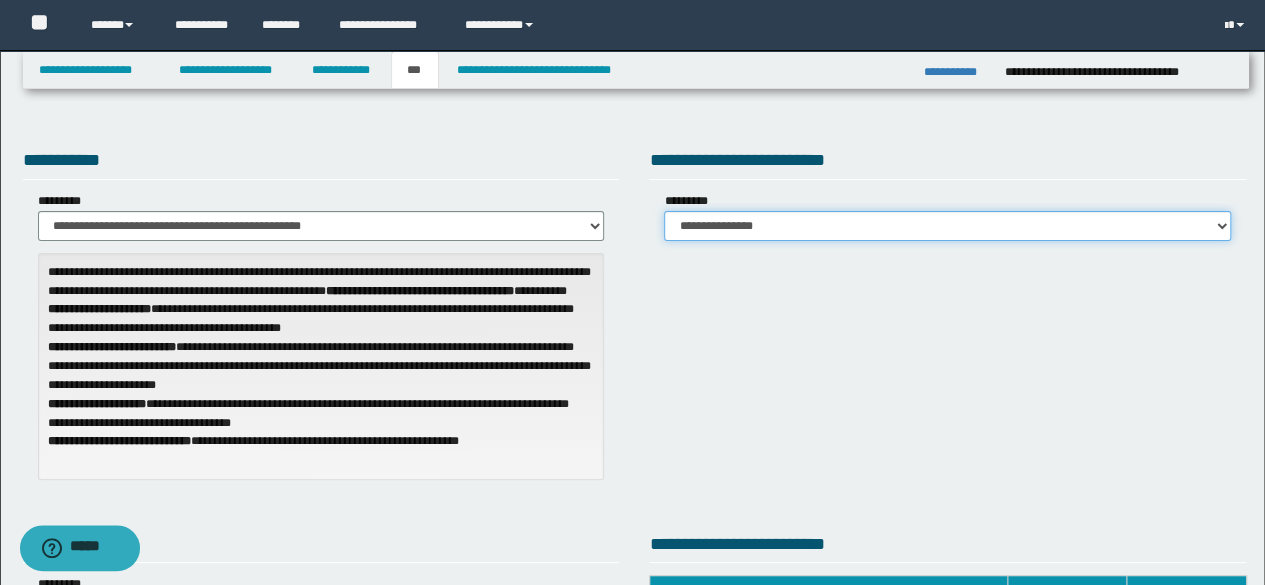 click on "**********" at bounding box center (947, 226) 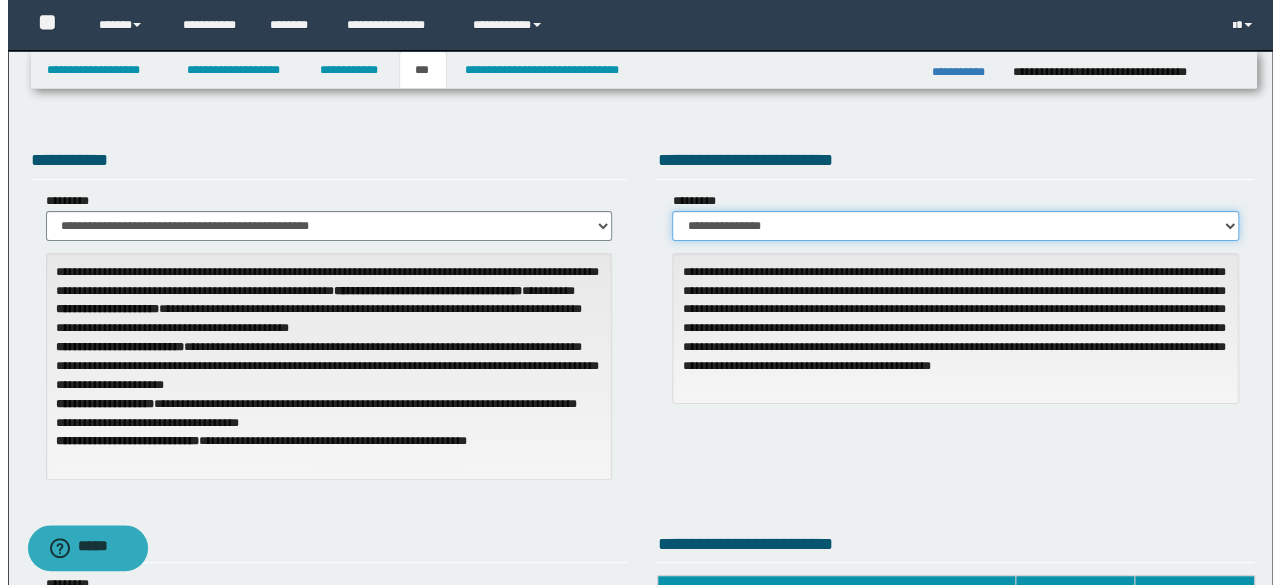 scroll, scrollTop: 512, scrollLeft: 0, axis: vertical 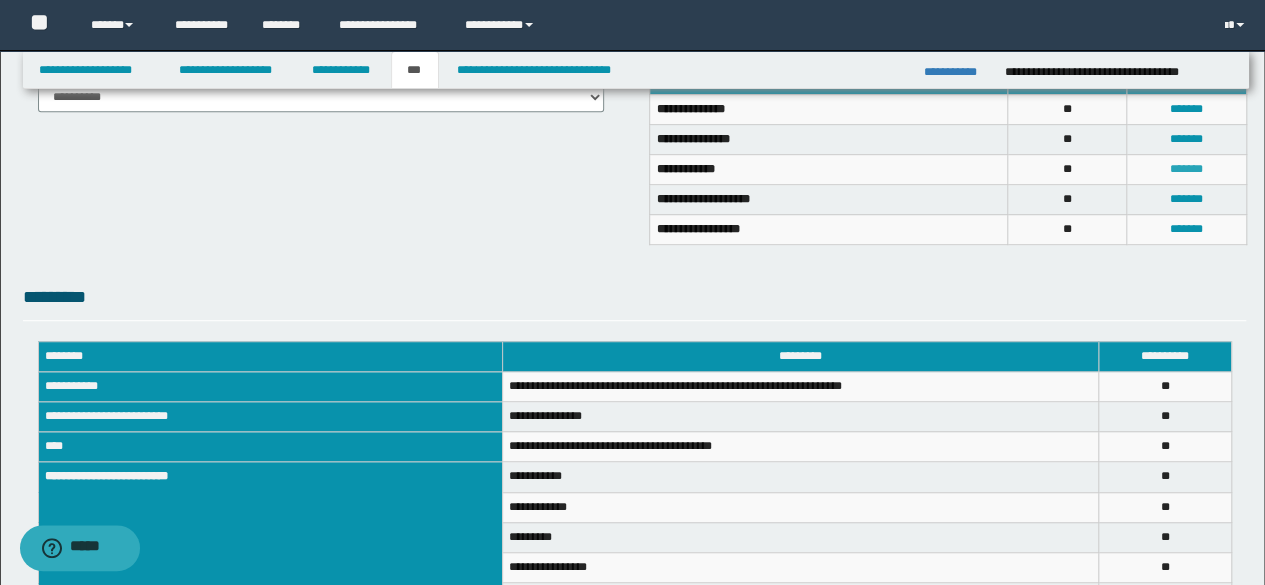 click on "*******" at bounding box center [1186, 169] 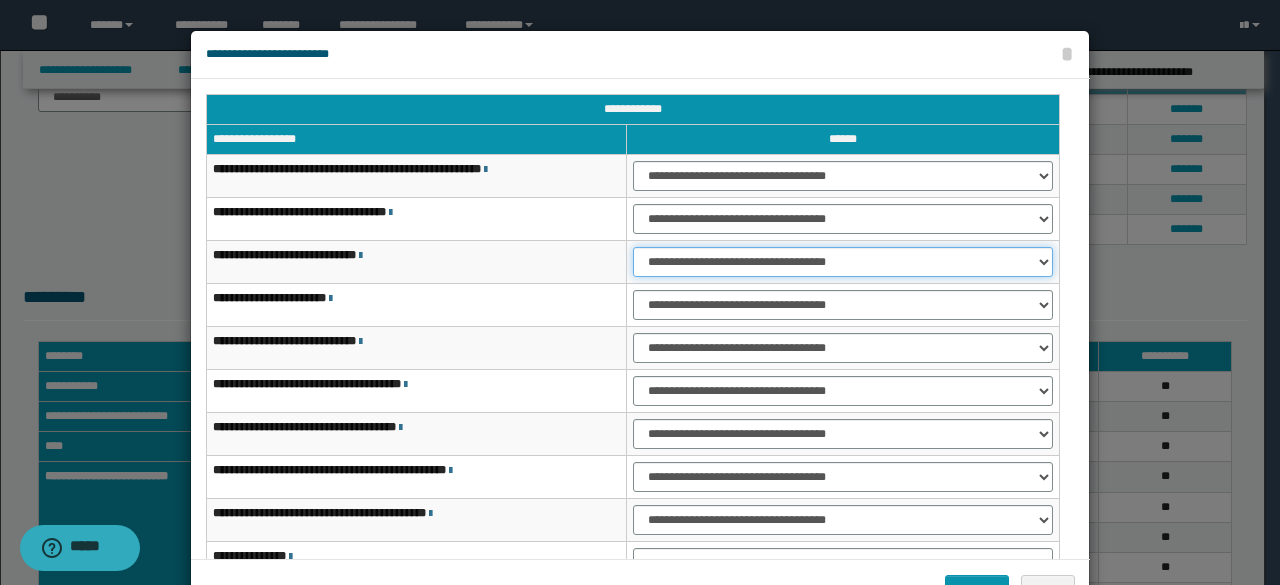drag, startPoint x: 736, startPoint y: 261, endPoint x: 740, endPoint y: 321, distance: 60.133186 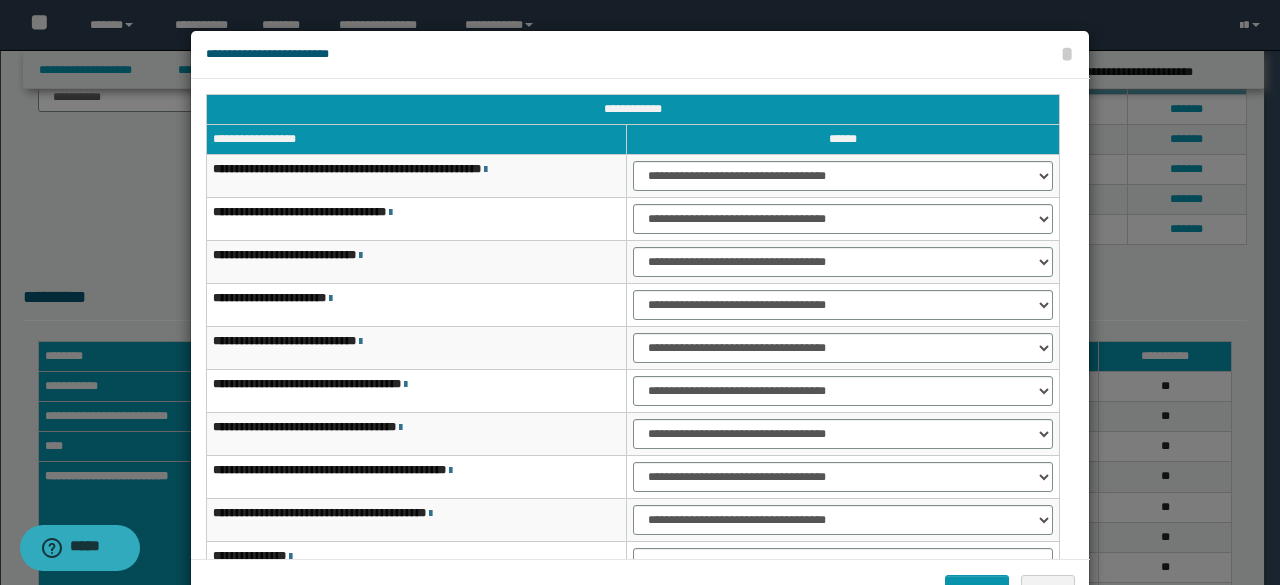 click on "**********" at bounding box center [843, 305] 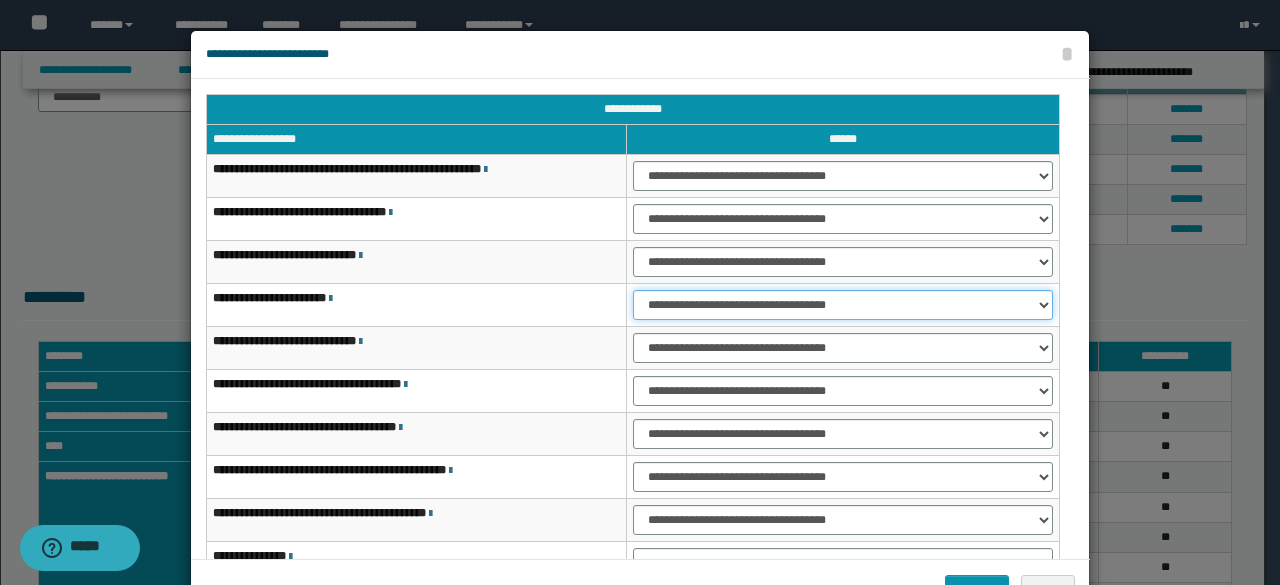 click on "**********" at bounding box center [843, 305] 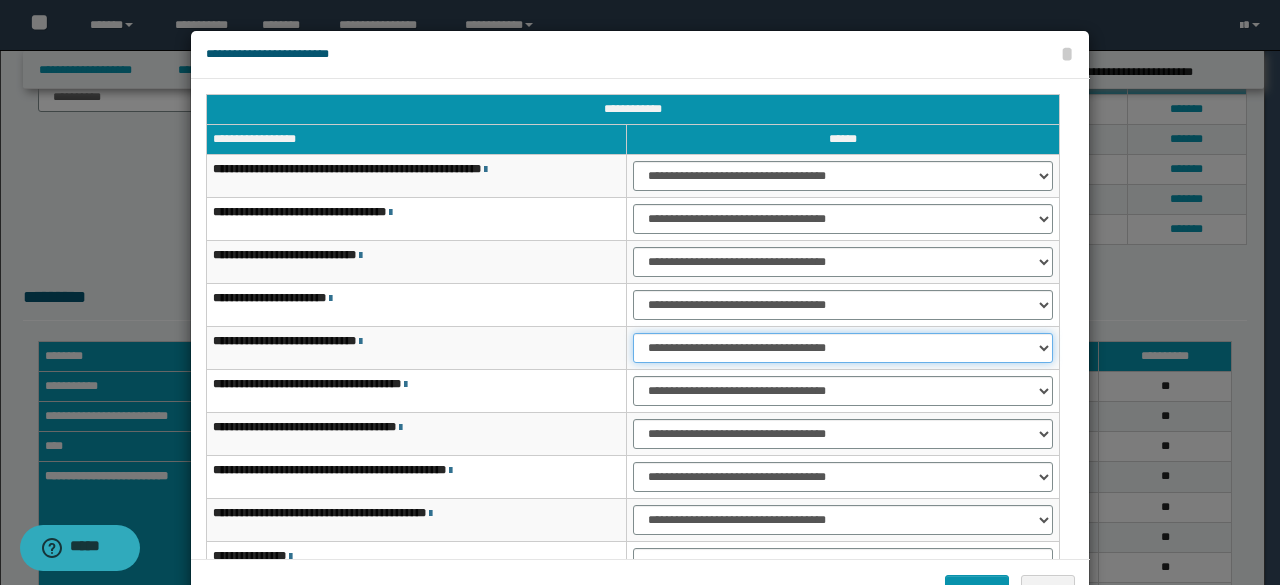 click on "**********" at bounding box center (843, 348) 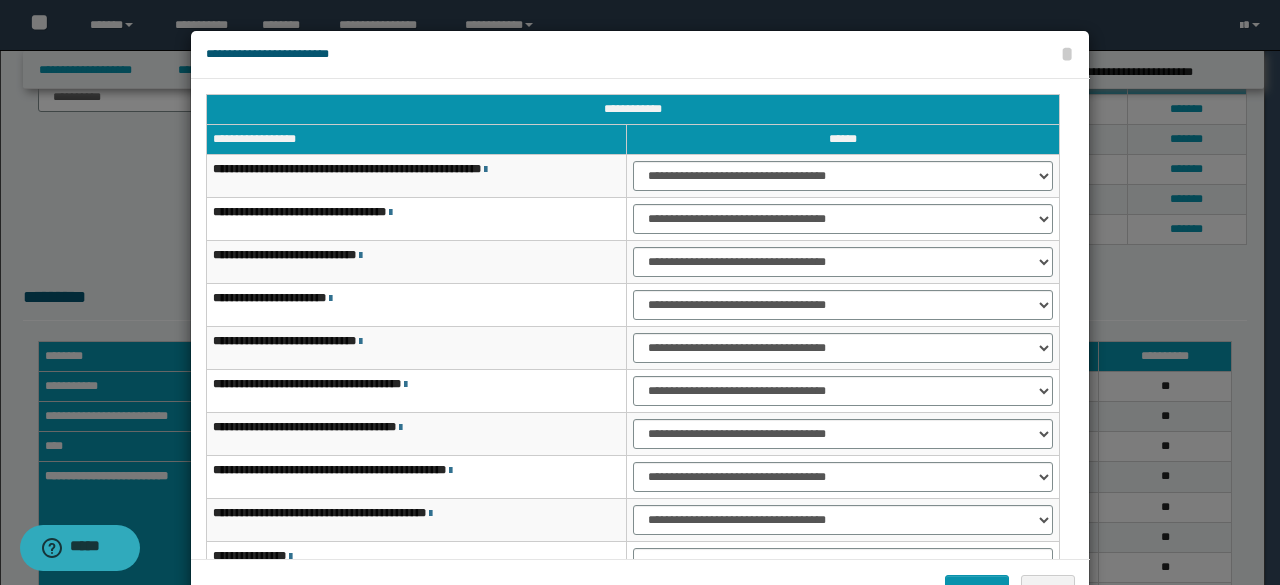 scroll, scrollTop: 116, scrollLeft: 0, axis: vertical 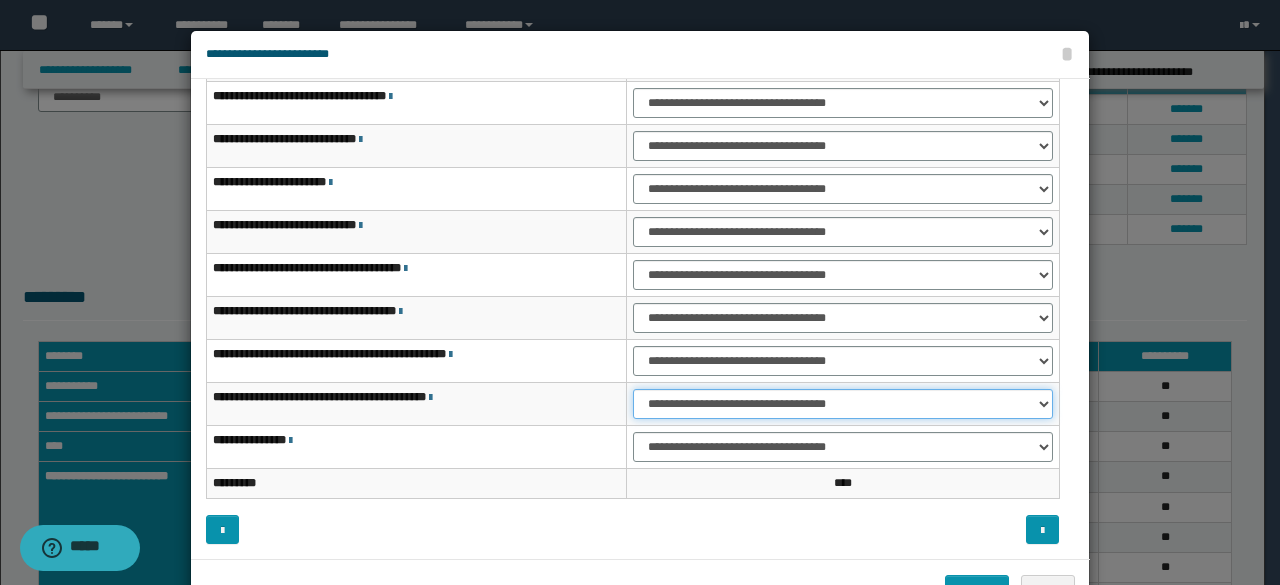 click on "**********" at bounding box center [843, 404] 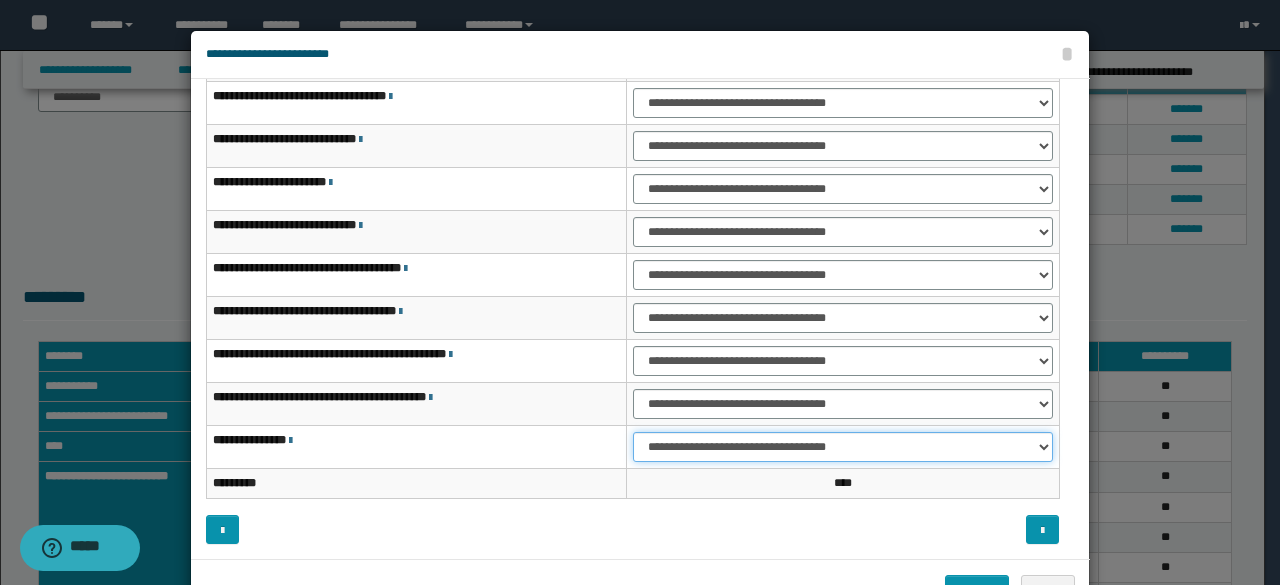 click on "**********" at bounding box center (843, 447) 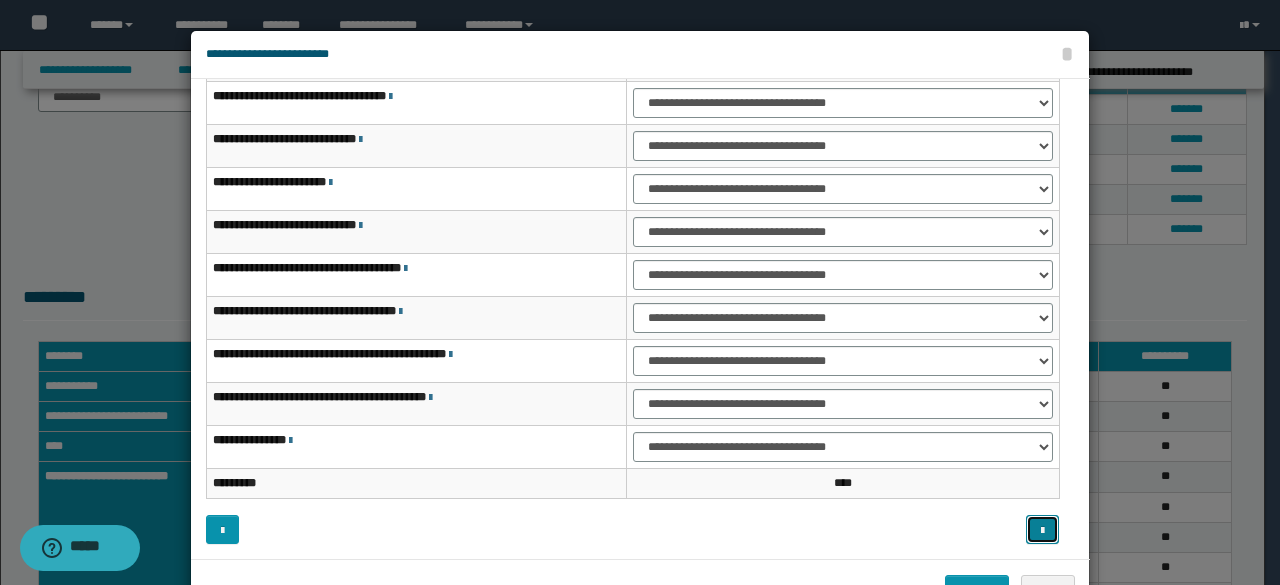 click at bounding box center (1042, 531) 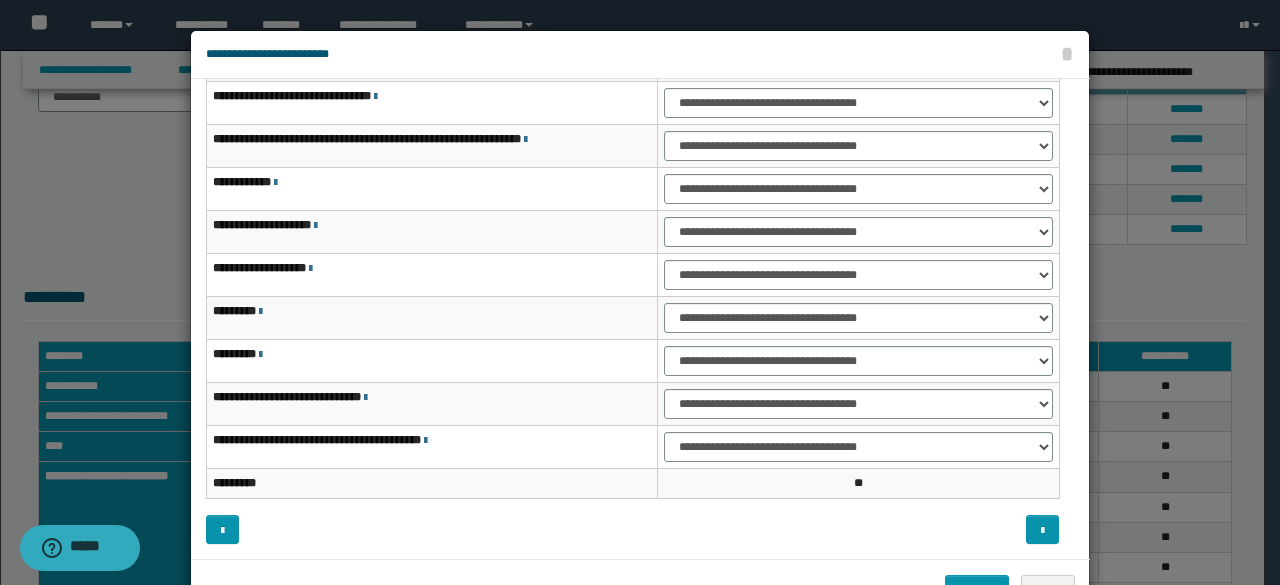 scroll, scrollTop: 0, scrollLeft: 0, axis: both 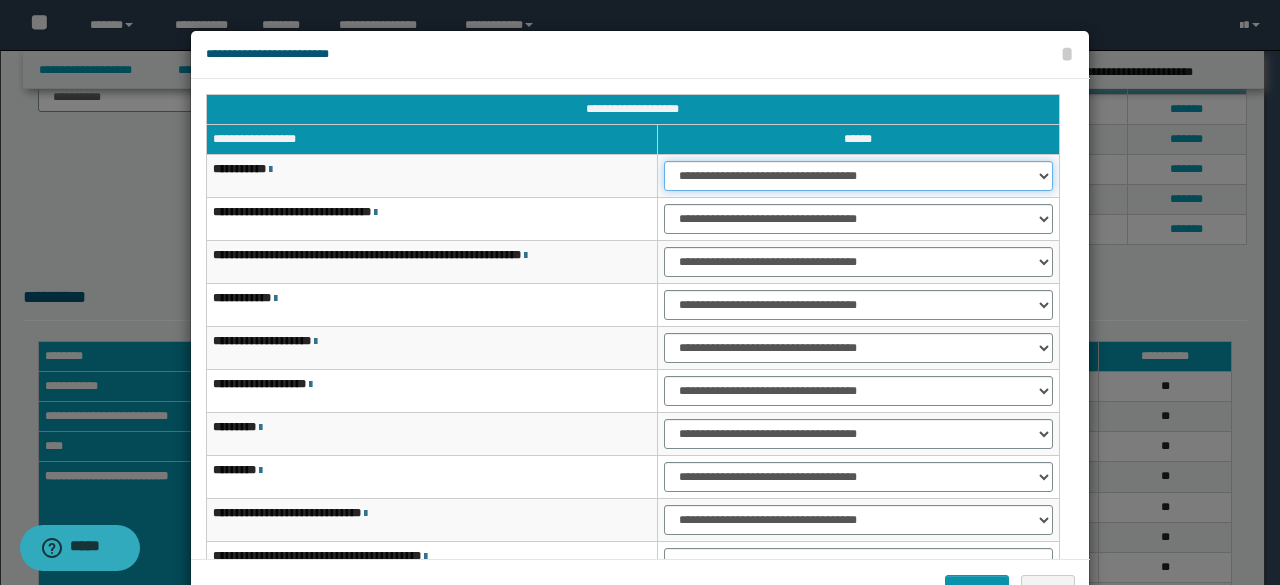 click on "**********" at bounding box center [858, 176] 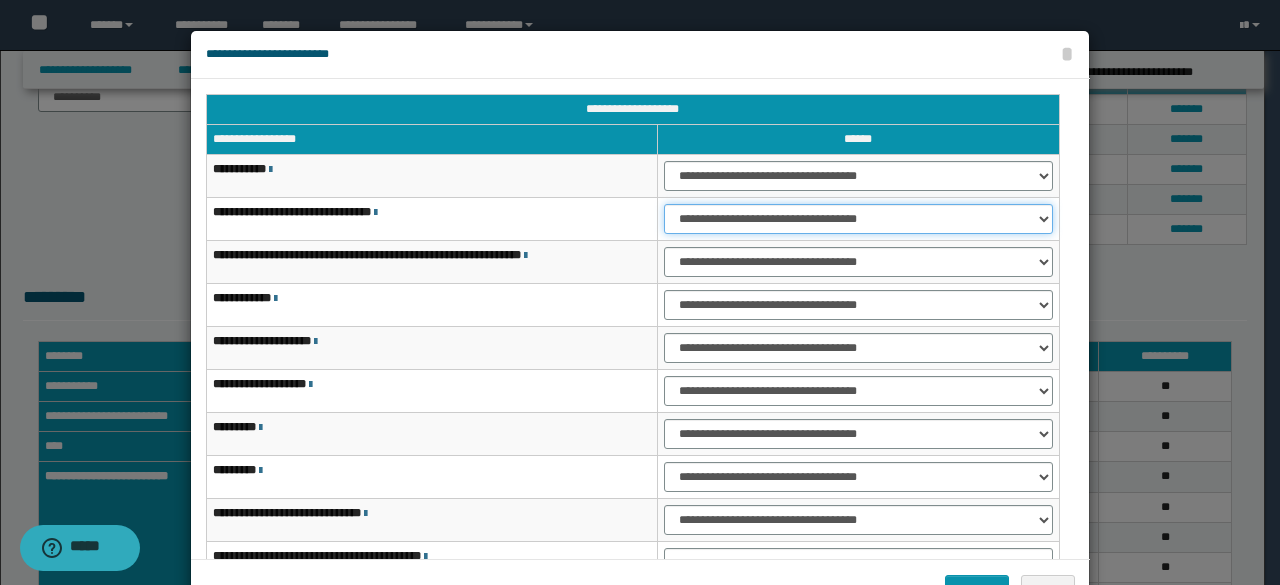 click on "**********" at bounding box center [858, 219] 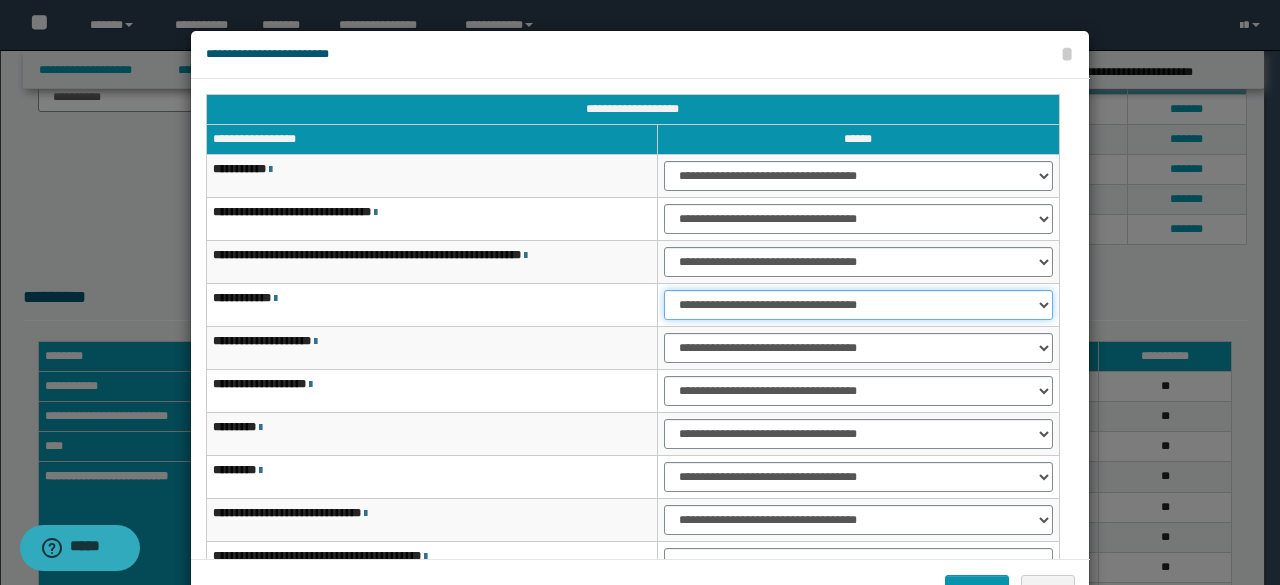 click on "**********" at bounding box center [858, 305] 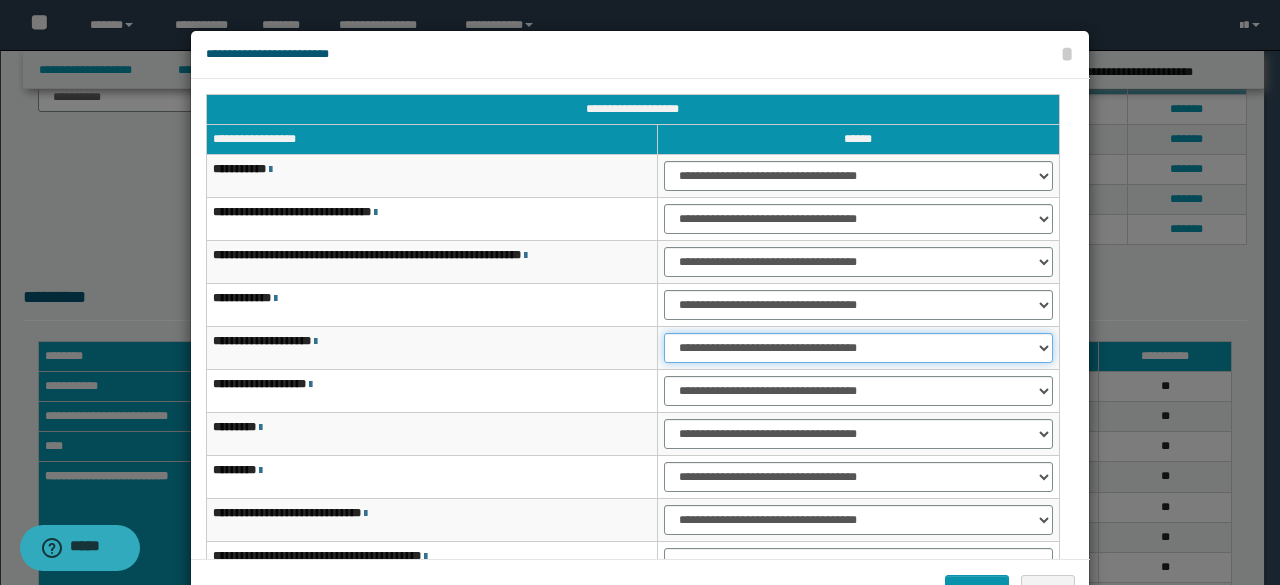 click on "**********" at bounding box center (858, 348) 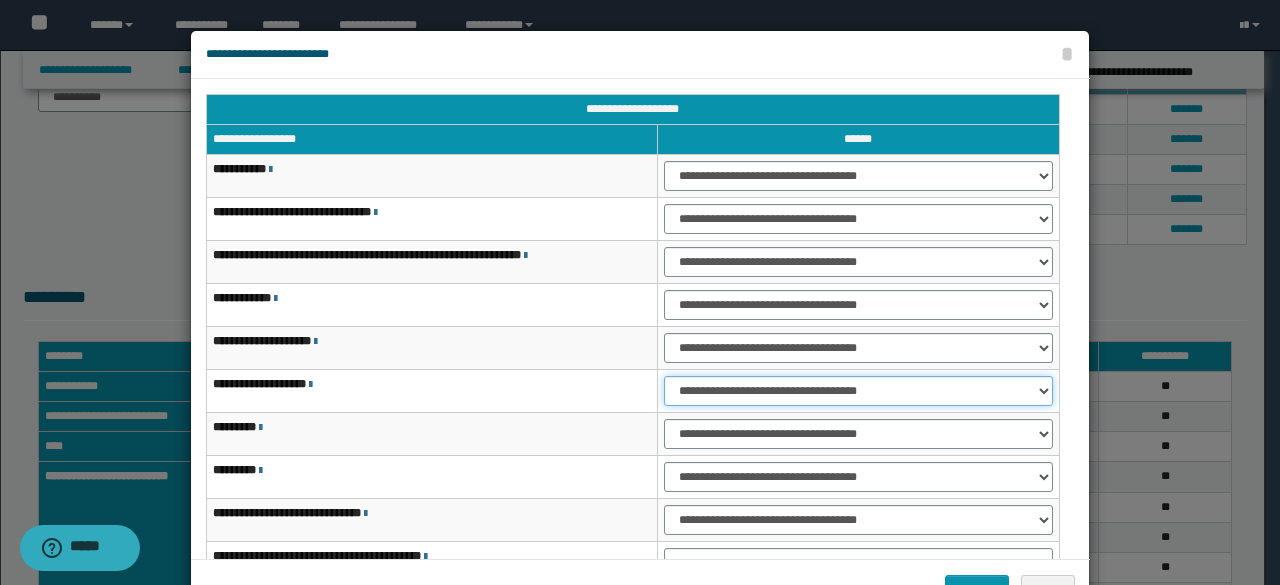 click on "**********" at bounding box center [858, 391] 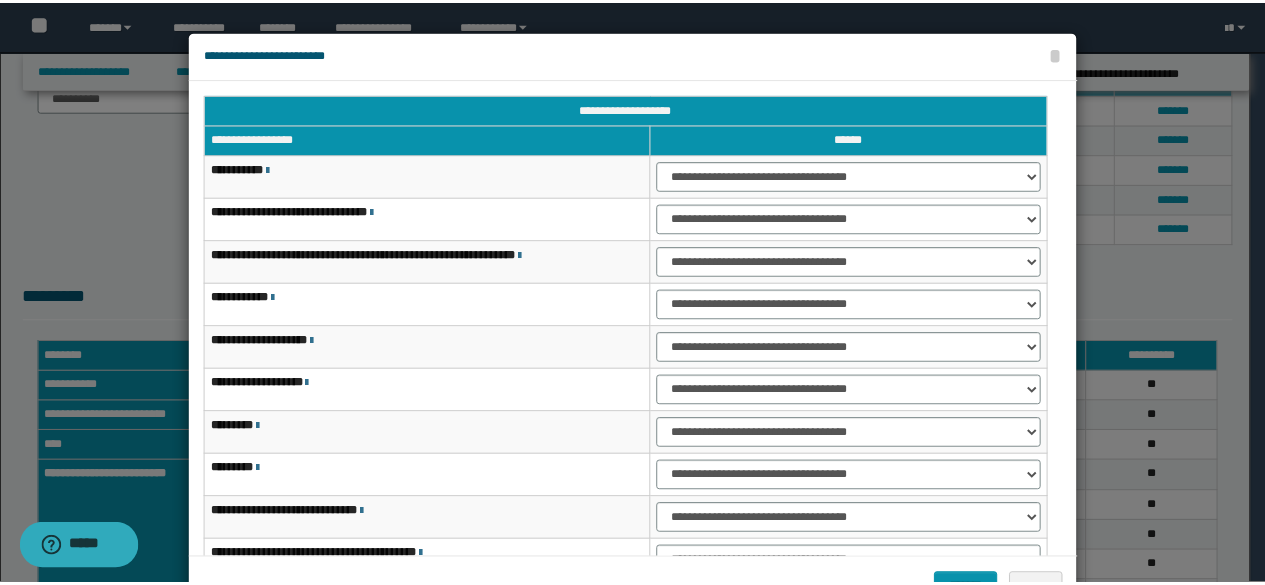 scroll, scrollTop: 116, scrollLeft: 0, axis: vertical 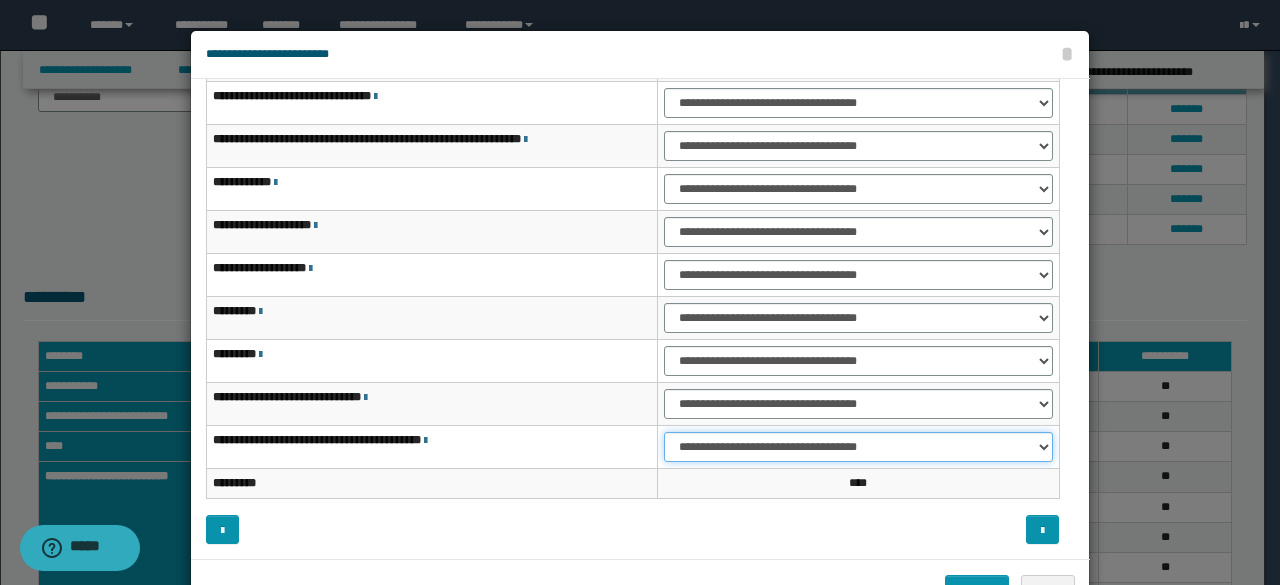 click on "**********" at bounding box center (858, 447) 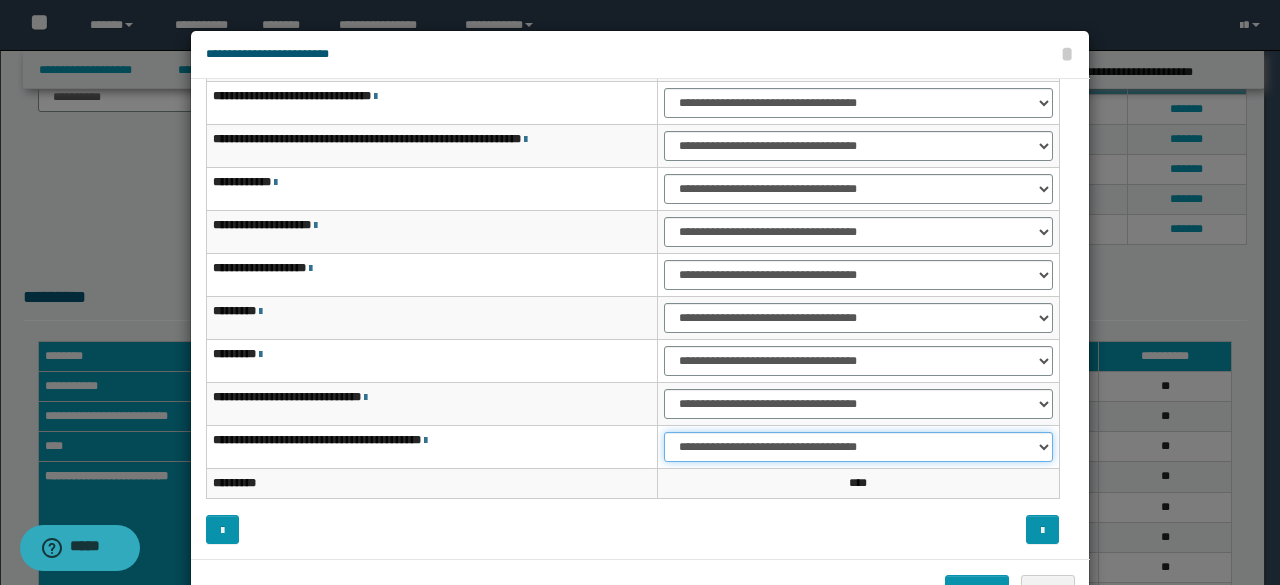 select on "***" 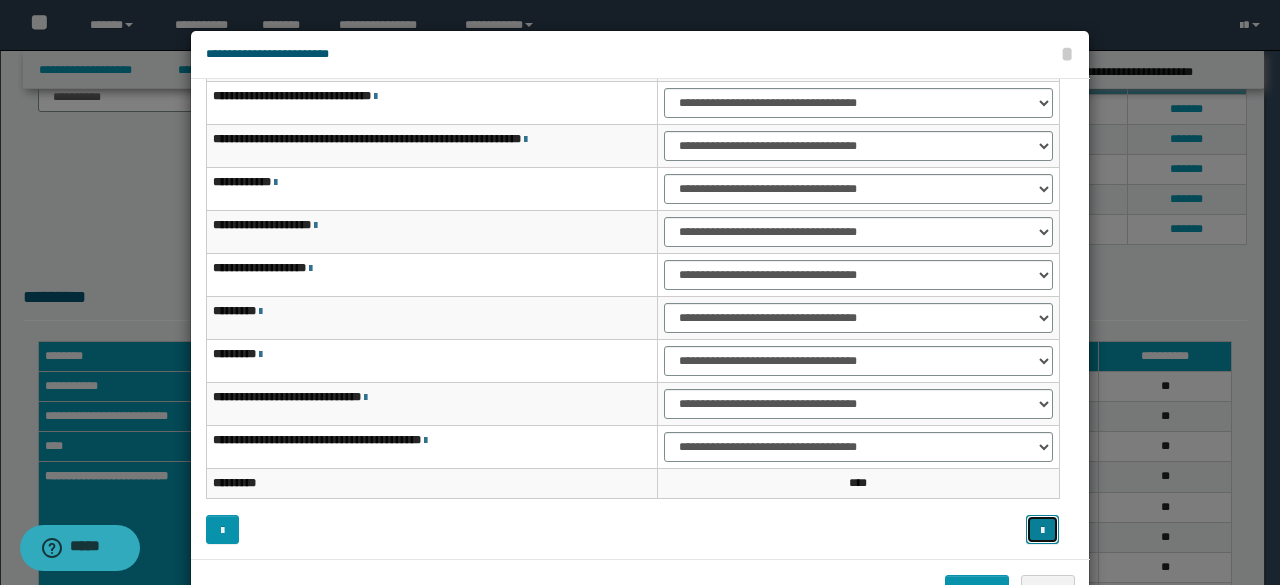 click at bounding box center (1042, 531) 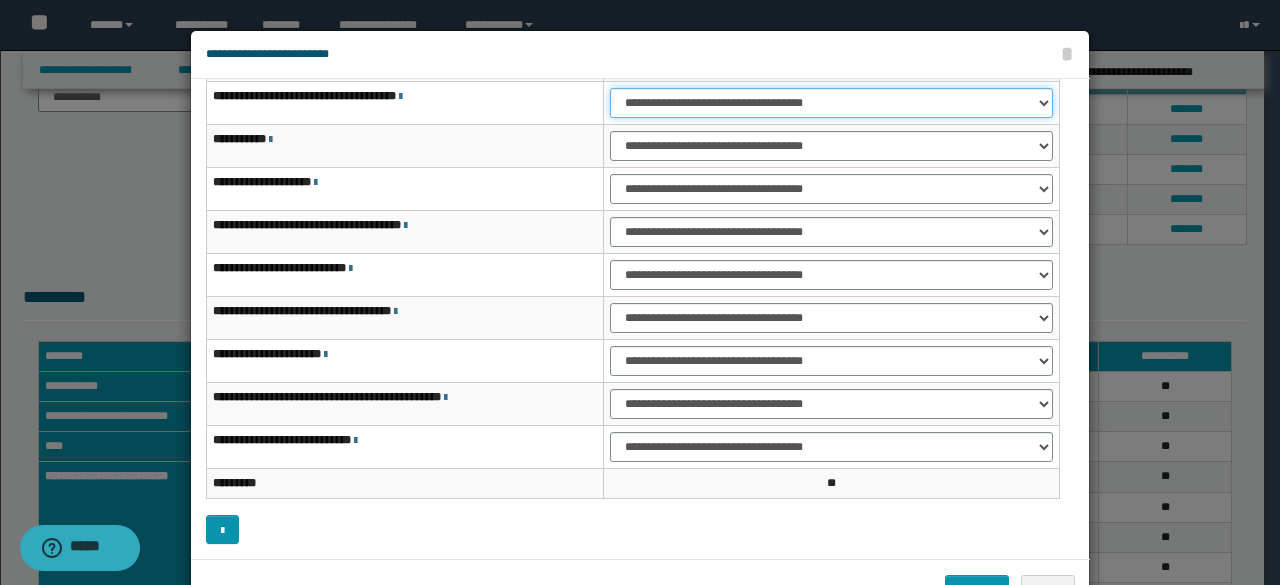 click on "**********" at bounding box center [831, 103] 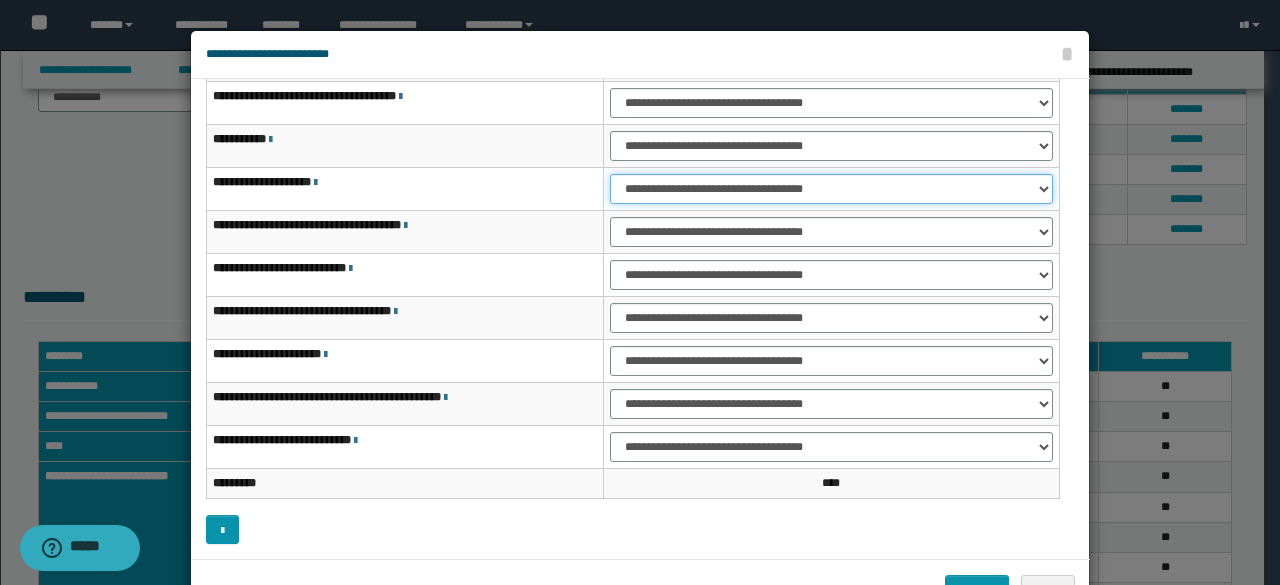 click on "**********" at bounding box center (831, 189) 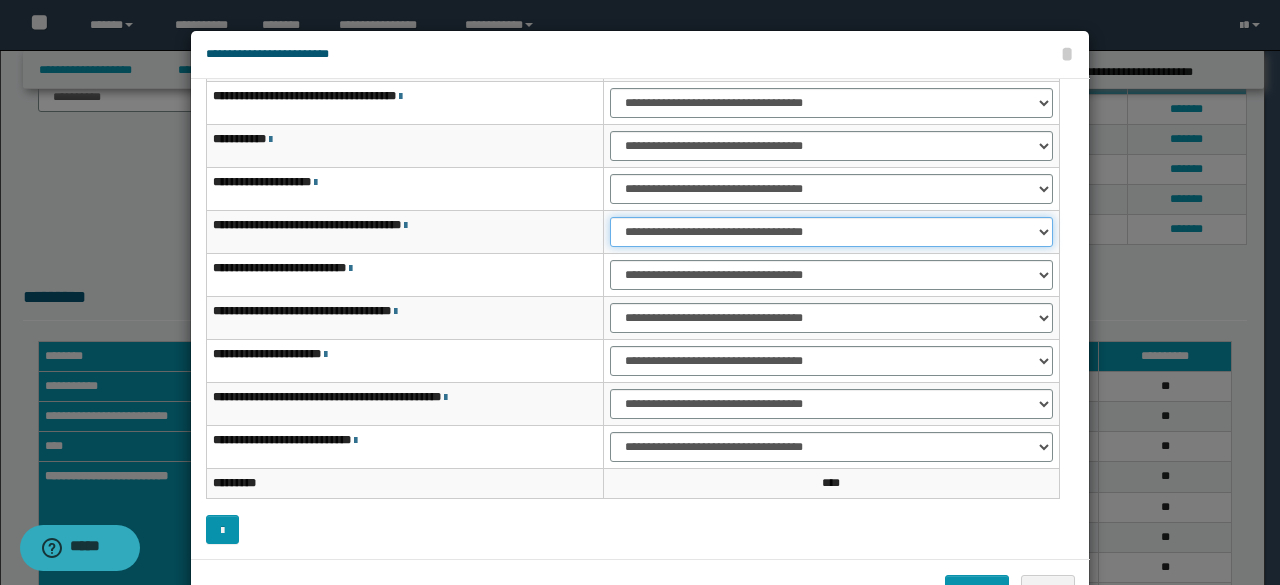 click on "**********" at bounding box center [831, 232] 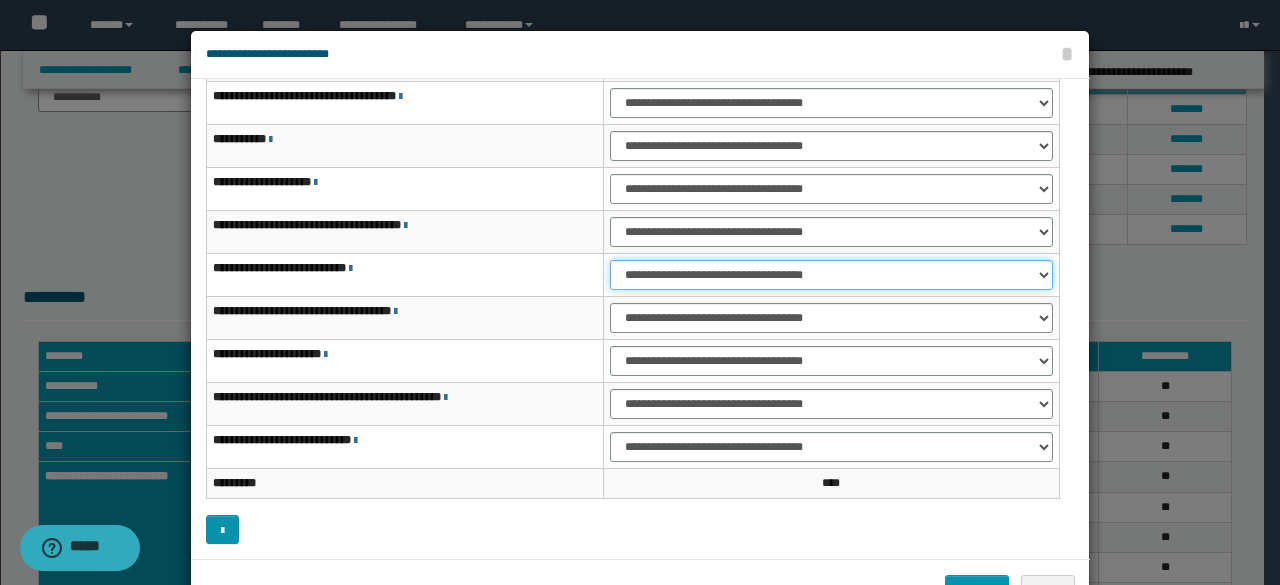 click on "**********" at bounding box center [831, 275] 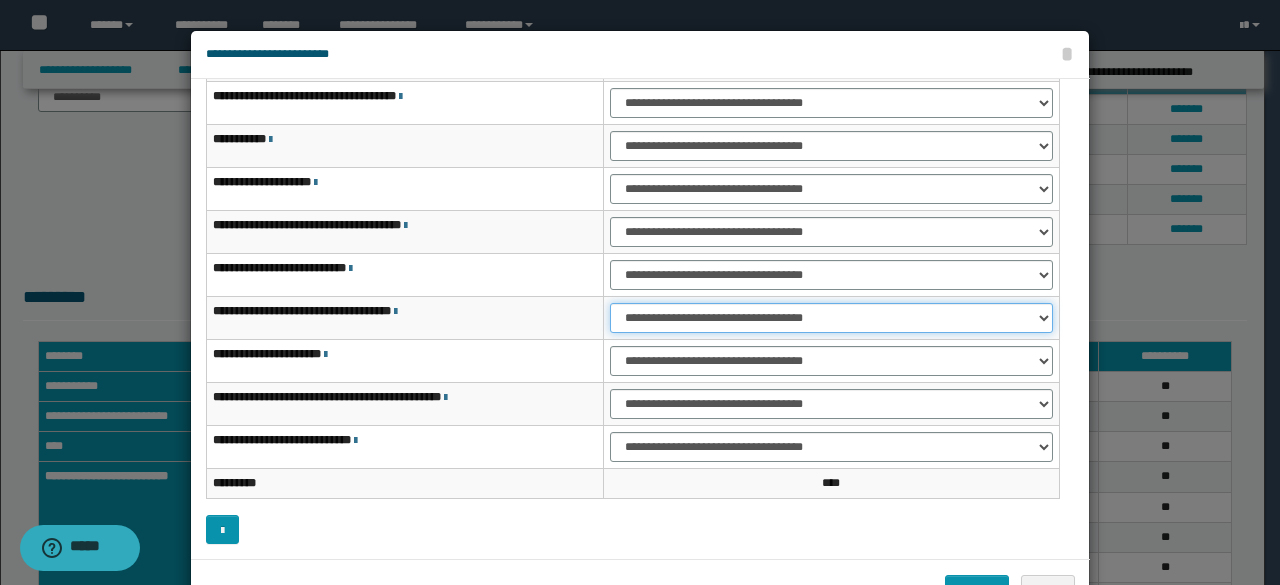 click on "**********" at bounding box center [831, 318] 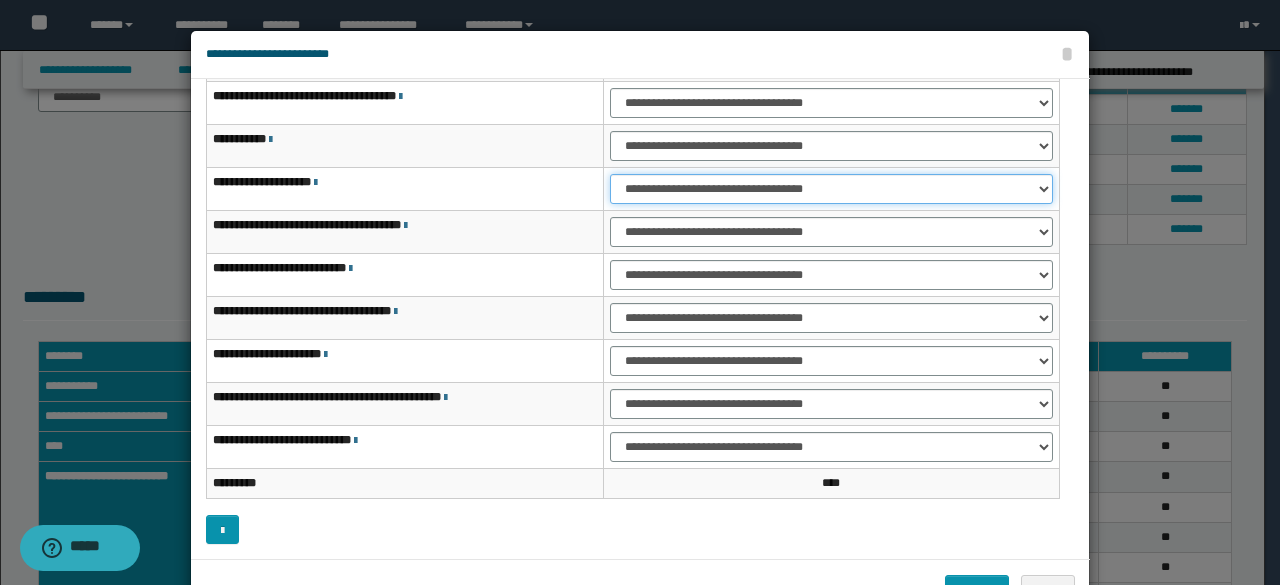click on "**********" at bounding box center (831, 189) 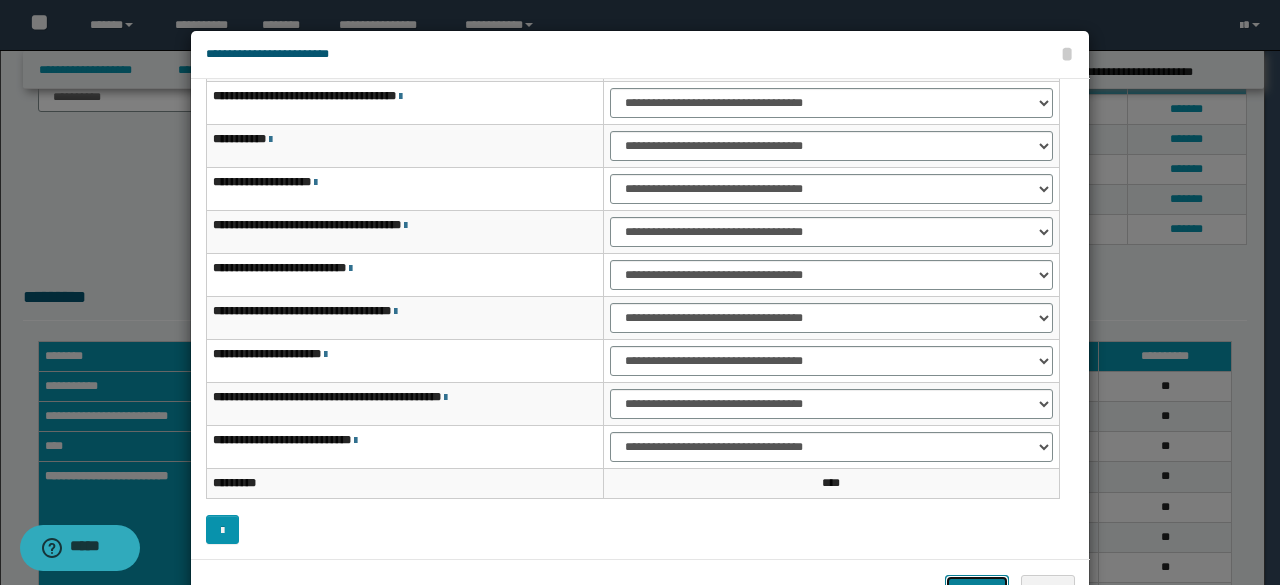 click on "*******" at bounding box center (977, 589) 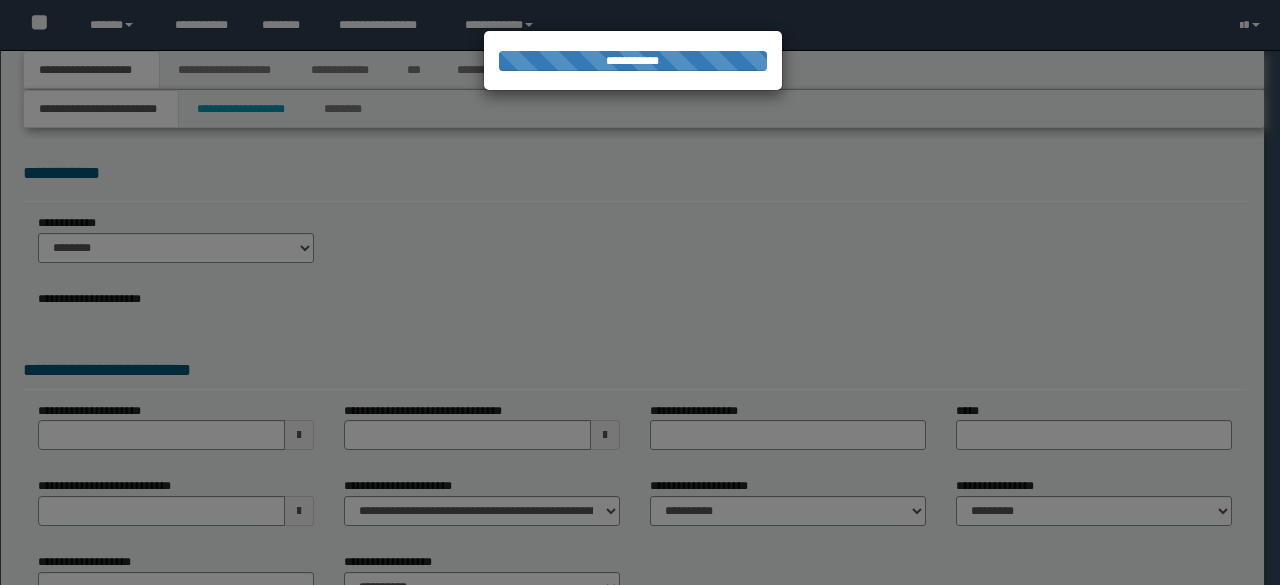 scroll, scrollTop: 0, scrollLeft: 0, axis: both 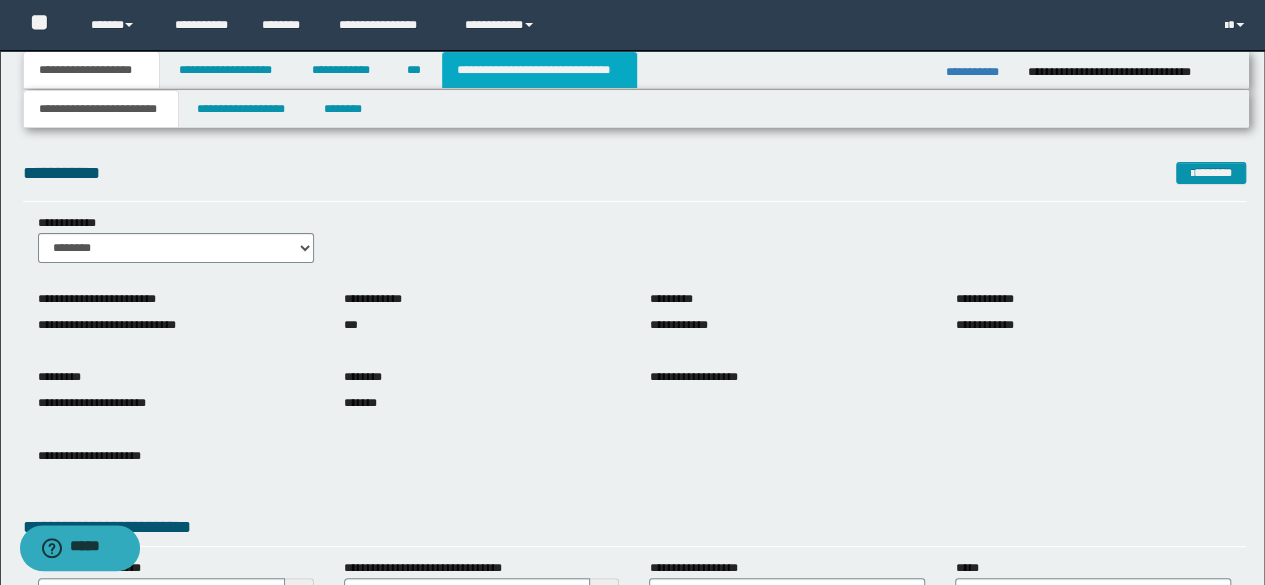 click on "**********" at bounding box center (539, 70) 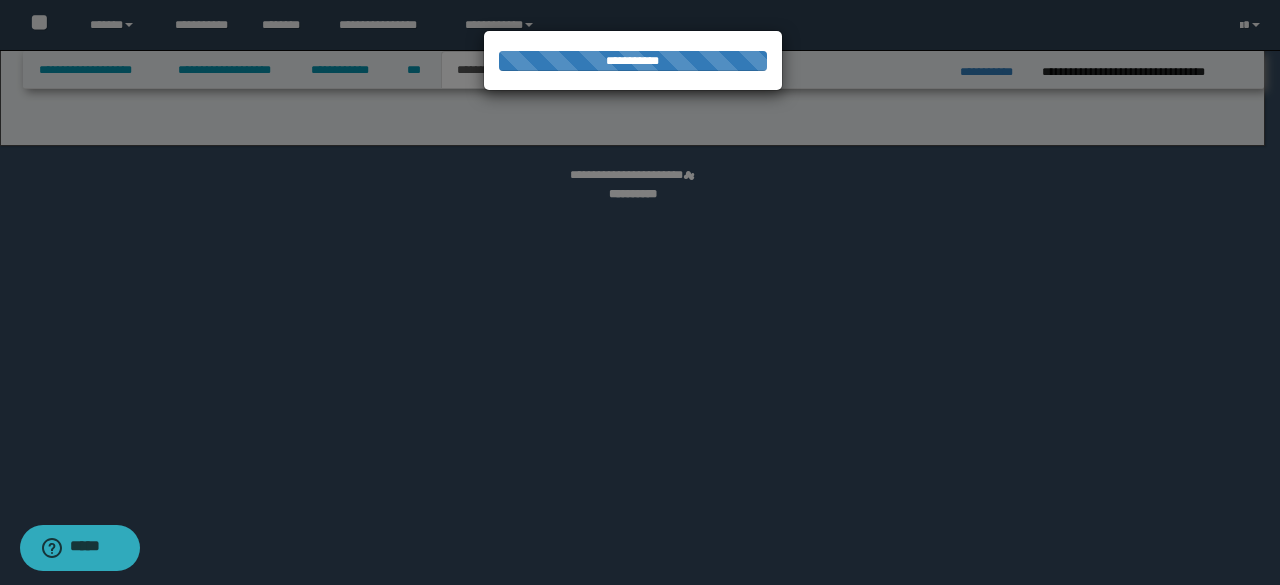 select on "*" 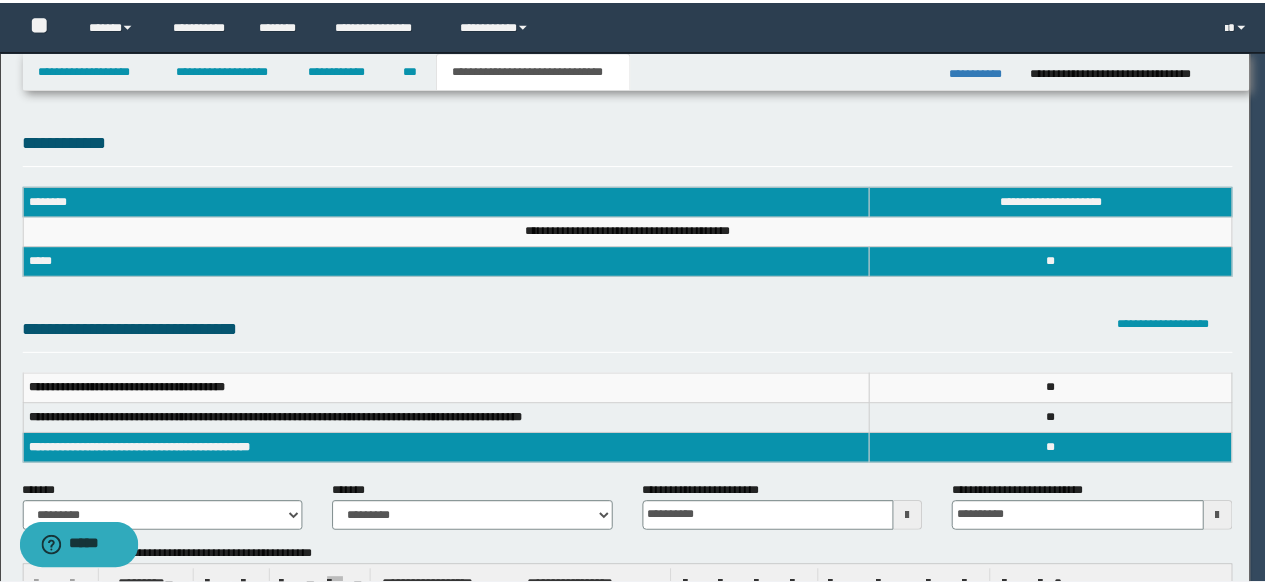 scroll, scrollTop: 0, scrollLeft: 0, axis: both 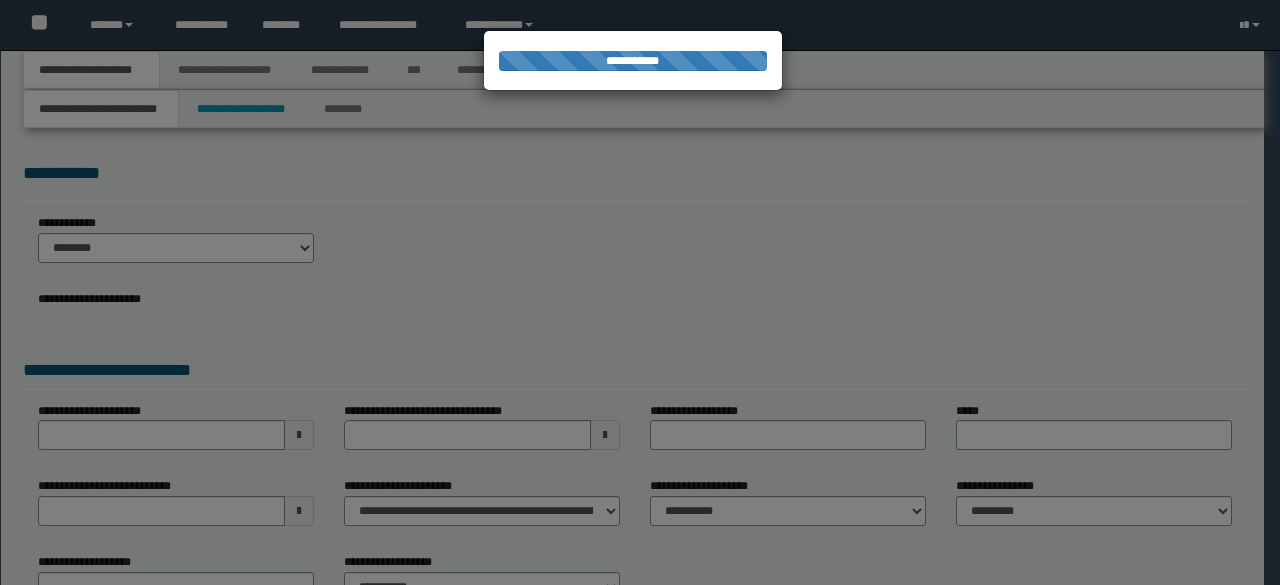 select on "*" 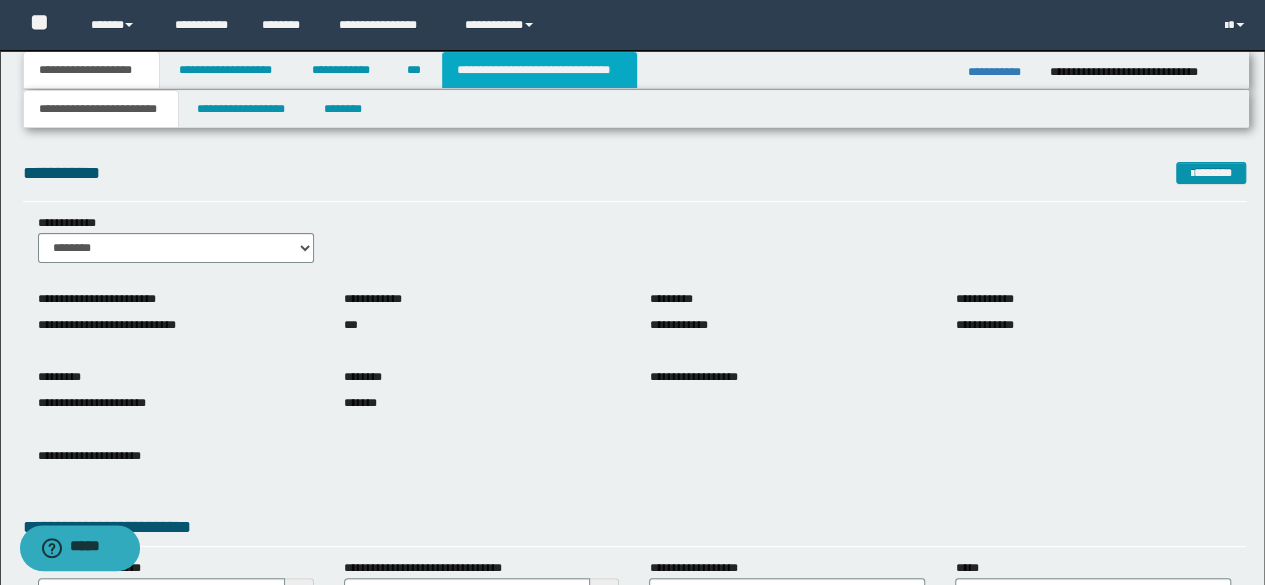 click on "**********" at bounding box center (539, 70) 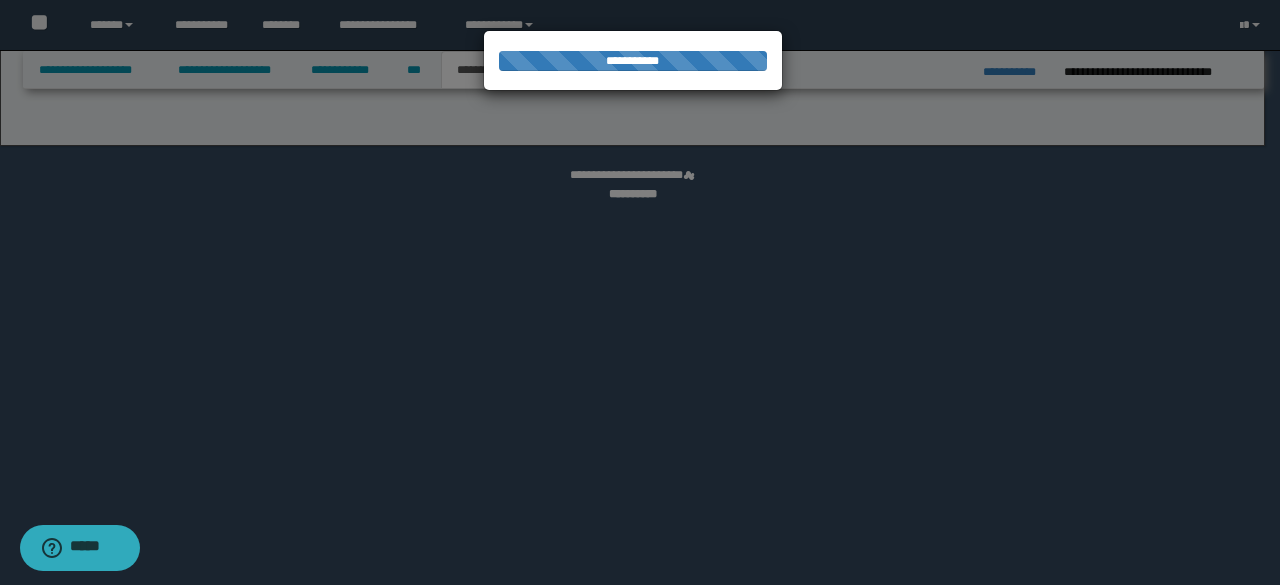 select on "*" 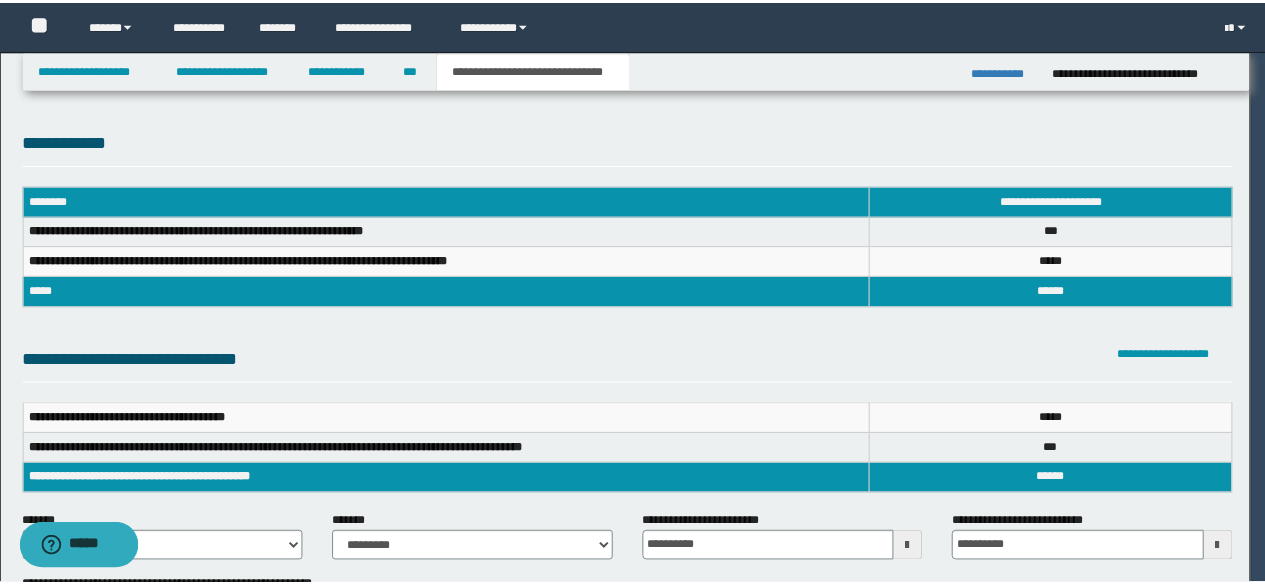 scroll, scrollTop: 0, scrollLeft: 0, axis: both 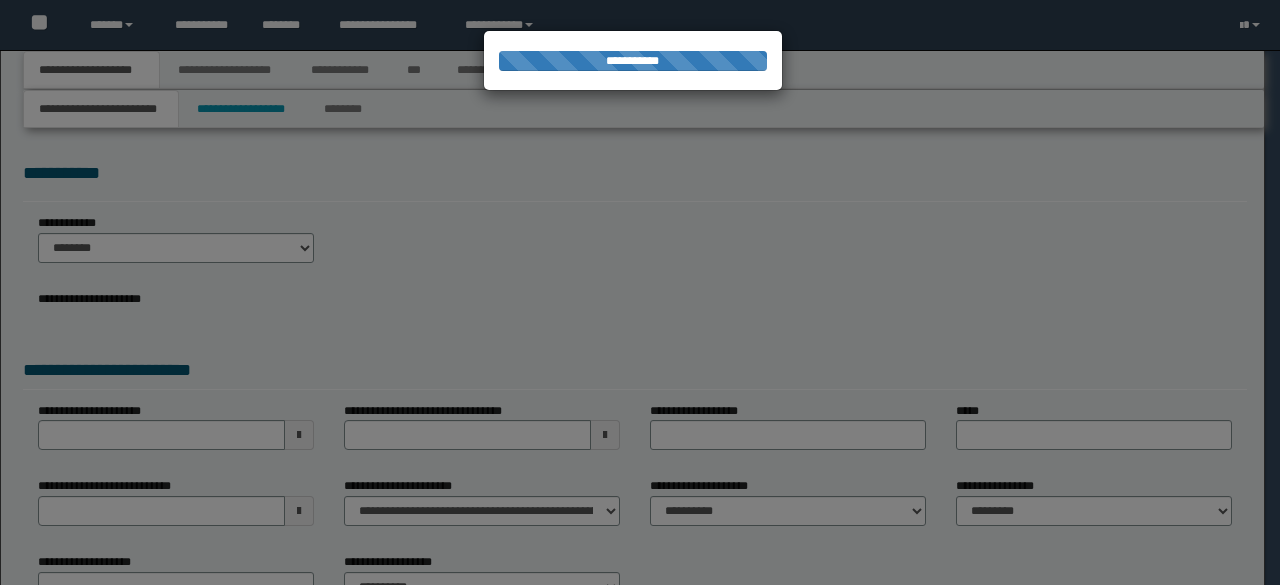 select on "*" 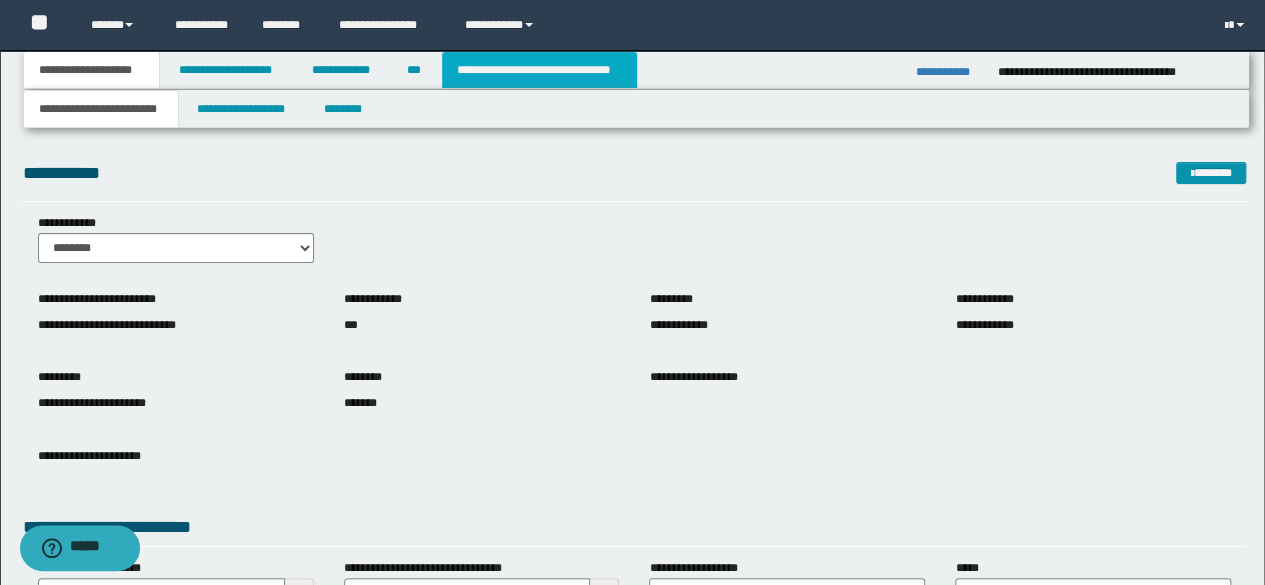 click on "**********" at bounding box center (539, 70) 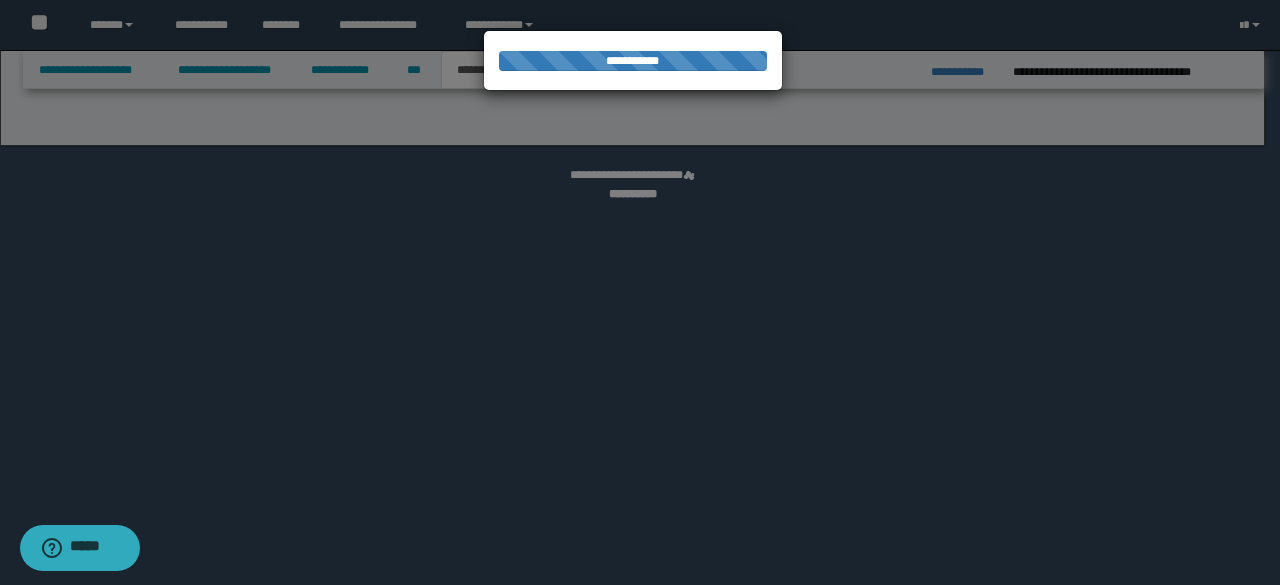 select on "*" 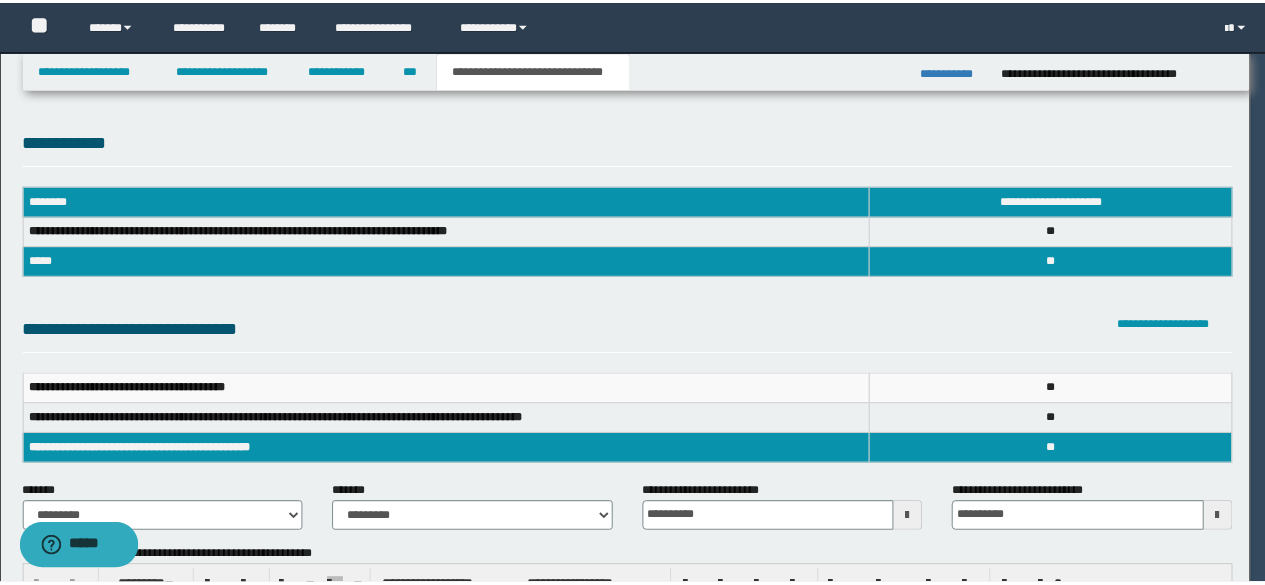scroll, scrollTop: 0, scrollLeft: 0, axis: both 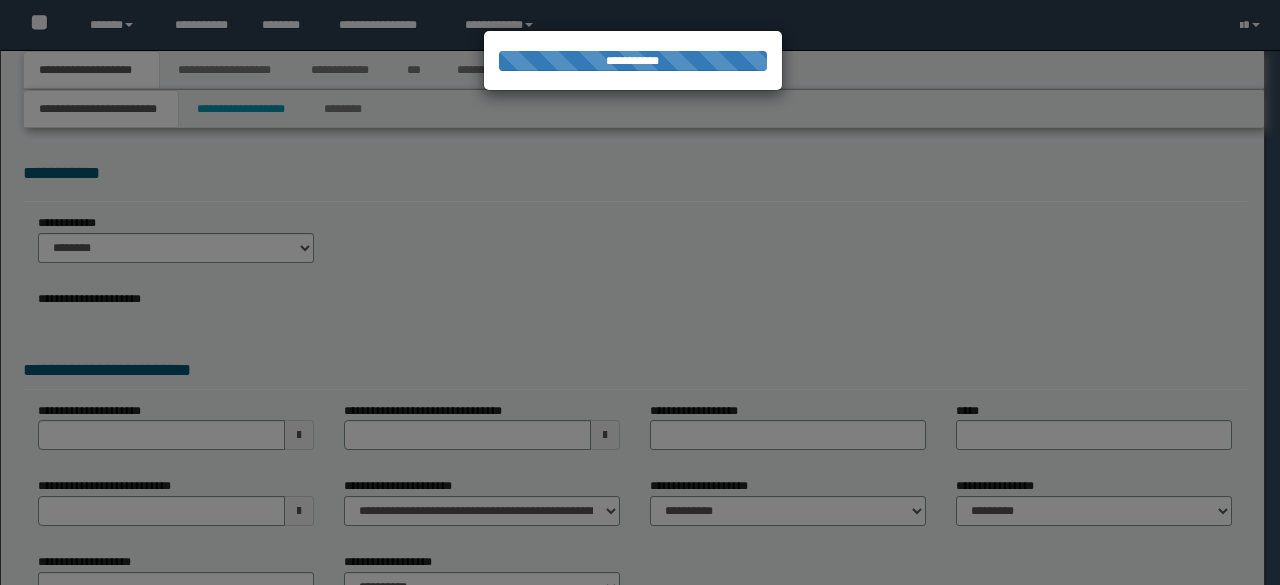 select on "*" 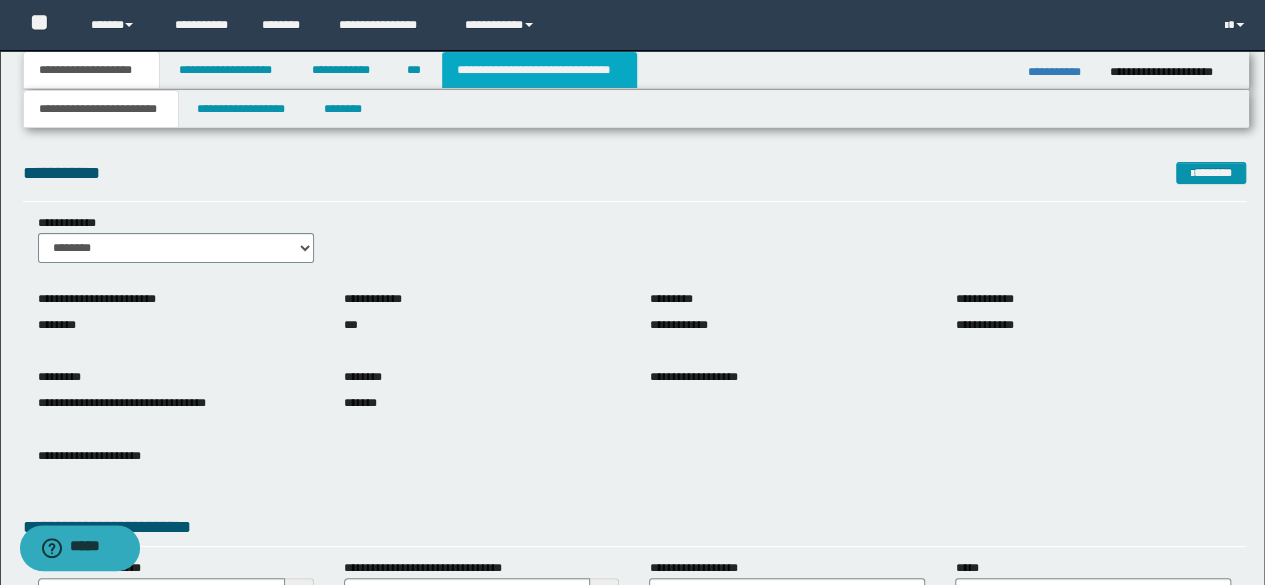 click on "**********" at bounding box center (539, 70) 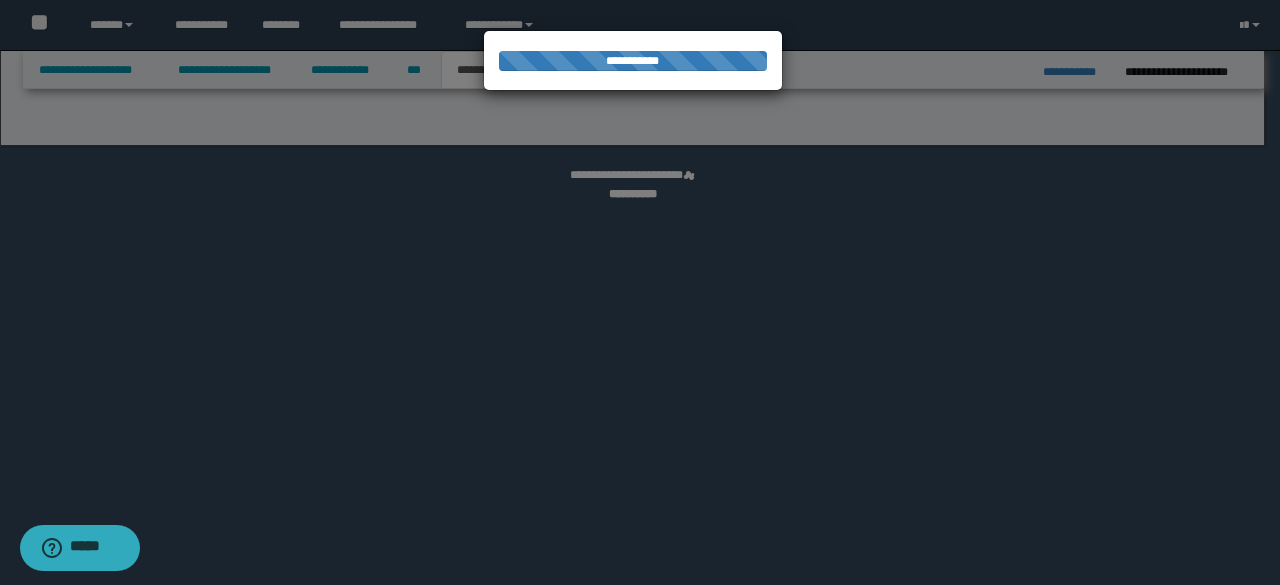 select on "*" 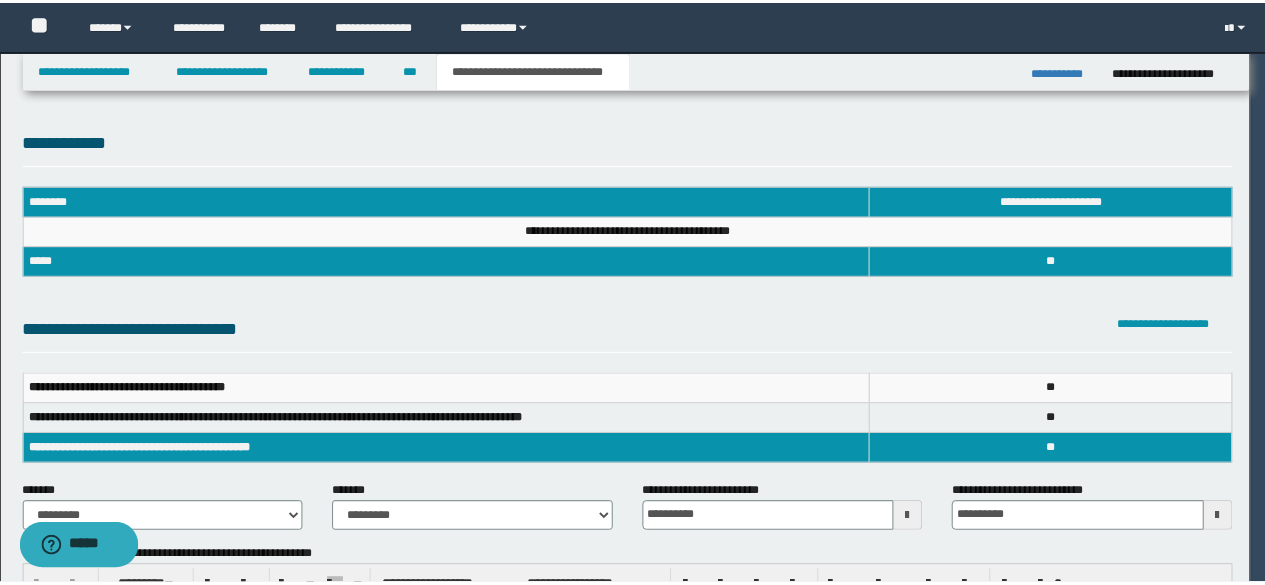 scroll, scrollTop: 0, scrollLeft: 0, axis: both 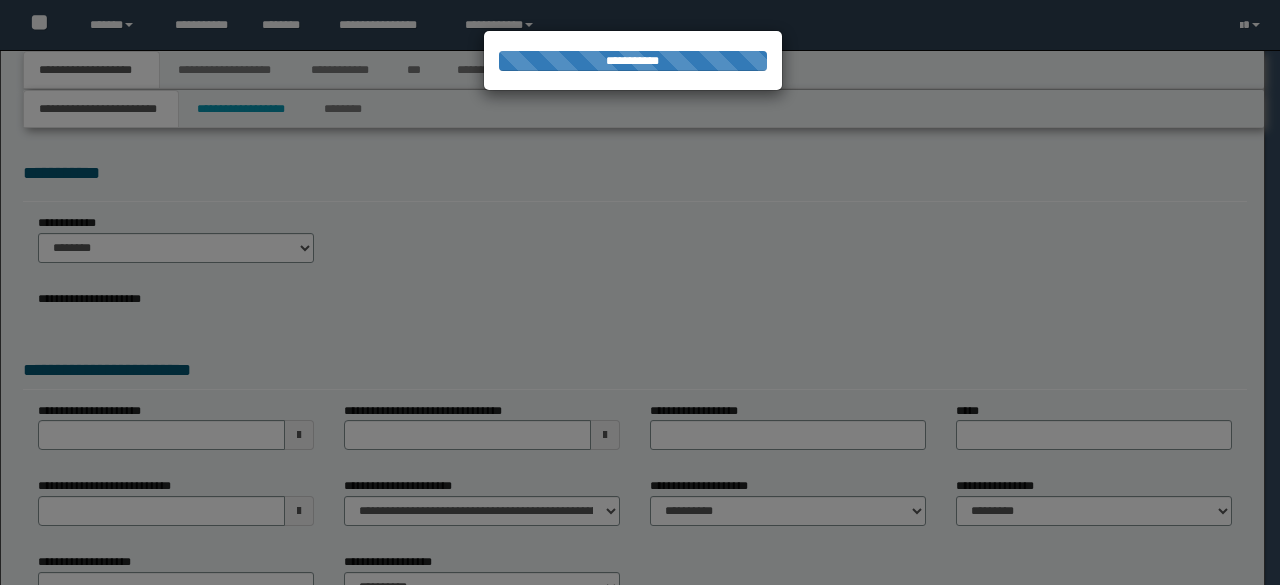 select on "*" 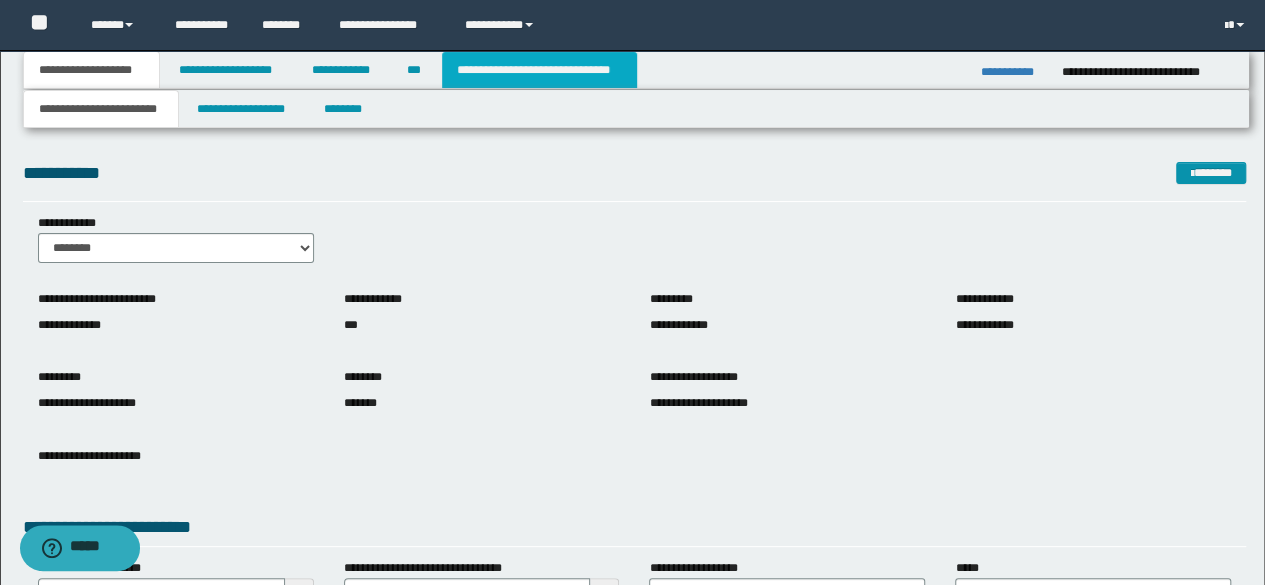 click on "**********" at bounding box center (539, 70) 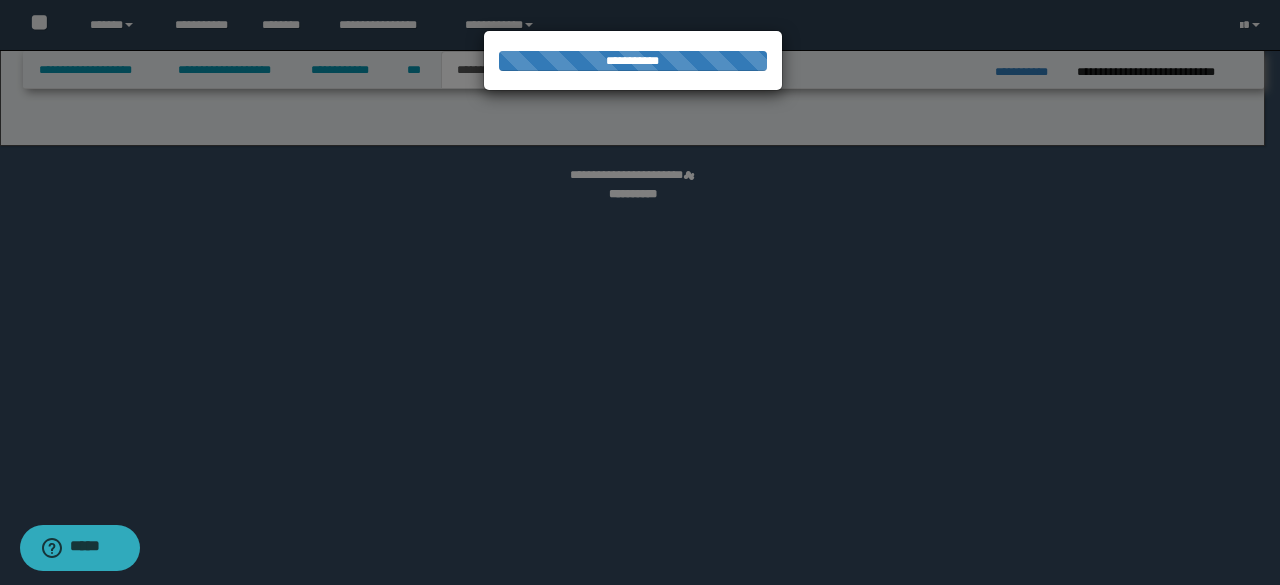 select on "*" 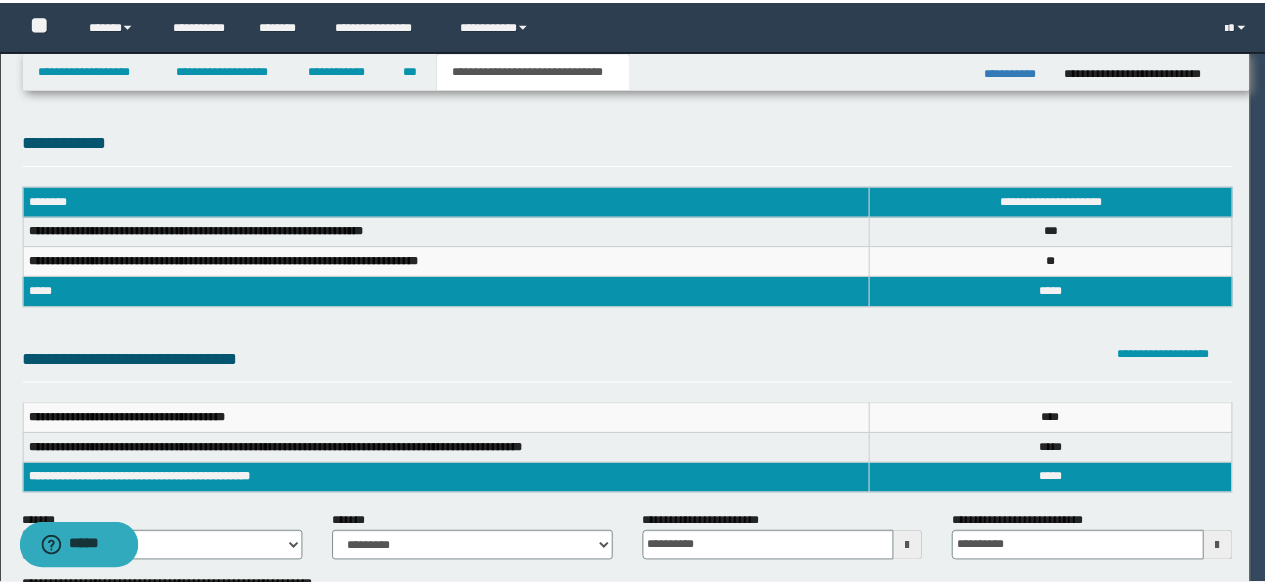 scroll, scrollTop: 0, scrollLeft: 0, axis: both 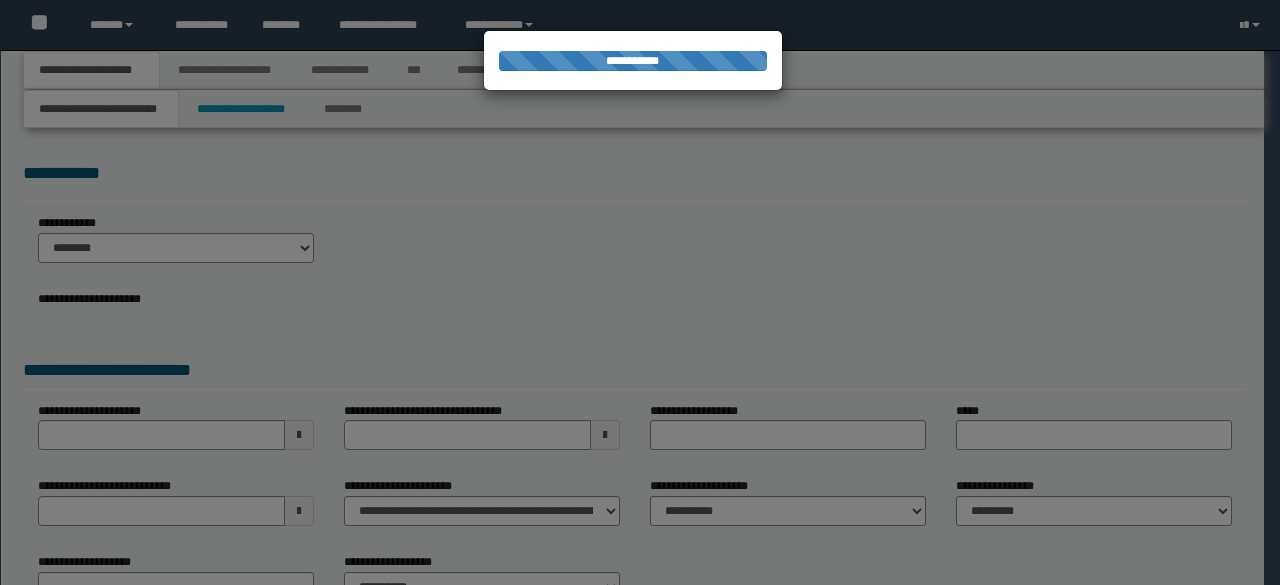 select on "*" 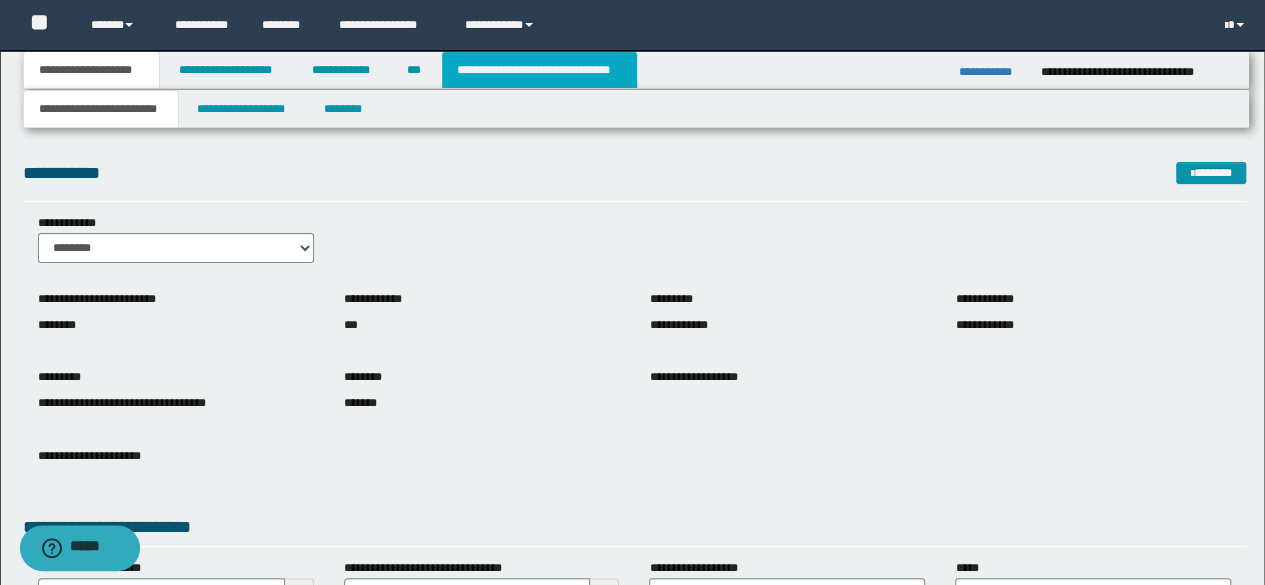 click on "**********" at bounding box center (539, 70) 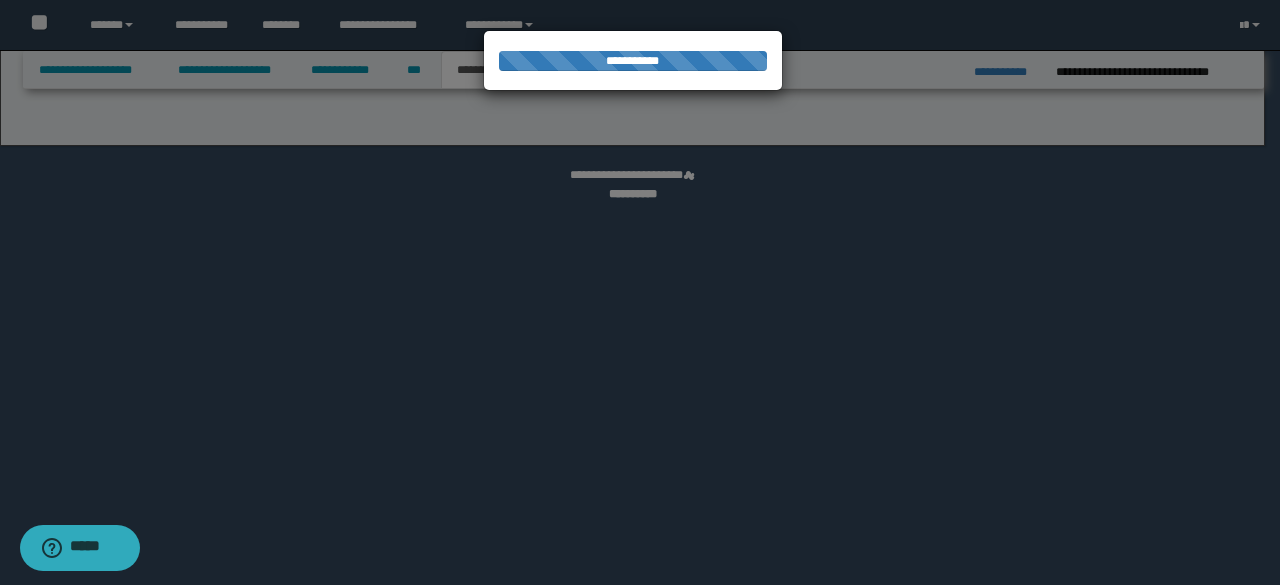select on "*" 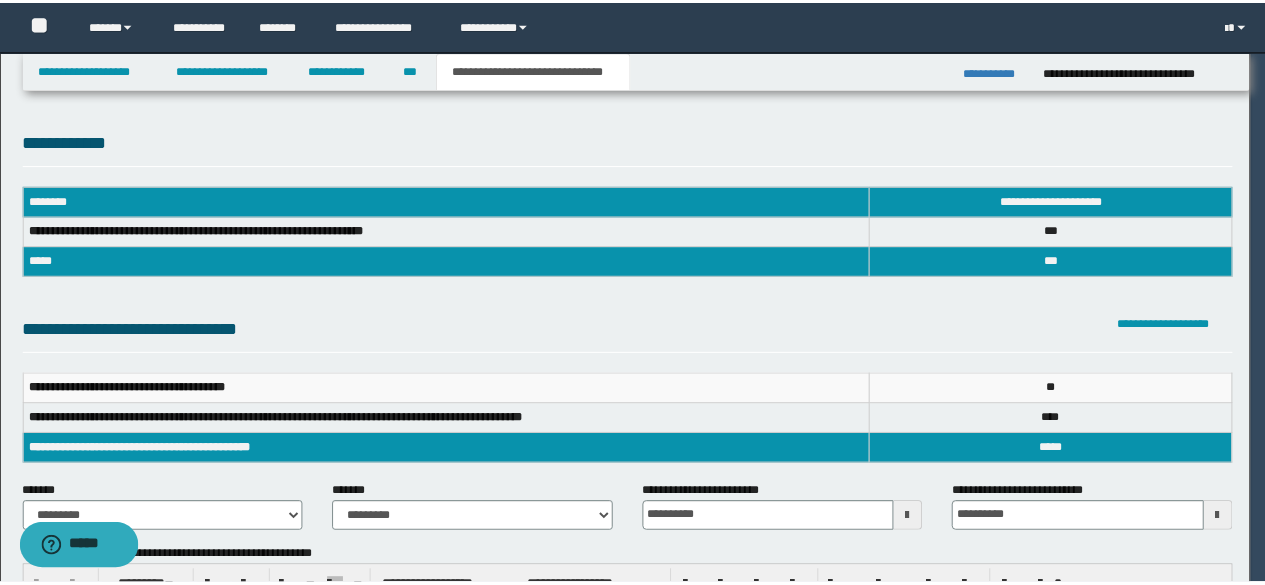 scroll, scrollTop: 0, scrollLeft: 0, axis: both 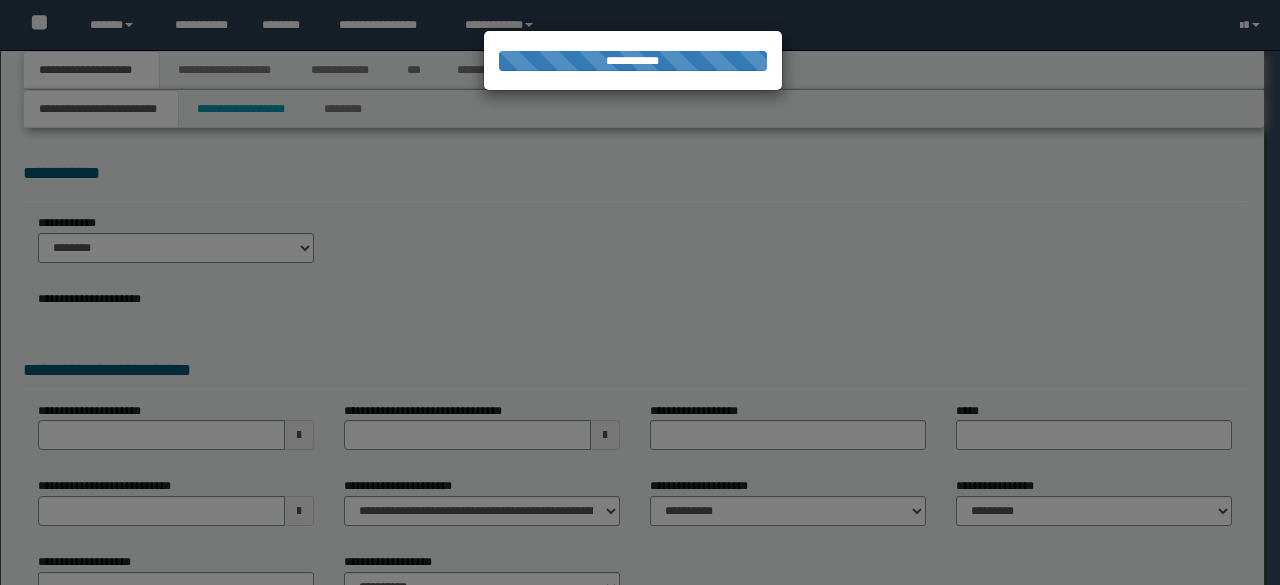 select on "*" 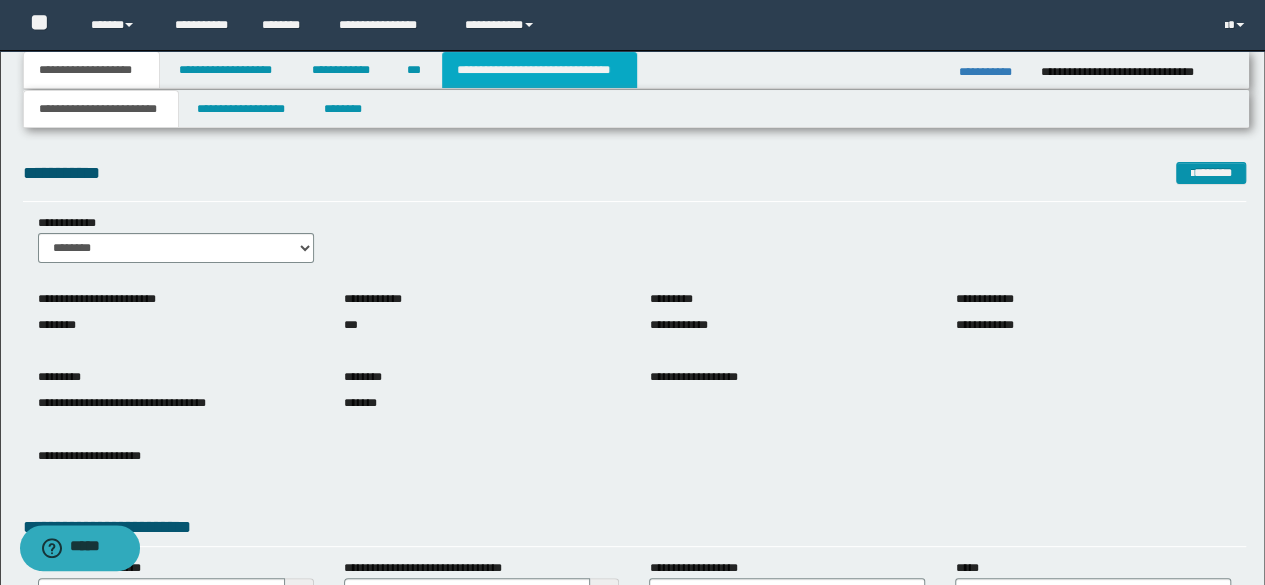 click on "**********" at bounding box center (539, 70) 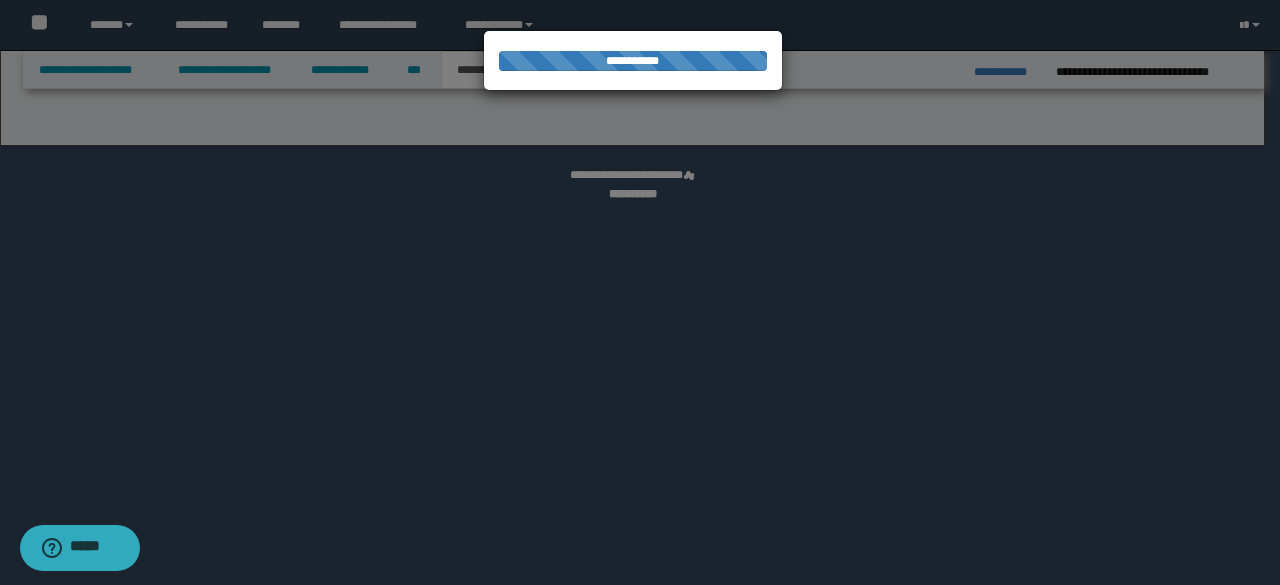 select on "*" 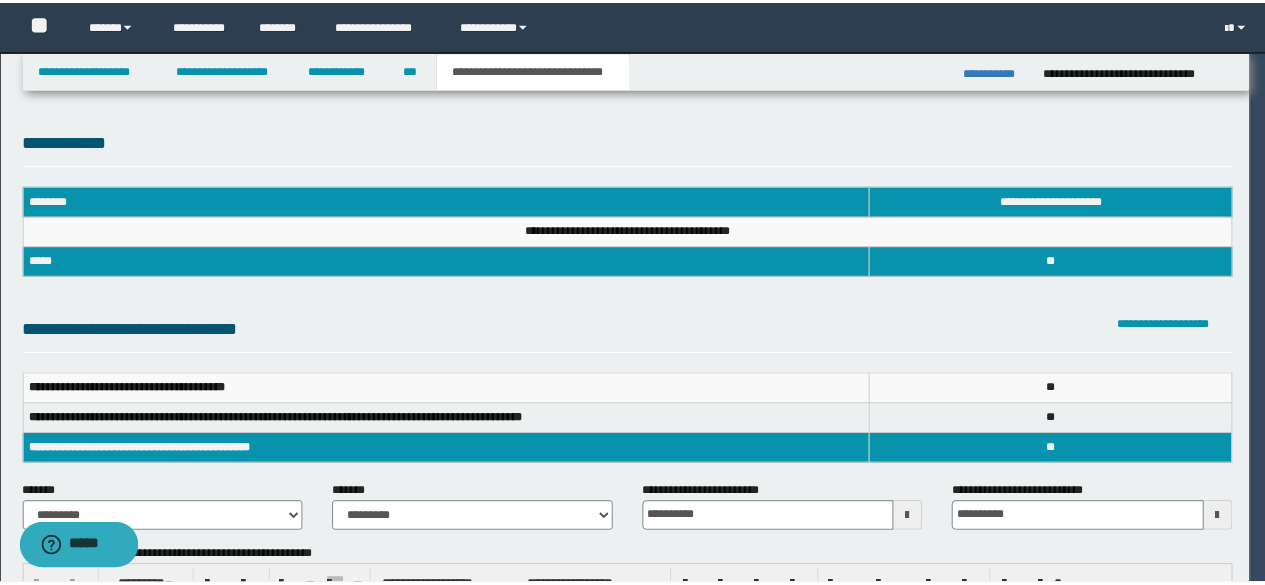 scroll, scrollTop: 0, scrollLeft: 0, axis: both 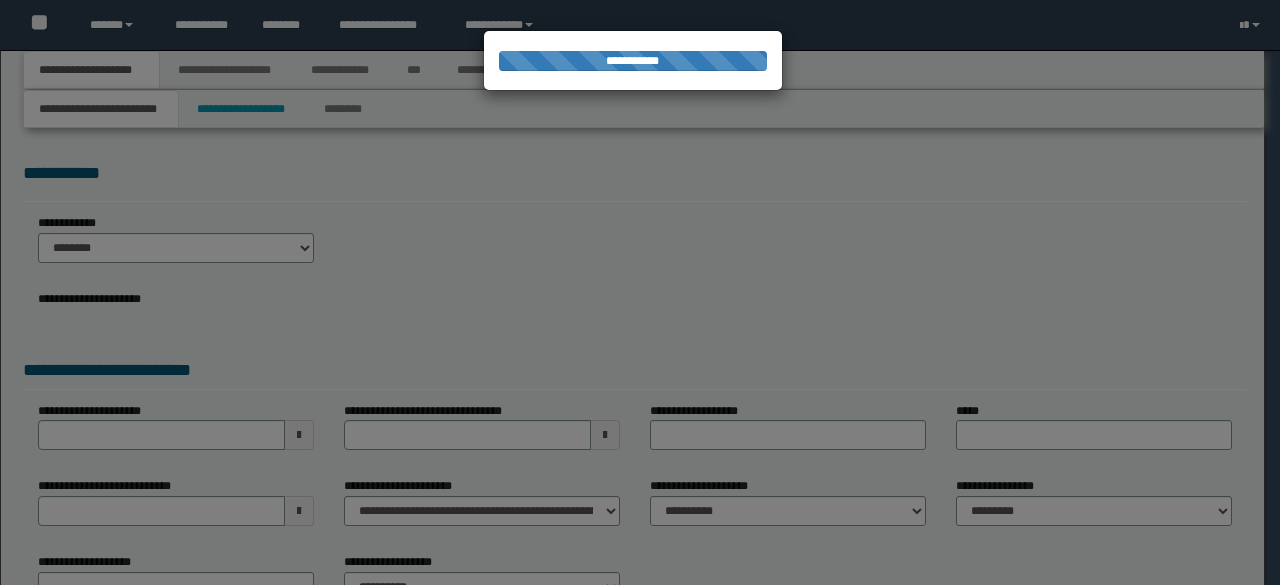 select on "*" 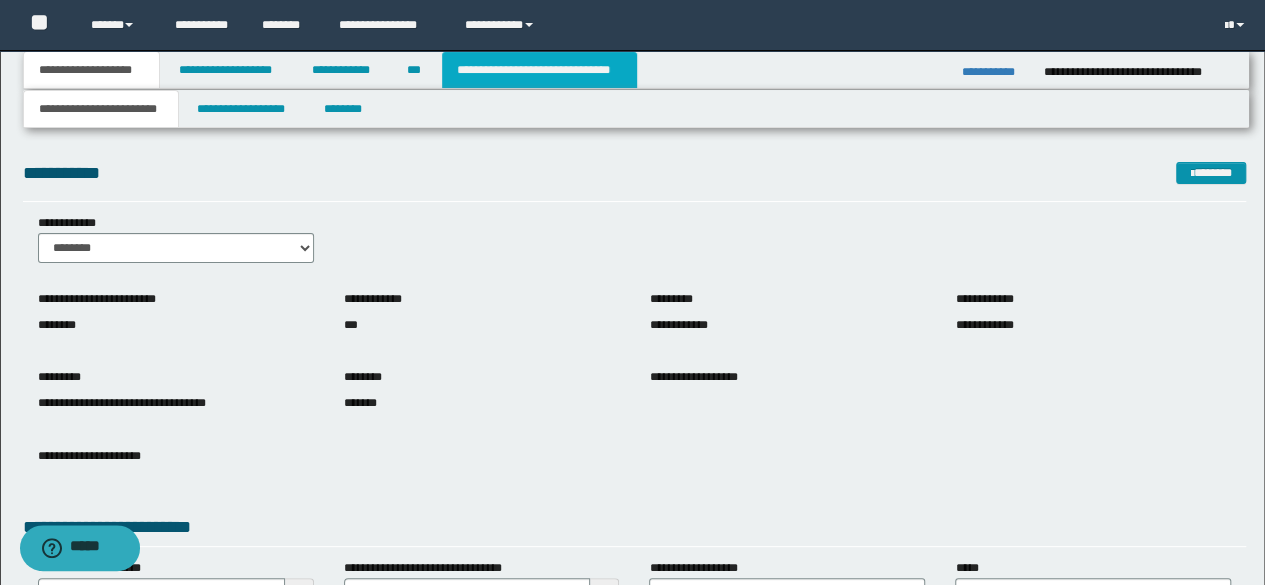 click on "**********" at bounding box center (539, 70) 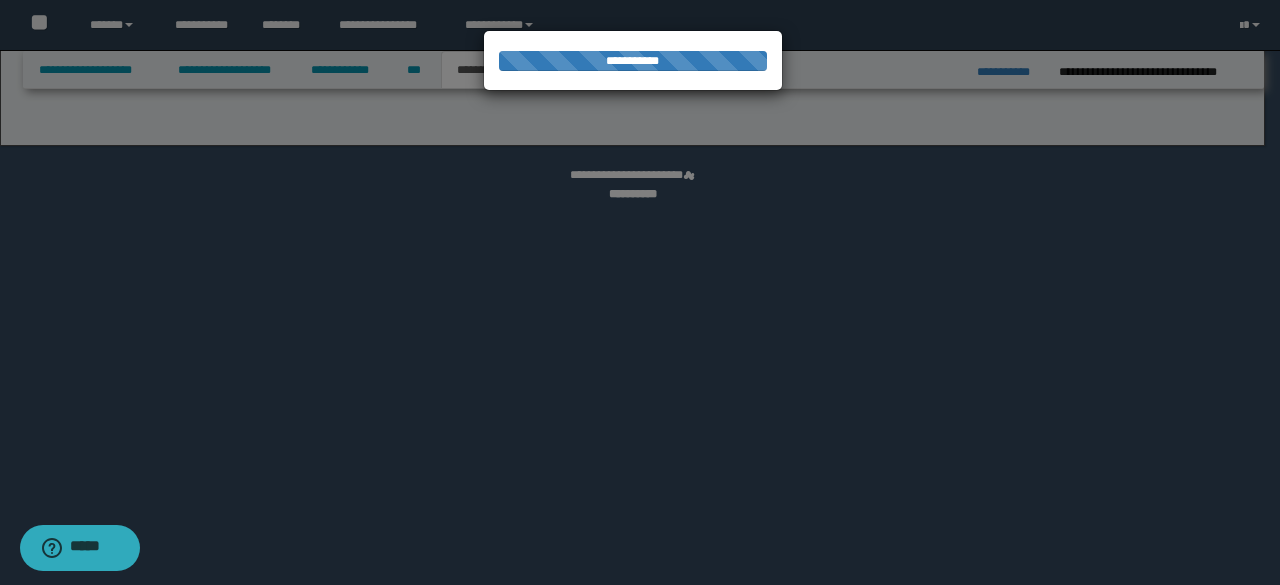 select on "*" 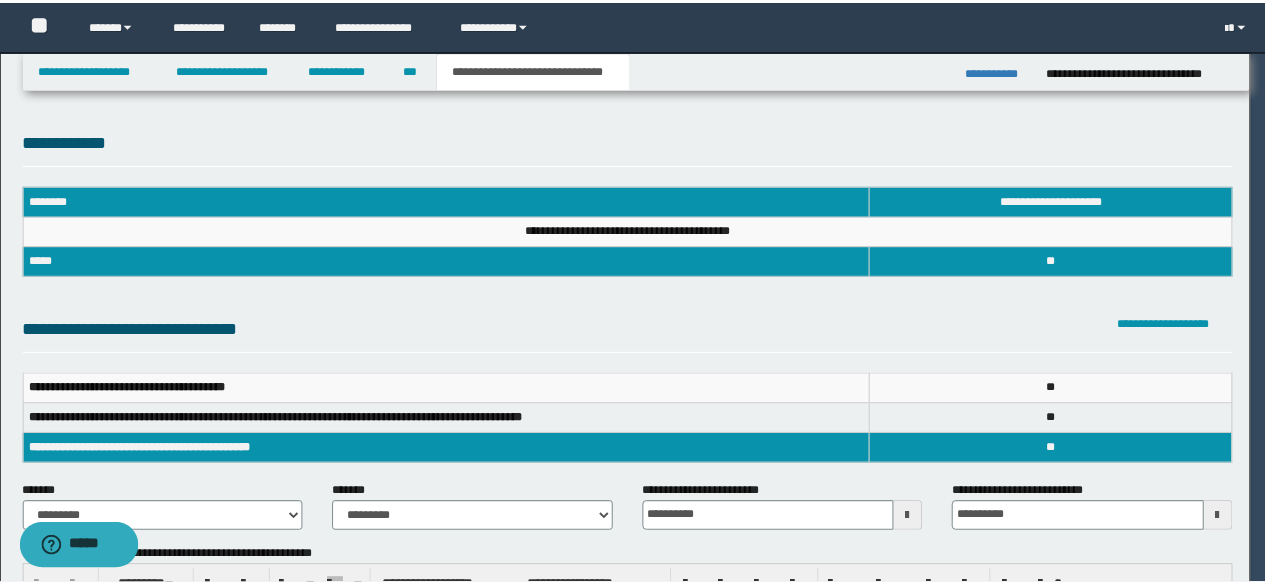 scroll, scrollTop: 0, scrollLeft: 0, axis: both 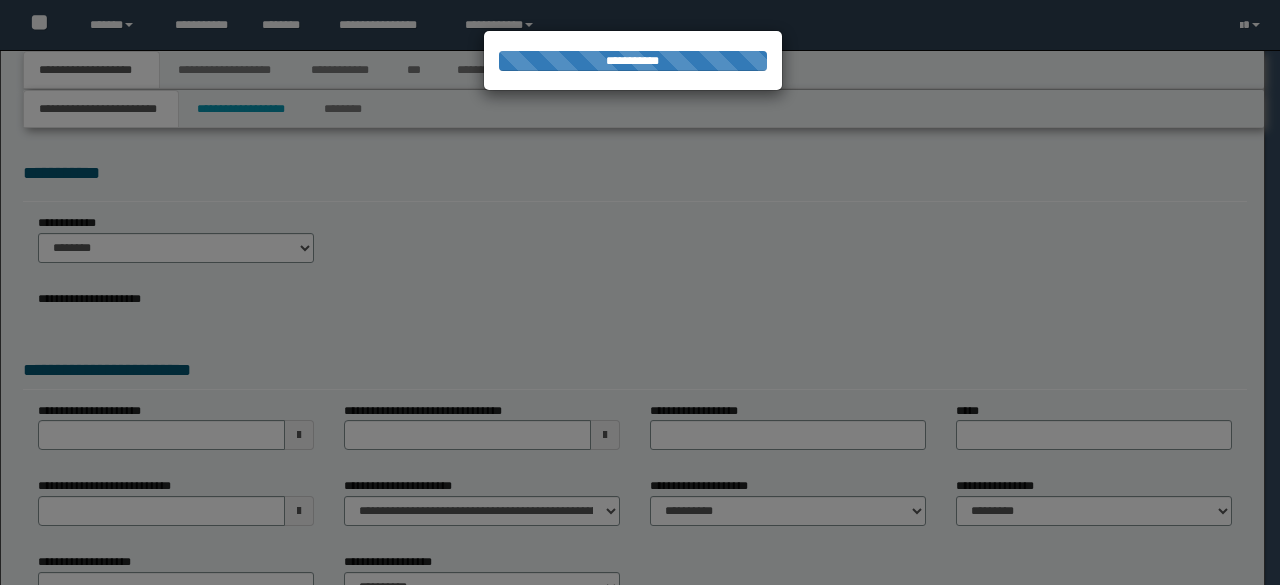 select on "*" 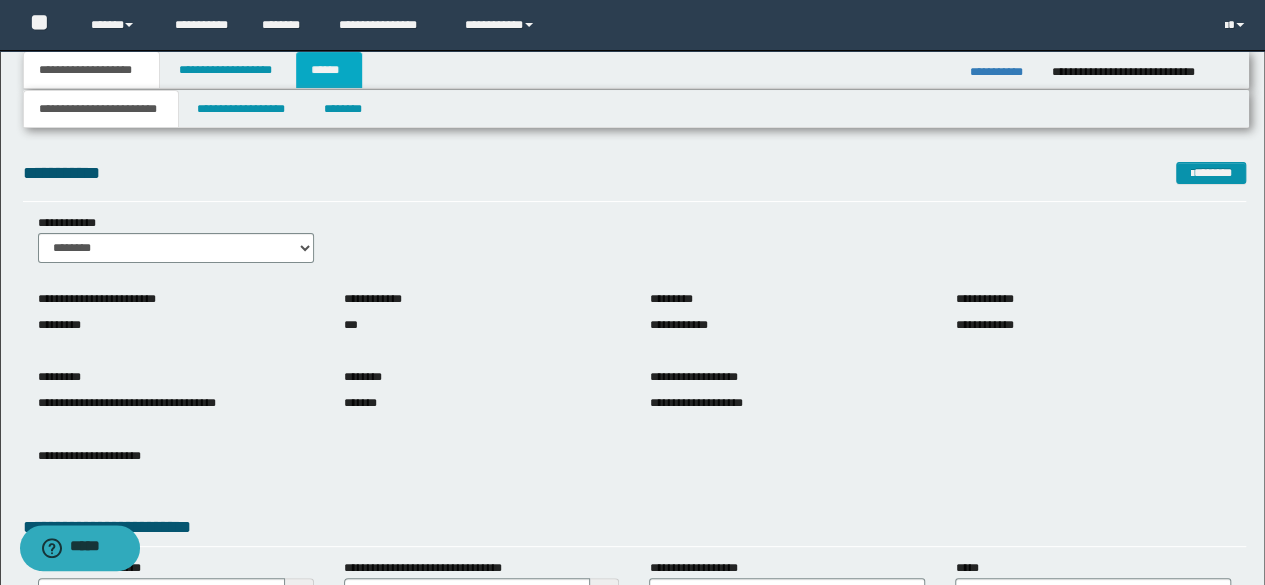 click on "******" at bounding box center [329, 70] 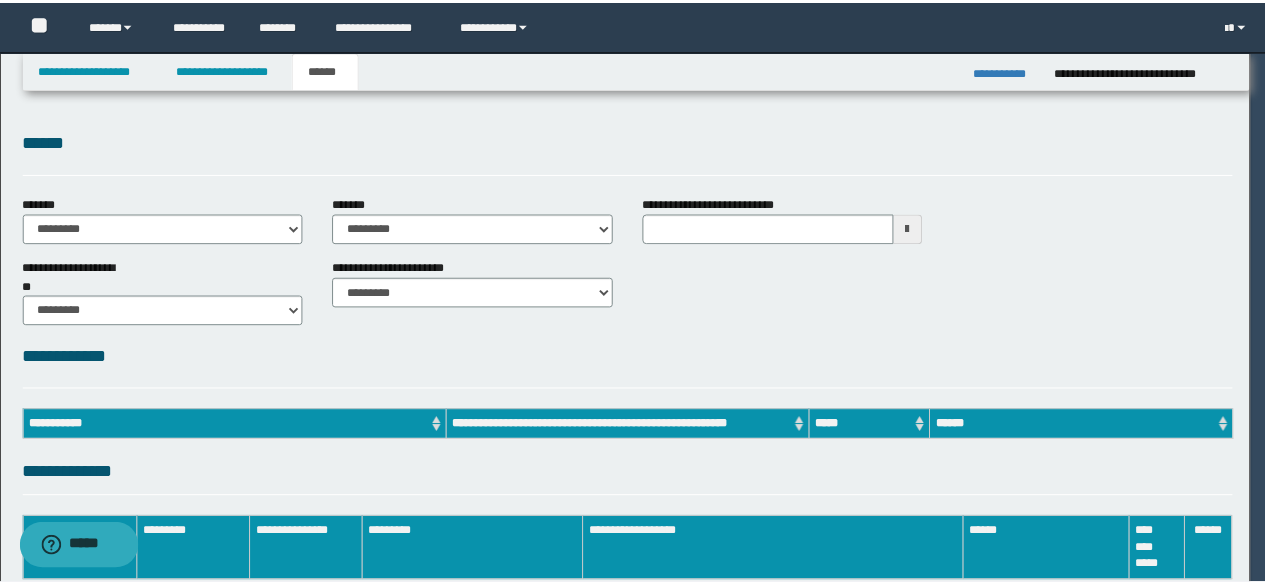 scroll, scrollTop: 0, scrollLeft: 0, axis: both 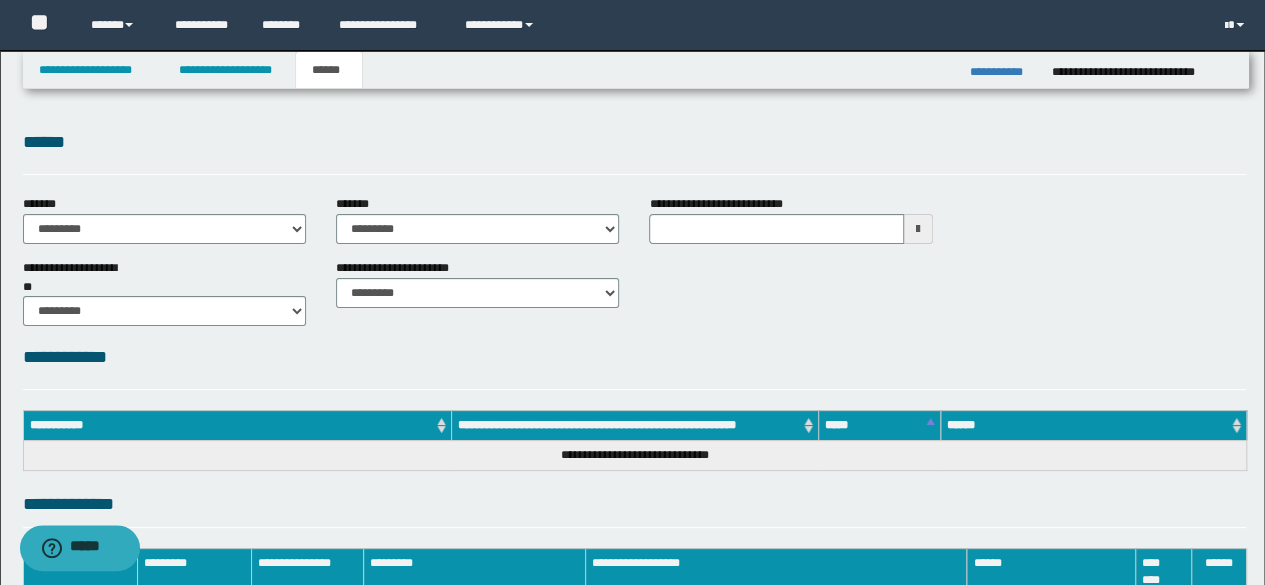 type 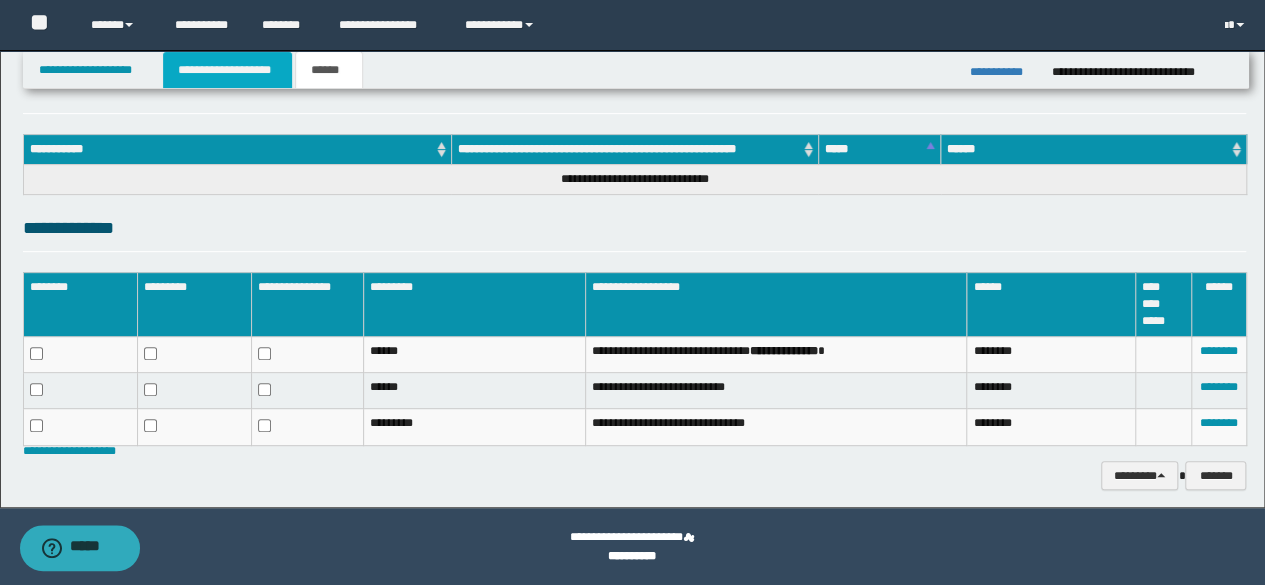 click on "**********" at bounding box center [227, 70] 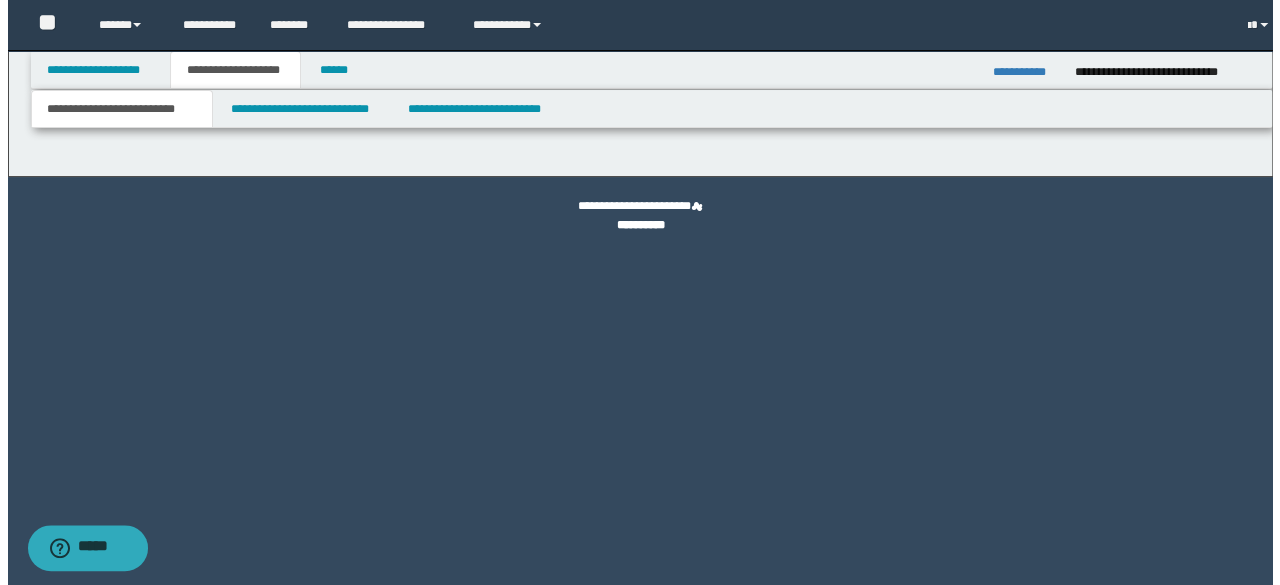 scroll, scrollTop: 0, scrollLeft: 0, axis: both 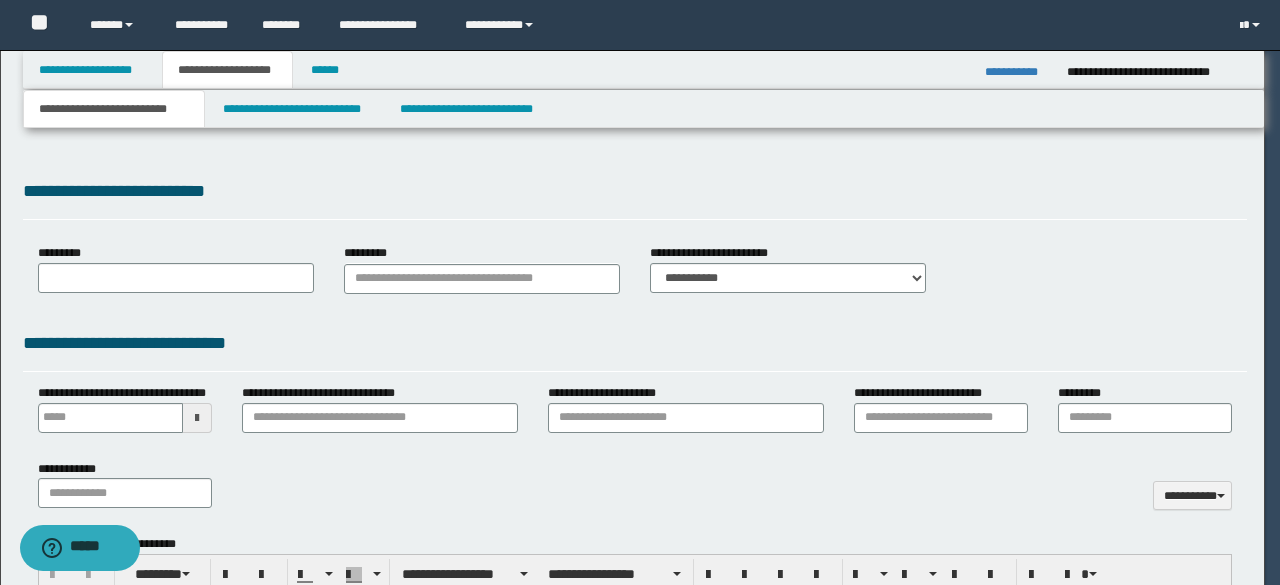 type 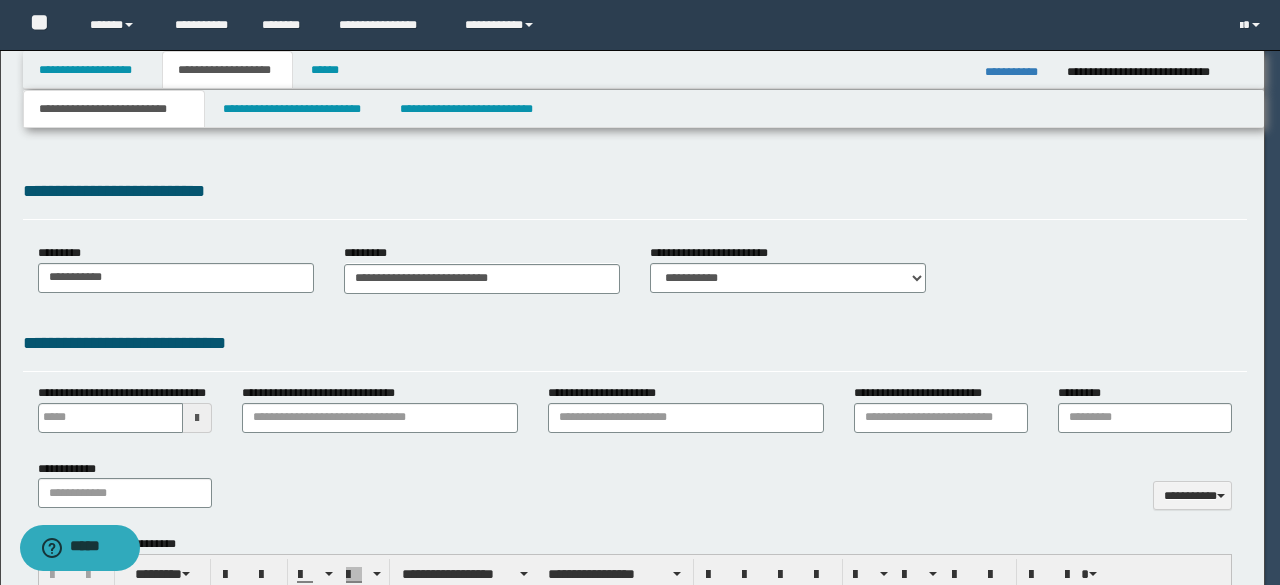 type 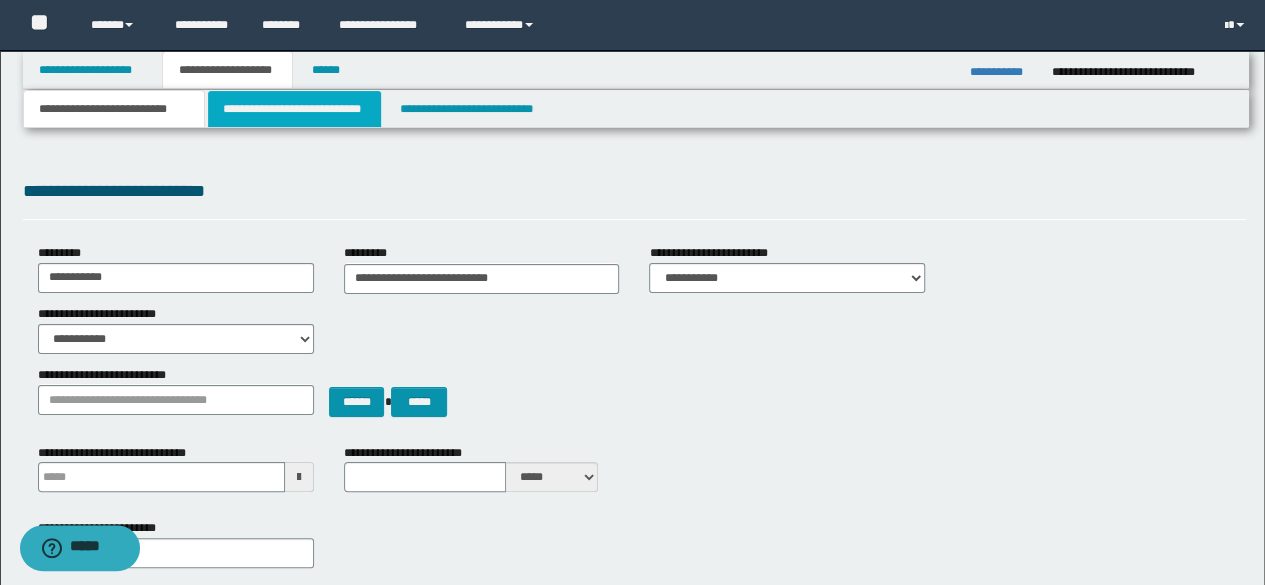 click on "**********" at bounding box center [294, 109] 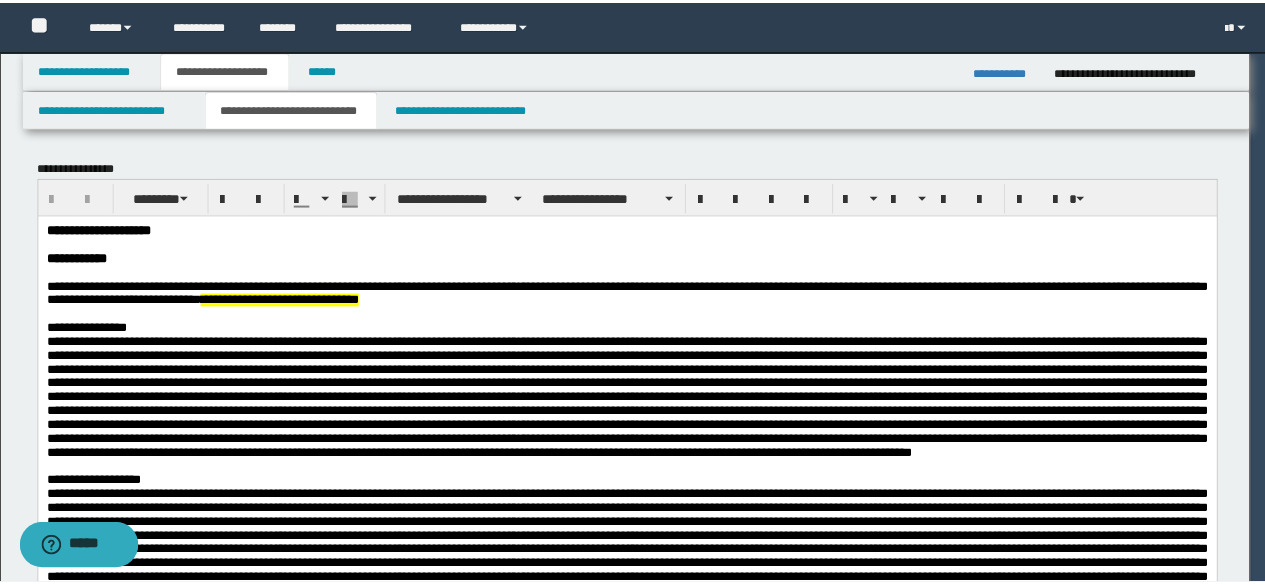 scroll, scrollTop: 0, scrollLeft: 0, axis: both 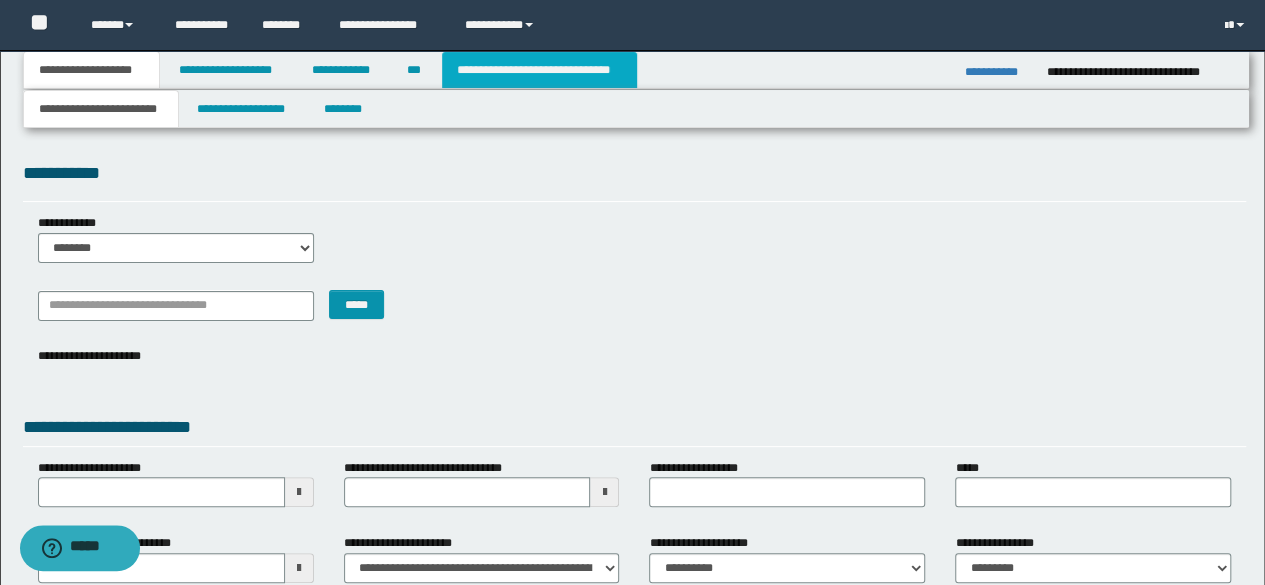 click on "**********" at bounding box center [539, 70] 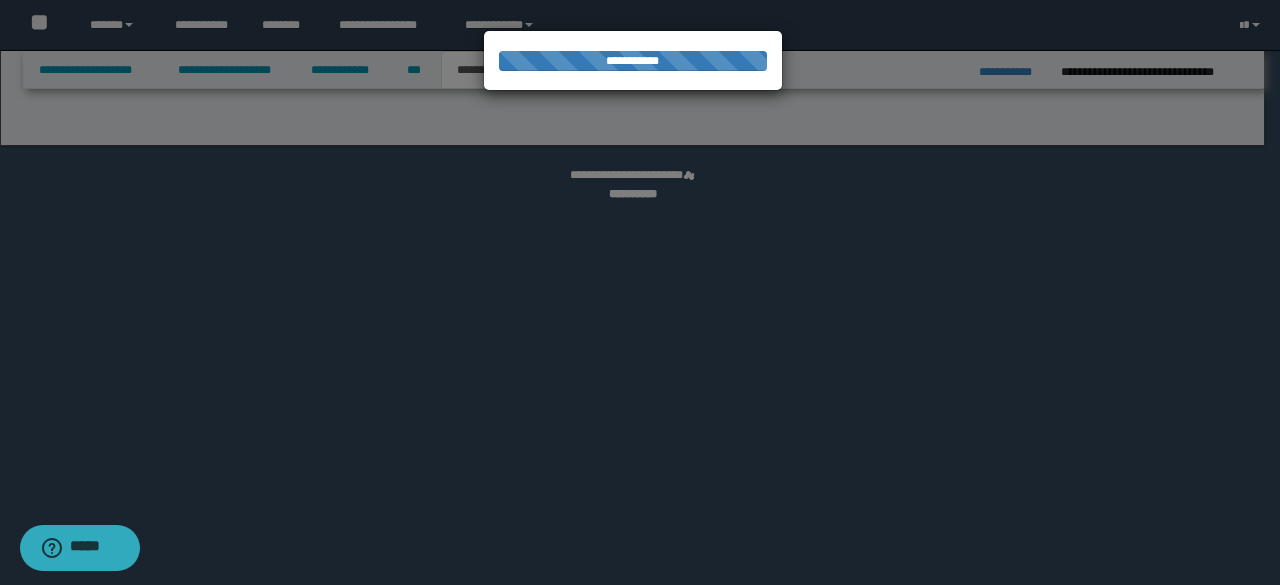 select on "*" 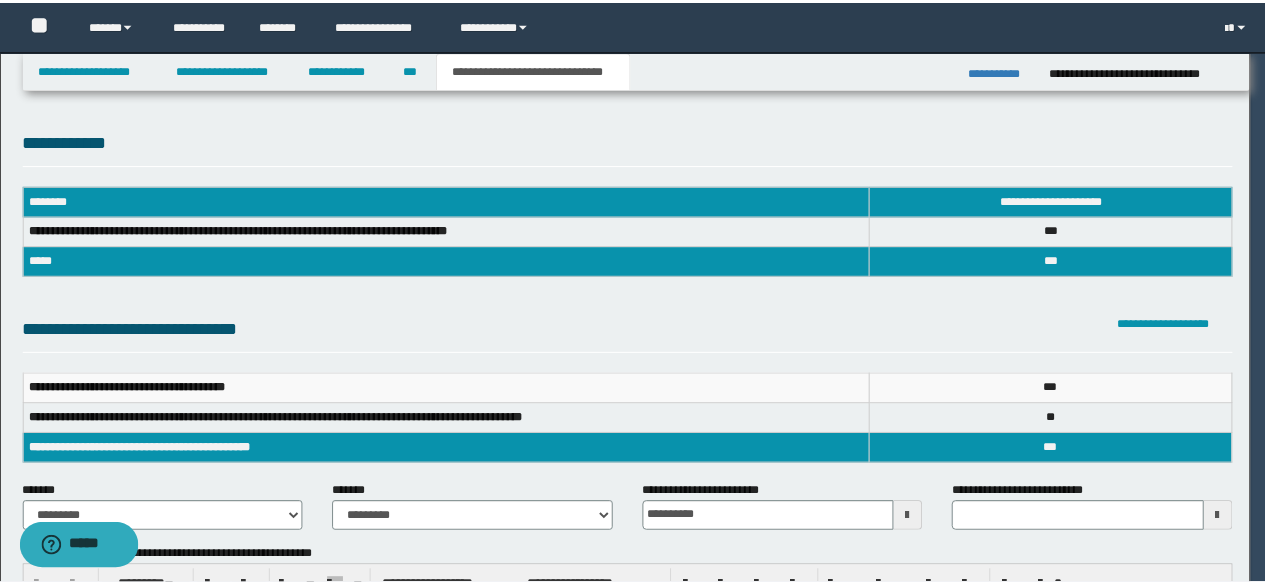 scroll, scrollTop: 0, scrollLeft: 0, axis: both 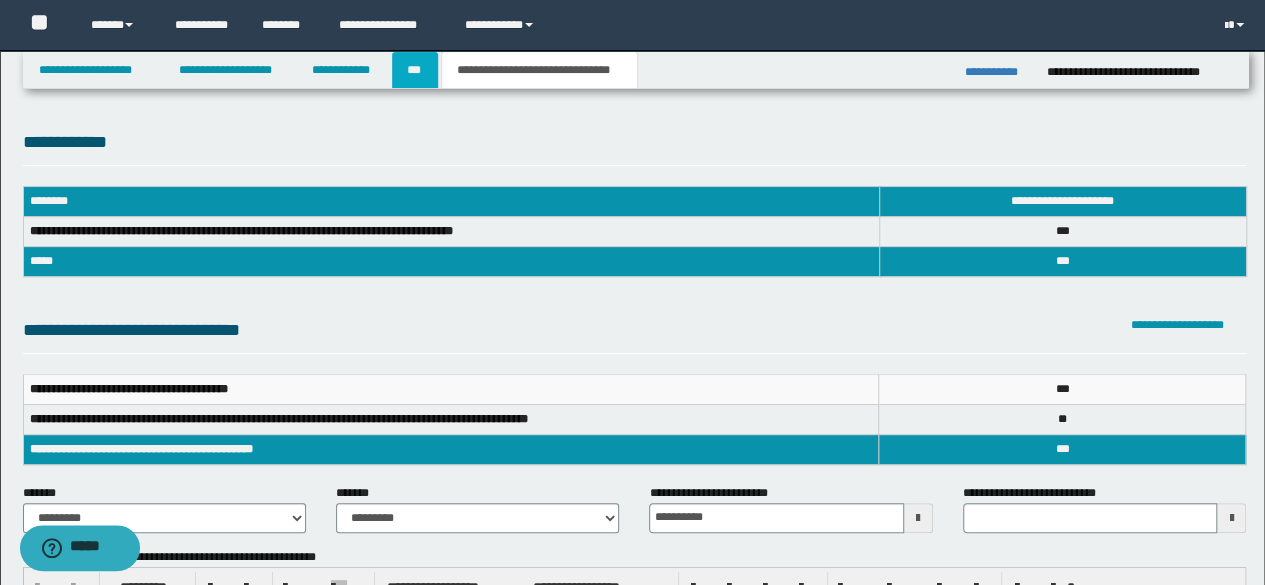 click on "***" at bounding box center [415, 70] 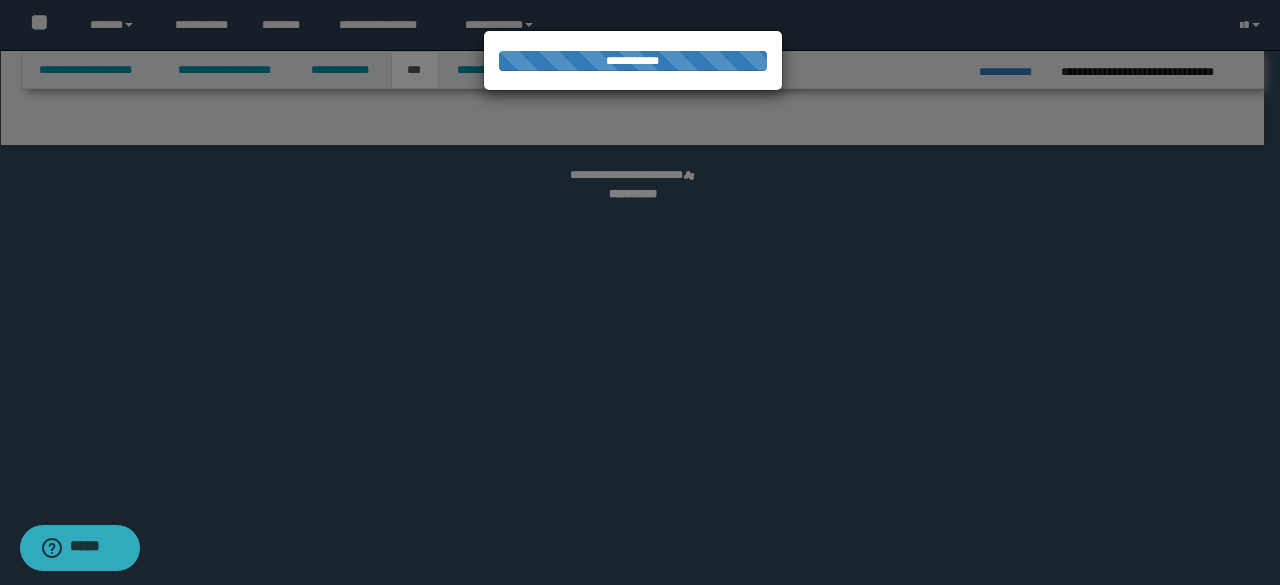 select on "*" 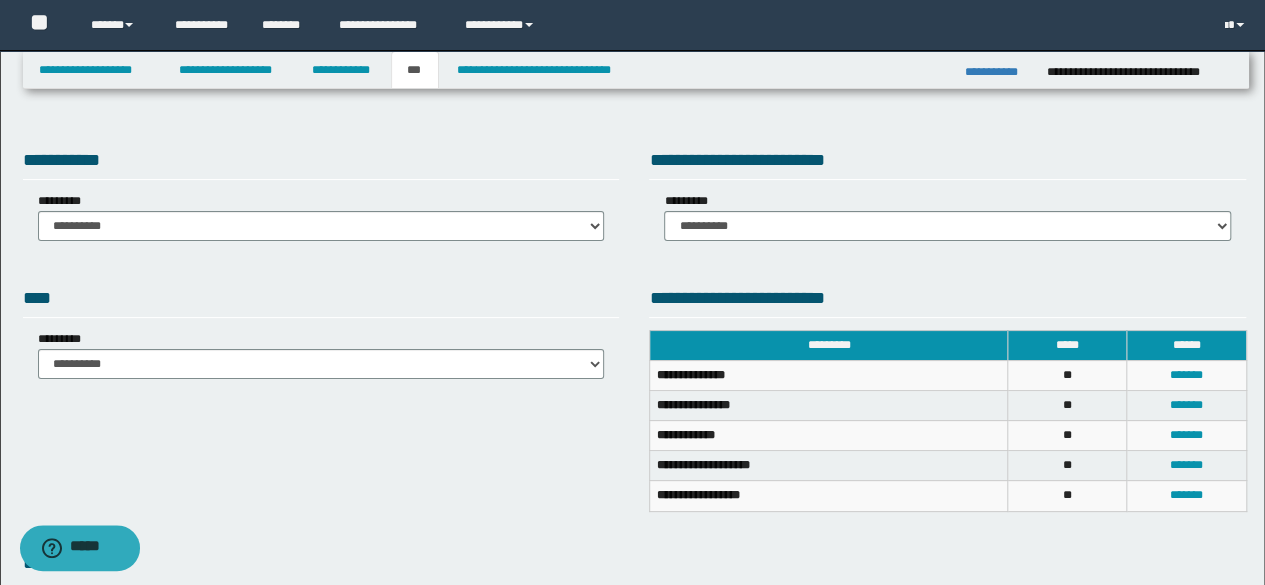 click on "***" at bounding box center (415, 70) 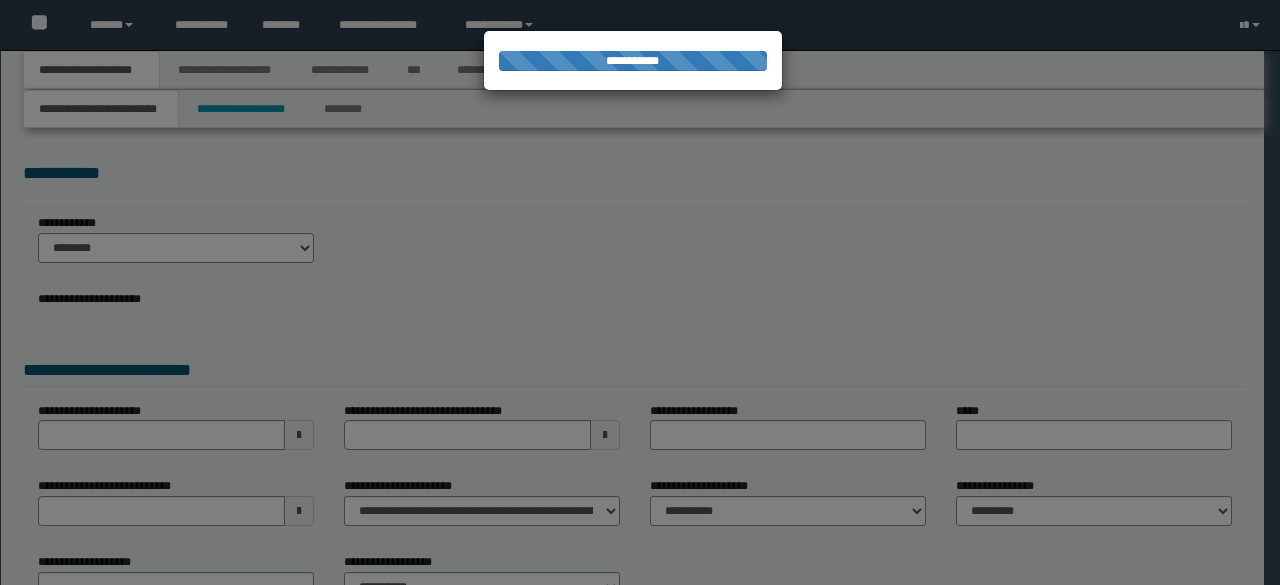 scroll, scrollTop: 0, scrollLeft: 0, axis: both 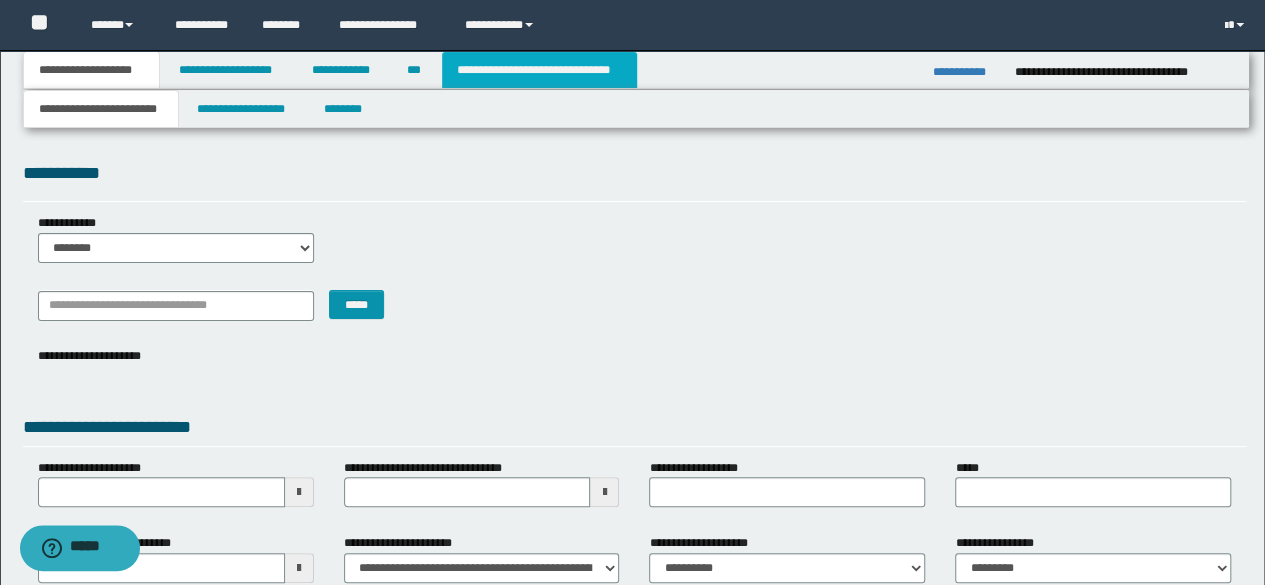 click on "**********" at bounding box center (539, 70) 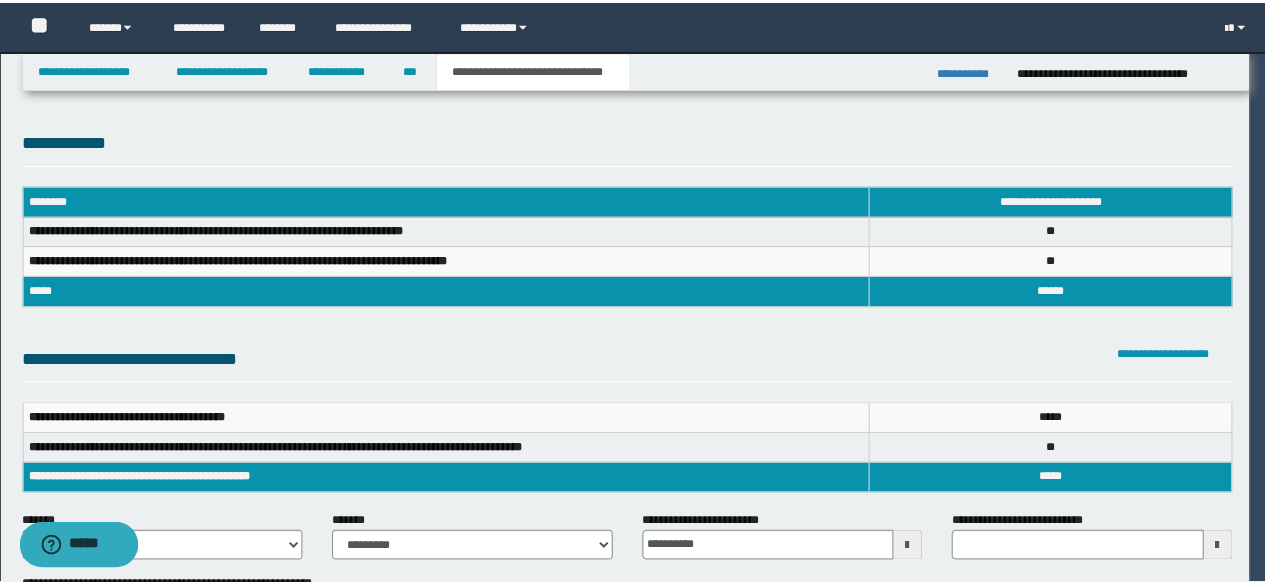 scroll, scrollTop: 0, scrollLeft: 0, axis: both 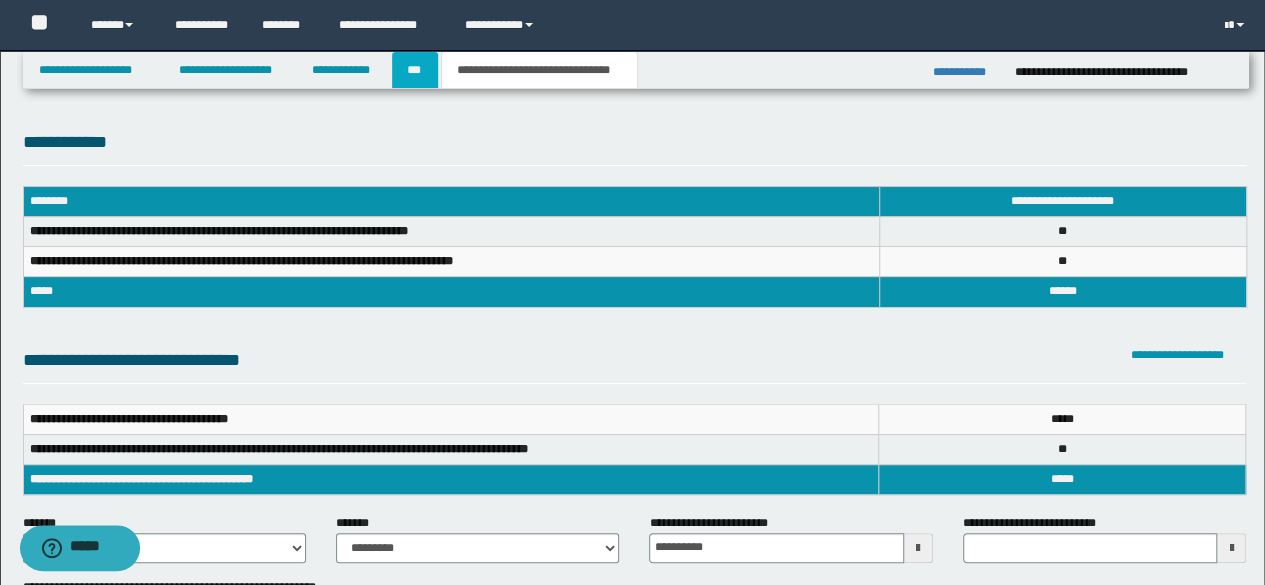 click on "***" at bounding box center [415, 70] 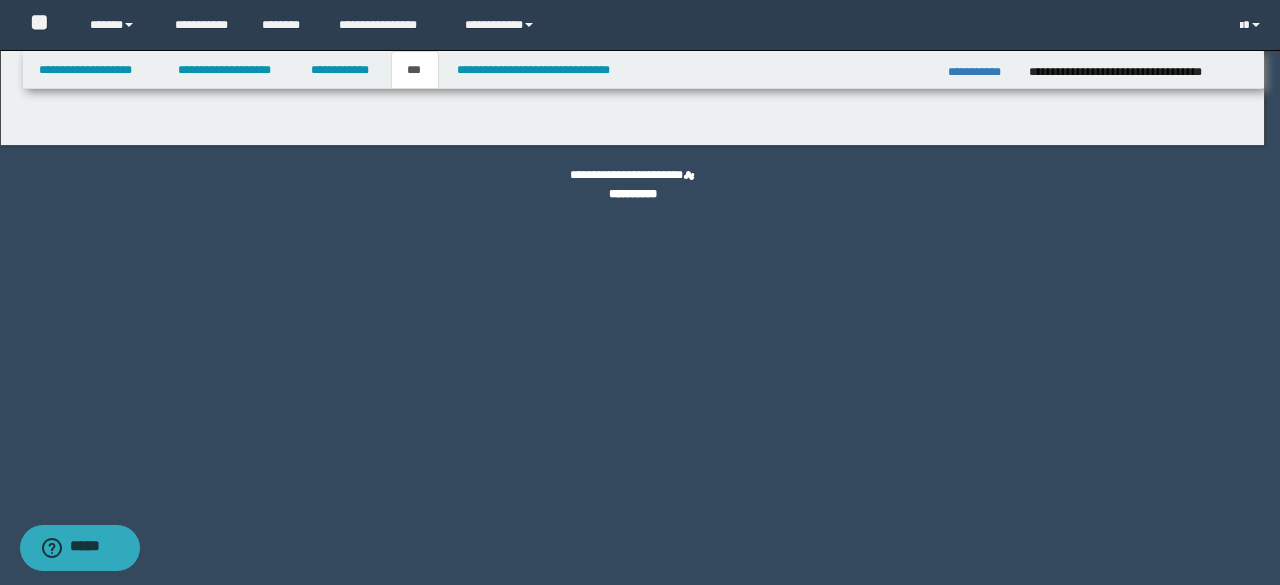select on "*" 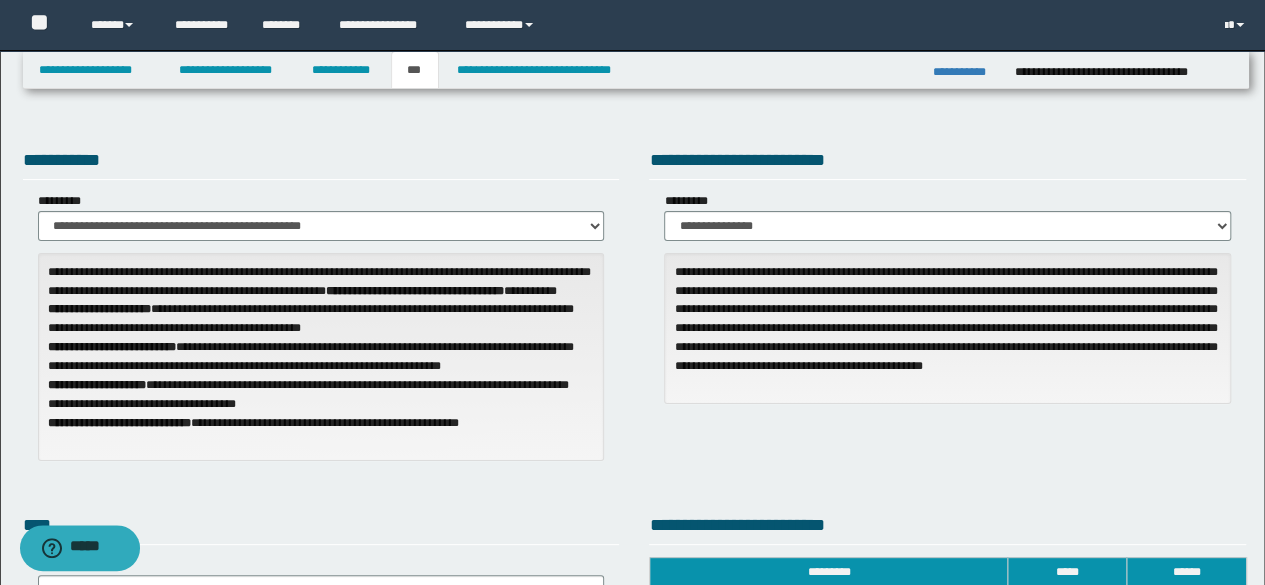 scroll, scrollTop: 512, scrollLeft: 0, axis: vertical 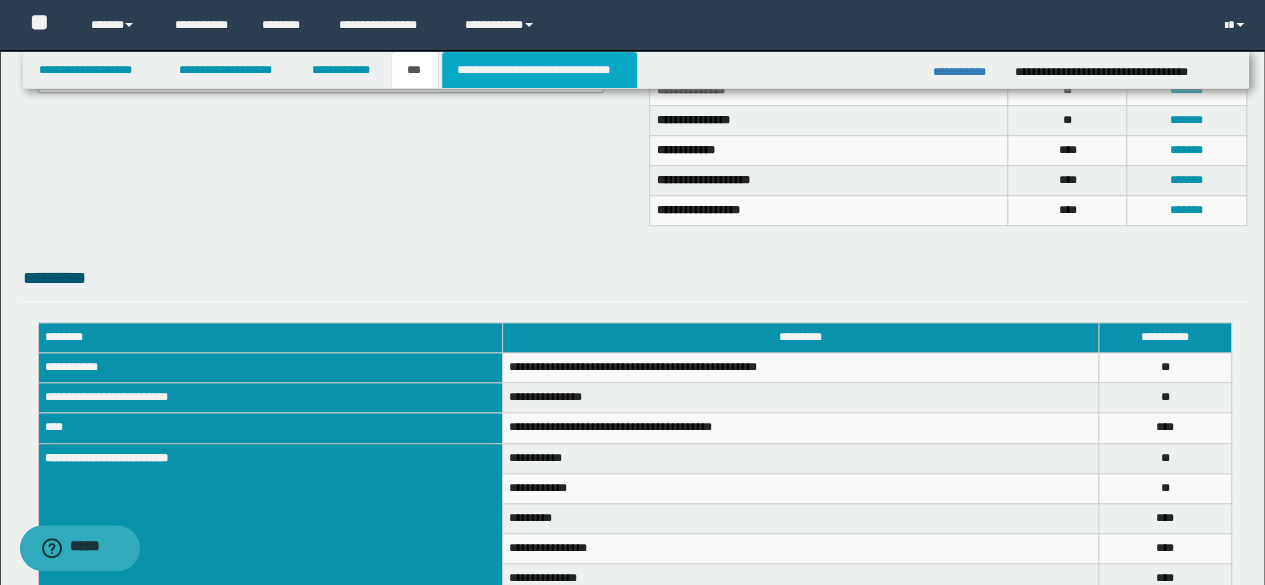 click on "**********" at bounding box center [539, 70] 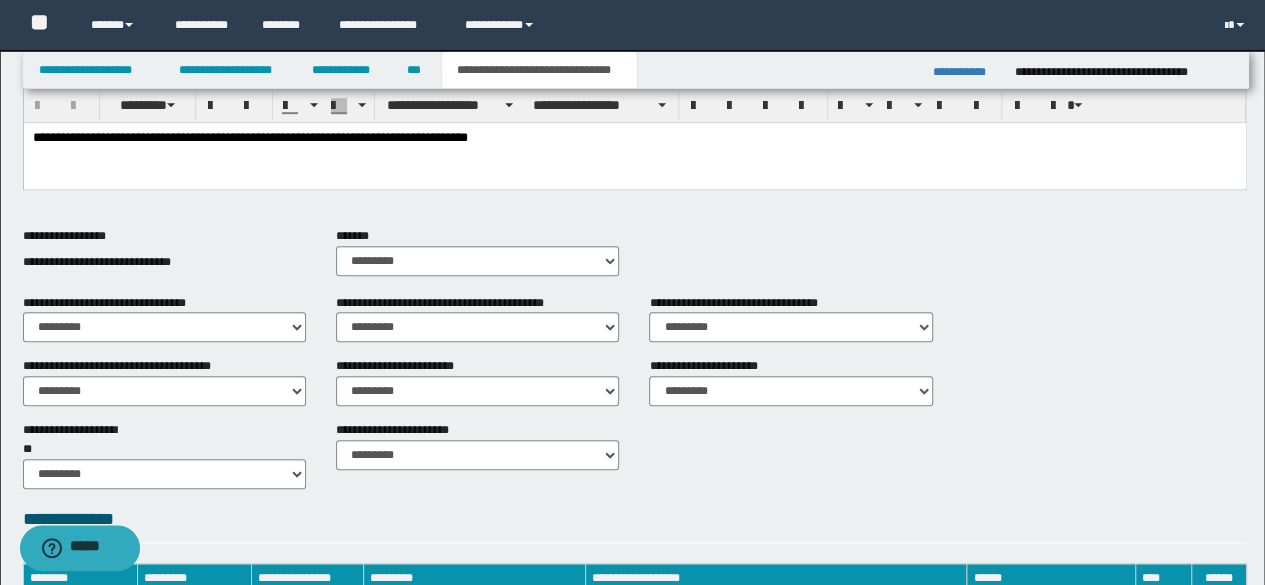 scroll, scrollTop: 0, scrollLeft: 0, axis: both 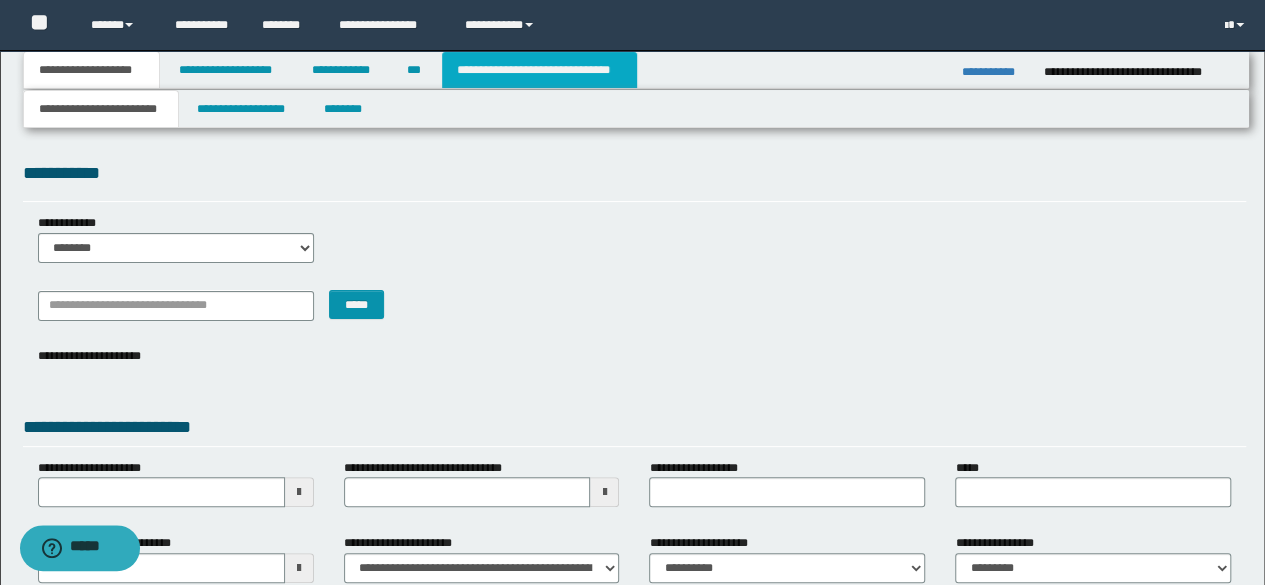 click on "**********" at bounding box center (539, 70) 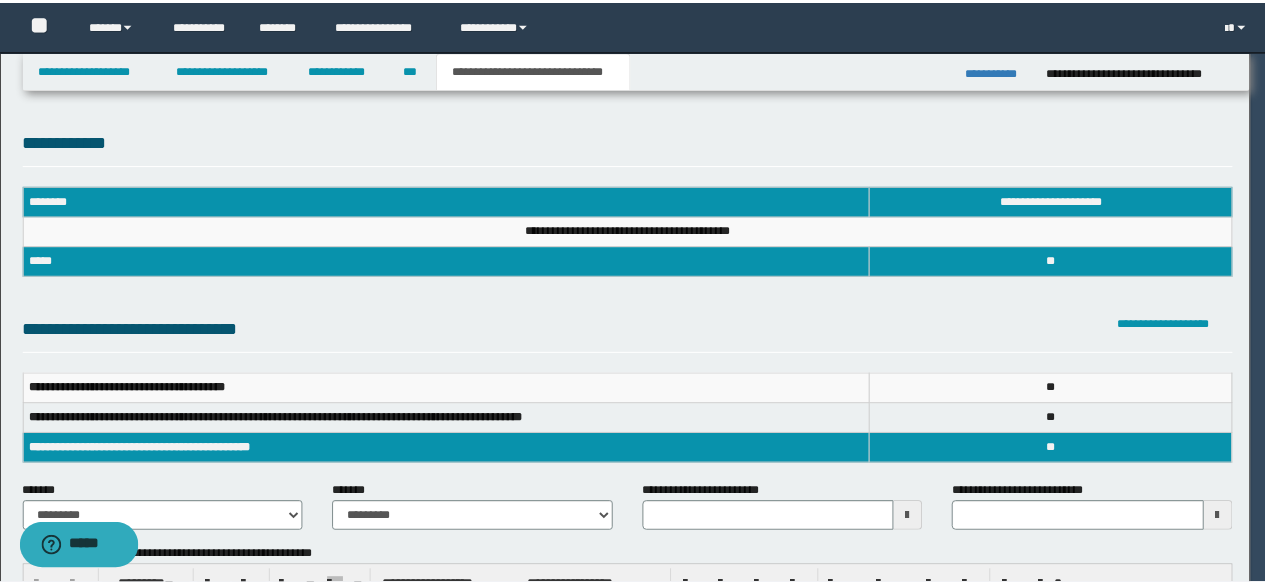 scroll, scrollTop: 0, scrollLeft: 0, axis: both 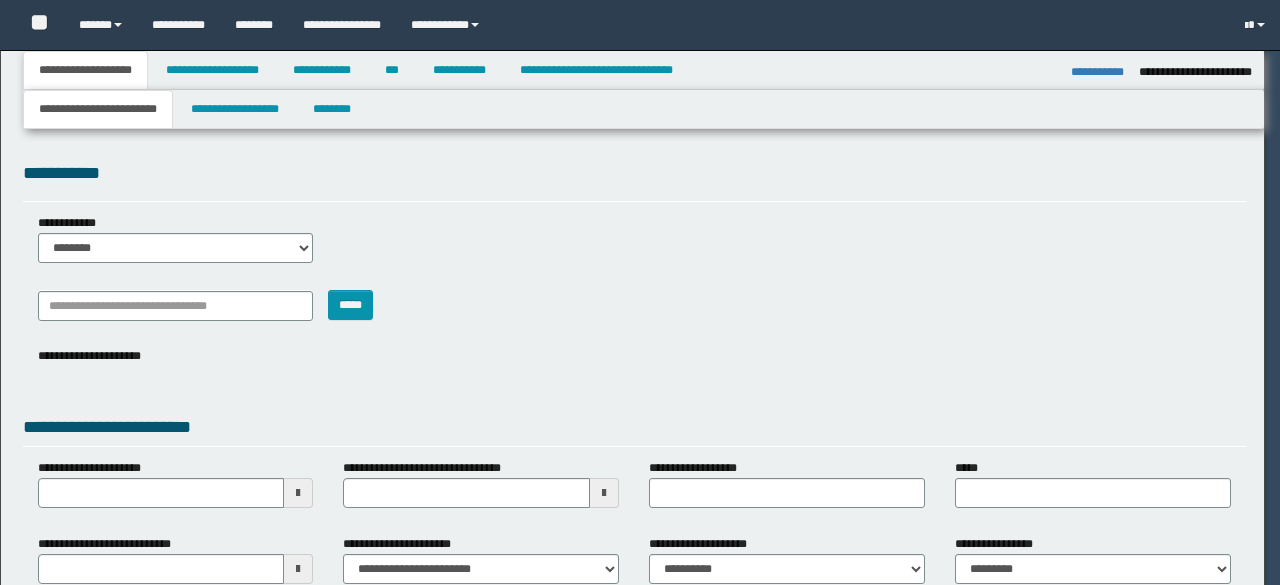select on "*" 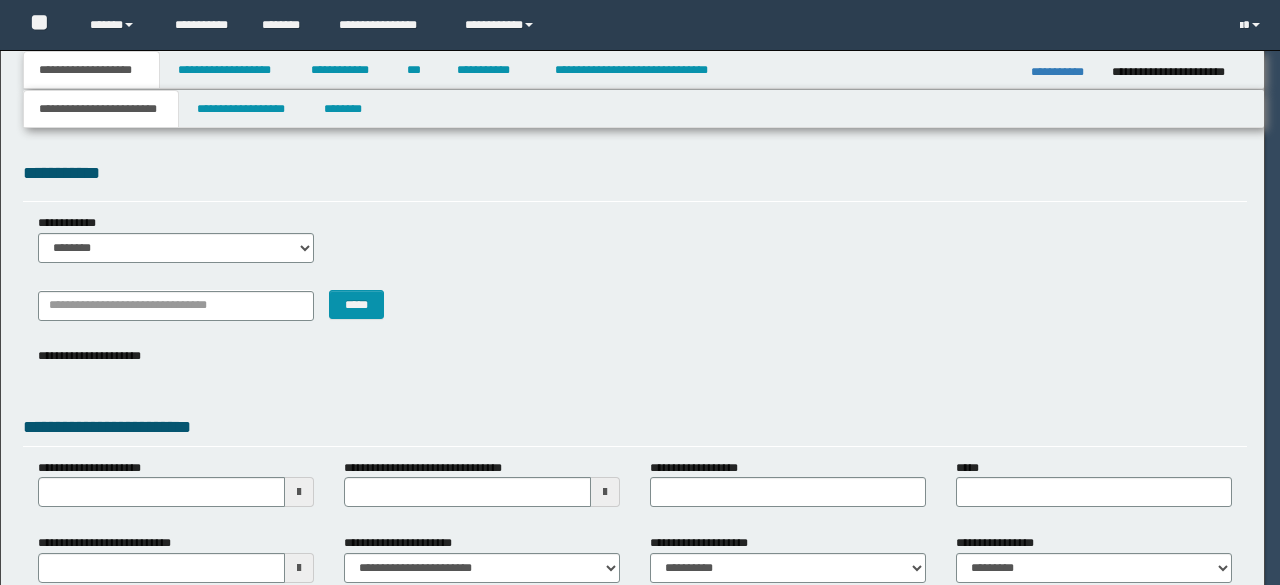 scroll, scrollTop: 0, scrollLeft: 0, axis: both 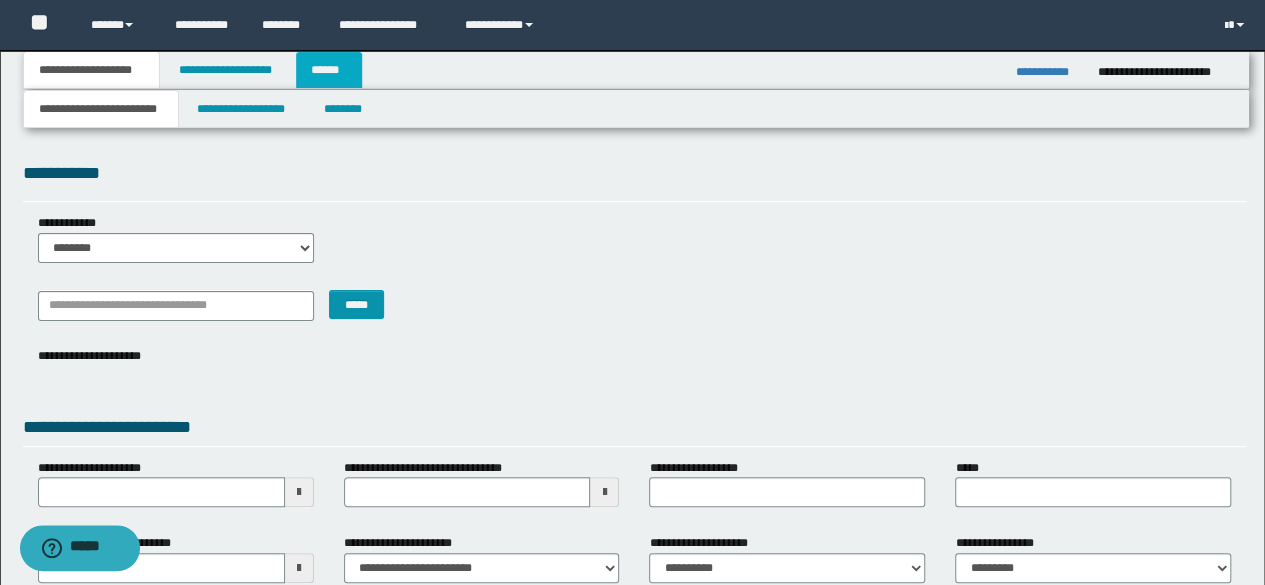 click on "******" at bounding box center [329, 70] 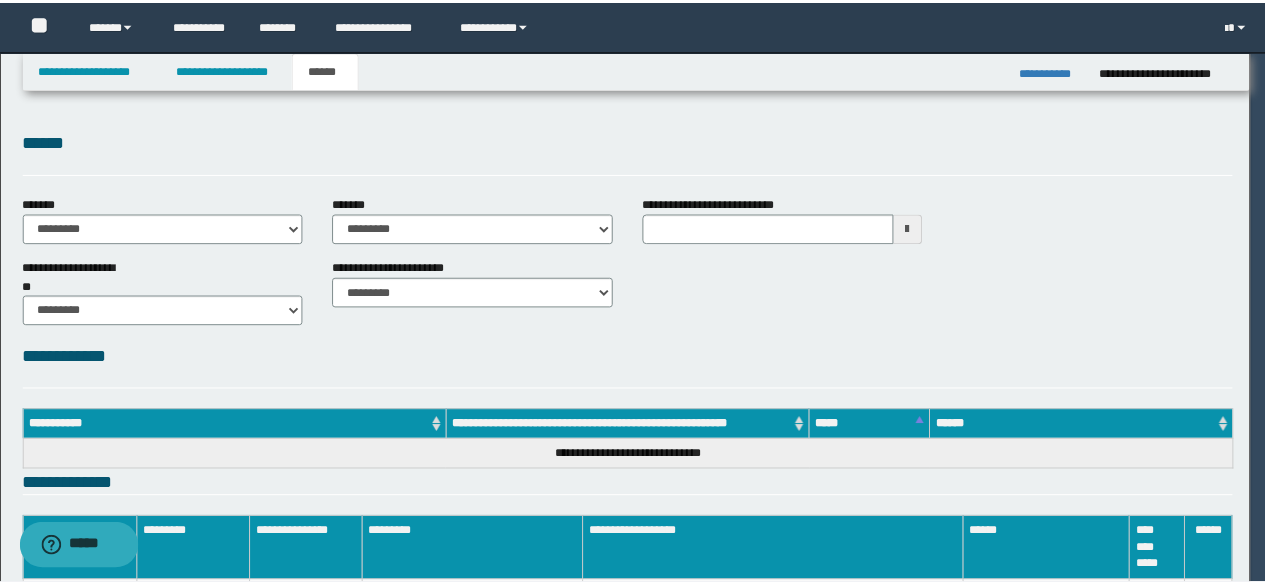 scroll, scrollTop: 0, scrollLeft: 0, axis: both 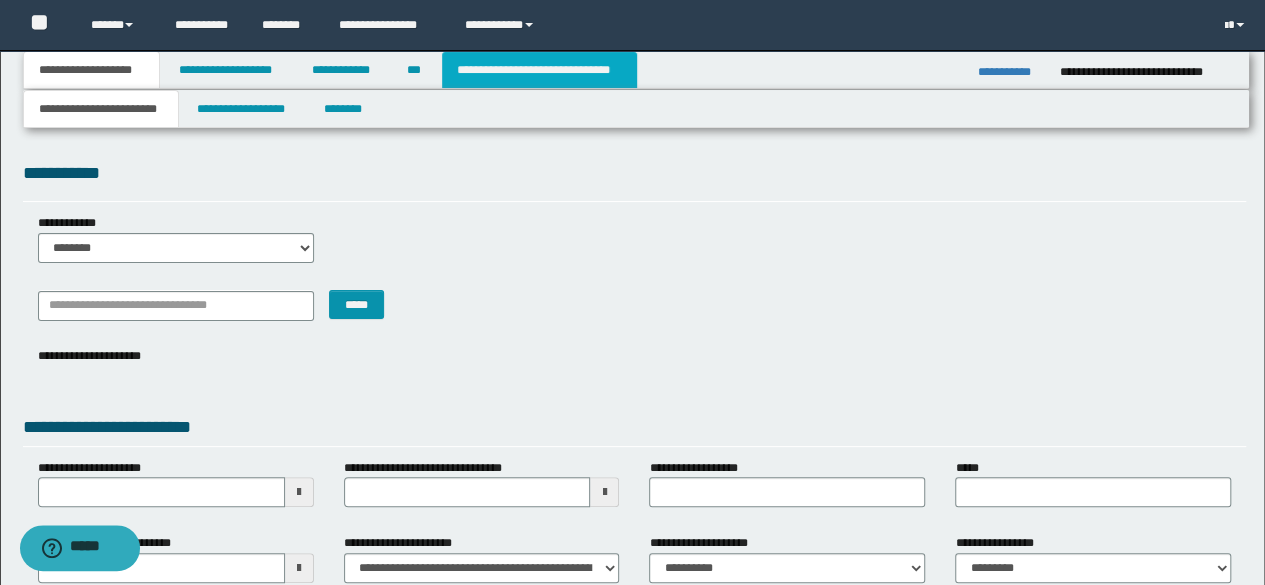 click on "**********" at bounding box center [539, 70] 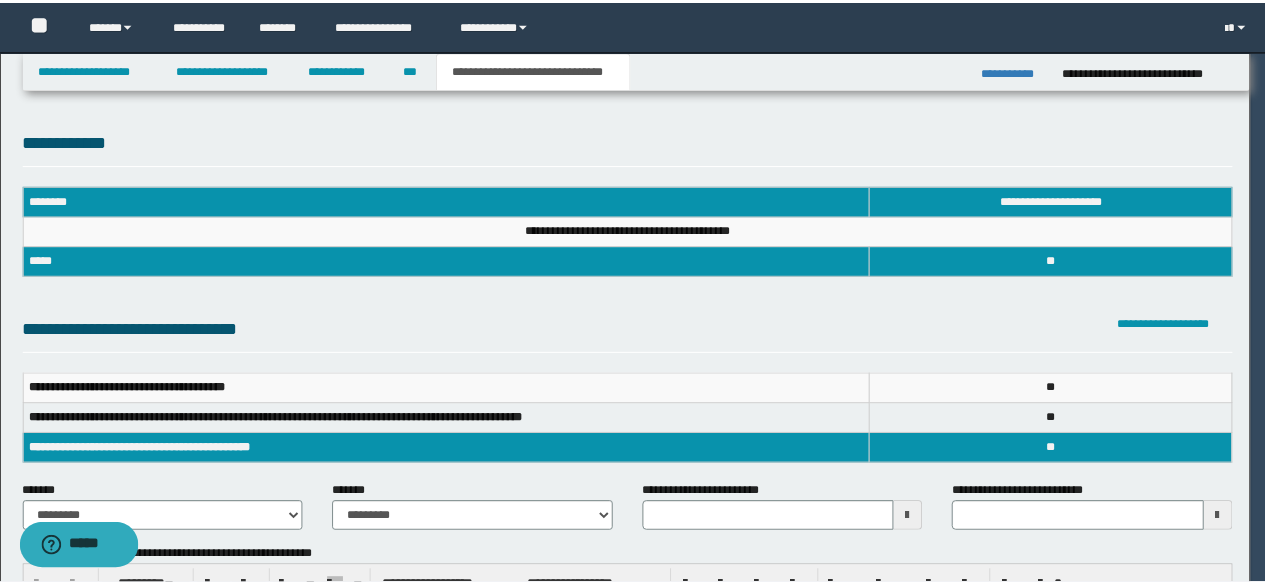 scroll, scrollTop: 0, scrollLeft: 0, axis: both 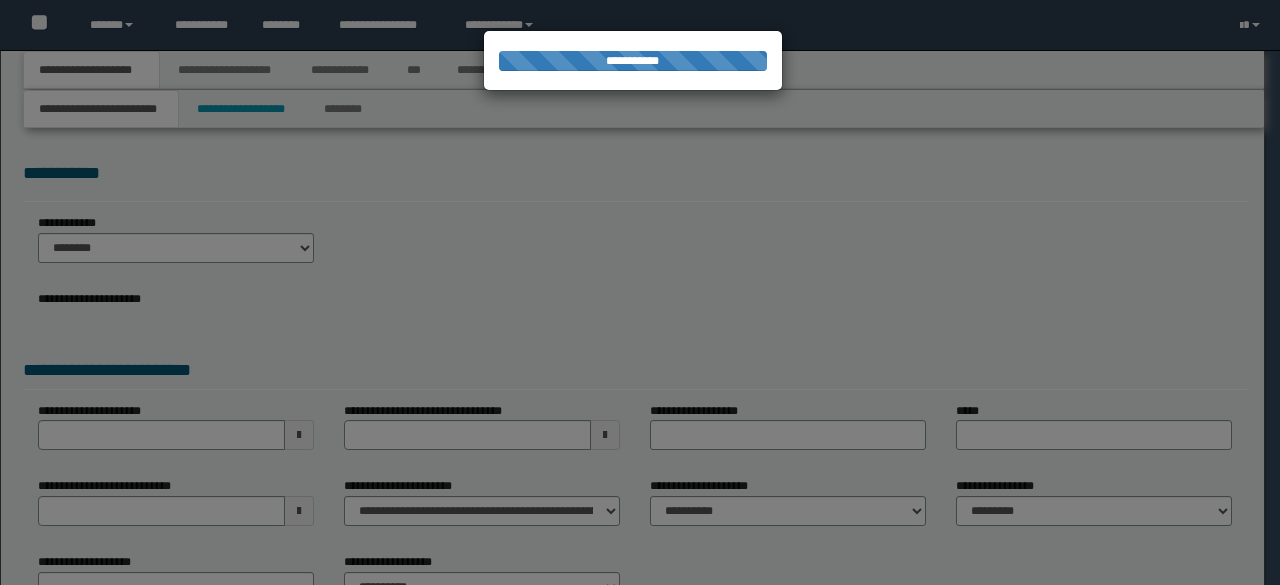 select on "*" 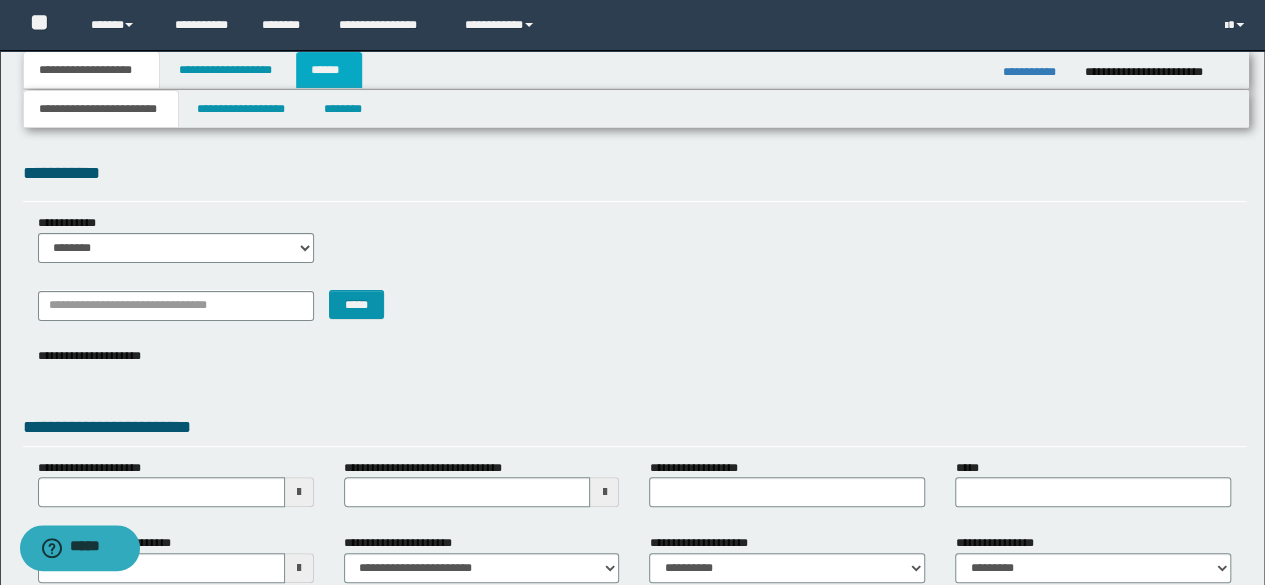 click on "******" at bounding box center [329, 70] 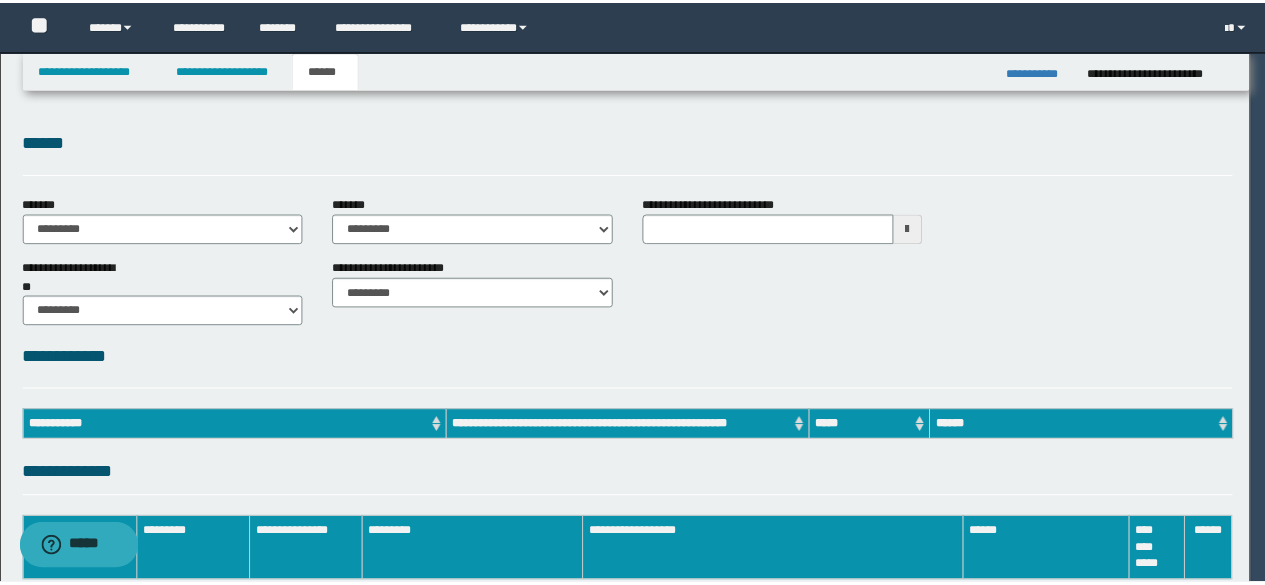 scroll, scrollTop: 0, scrollLeft: 0, axis: both 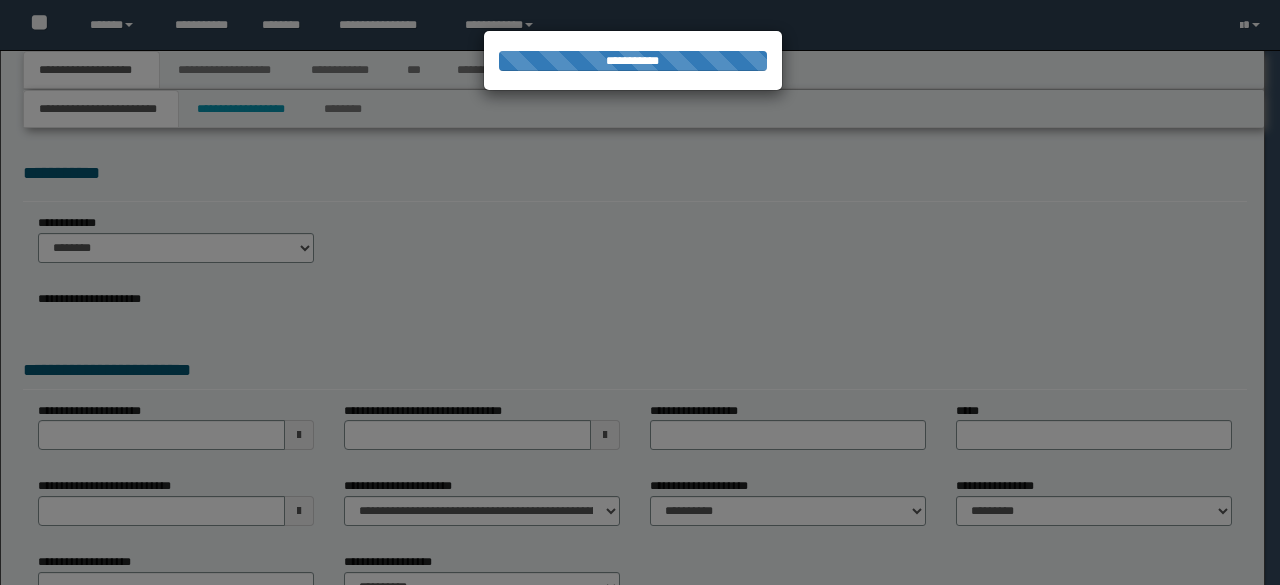 select on "*" 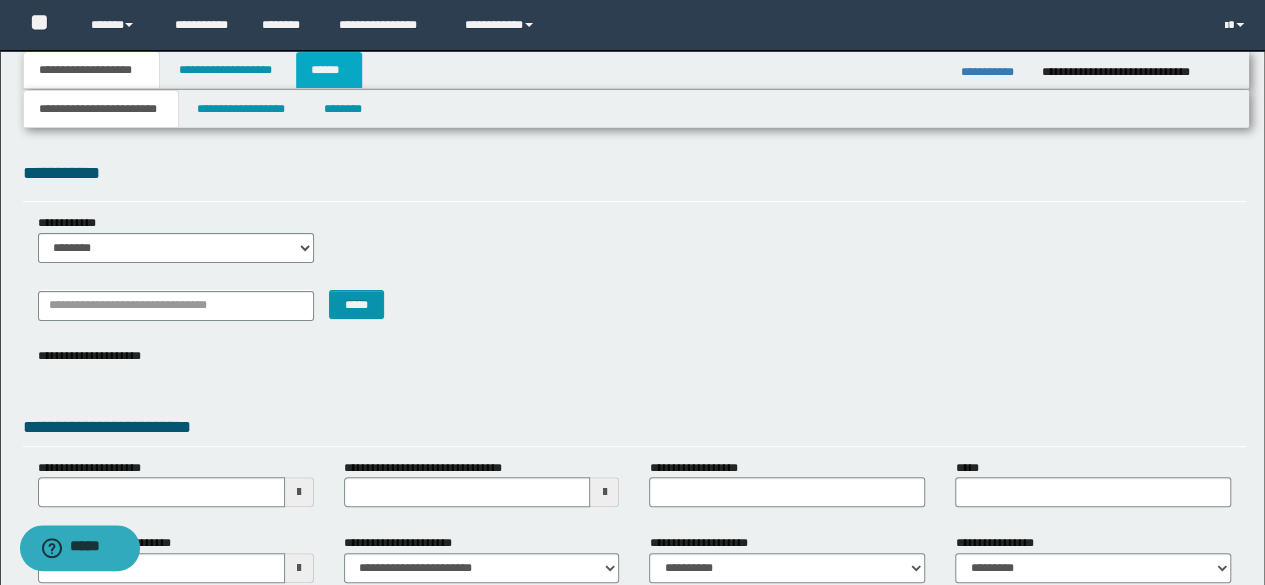 click on "******" at bounding box center (329, 70) 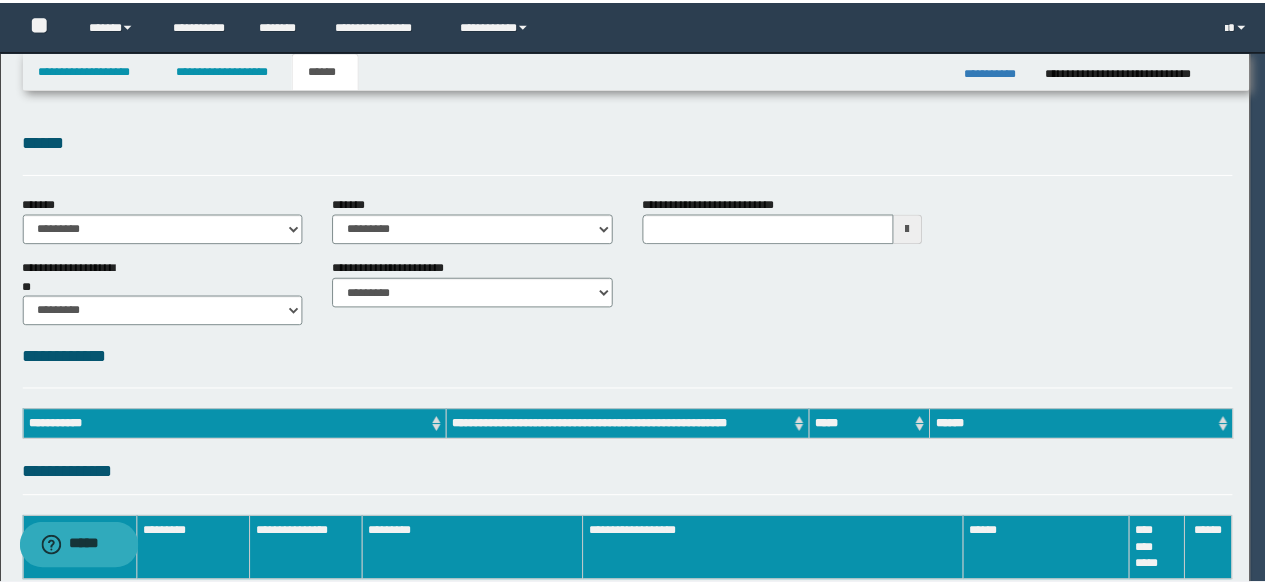 scroll, scrollTop: 0, scrollLeft: 0, axis: both 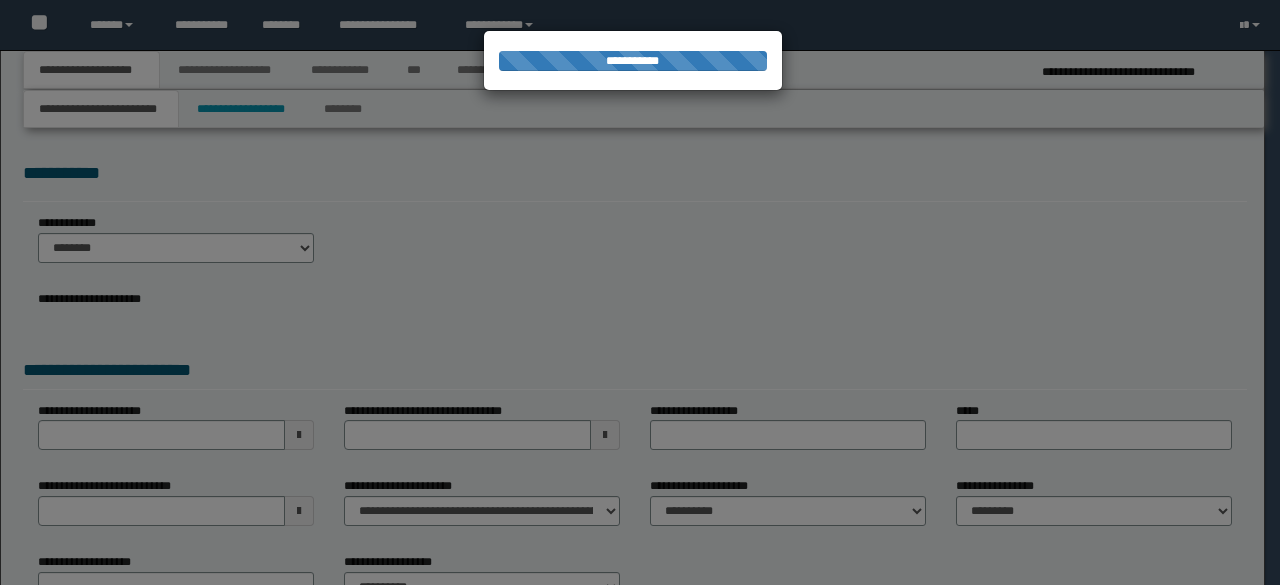 select on "*" 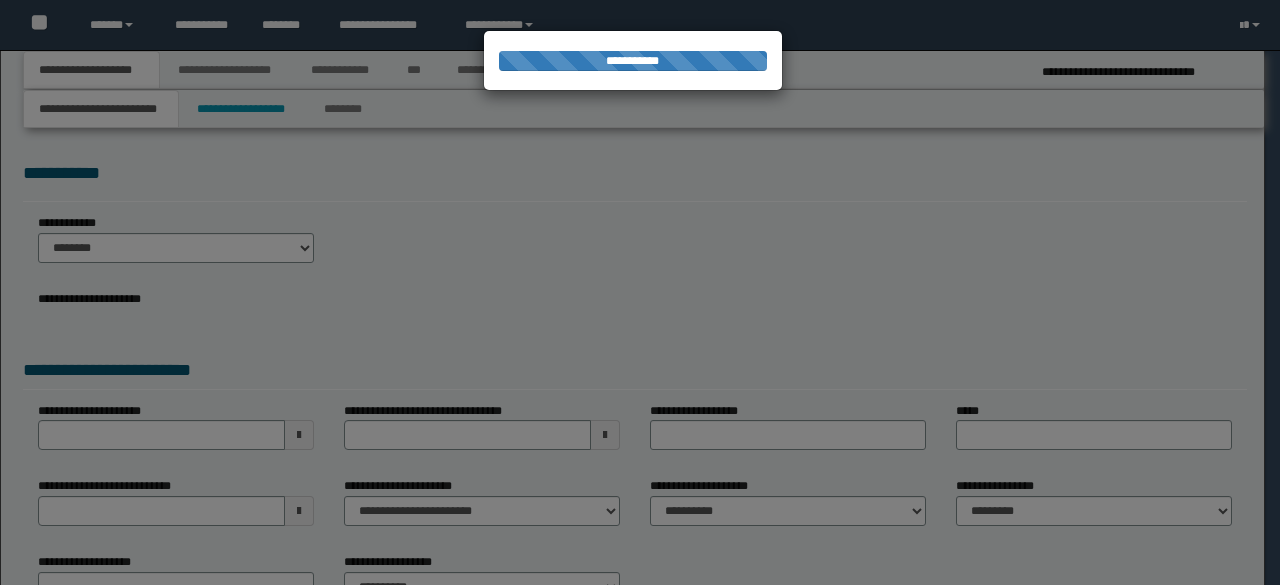 scroll, scrollTop: 0, scrollLeft: 0, axis: both 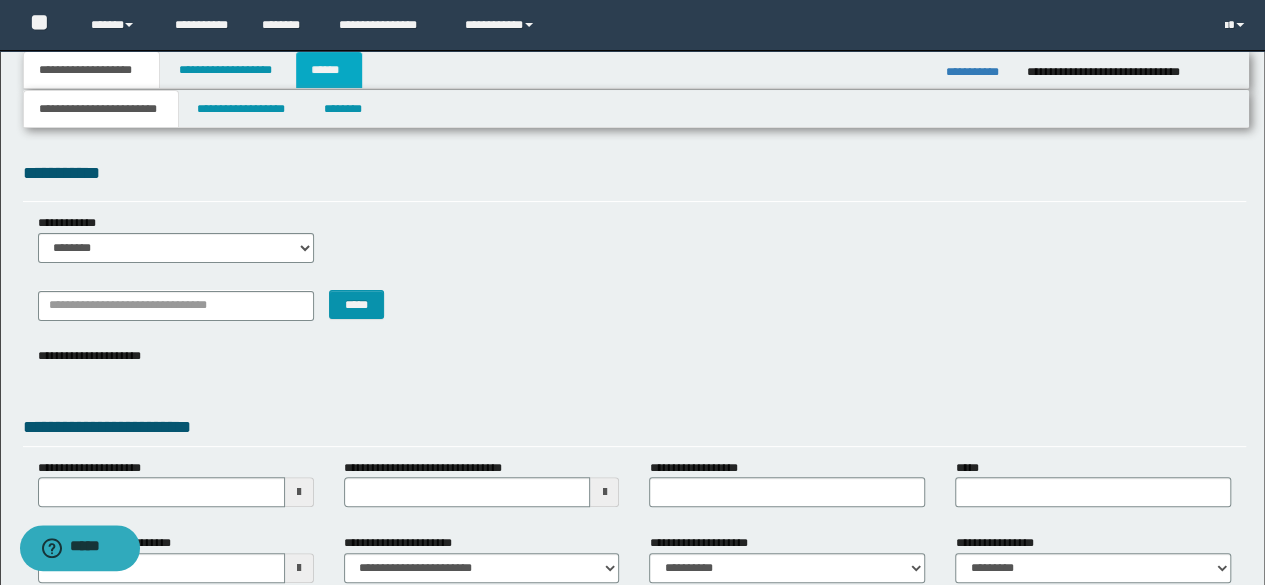 click on "******" at bounding box center (329, 70) 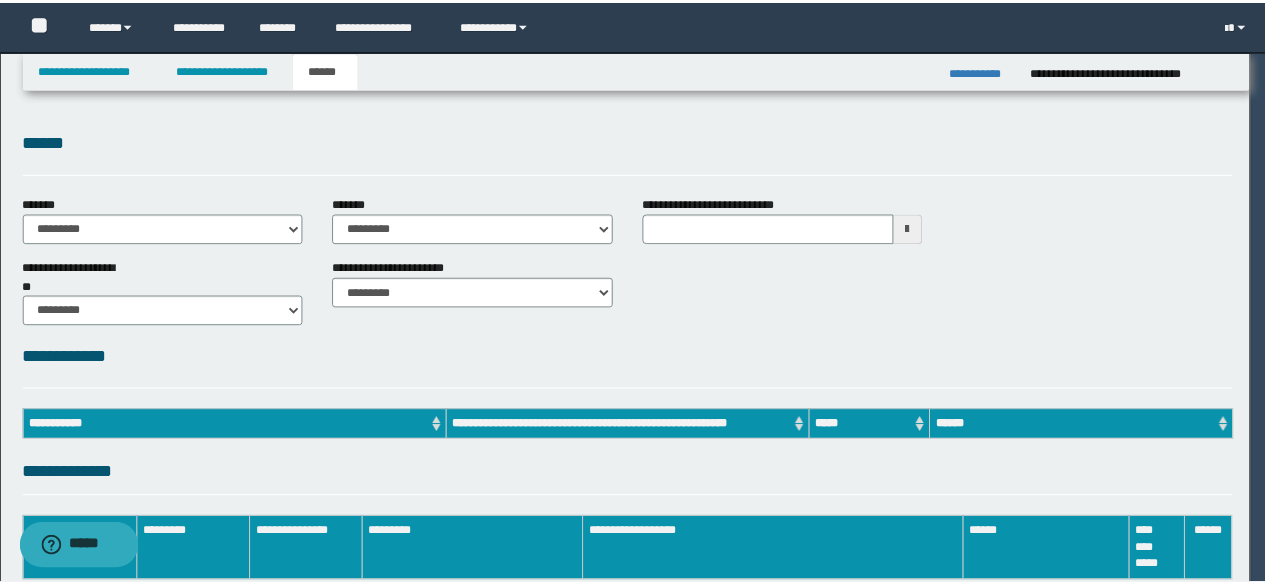 scroll, scrollTop: 0, scrollLeft: 0, axis: both 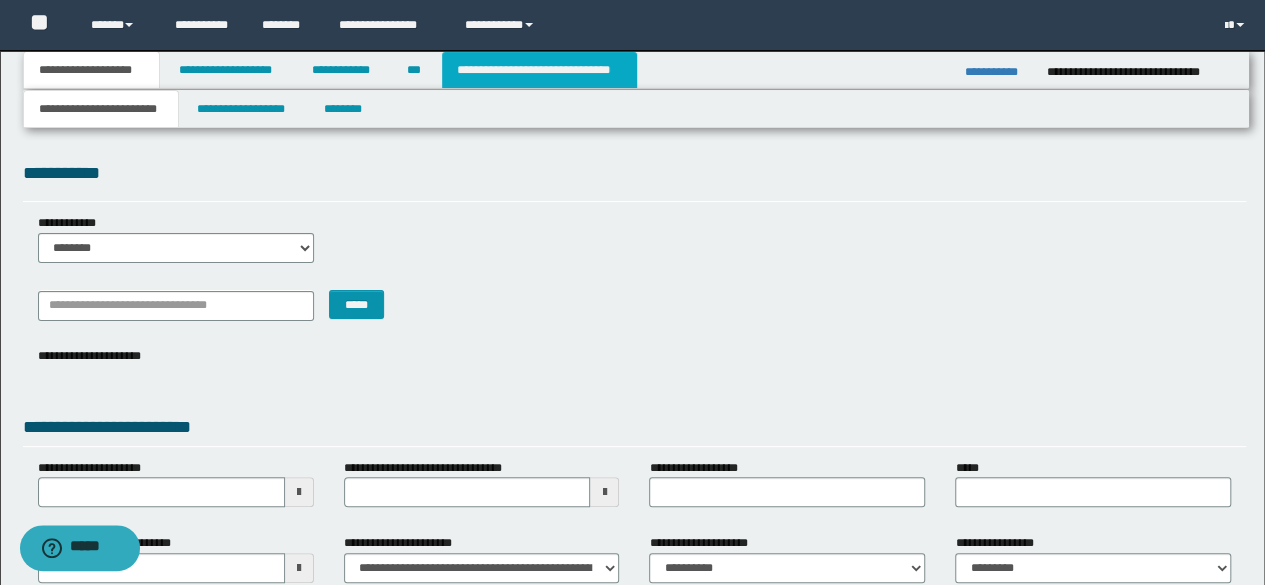 click on "**********" at bounding box center [539, 70] 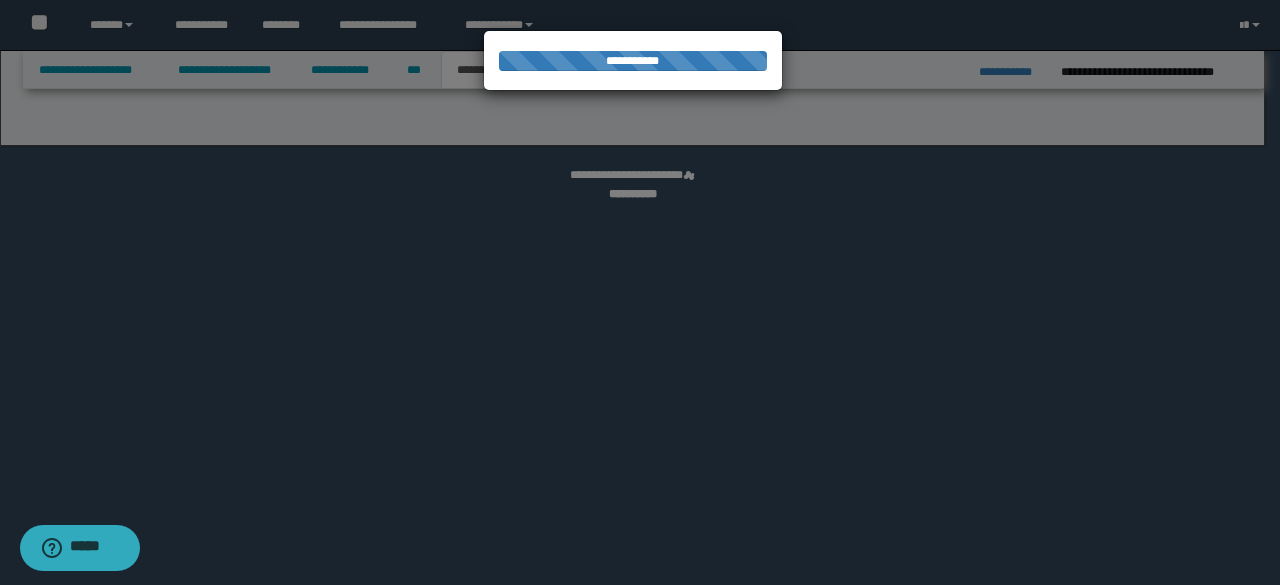 select on "*" 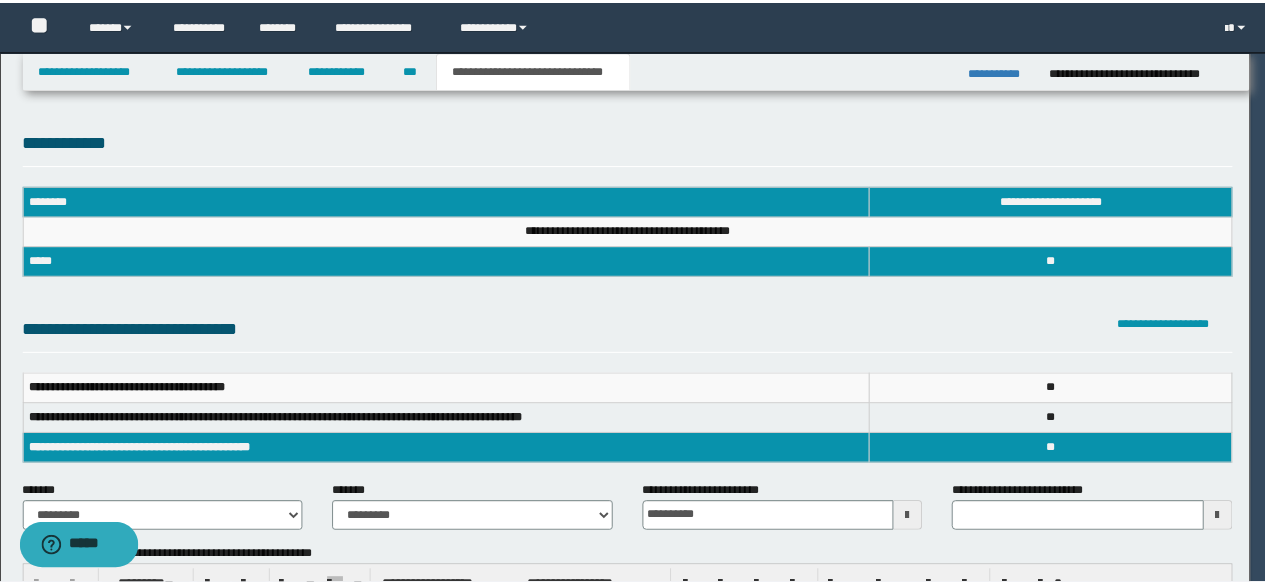 scroll, scrollTop: 0, scrollLeft: 0, axis: both 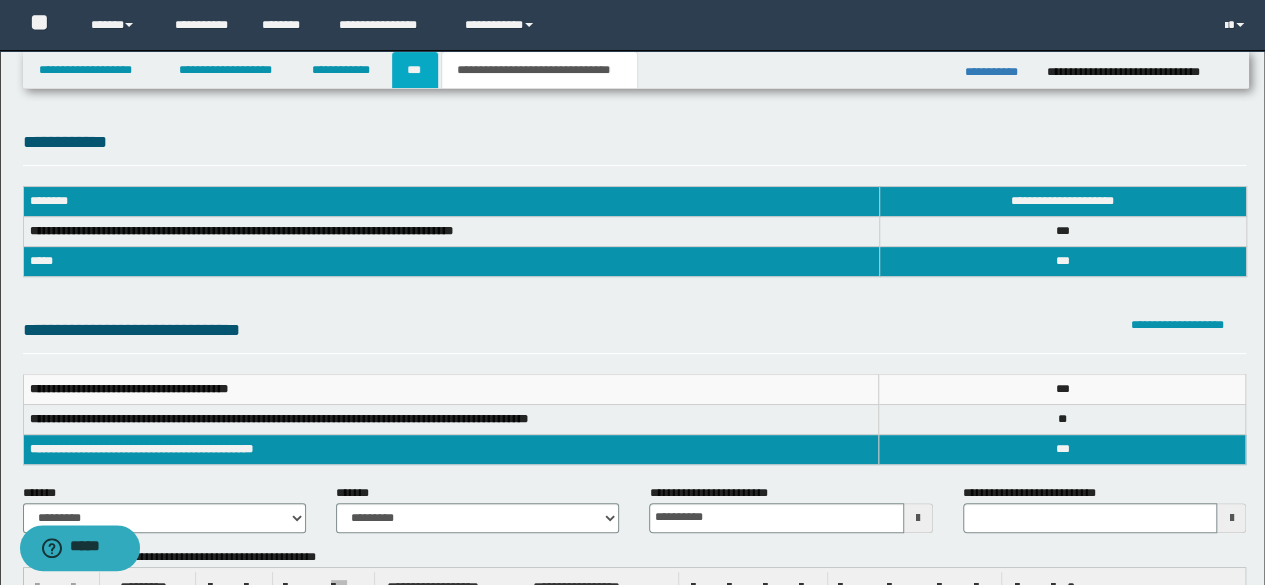 click on "***" at bounding box center [415, 70] 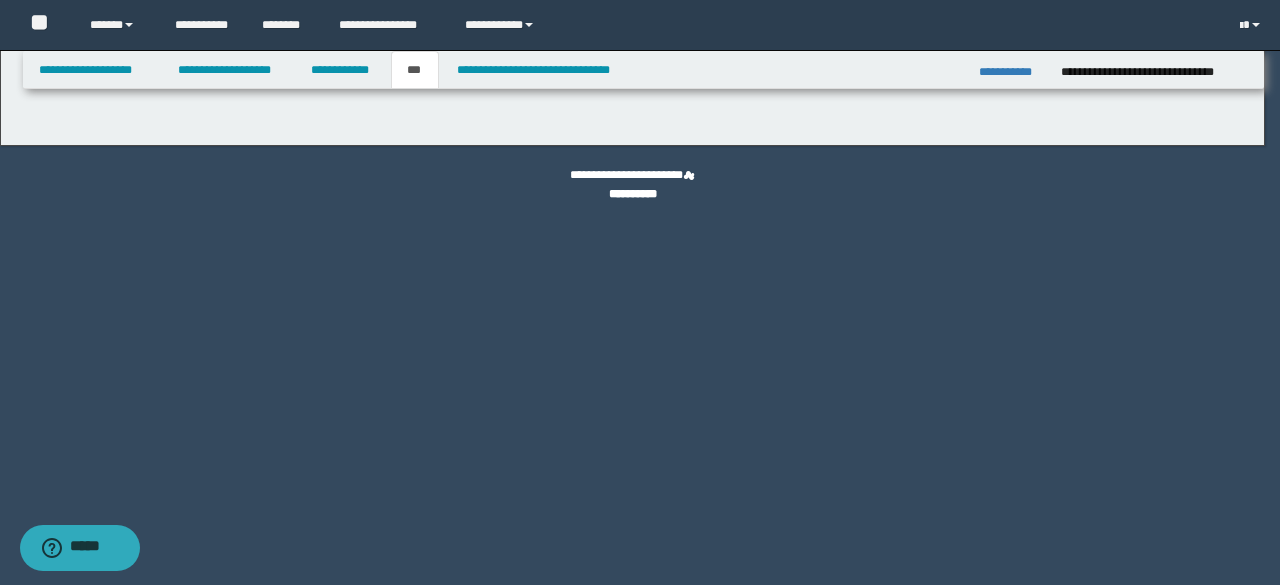 select on "*" 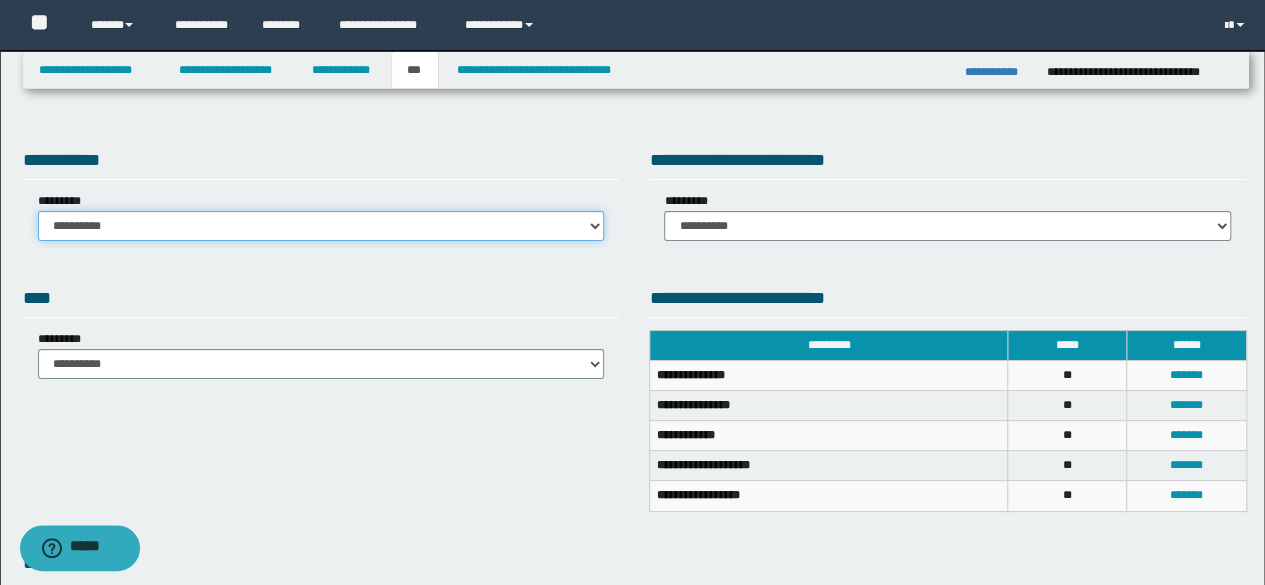 click on "**********" at bounding box center [321, 226] 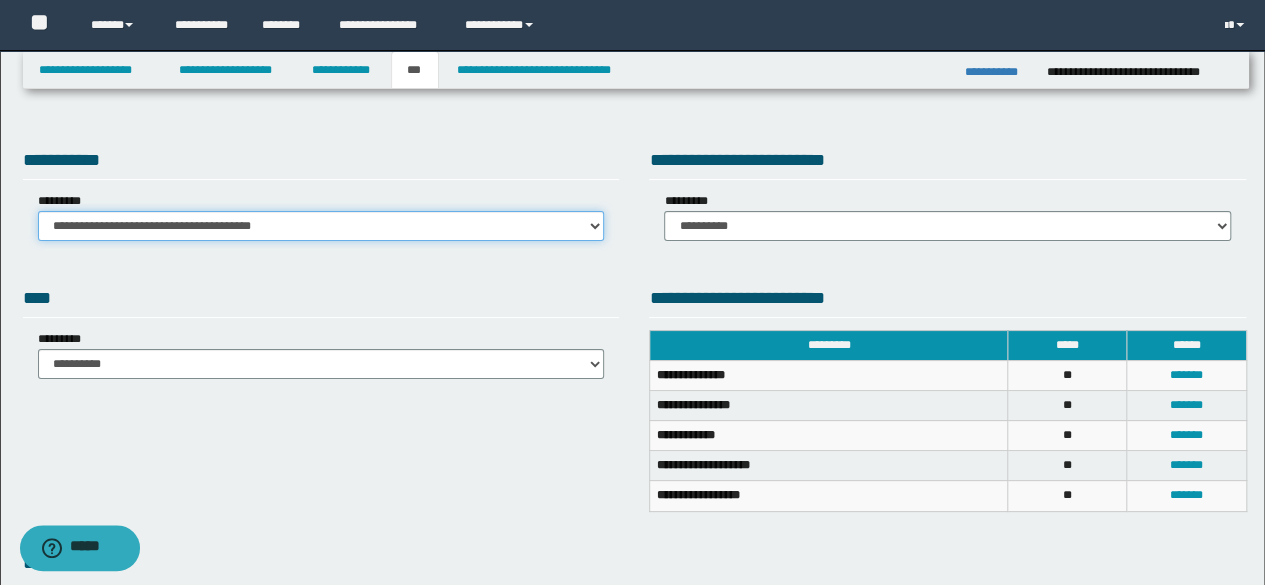 click on "**********" at bounding box center [321, 226] 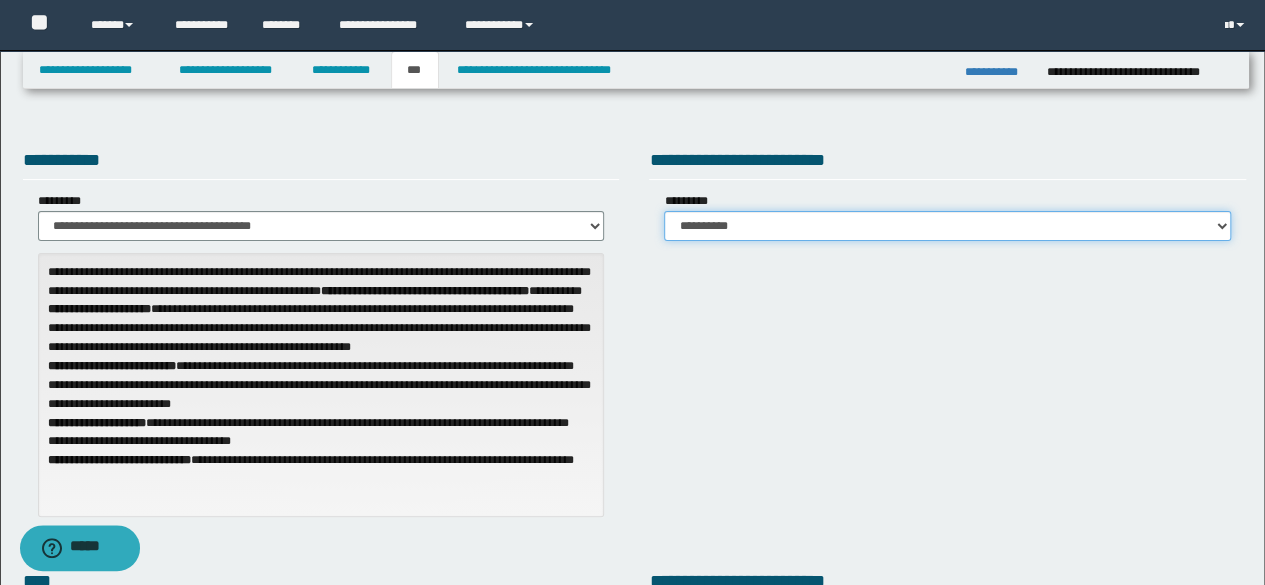 click on "**********" at bounding box center [947, 226] 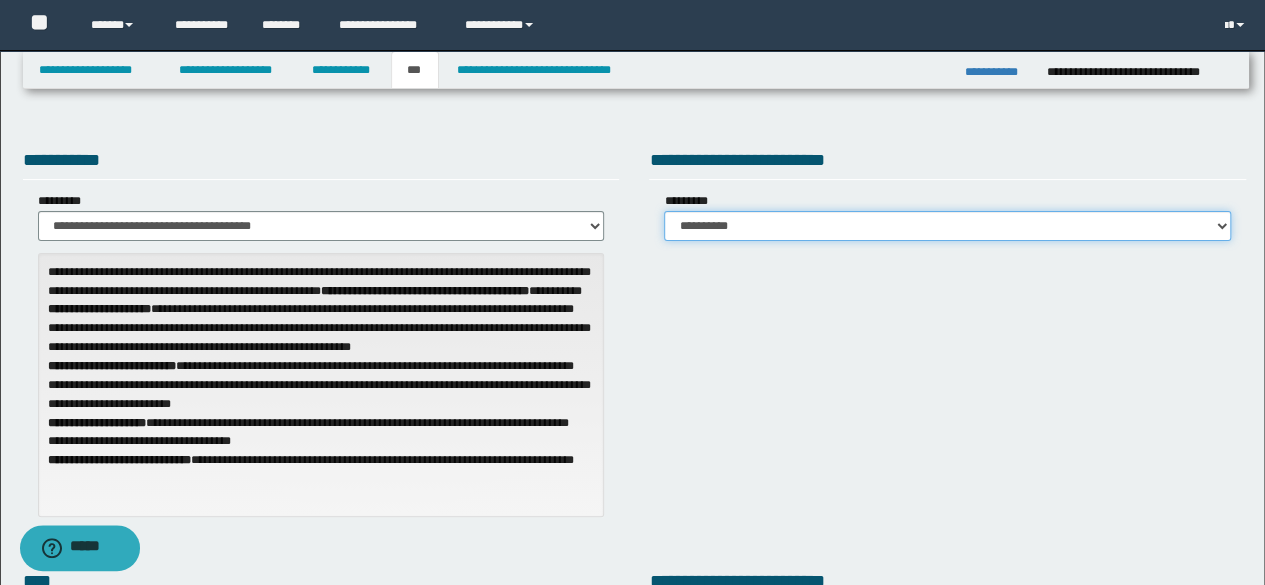 select on "*" 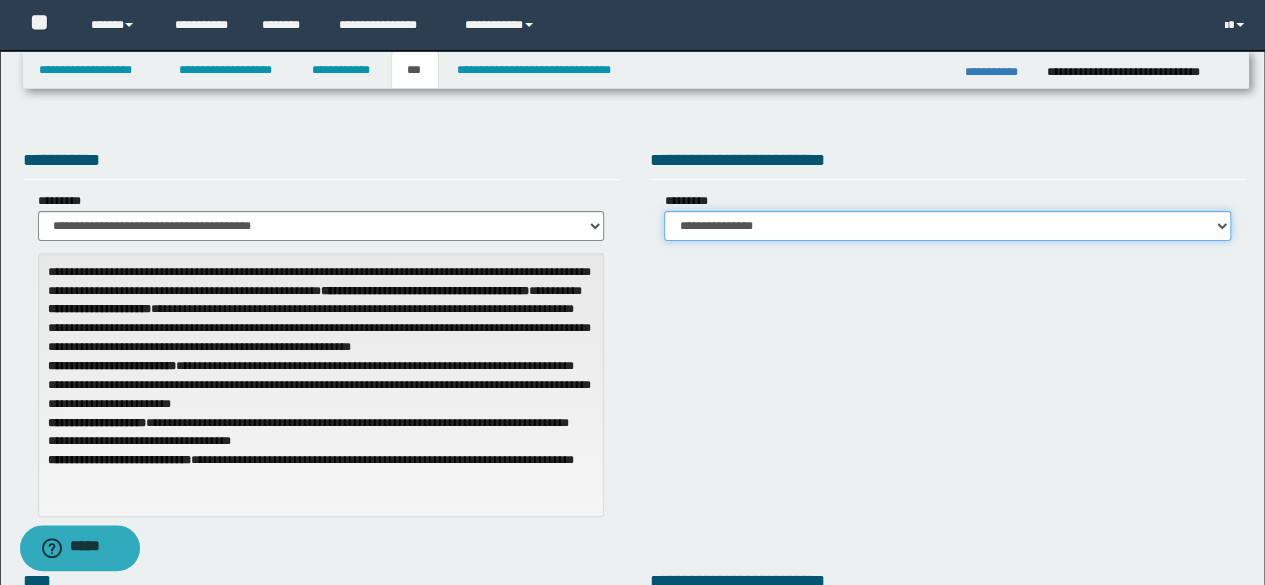 click on "**********" at bounding box center (947, 226) 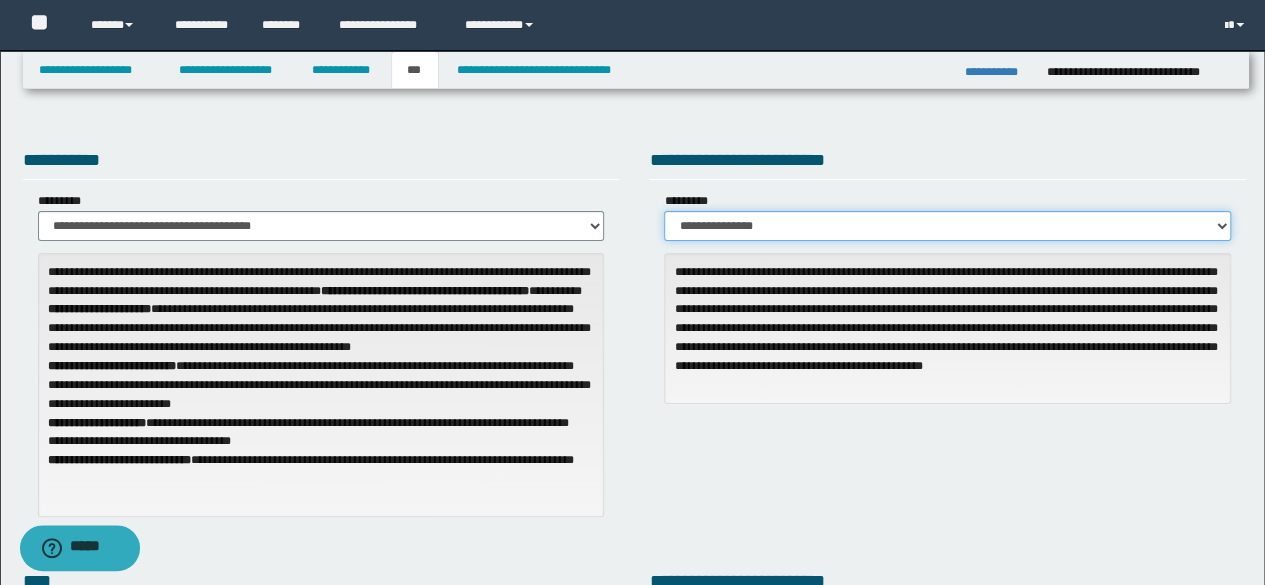 scroll, scrollTop: 512, scrollLeft: 0, axis: vertical 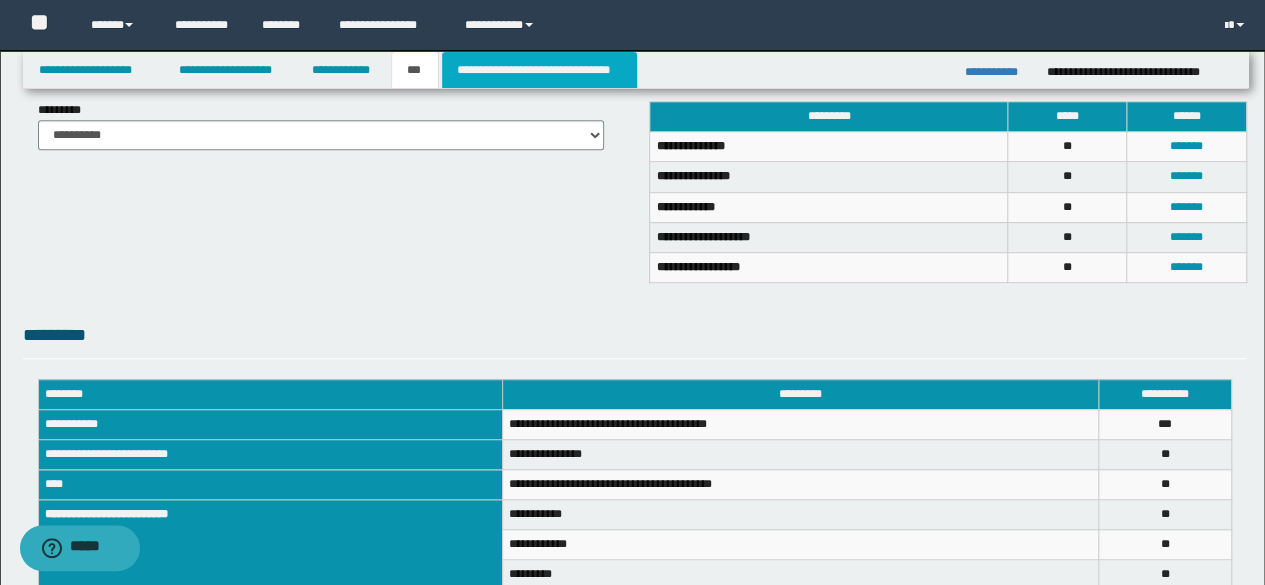 click on "**********" at bounding box center [539, 70] 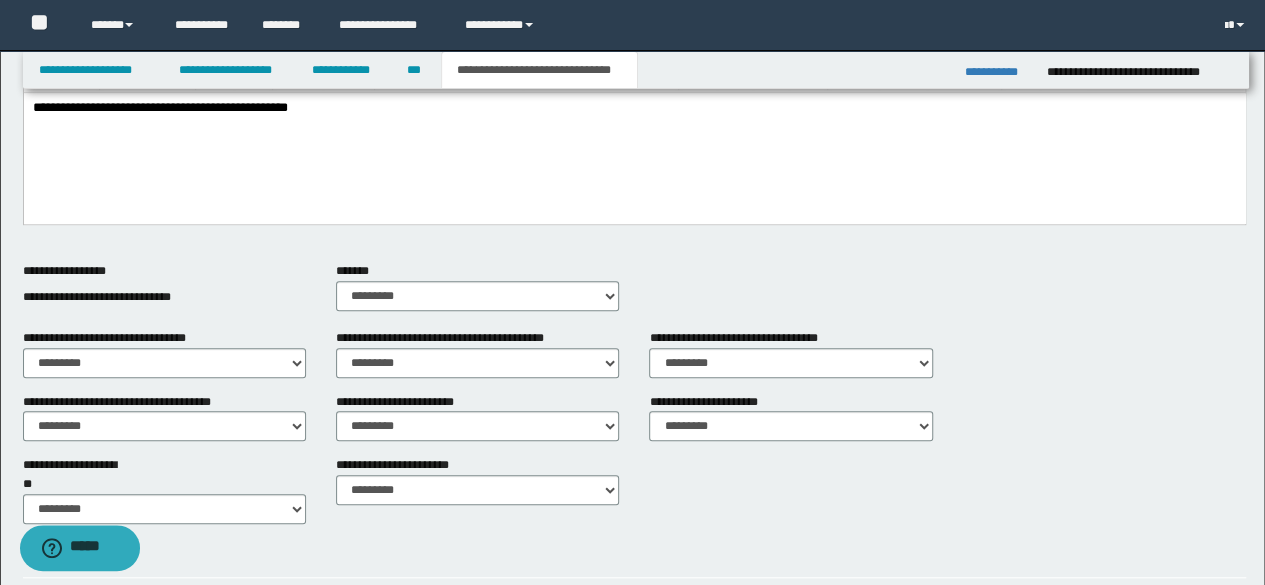scroll, scrollTop: 0, scrollLeft: 0, axis: both 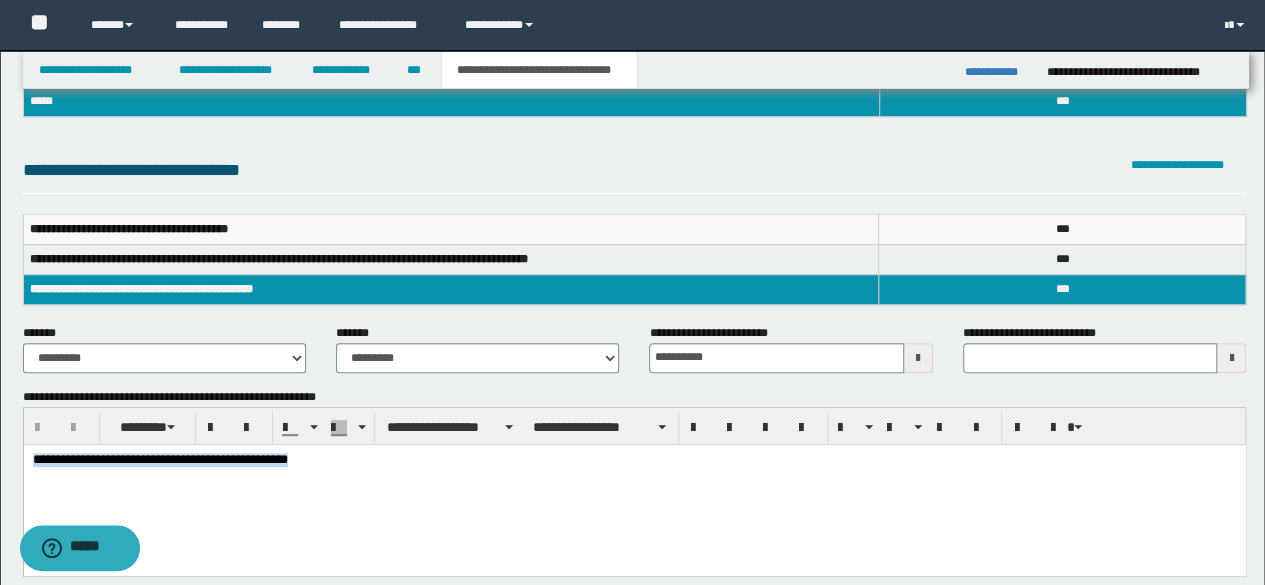 drag, startPoint x: 350, startPoint y: 463, endPoint x: 26, endPoint y: 501, distance: 326.2208 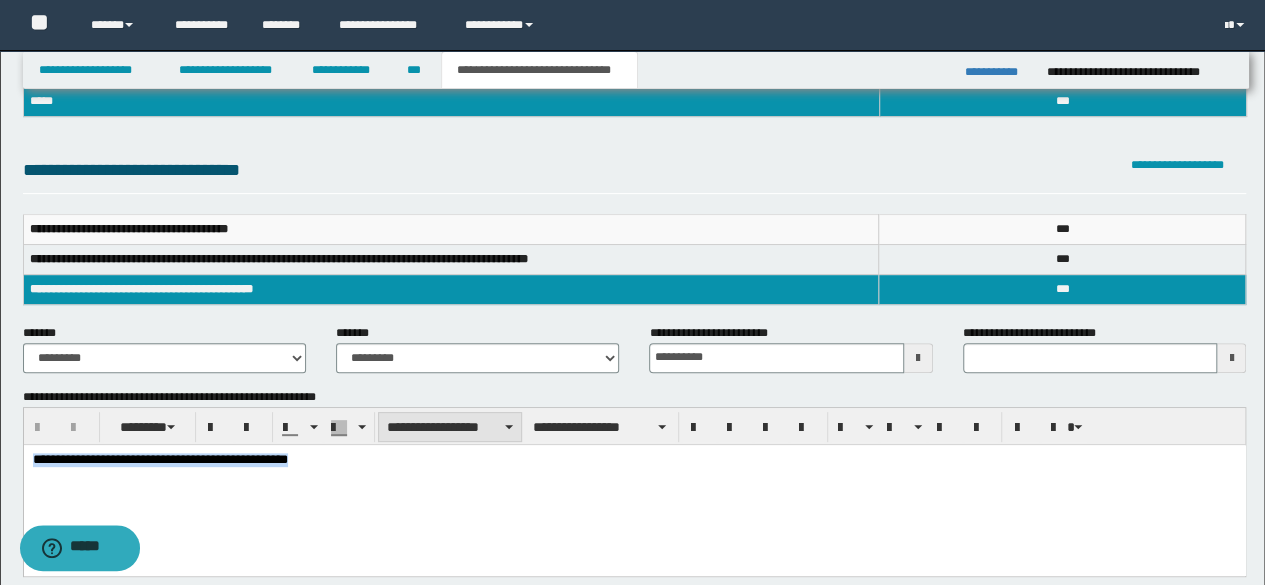 click on "**********" at bounding box center (450, 427) 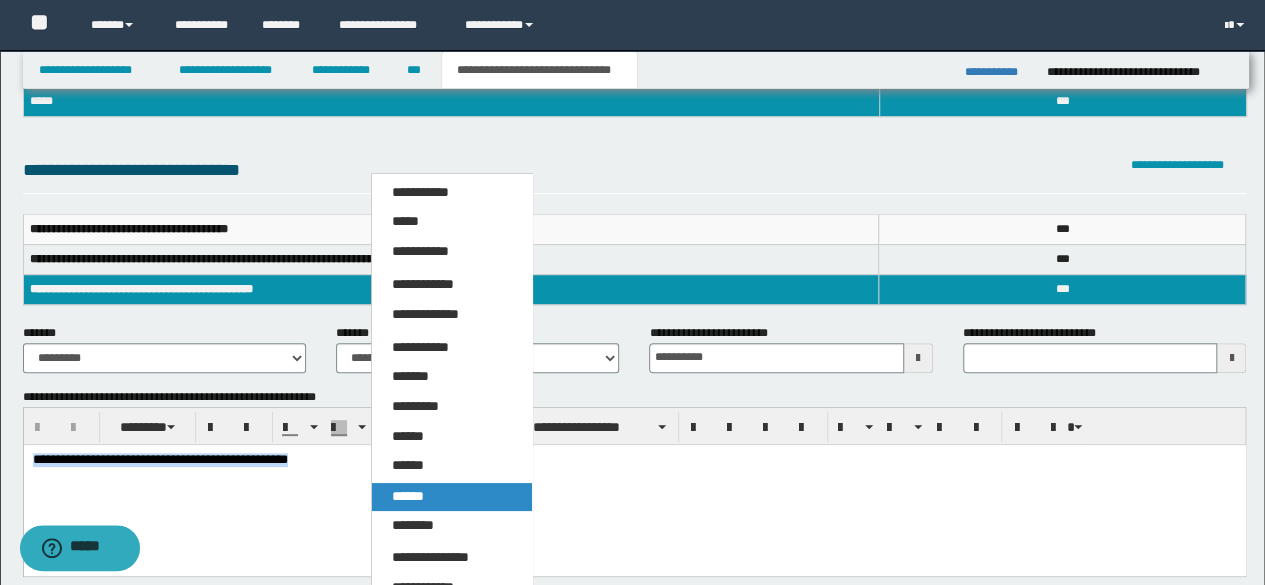 click on "******" at bounding box center [408, 496] 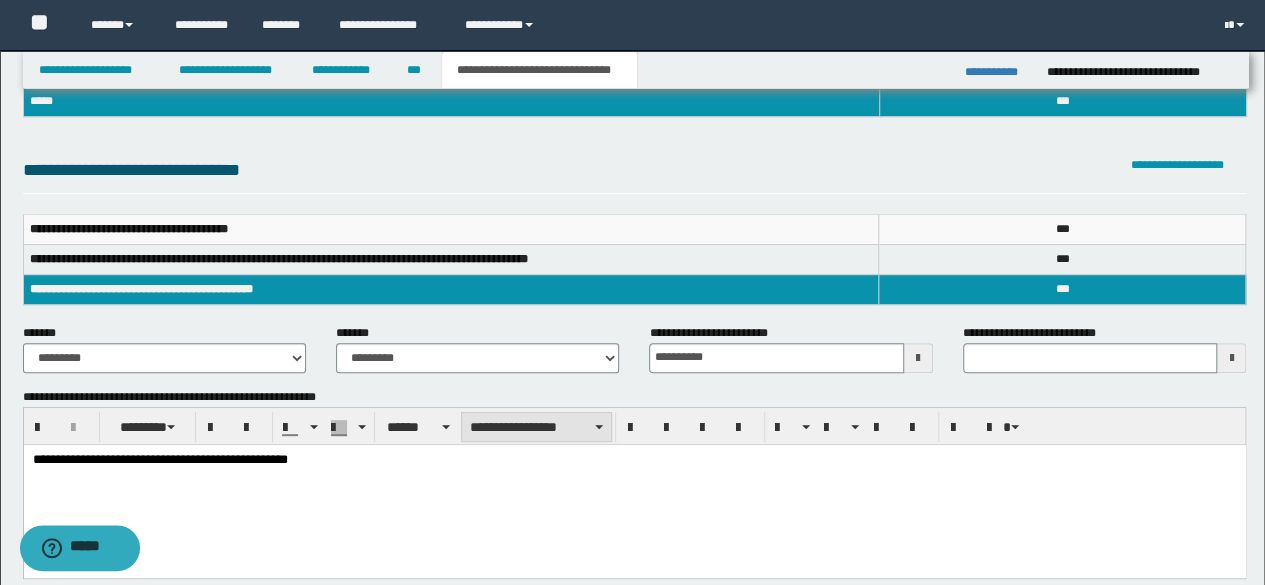 click on "**********" at bounding box center [536, 427] 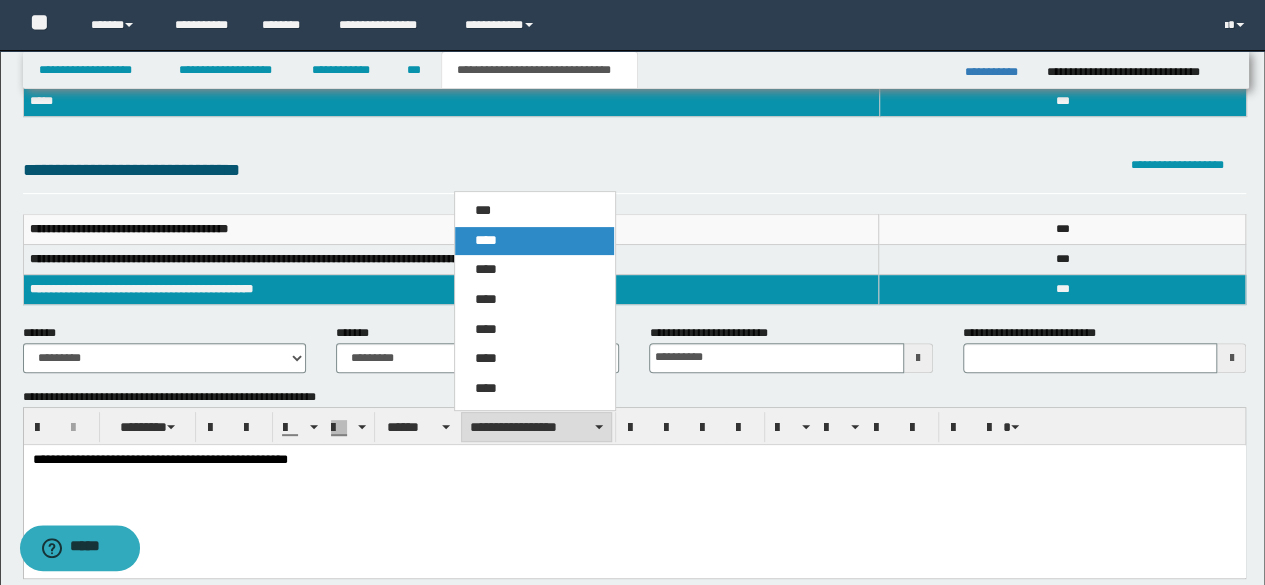 click on "****" at bounding box center (486, 240) 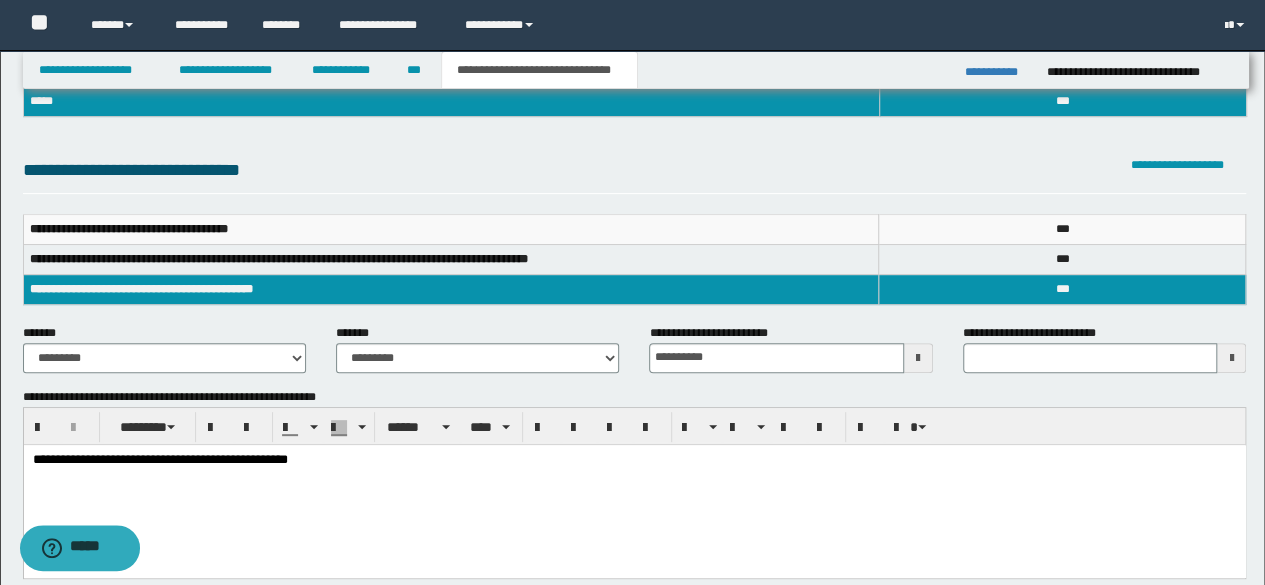 click on "**********" at bounding box center [634, 485] 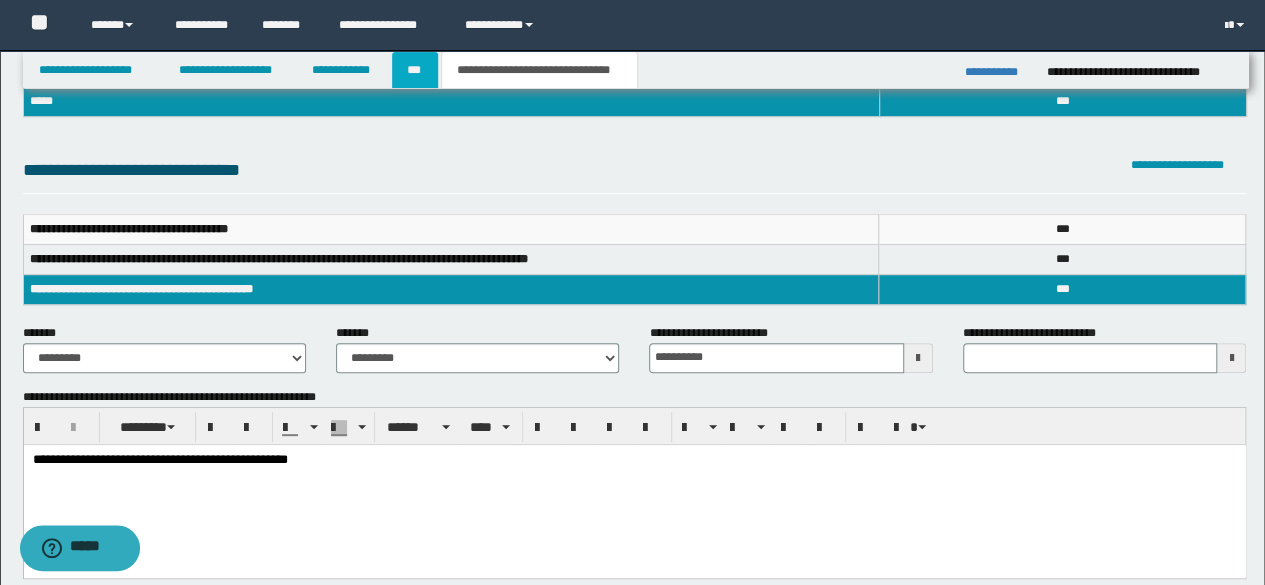 click on "***" at bounding box center (415, 70) 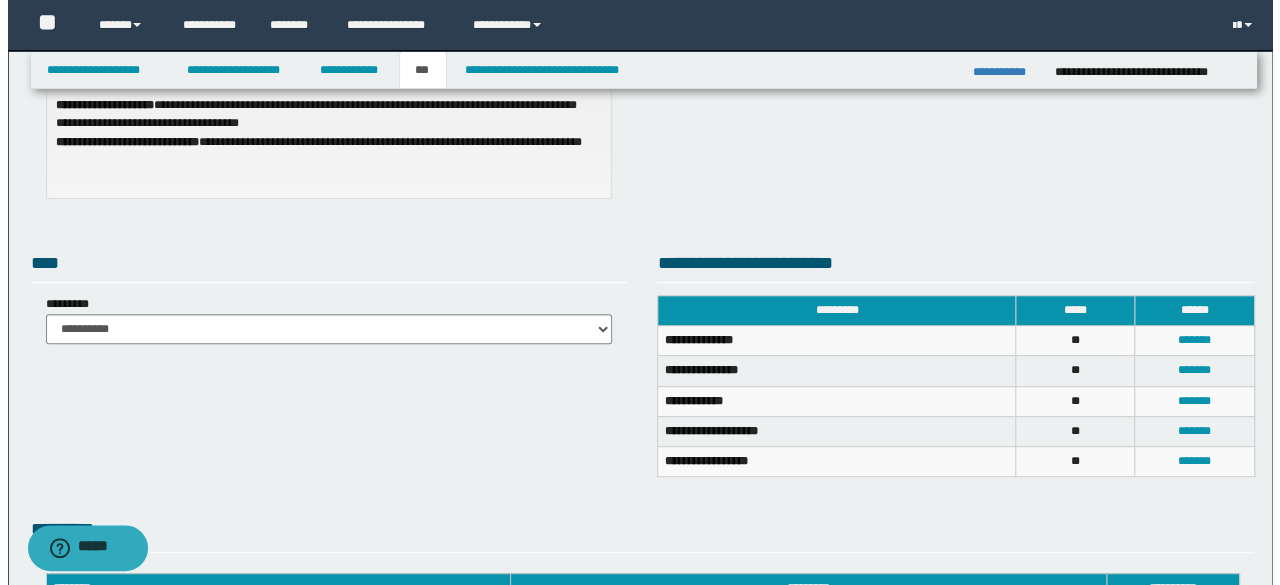 scroll, scrollTop: 320, scrollLeft: 0, axis: vertical 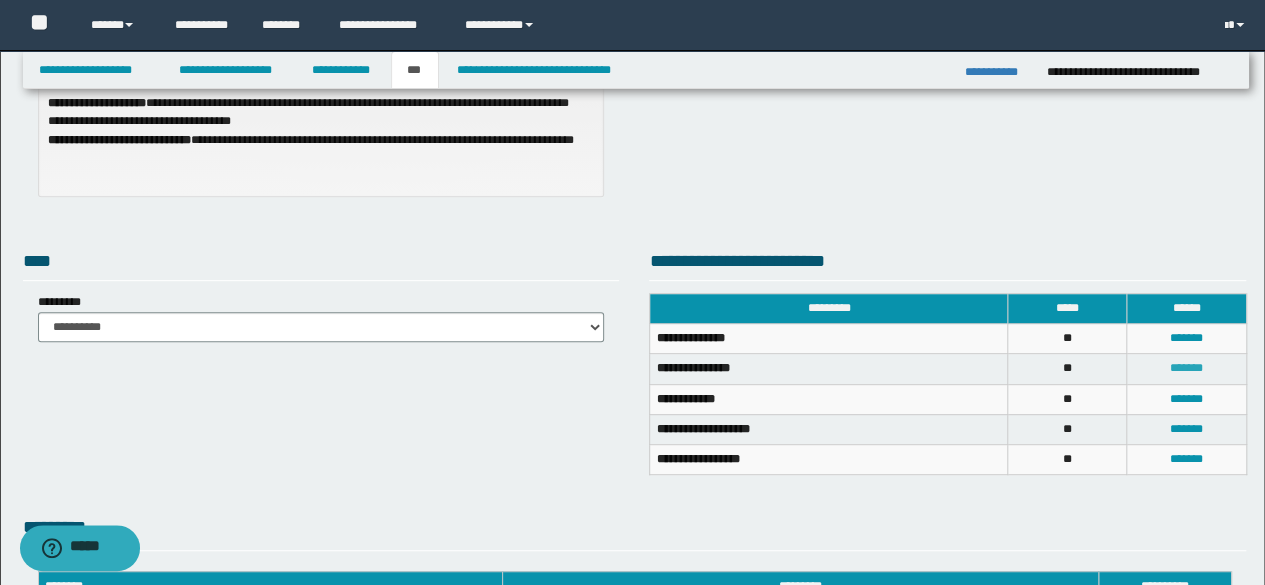 click on "*******" at bounding box center (1186, 368) 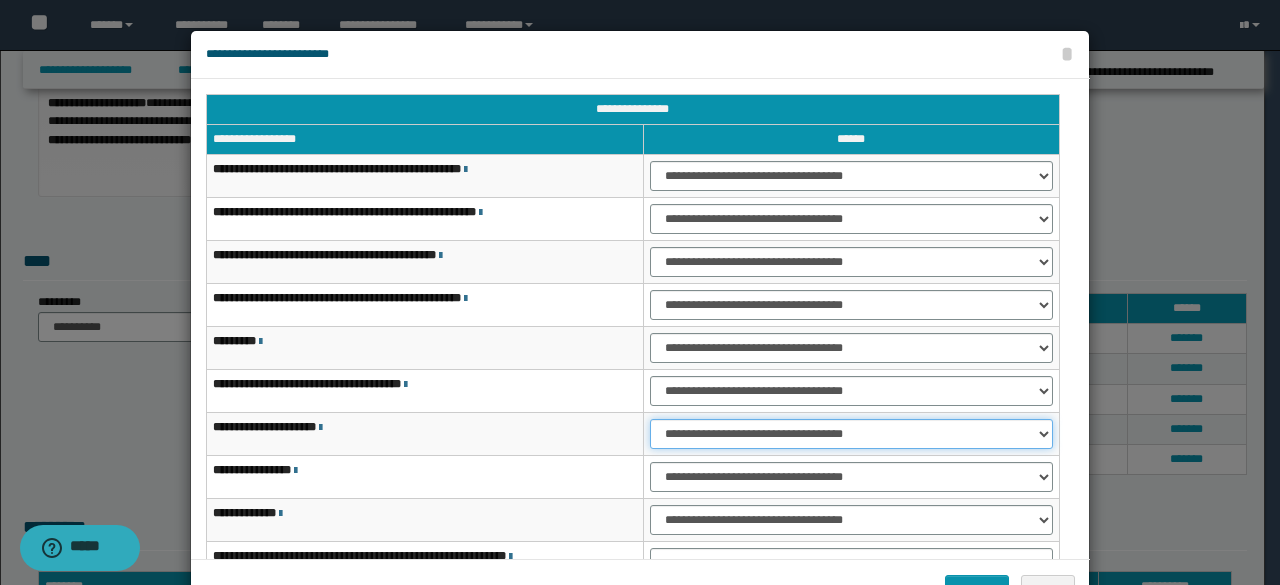 click on "**********" at bounding box center (851, 434) 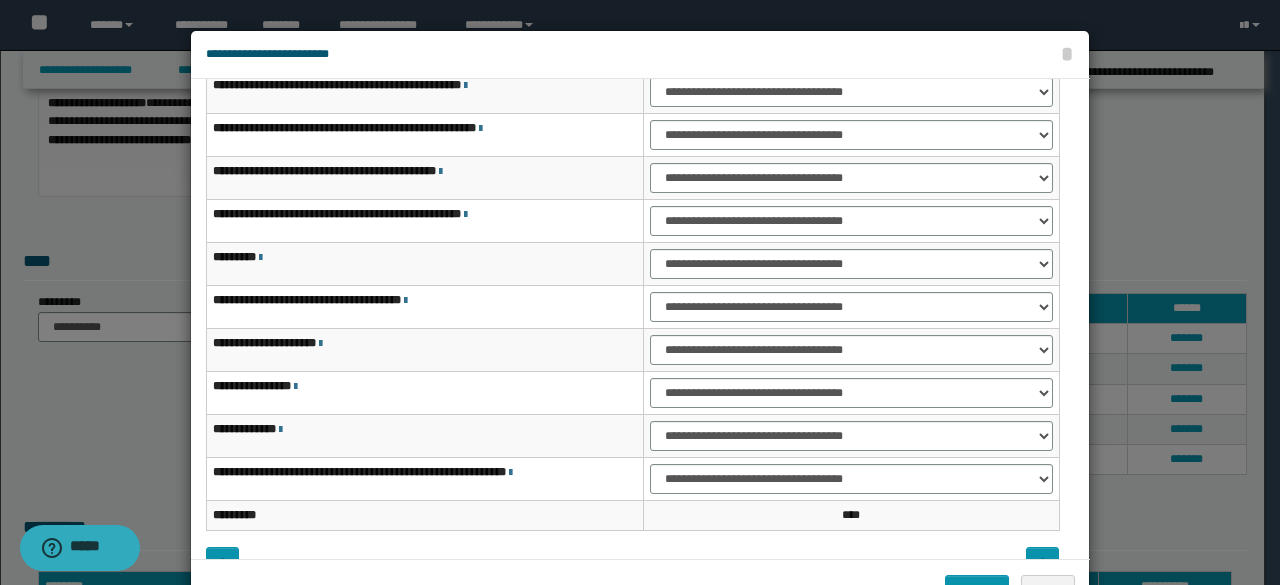 scroll, scrollTop: 116, scrollLeft: 0, axis: vertical 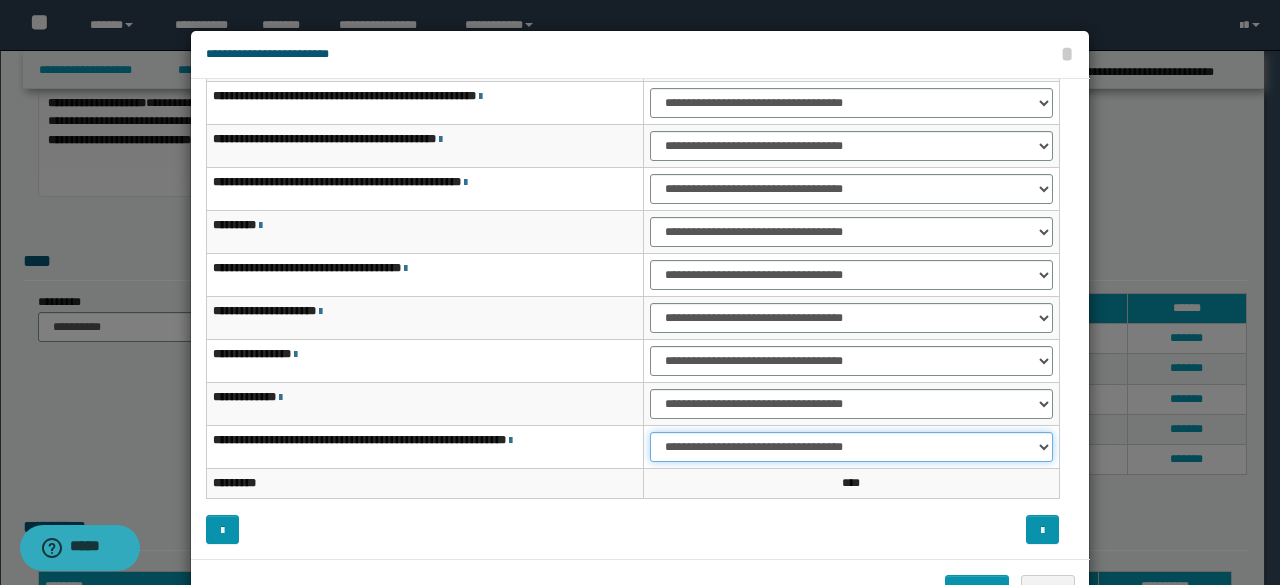 click on "**********" at bounding box center [851, 447] 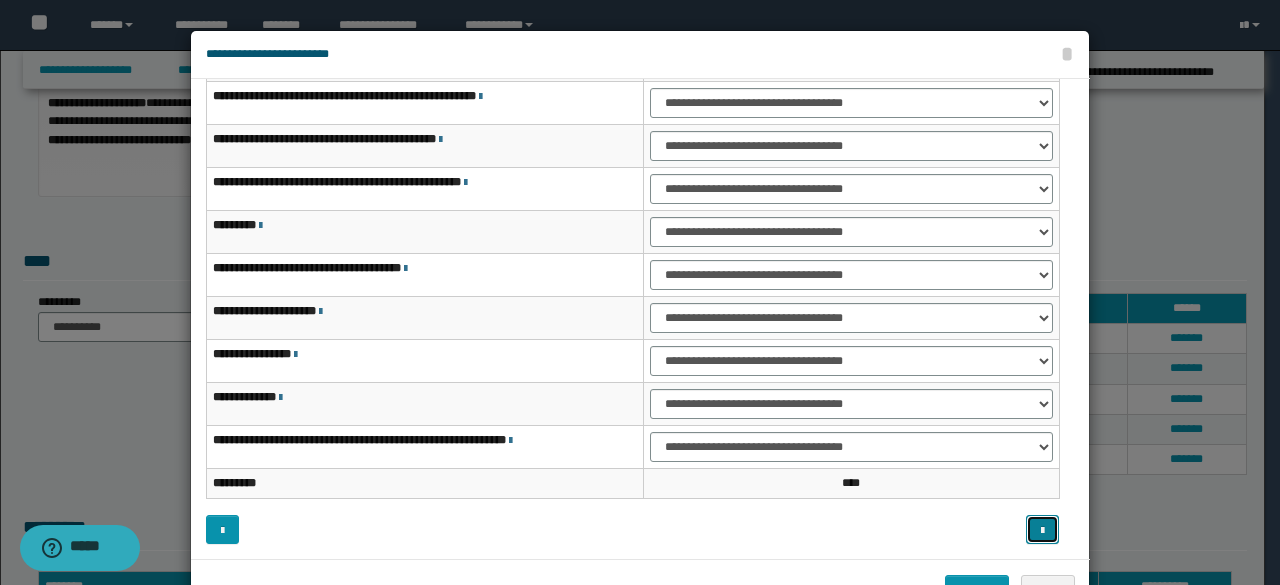 click at bounding box center [1042, 531] 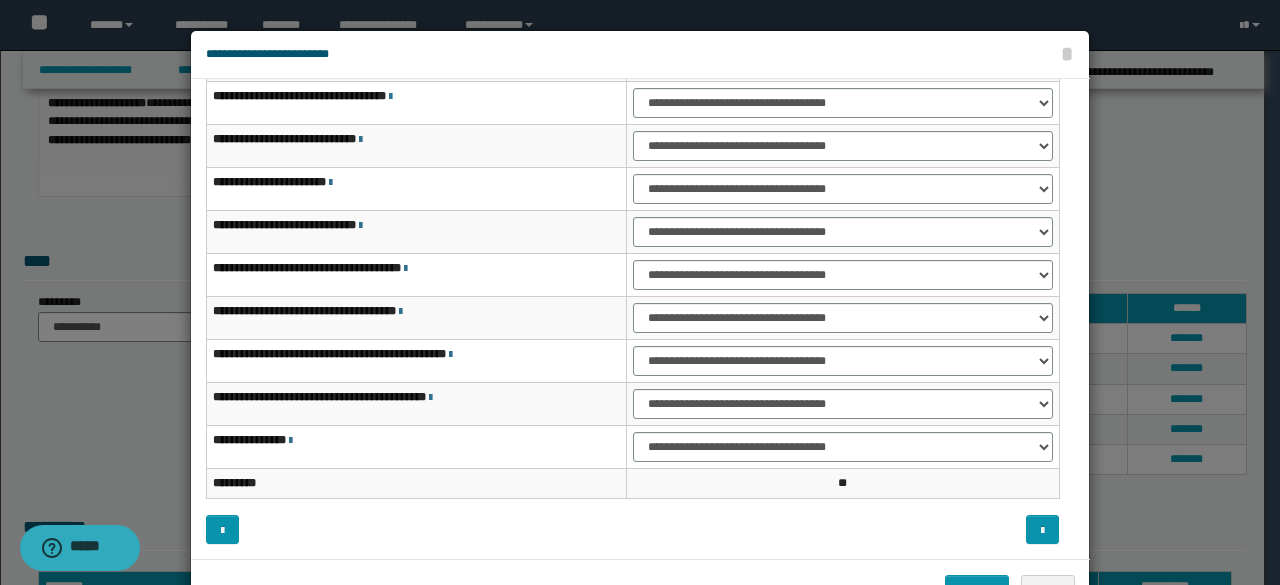 click on "**********" at bounding box center [632, 246] 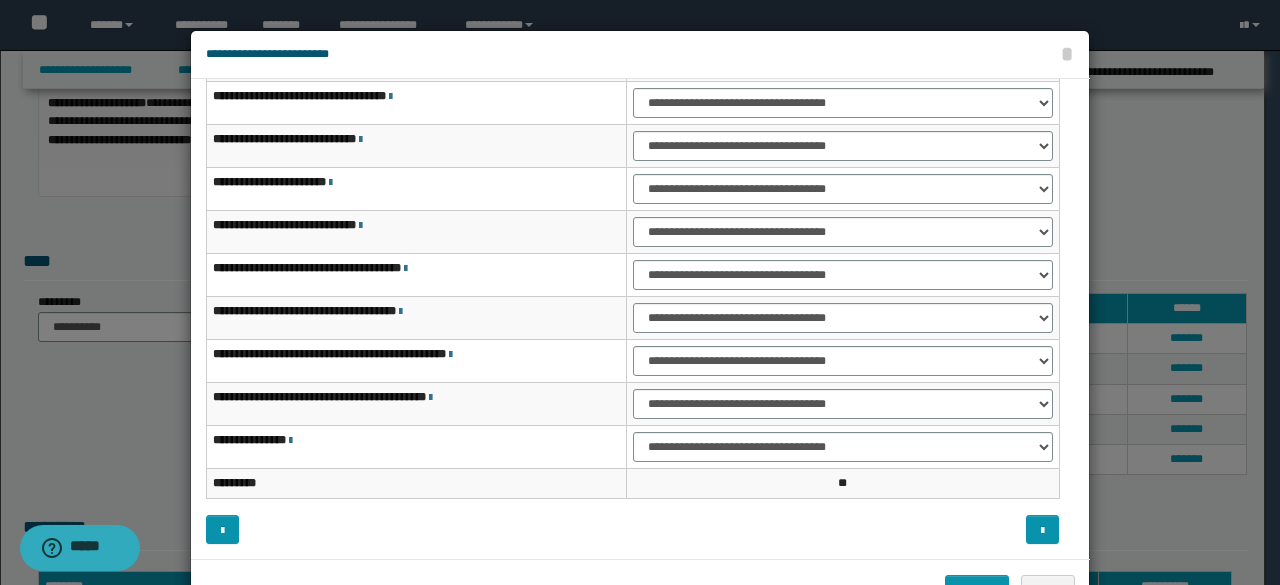 scroll, scrollTop: 0, scrollLeft: 0, axis: both 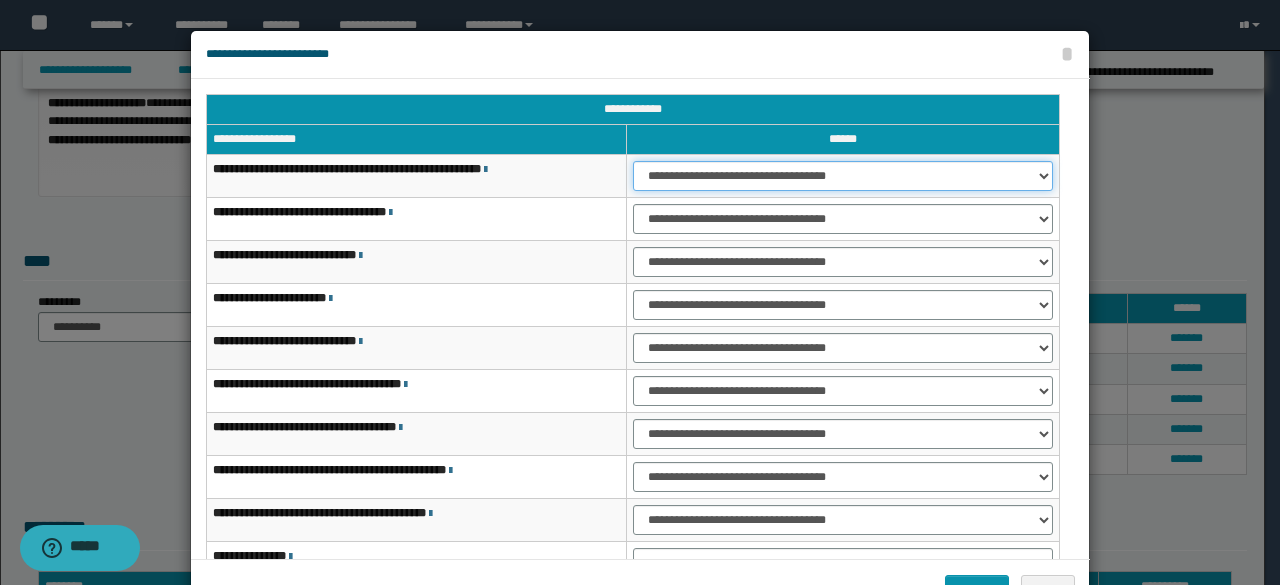 click on "**********" at bounding box center (843, 176) 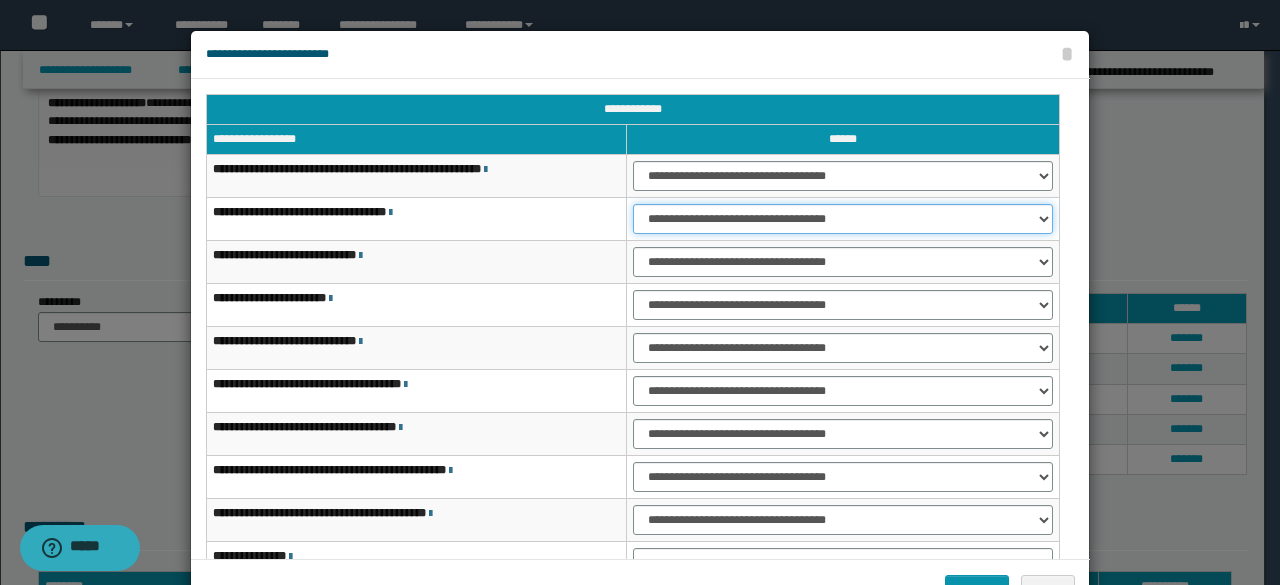 click on "**********" at bounding box center [843, 219] 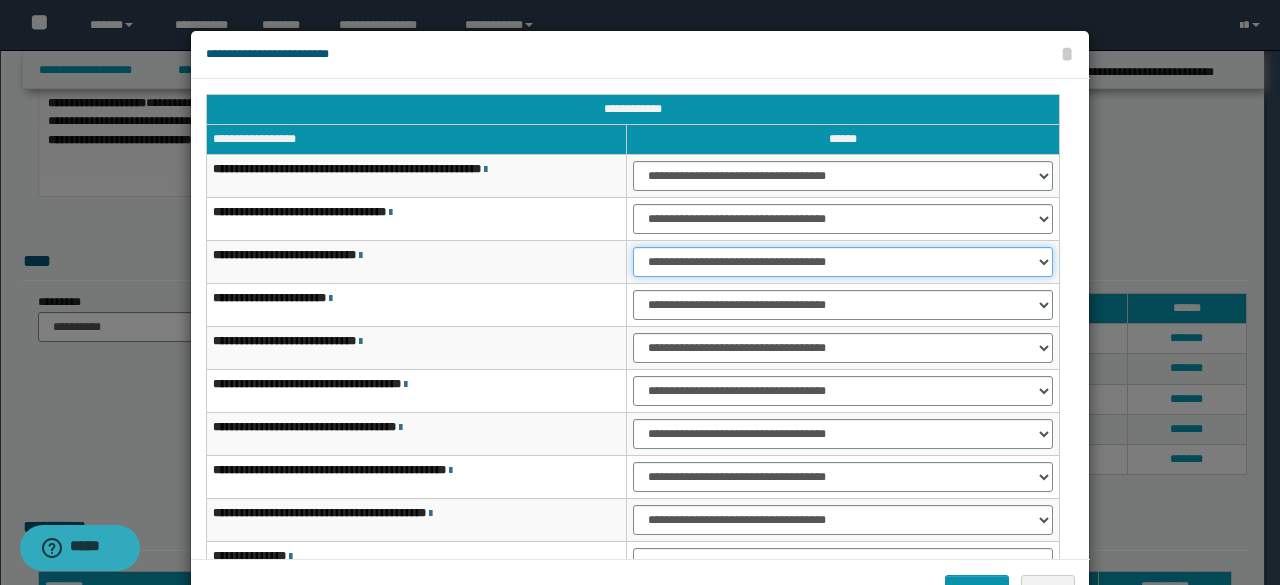 click on "**********" at bounding box center (843, 262) 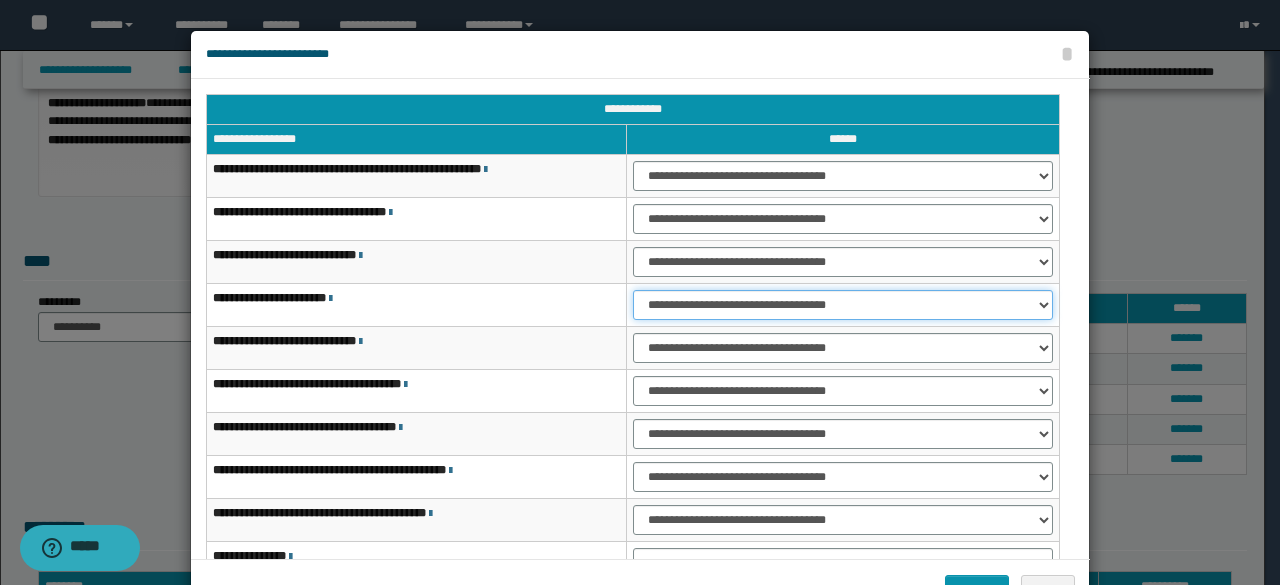 click on "**********" at bounding box center [843, 305] 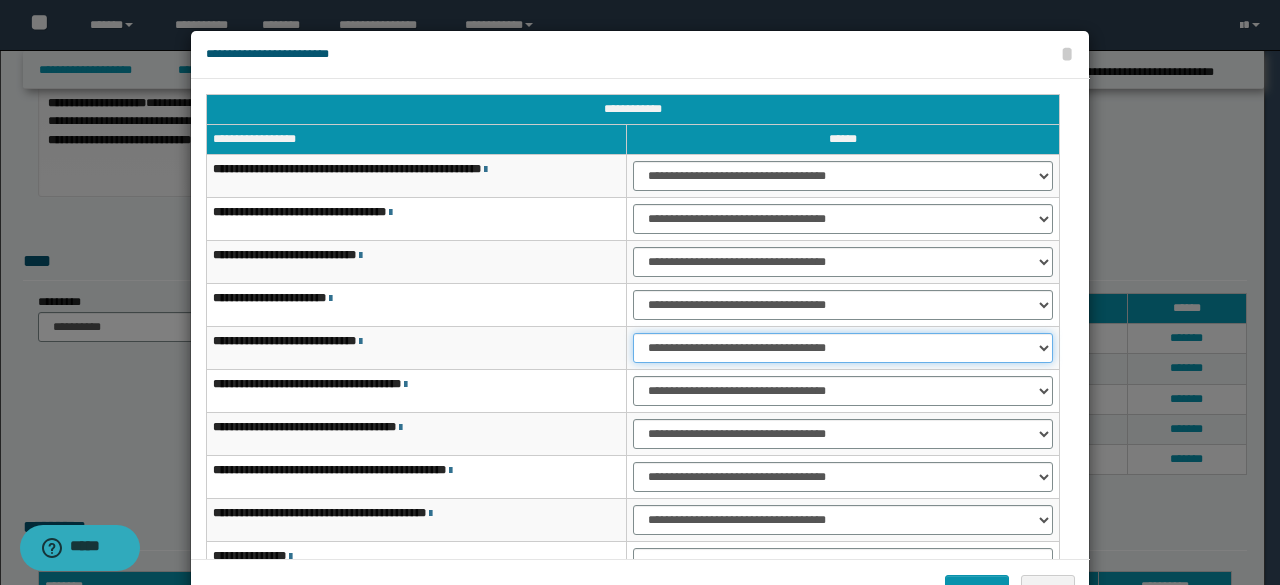 click on "**********" at bounding box center (843, 348) 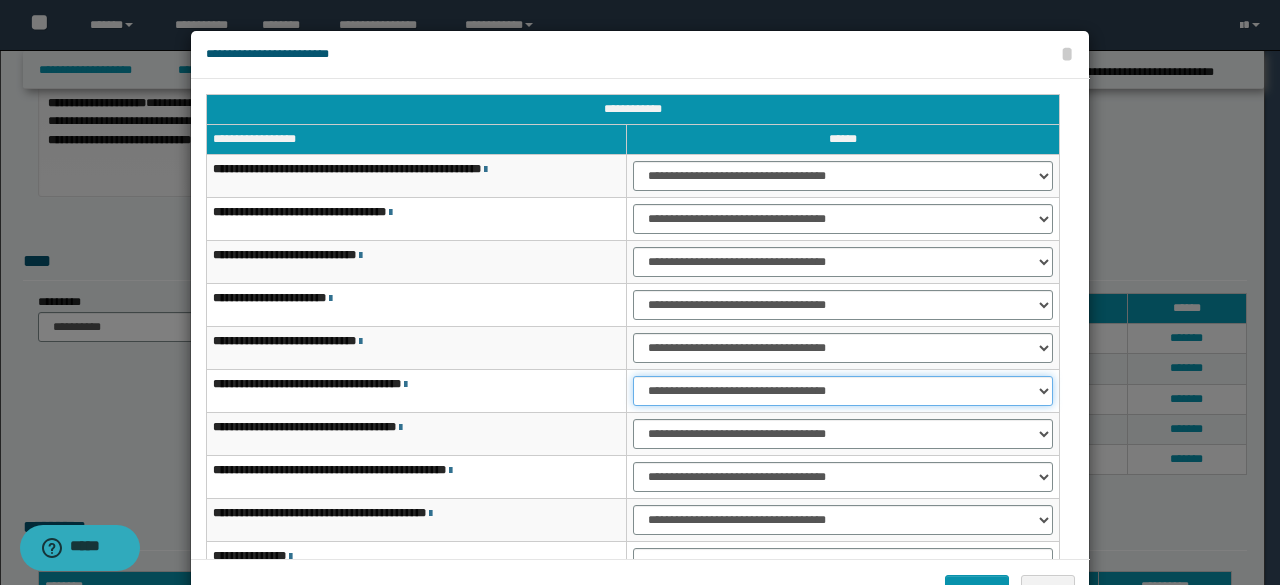 click on "**********" at bounding box center [843, 391] 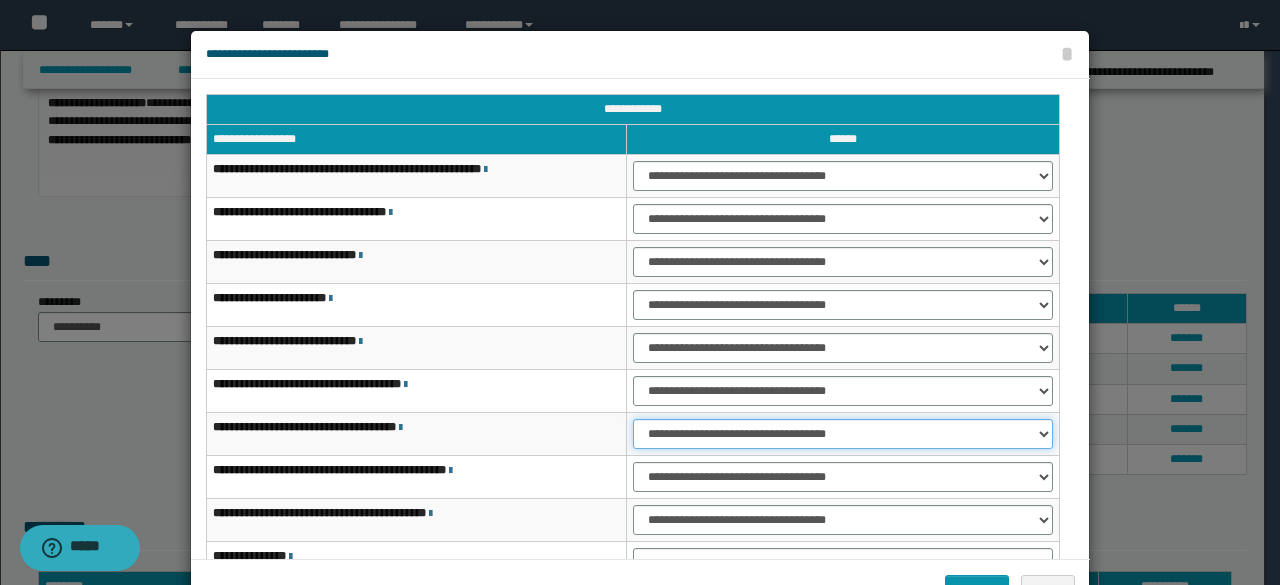 click on "**********" at bounding box center (843, 434) 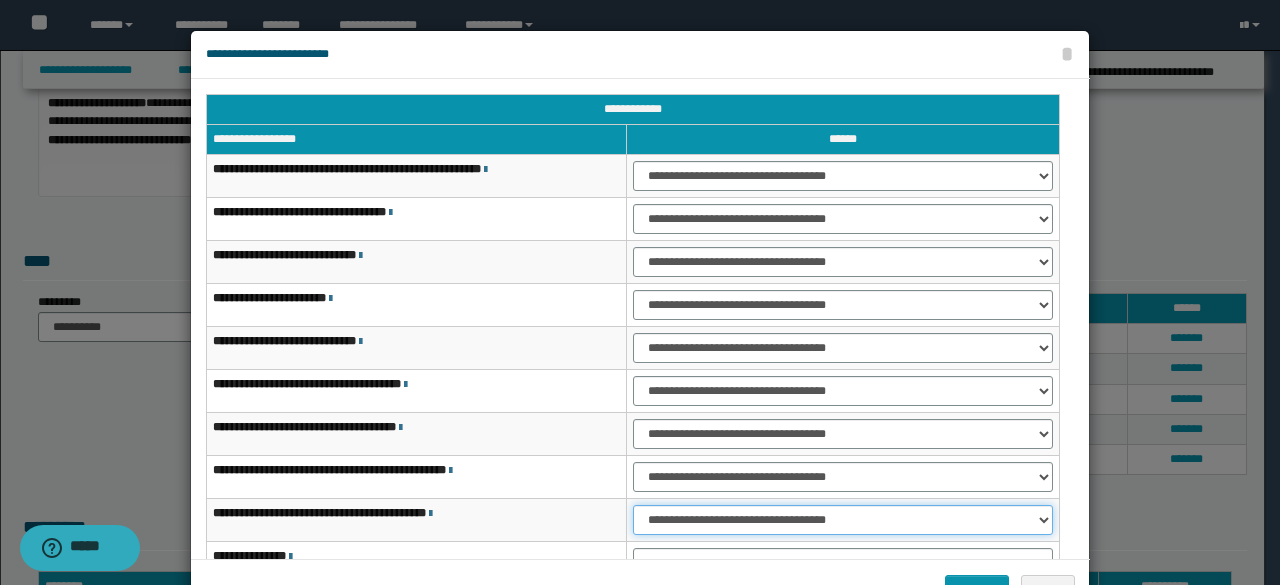 click on "**********" at bounding box center [843, 520] 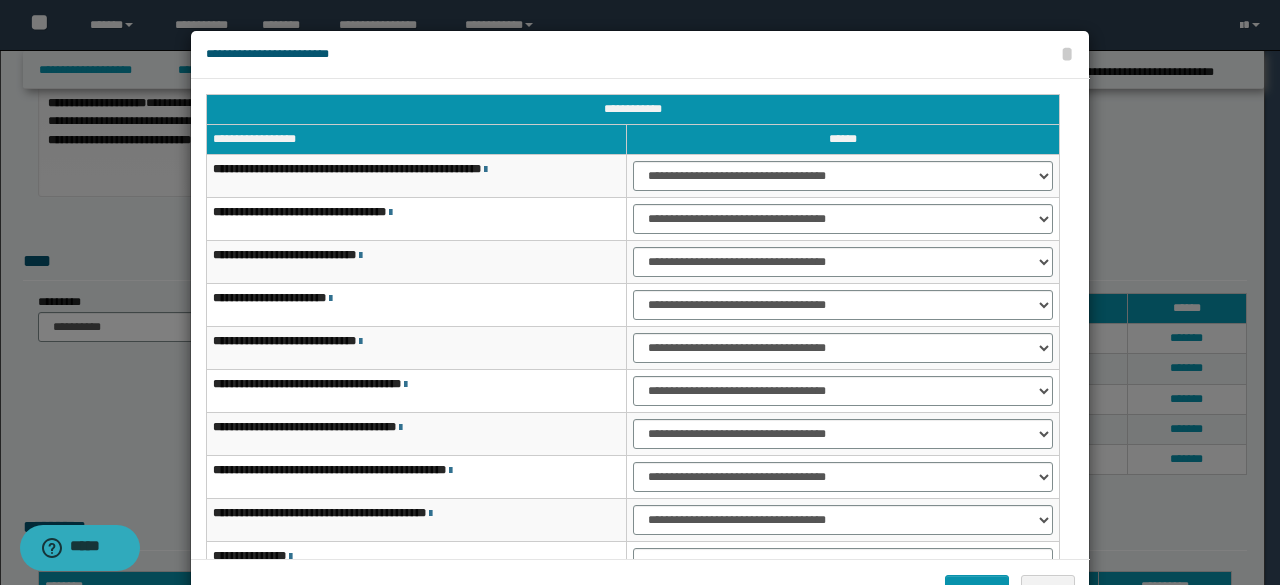scroll, scrollTop: 116, scrollLeft: 0, axis: vertical 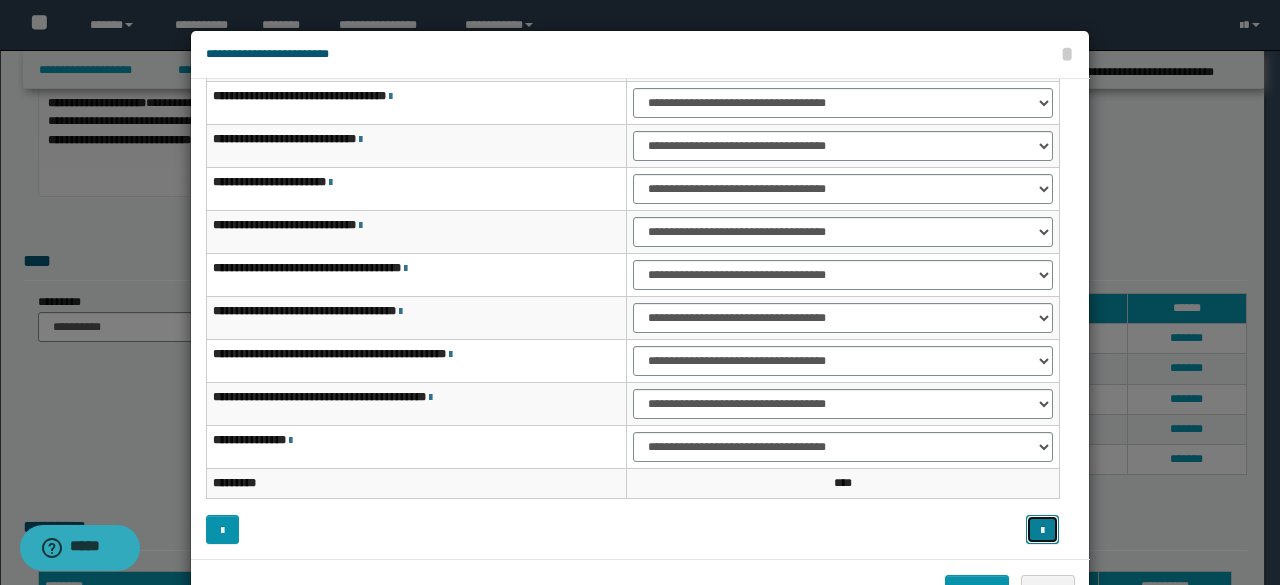 click at bounding box center [1042, 531] 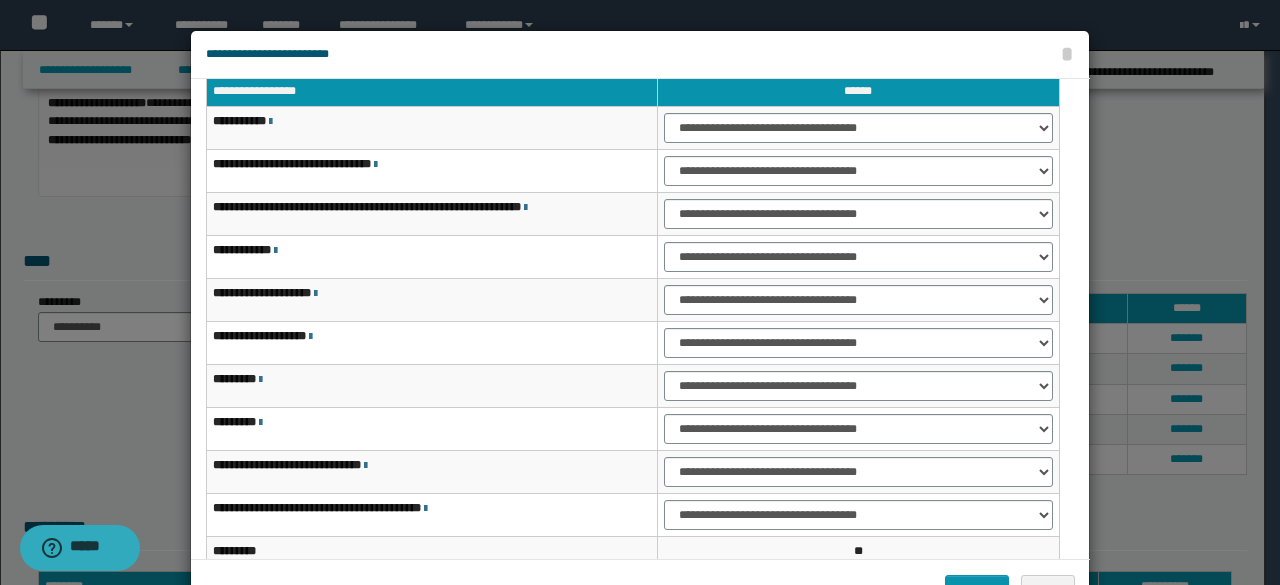scroll, scrollTop: 0, scrollLeft: 0, axis: both 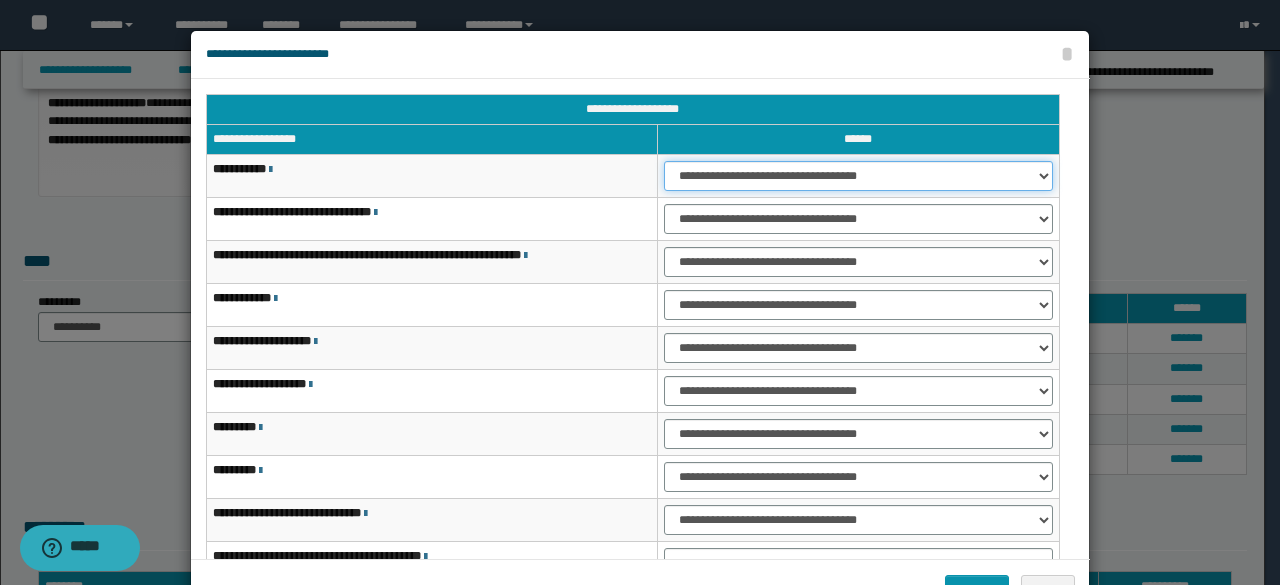 click on "**********" at bounding box center [858, 176] 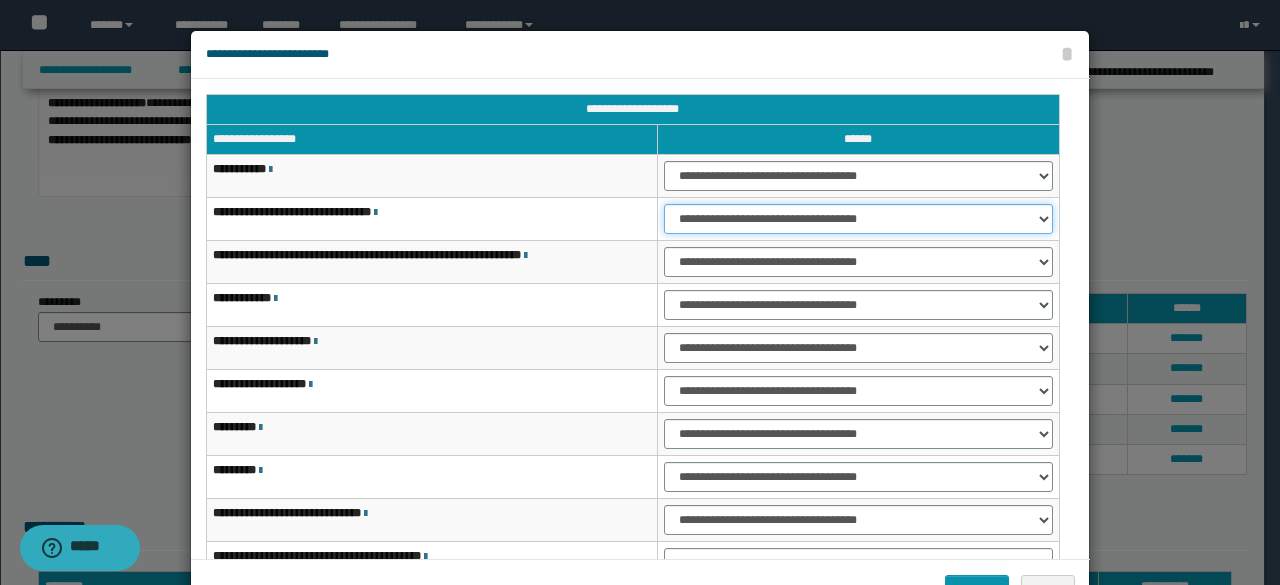 click on "**********" at bounding box center (858, 219) 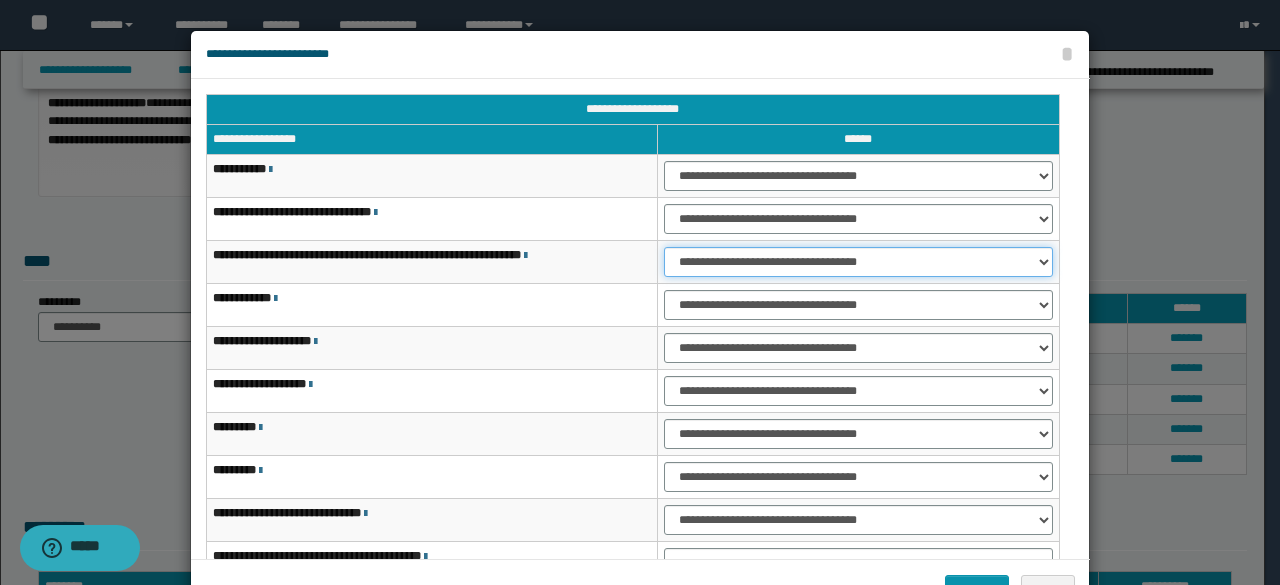 click on "**********" at bounding box center (858, 262) 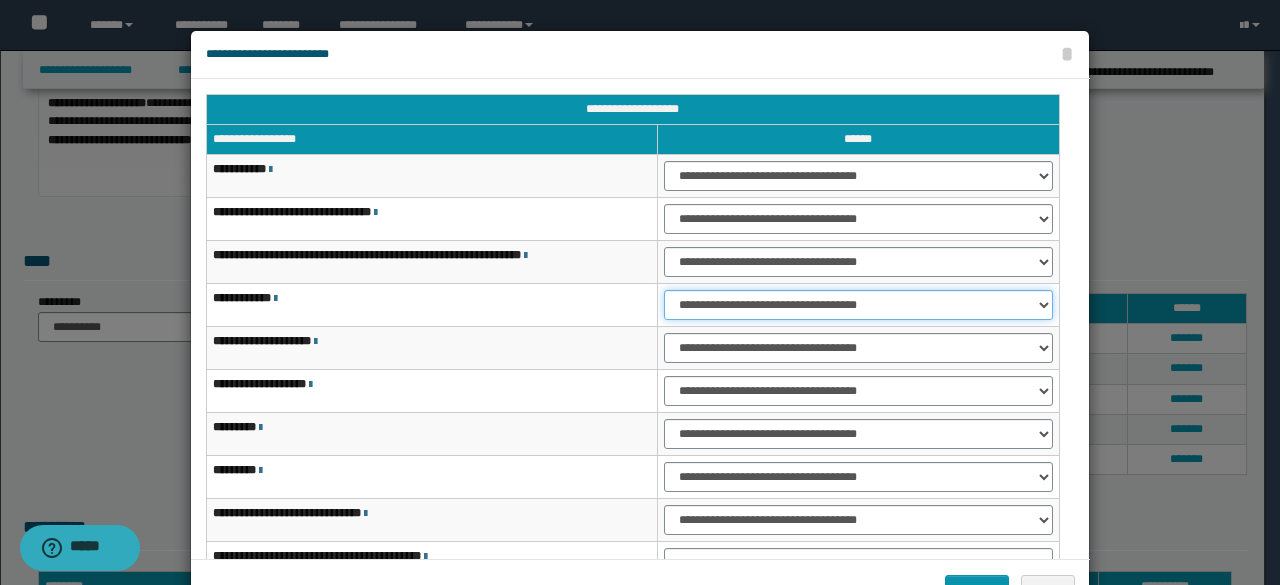 click on "**********" at bounding box center [858, 305] 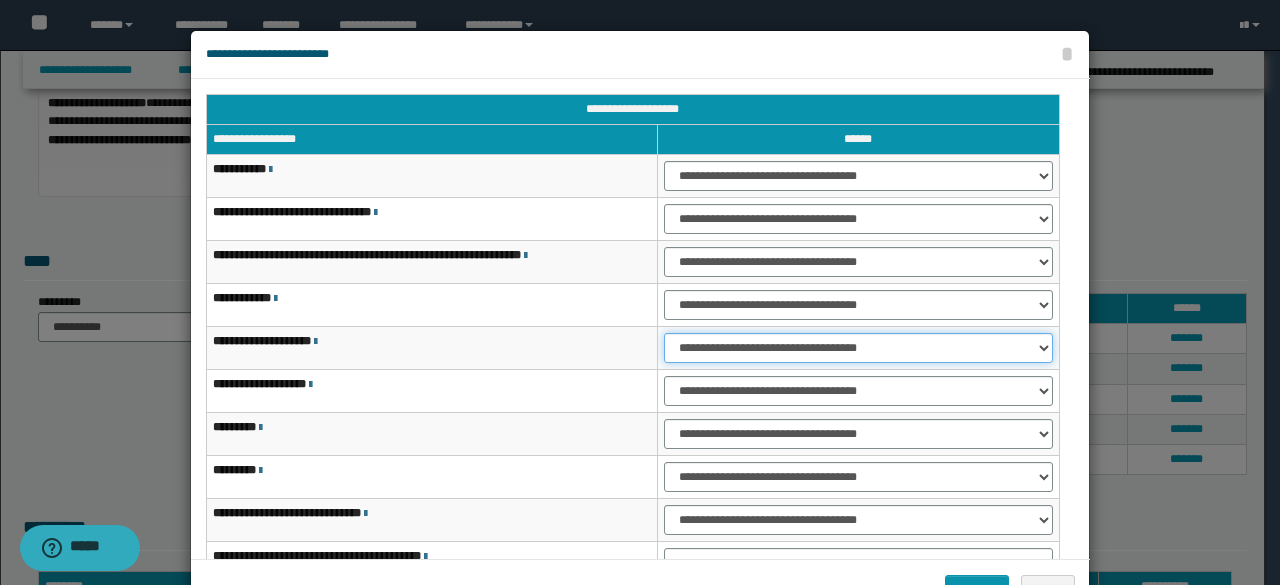click on "**********" at bounding box center [858, 348] 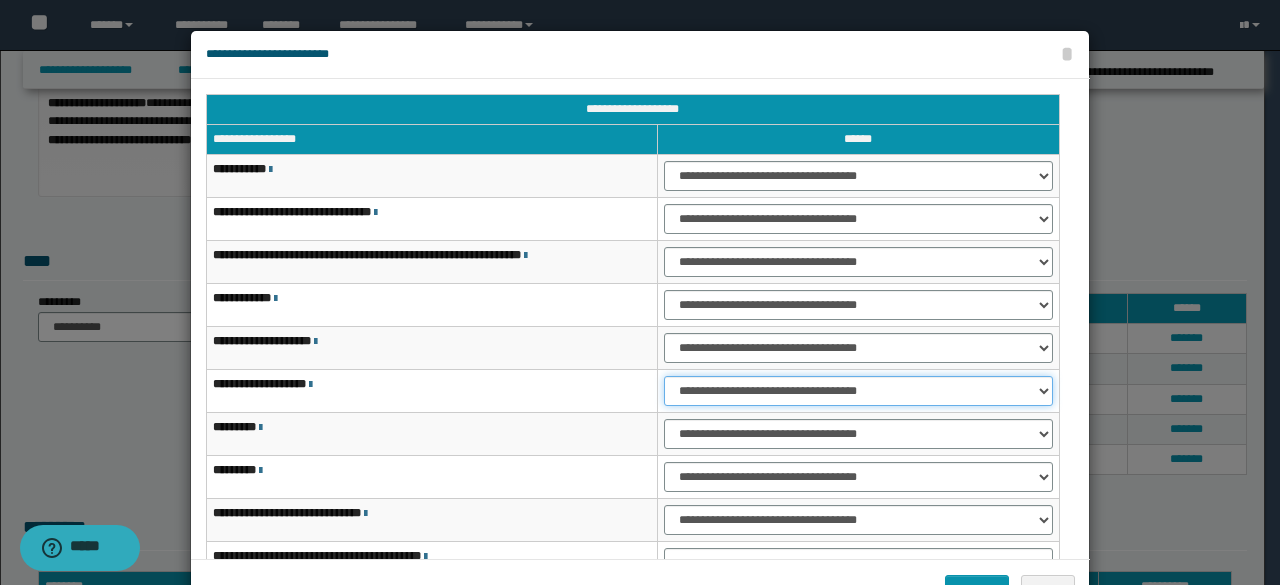 click on "**********" at bounding box center [858, 391] 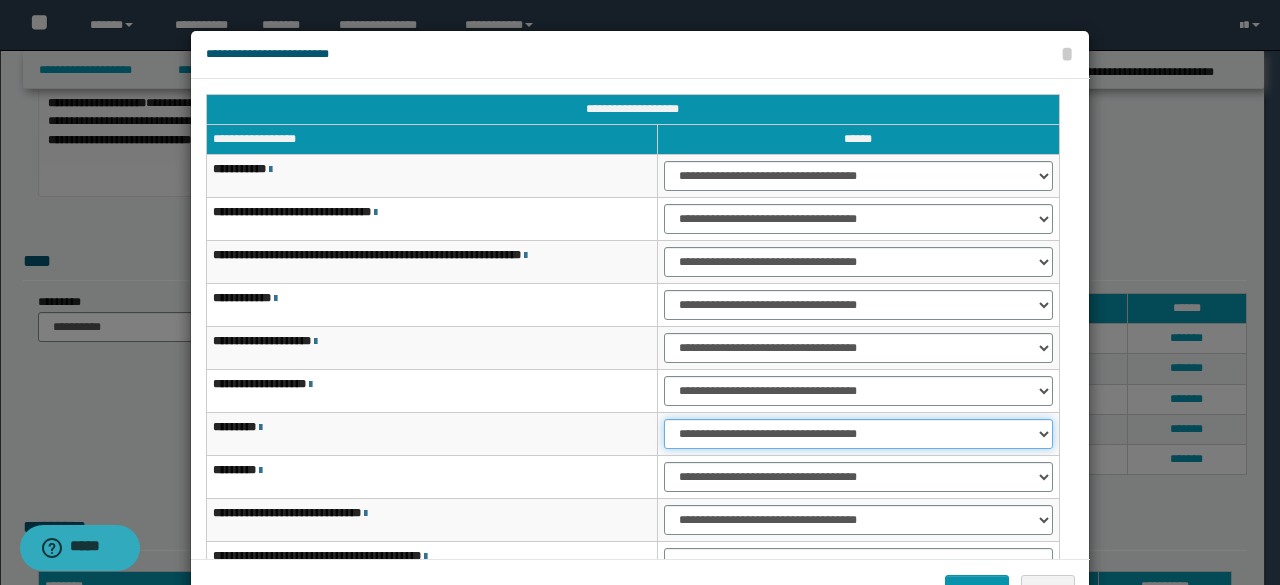 click on "**********" at bounding box center [858, 434] 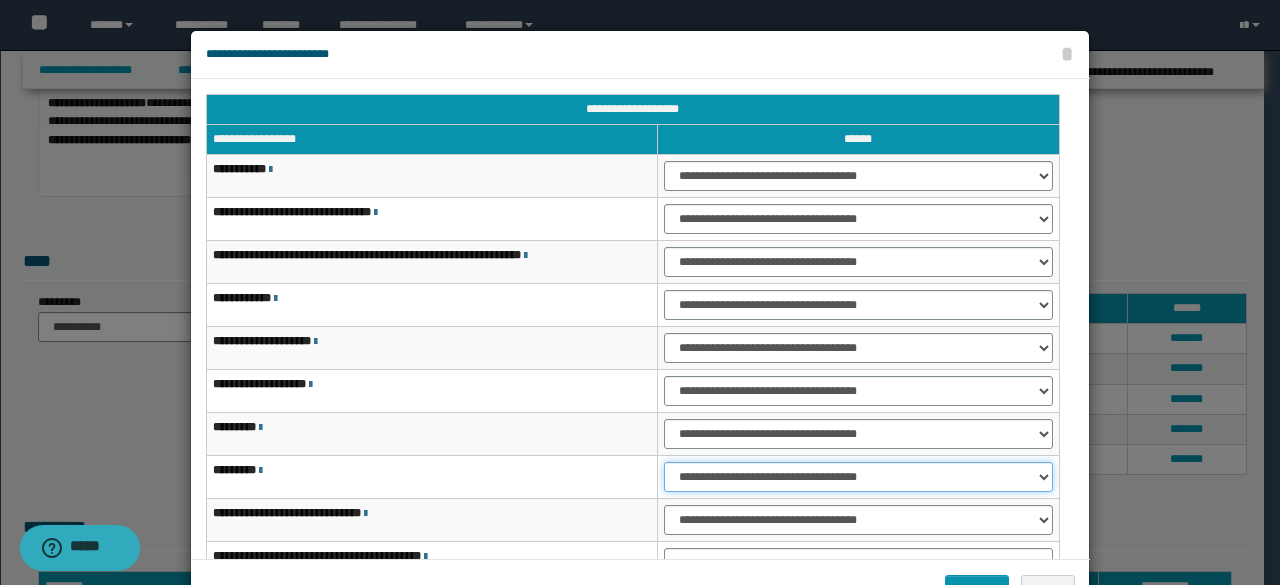 click on "**********" at bounding box center (858, 477) 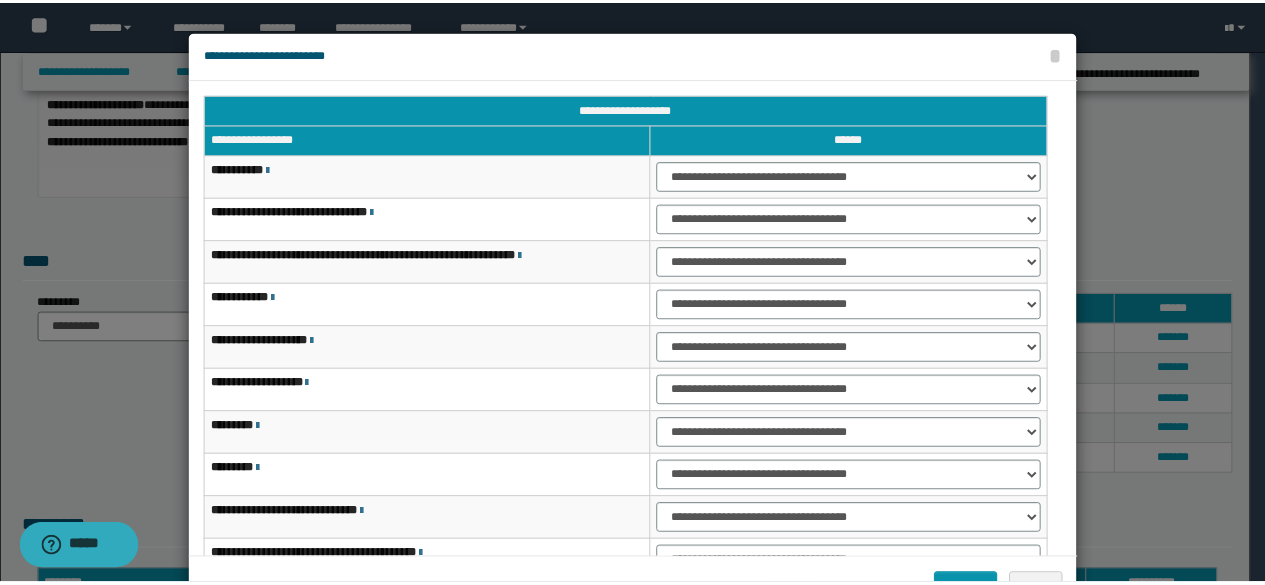 scroll, scrollTop: 116, scrollLeft: 0, axis: vertical 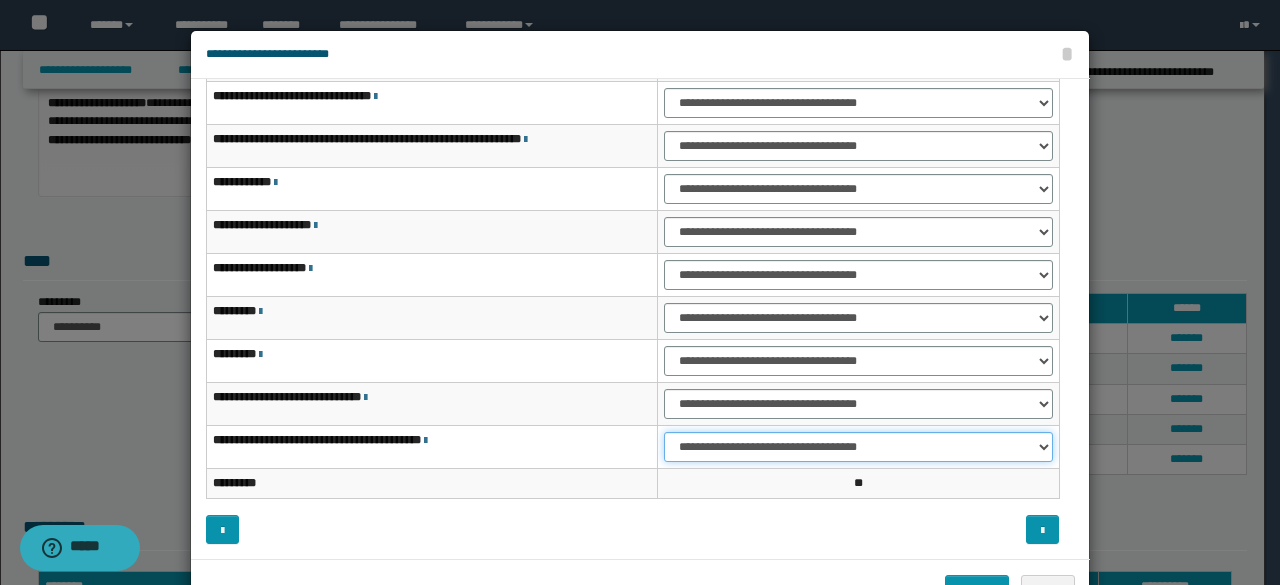 click on "**********" at bounding box center (858, 447) 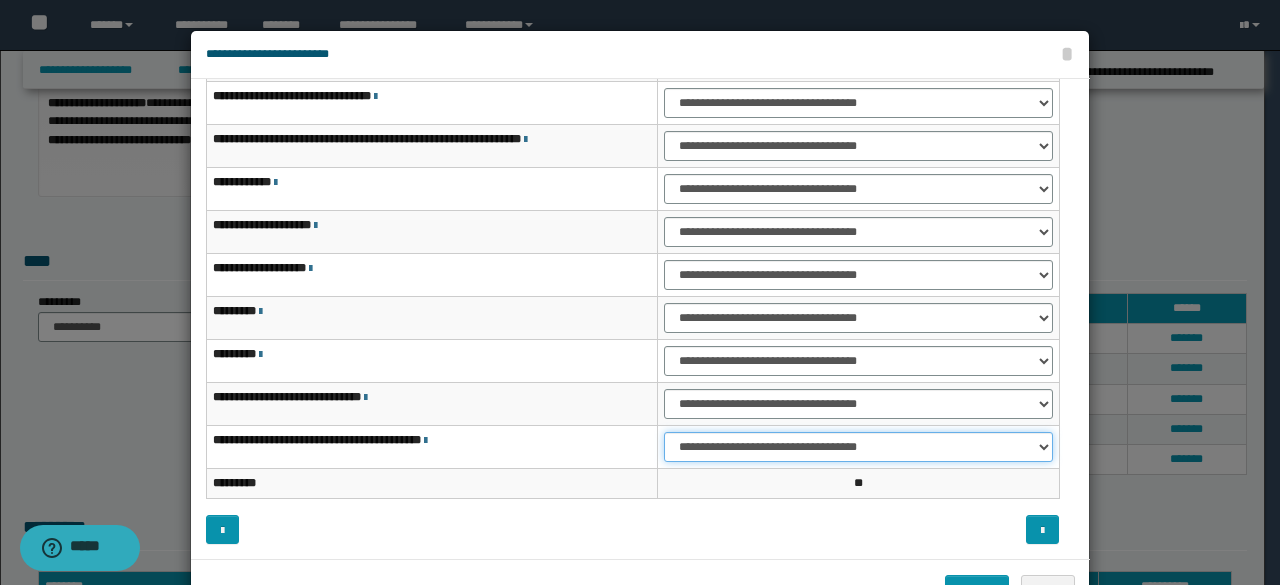 select on "***" 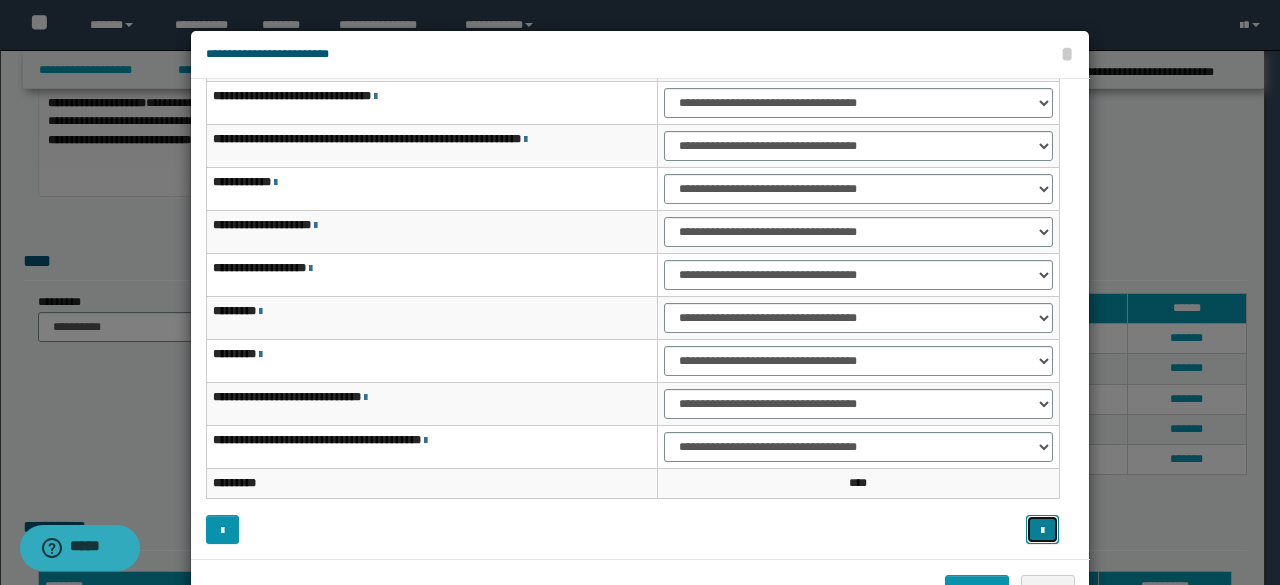 click at bounding box center [1042, 531] 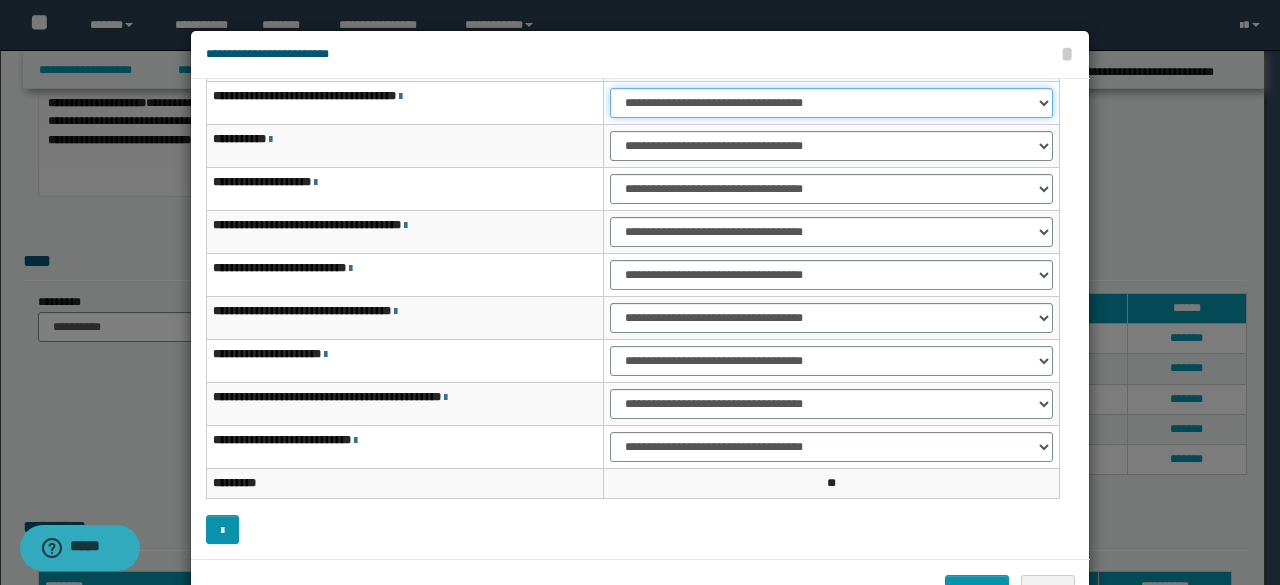 click on "**********" at bounding box center (831, 103) 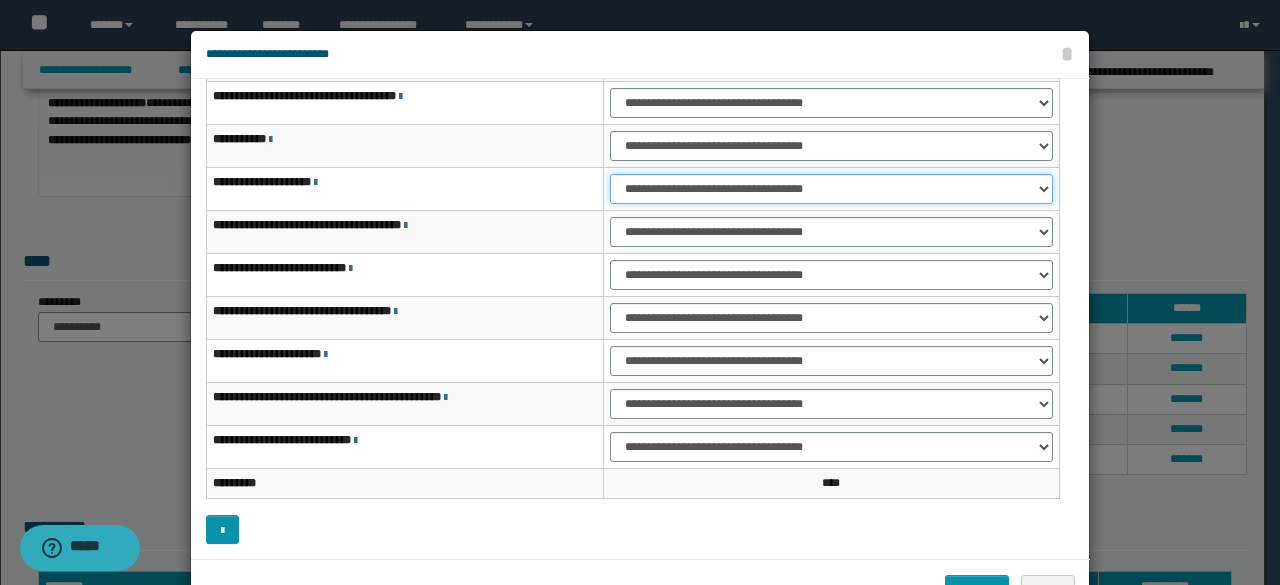 click on "**********" at bounding box center (831, 189) 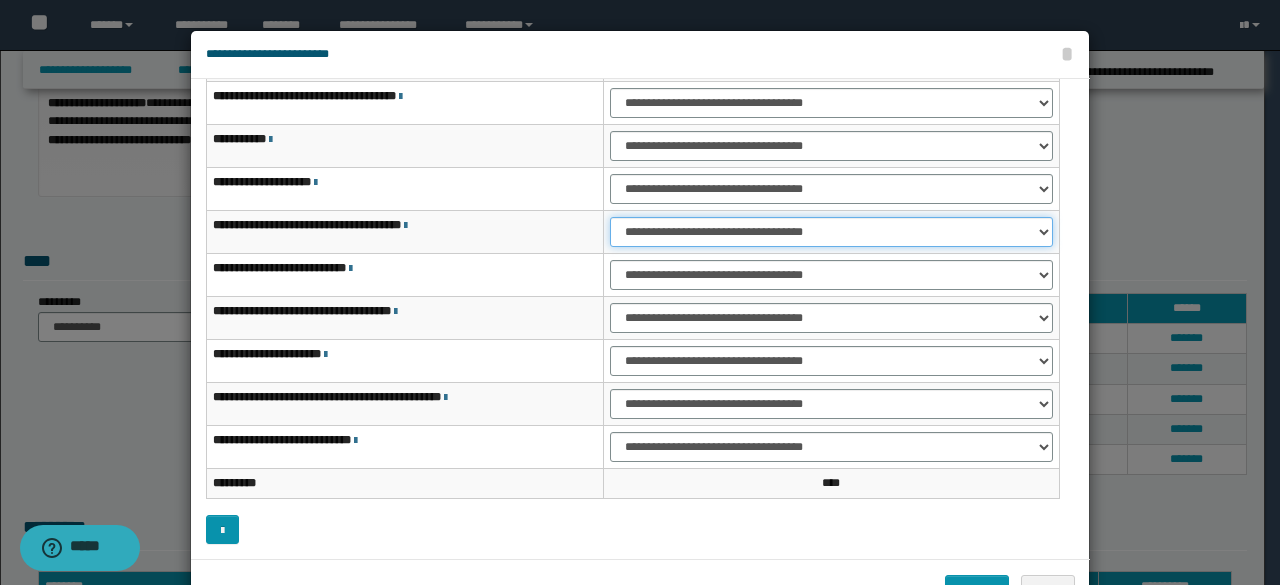 click on "**********" at bounding box center [831, 232] 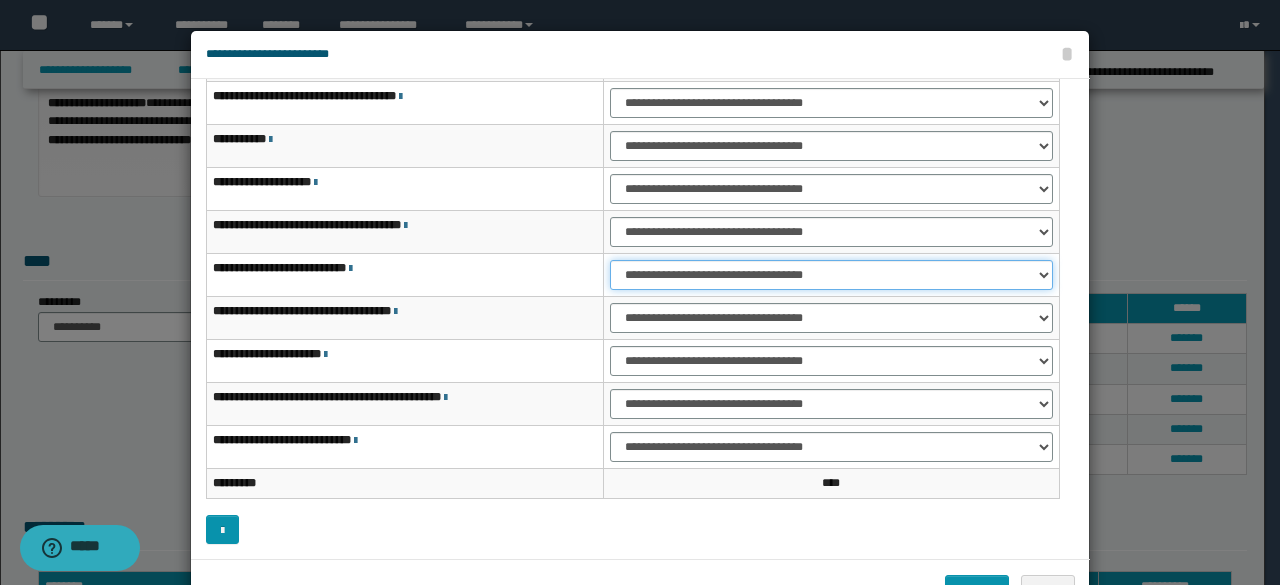 click on "**********" at bounding box center (831, 275) 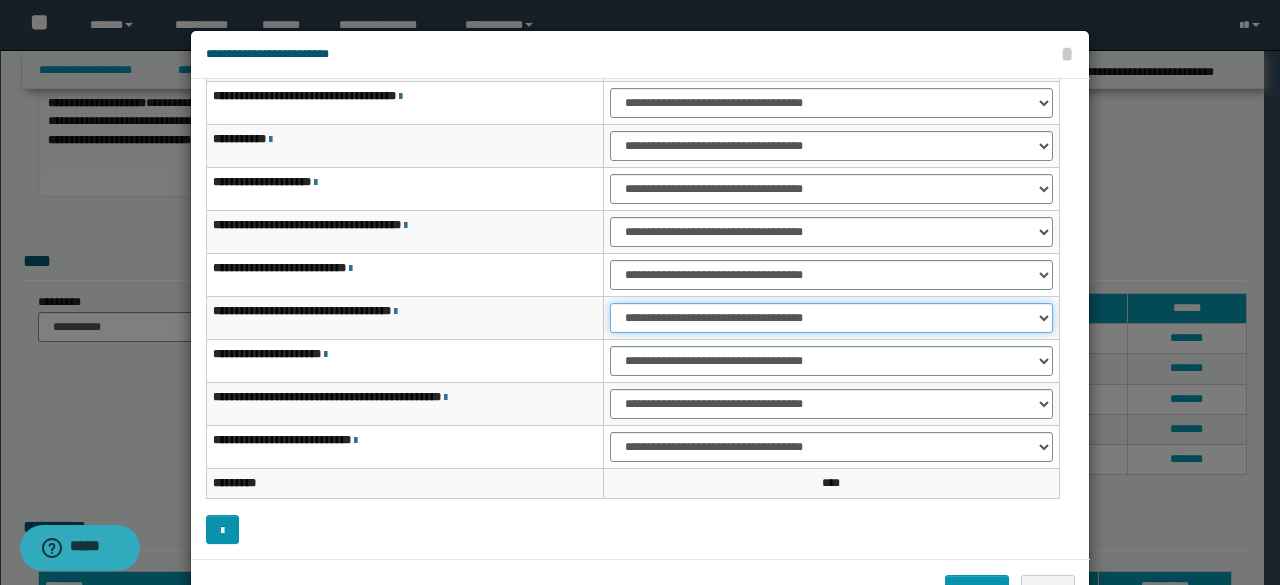 click on "**********" at bounding box center [831, 318] 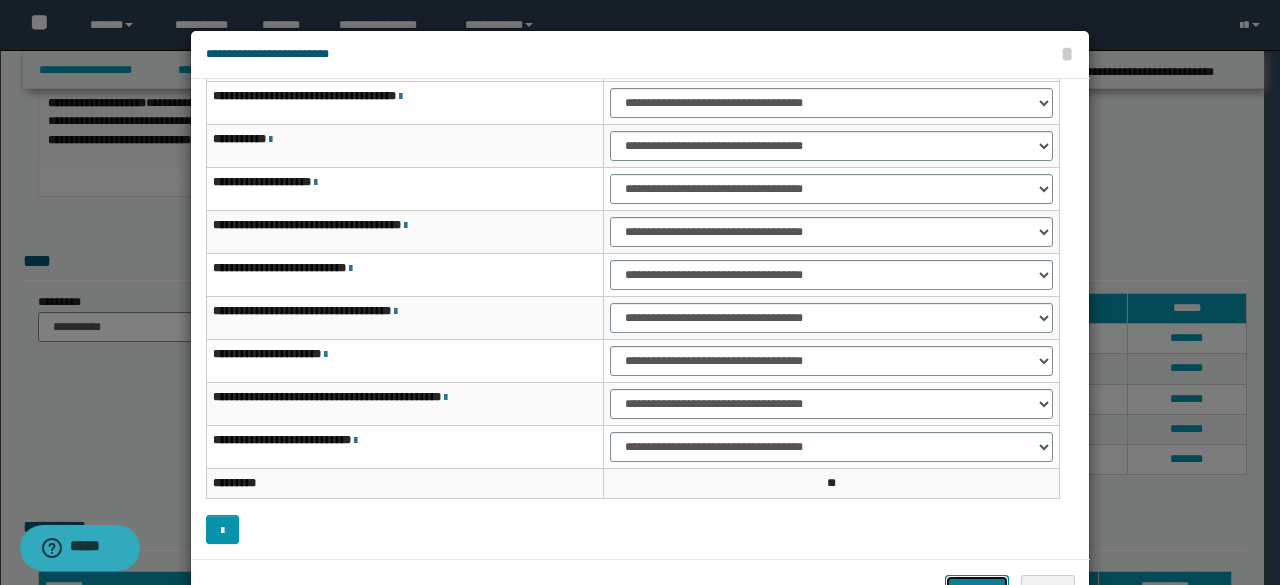 click on "*******" at bounding box center (977, 589) 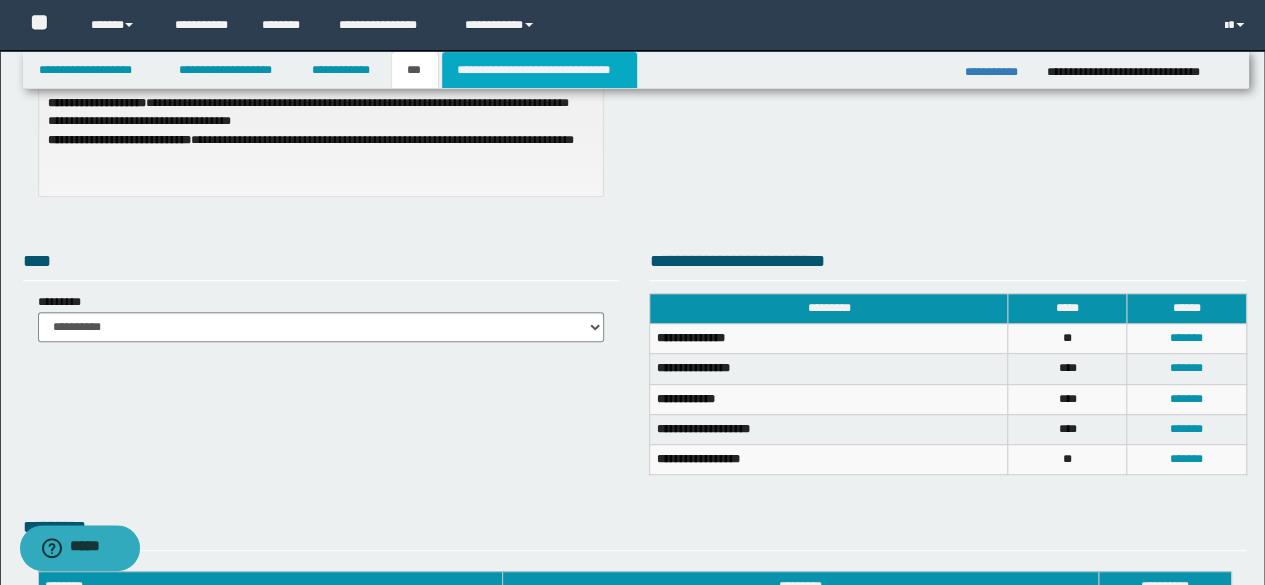 click on "**********" at bounding box center (539, 70) 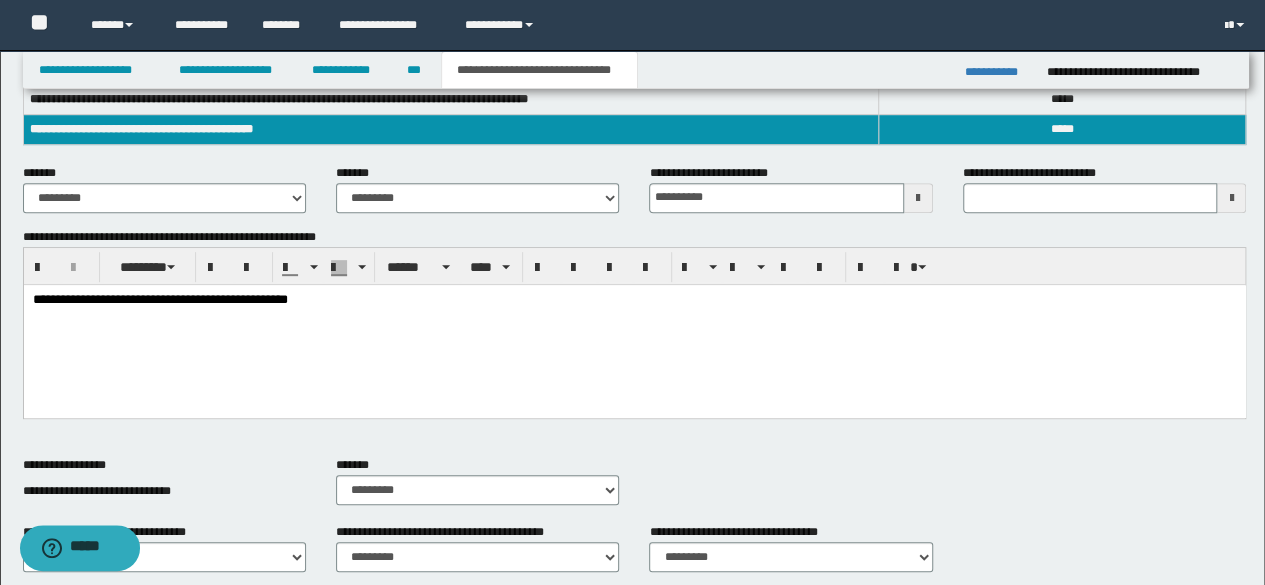 scroll, scrollTop: 0, scrollLeft: 0, axis: both 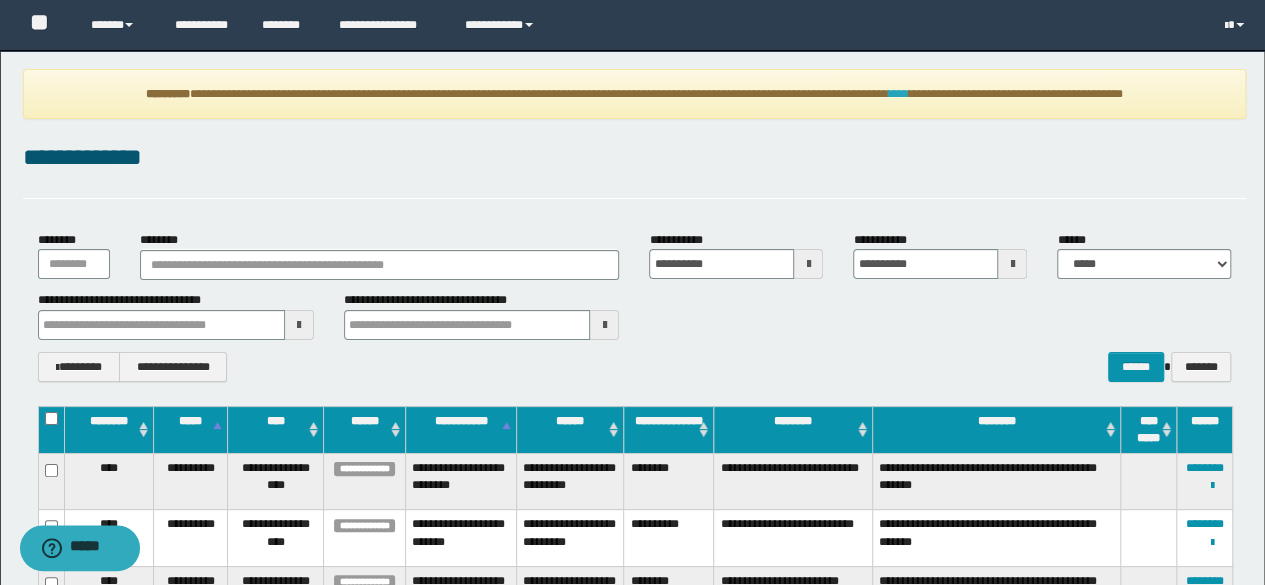 click on "****" at bounding box center (898, 94) 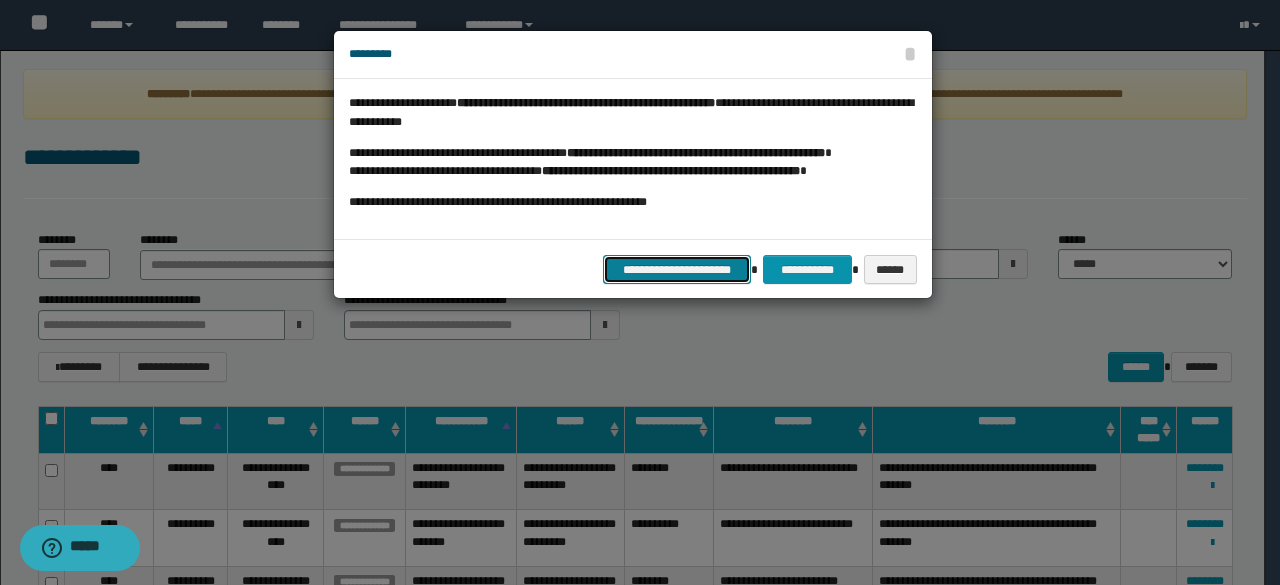 click on "**********" at bounding box center (677, 269) 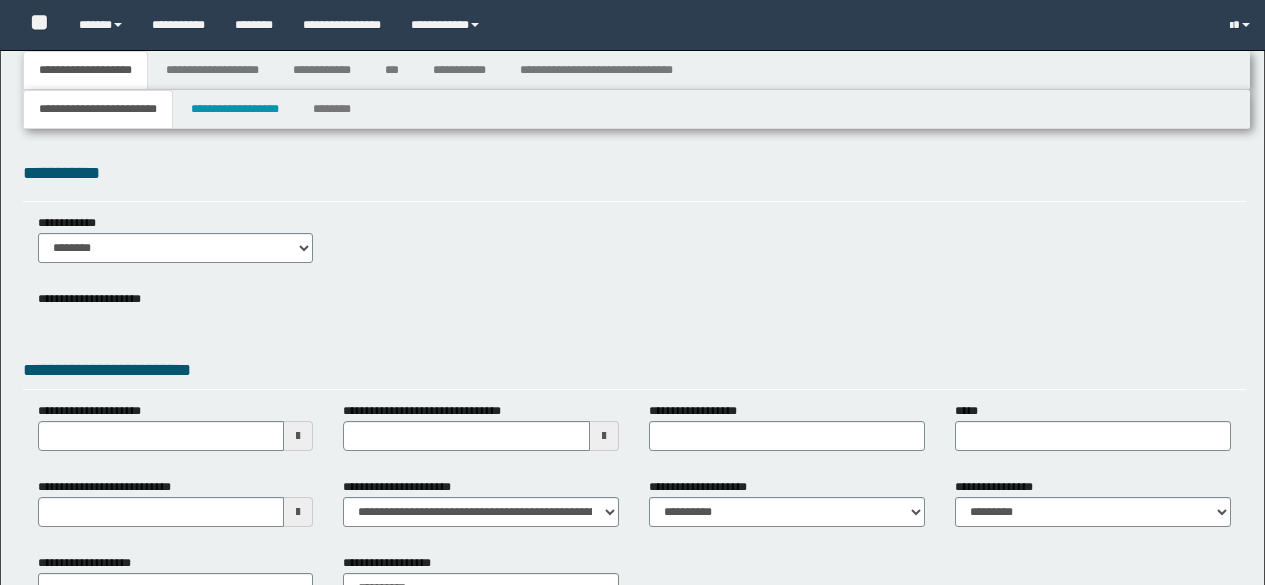 type 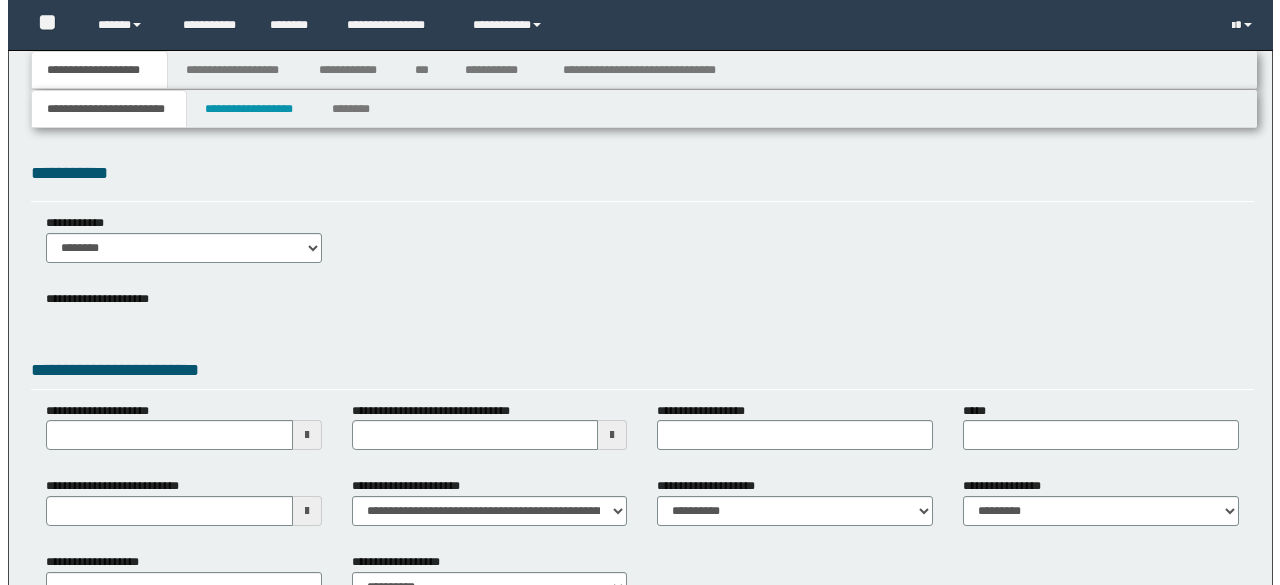 scroll, scrollTop: 0, scrollLeft: 0, axis: both 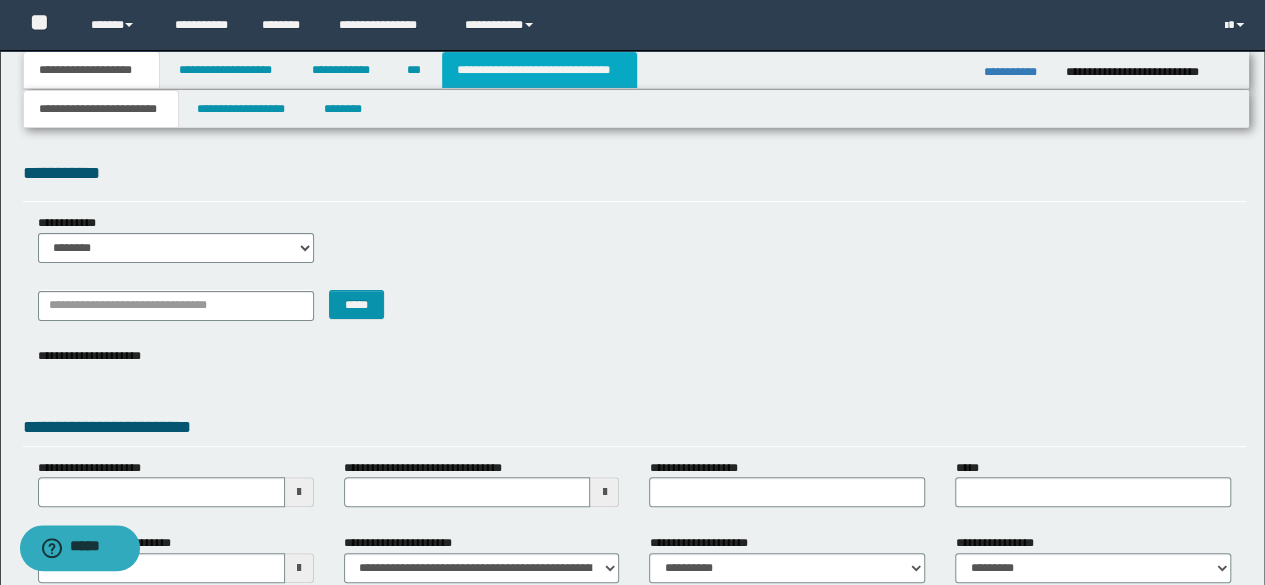 click on "**********" at bounding box center (539, 70) 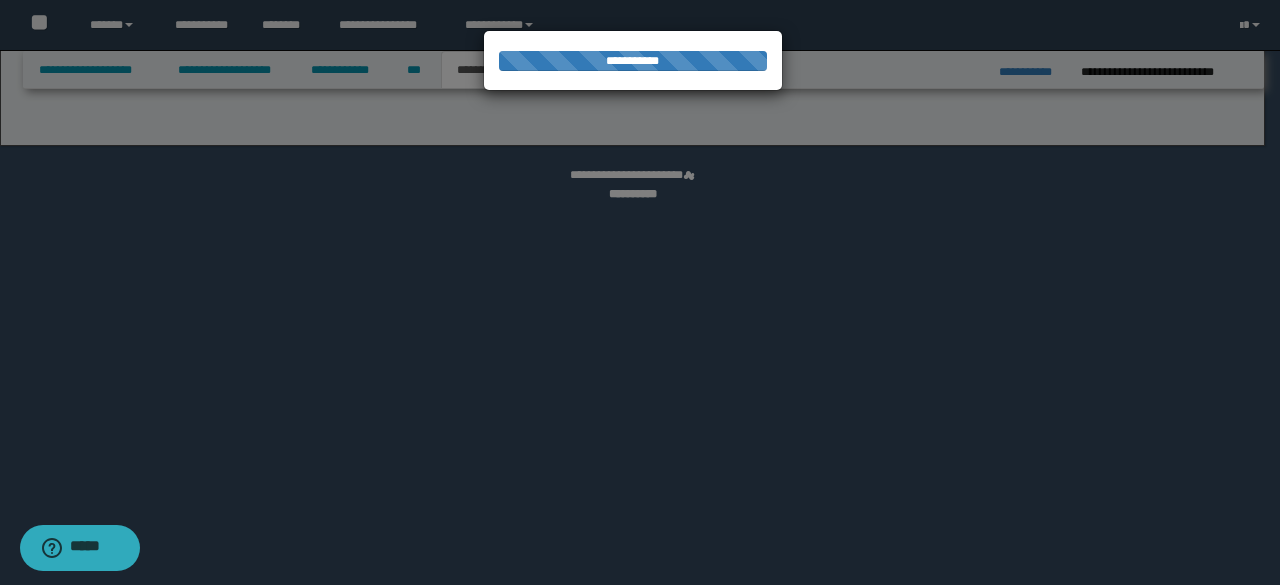 select on "*" 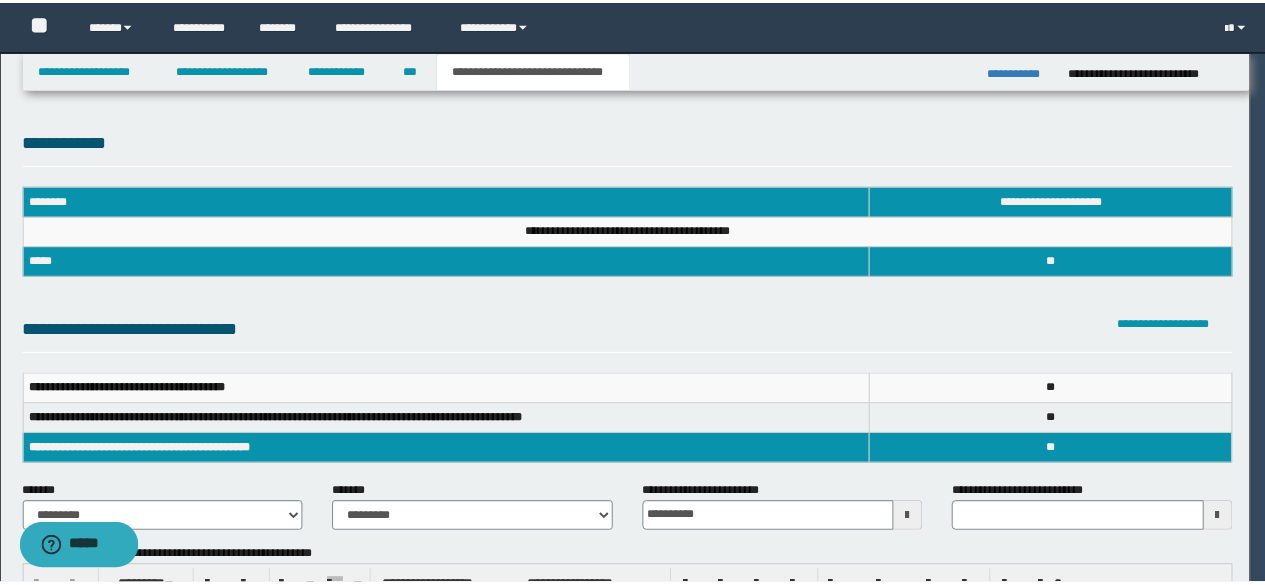 scroll, scrollTop: 0, scrollLeft: 0, axis: both 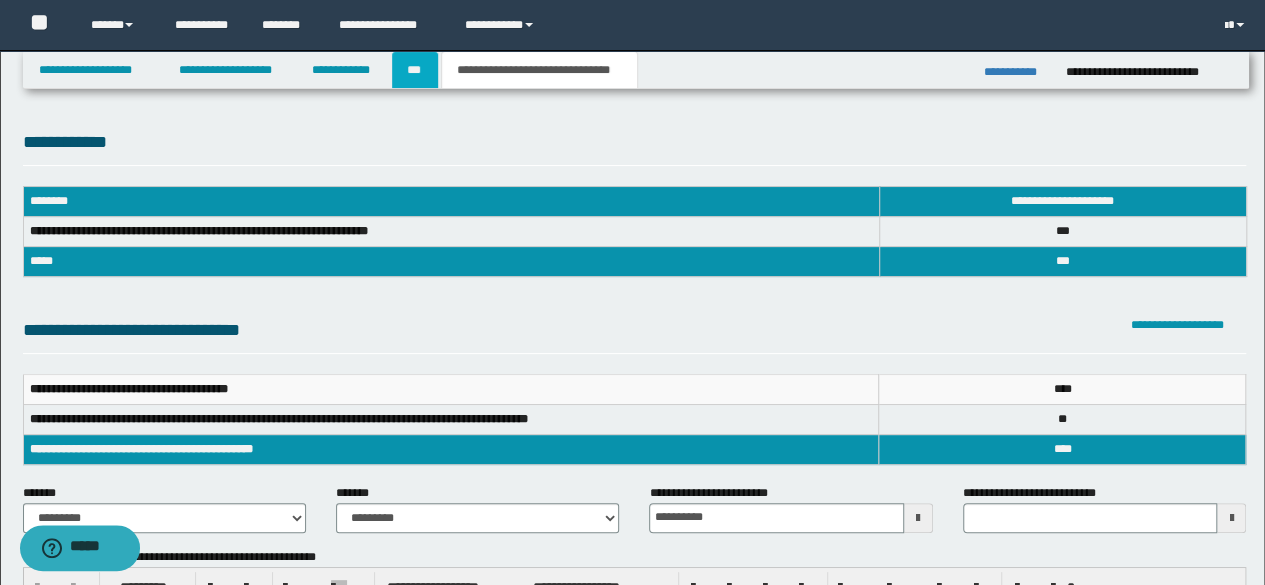 click on "***" at bounding box center (415, 70) 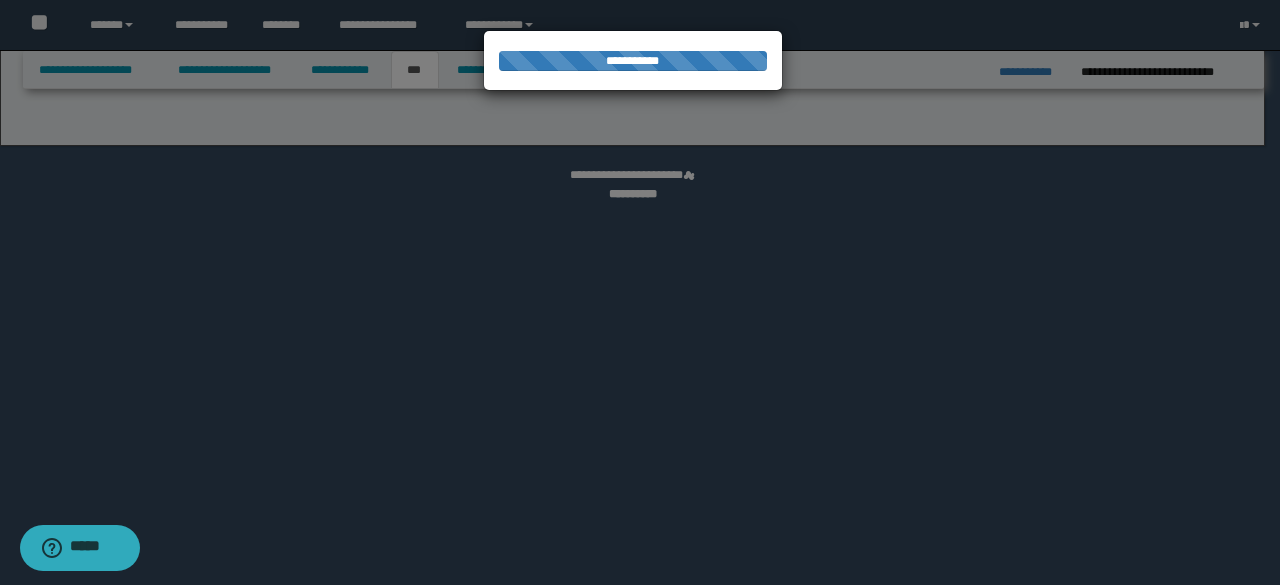 select on "*" 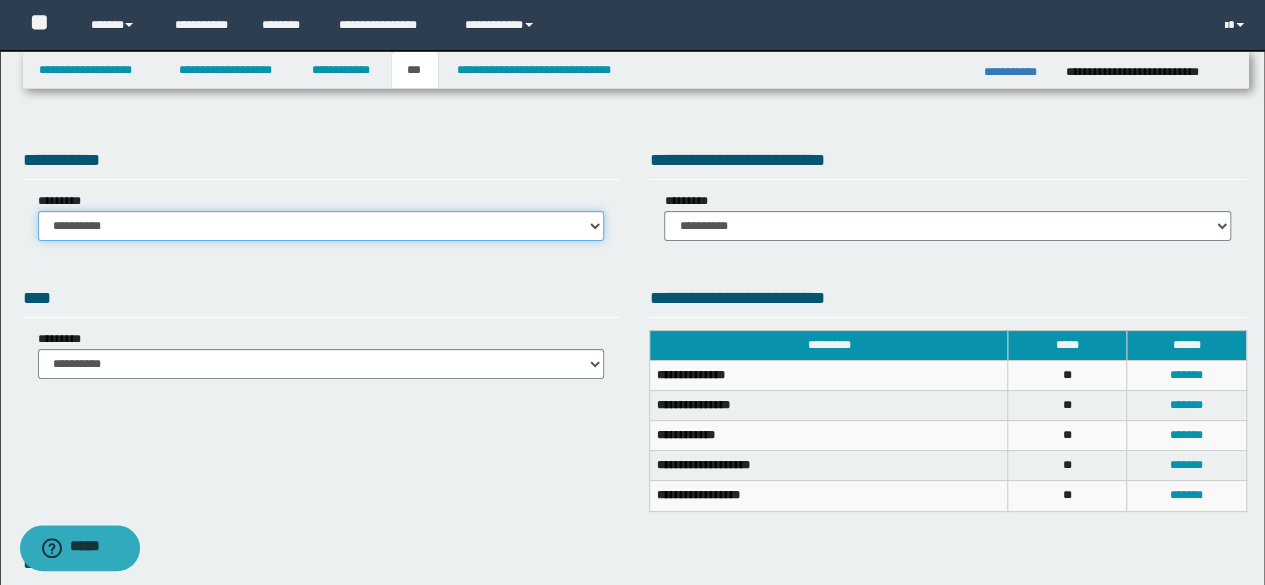 click on "**********" at bounding box center [321, 226] 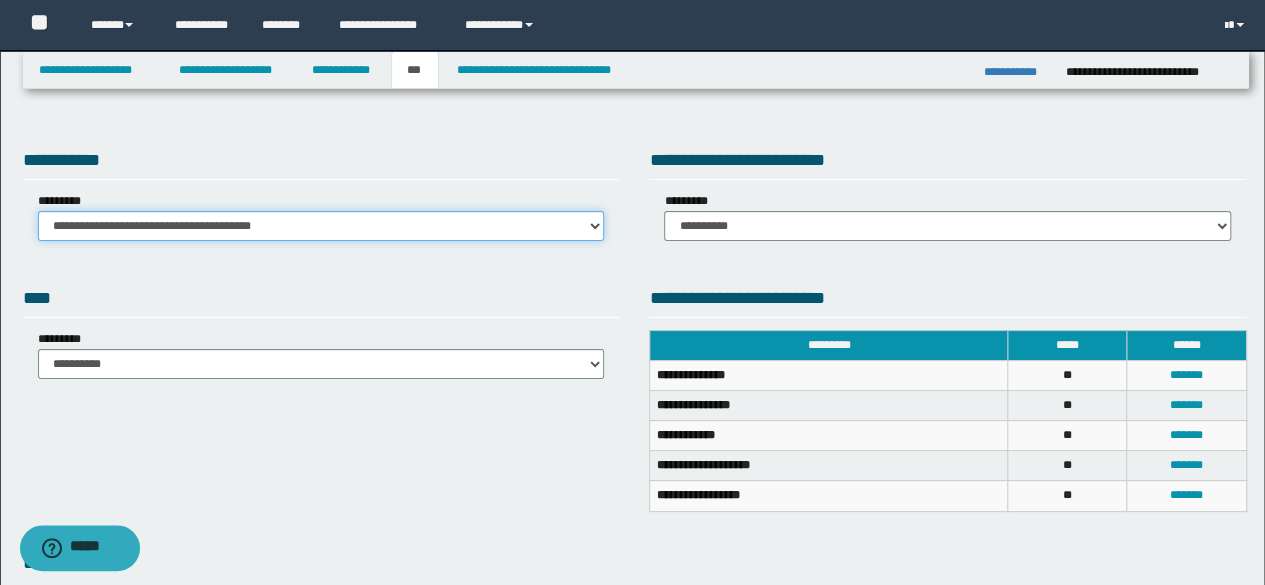 click on "**********" at bounding box center (321, 226) 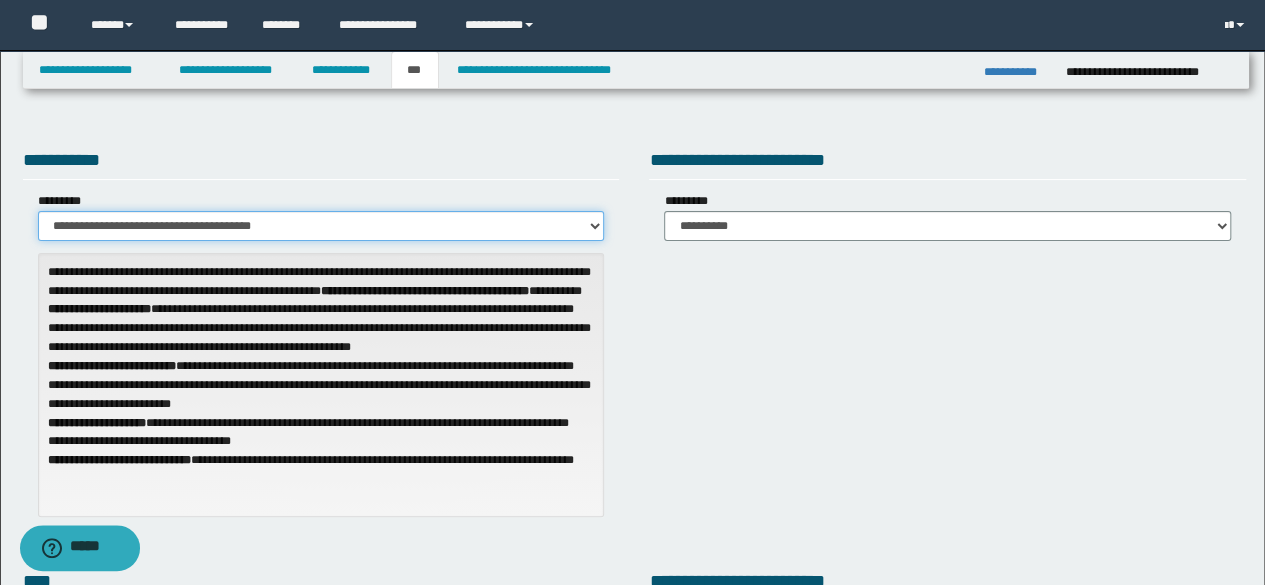 click on "**********" at bounding box center (321, 226) 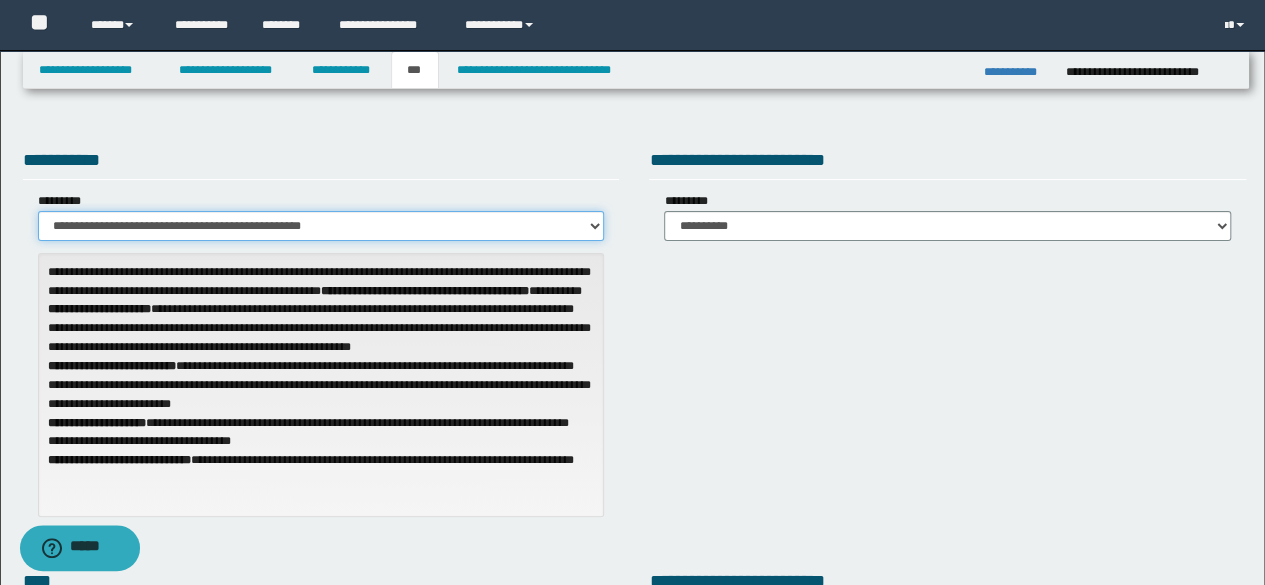 click on "**********" at bounding box center (321, 226) 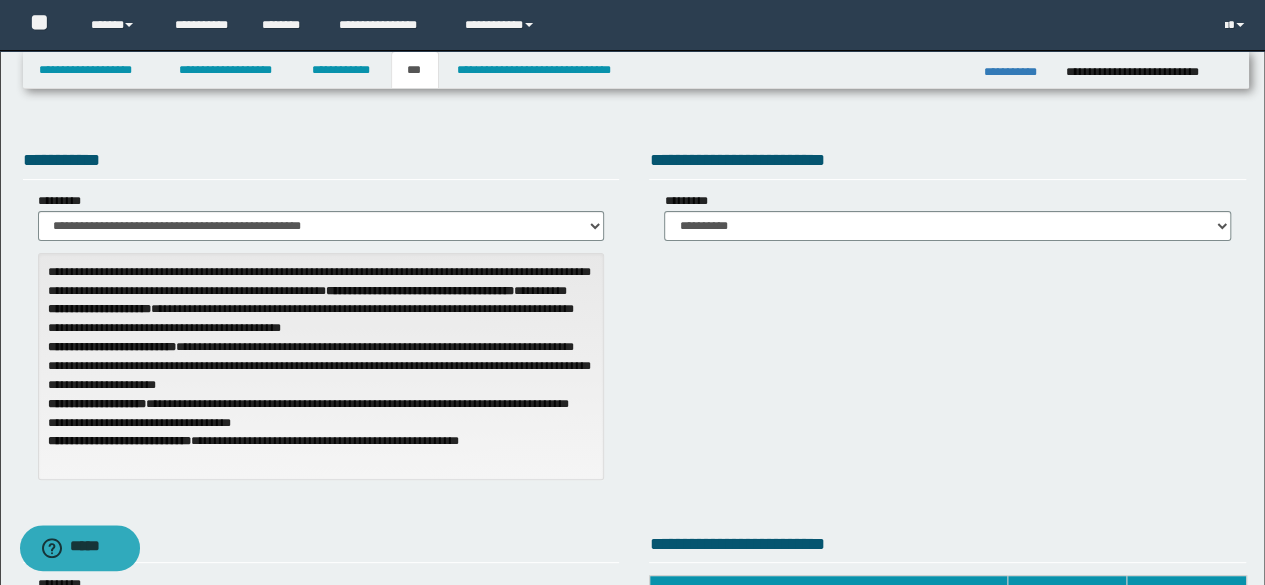 click on "**********" at bounding box center [947, 197] 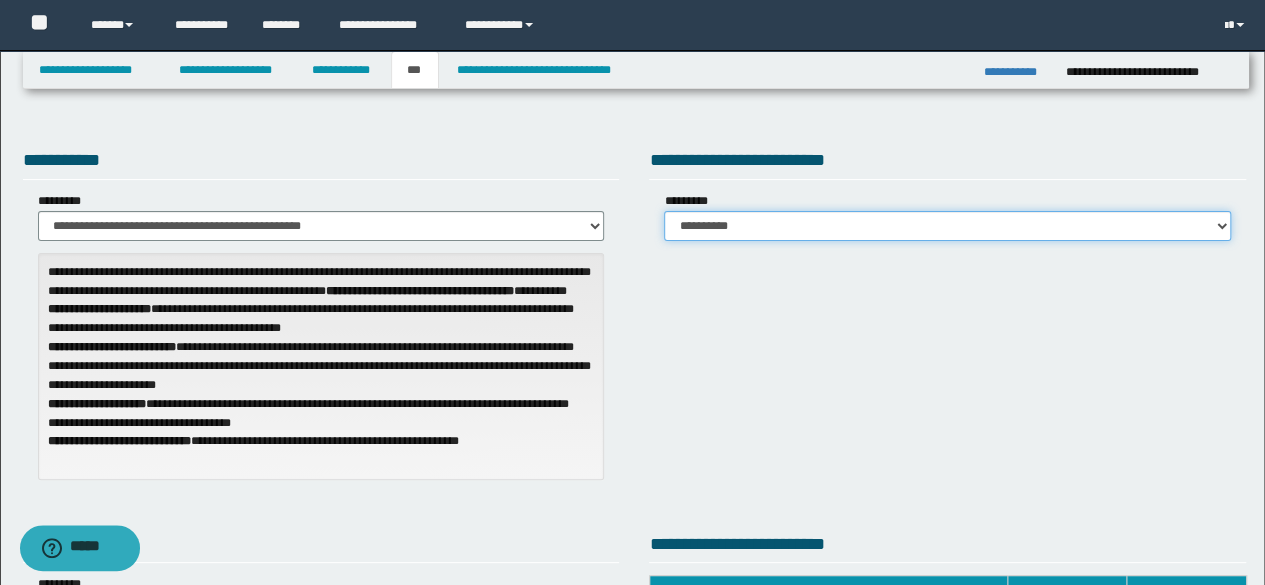 click on "**********" at bounding box center [947, 226] 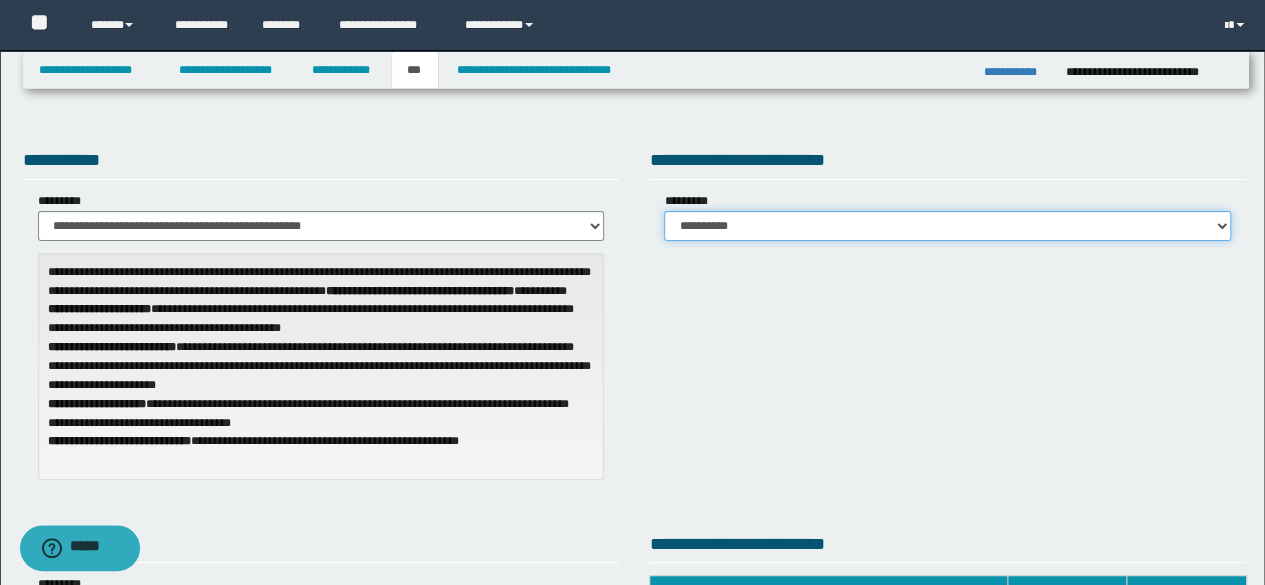select on "*" 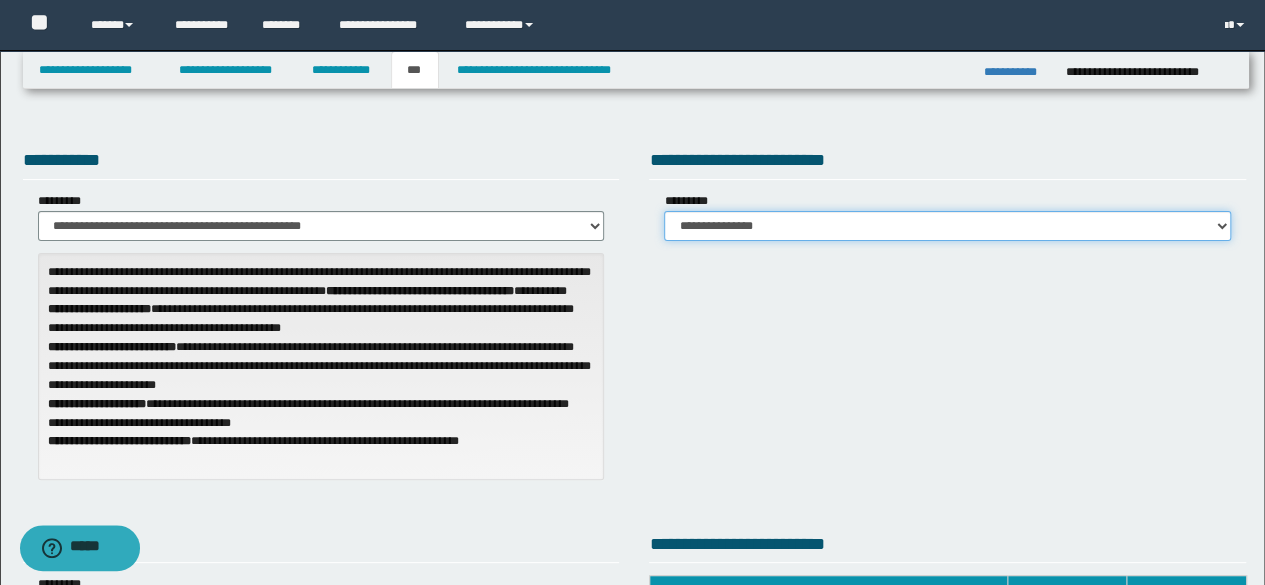 click on "**********" at bounding box center [947, 226] 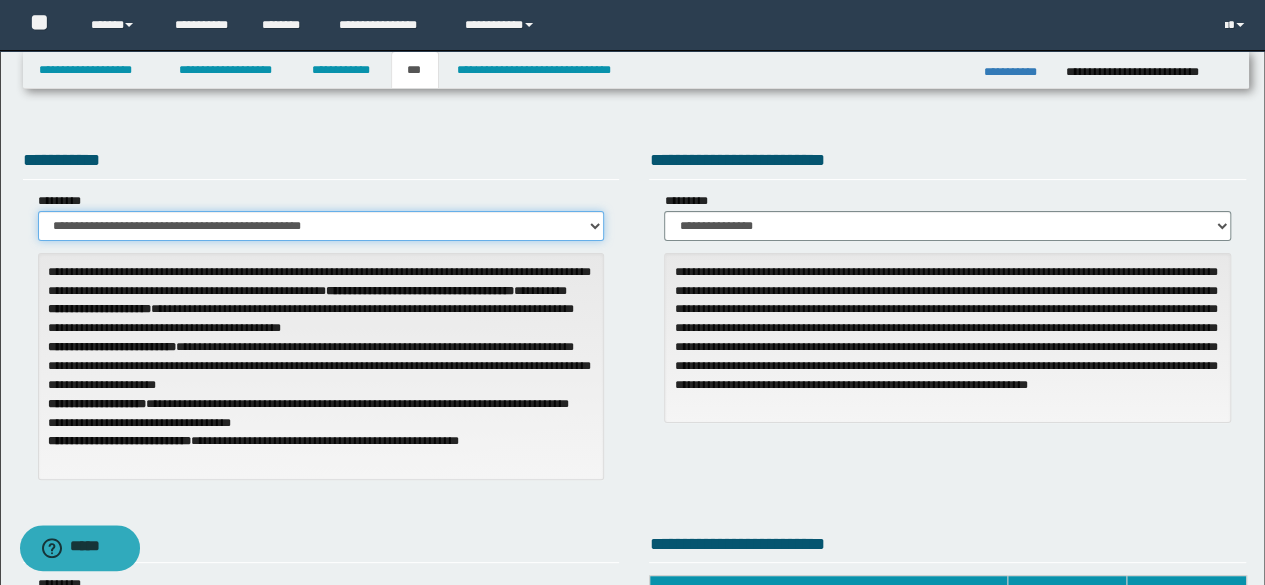 click on "**********" at bounding box center (321, 226) 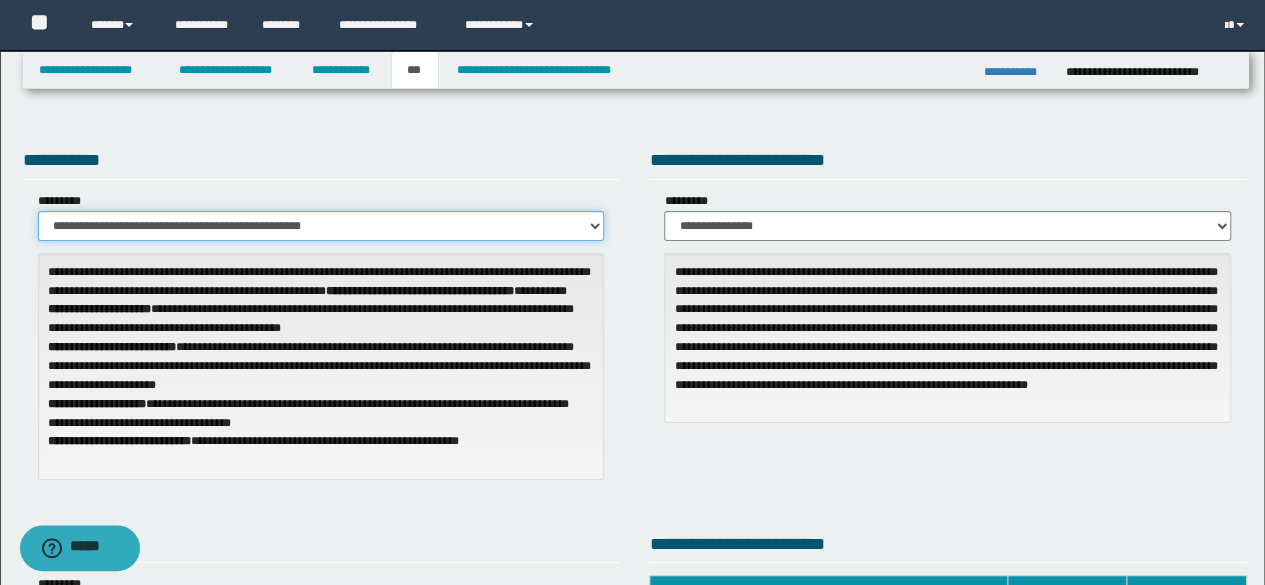 click on "**********" at bounding box center (321, 226) 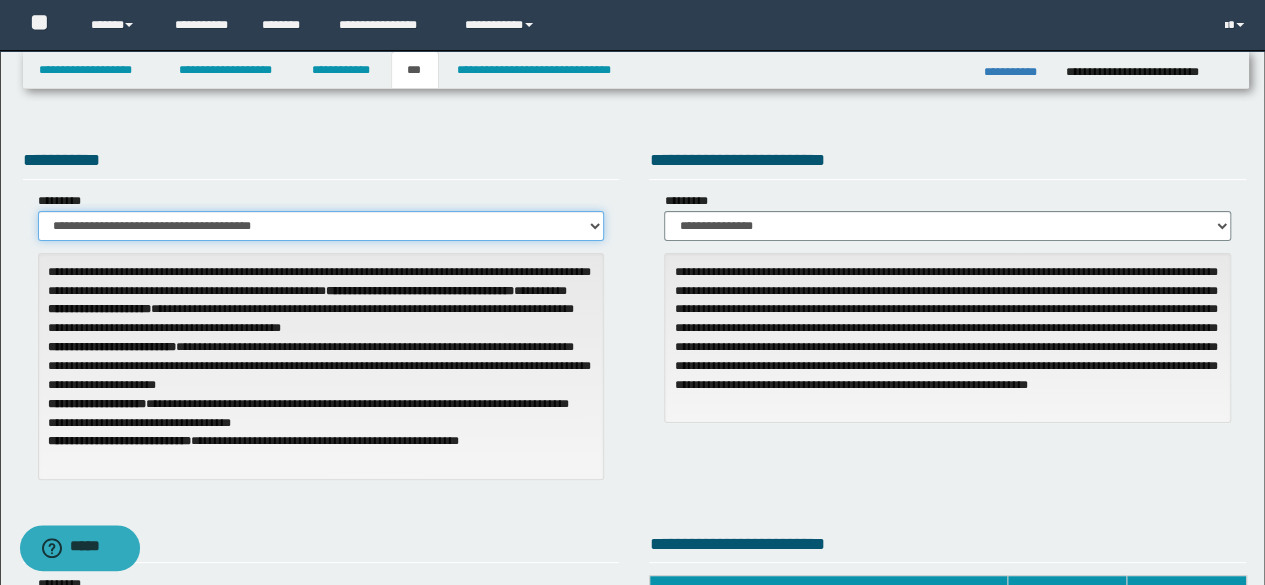 click on "**********" at bounding box center [321, 226] 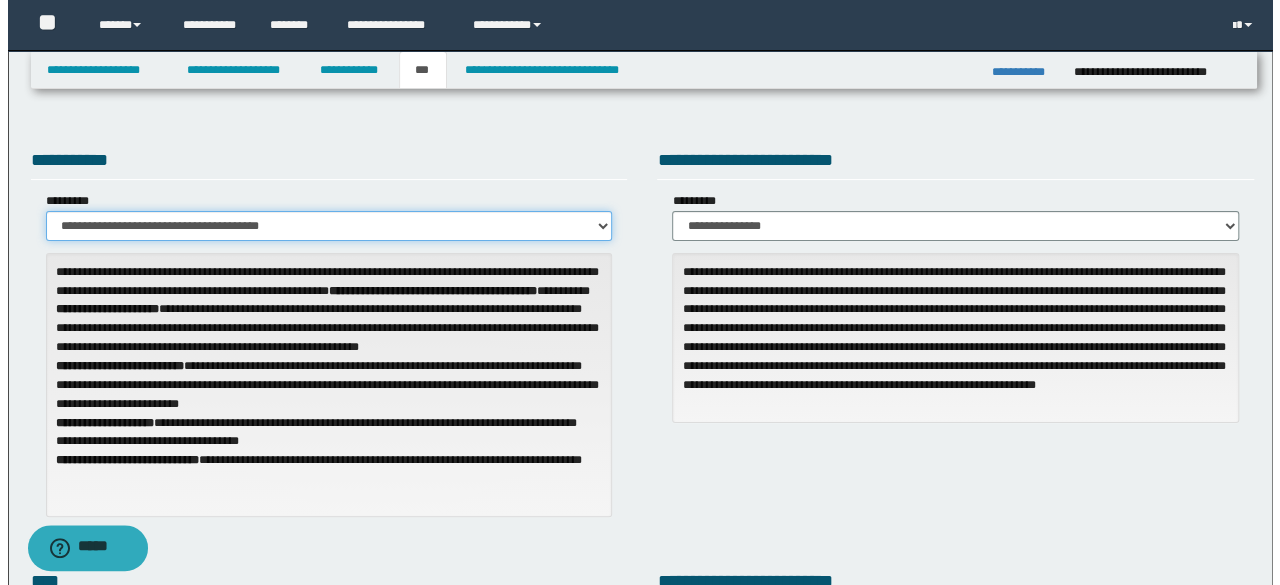 scroll, scrollTop: 512, scrollLeft: 0, axis: vertical 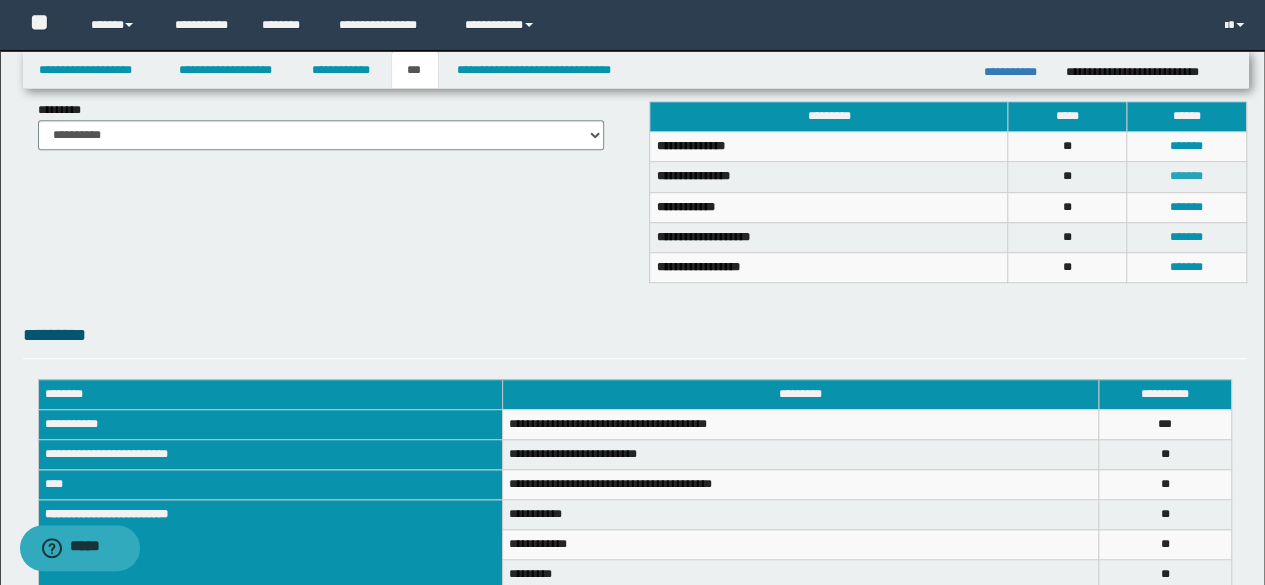click on "*******" at bounding box center (1186, 176) 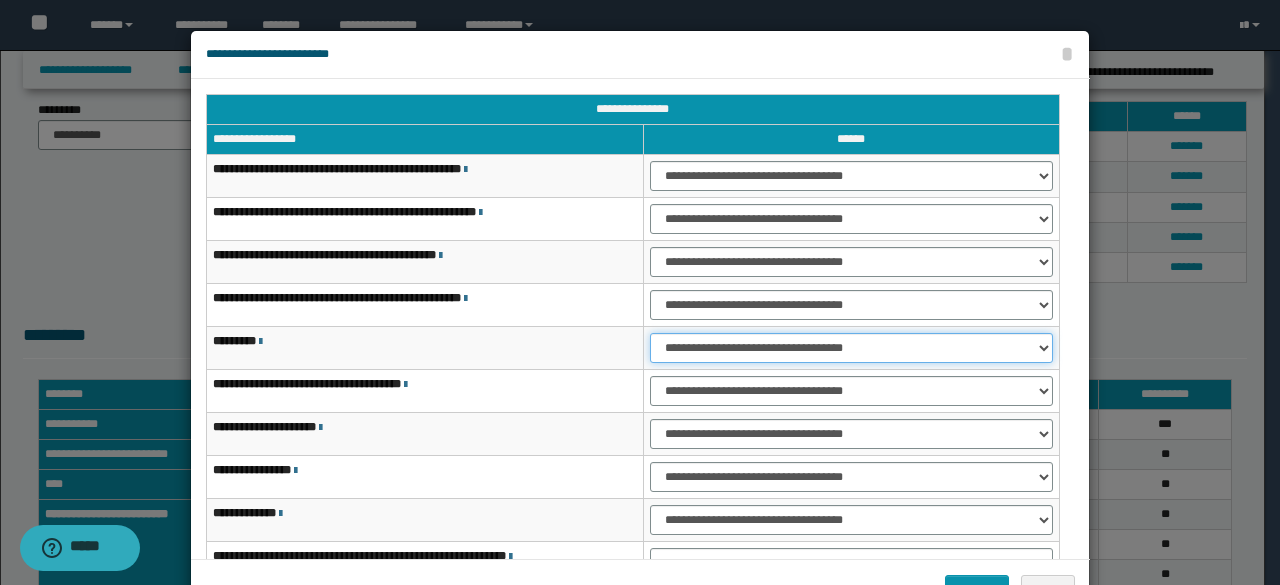 click on "**********" at bounding box center (851, 348) 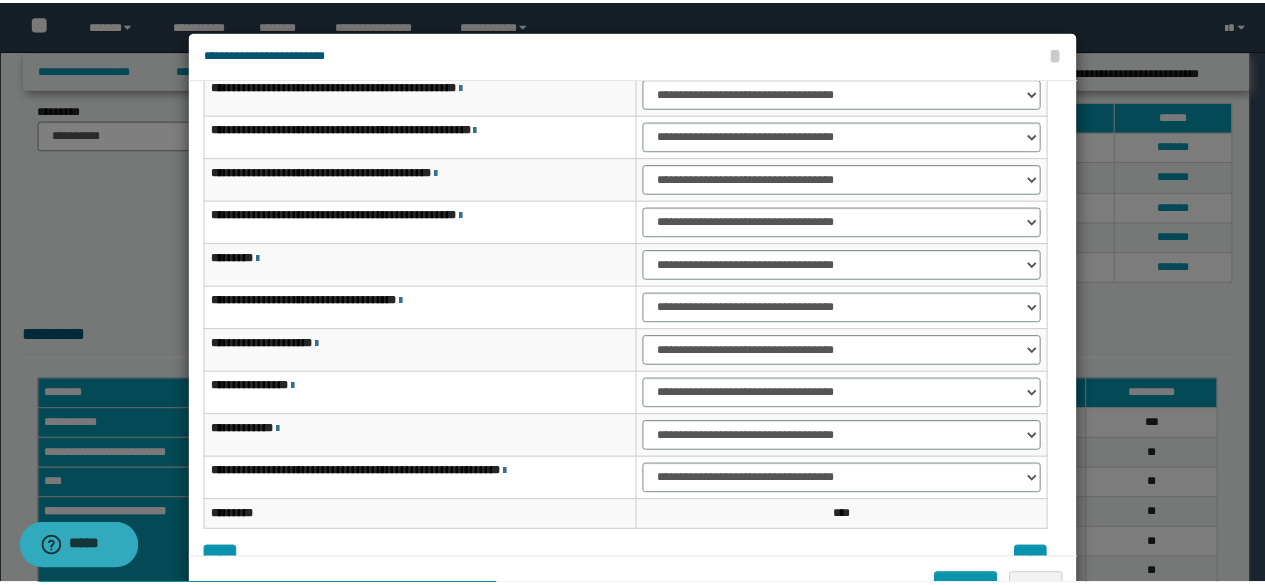 scroll, scrollTop: 116, scrollLeft: 0, axis: vertical 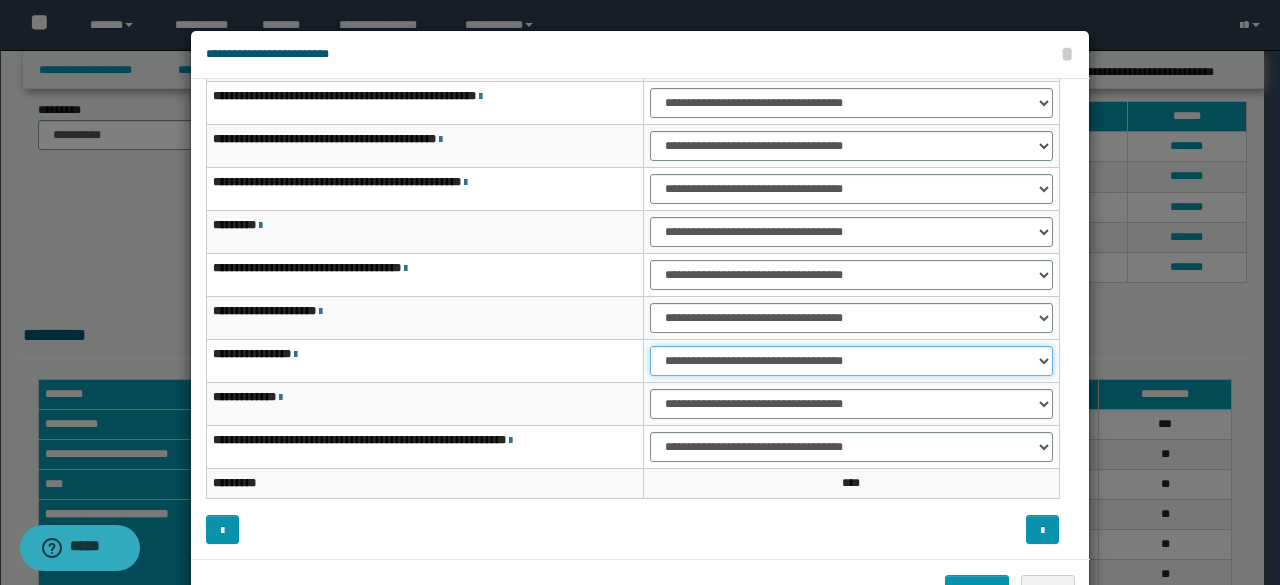 click on "**********" at bounding box center (851, 361) 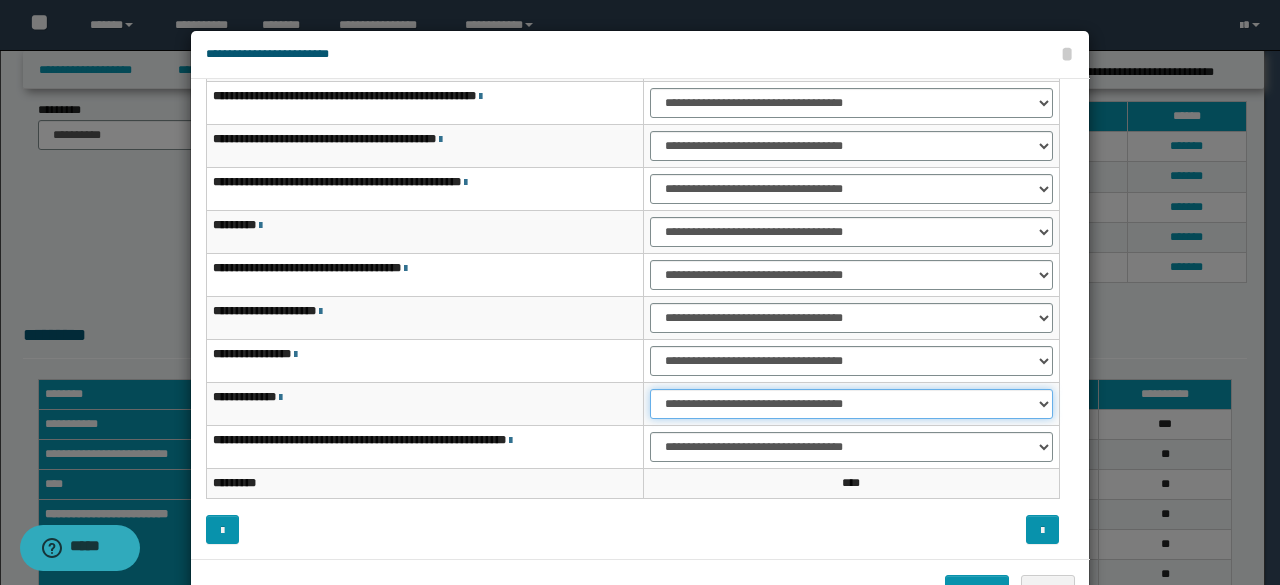 click on "**********" at bounding box center [851, 404] 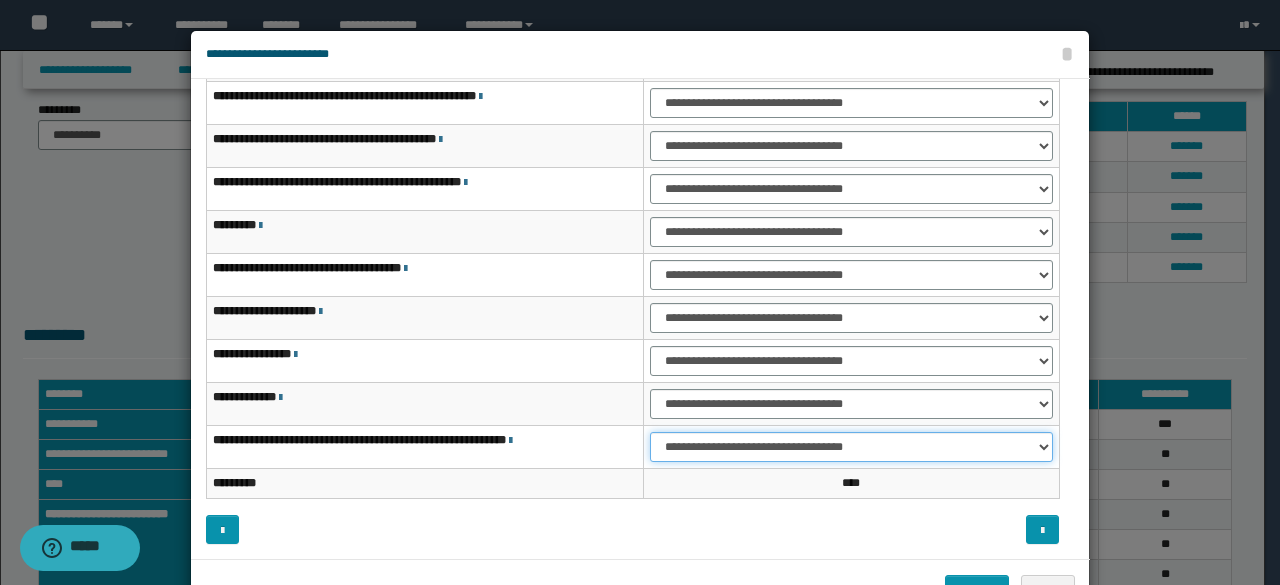 click on "**********" at bounding box center (851, 447) 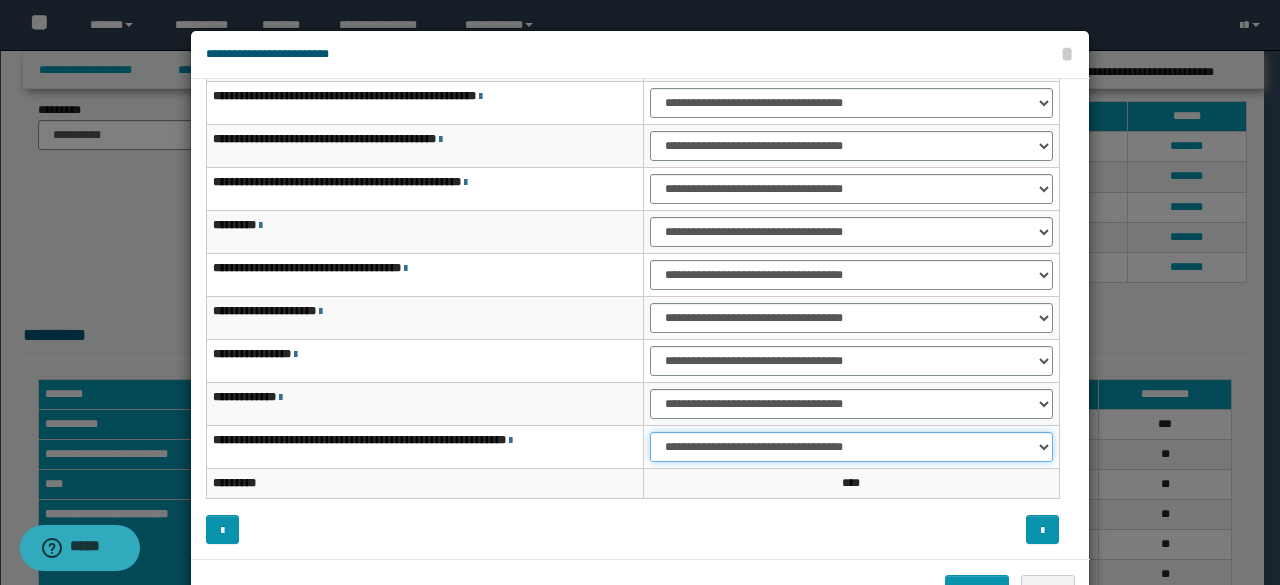 select on "***" 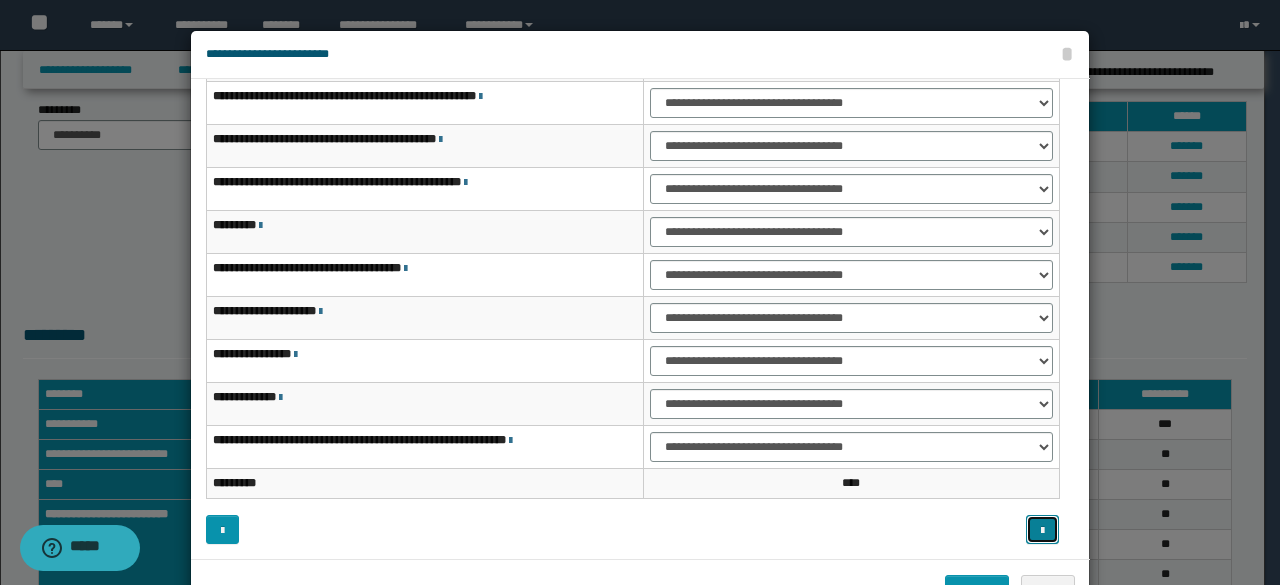 click at bounding box center (1042, 529) 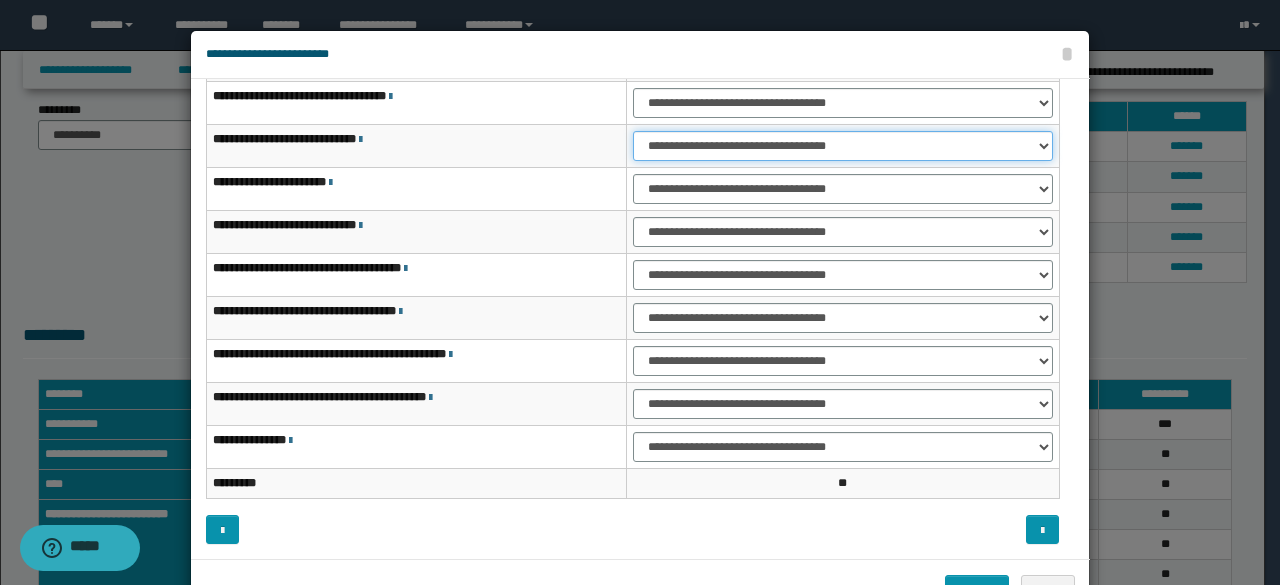 click on "**********" at bounding box center (843, 146) 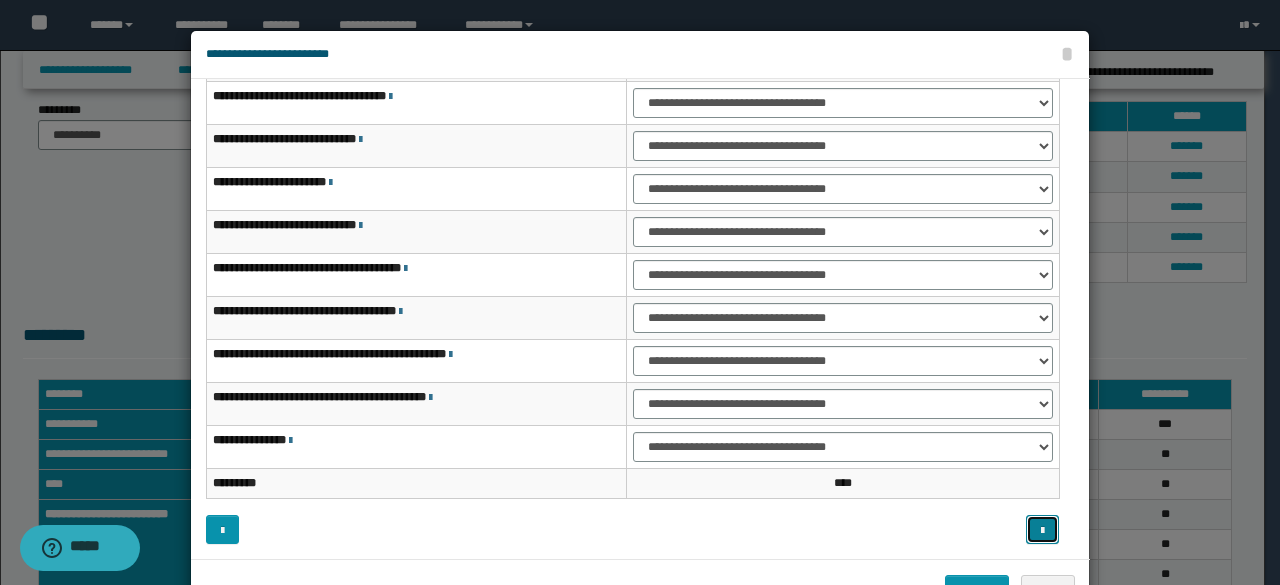 click at bounding box center [1042, 531] 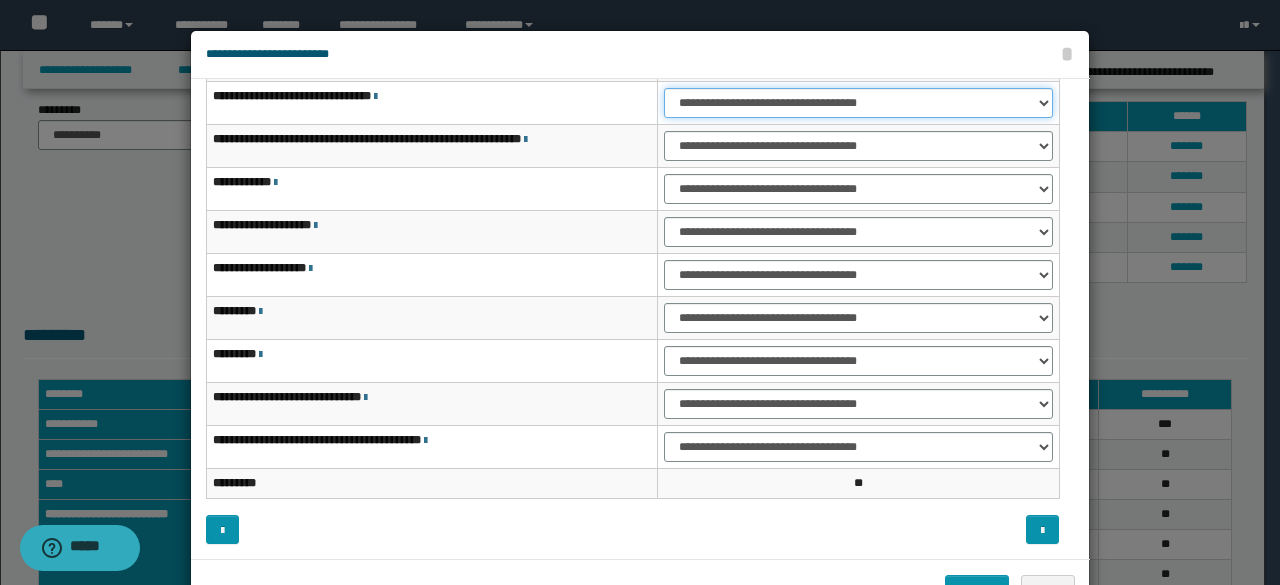 click on "**********" at bounding box center (858, 103) 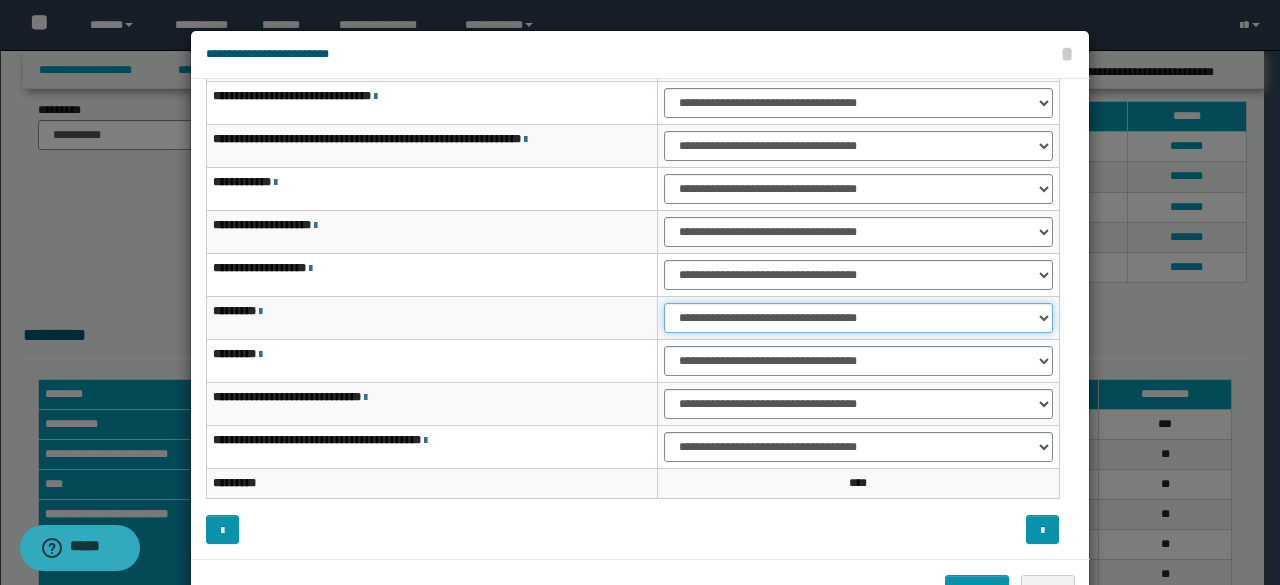 click on "**********" at bounding box center (858, 318) 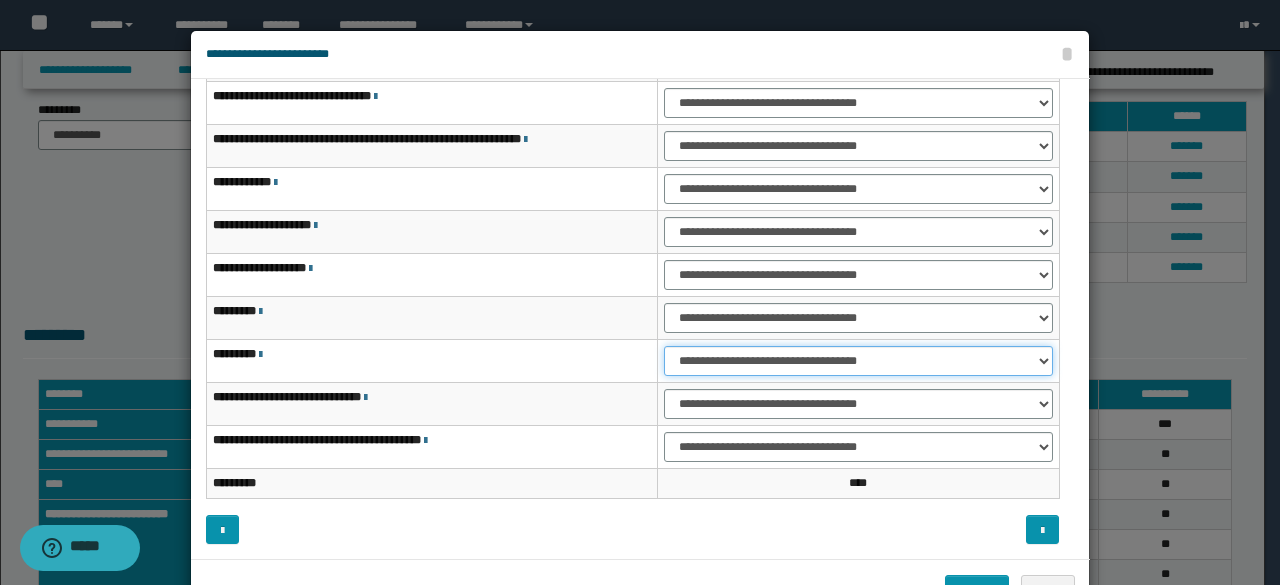 click on "**********" at bounding box center [858, 361] 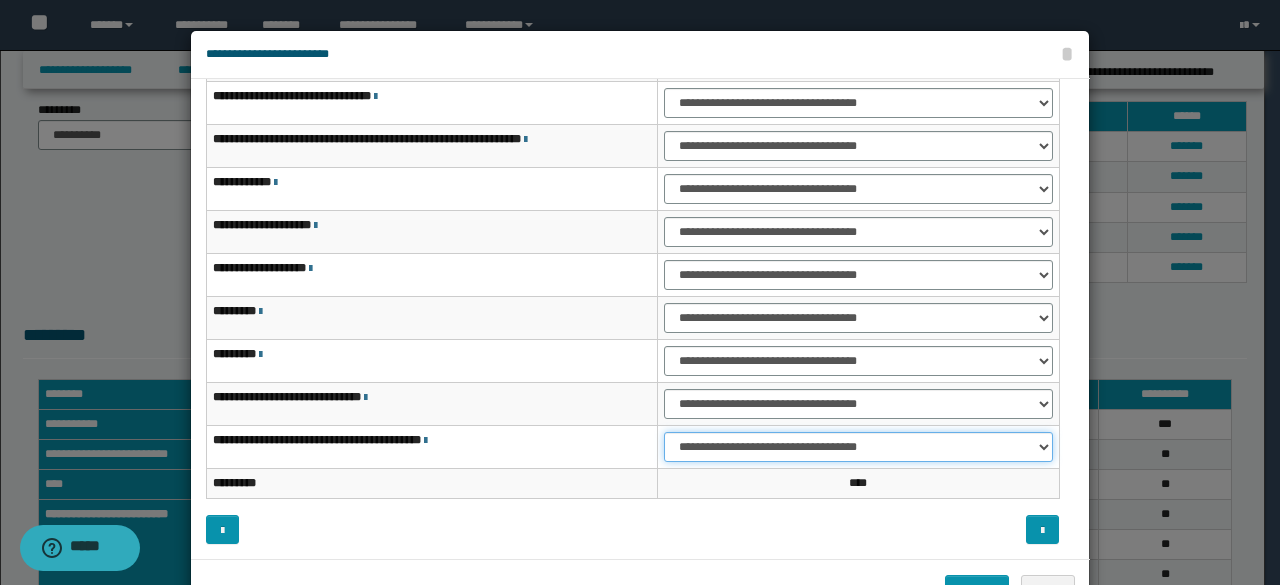 click on "**********" at bounding box center [858, 447] 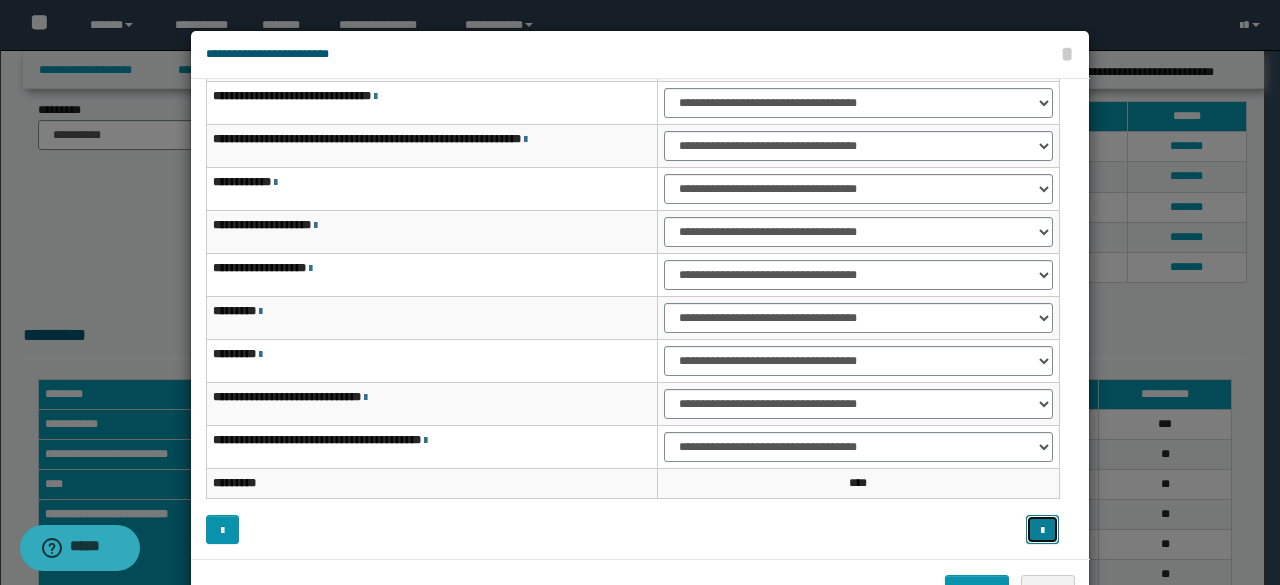 click at bounding box center (1042, 529) 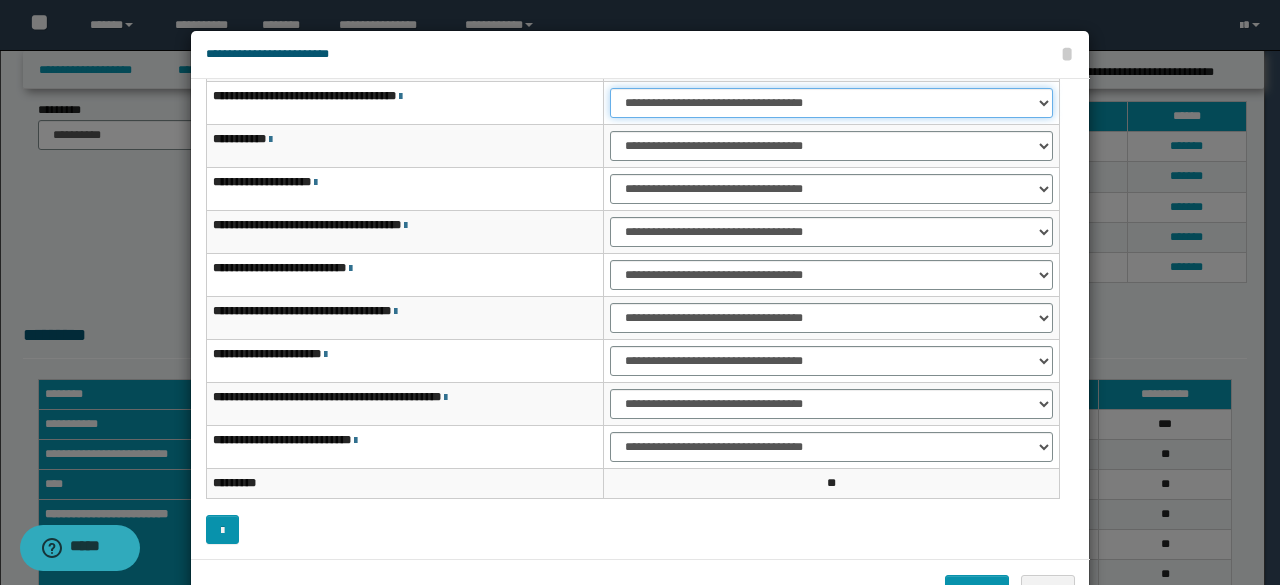 click on "**********" at bounding box center (831, 103) 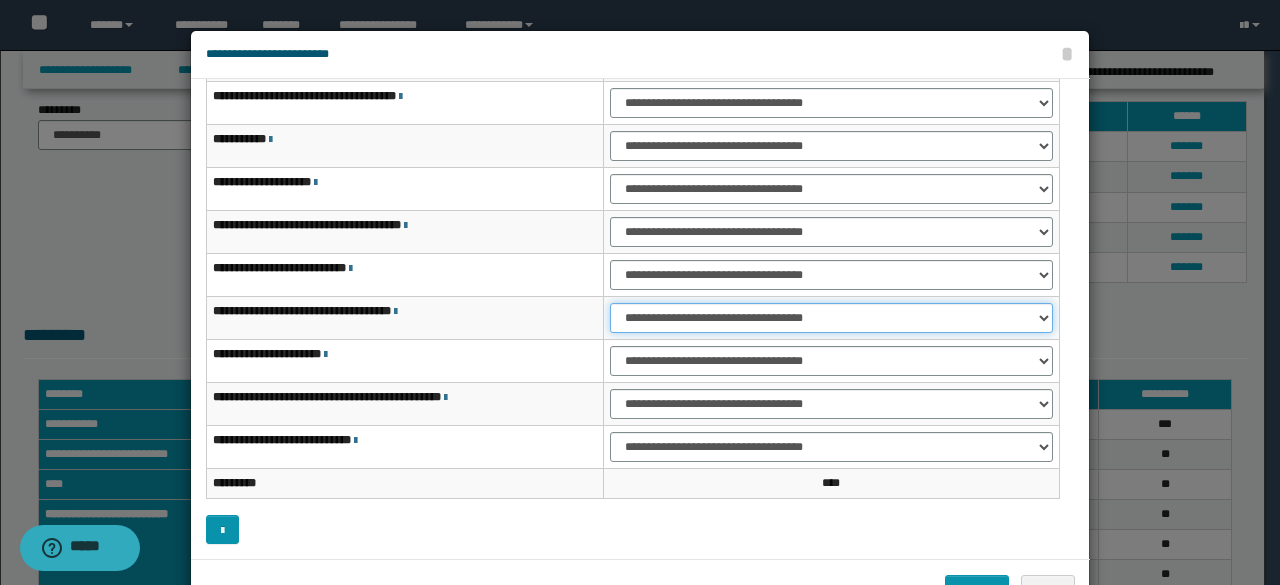 click on "**********" at bounding box center [831, 318] 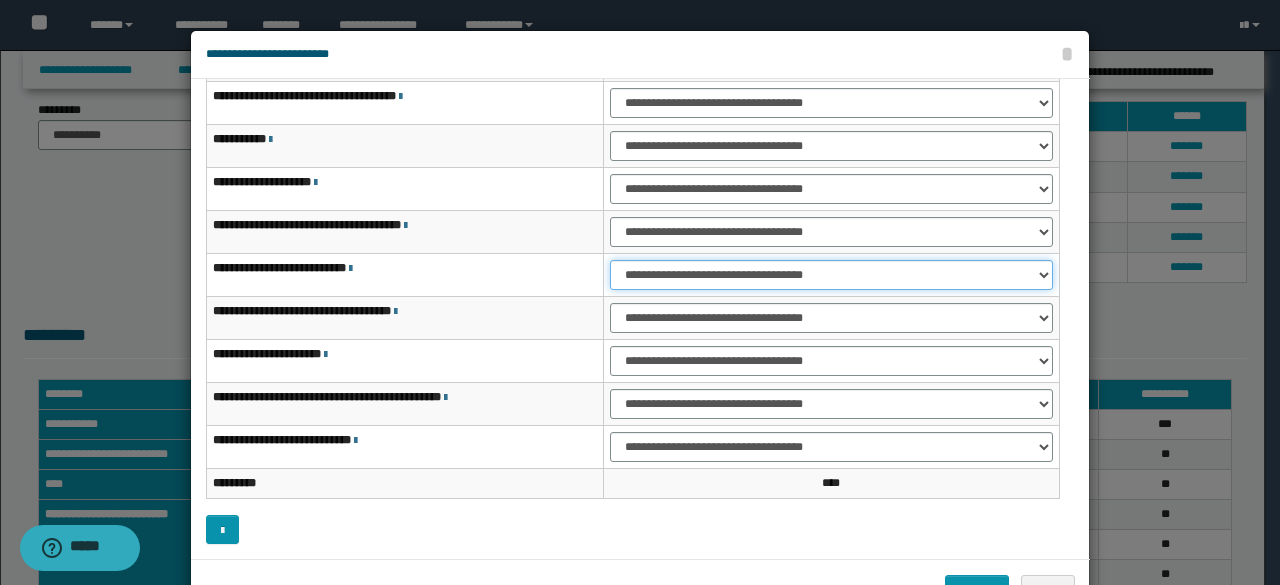 click on "**********" at bounding box center [831, 275] 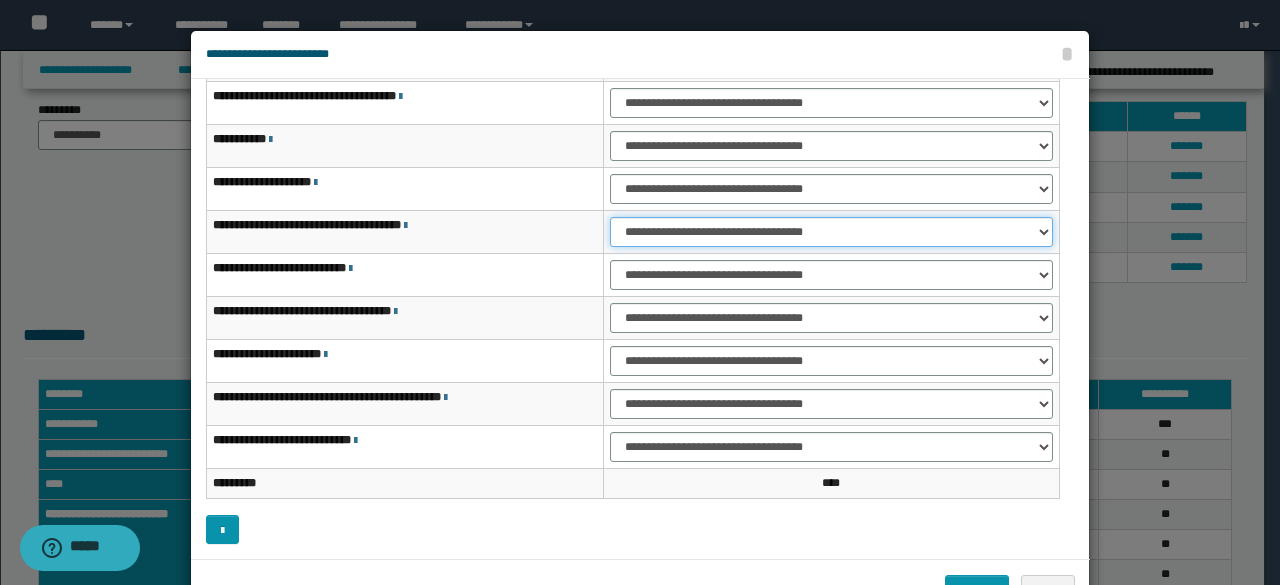 click on "**********" at bounding box center [831, 232] 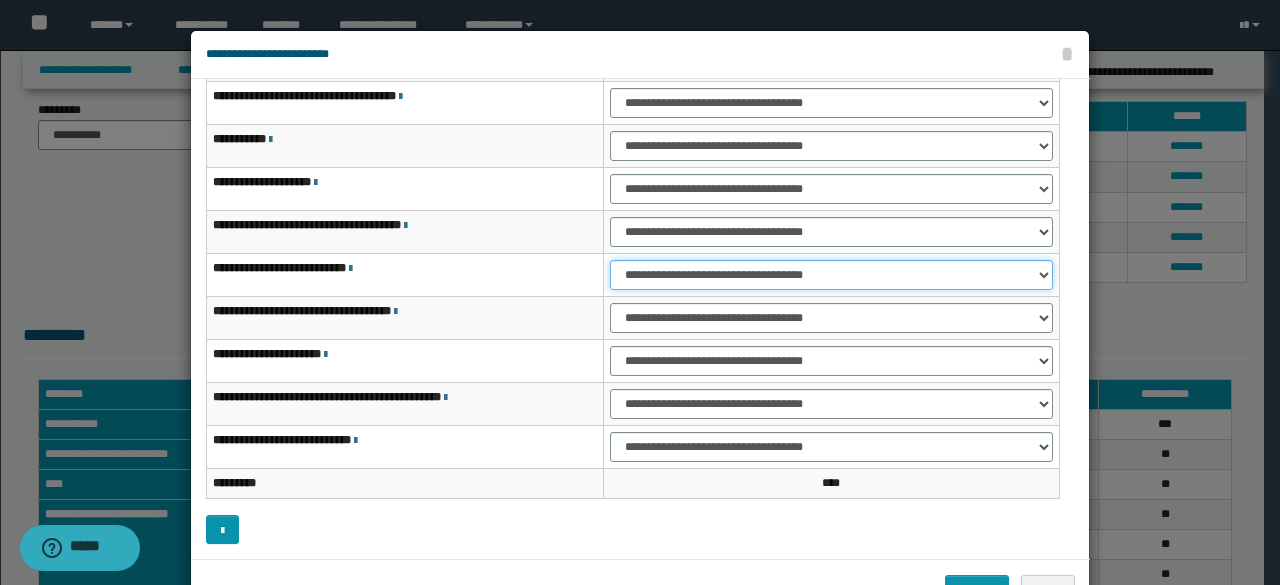 click on "**********" at bounding box center [831, 275] 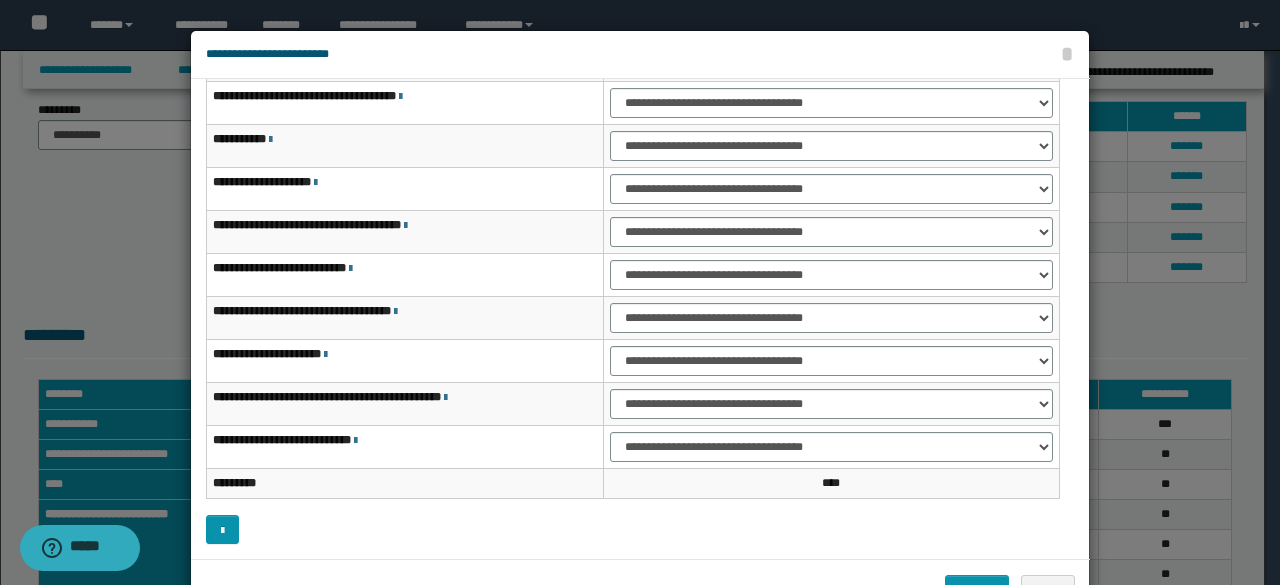 click on "**********" at bounding box center (831, 189) 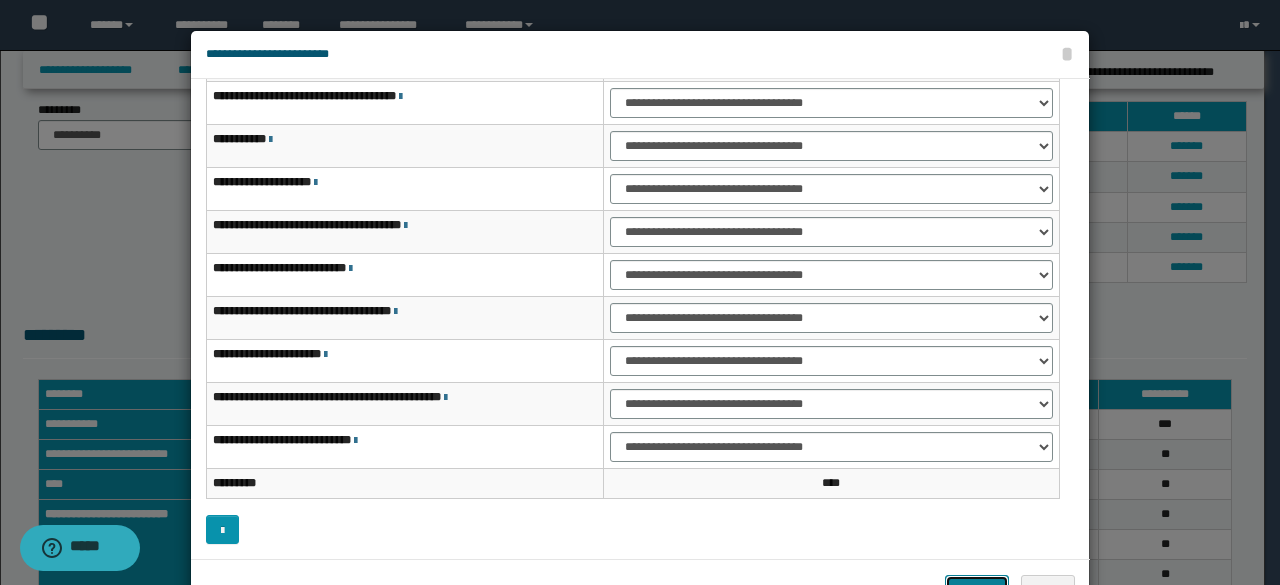 click on "*******" at bounding box center [977, 589] 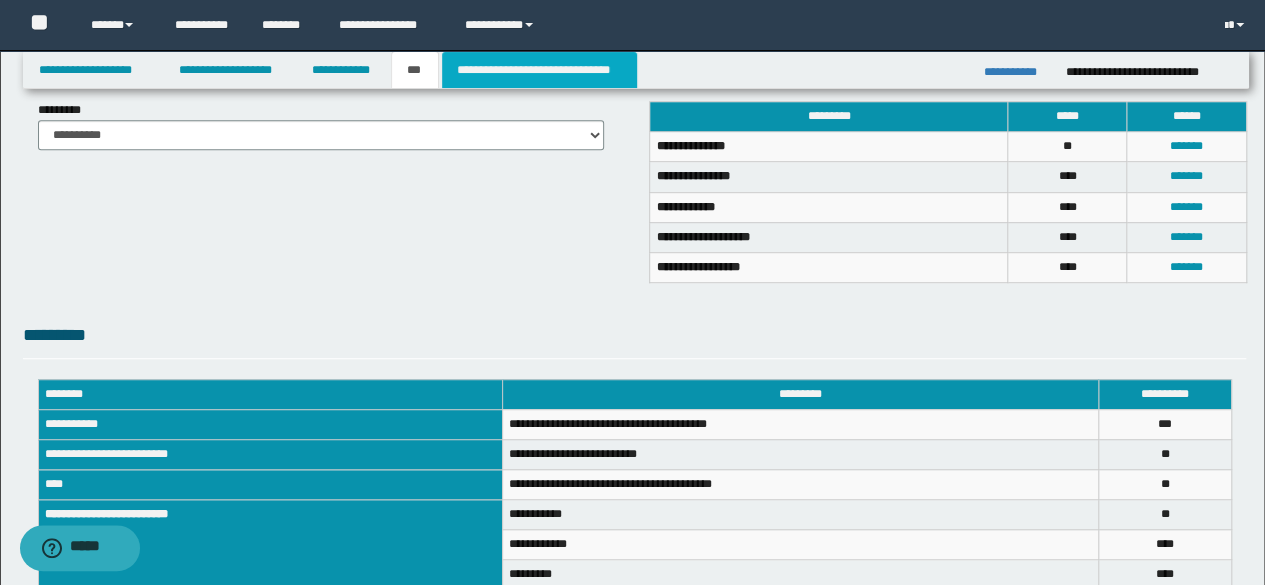 click on "**********" at bounding box center (539, 70) 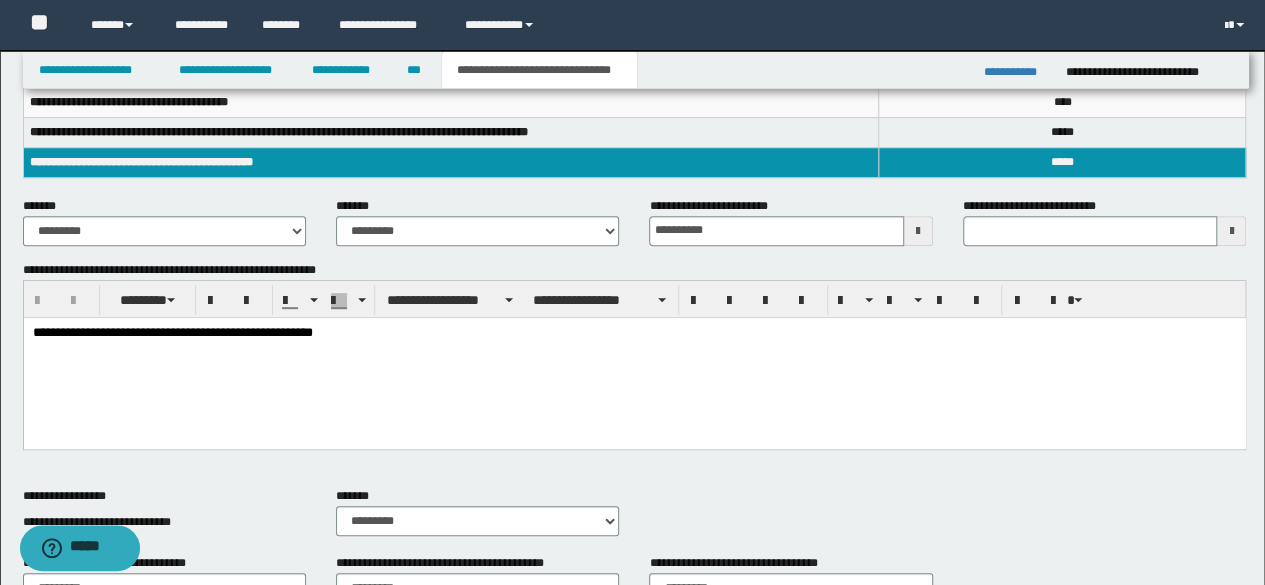 scroll, scrollTop: 272, scrollLeft: 0, axis: vertical 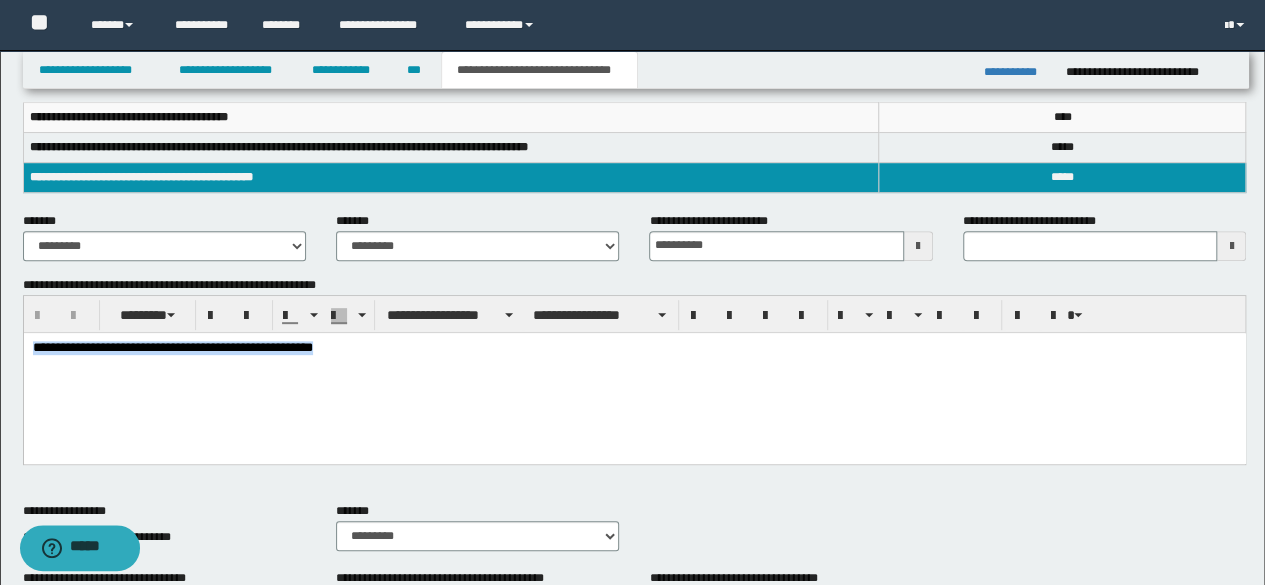 drag, startPoint x: 356, startPoint y: 356, endPoint x: 0, endPoint y: 347, distance: 356.11374 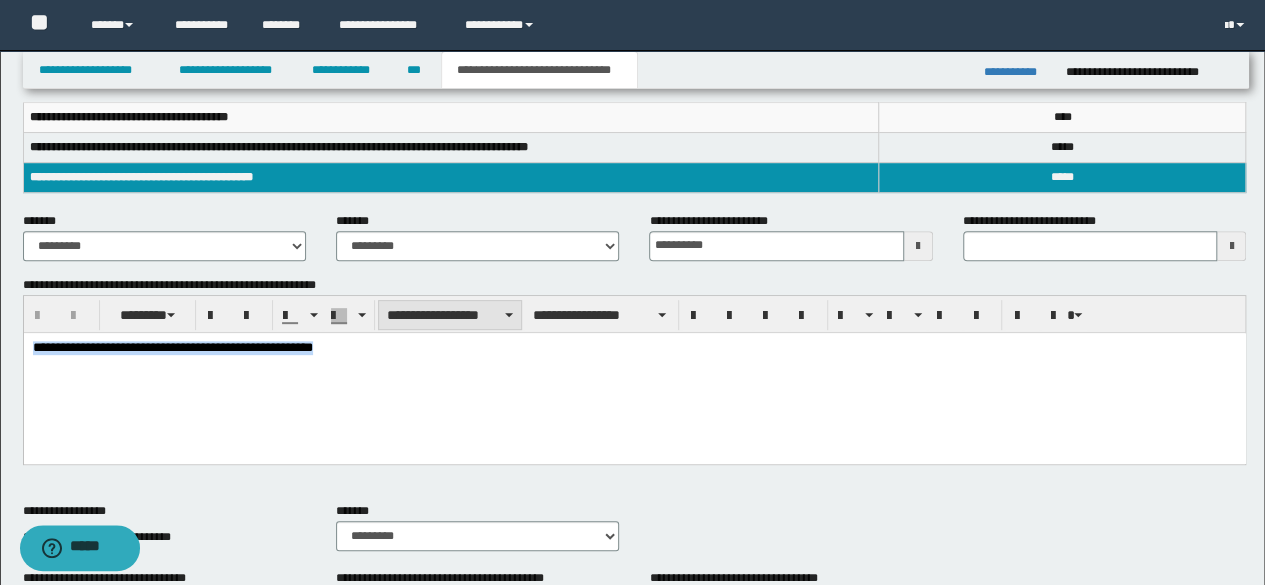 click on "**********" at bounding box center (450, 315) 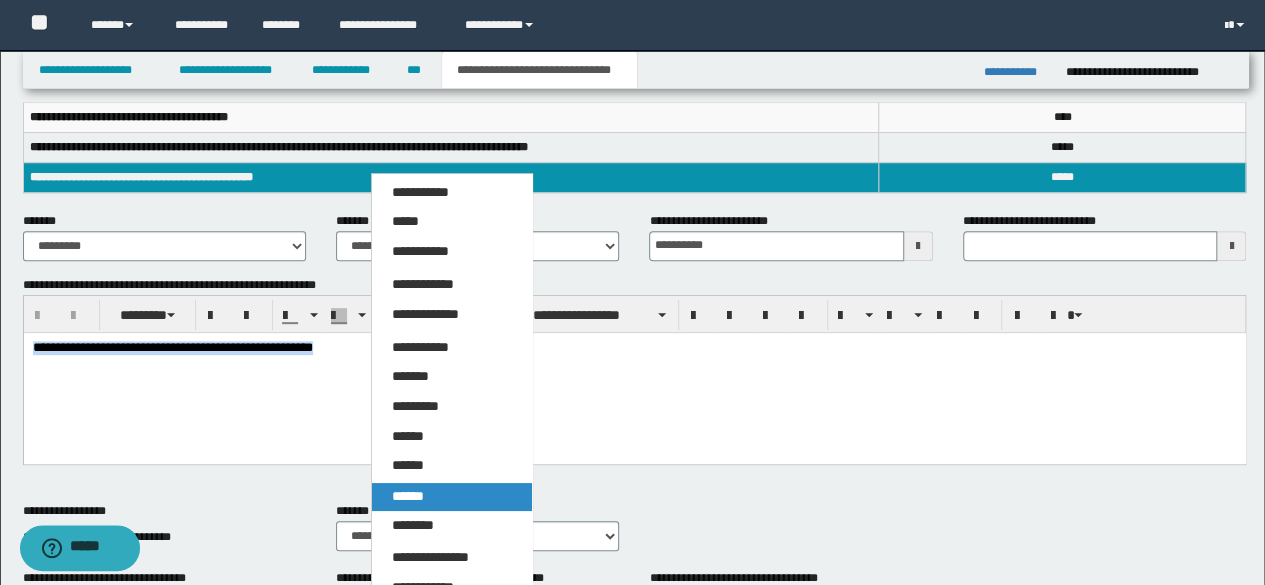 click on "******" at bounding box center [408, 496] 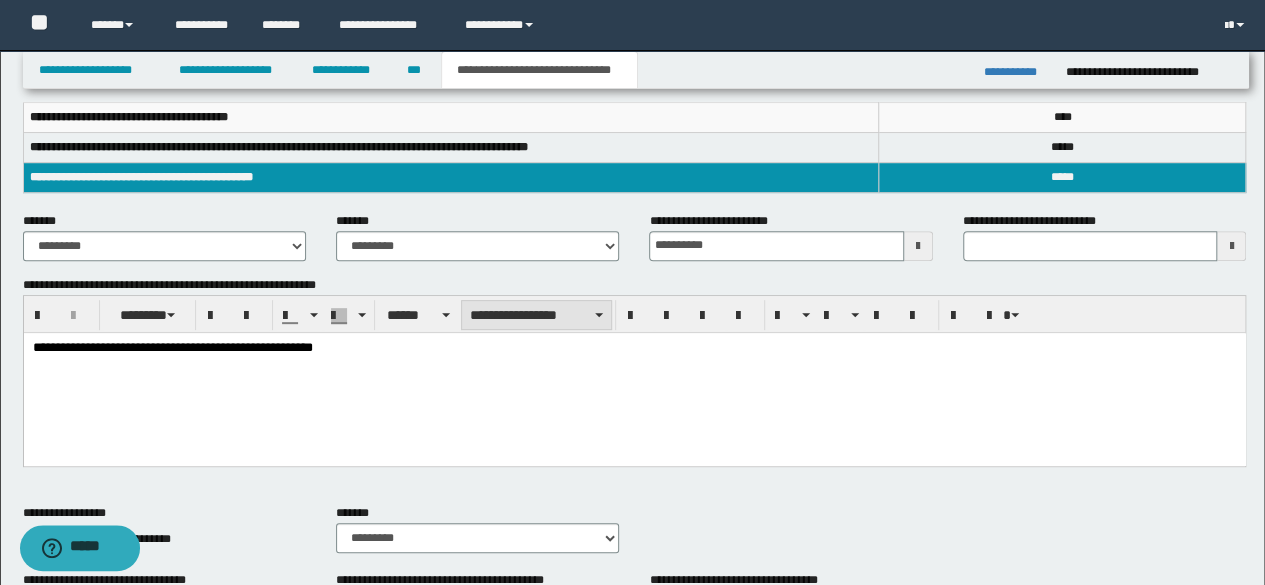click on "**********" at bounding box center (536, 315) 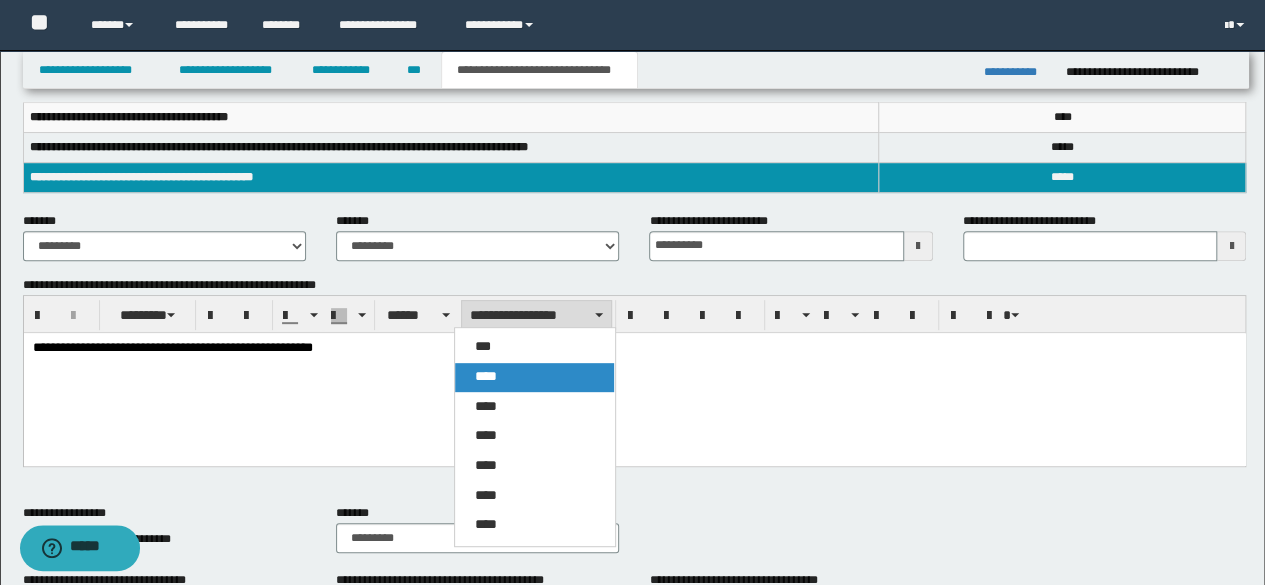 click on "****" at bounding box center [534, 377] 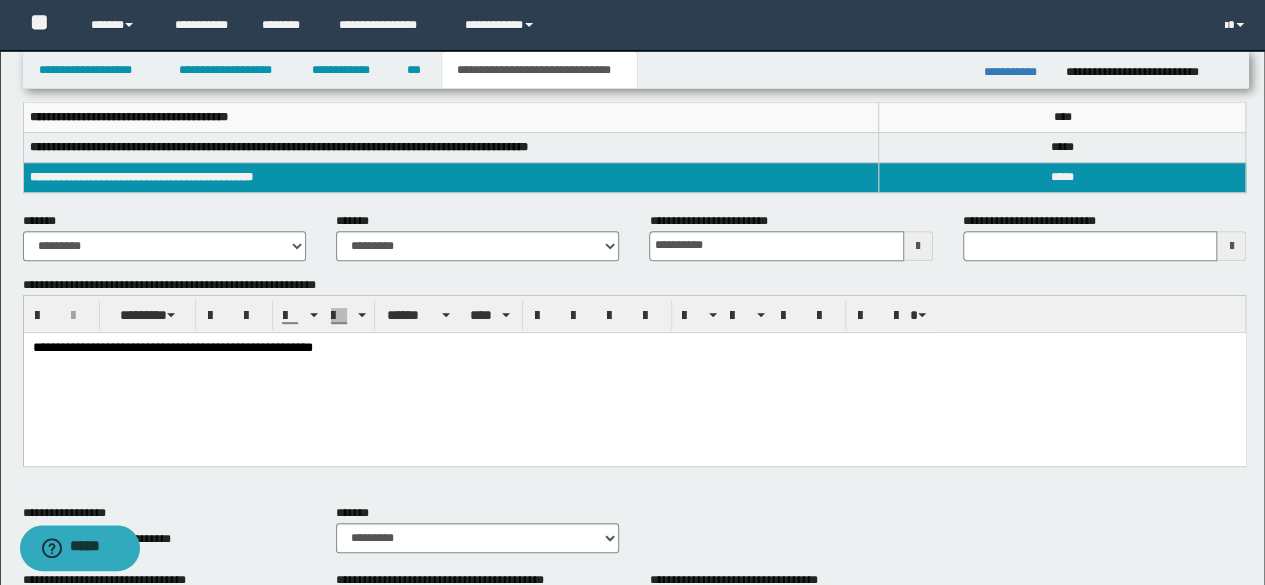 click on "**********" at bounding box center (172, 346) 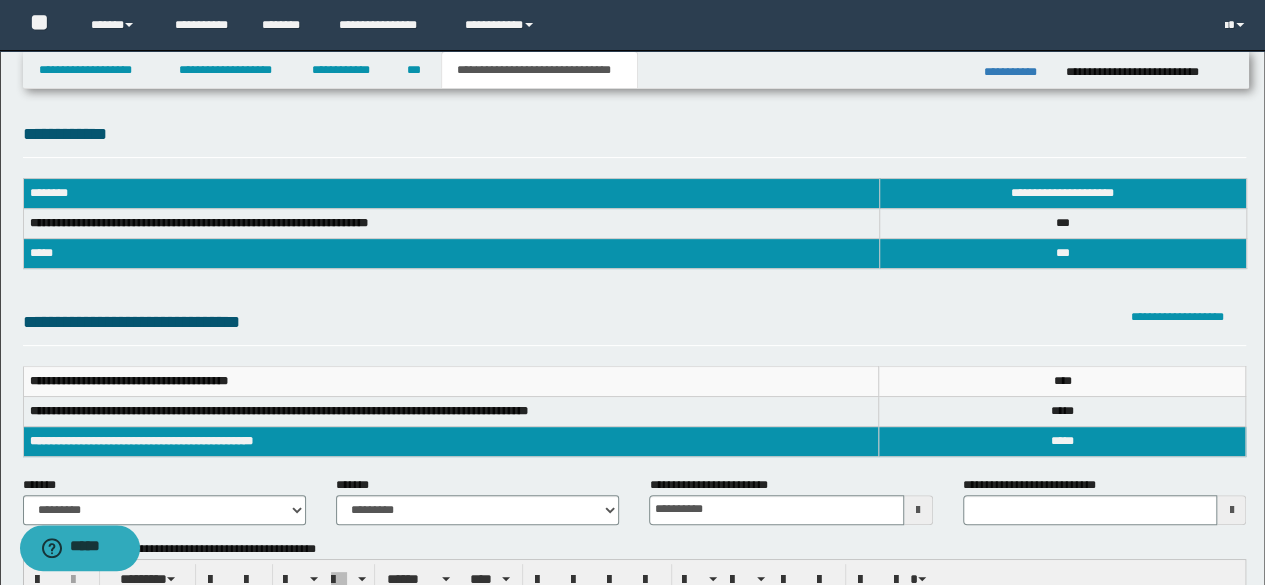 scroll, scrollTop: 0, scrollLeft: 0, axis: both 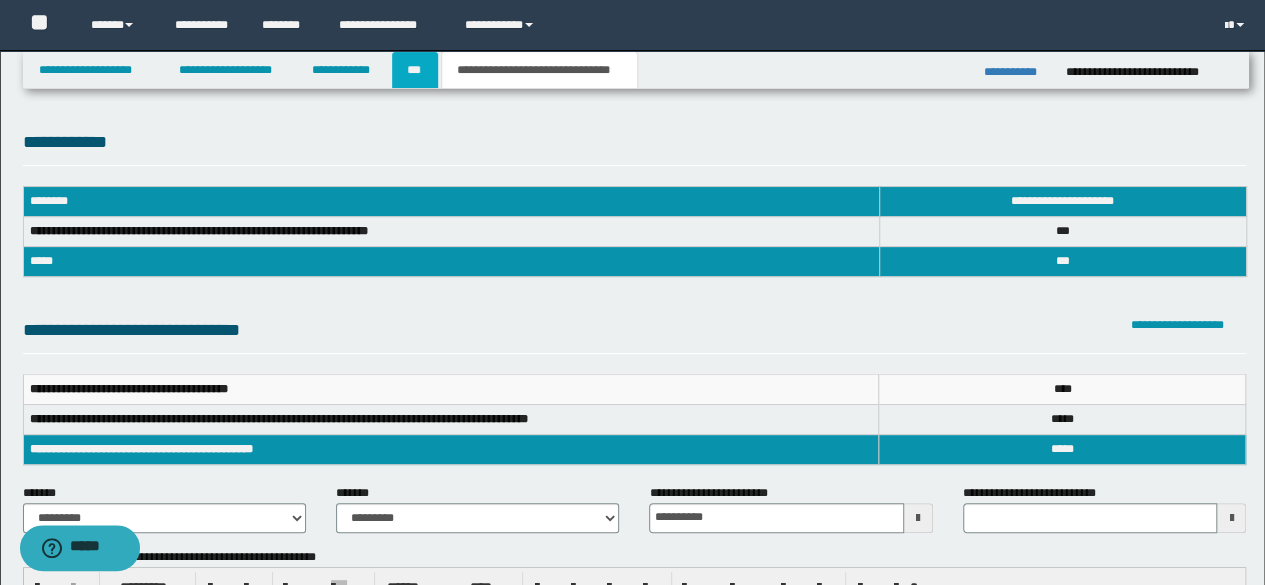 click on "***" at bounding box center [415, 70] 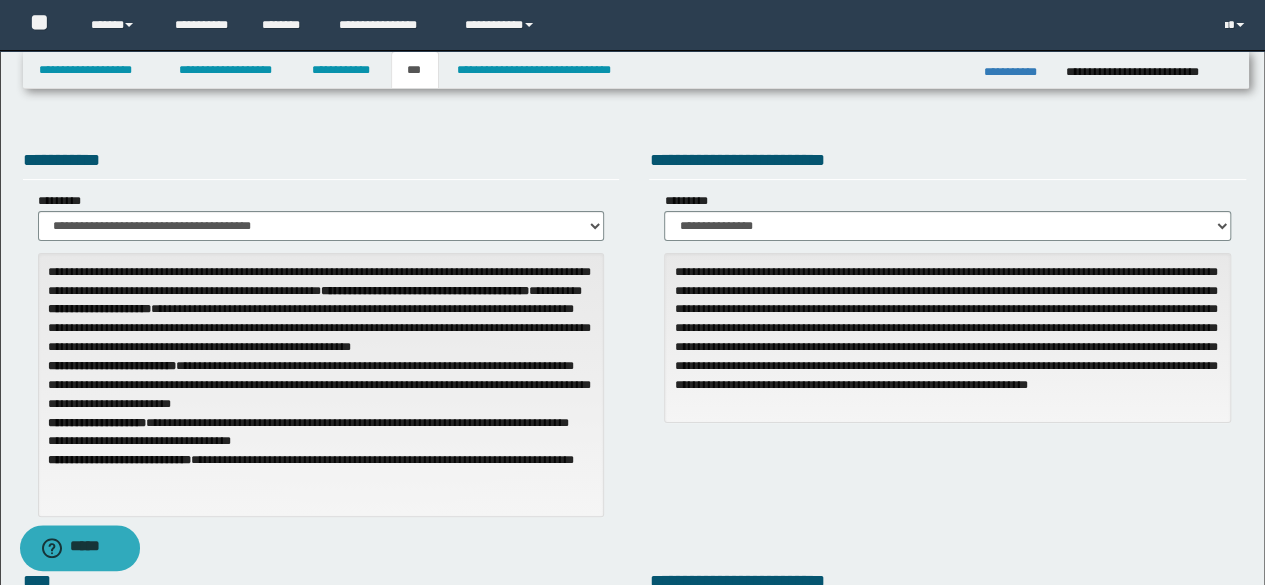 scroll, scrollTop: 512, scrollLeft: 0, axis: vertical 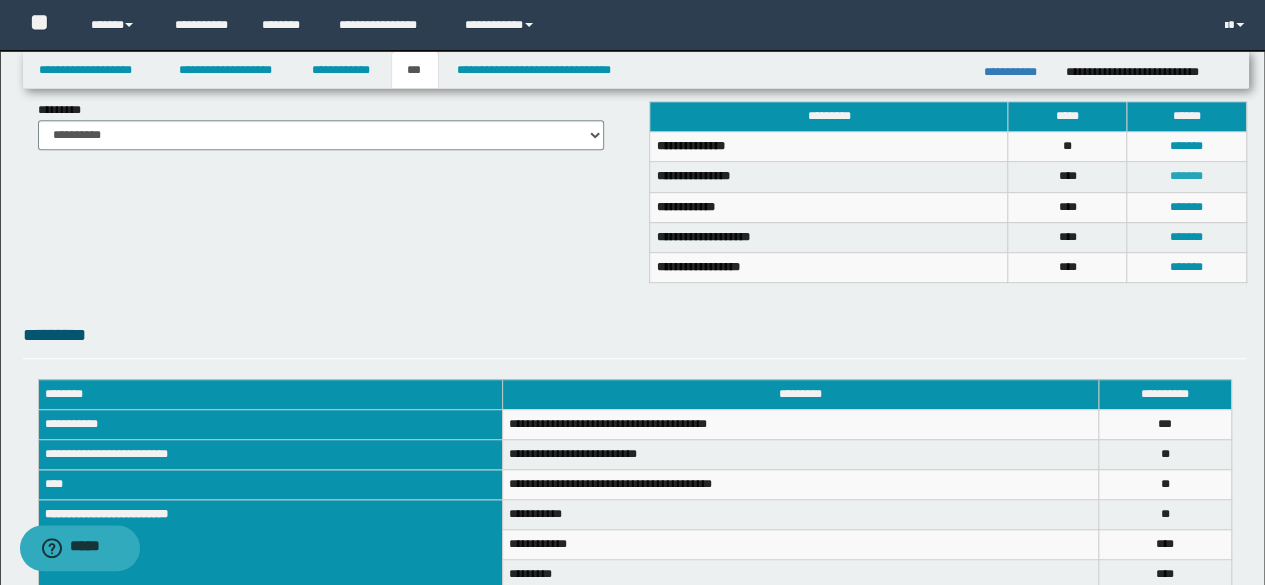 click on "*******" at bounding box center (1186, 176) 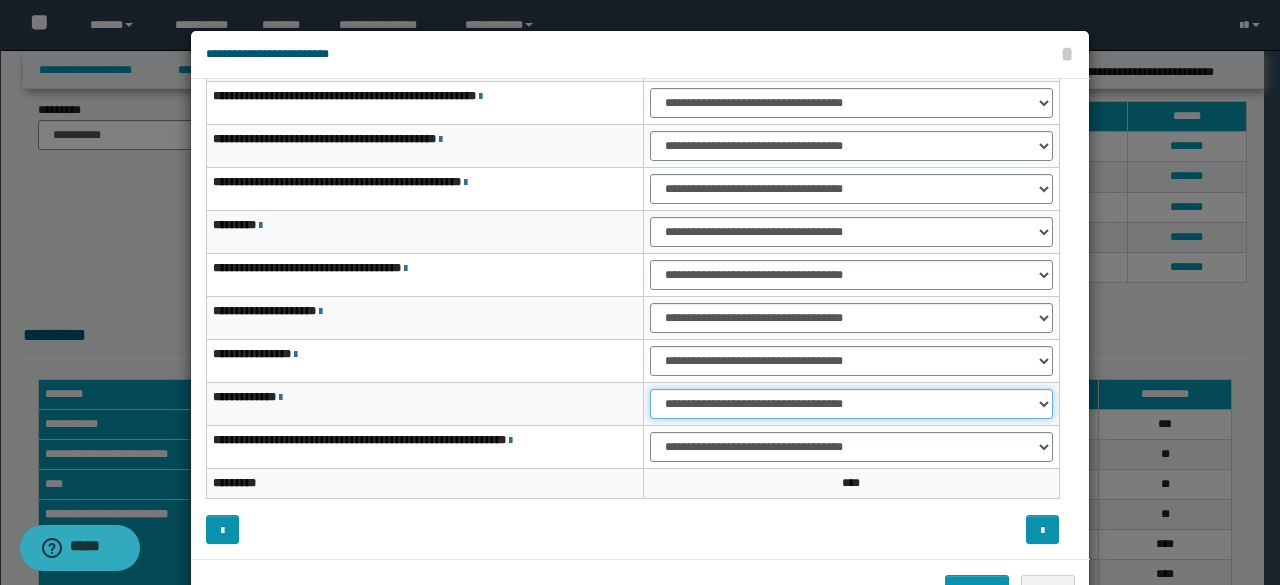 click on "**********" at bounding box center (851, 404) 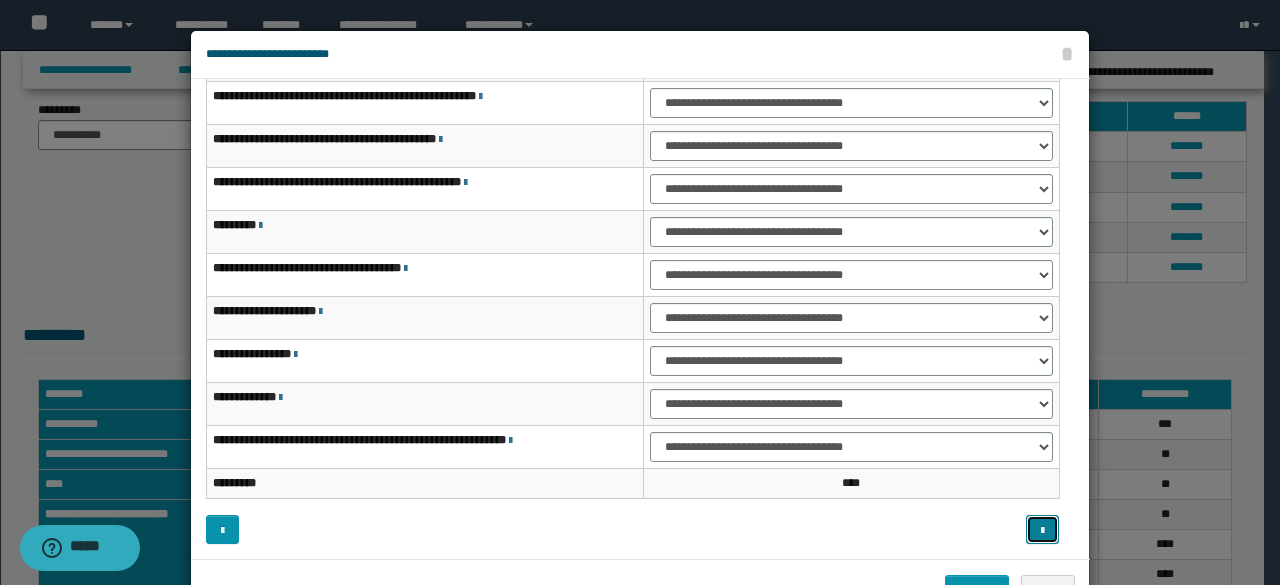 click at bounding box center [1042, 531] 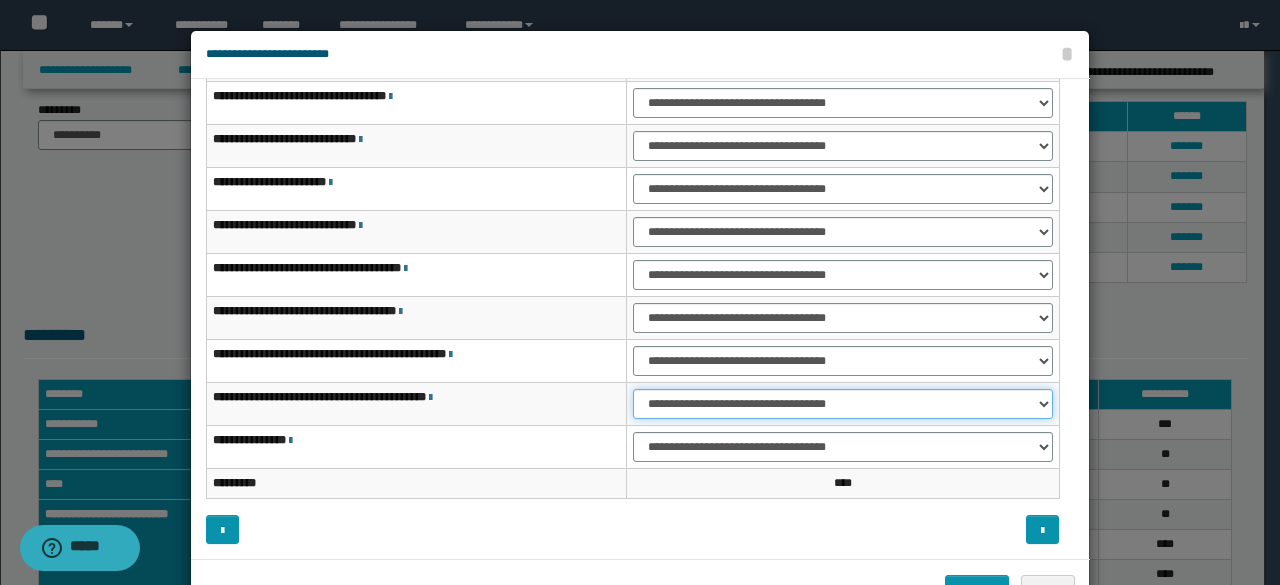 click on "**********" at bounding box center (843, 404) 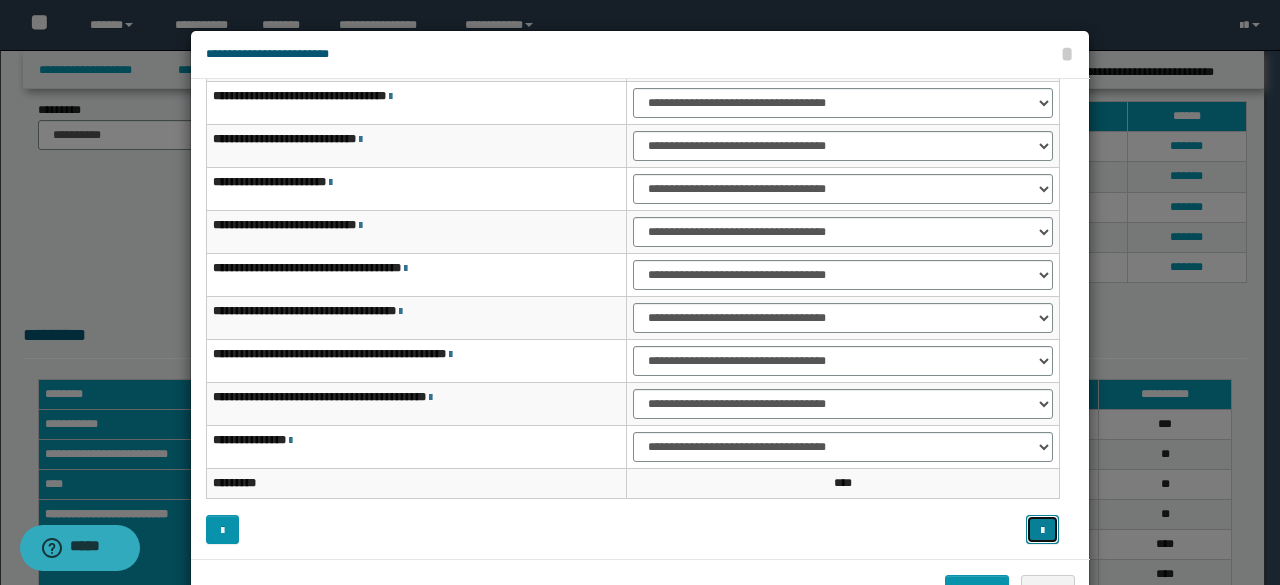 click at bounding box center (1042, 529) 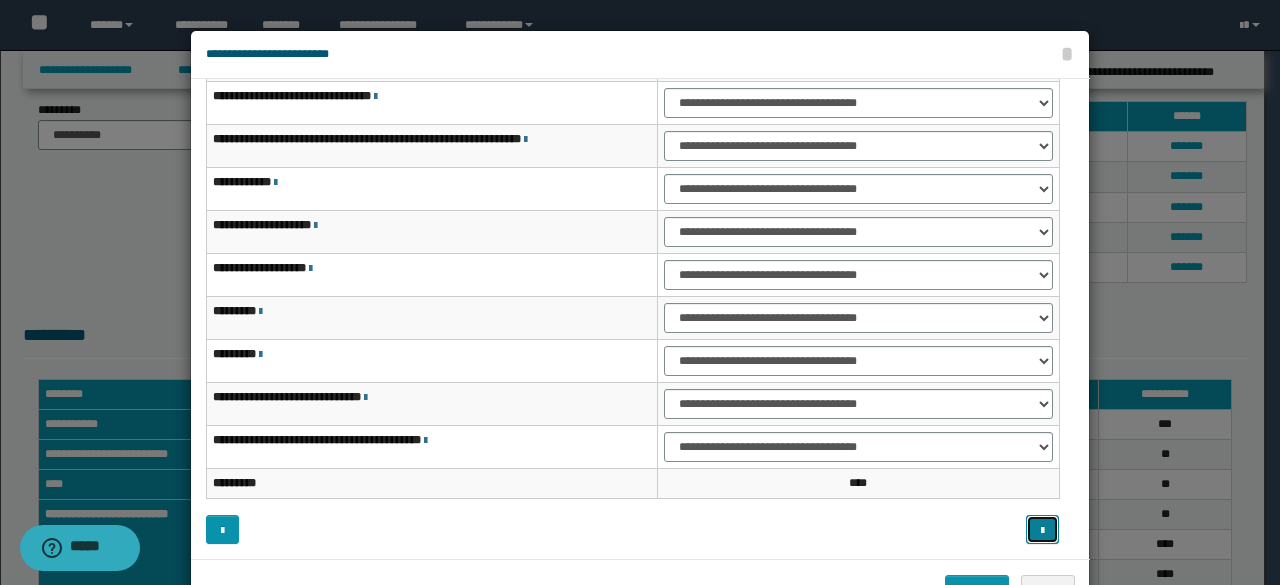 click at bounding box center (1042, 529) 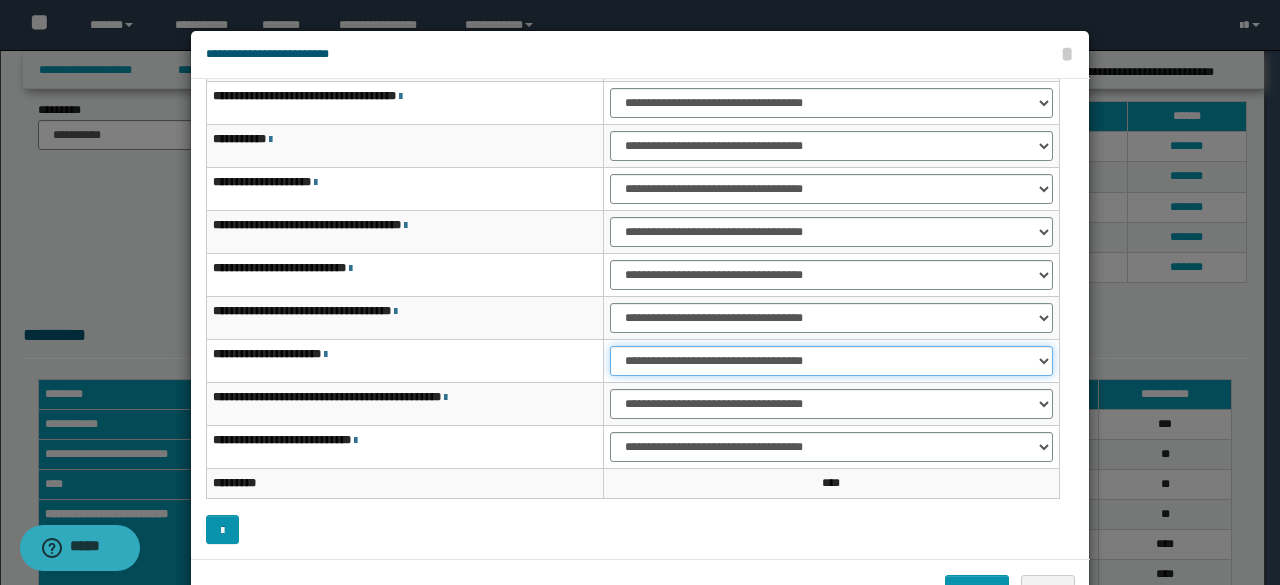 click on "**********" at bounding box center (831, 361) 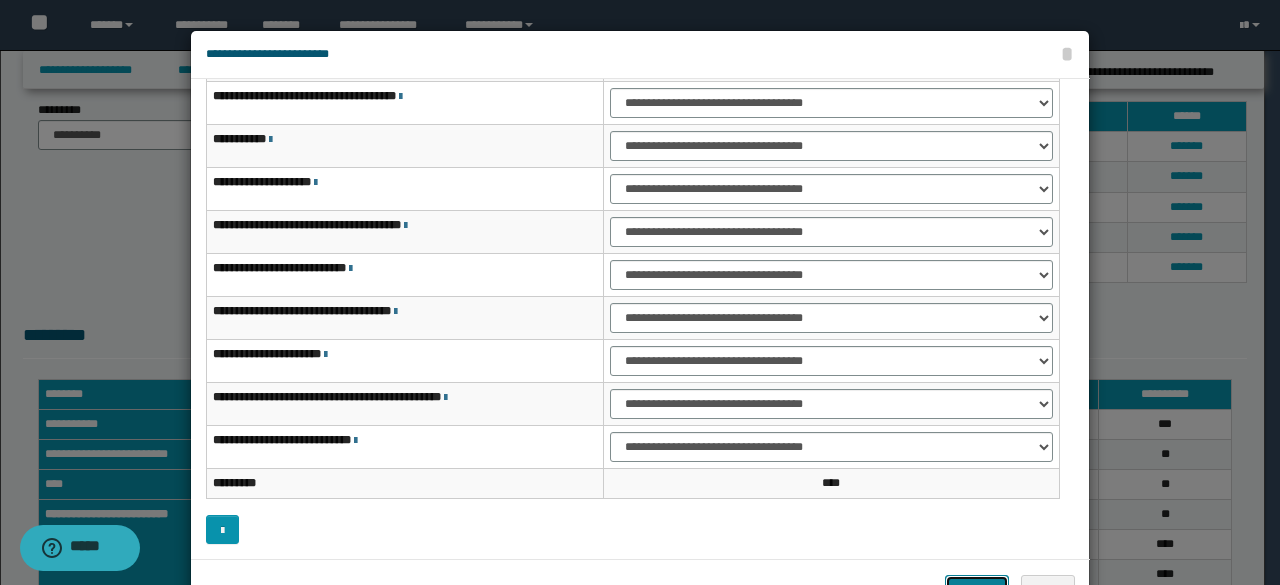 click on "*******" at bounding box center (977, 589) 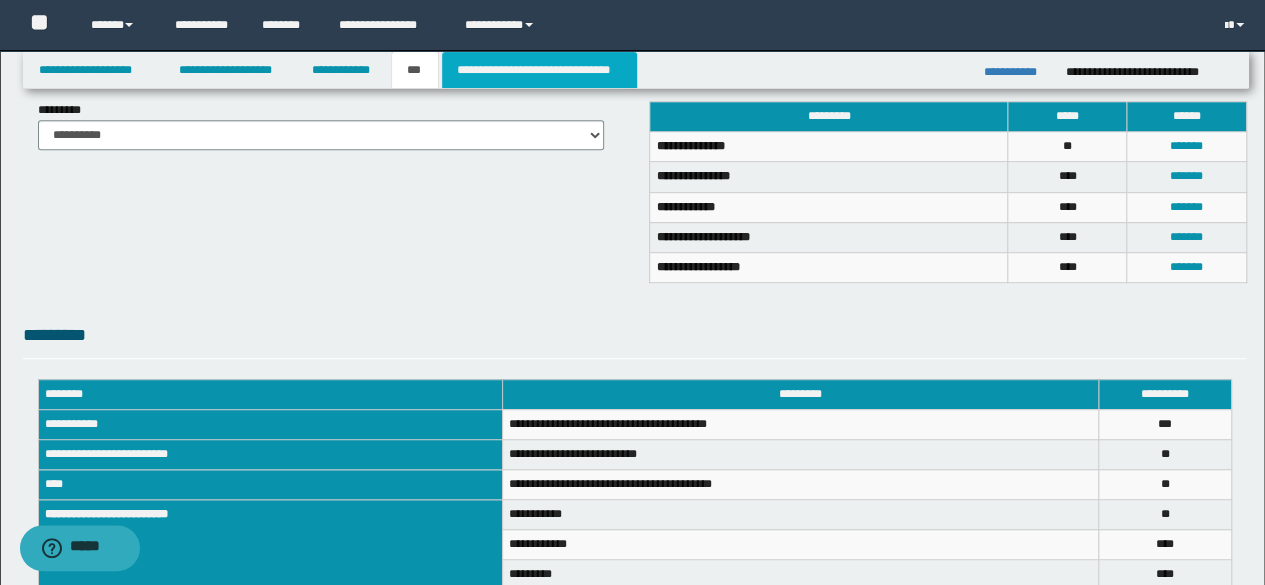 click on "**********" at bounding box center [539, 70] 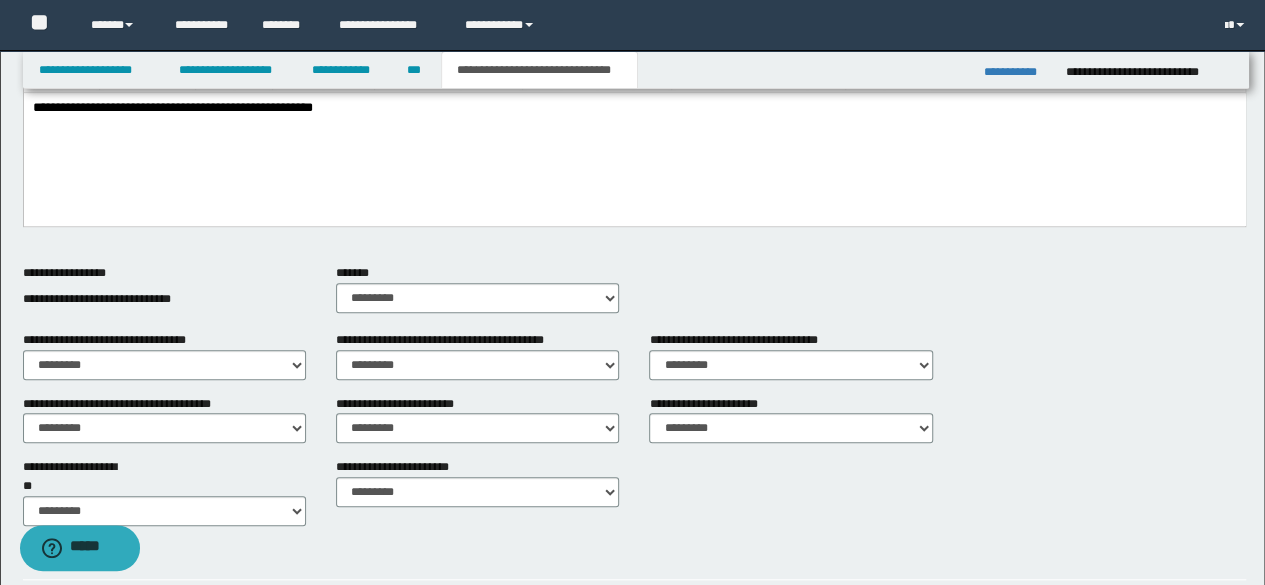scroll, scrollTop: 0, scrollLeft: 0, axis: both 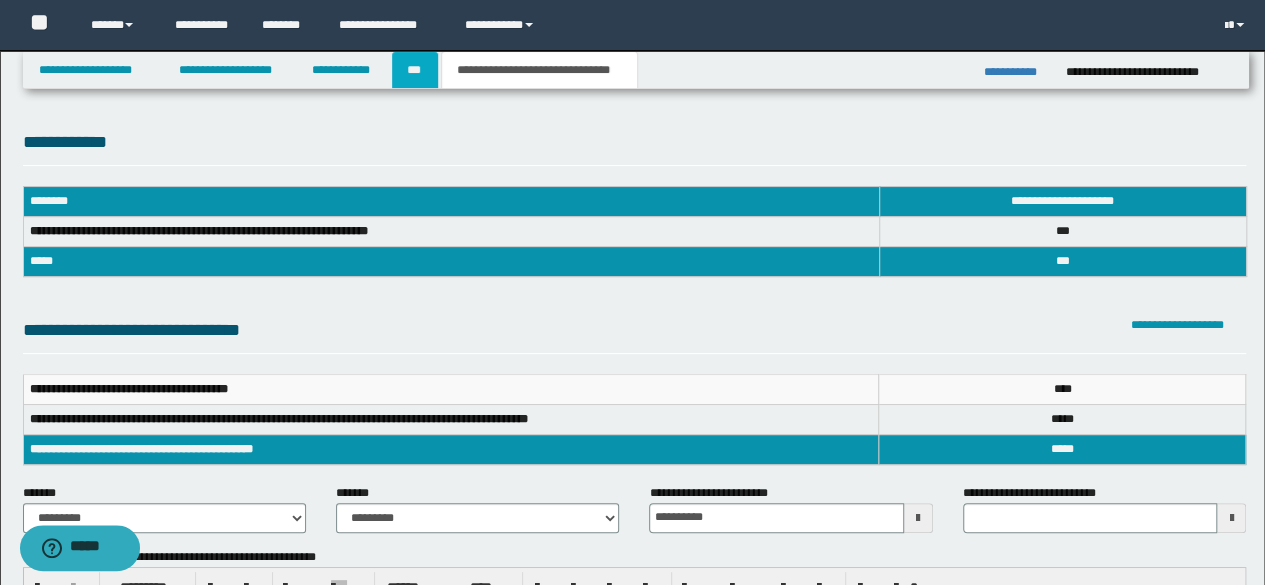 click on "***" at bounding box center [415, 70] 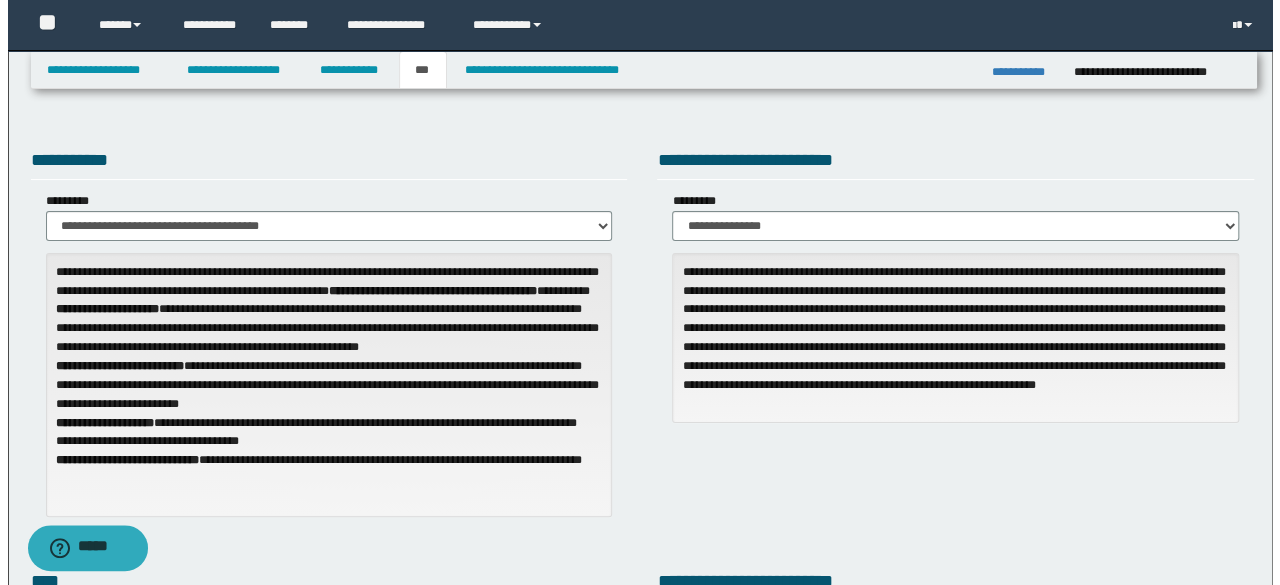 scroll, scrollTop: 512, scrollLeft: 0, axis: vertical 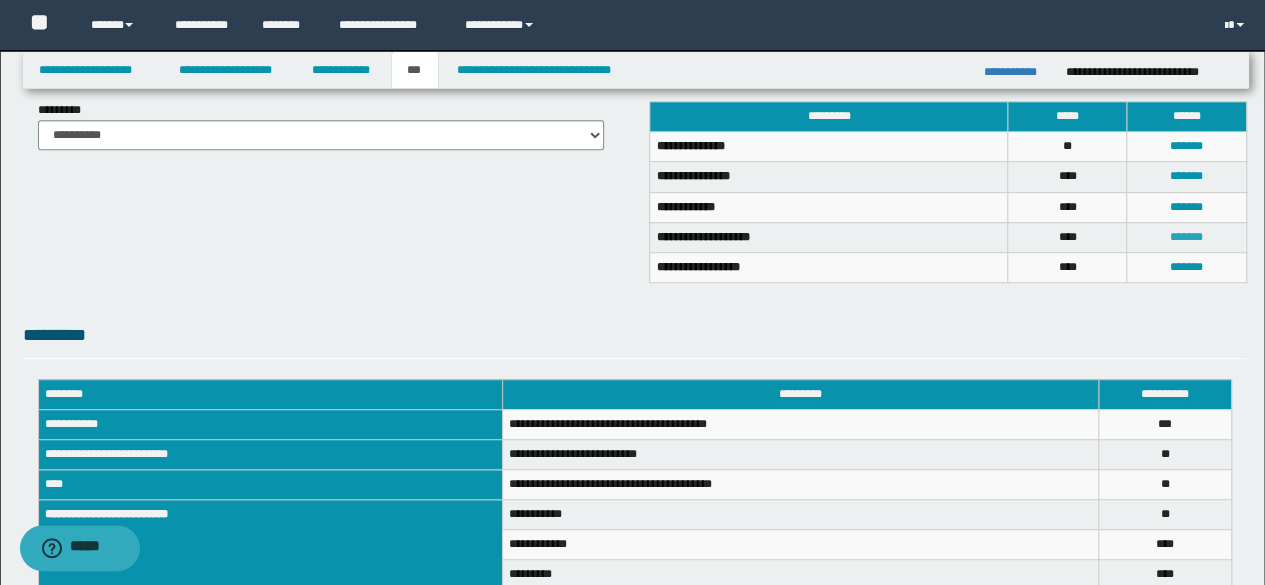 click on "*******" at bounding box center (1186, 237) 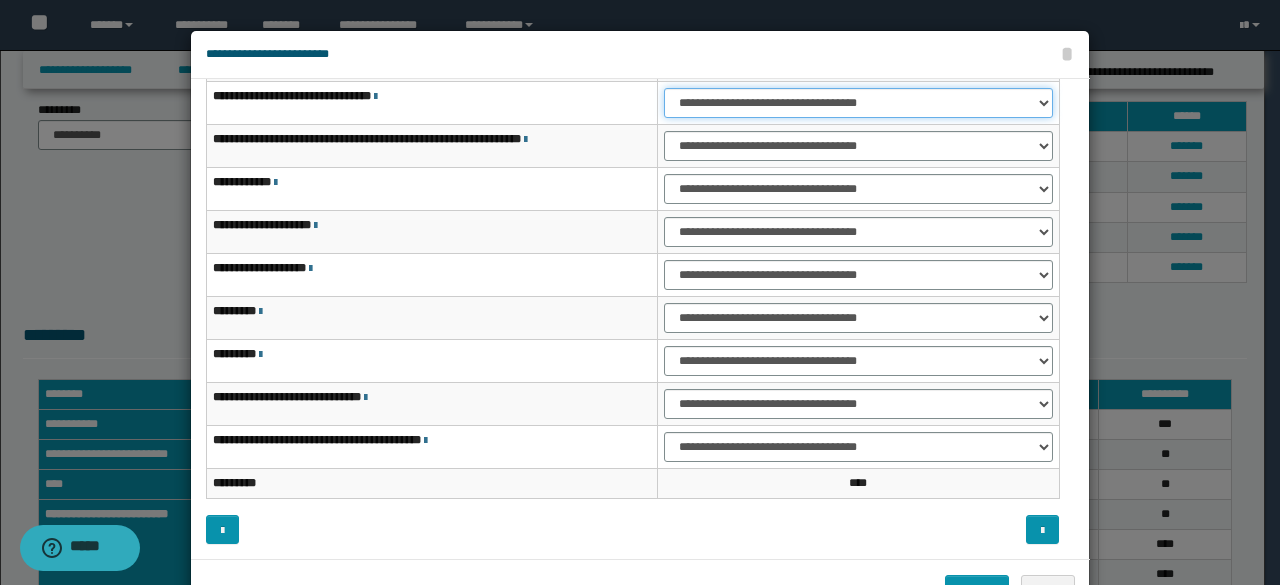 click on "**********" at bounding box center [858, 103] 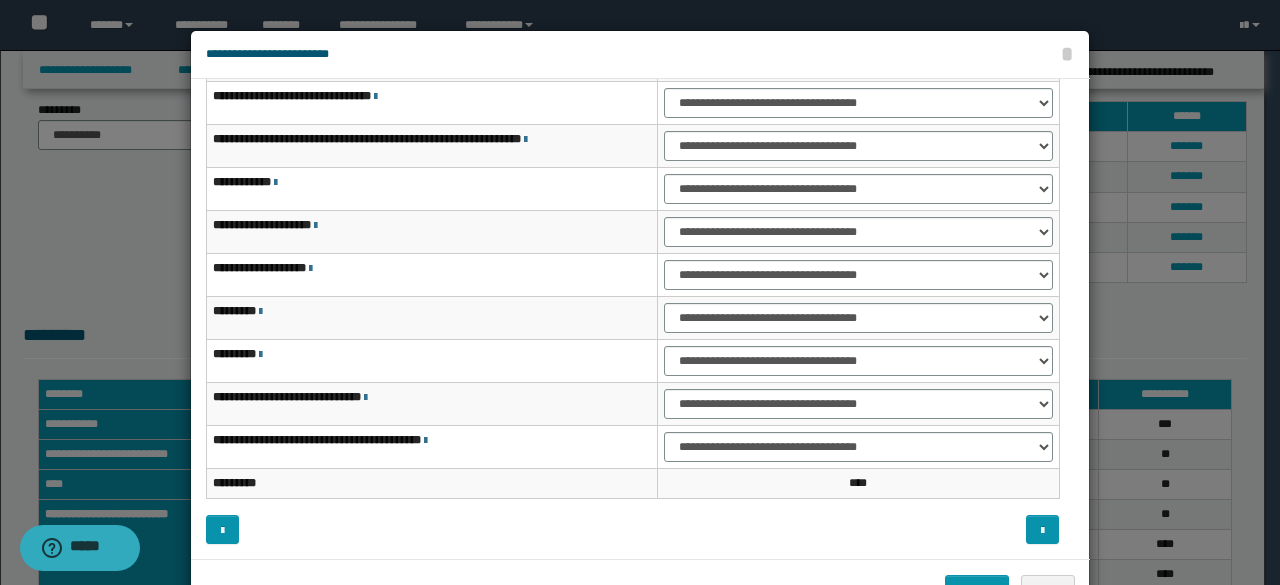 click on "**********" at bounding box center [632, 246] 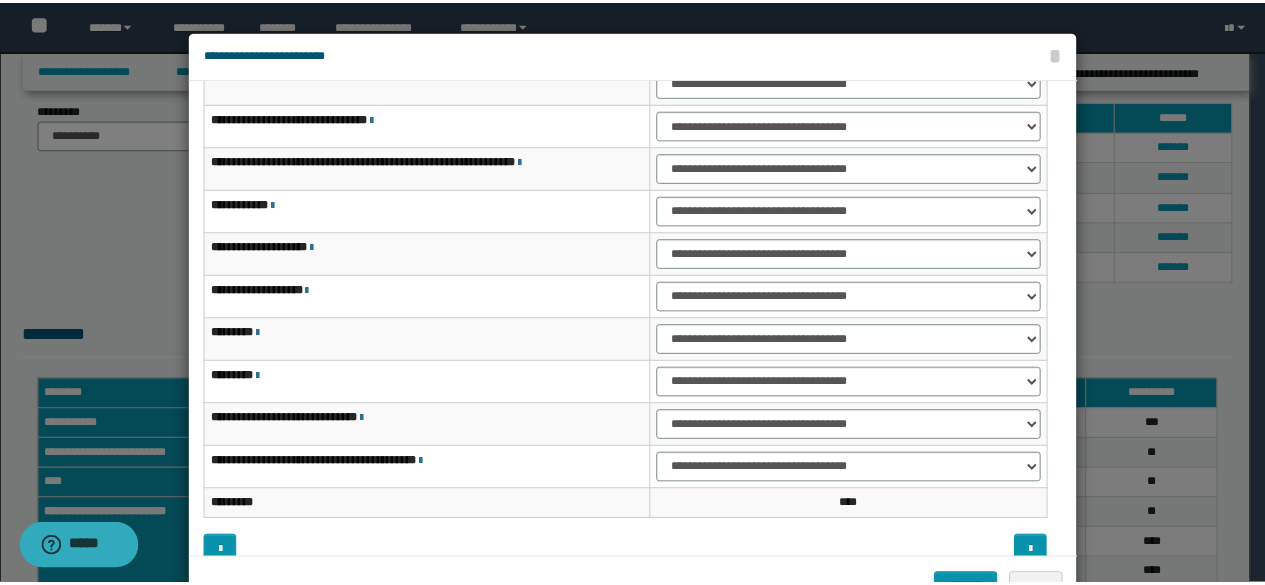 scroll, scrollTop: 76, scrollLeft: 0, axis: vertical 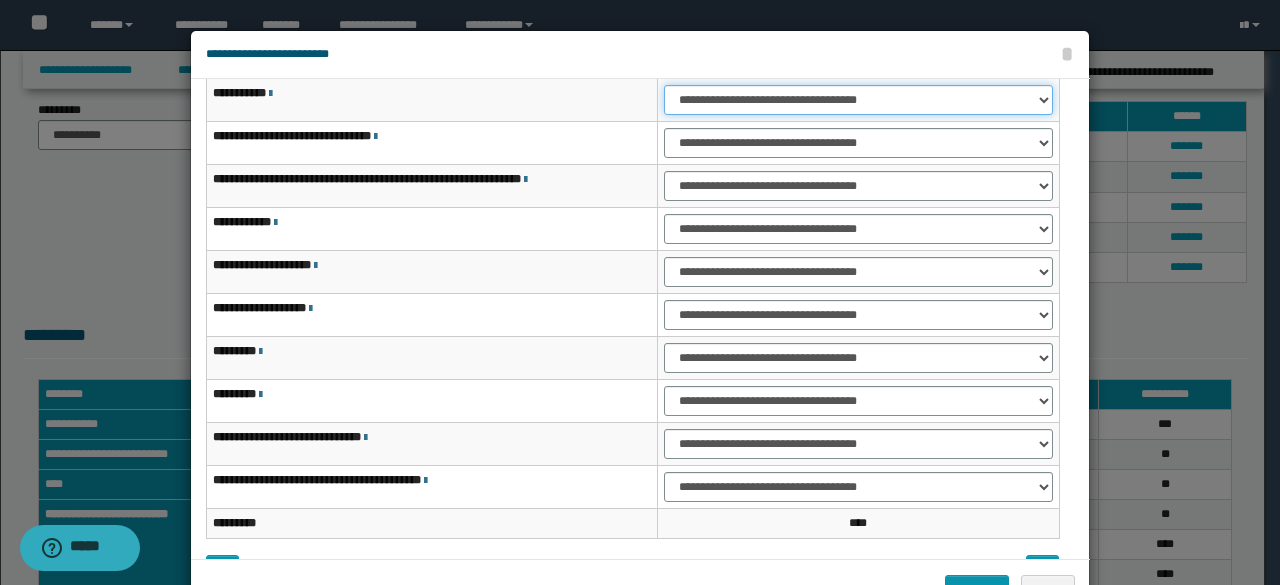 click on "**********" at bounding box center (858, 100) 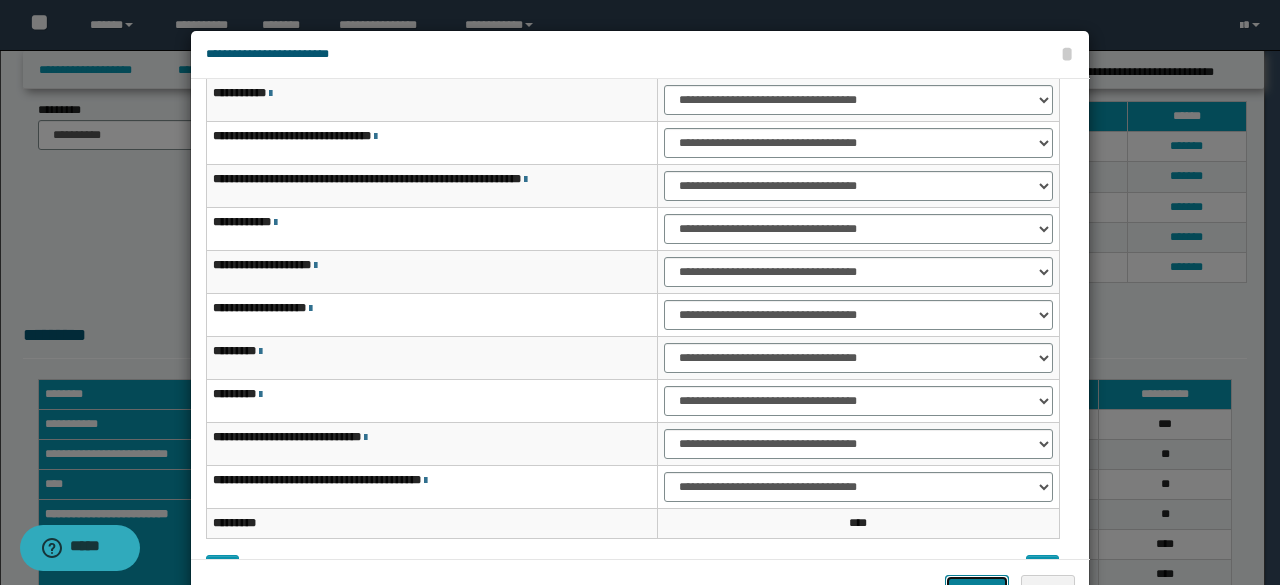 click on "*******" at bounding box center [977, 589] 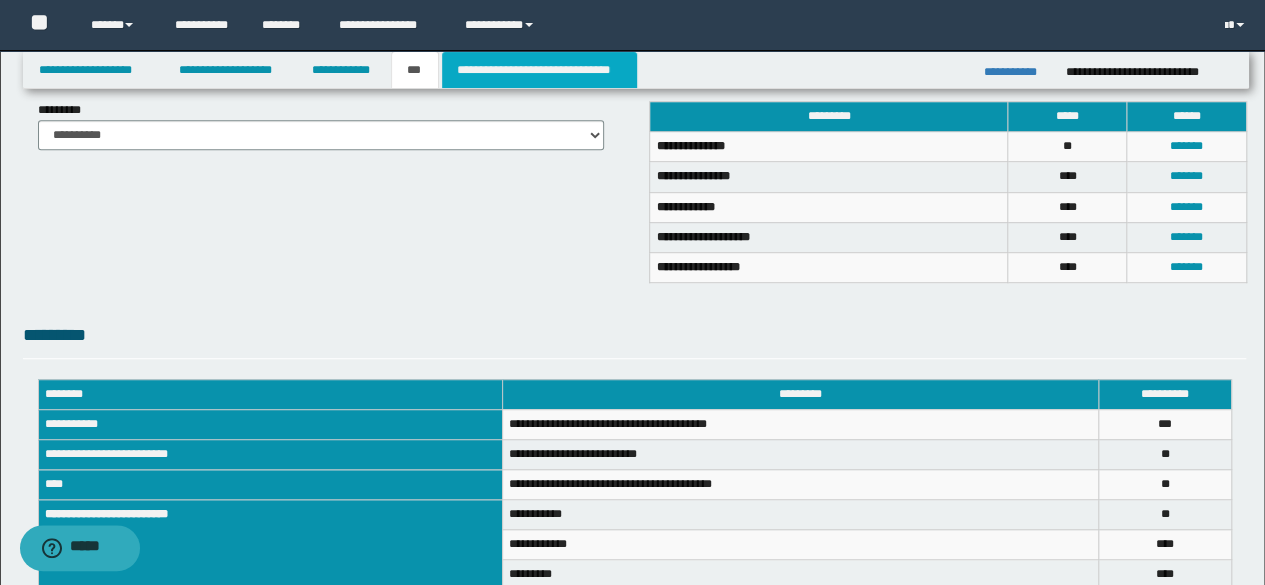 click on "**********" at bounding box center [539, 70] 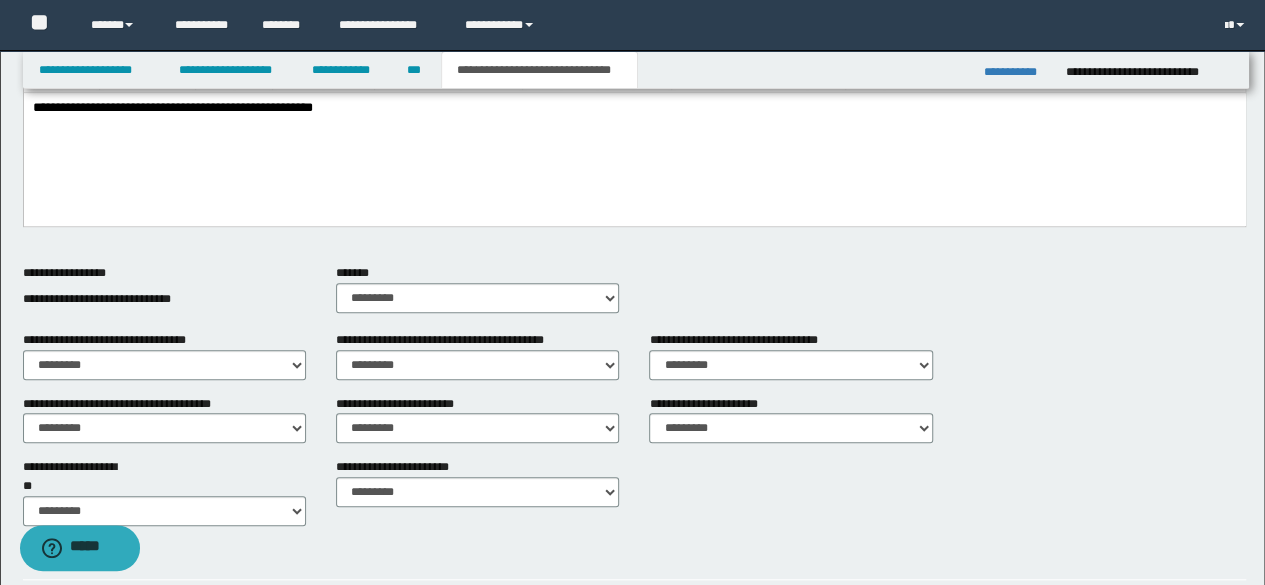scroll, scrollTop: 0, scrollLeft: 0, axis: both 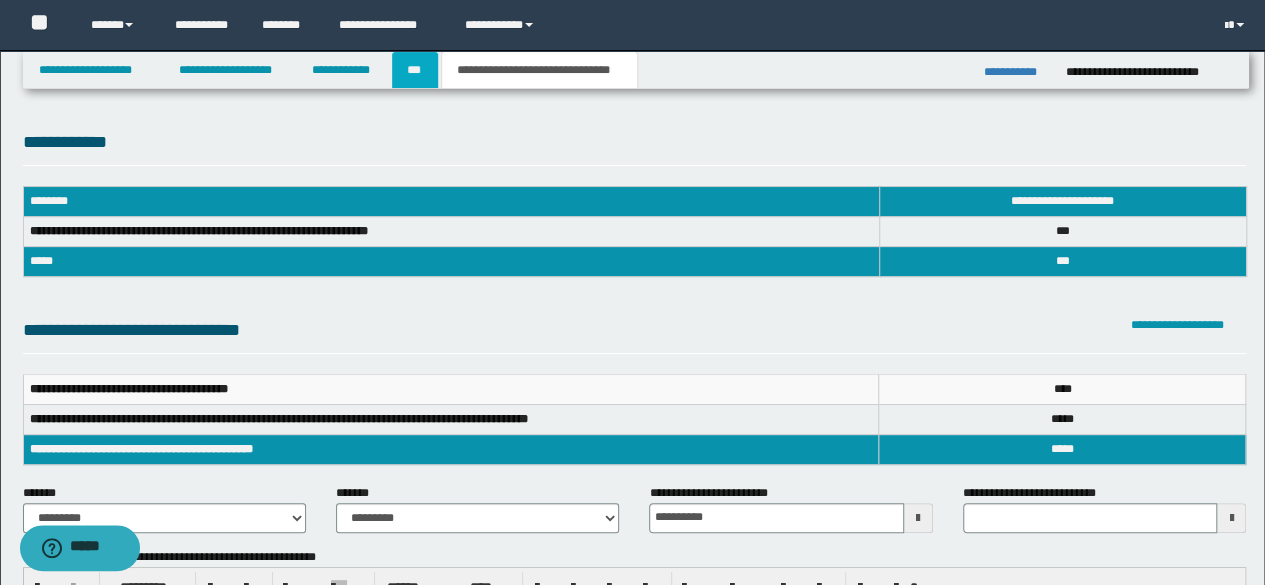 click on "***" at bounding box center (415, 70) 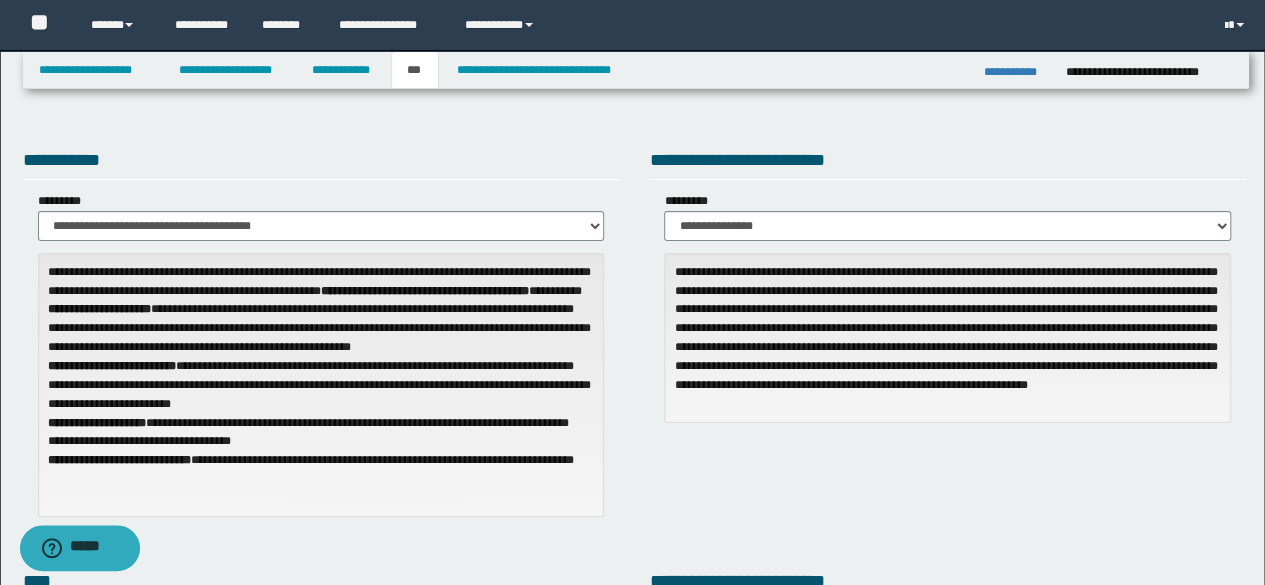 scroll, scrollTop: 512, scrollLeft: 0, axis: vertical 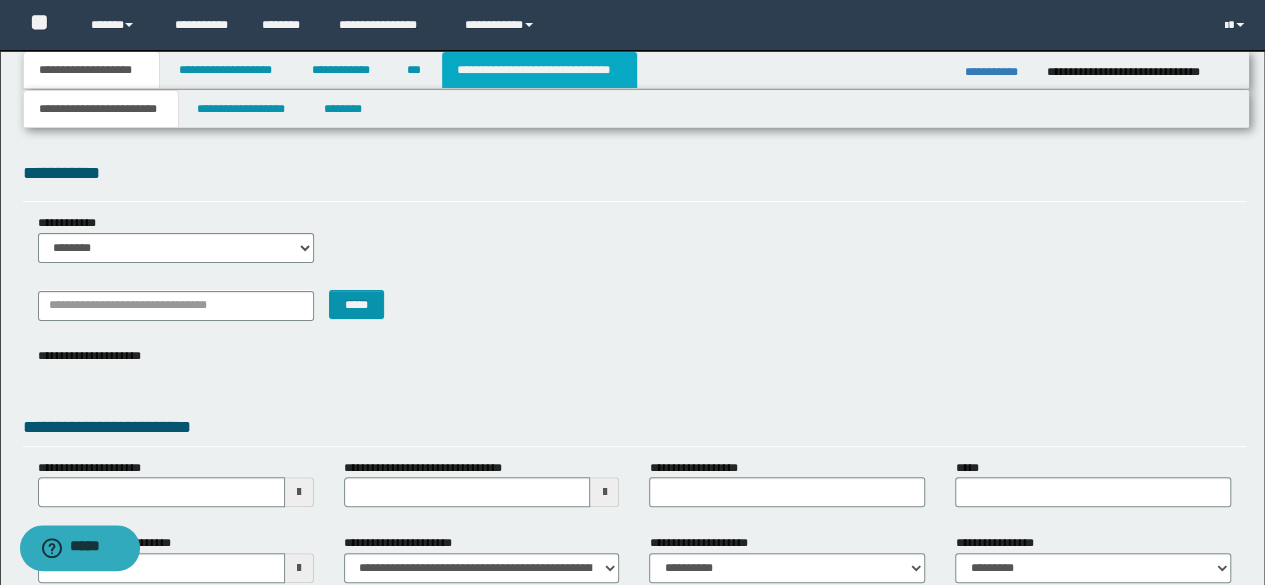 click on "**********" at bounding box center [539, 70] 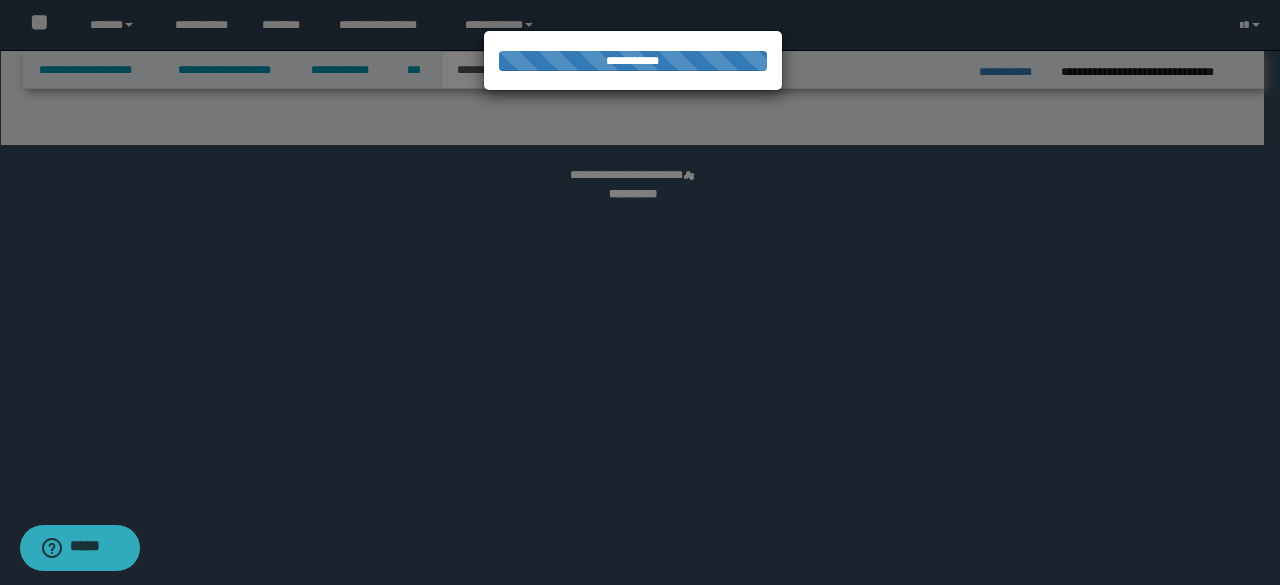 select on "*" 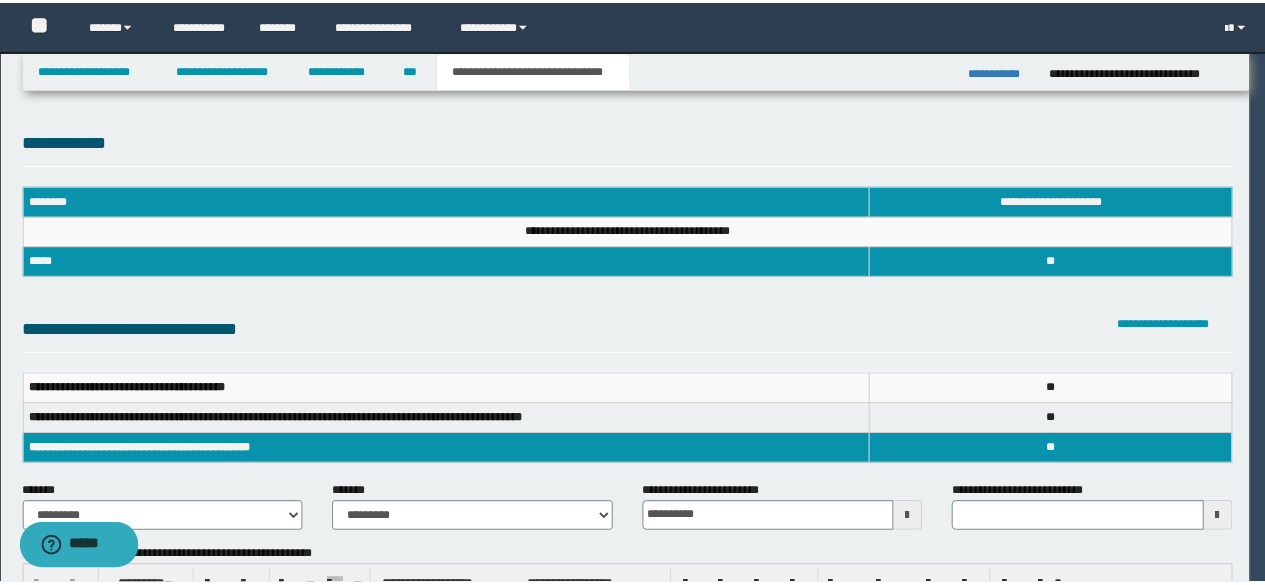 scroll, scrollTop: 0, scrollLeft: 0, axis: both 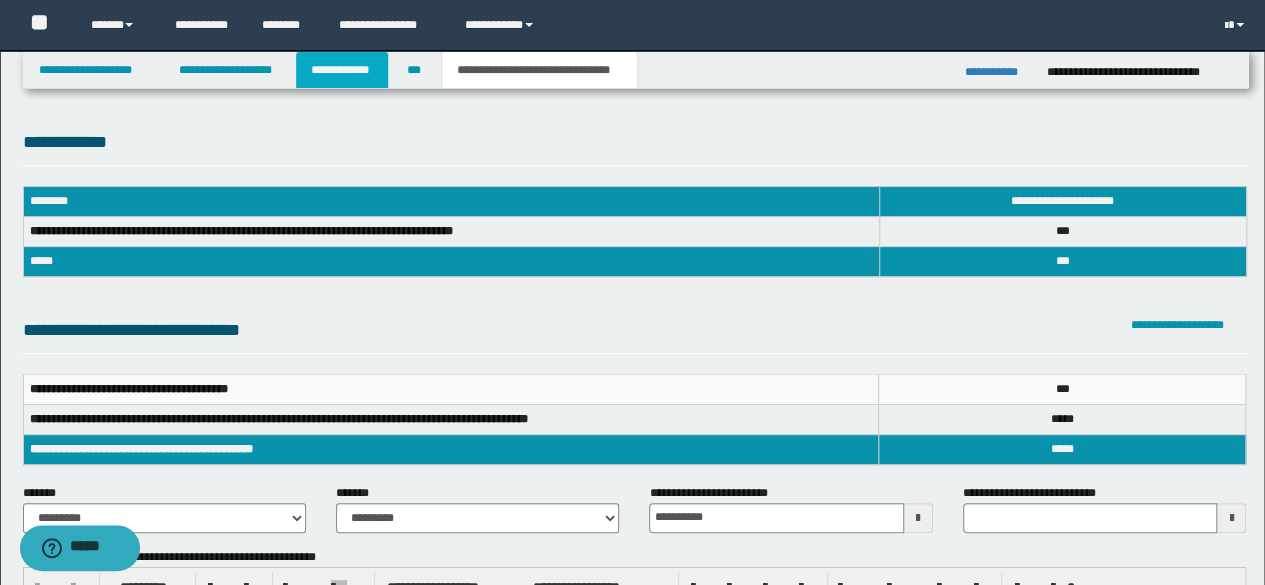 click on "**********" at bounding box center (342, 70) 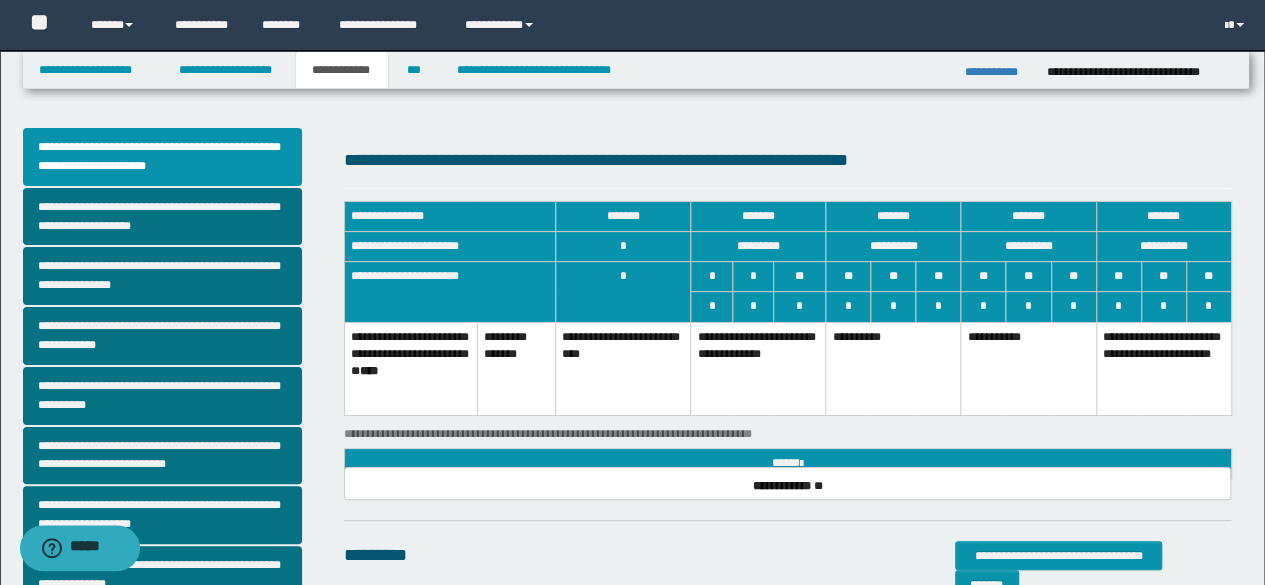 click on "**********" at bounding box center [632, 560] 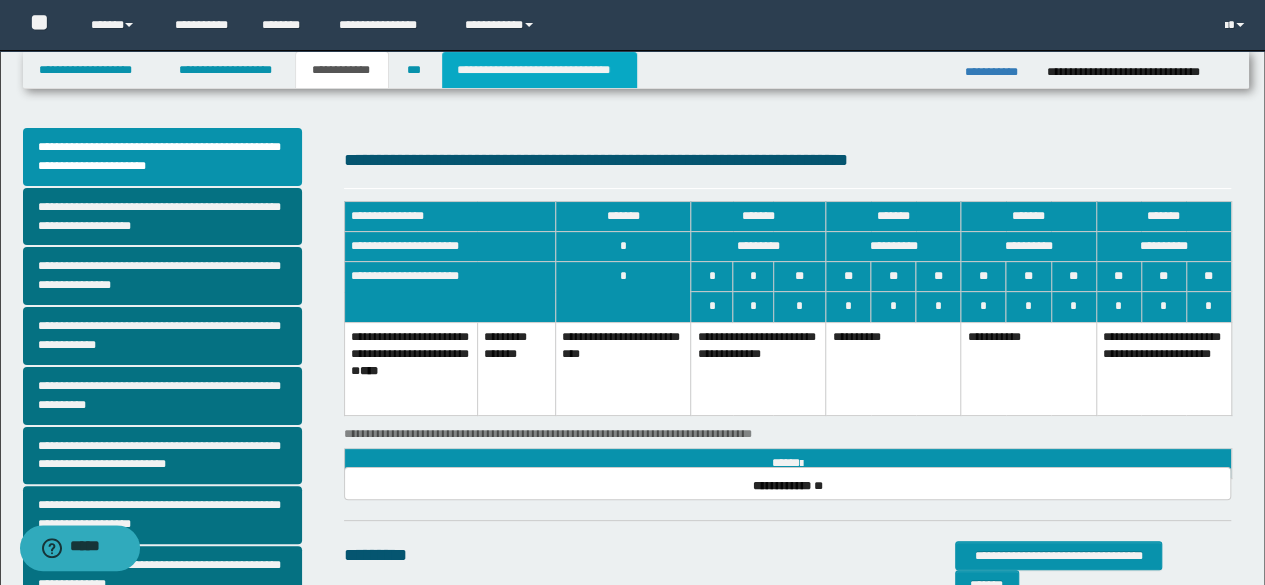 click on "**********" at bounding box center [539, 70] 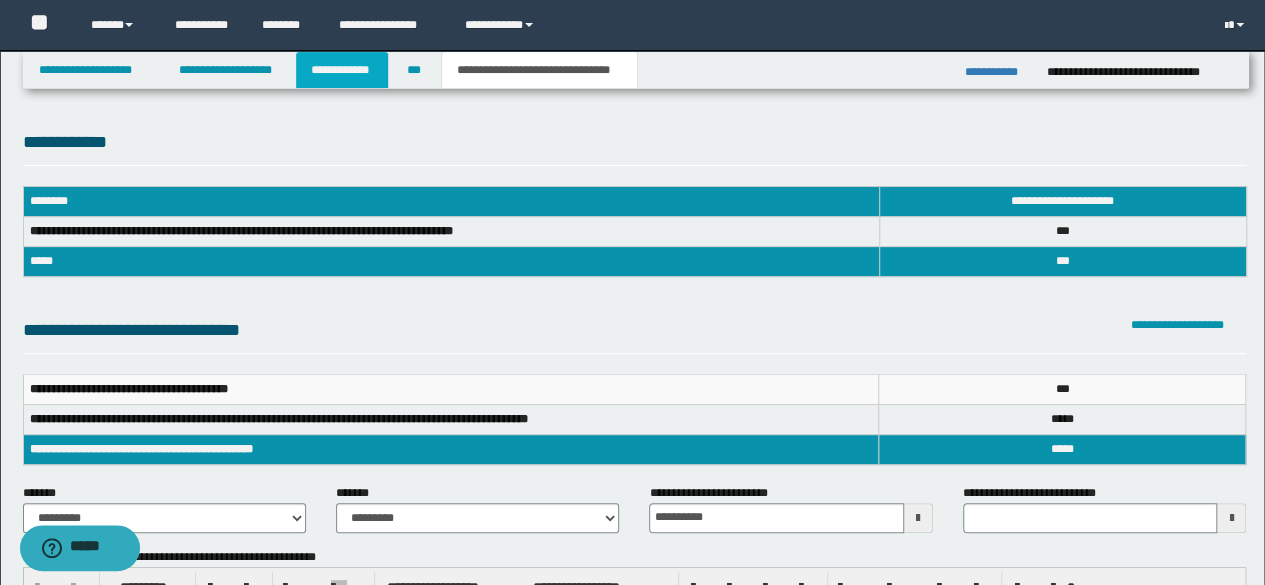 click on "**********" at bounding box center (342, 70) 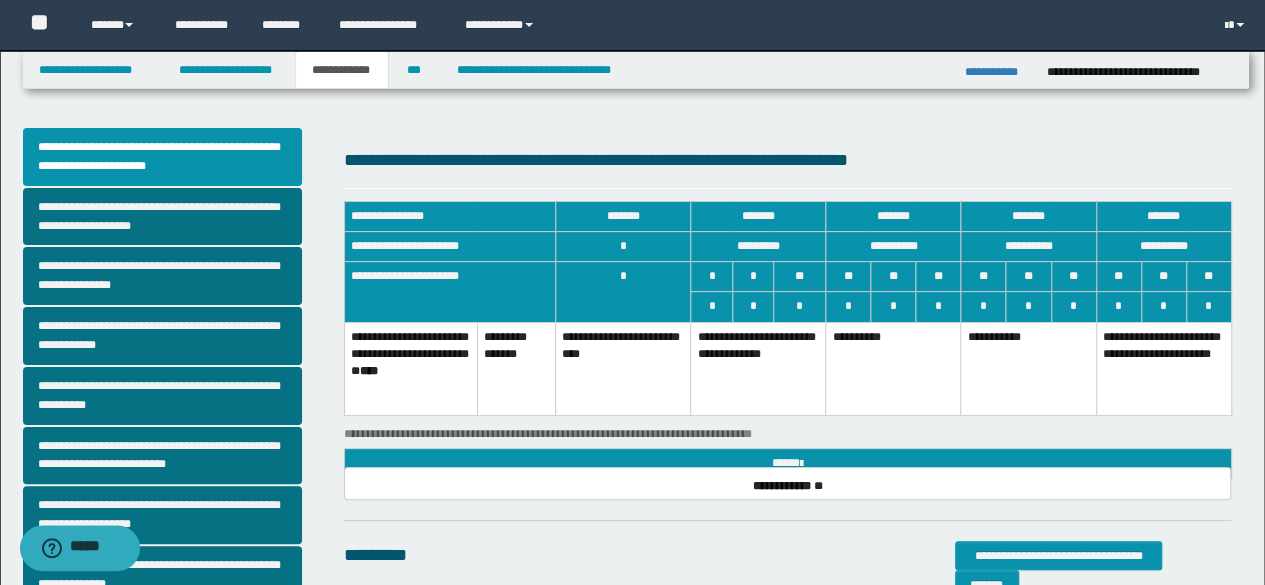 scroll, scrollTop: 512, scrollLeft: 0, axis: vertical 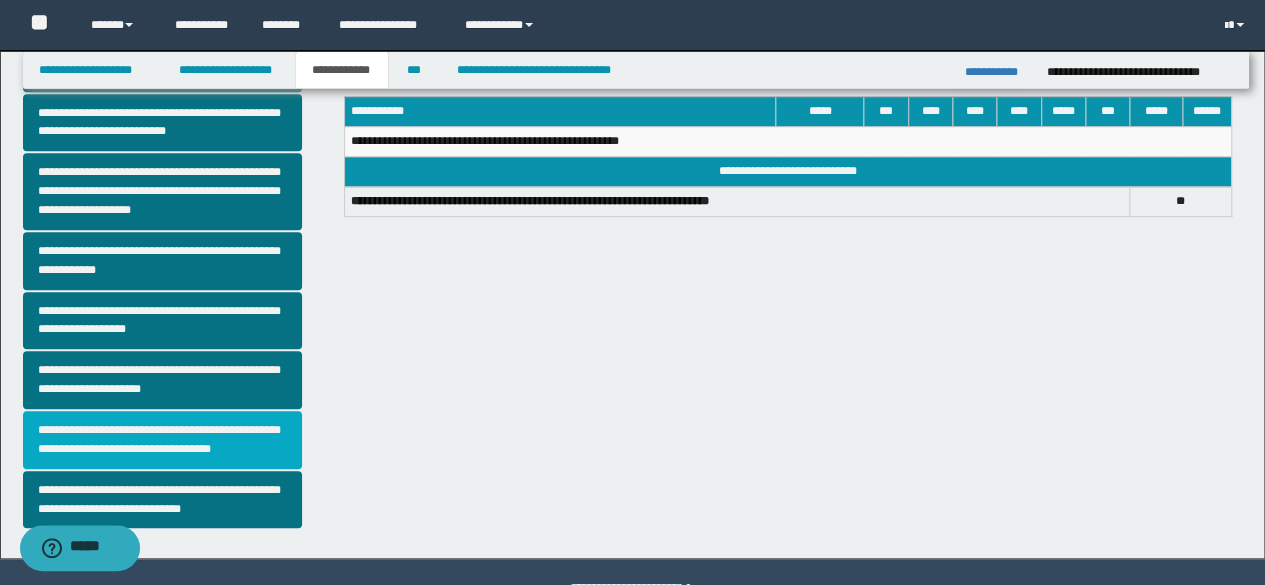 click on "**********" at bounding box center (162, 440) 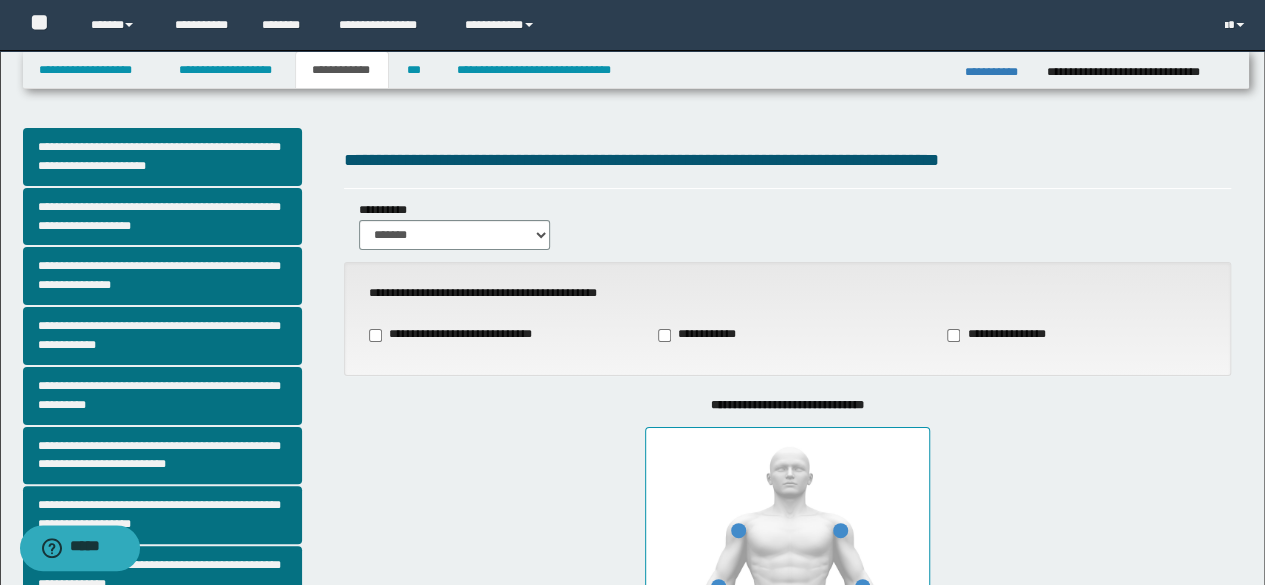 scroll, scrollTop: 512, scrollLeft: 0, axis: vertical 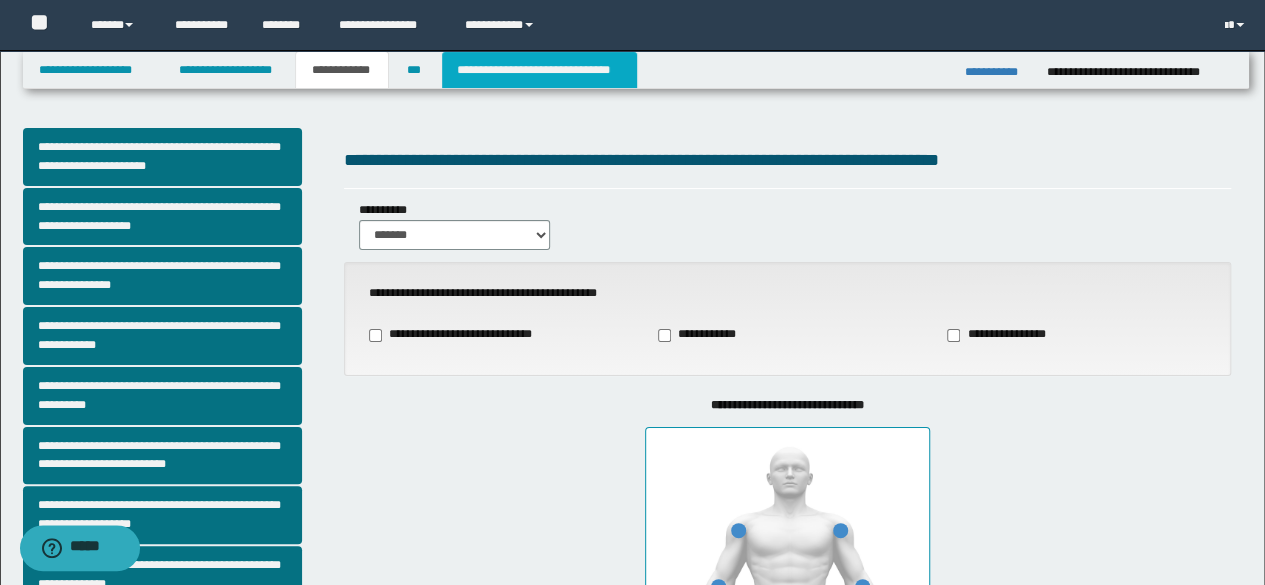 click on "**********" at bounding box center [539, 70] 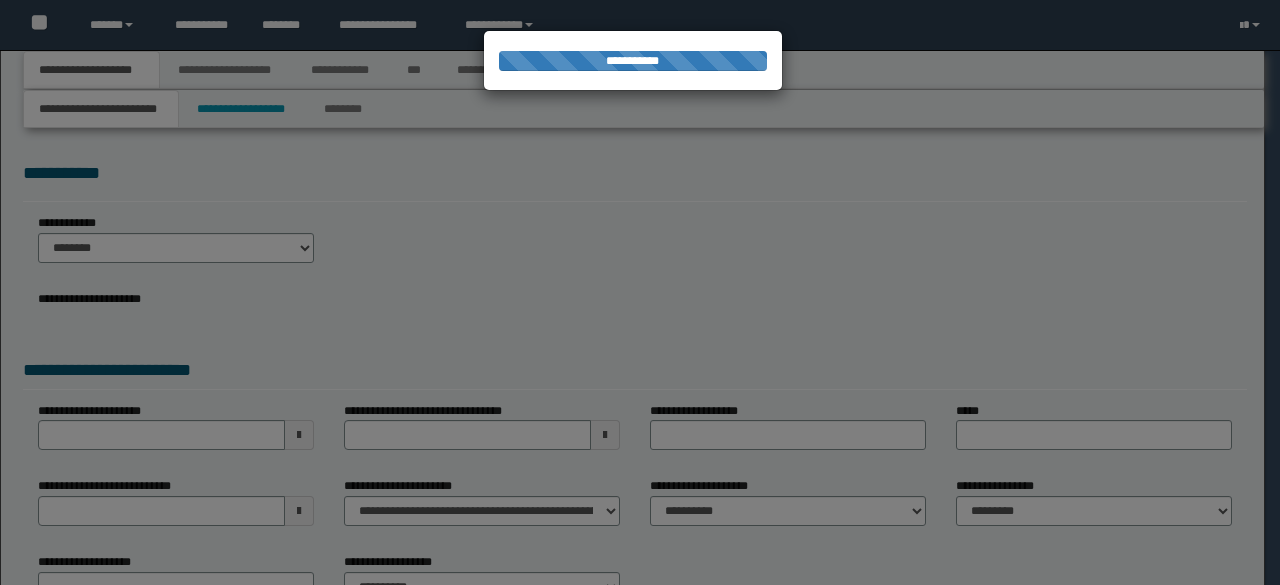 scroll, scrollTop: 0, scrollLeft: 0, axis: both 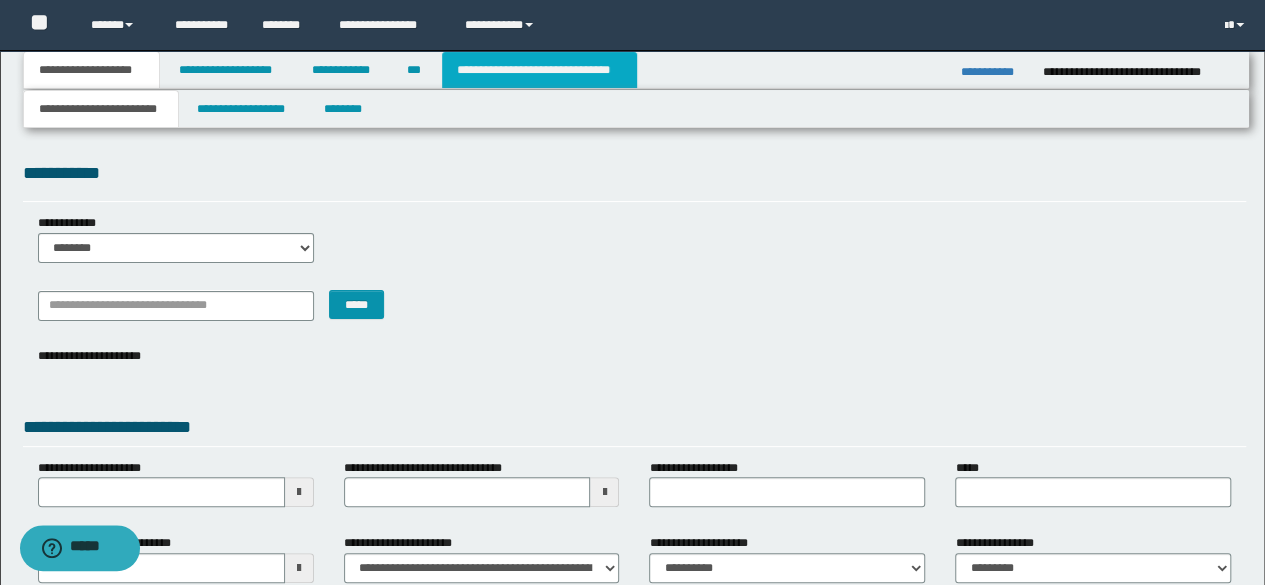 click on "**********" at bounding box center (539, 70) 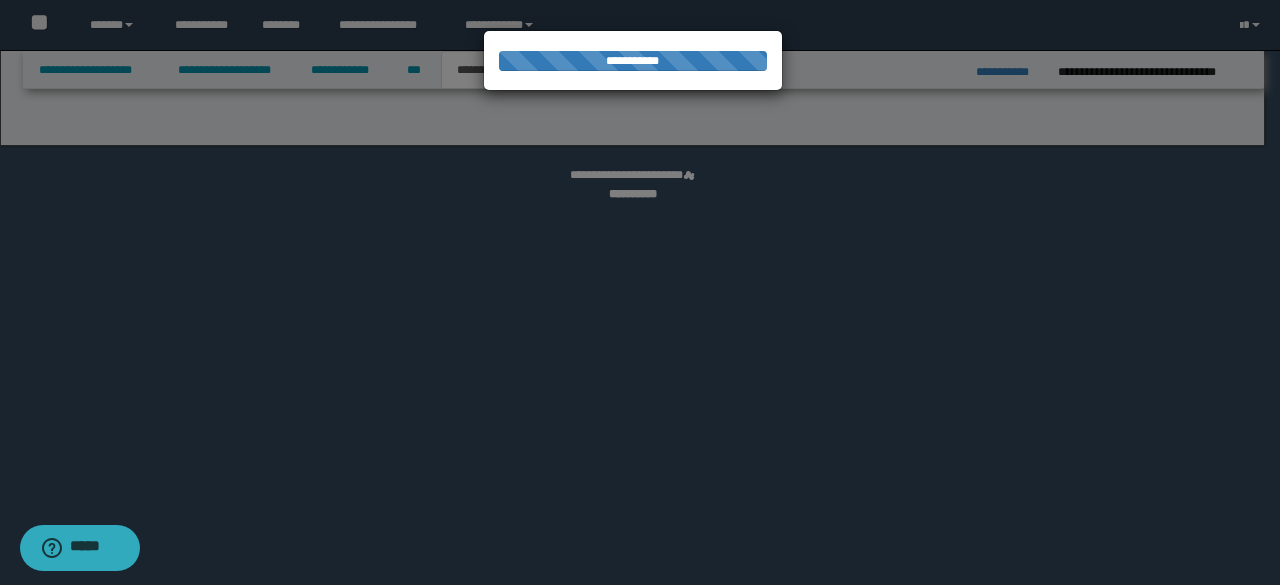 select on "*" 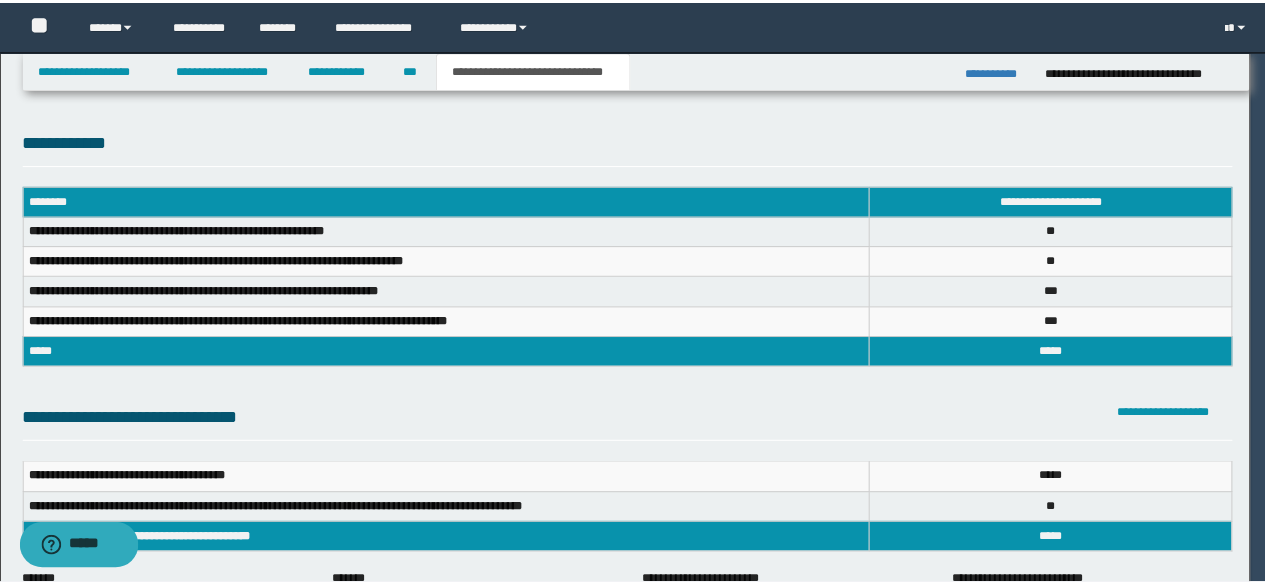 scroll, scrollTop: 0, scrollLeft: 0, axis: both 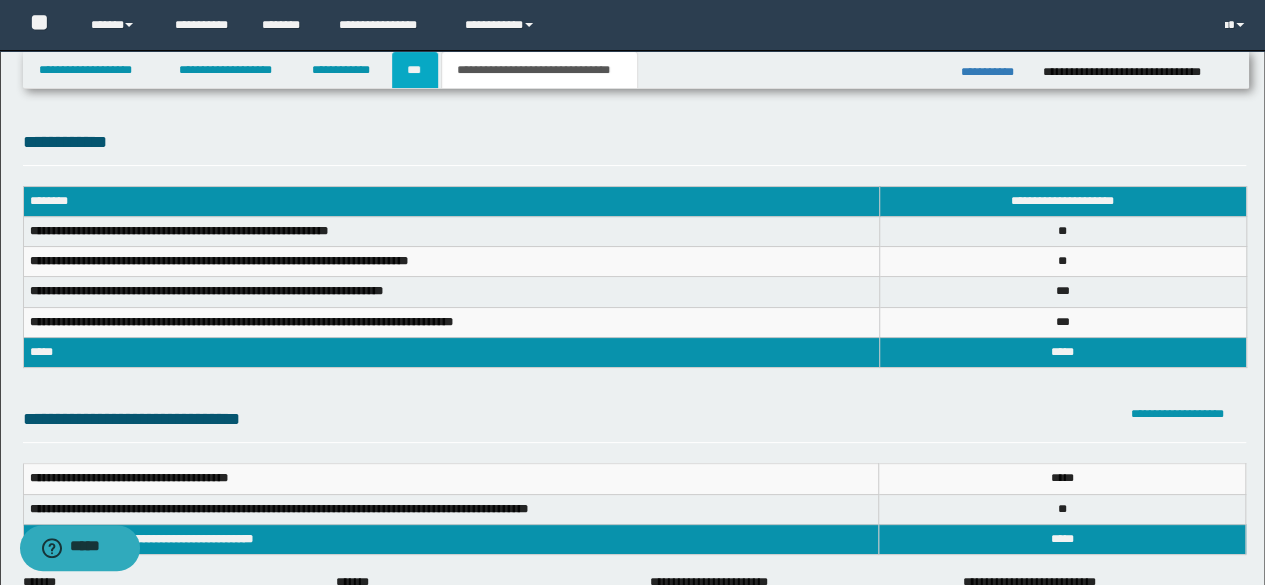 click on "***" at bounding box center (415, 70) 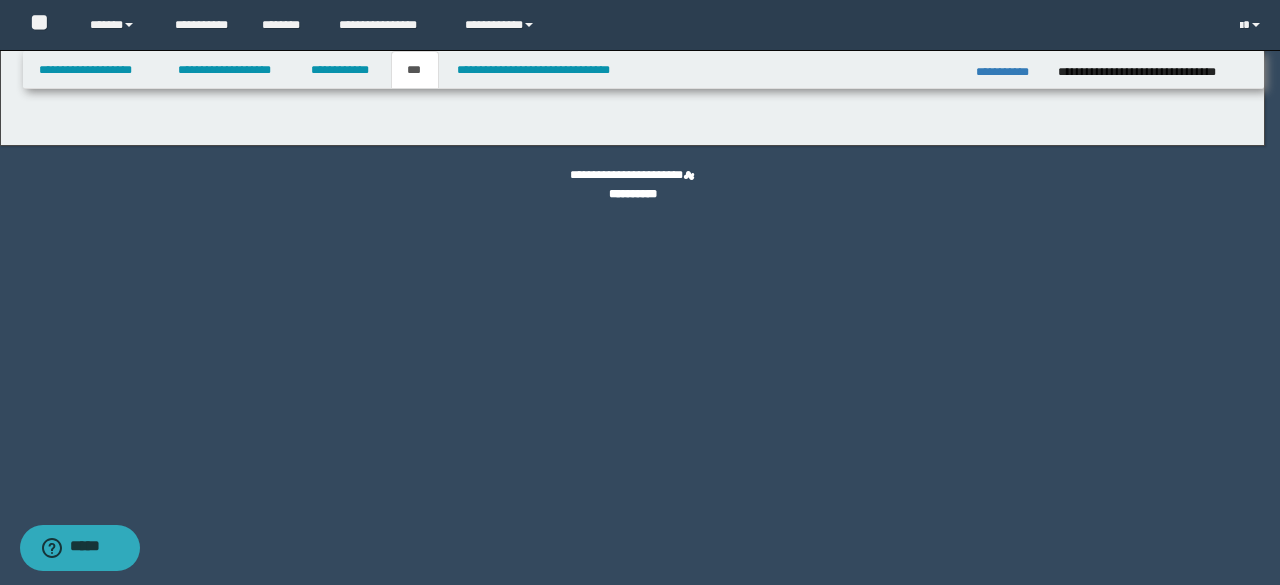select on "*" 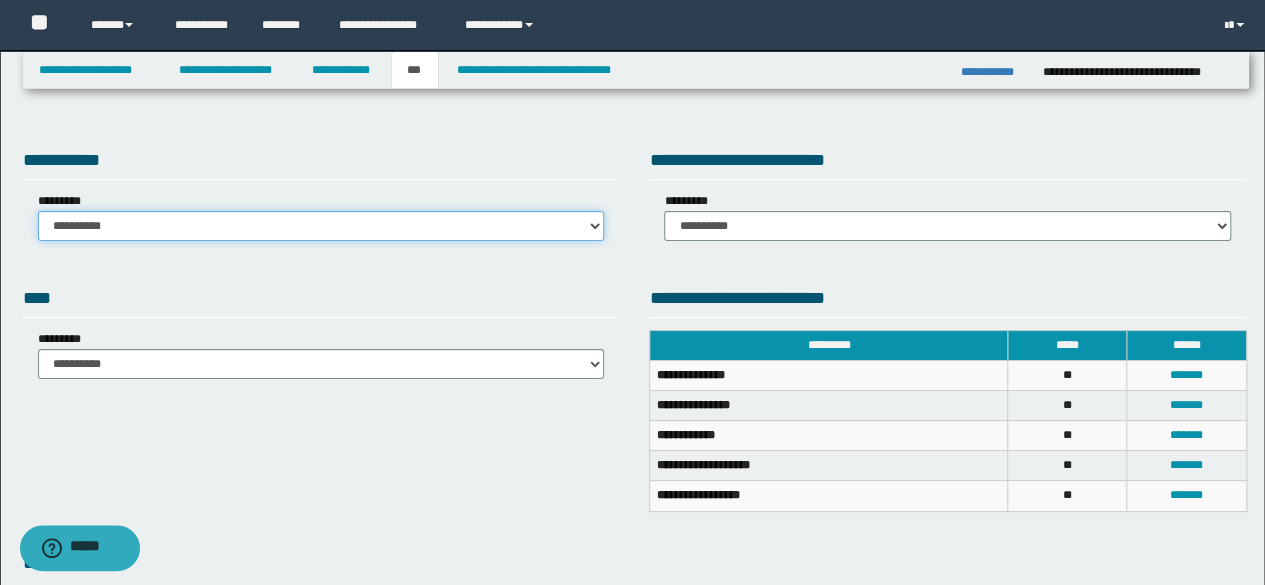 click on "**********" at bounding box center (321, 226) 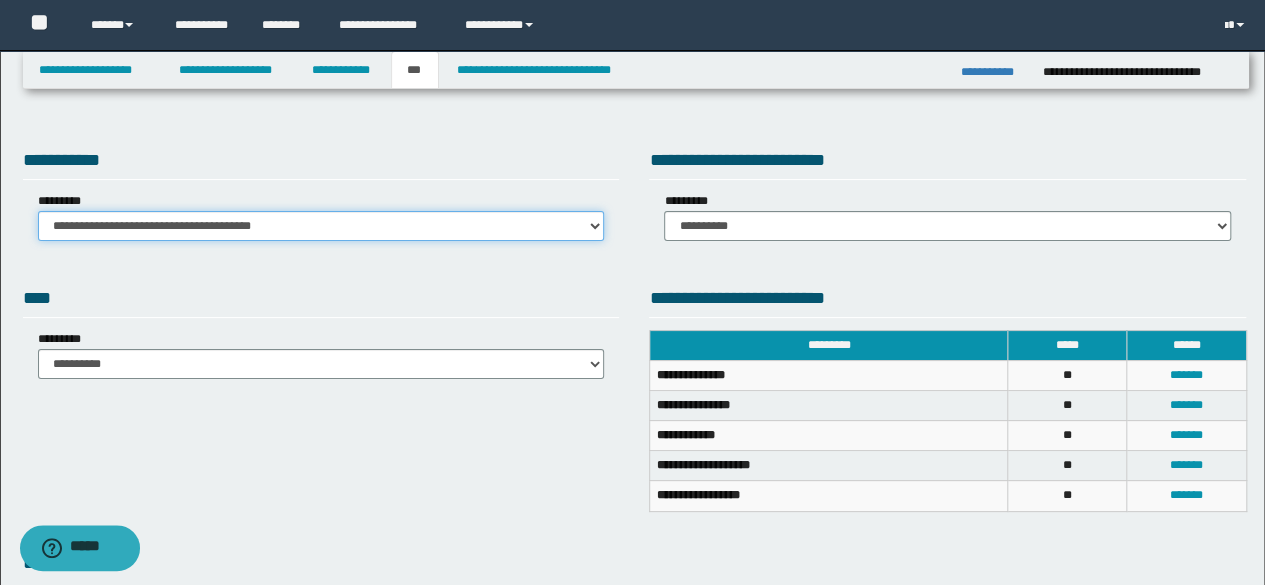 click on "**********" at bounding box center [321, 226] 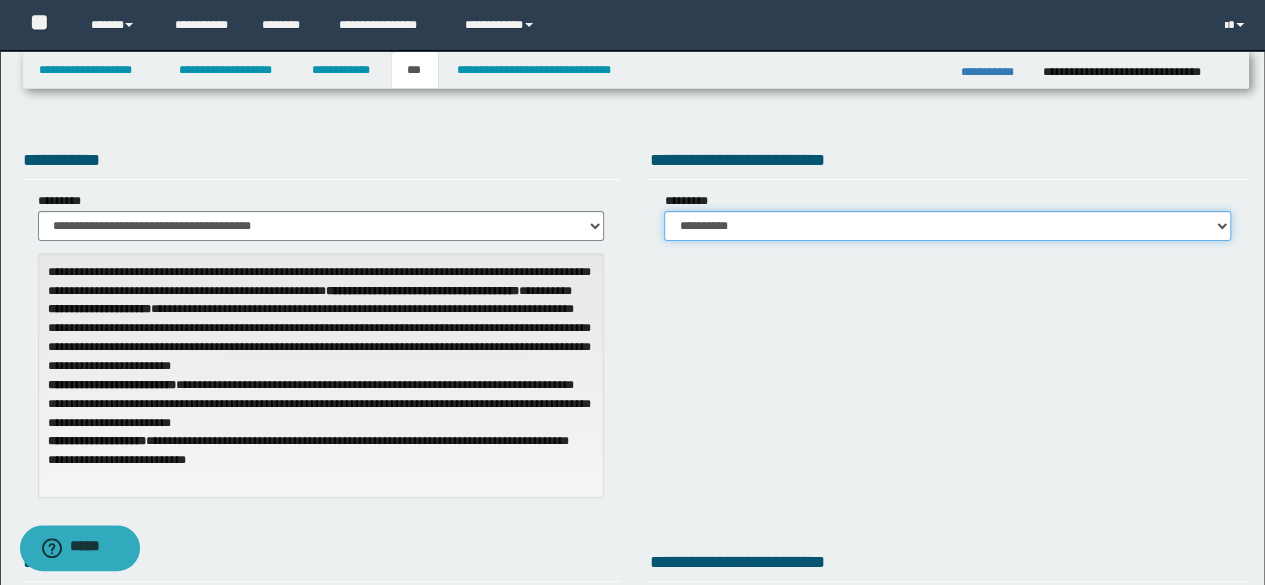 click on "**********" at bounding box center [947, 226] 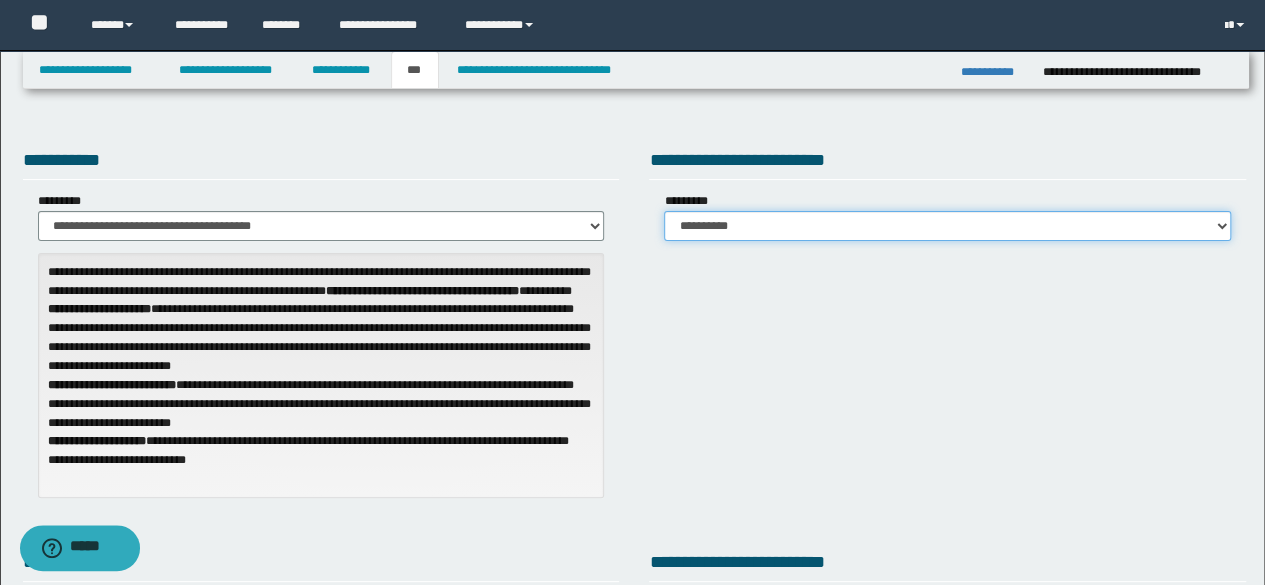 select on "***" 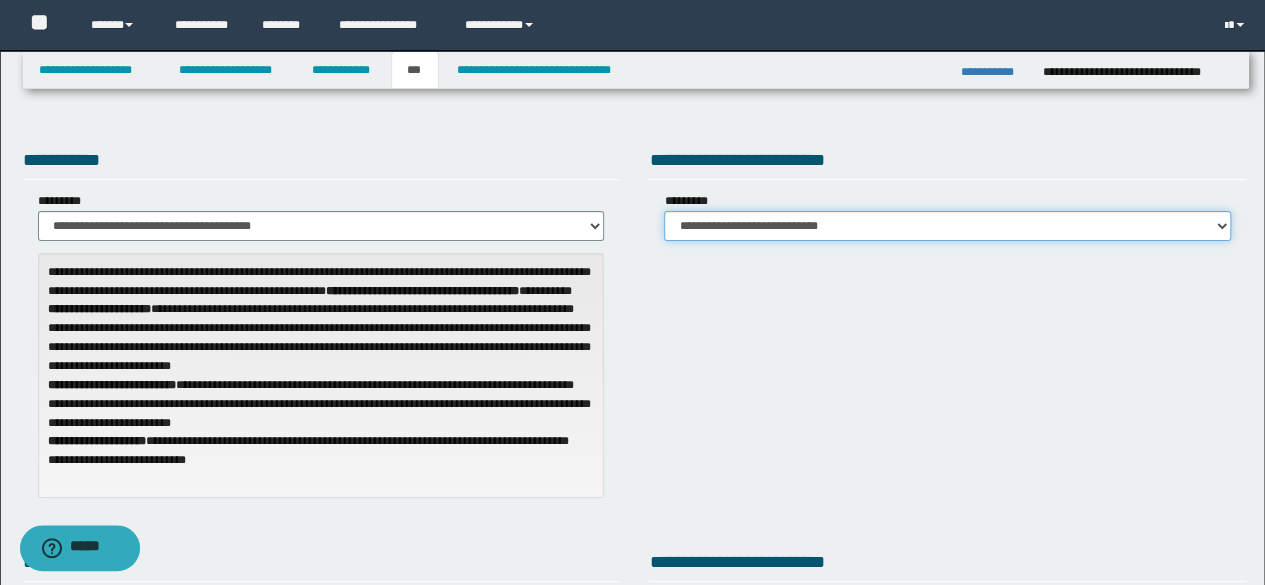 click on "**********" at bounding box center (947, 226) 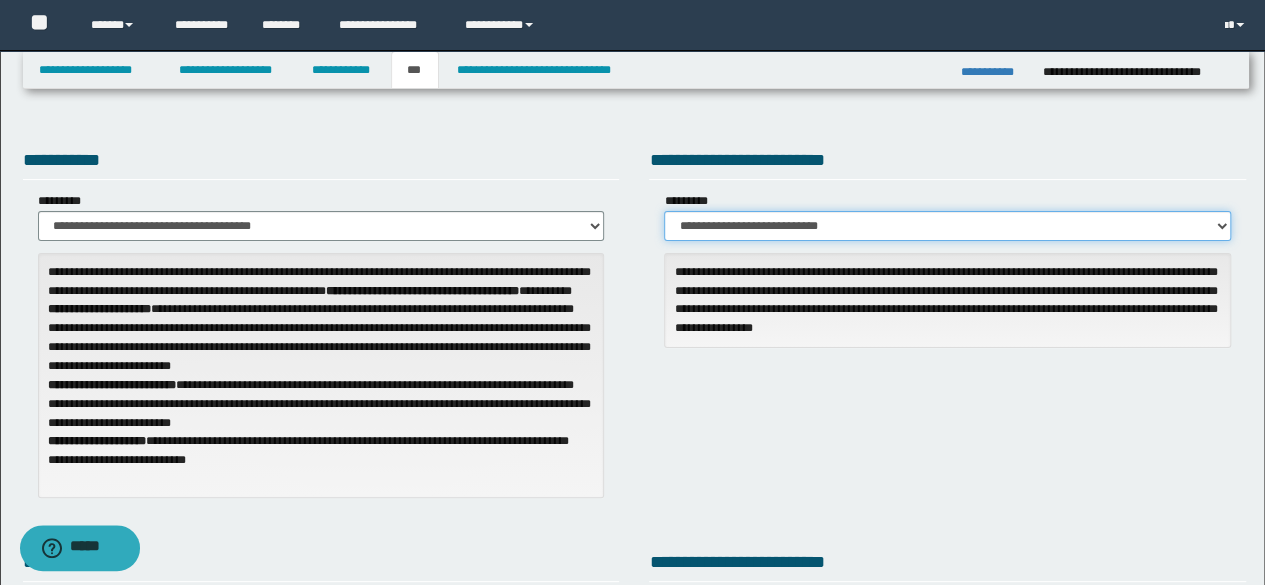 scroll, scrollTop: 512, scrollLeft: 0, axis: vertical 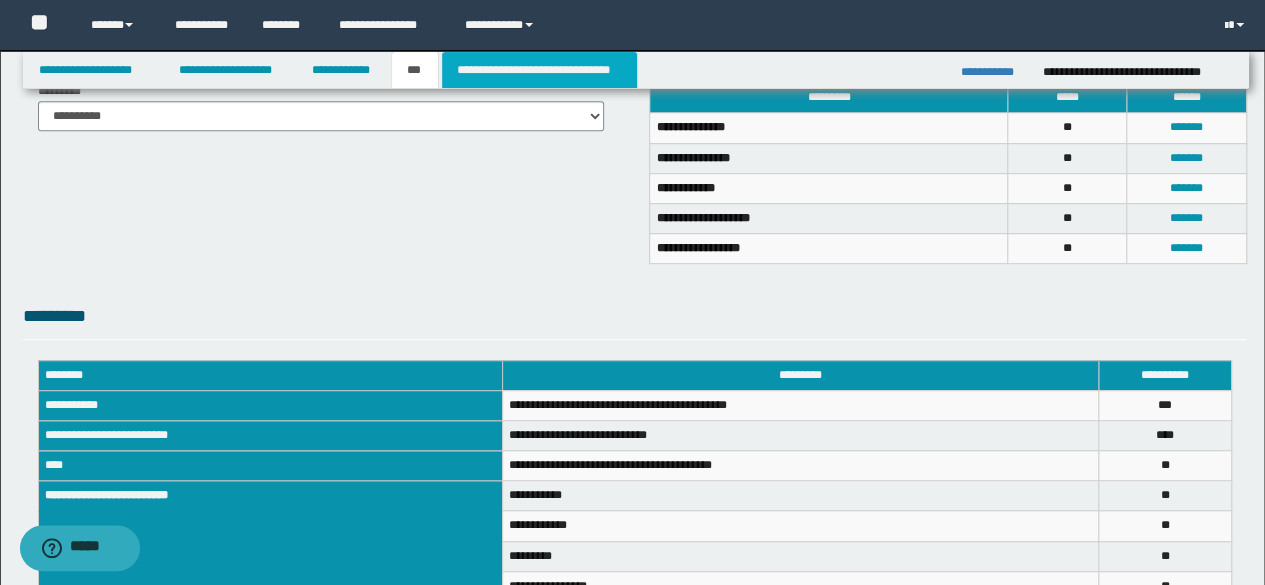 click on "**********" at bounding box center [539, 70] 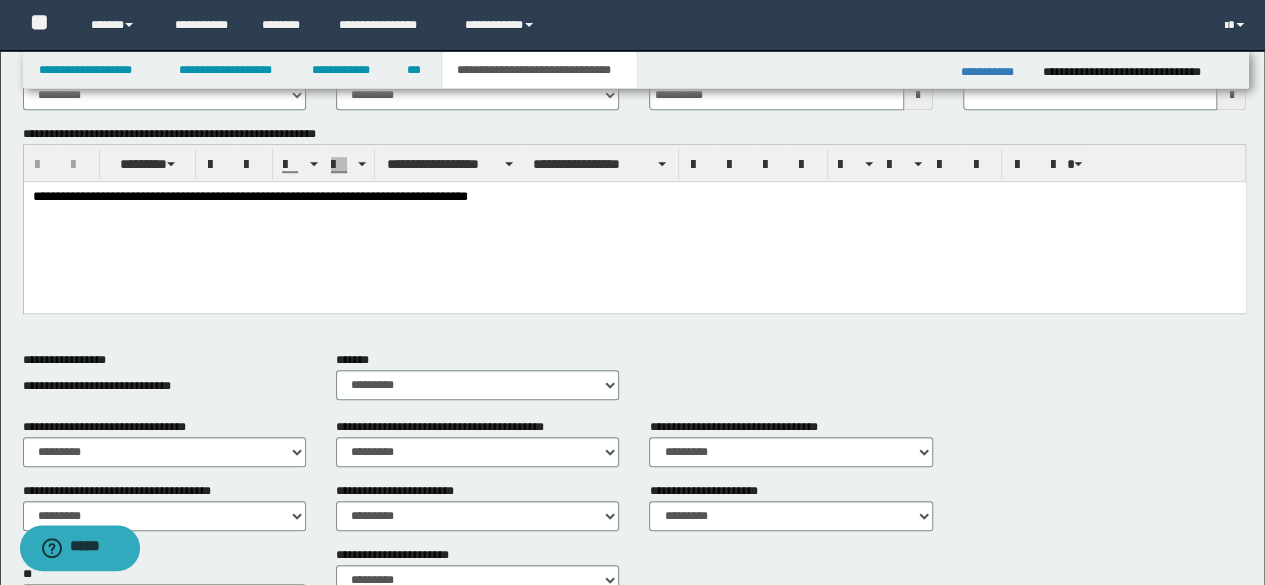 scroll, scrollTop: 0, scrollLeft: 0, axis: both 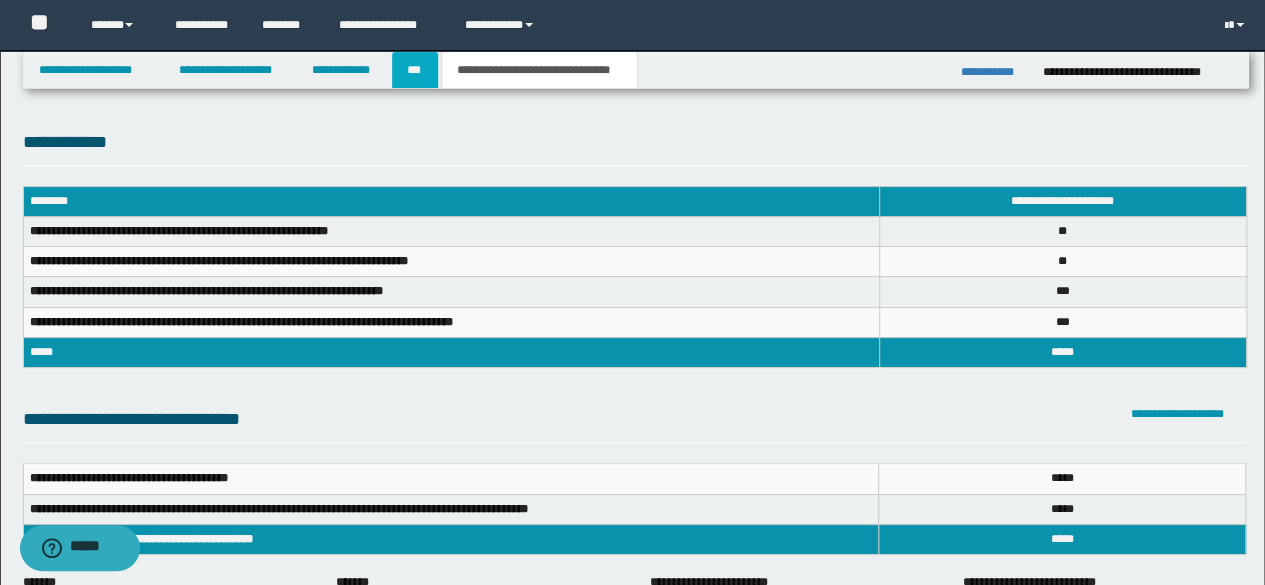 click on "***" at bounding box center (415, 70) 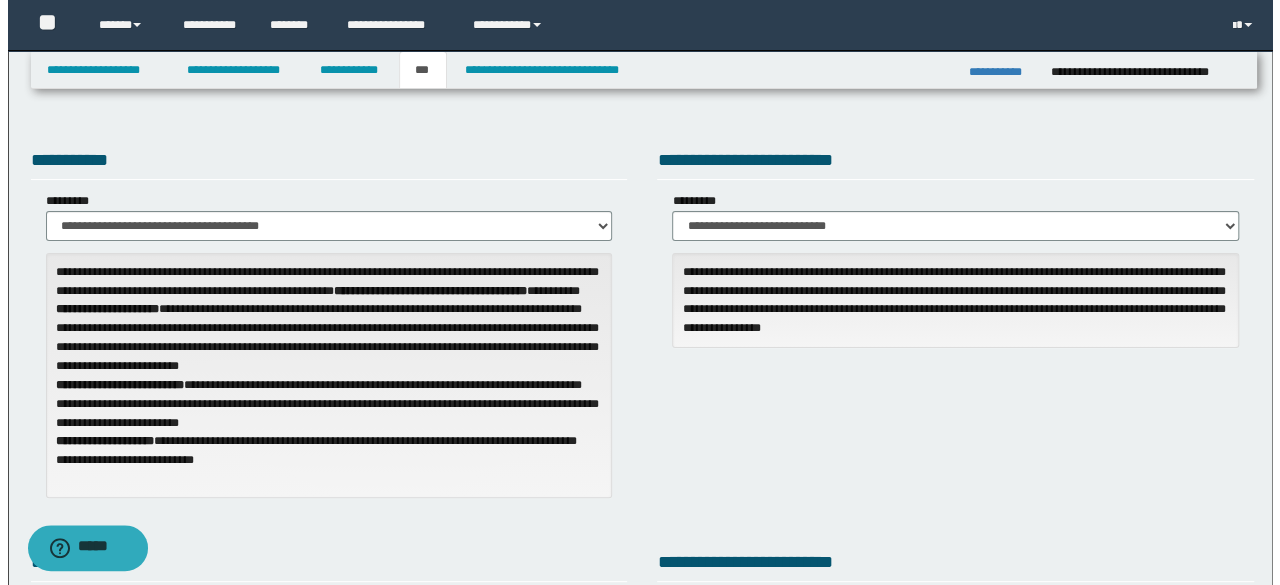 scroll, scrollTop: 512, scrollLeft: 0, axis: vertical 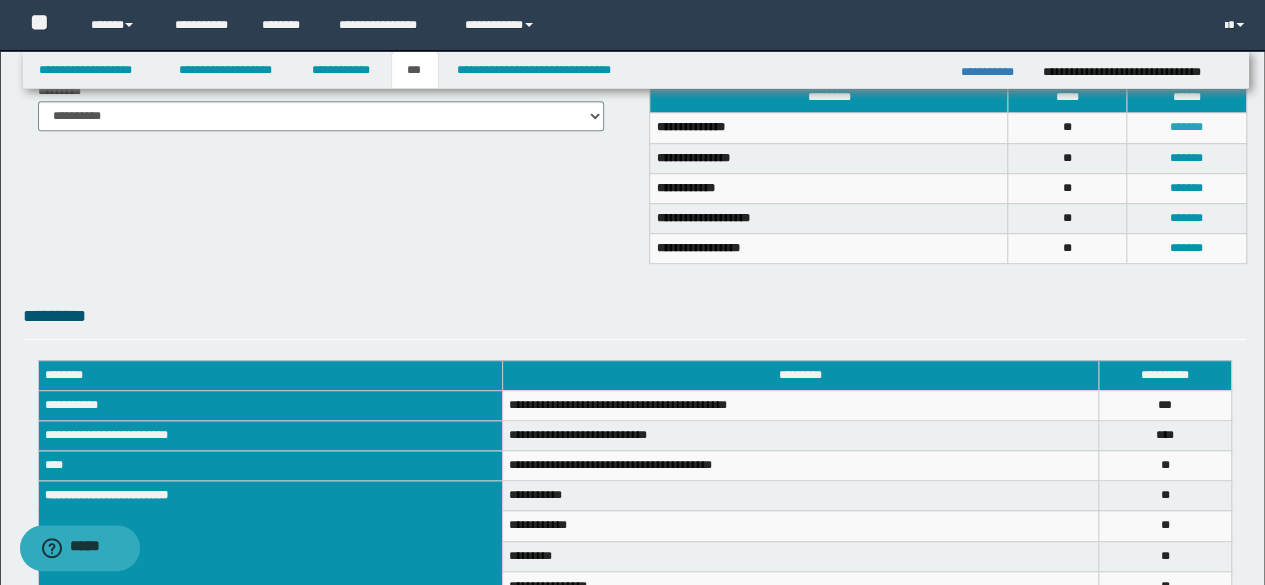 click on "*******" at bounding box center [1186, 127] 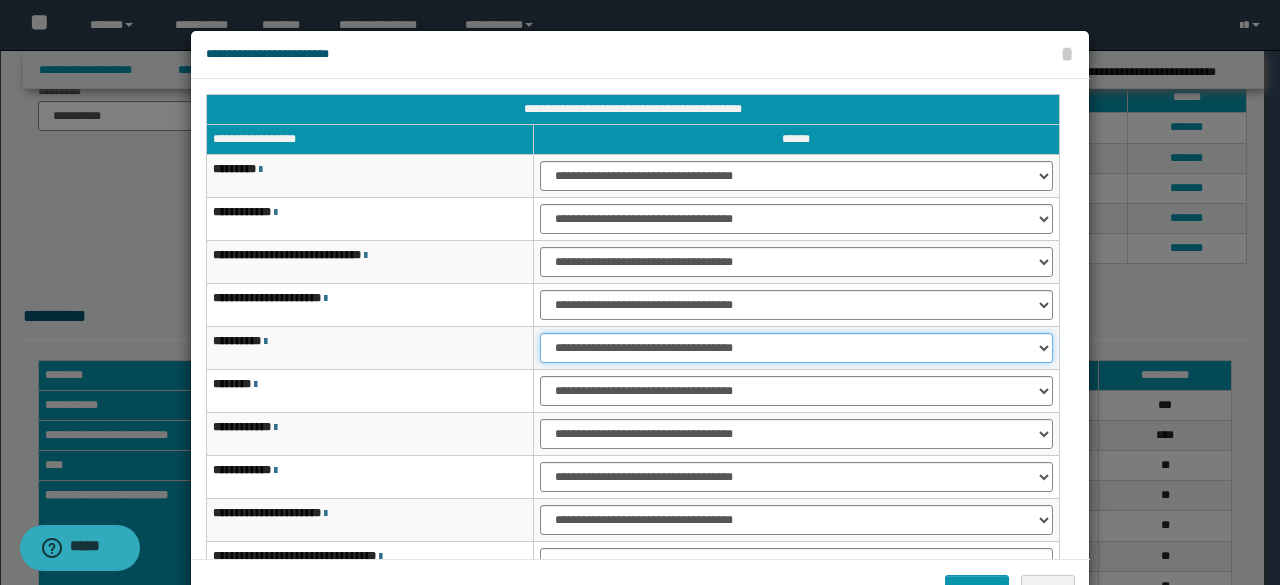click on "**********" at bounding box center [796, 348] 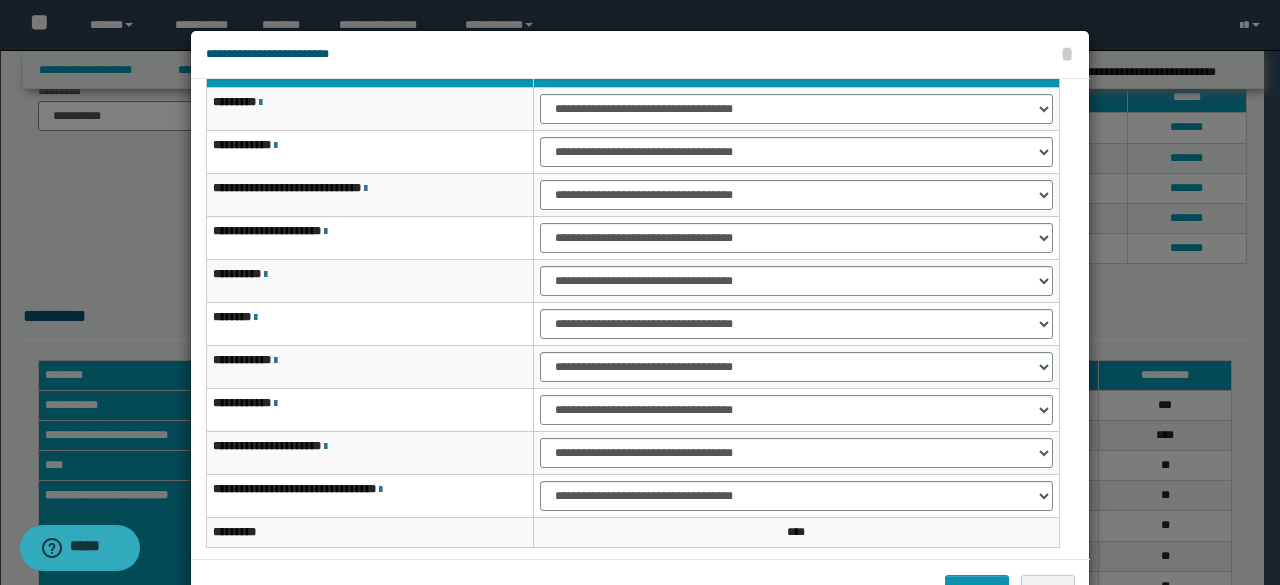 scroll, scrollTop: 116, scrollLeft: 0, axis: vertical 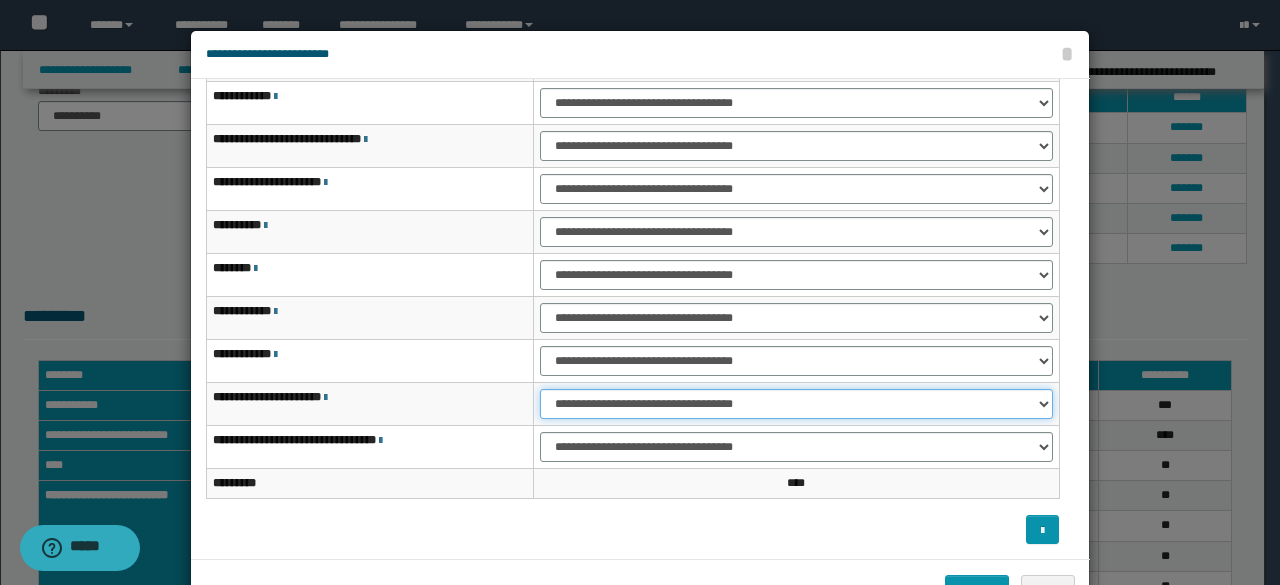 click on "**********" at bounding box center [796, 404] 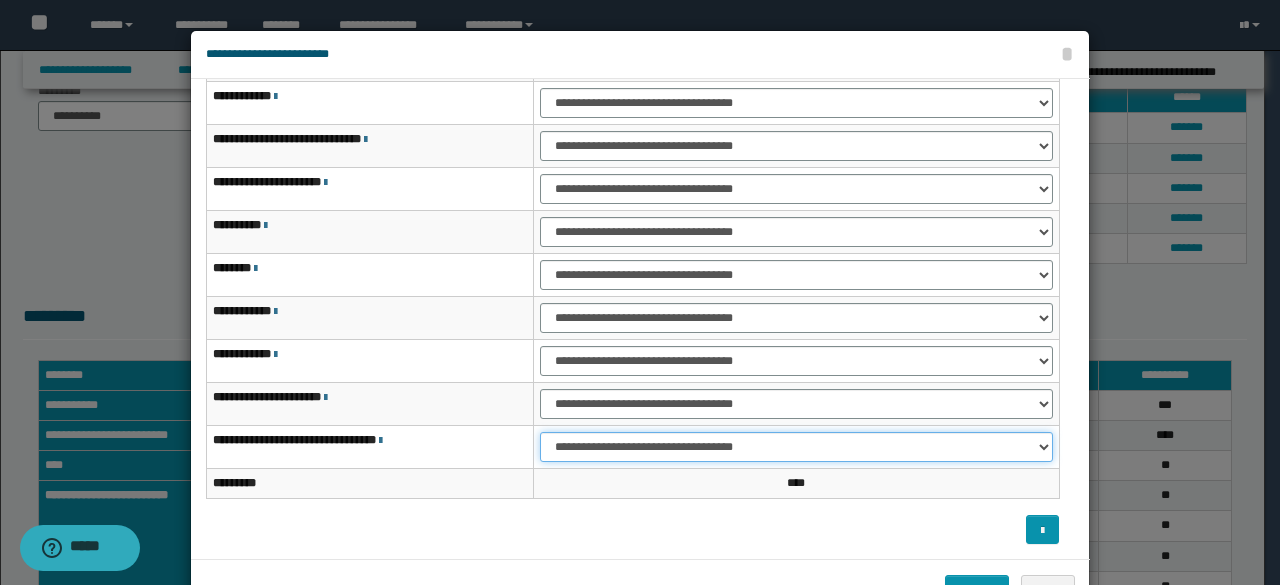 click on "**********" at bounding box center (796, 447) 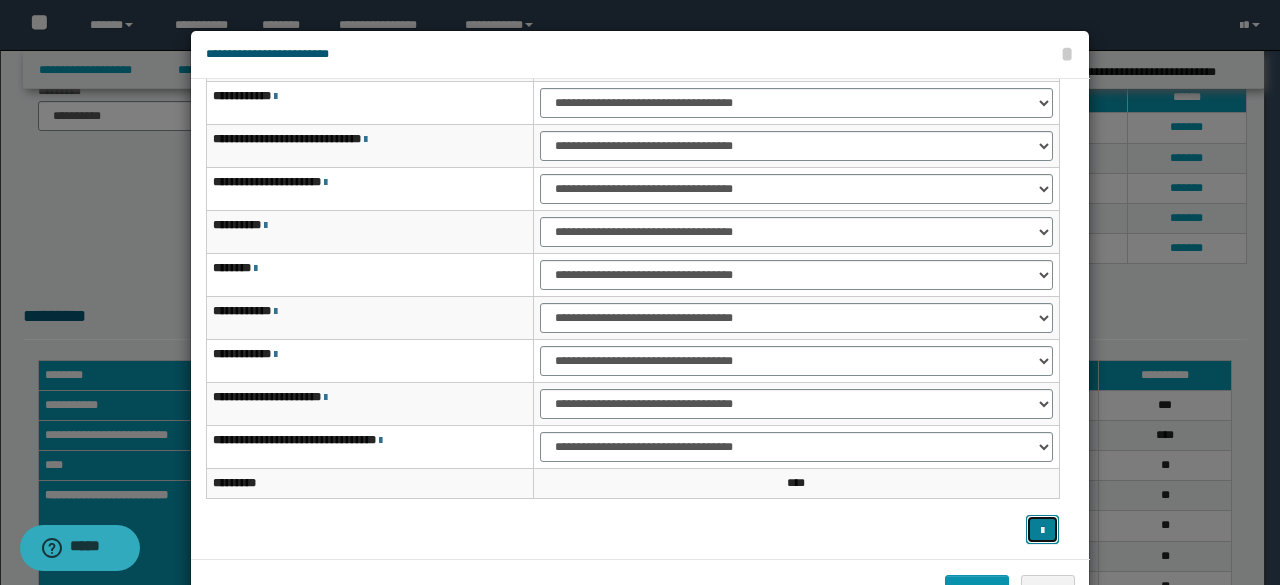 click at bounding box center [1042, 529] 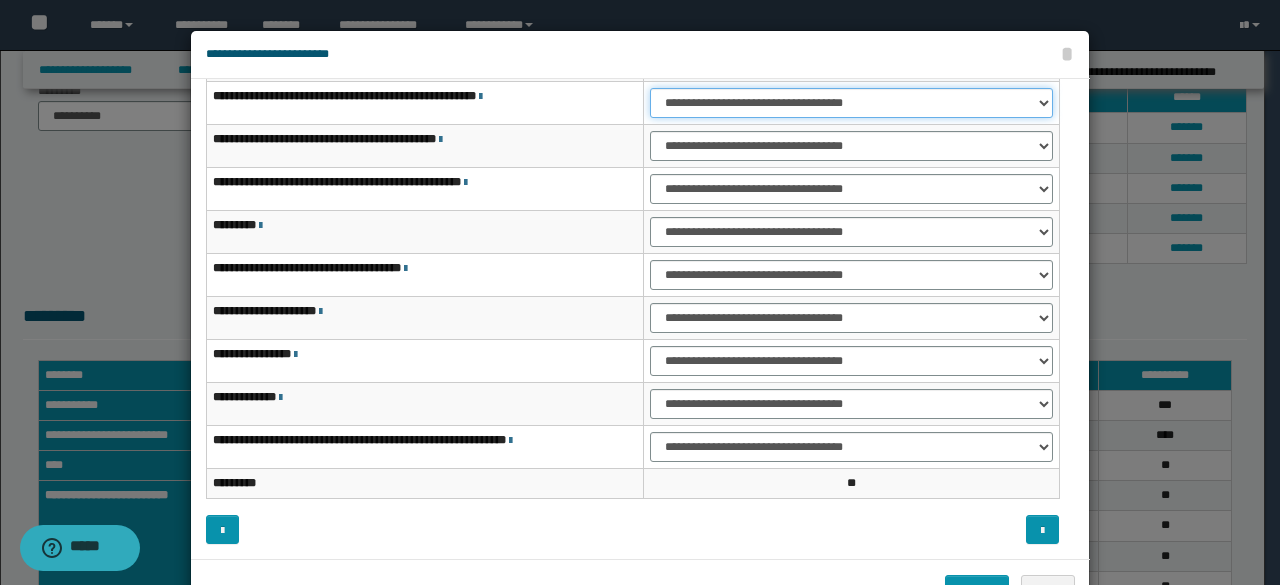 click on "**********" at bounding box center [851, 103] 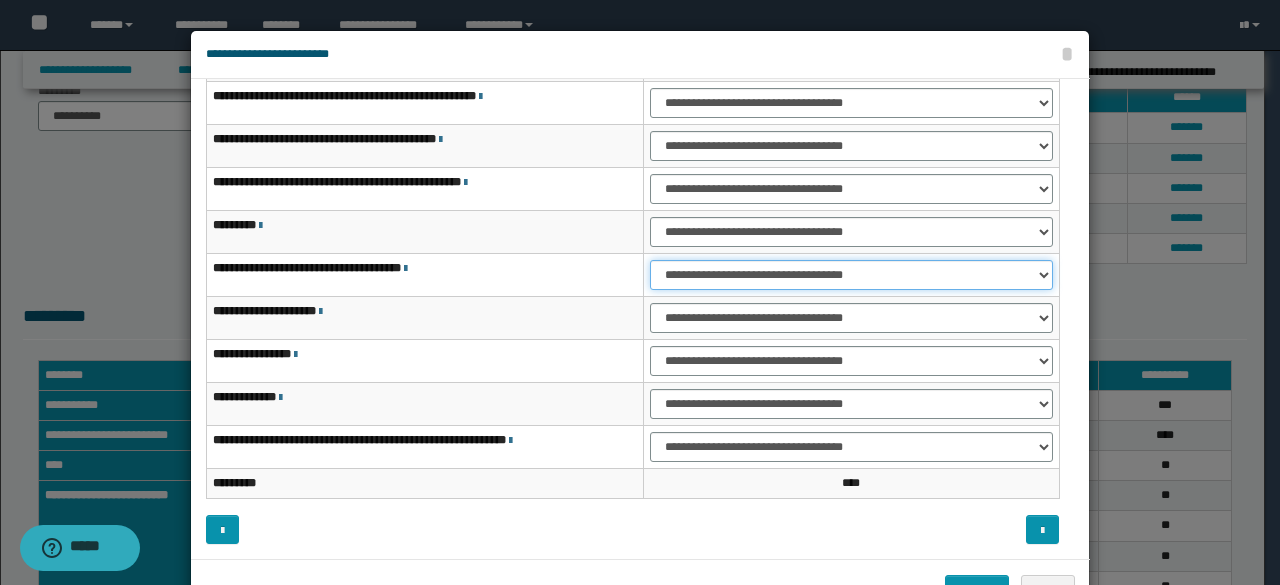 click on "**********" at bounding box center (851, 275) 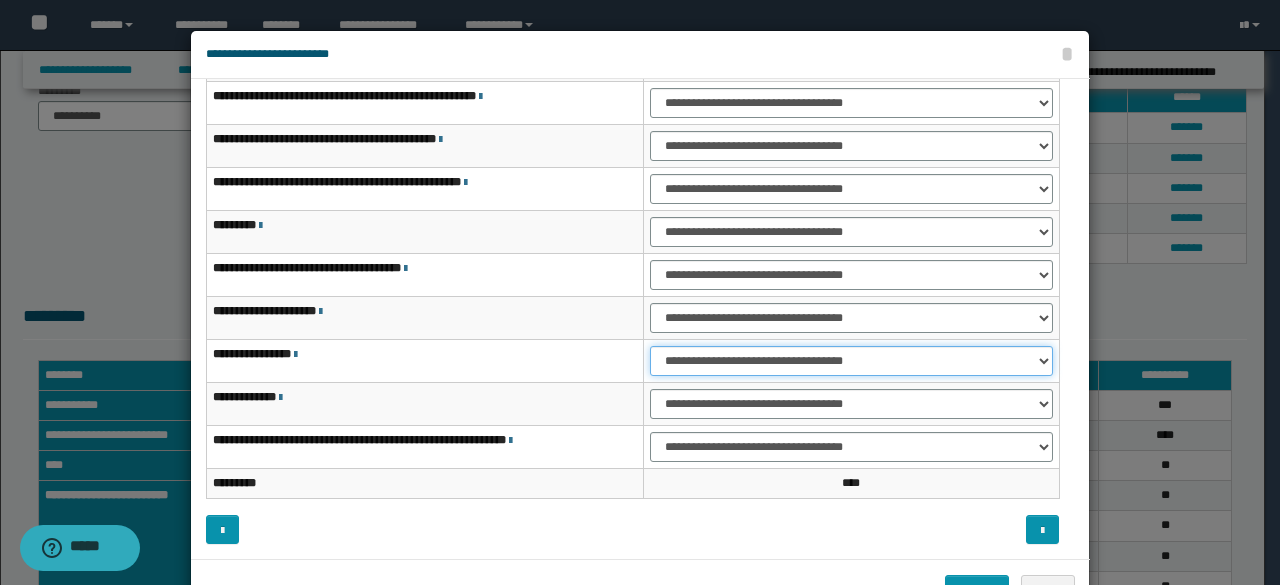 click on "**********" at bounding box center (851, 361) 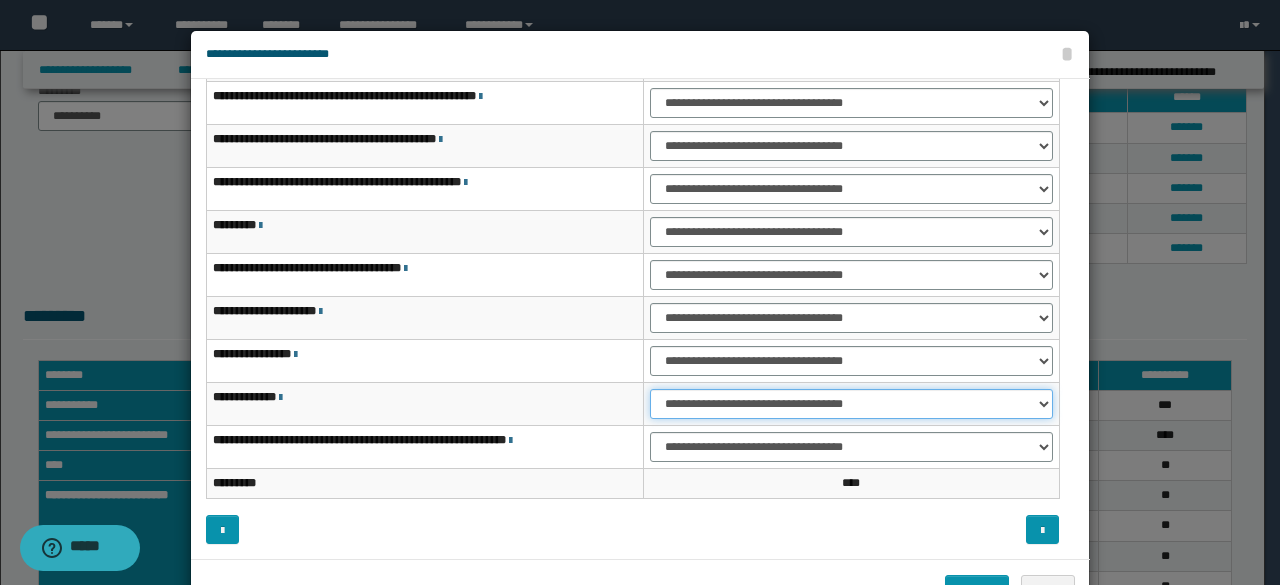 click on "**********" at bounding box center (851, 404) 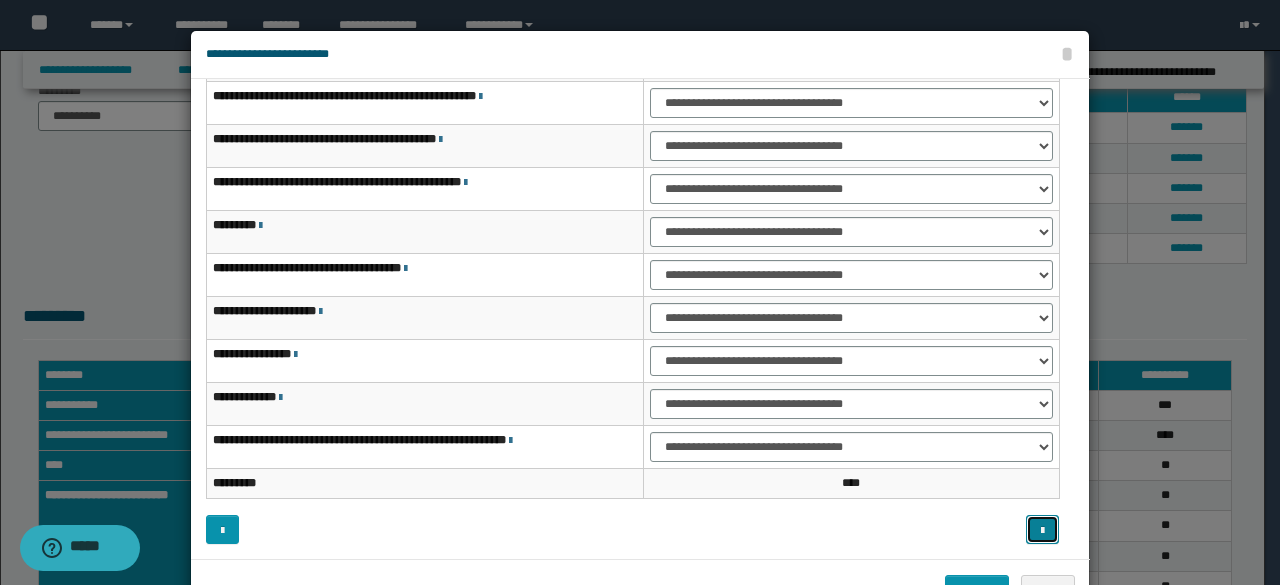 click at bounding box center [1042, 531] 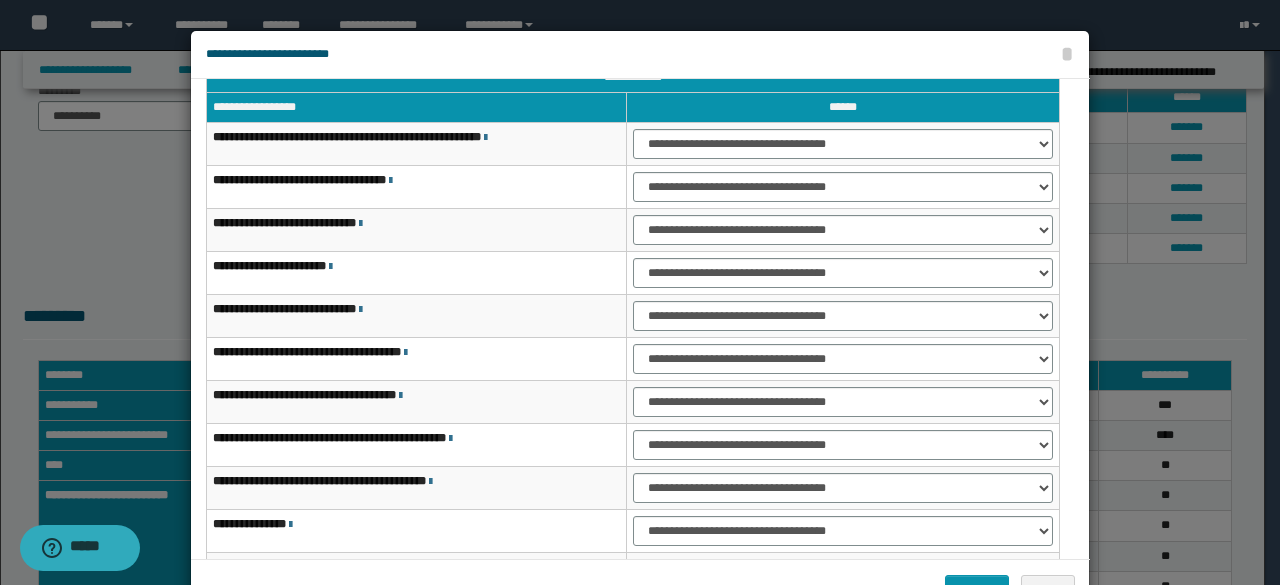 scroll, scrollTop: 0, scrollLeft: 0, axis: both 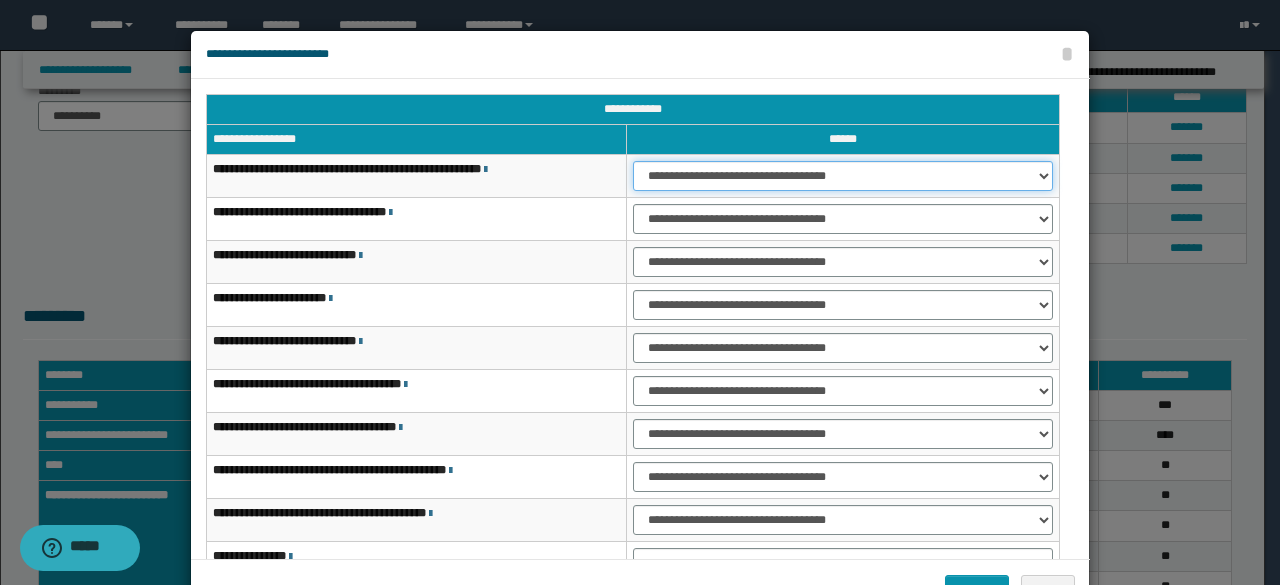 click on "**********" at bounding box center [843, 176] 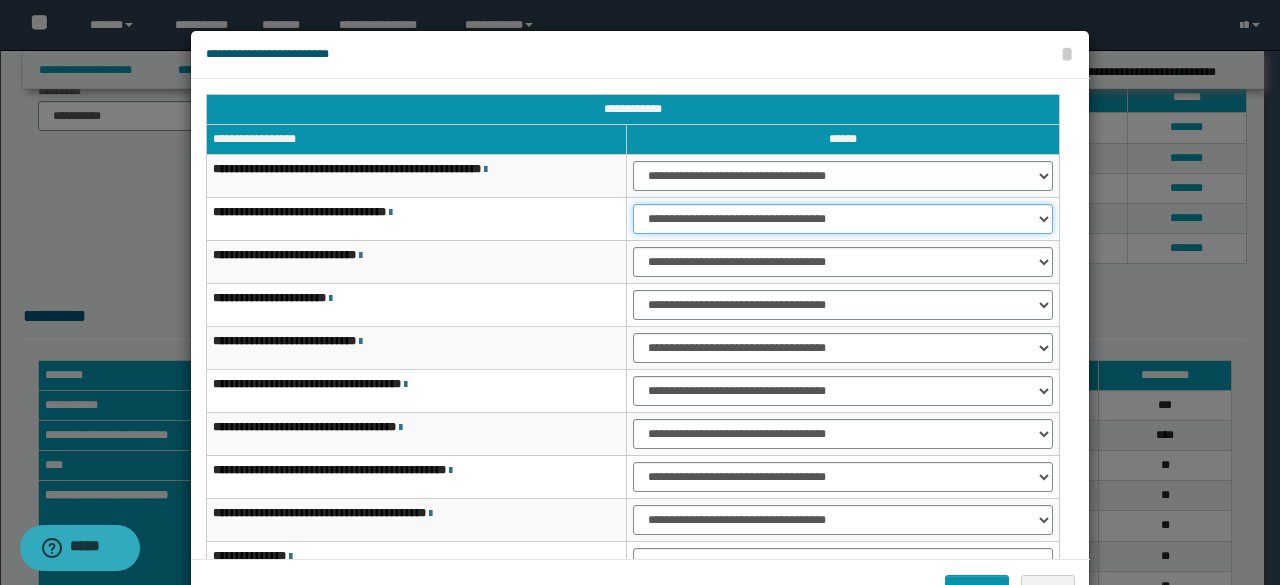 click on "**********" at bounding box center (843, 219) 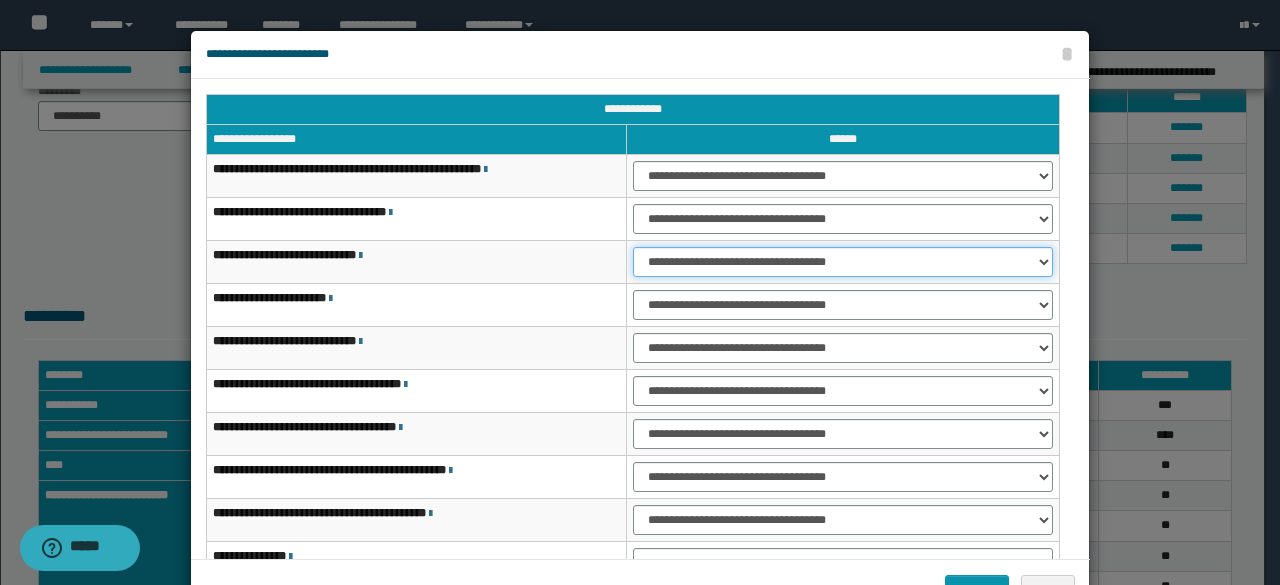 click on "**********" at bounding box center [843, 262] 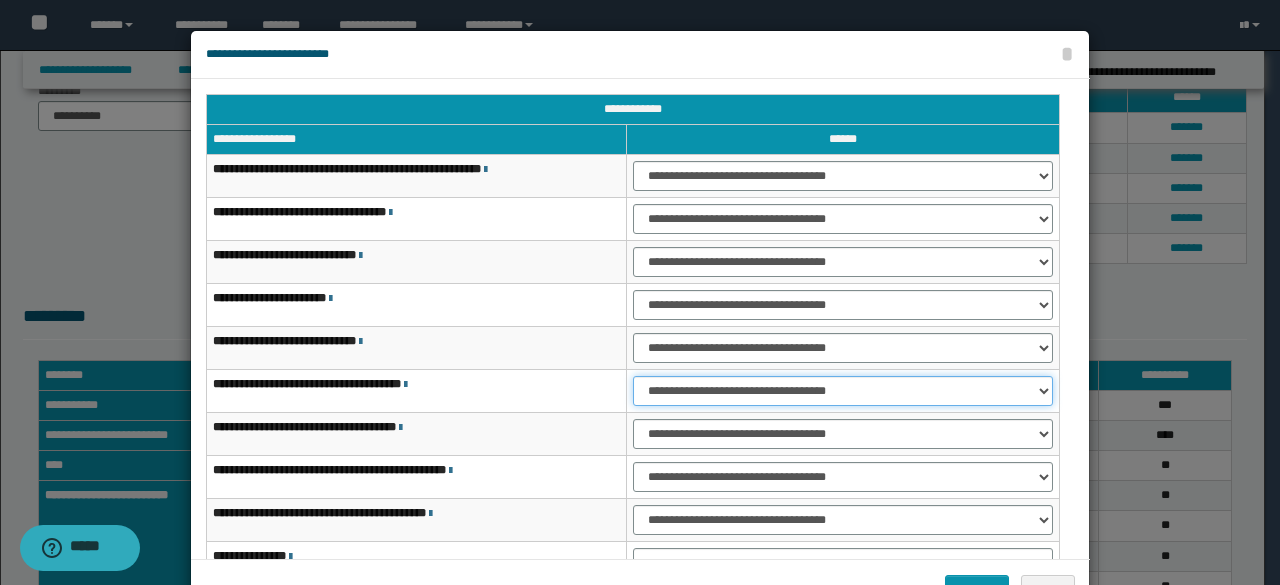 click on "**********" at bounding box center (843, 391) 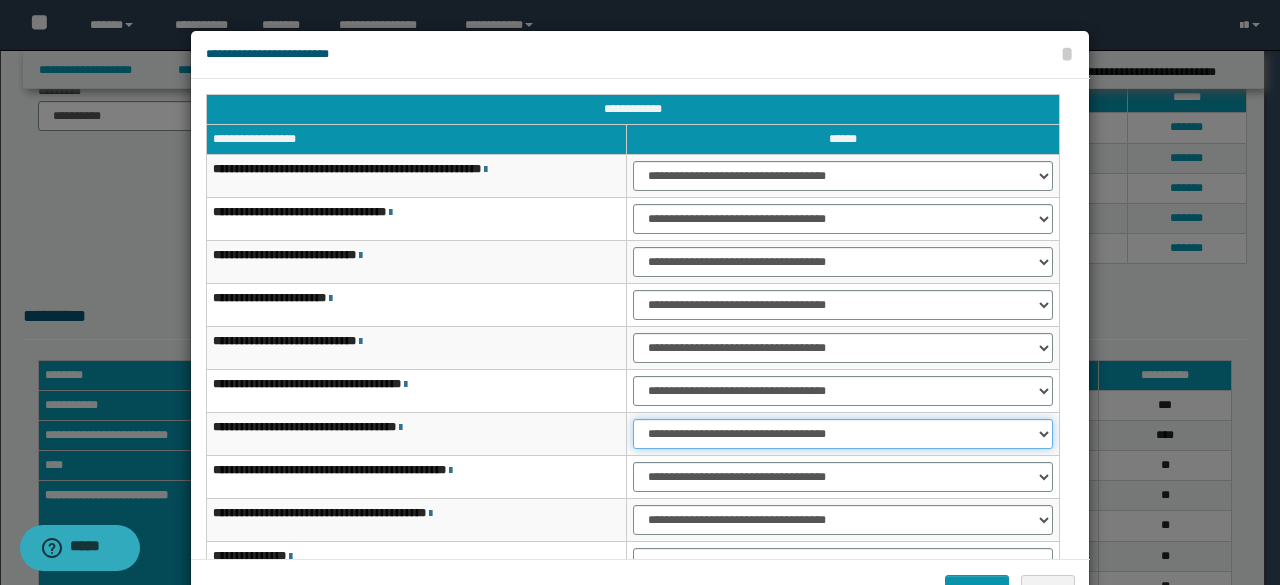 click on "**********" at bounding box center (843, 434) 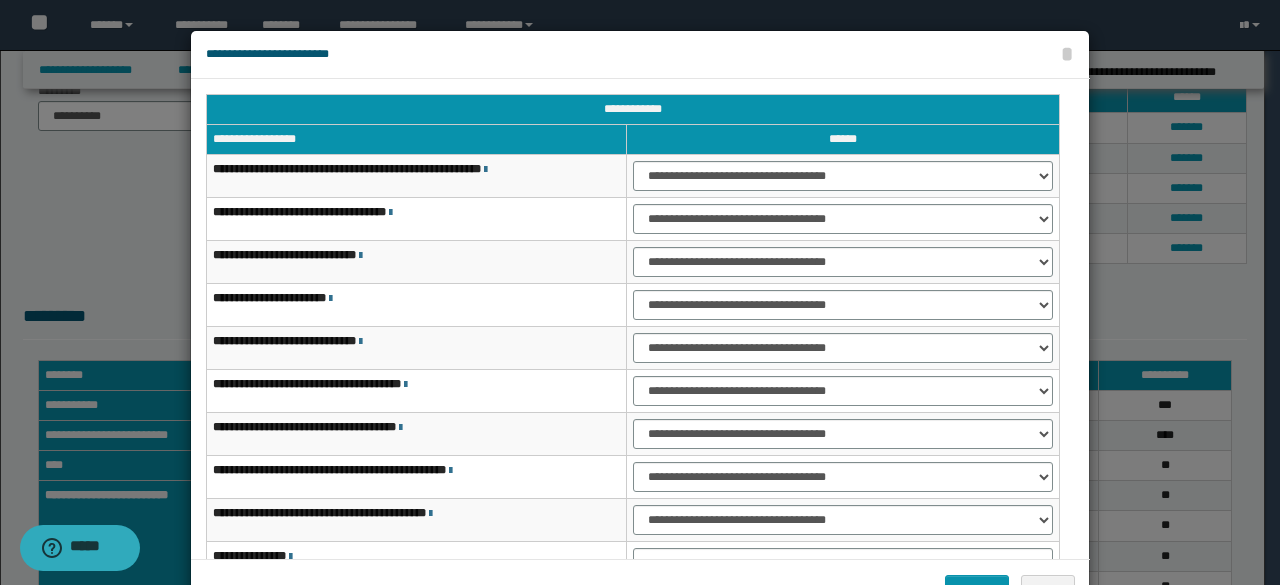 scroll, scrollTop: 116, scrollLeft: 0, axis: vertical 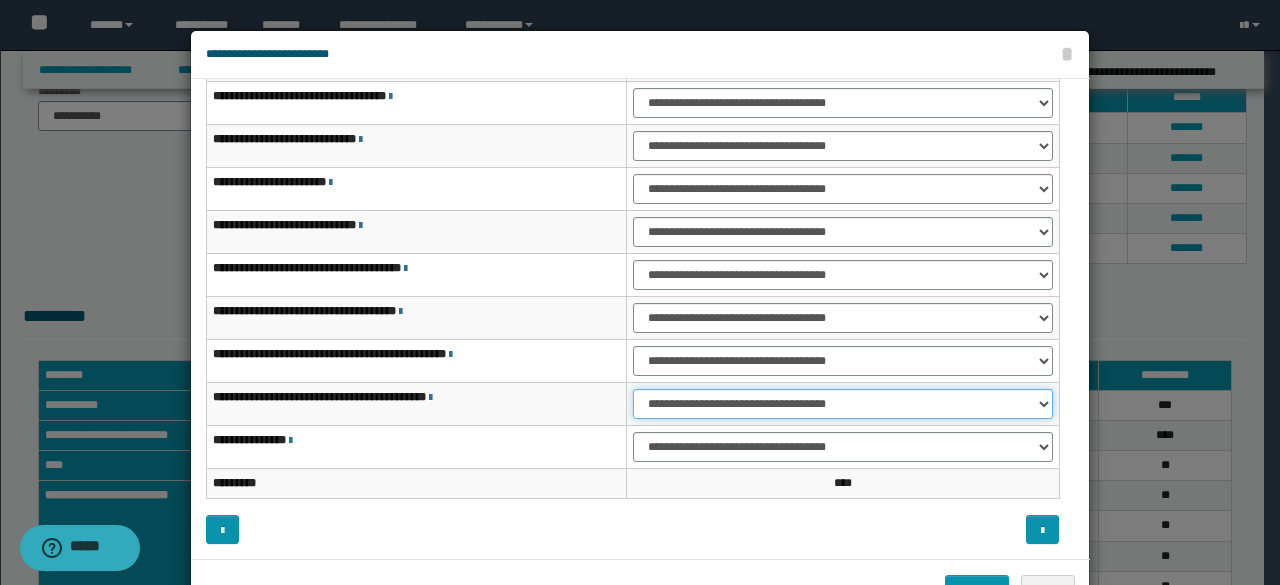 click on "**********" at bounding box center [843, 404] 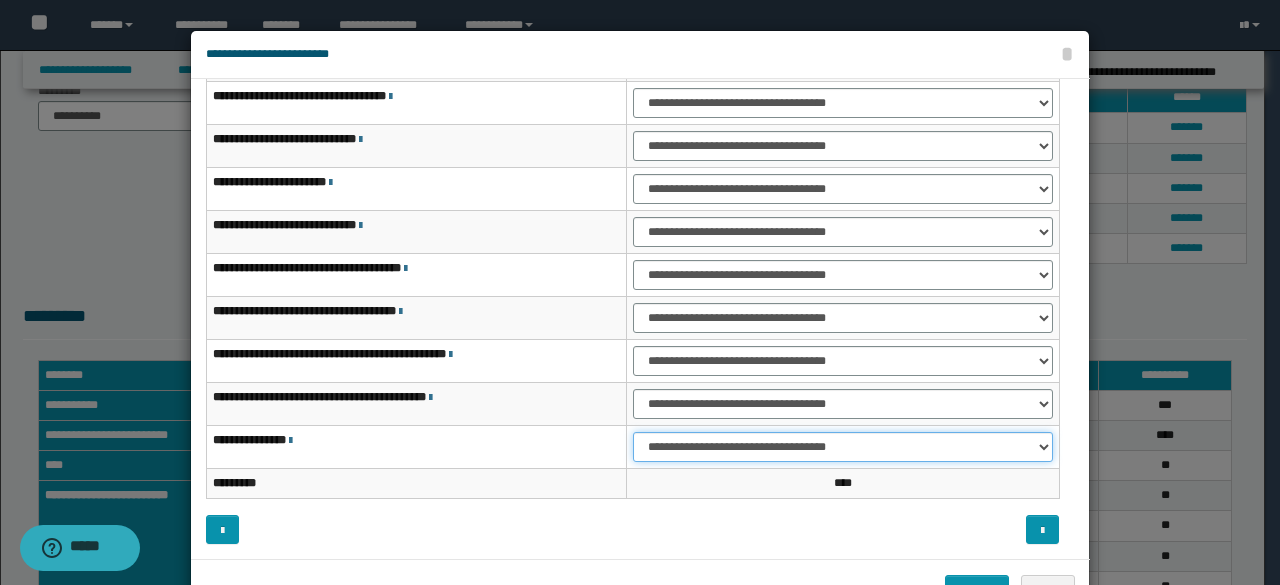 click on "**********" at bounding box center (843, 447) 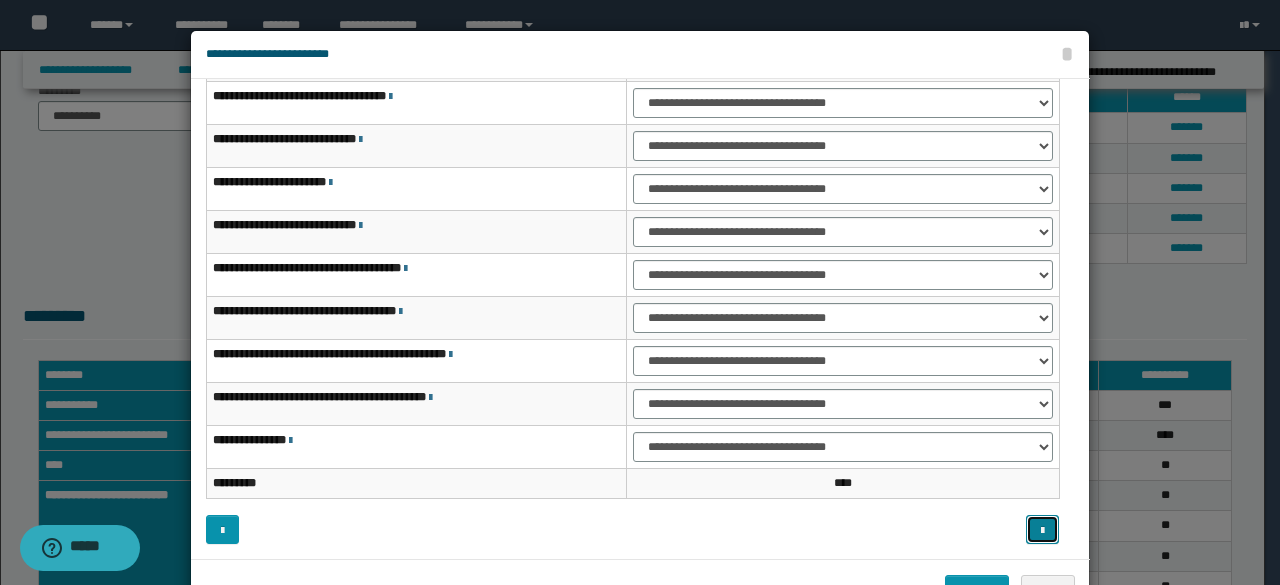 click at bounding box center (1042, 529) 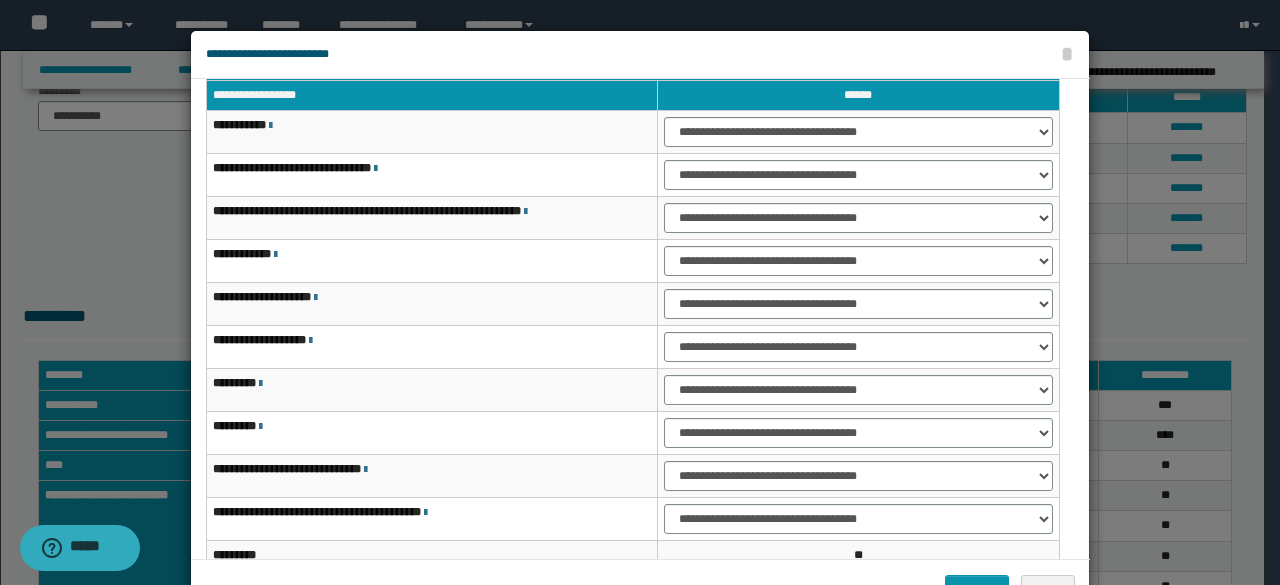 scroll, scrollTop: 0, scrollLeft: 0, axis: both 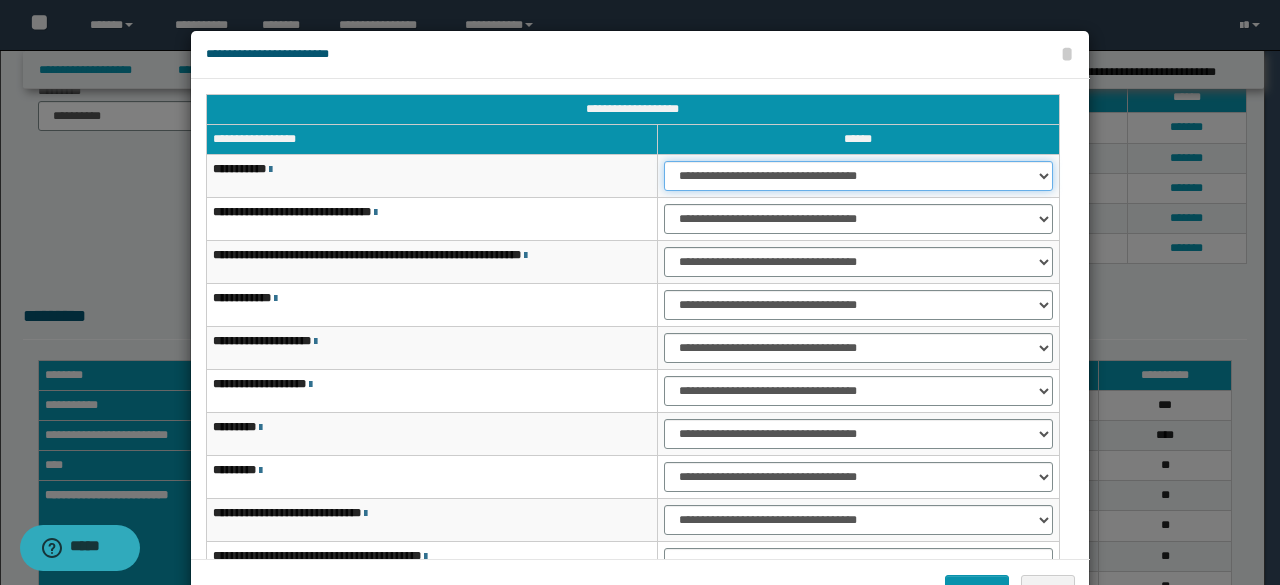 click on "**********" at bounding box center [858, 176] 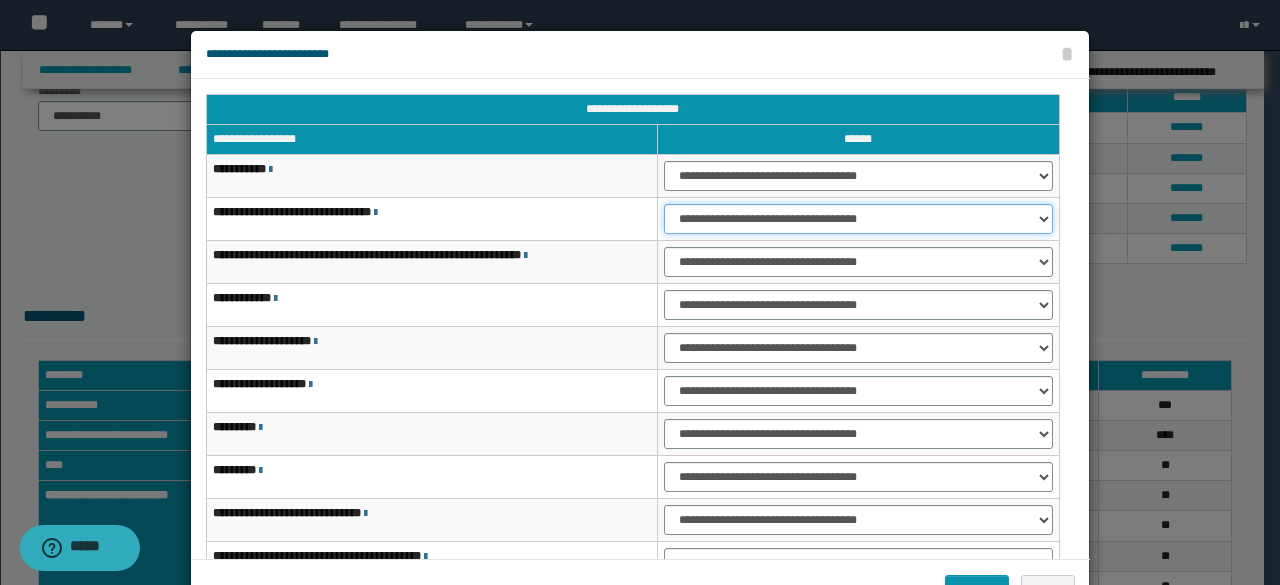 click on "**********" at bounding box center [858, 219] 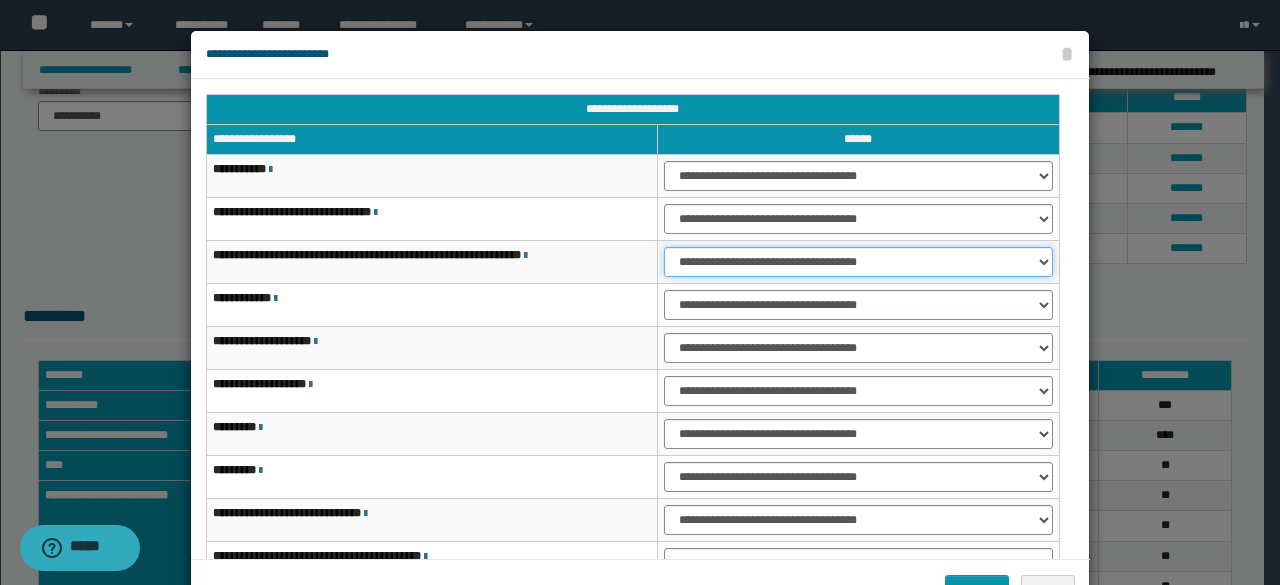 click on "**********" at bounding box center [858, 262] 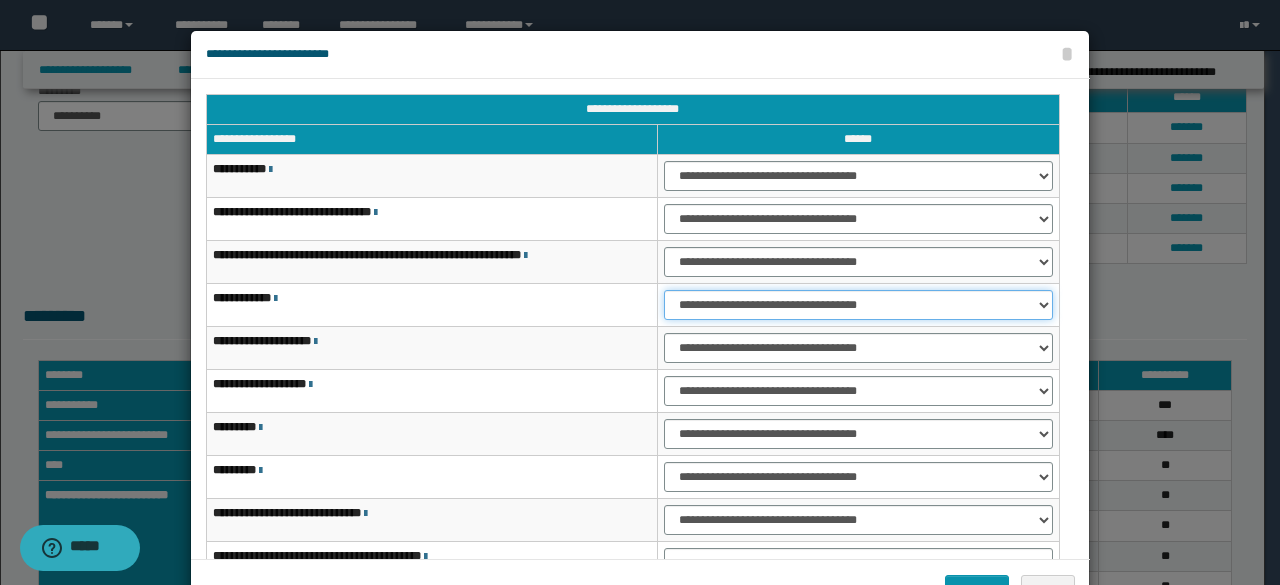 click on "**********" at bounding box center (858, 305) 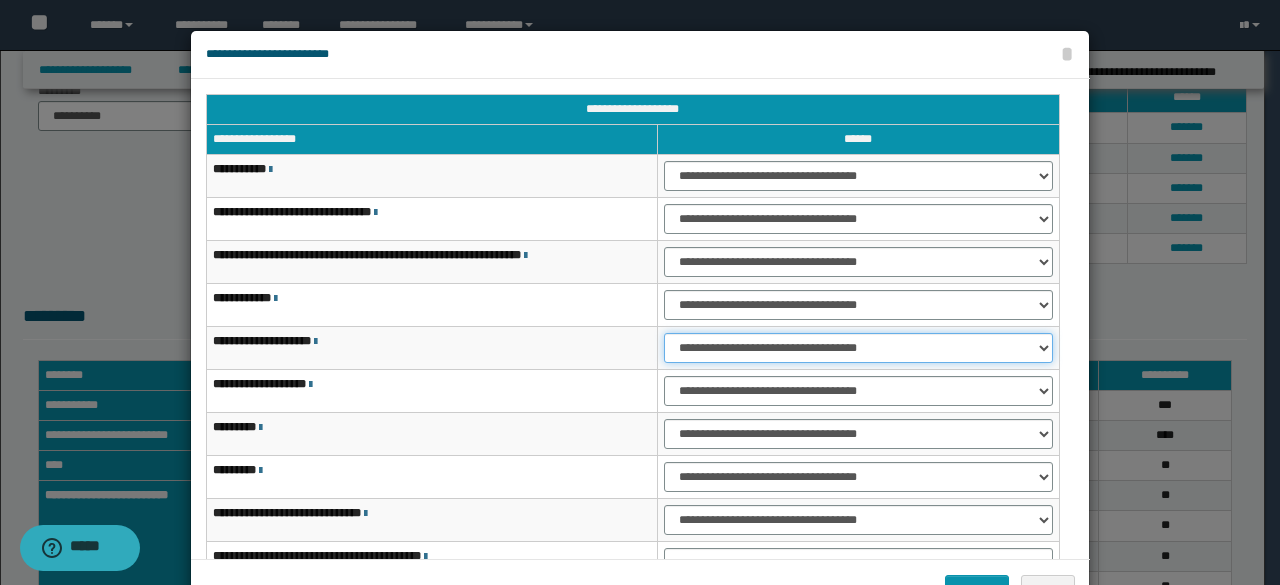 click on "**********" at bounding box center [858, 348] 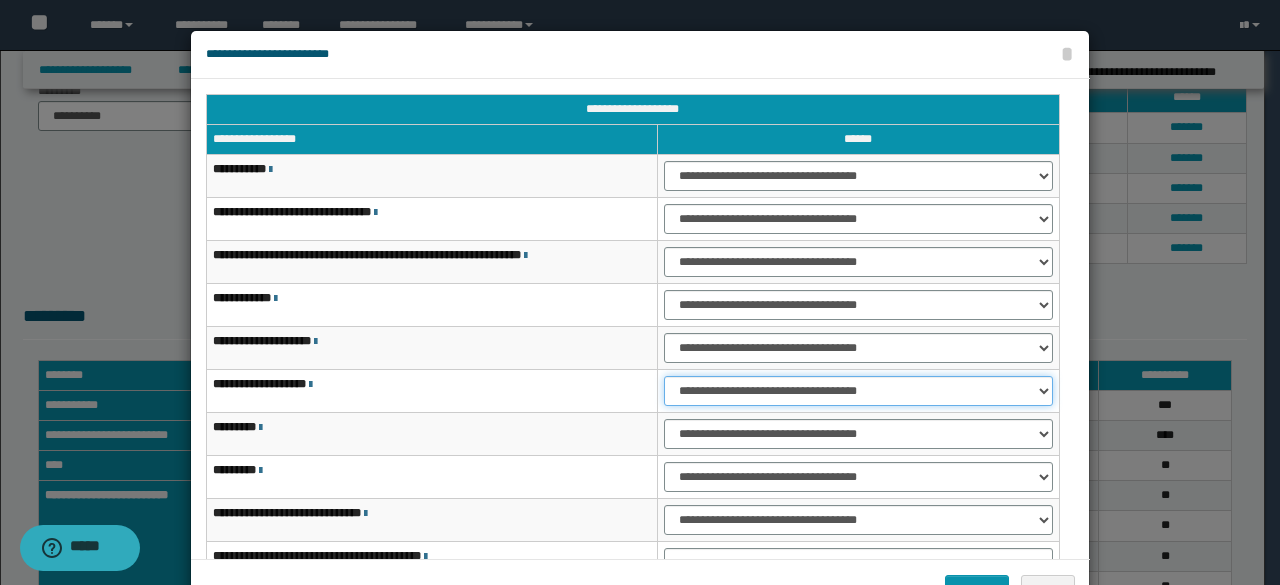 click on "**********" at bounding box center [858, 391] 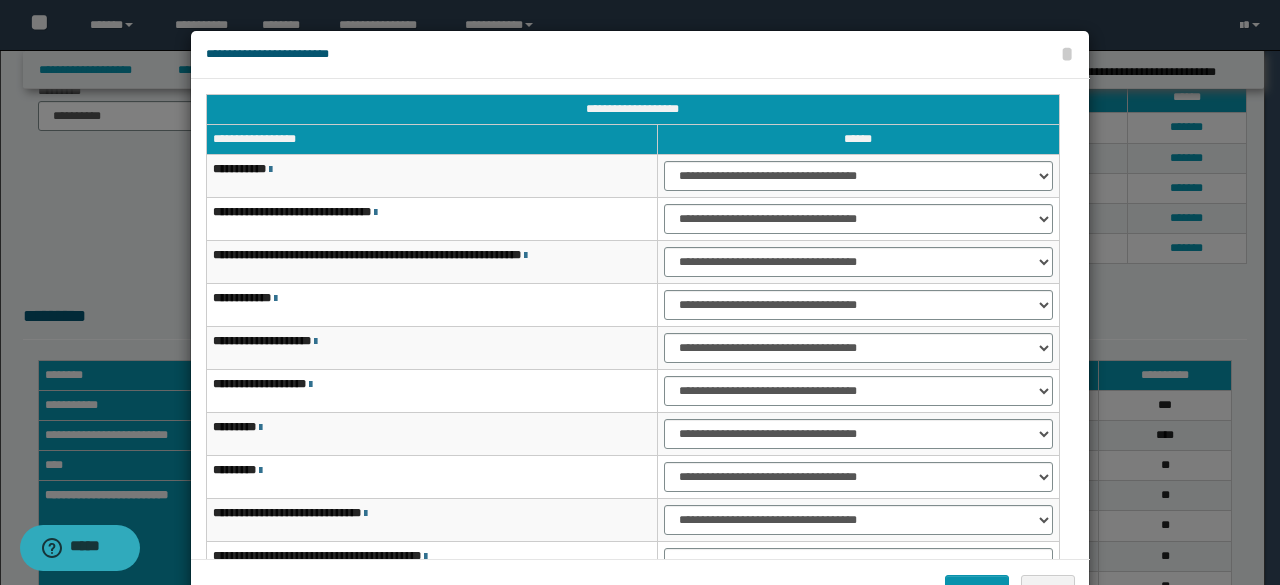click on "**********" at bounding box center [632, 362] 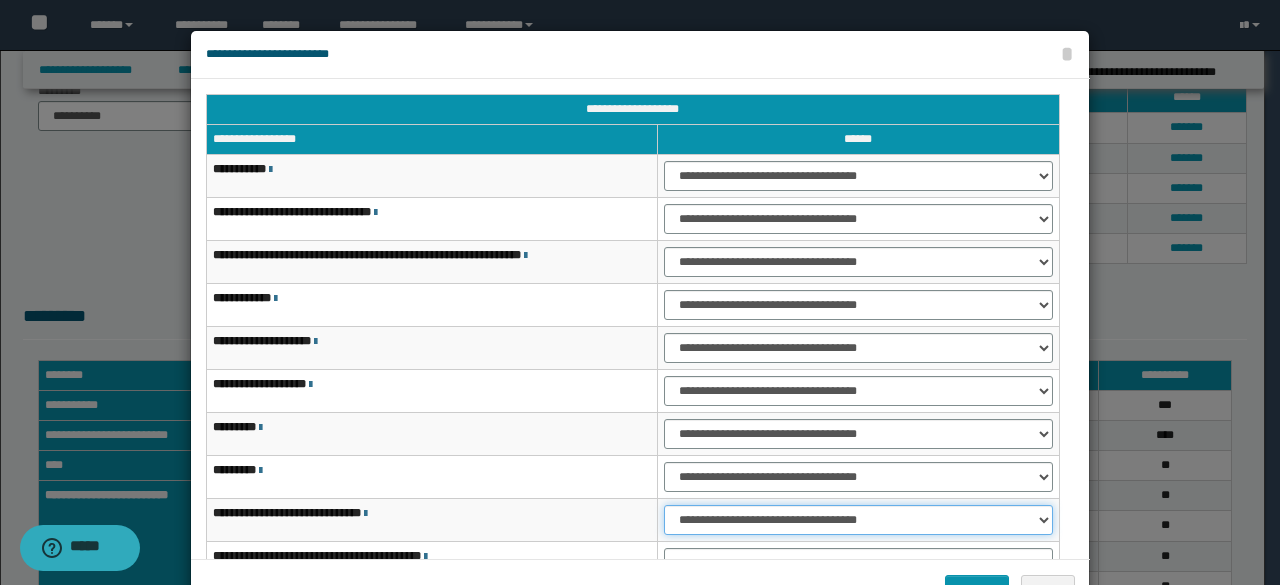 click on "**********" at bounding box center [858, 520] 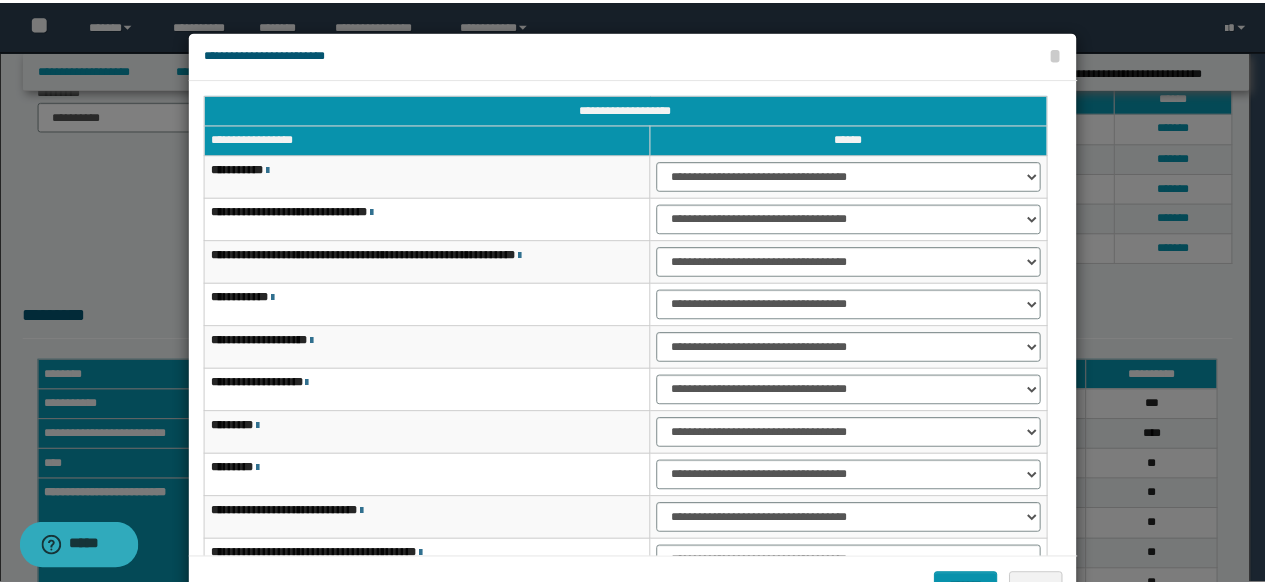 scroll, scrollTop: 116, scrollLeft: 0, axis: vertical 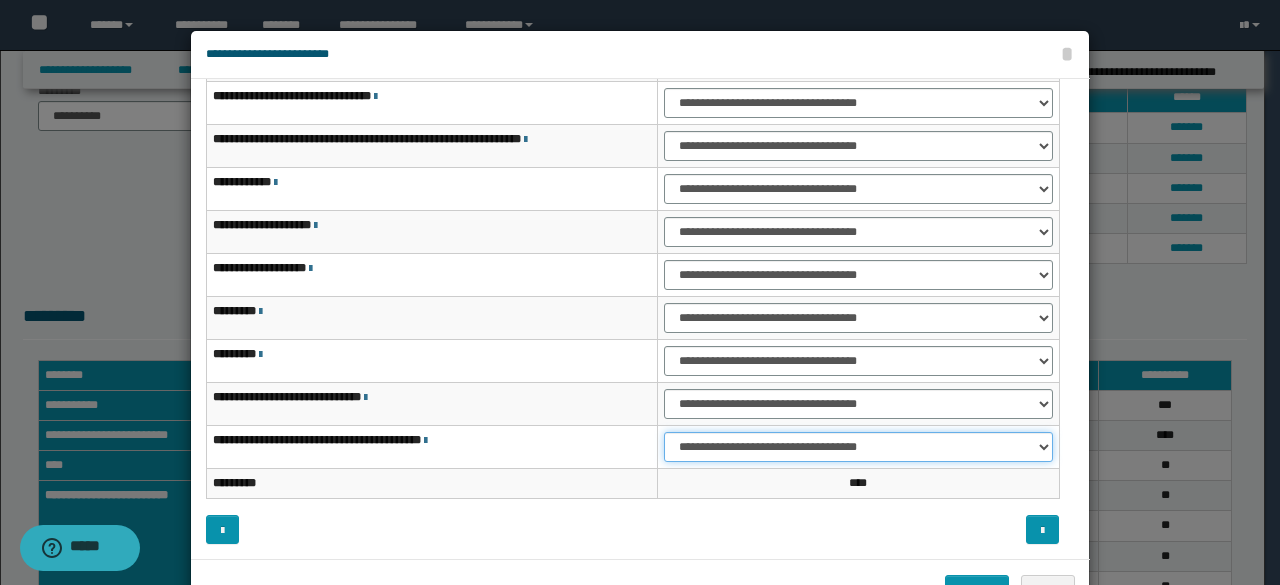 click on "**********" at bounding box center [858, 447] 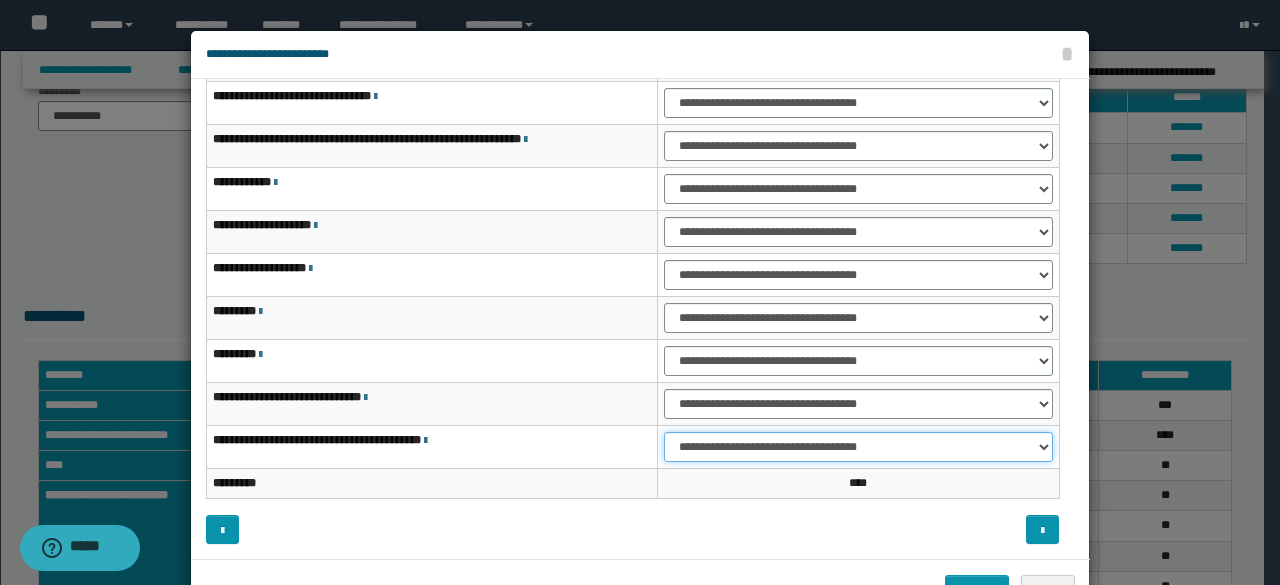click on "**********" at bounding box center [858, 447] 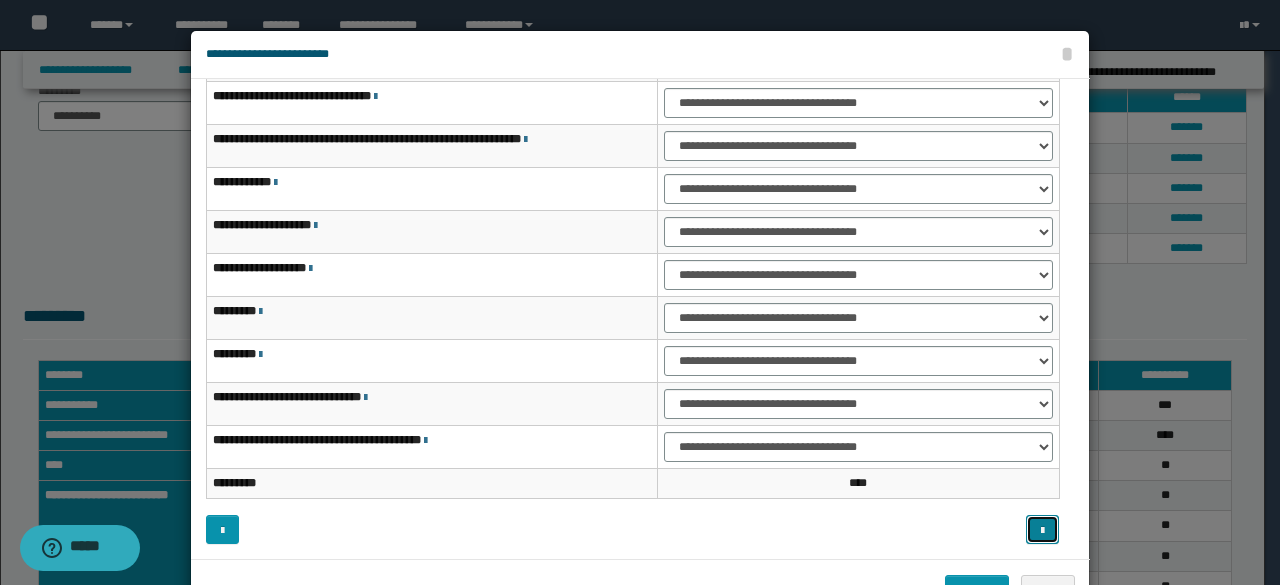 click at bounding box center (1042, 531) 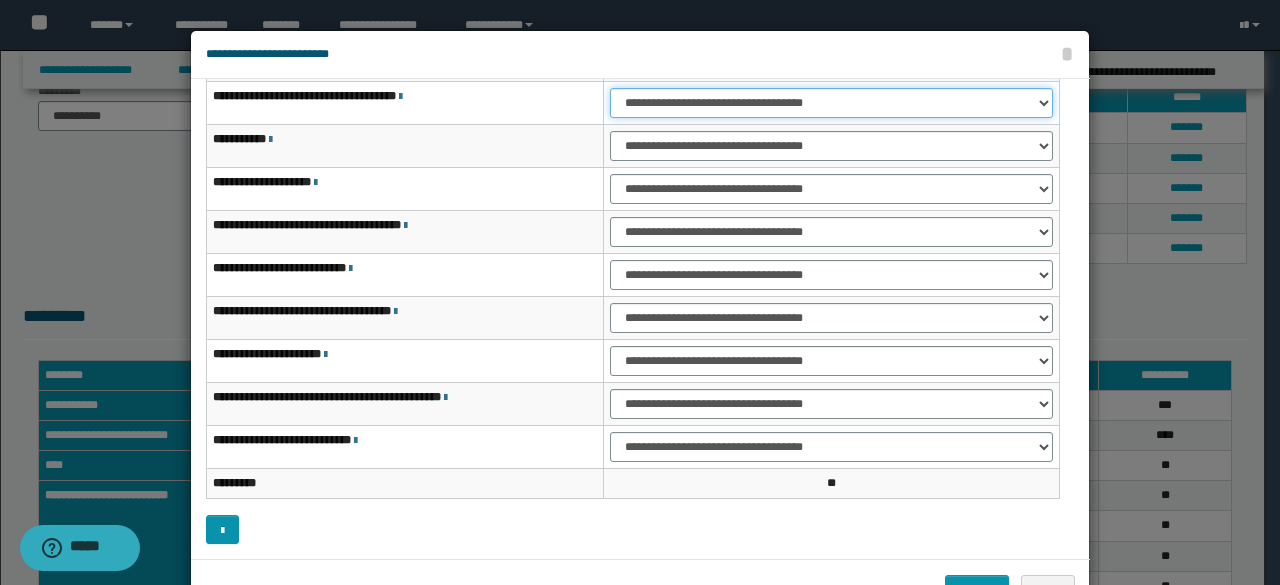 click on "**********" at bounding box center [831, 103] 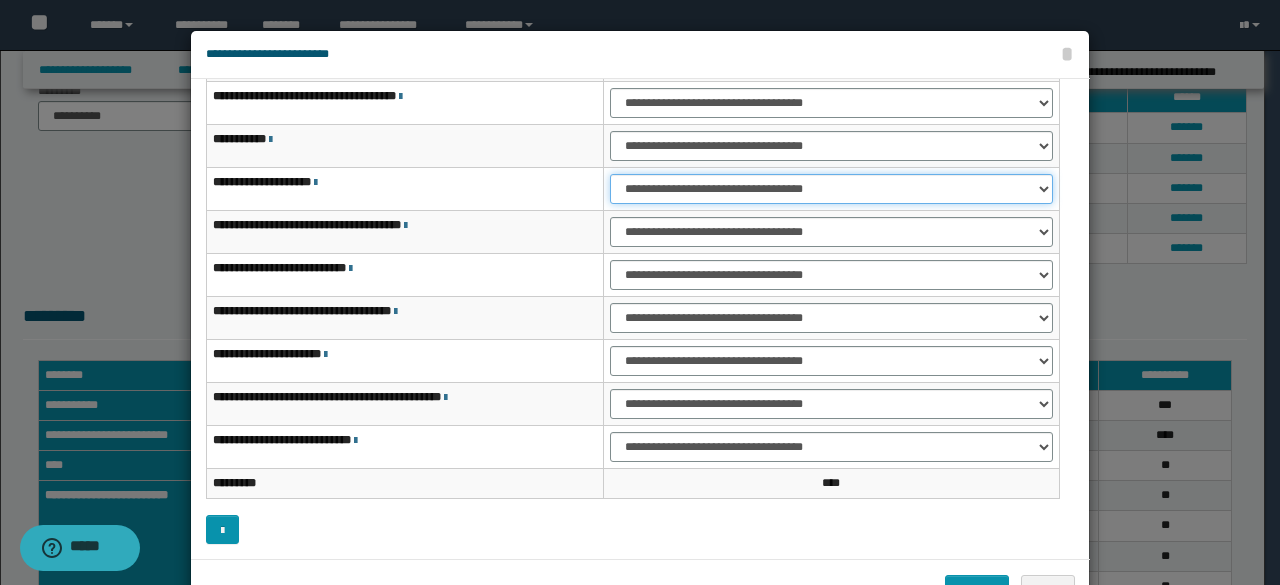 click on "**********" at bounding box center (831, 189) 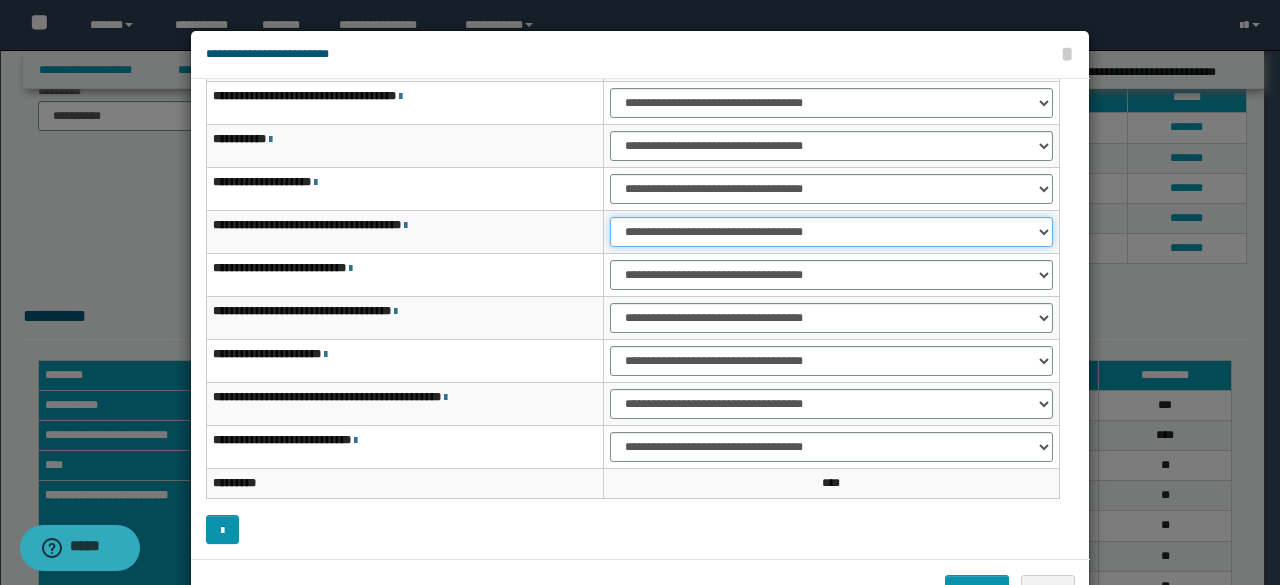 click on "**********" at bounding box center [831, 232] 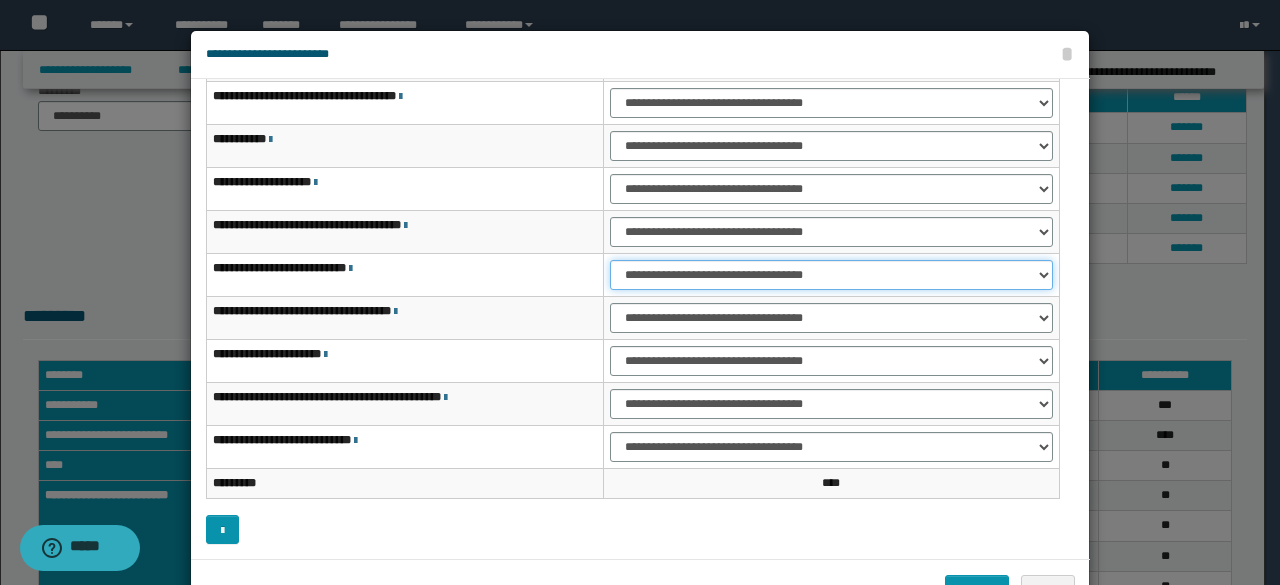 click on "**********" at bounding box center [831, 275] 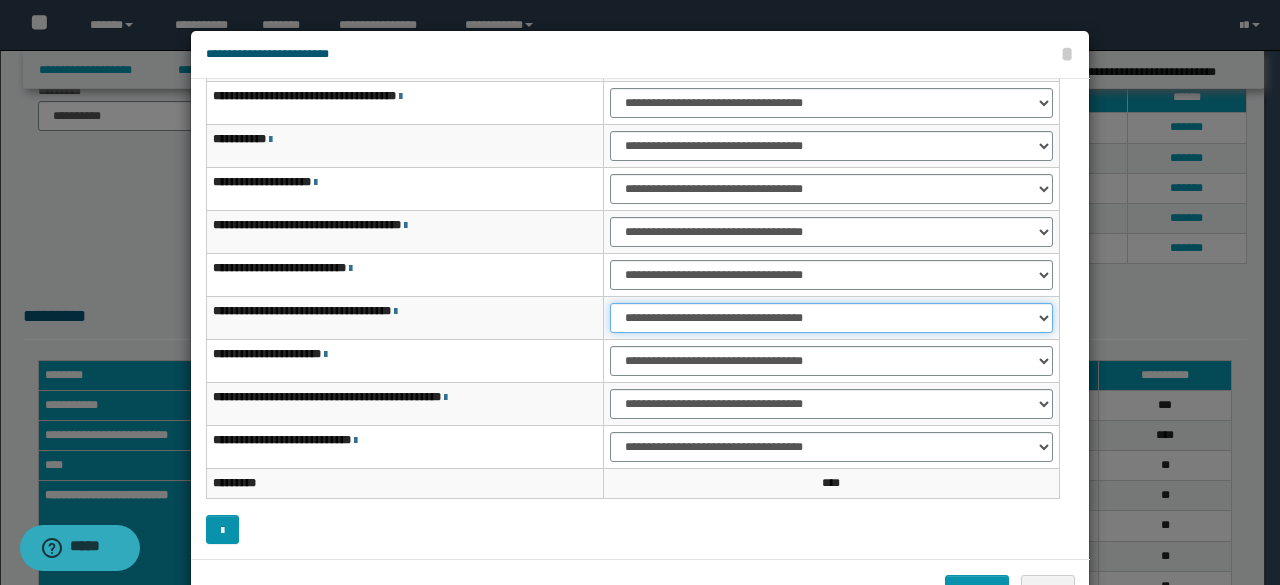 click on "**********" at bounding box center (831, 318) 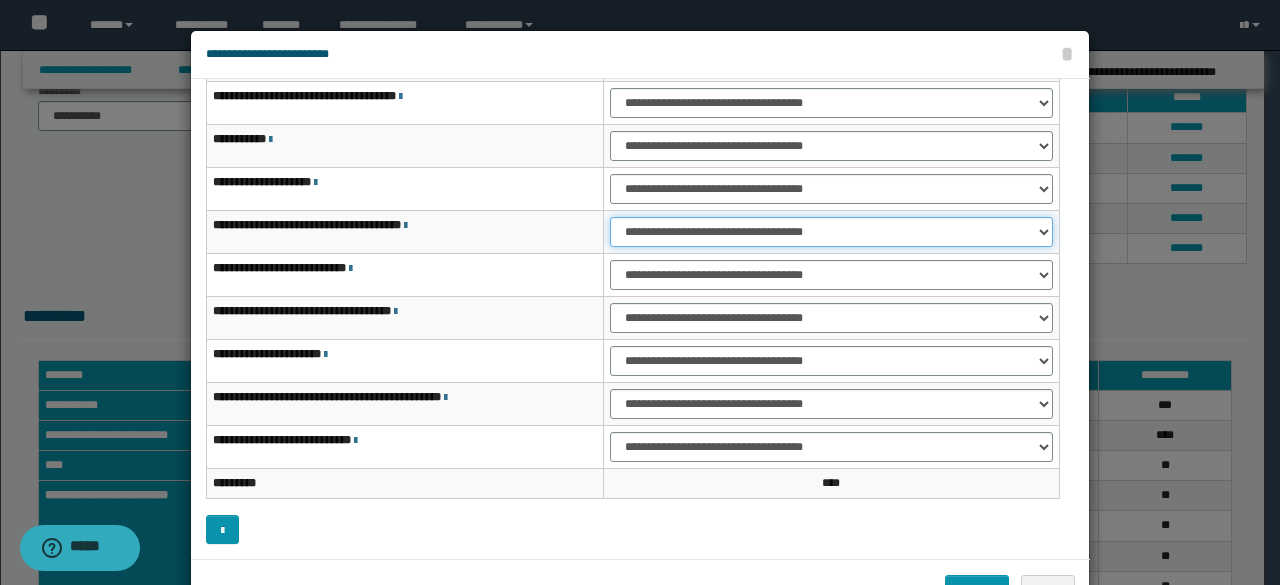 click on "**********" at bounding box center [831, 232] 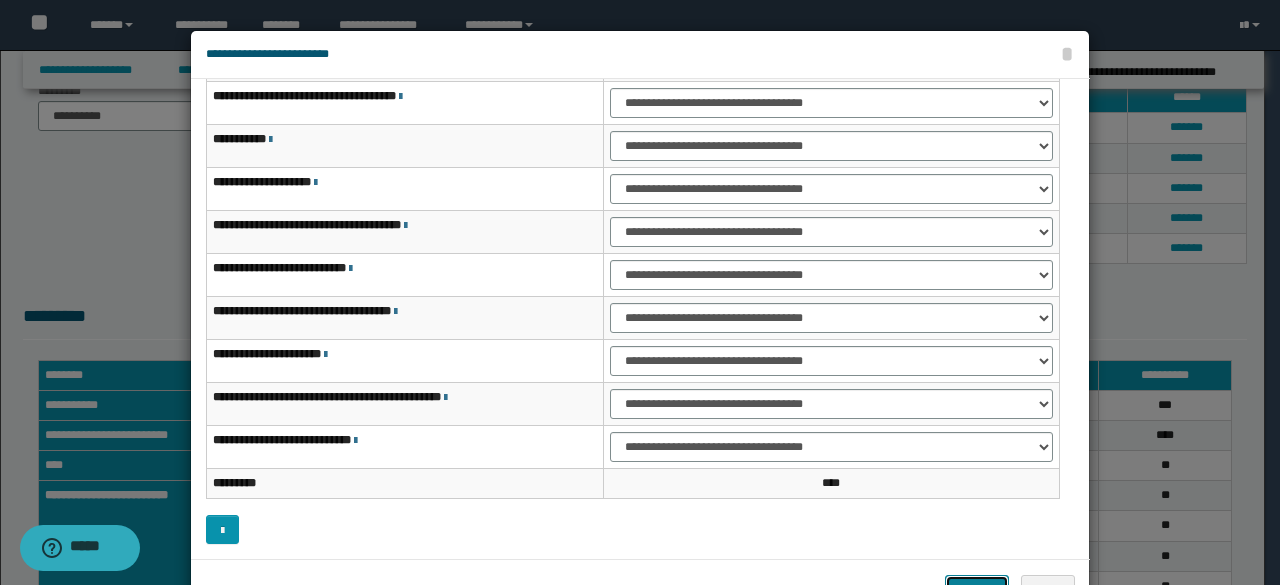 click on "*******" at bounding box center [977, 589] 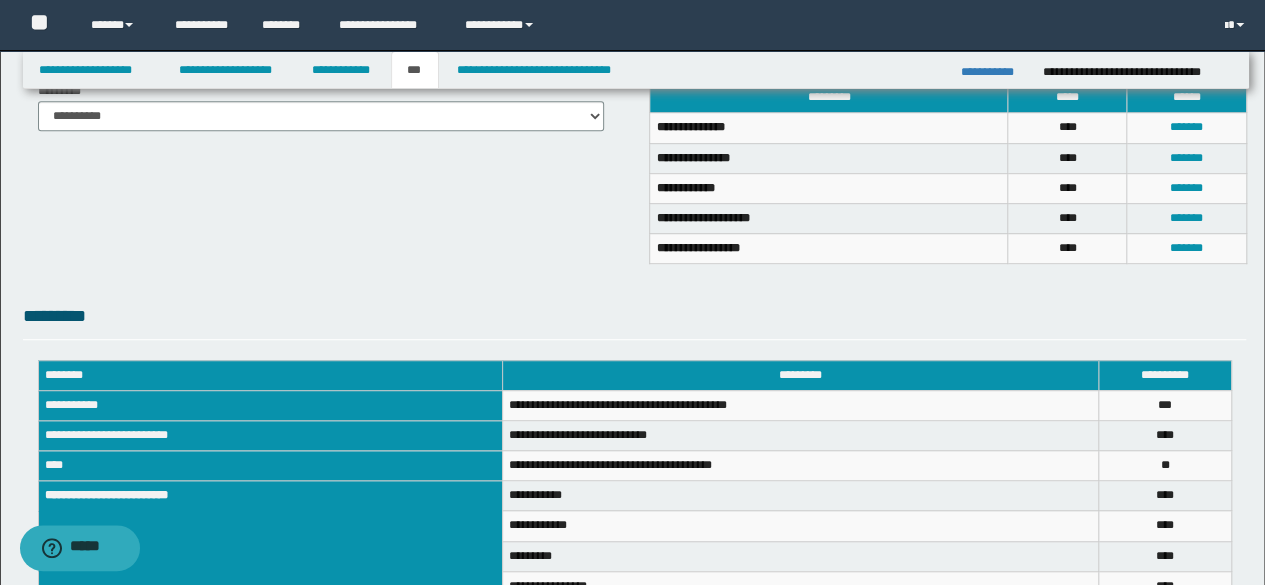 click on "**********" at bounding box center (321, 106) 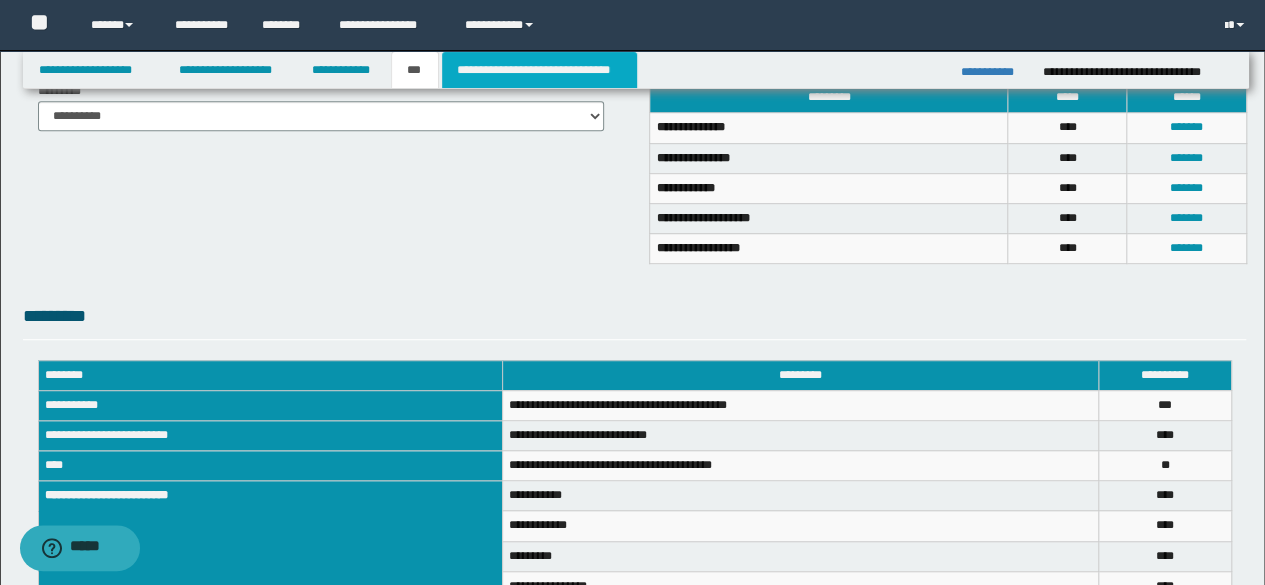 click on "**********" at bounding box center (539, 70) 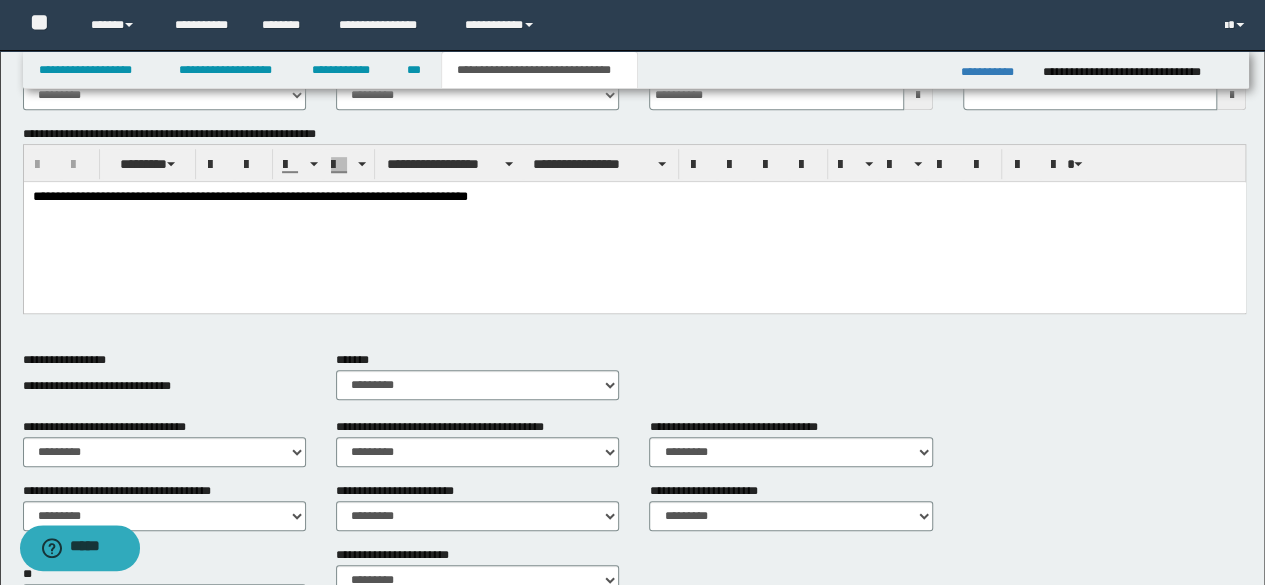 scroll, scrollTop: 0, scrollLeft: 0, axis: both 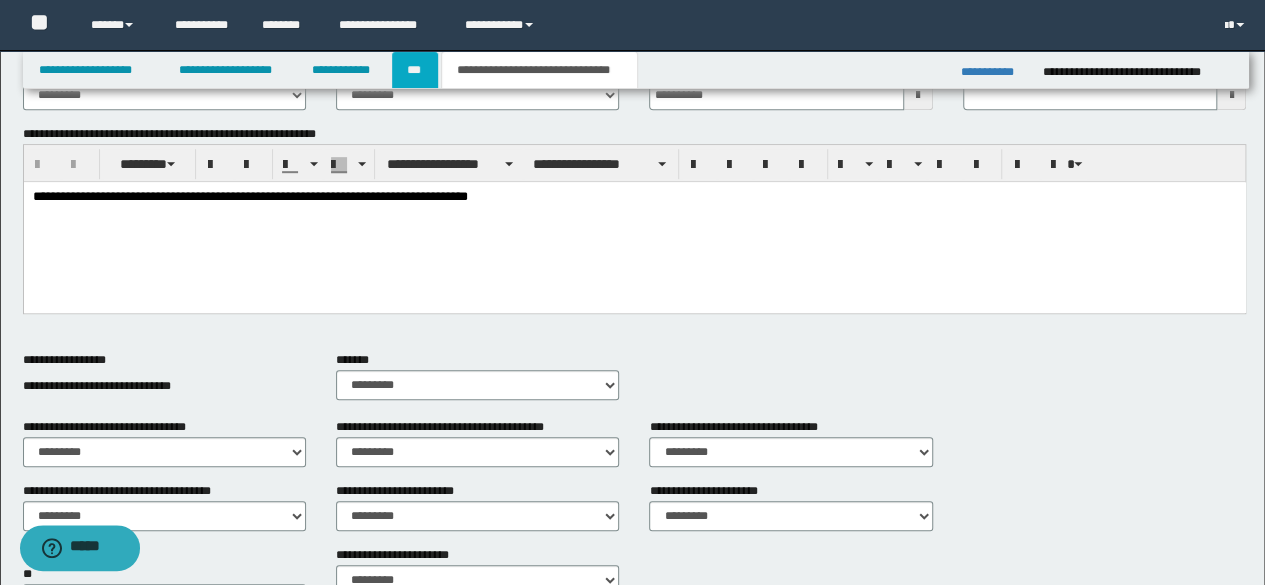click on "***" at bounding box center (415, 70) 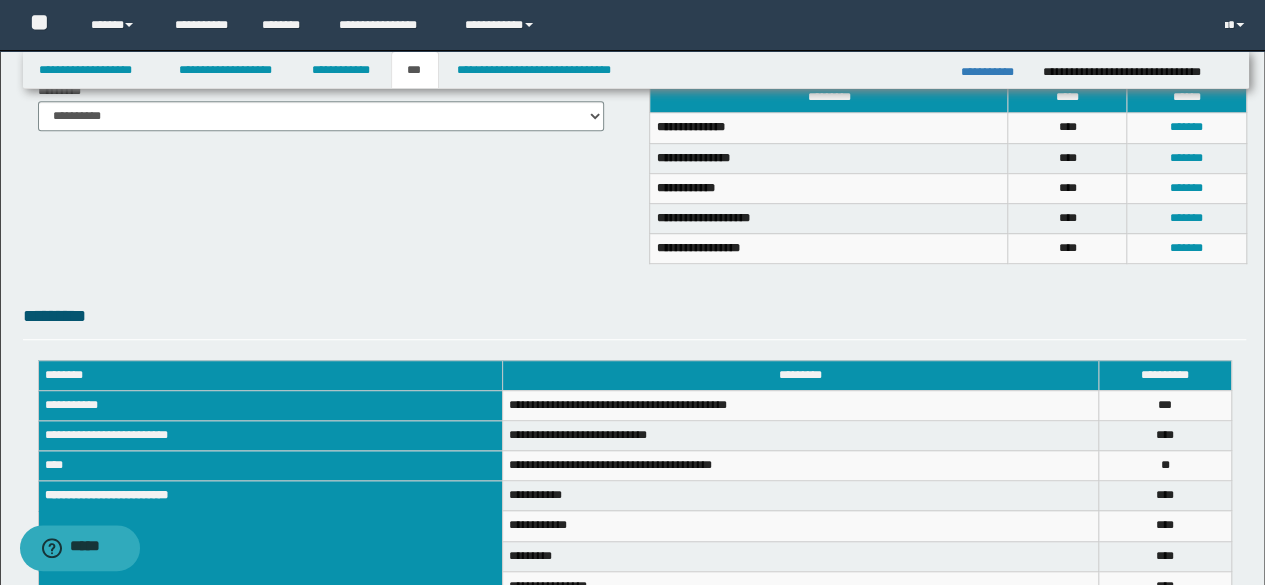scroll, scrollTop: 0, scrollLeft: 0, axis: both 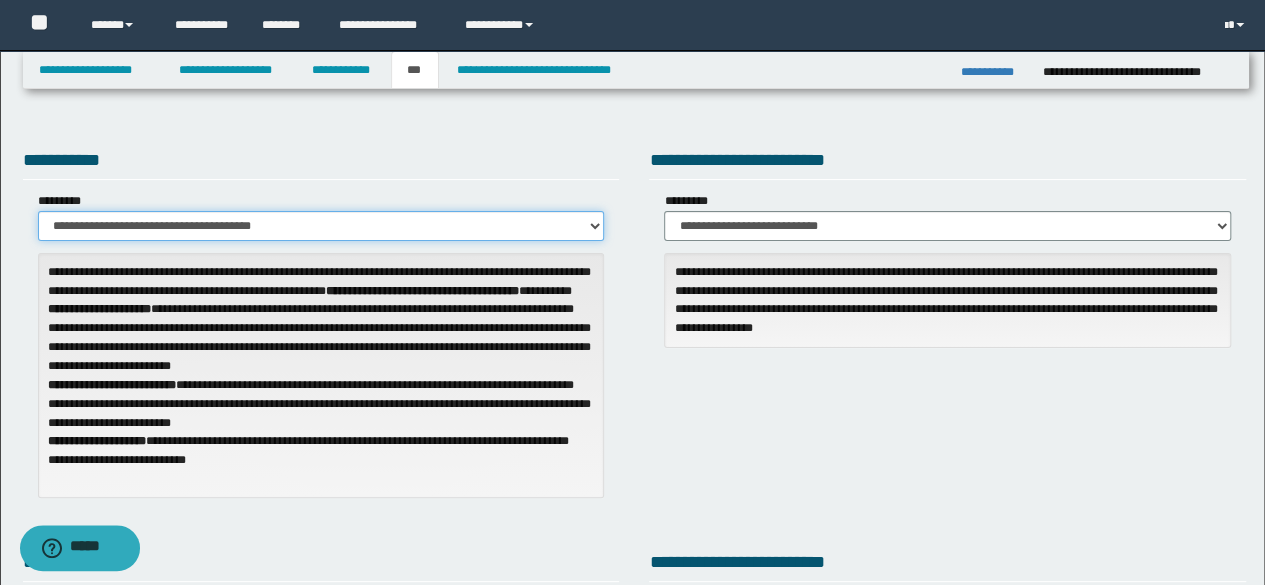 click on "**********" at bounding box center [321, 226] 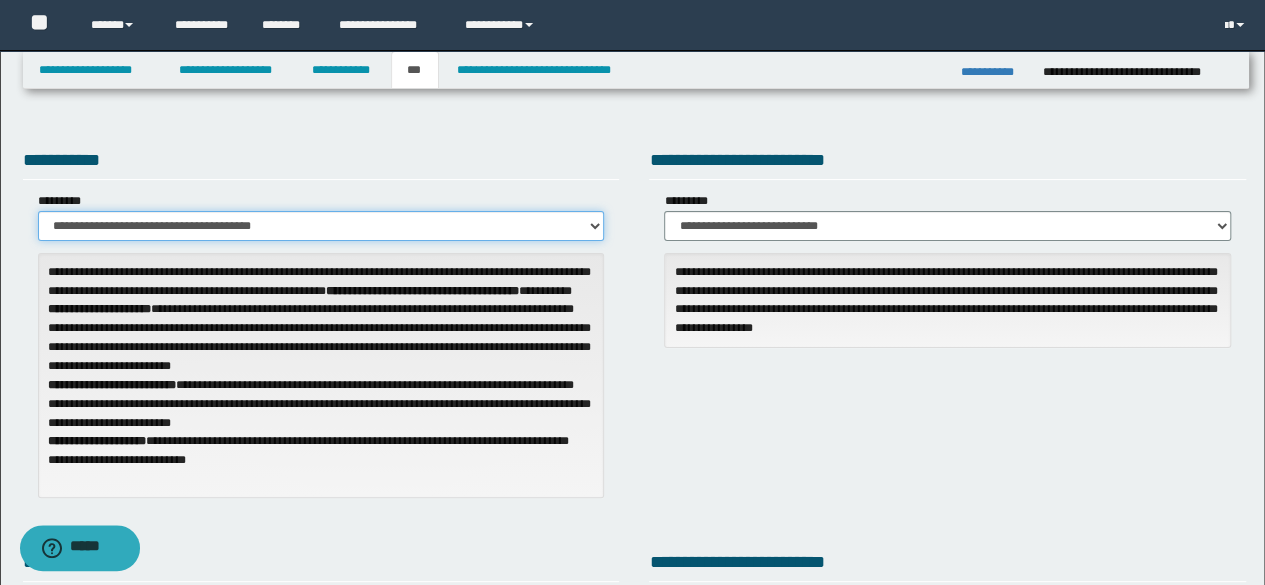 select on "**" 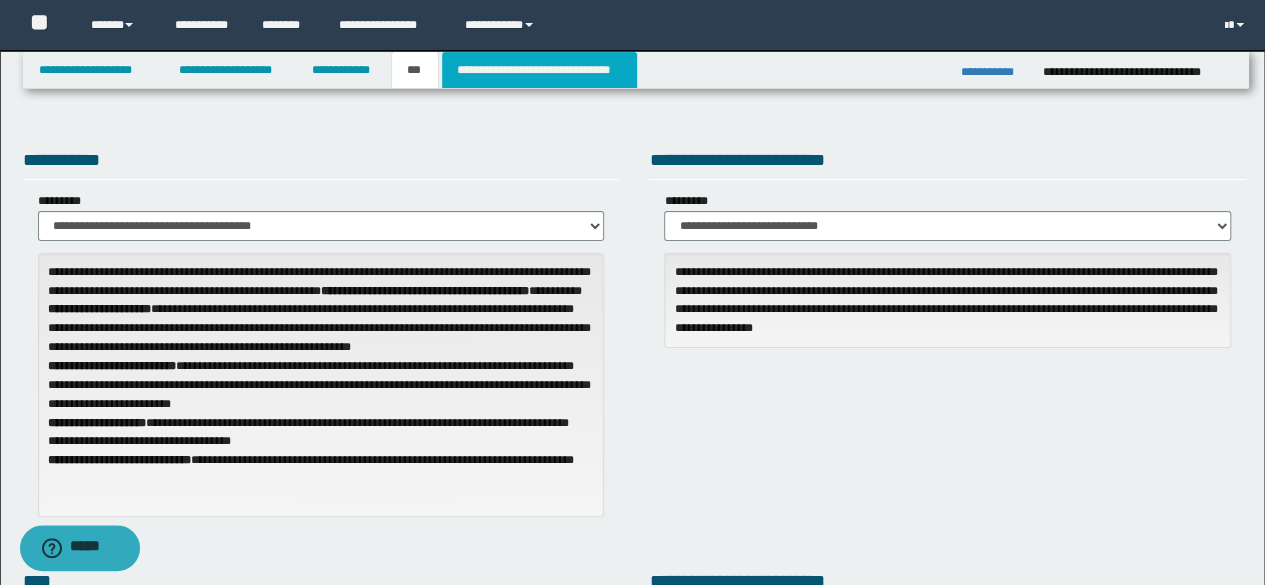click on "**********" at bounding box center [539, 70] 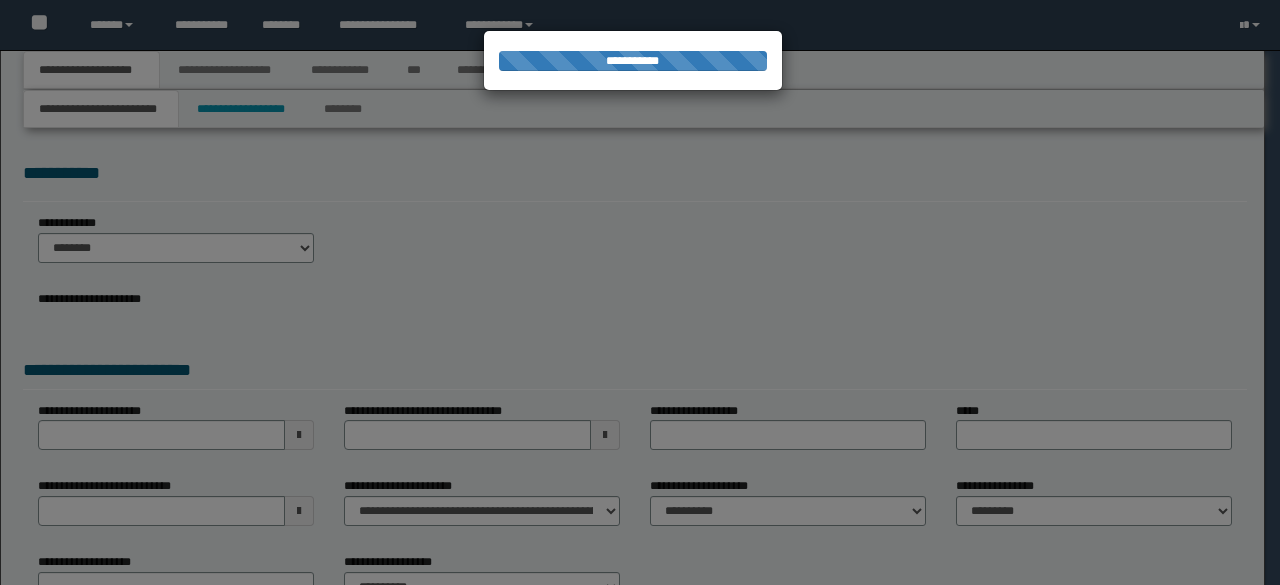 scroll, scrollTop: 0, scrollLeft: 0, axis: both 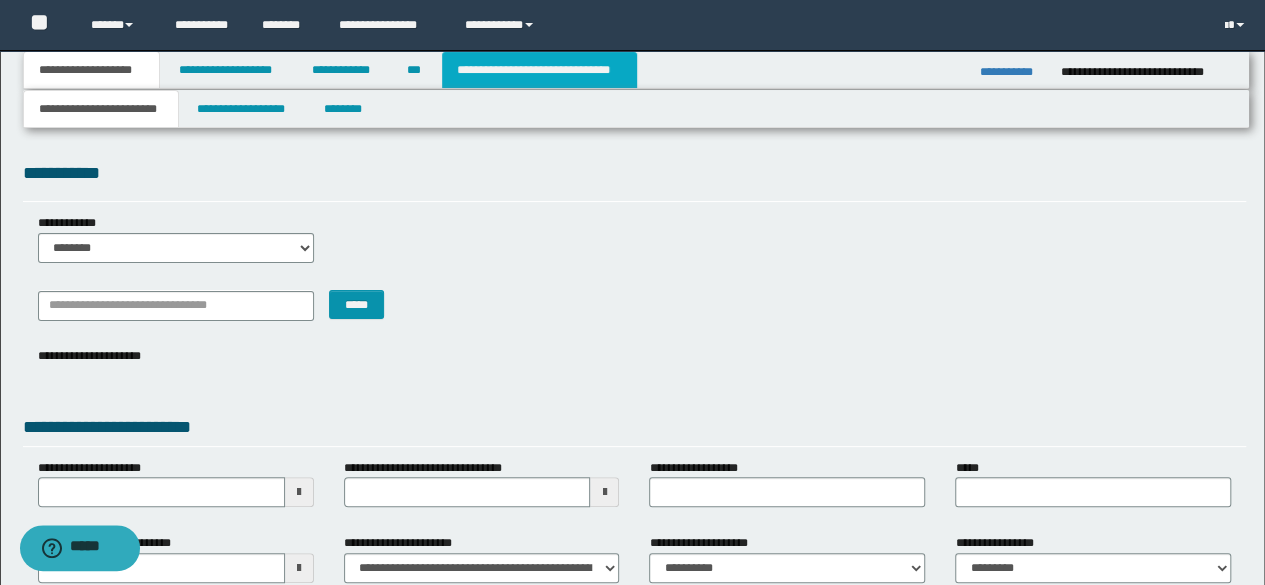 click on "**********" at bounding box center (539, 70) 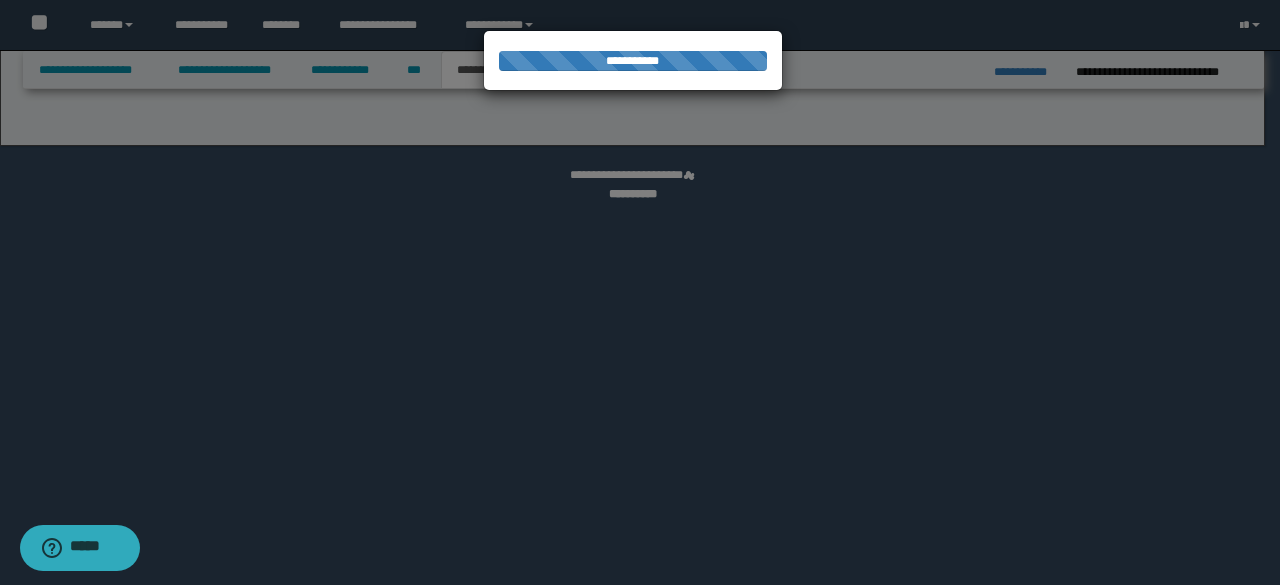 select on "*" 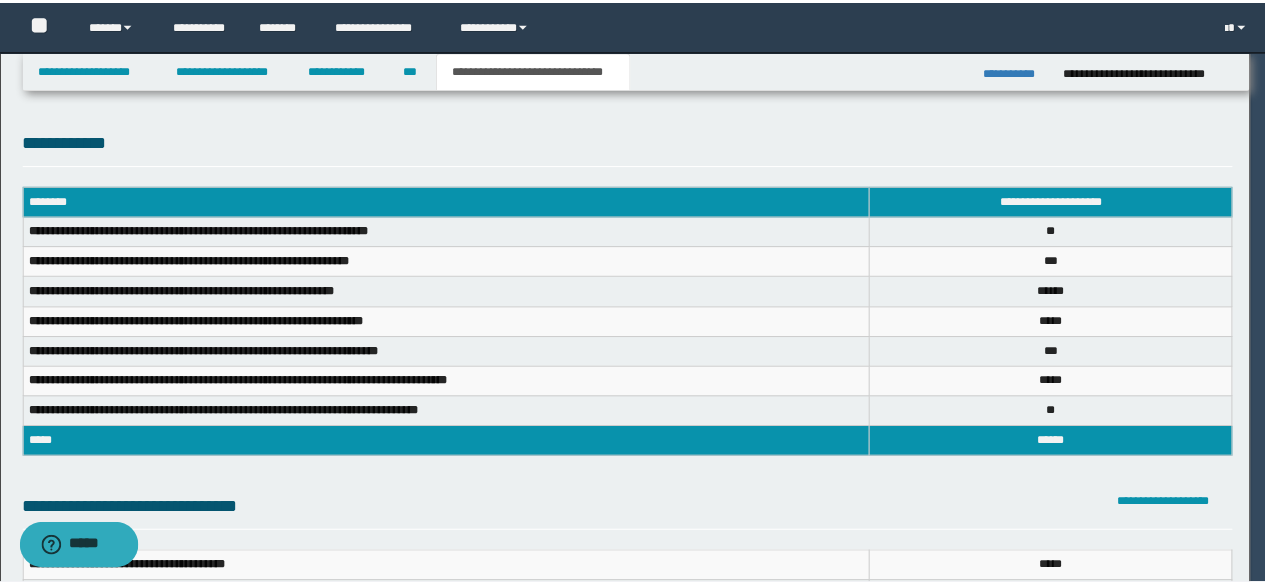 scroll, scrollTop: 0, scrollLeft: 0, axis: both 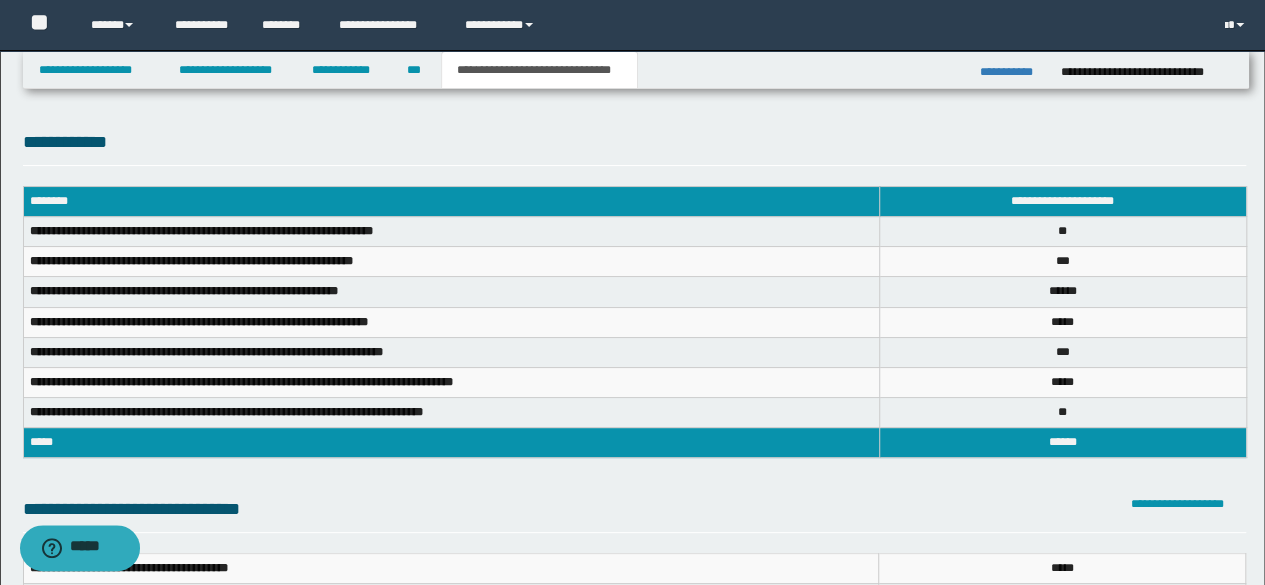 click on "**********" at bounding box center [632, 788] 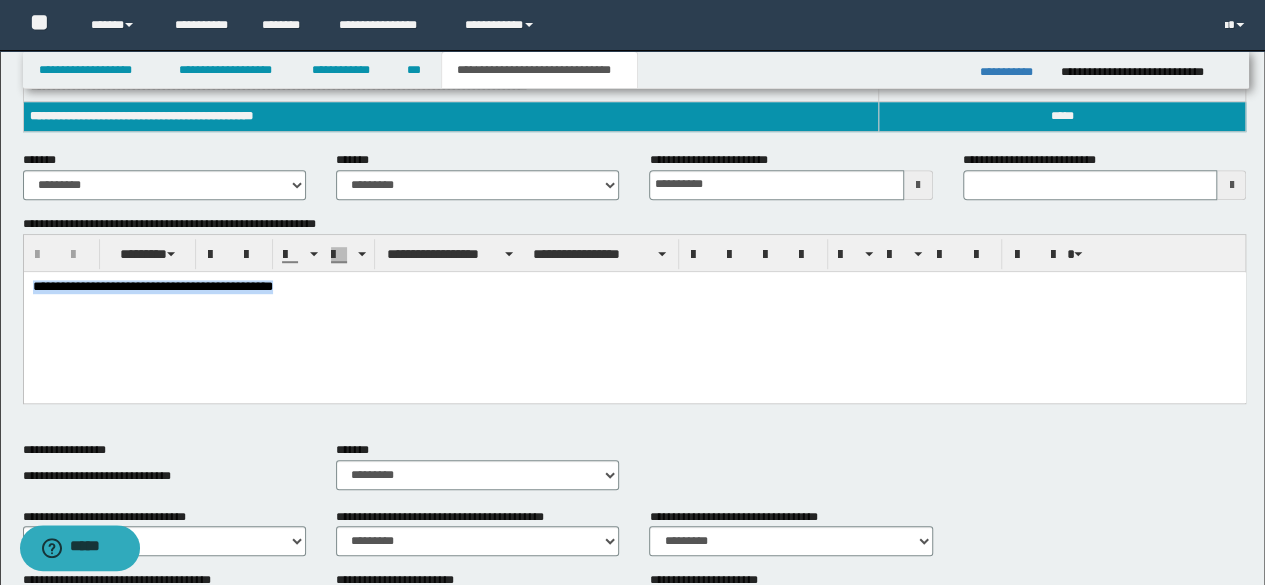 drag, startPoint x: 345, startPoint y: 285, endPoint x: 25, endPoint y: 545, distance: 412.31058 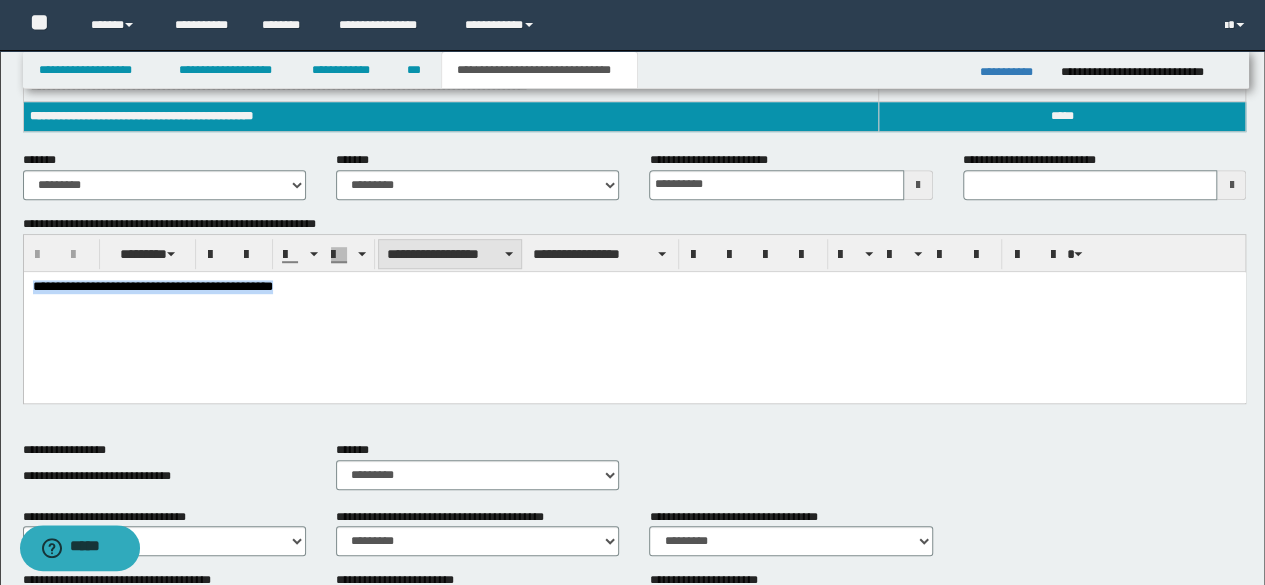 click on "**********" at bounding box center [450, 254] 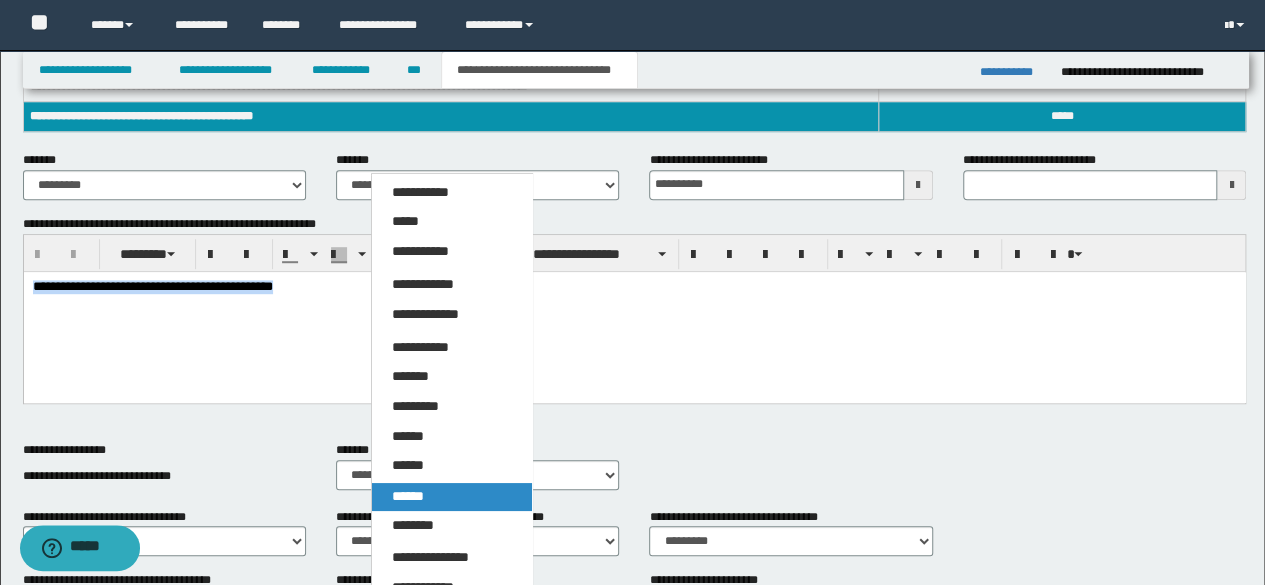 click on "******" at bounding box center [451, 497] 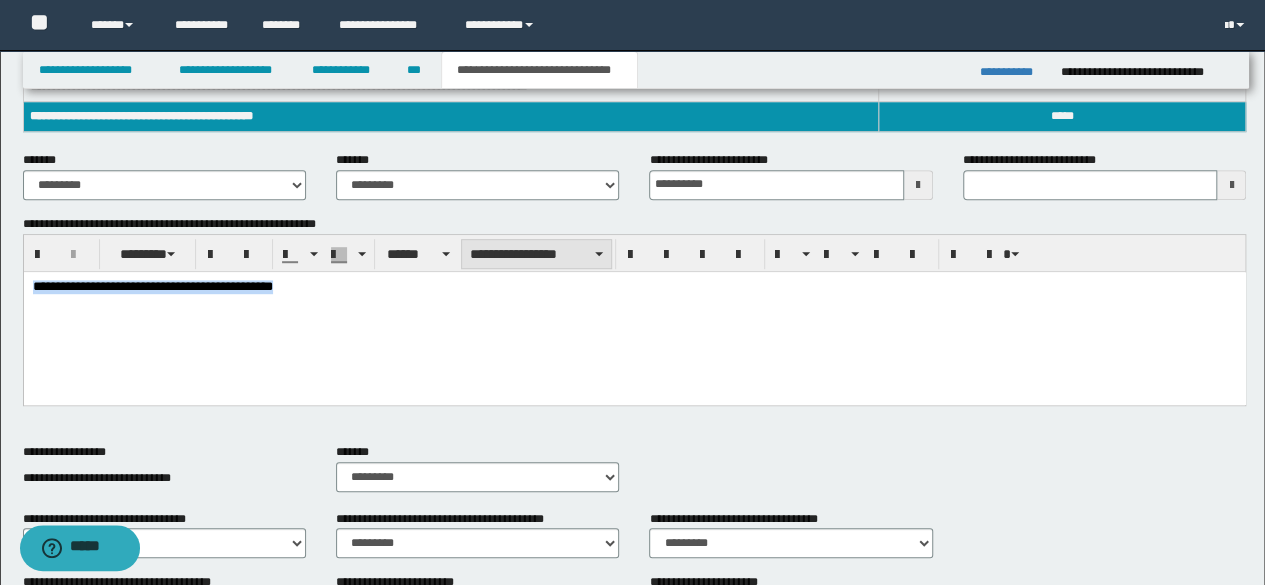 click on "**********" at bounding box center [536, 254] 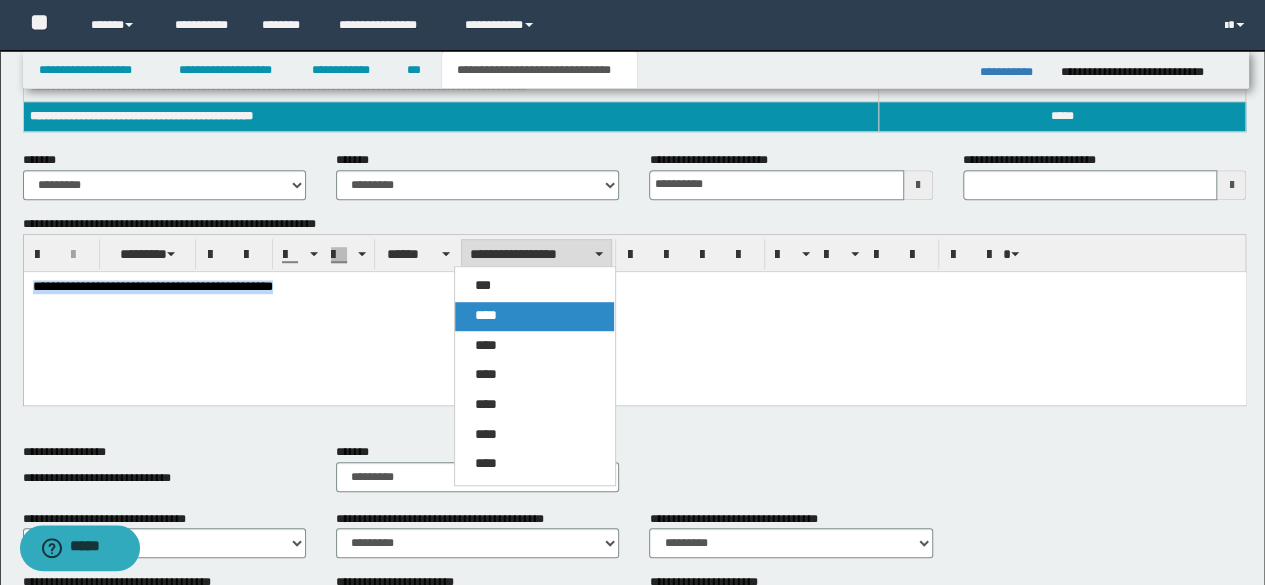 click on "****" at bounding box center (534, 316) 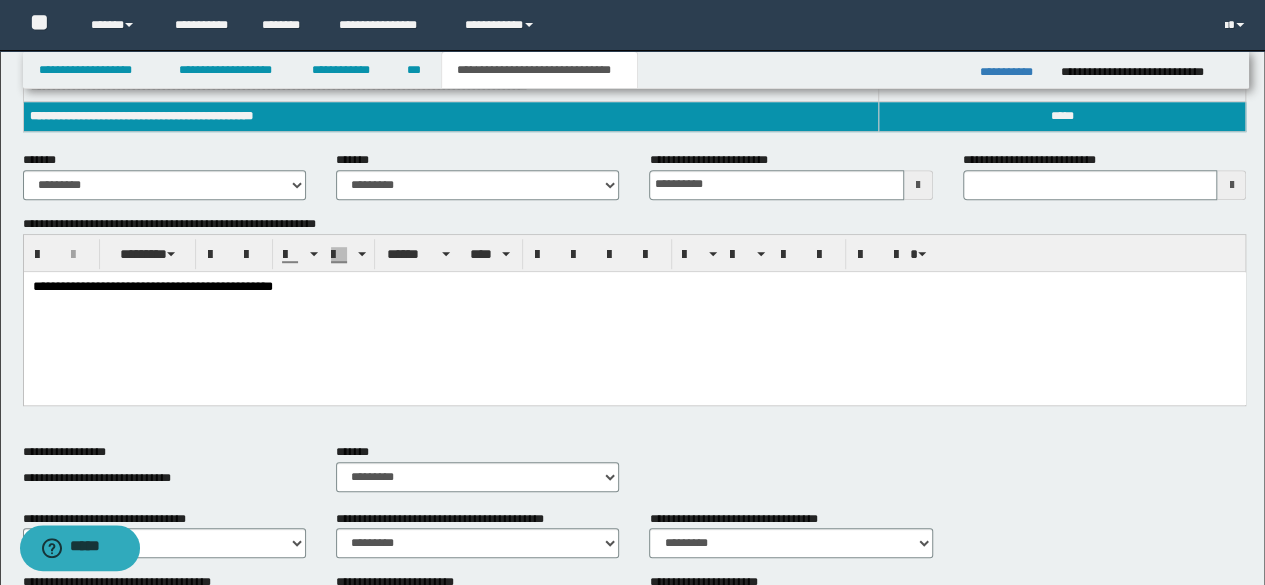 click on "**********" at bounding box center (152, 285) 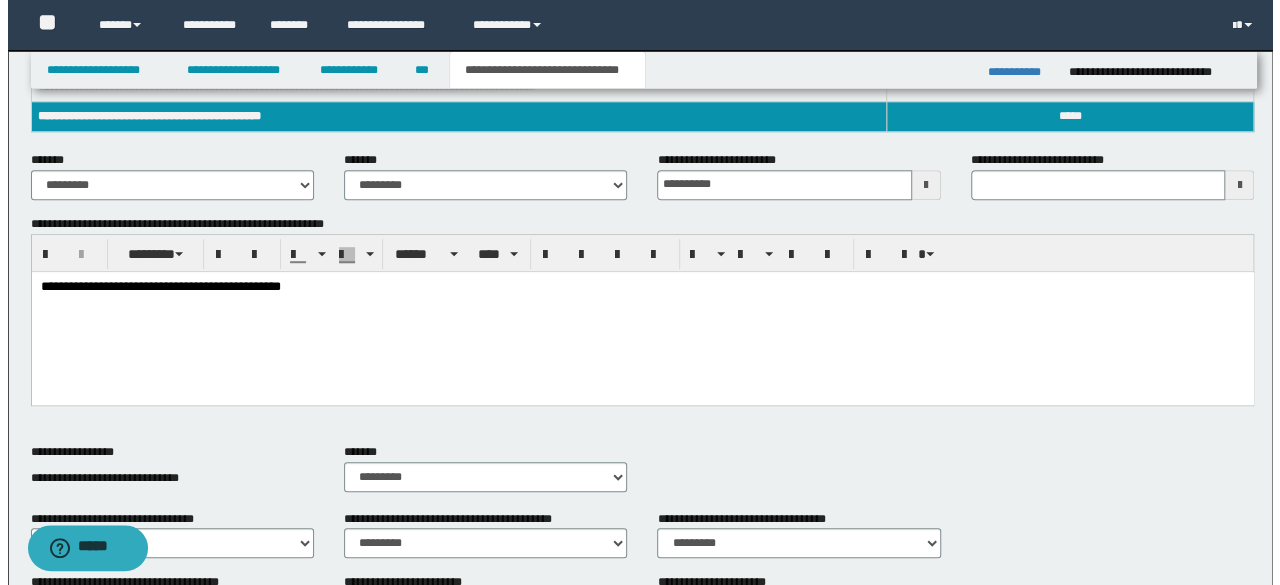 scroll, scrollTop: 0, scrollLeft: 0, axis: both 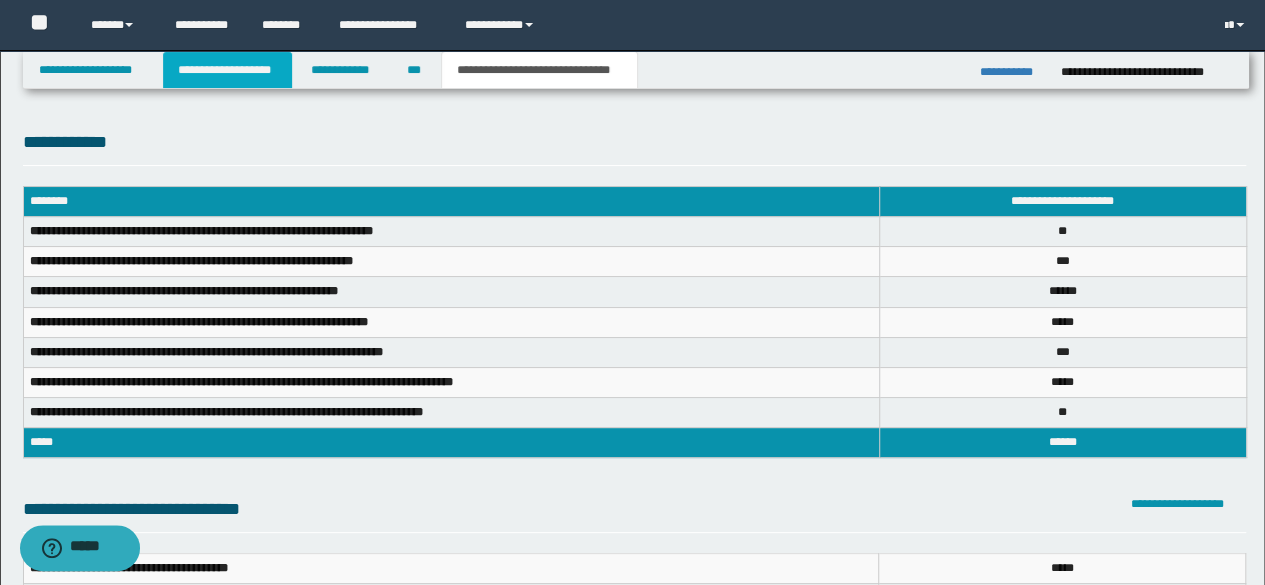 click on "**********" at bounding box center [227, 70] 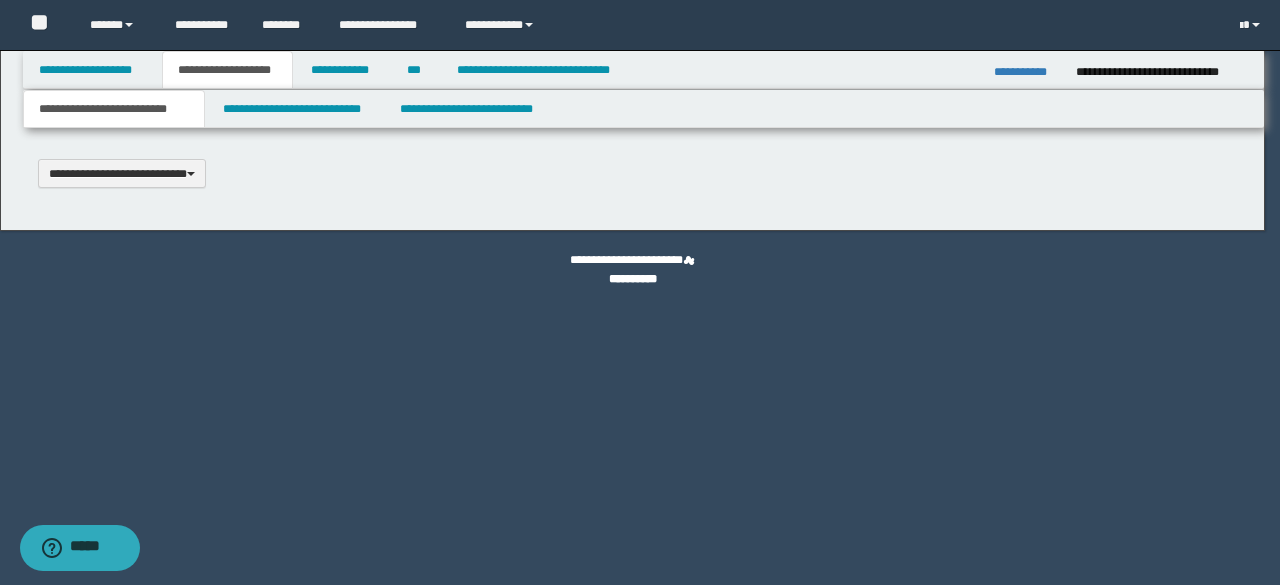 type 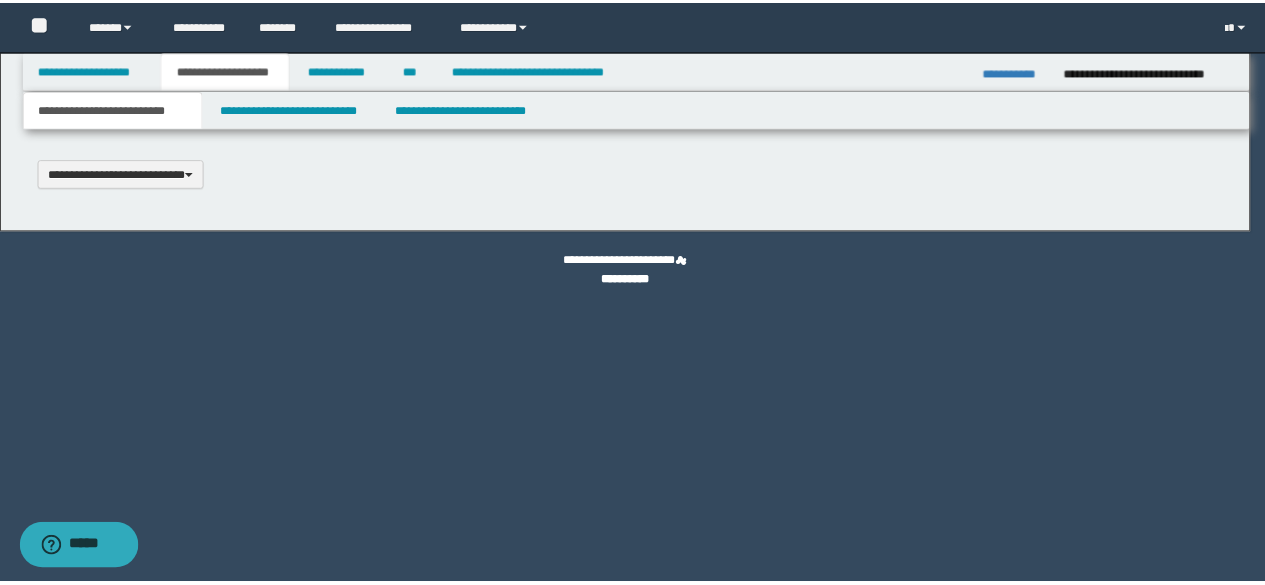 scroll, scrollTop: 0, scrollLeft: 0, axis: both 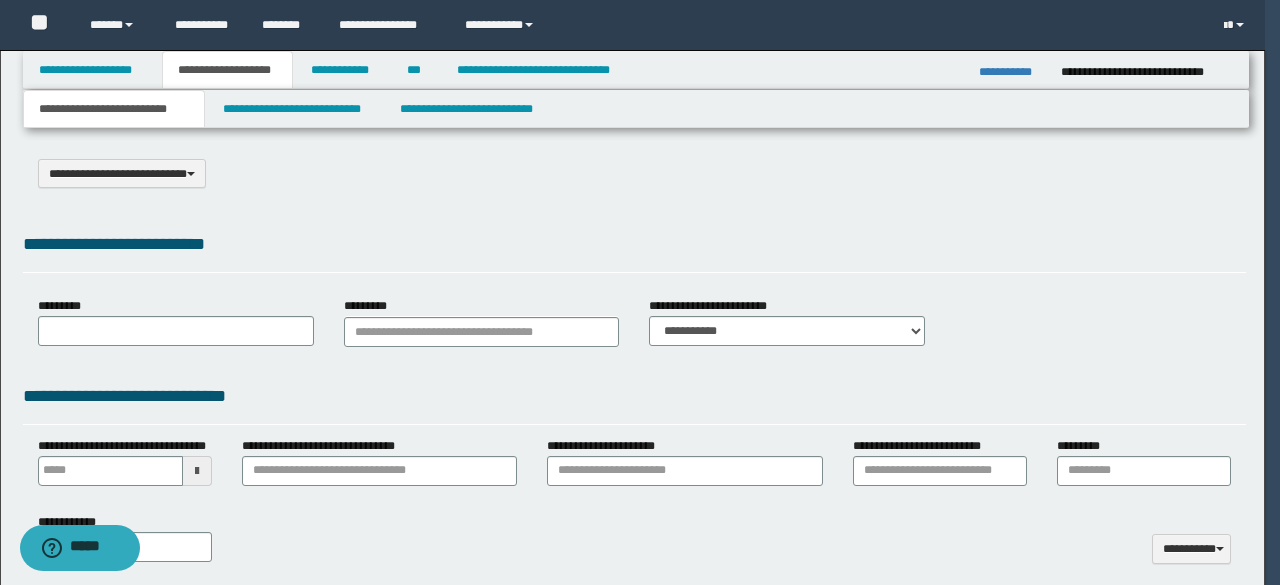 select on "*" 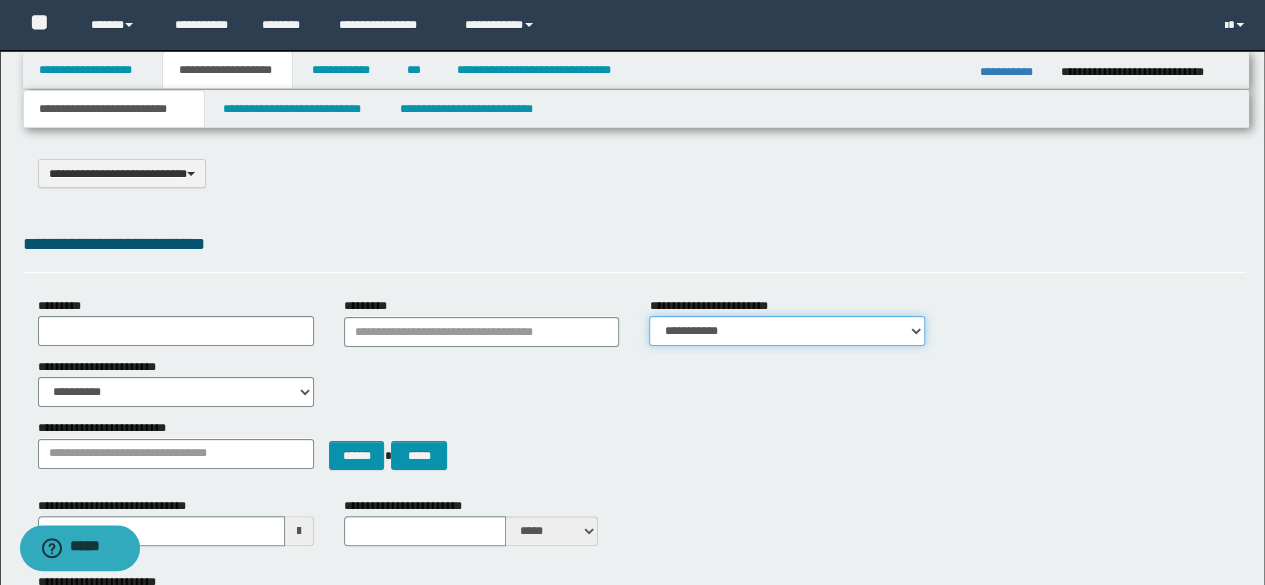 click on "**********" at bounding box center (787, 331) 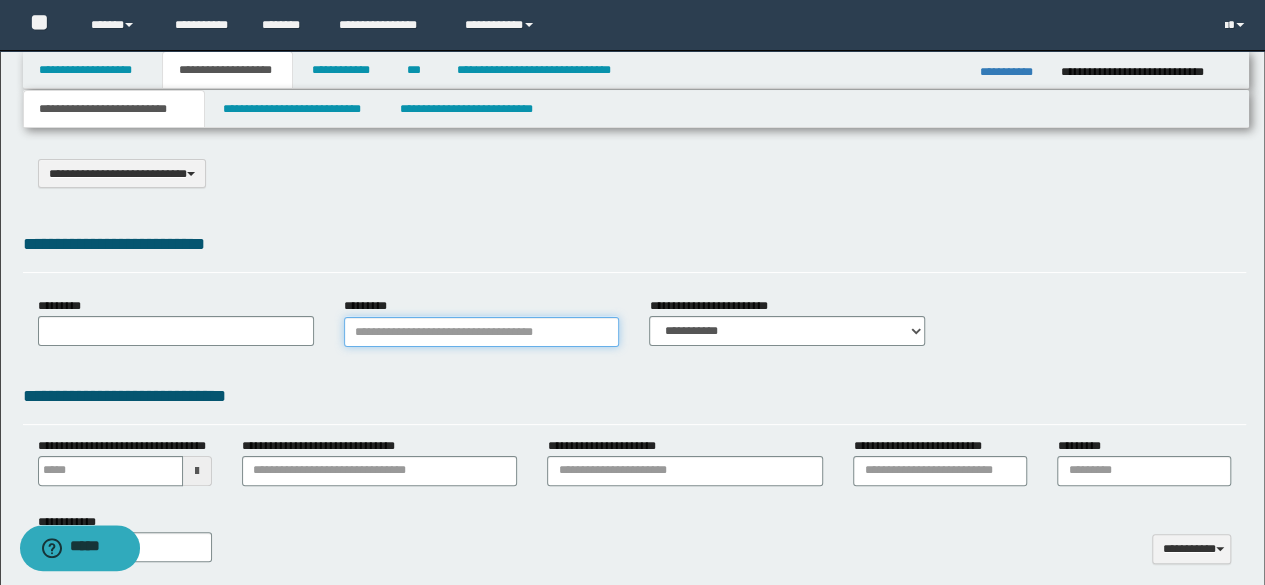 click on "*********" at bounding box center (482, 332) 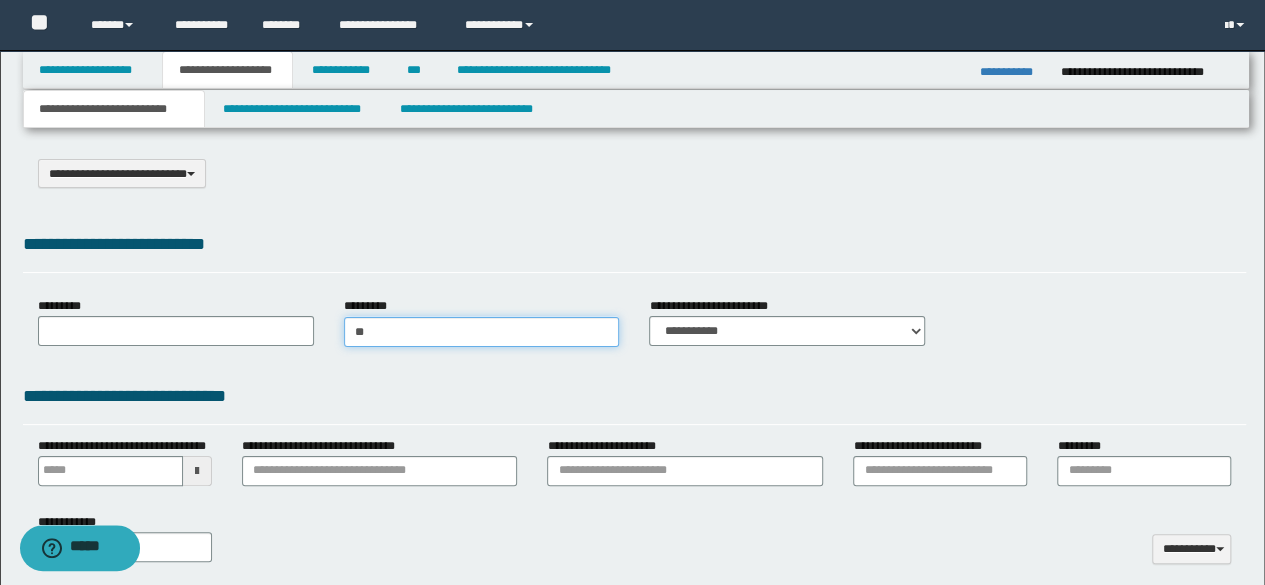 type on "***" 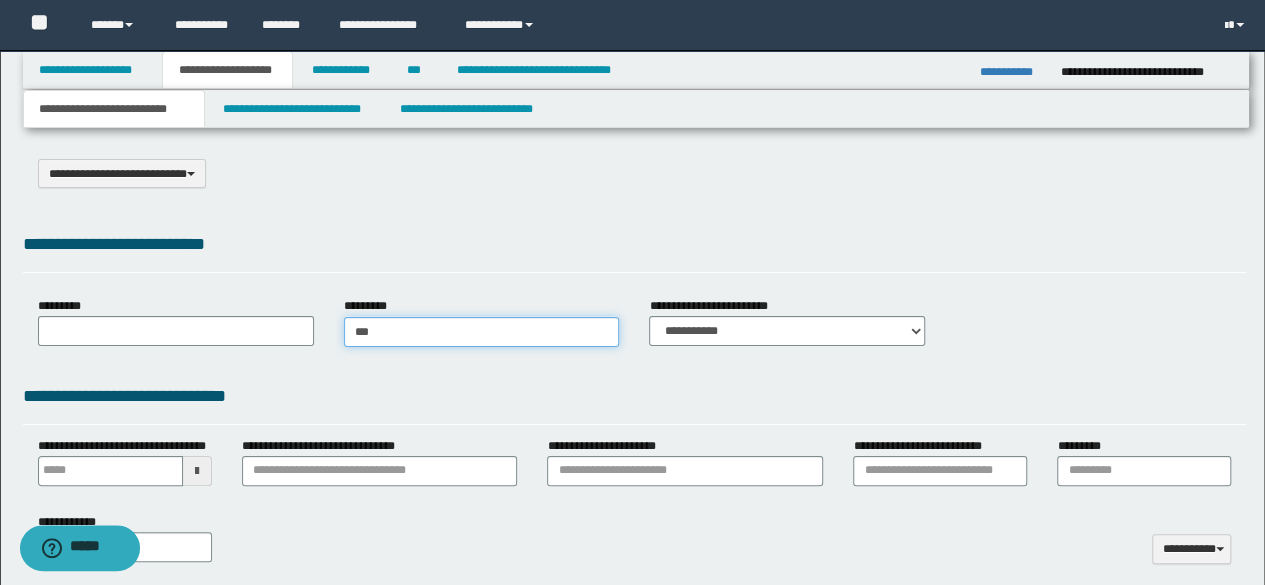 type on "***" 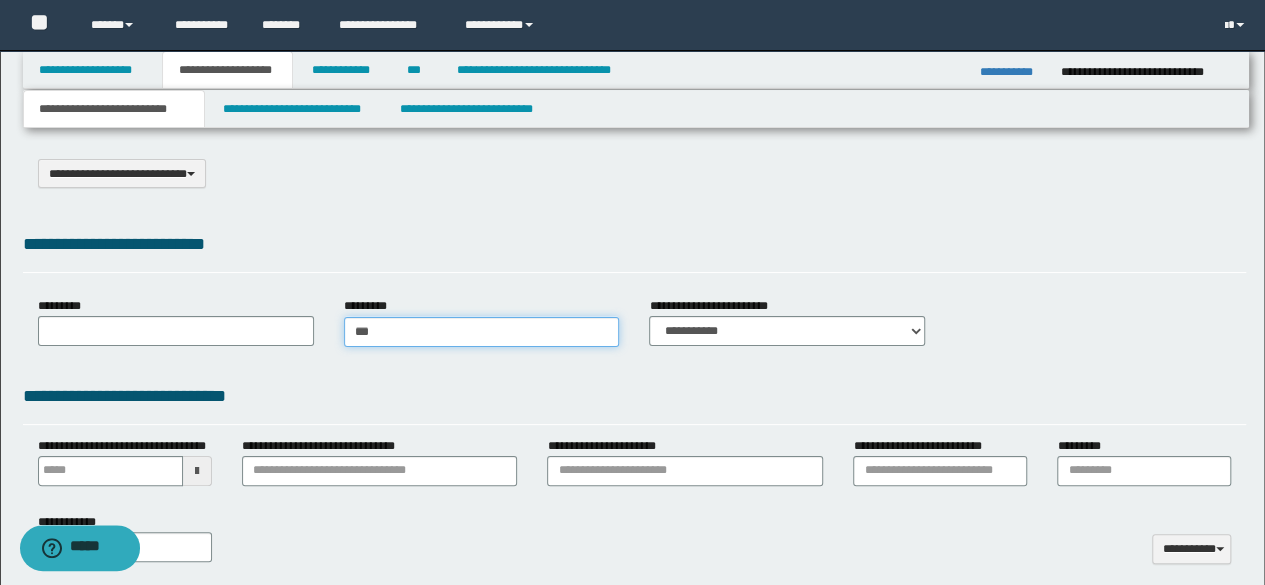 type 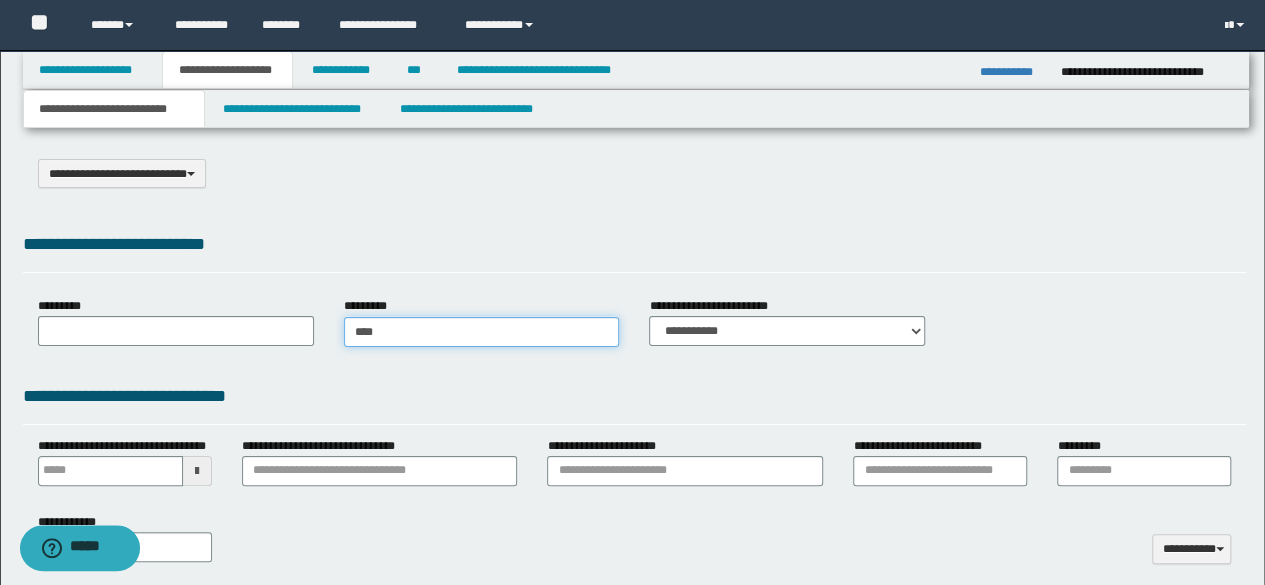 type on "*****" 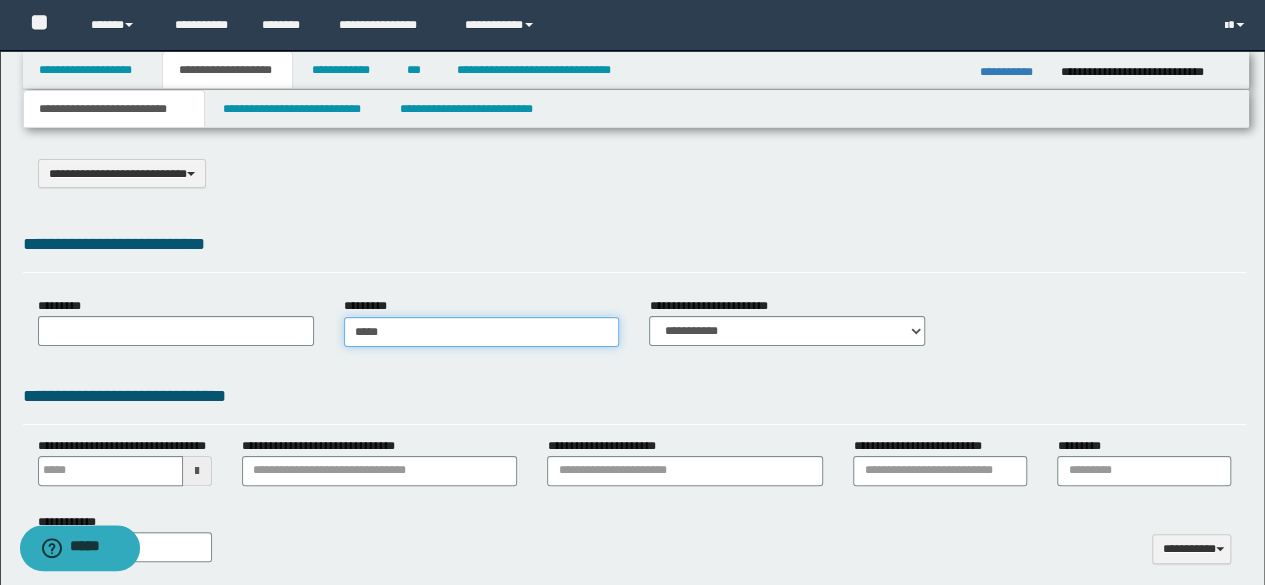 type on "*****" 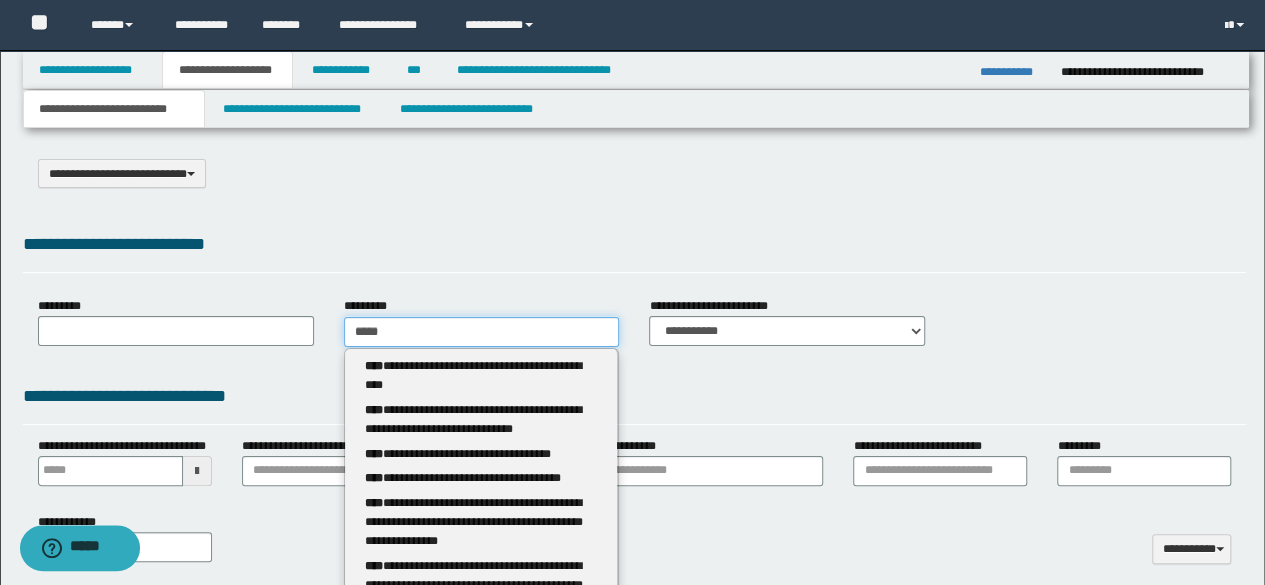 type 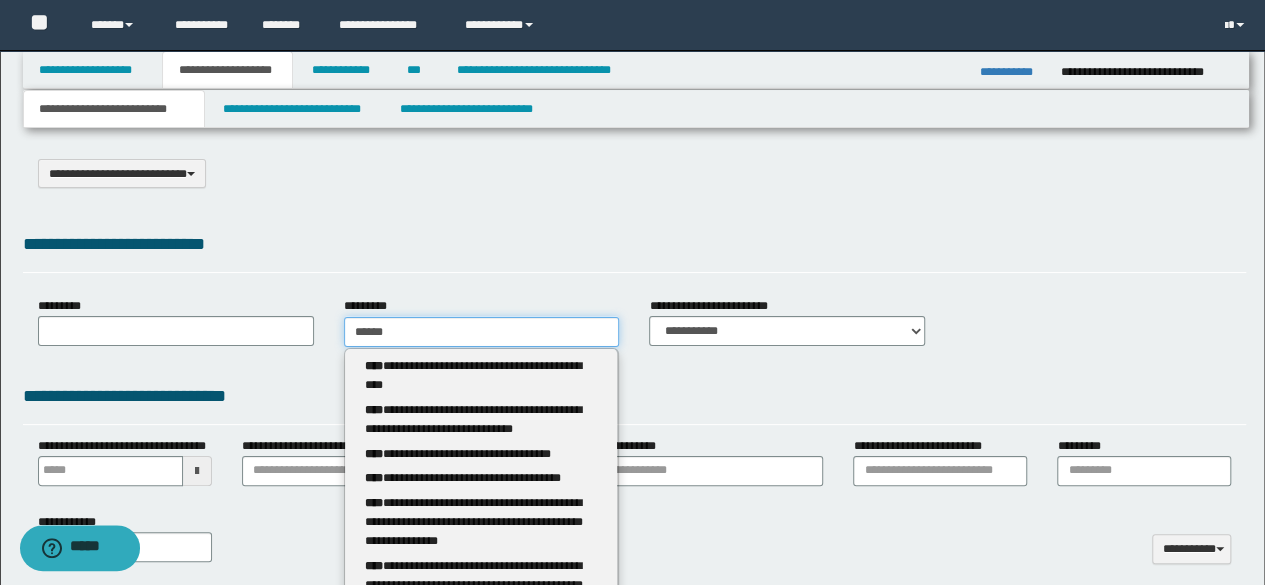 type on "*******" 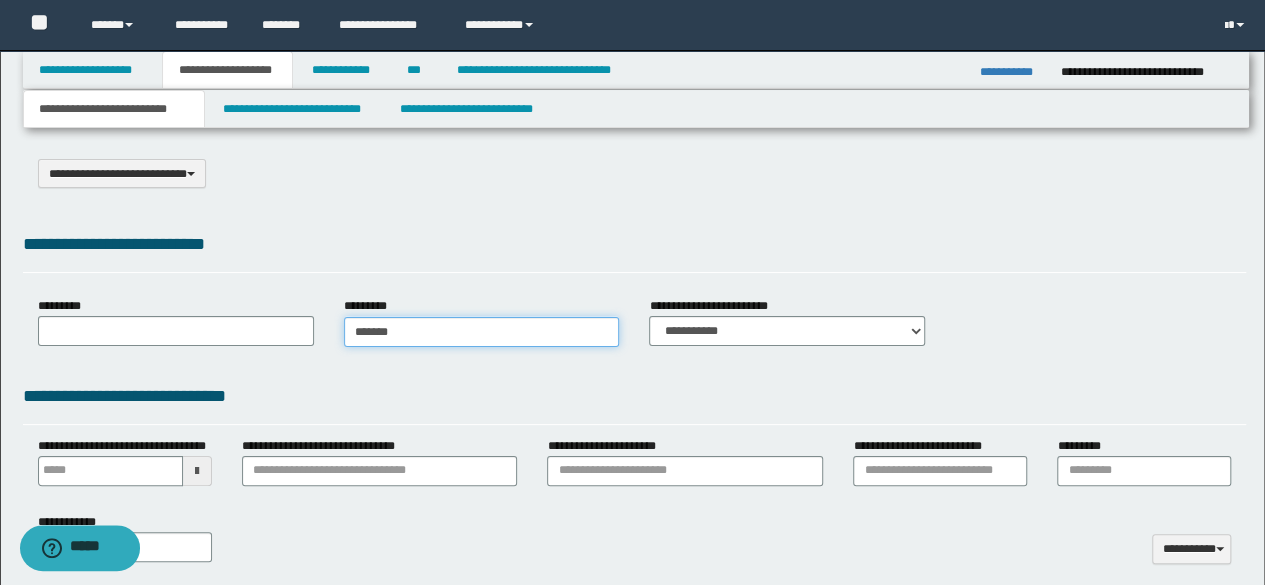 type on "*******" 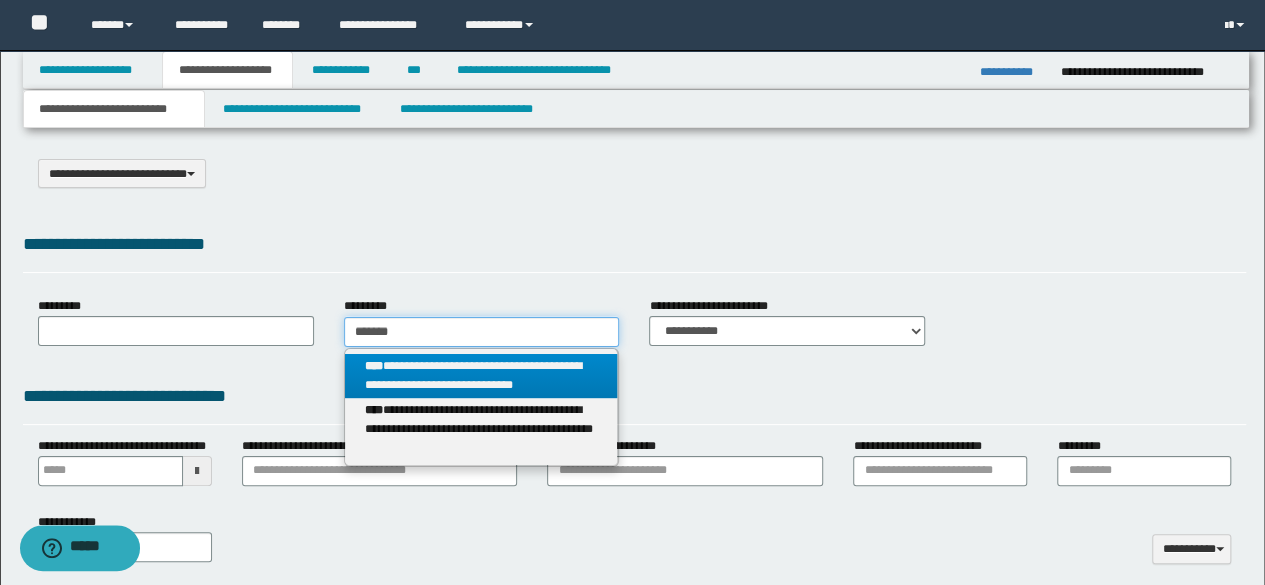 type on "*******" 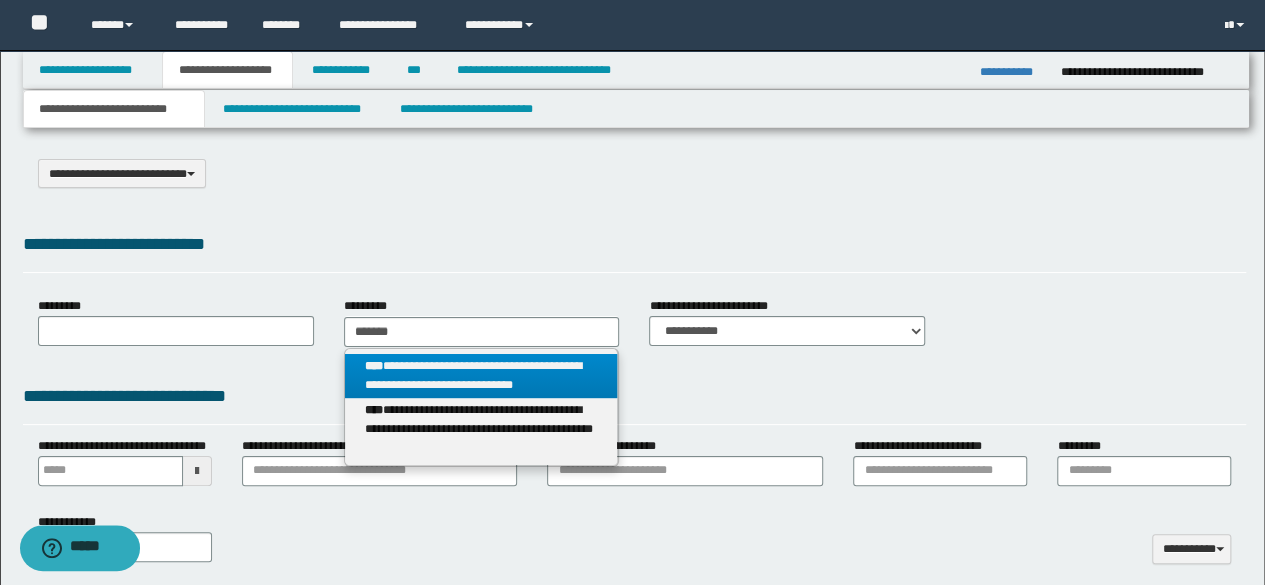click on "**********" at bounding box center [481, 376] 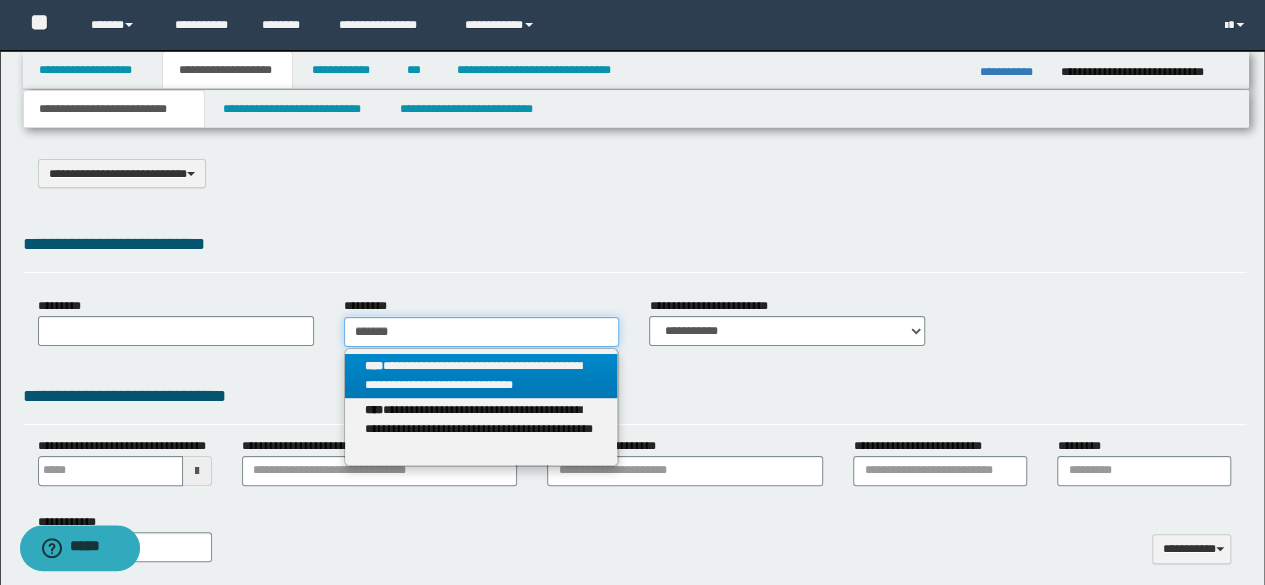 type 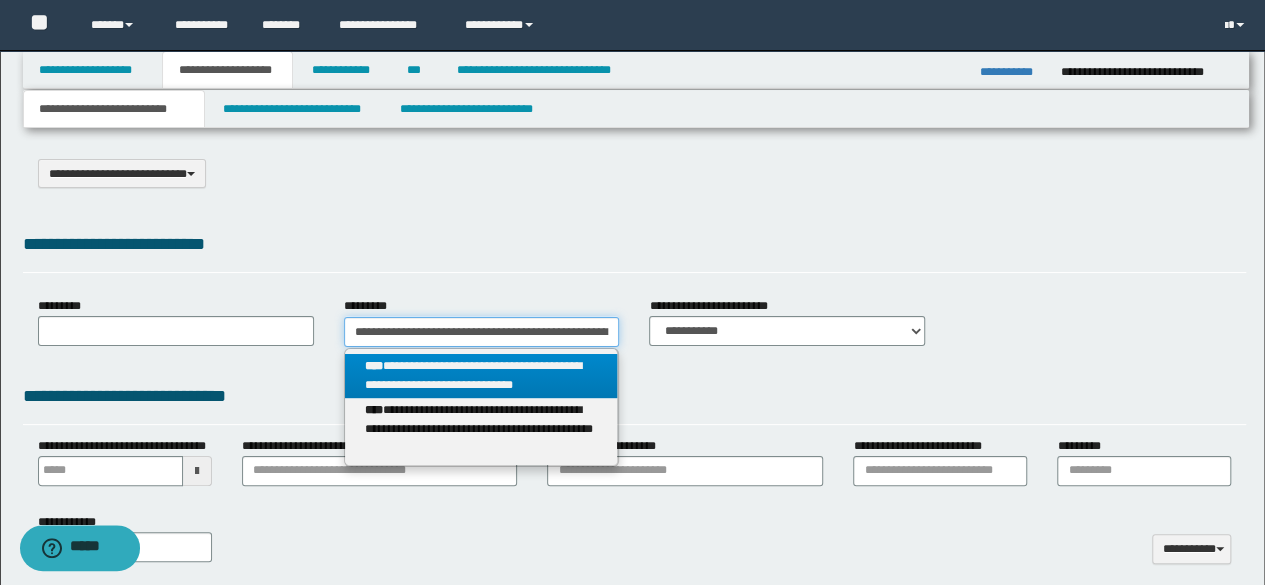 scroll, scrollTop: 0, scrollLeft: 110, axis: horizontal 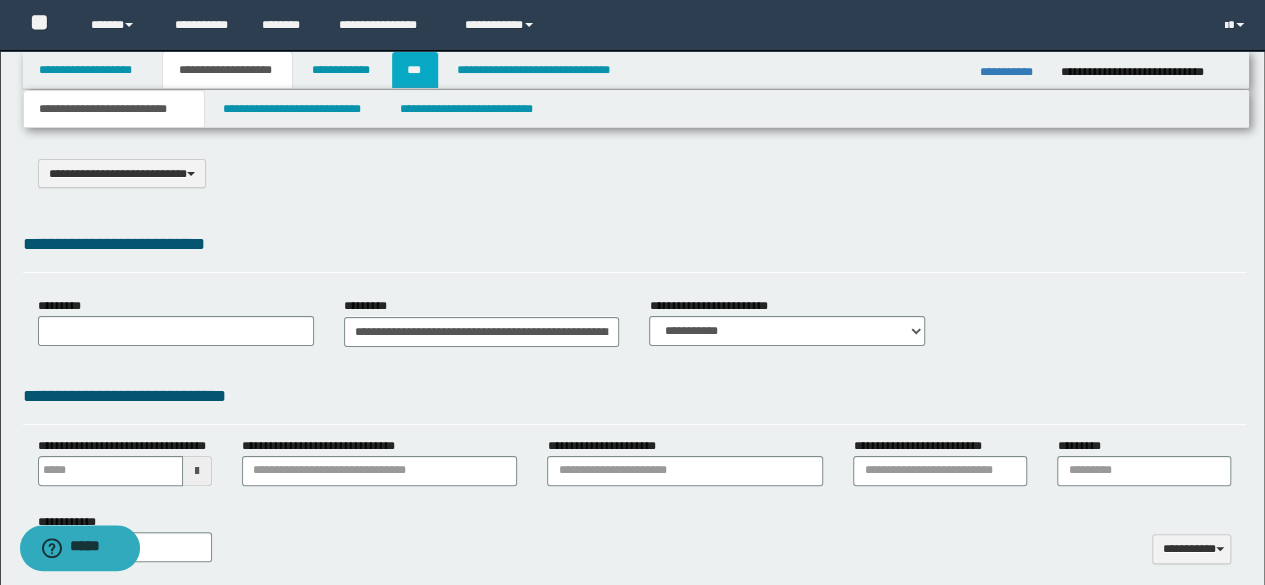 click on "***" at bounding box center (415, 70) 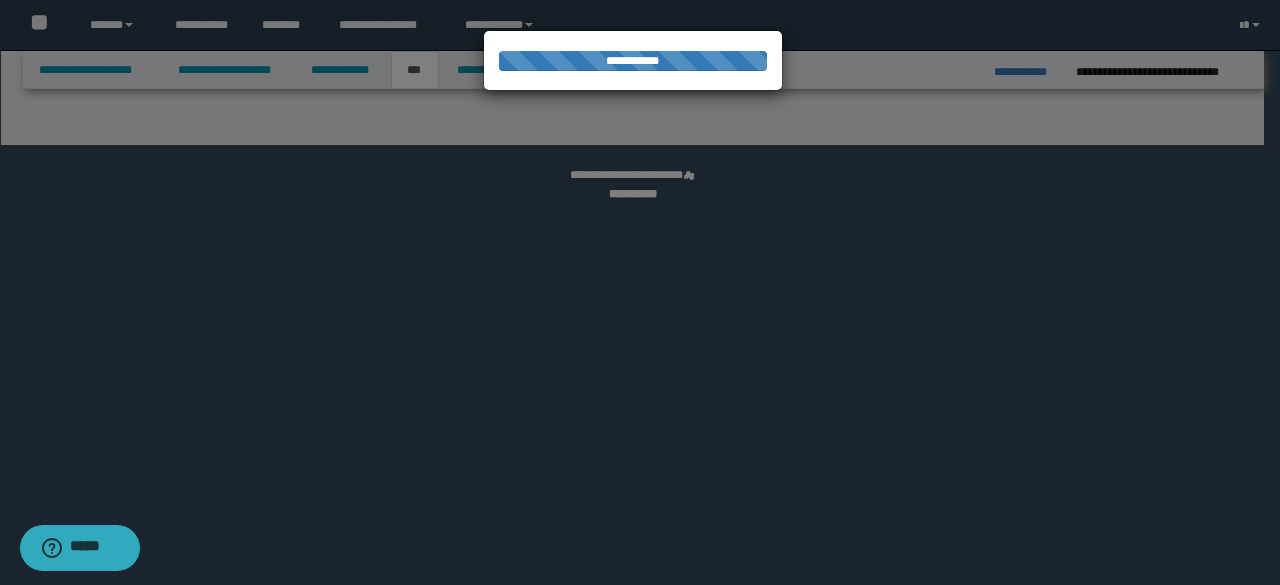 select on "*" 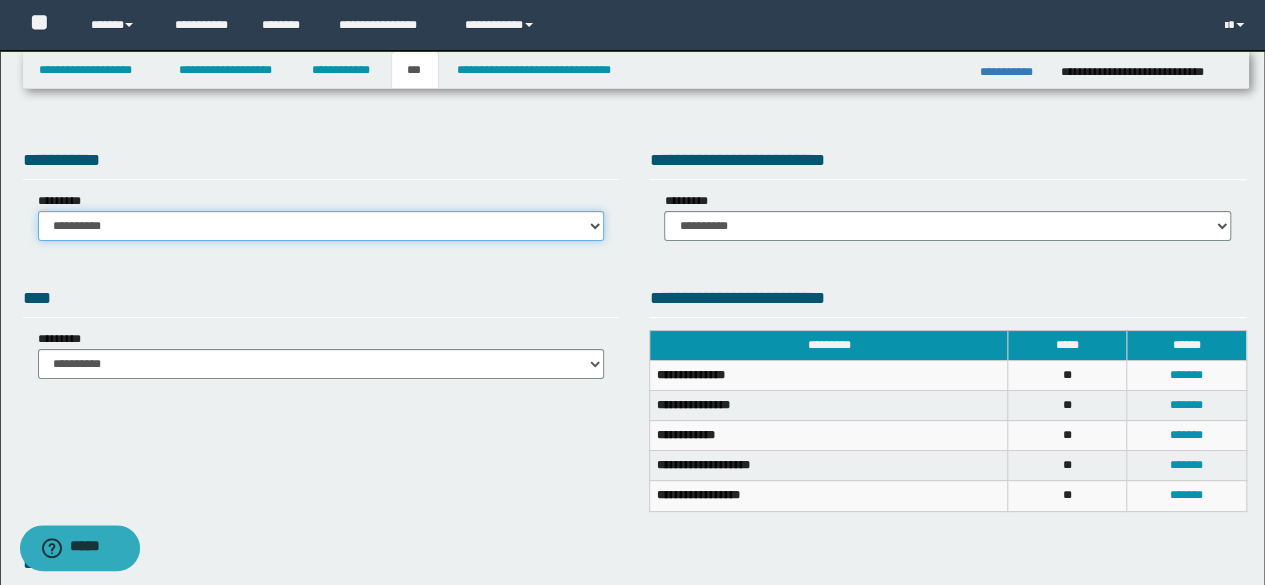 click on "**********" at bounding box center [321, 226] 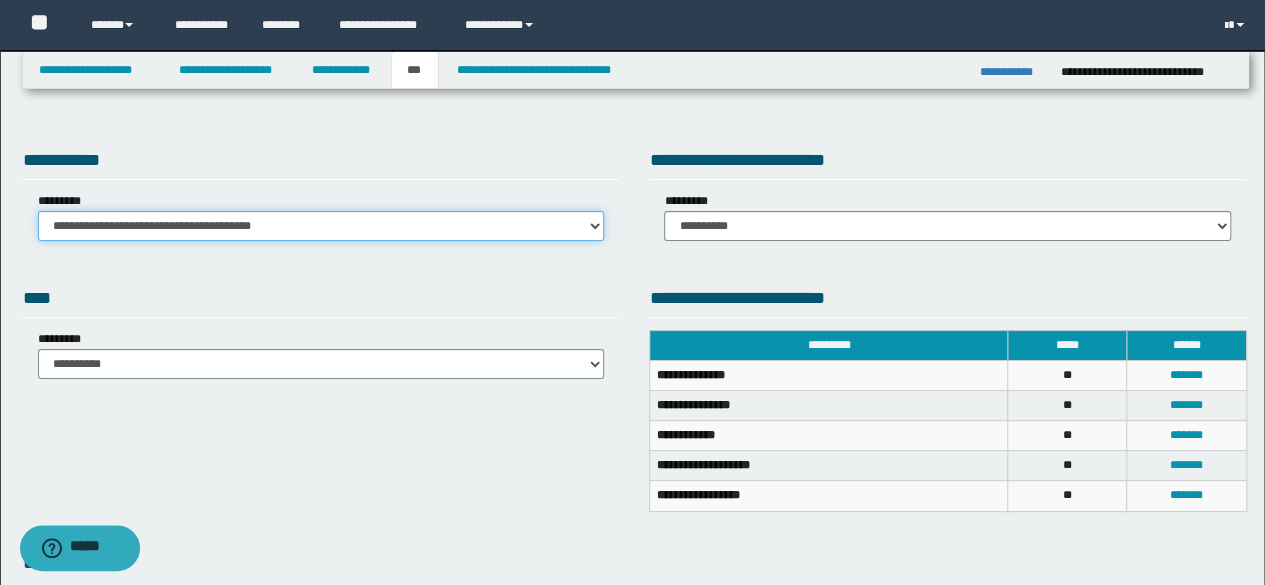 click on "**********" at bounding box center [321, 226] 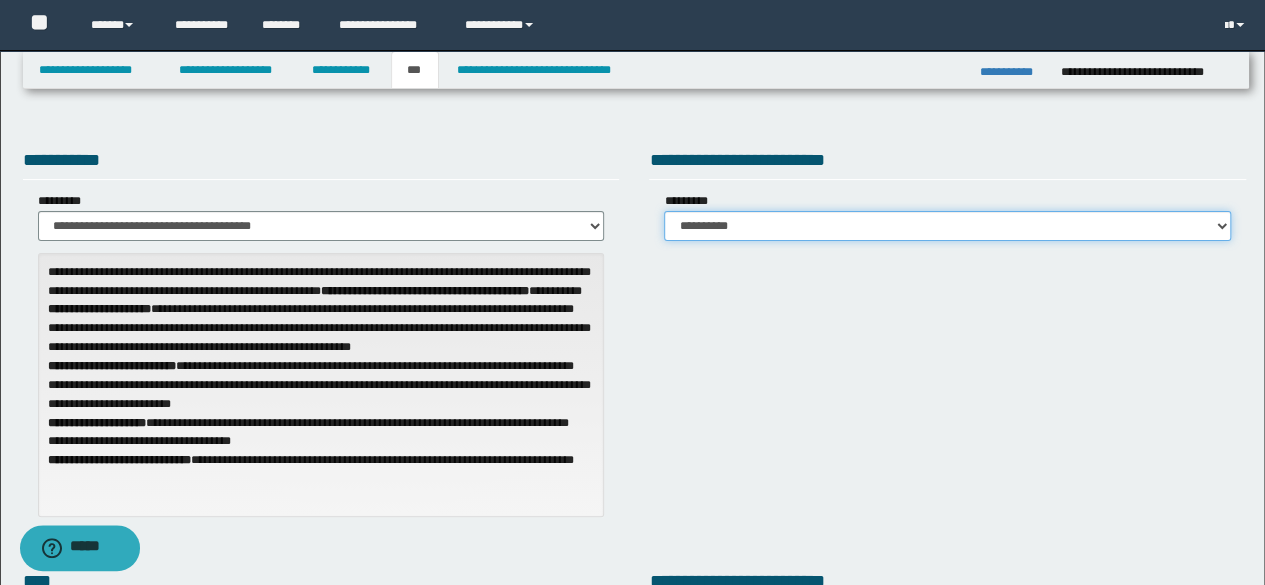 click on "**********" at bounding box center (947, 226) 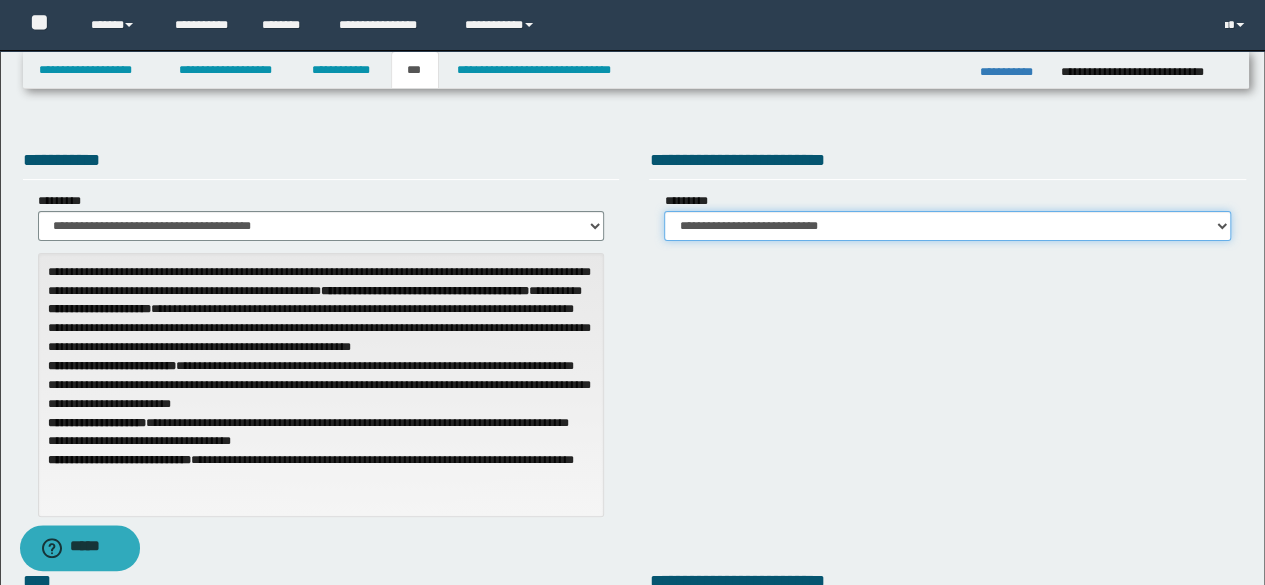 click on "**********" at bounding box center (947, 226) 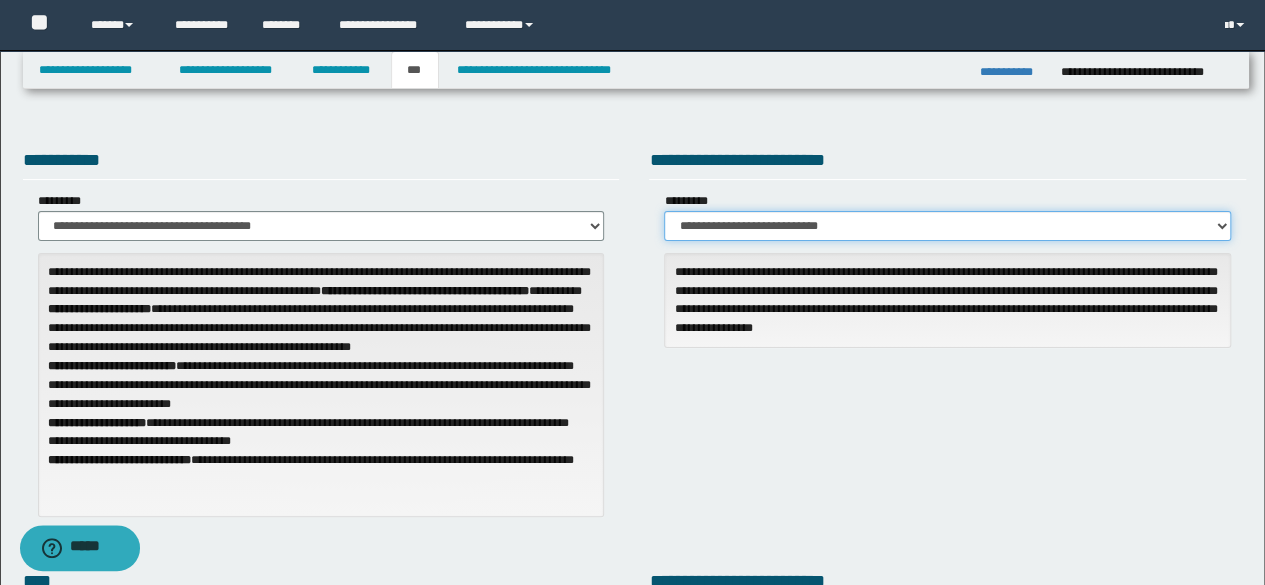 click on "**********" at bounding box center (947, 226) 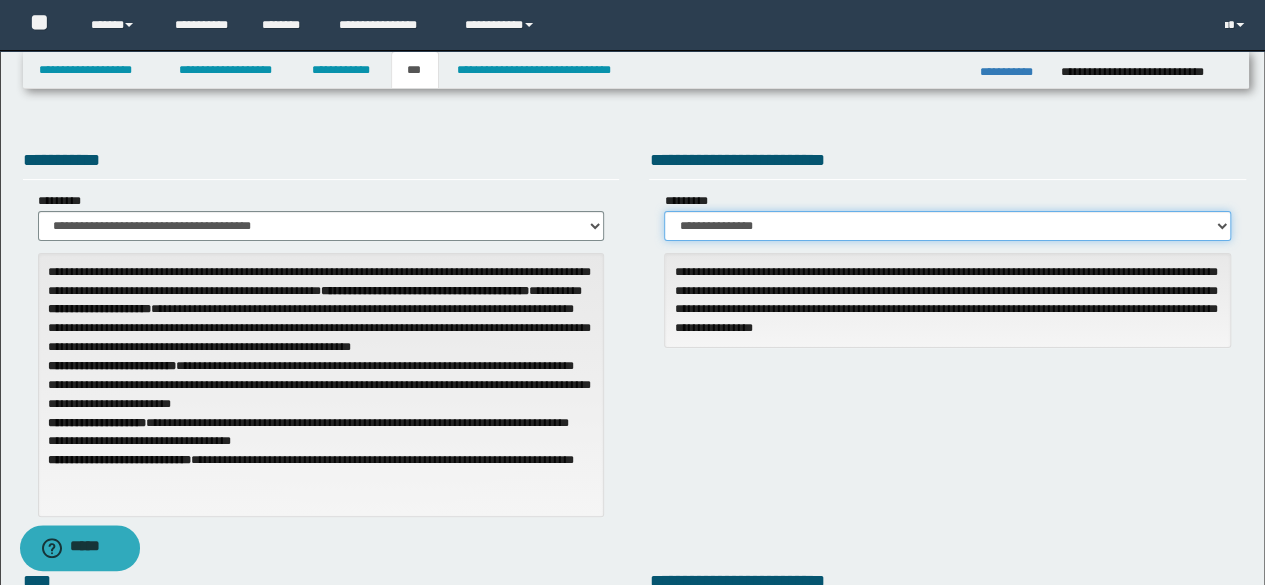 click on "**********" at bounding box center [947, 226] 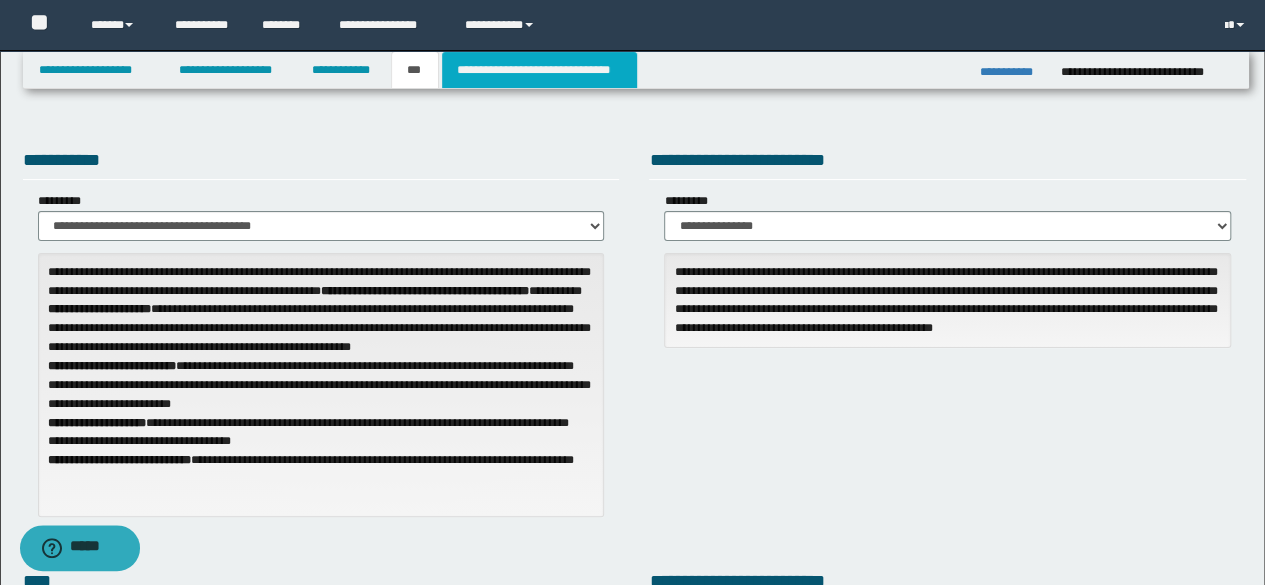 click on "**********" at bounding box center (539, 70) 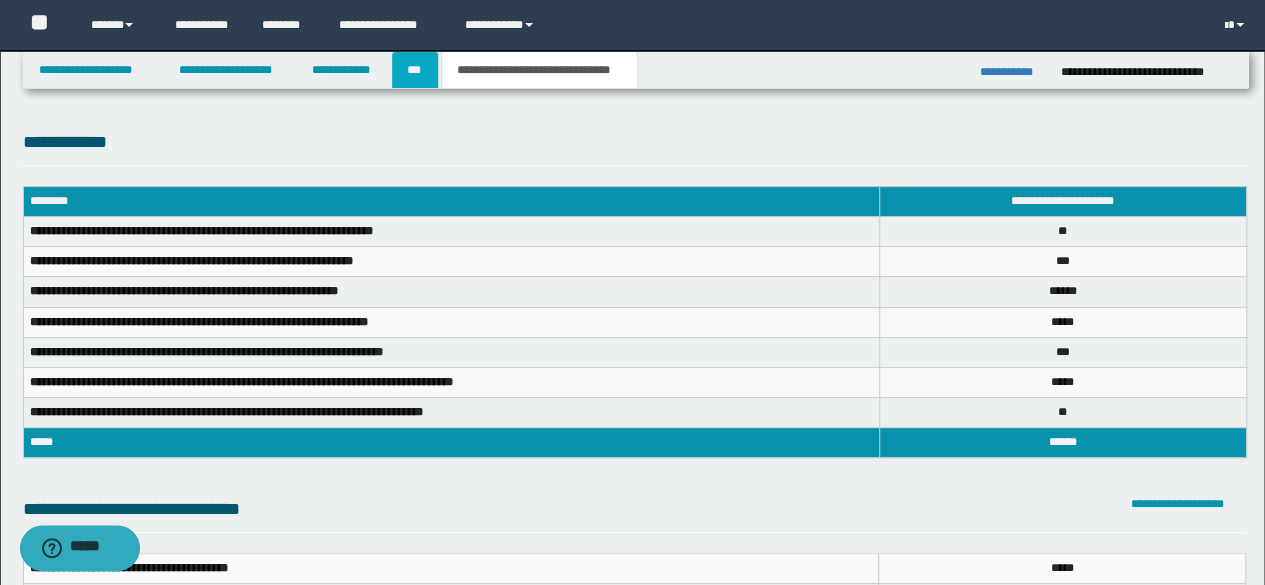 click on "***" at bounding box center [415, 70] 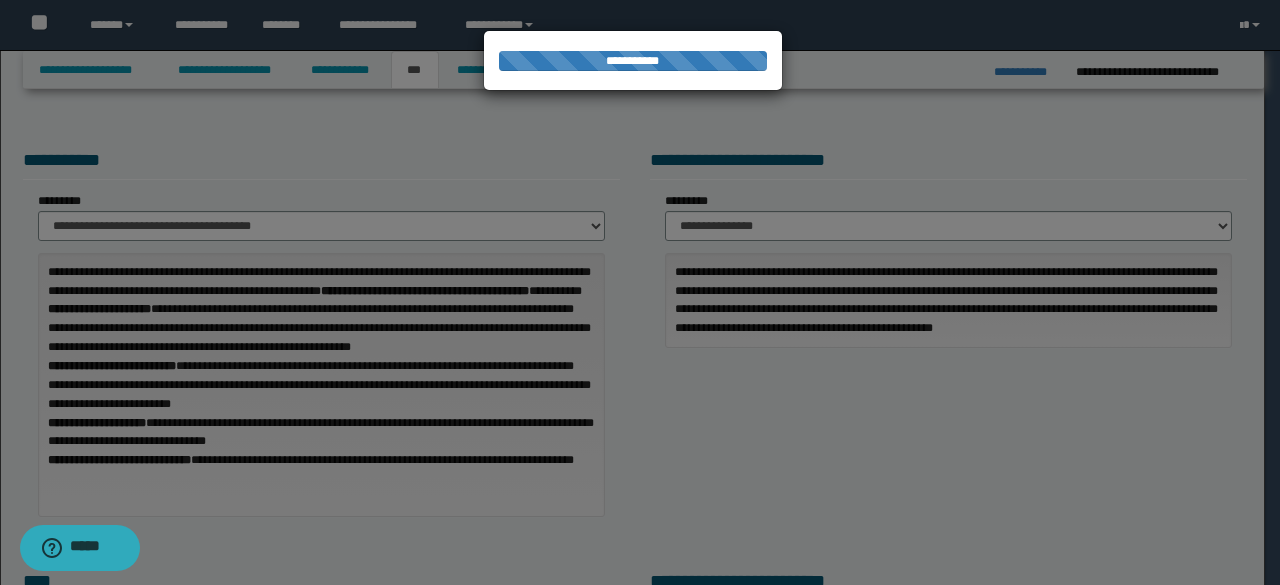 click on "***" at bounding box center (415, 70) 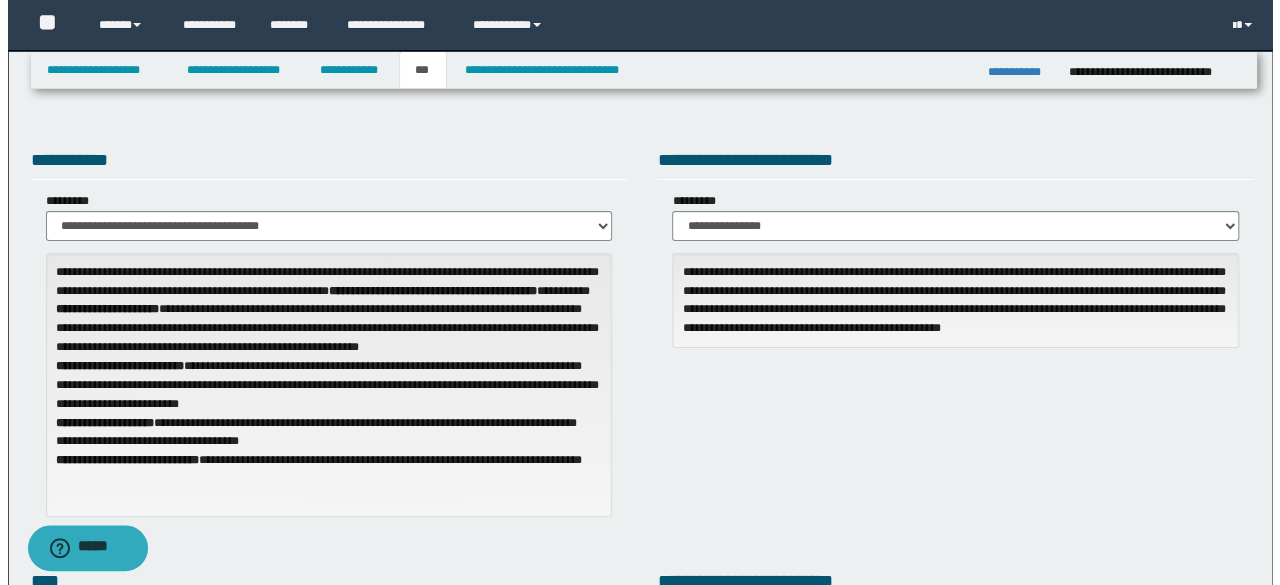 scroll, scrollTop: 512, scrollLeft: 0, axis: vertical 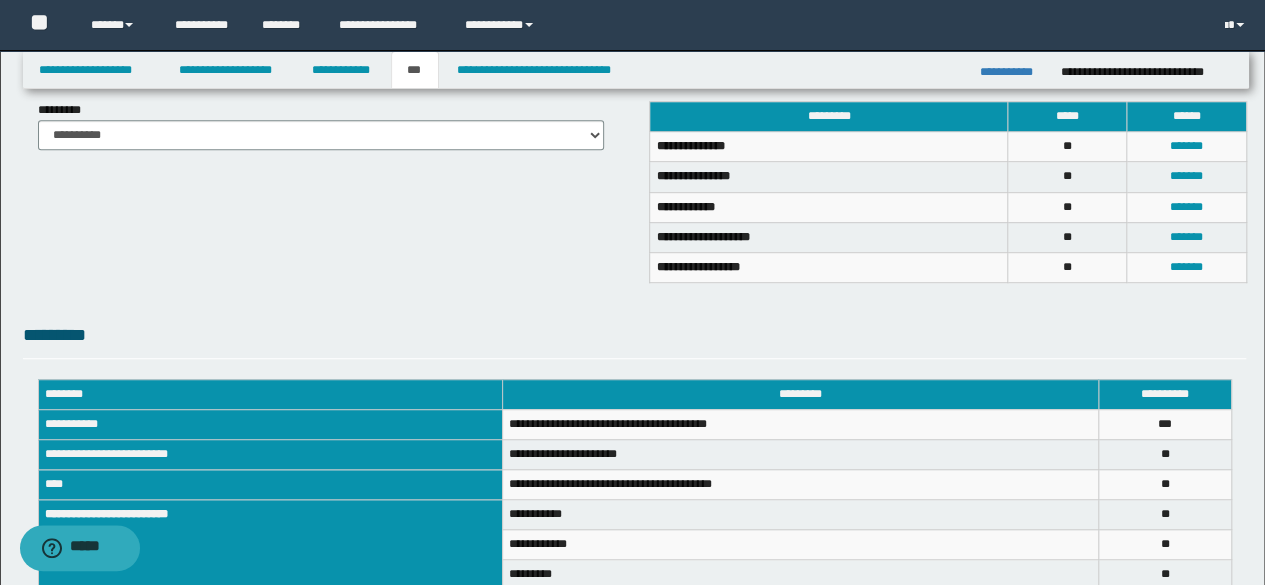 click on "*******" at bounding box center [1186, 147] 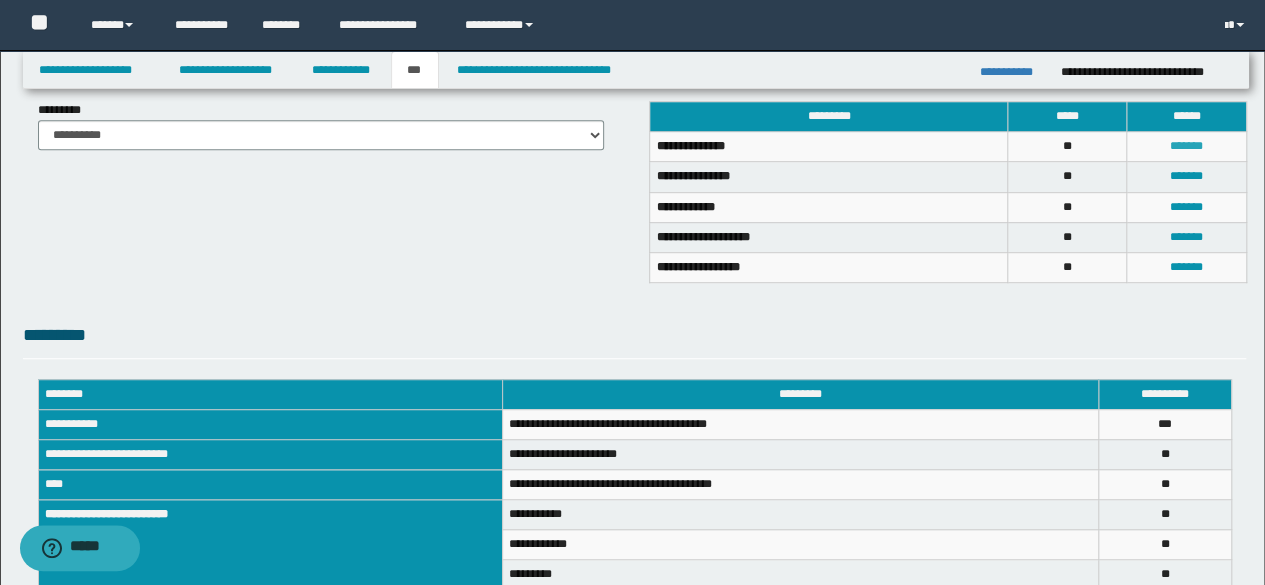 click on "*******" at bounding box center (1186, 146) 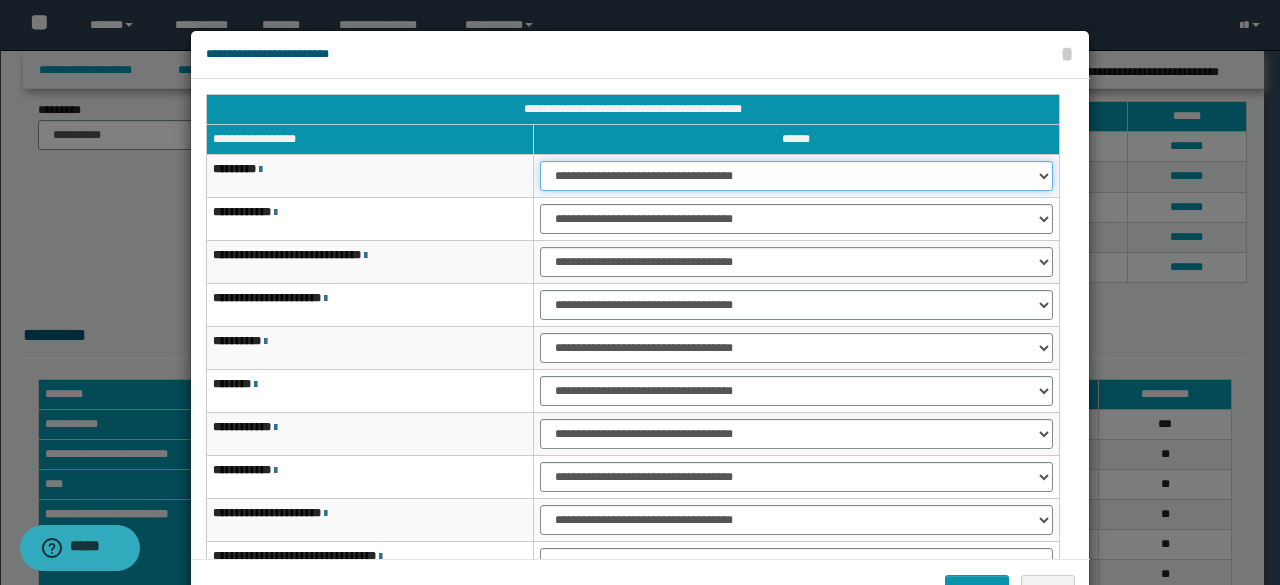 click on "**********" at bounding box center (796, 176) 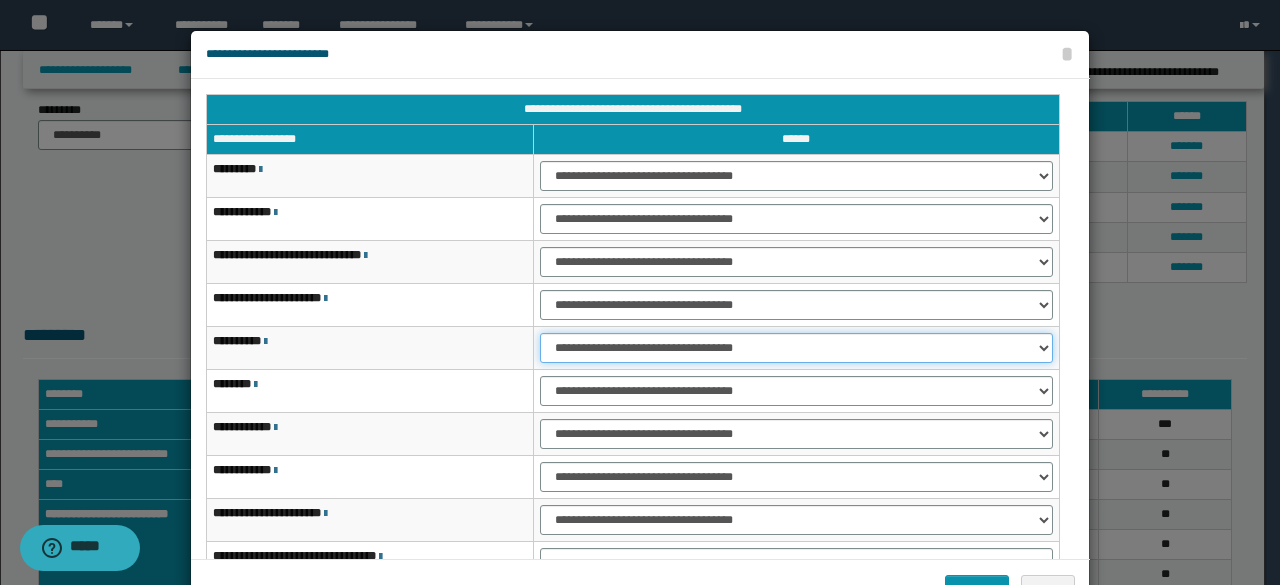 click on "**********" at bounding box center (796, 348) 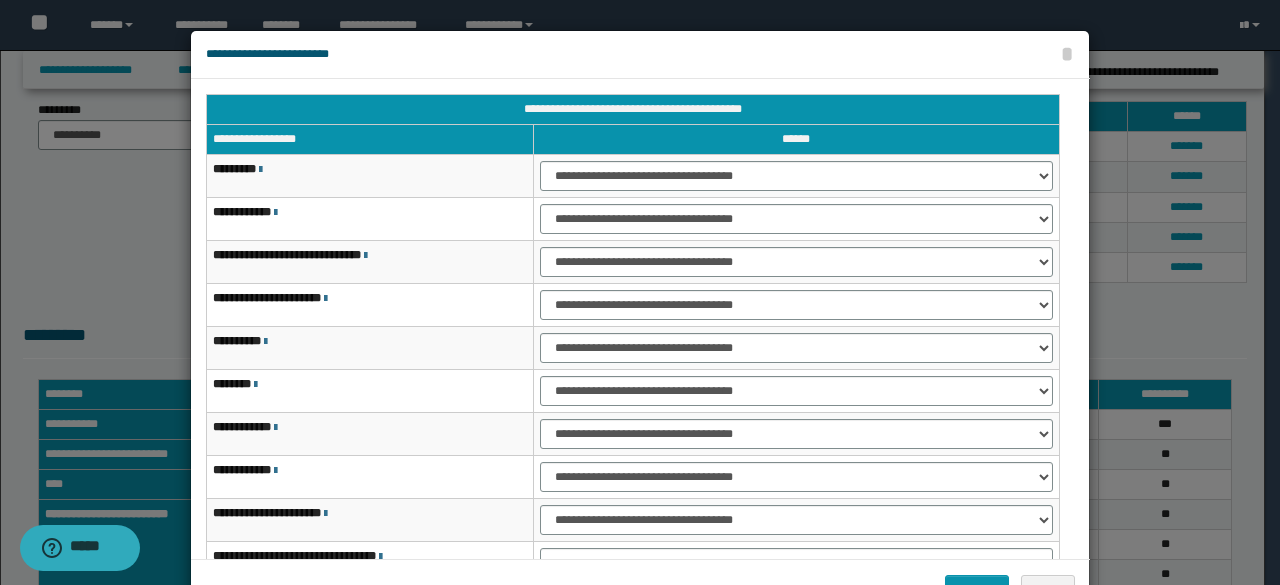 scroll, scrollTop: 116, scrollLeft: 0, axis: vertical 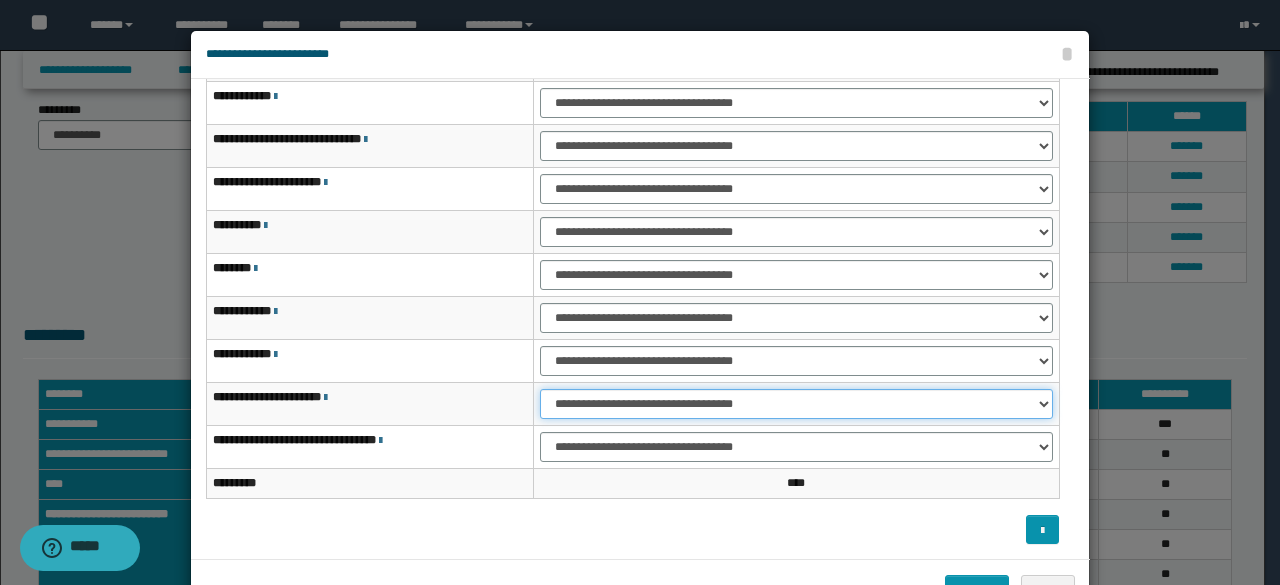 click on "**********" at bounding box center [796, 404] 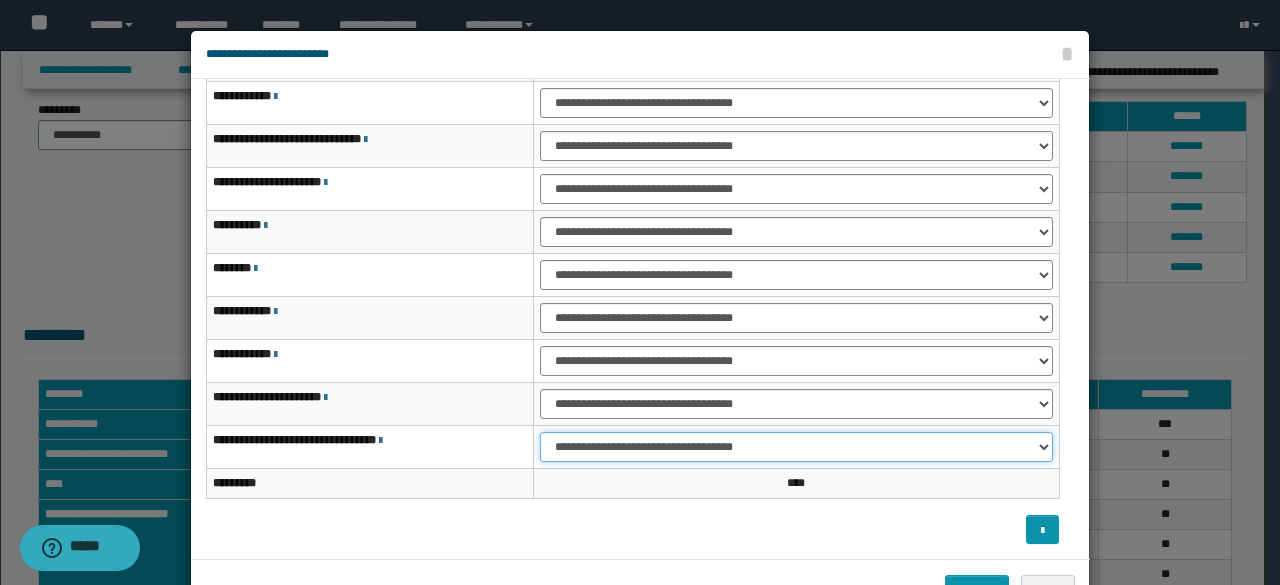 click on "**********" at bounding box center (796, 447) 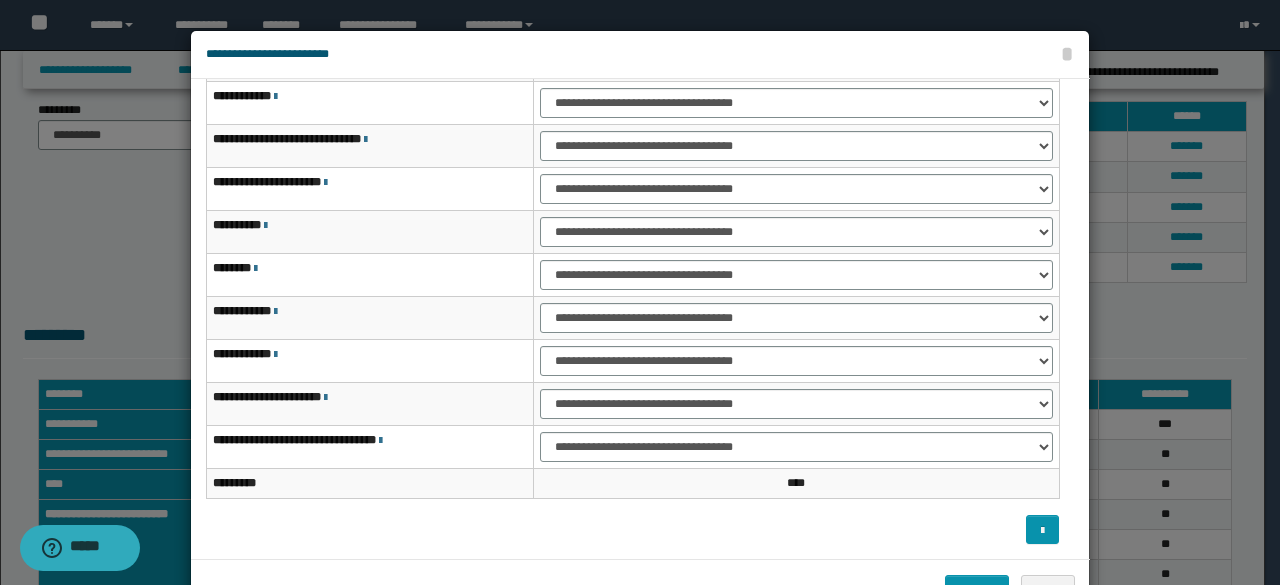 click at bounding box center (854, 529) 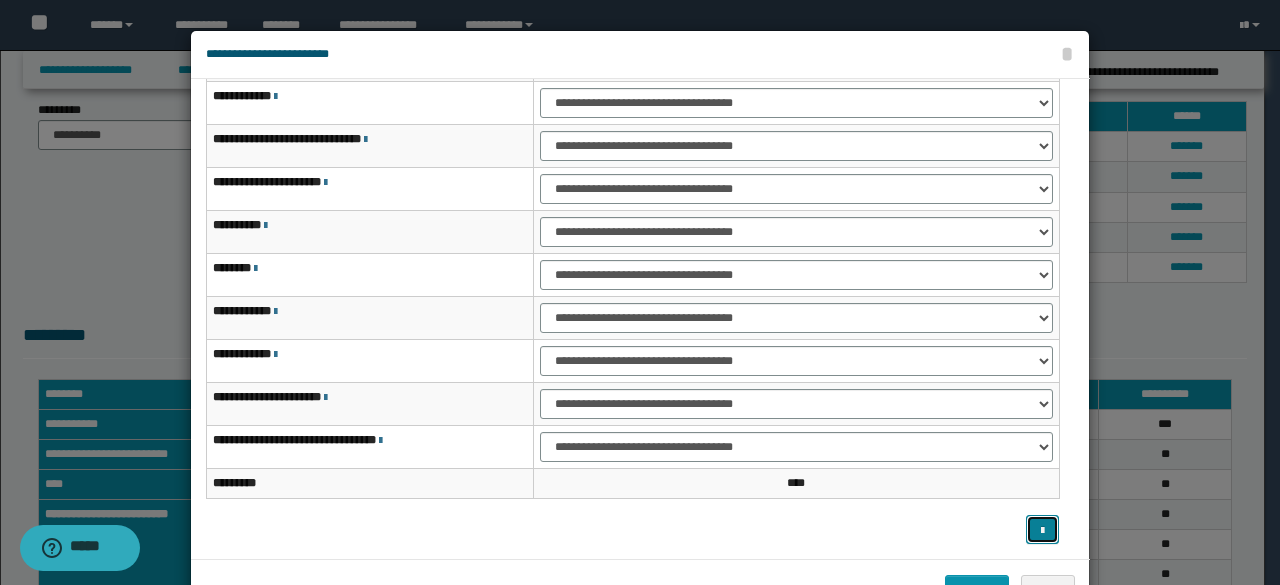 click at bounding box center (1042, 531) 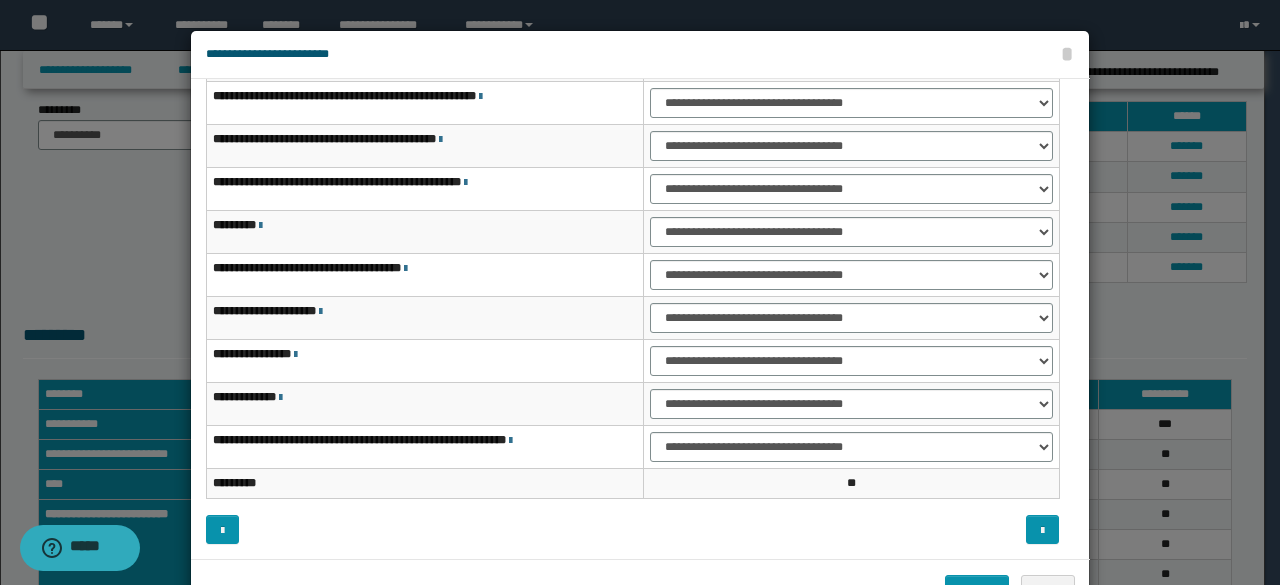 scroll, scrollTop: 0, scrollLeft: 0, axis: both 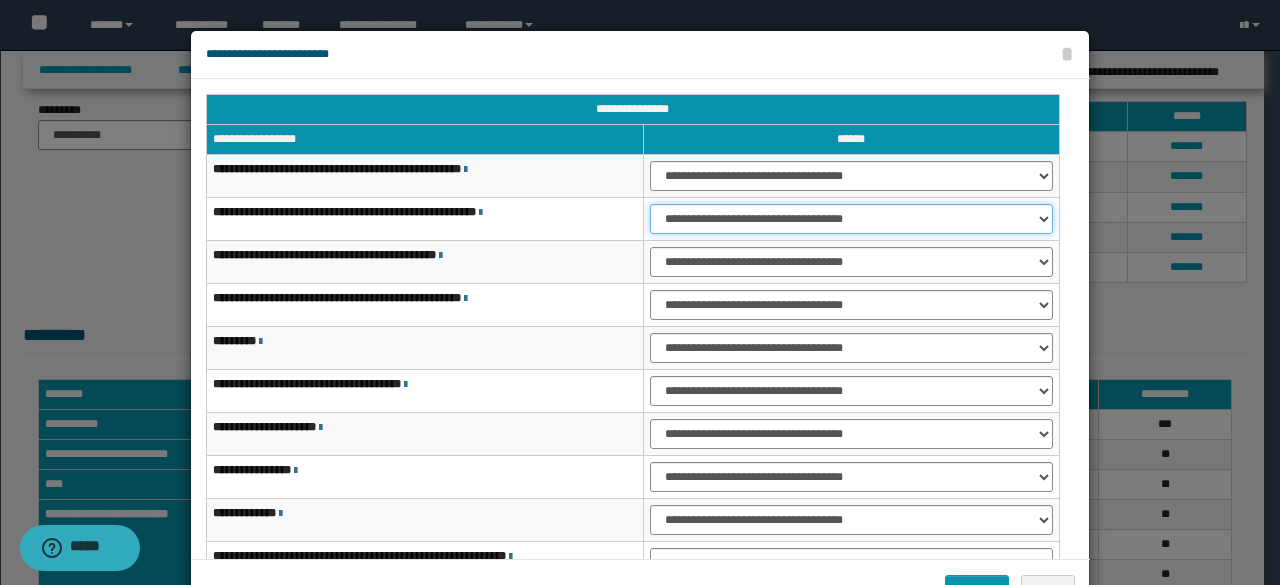click on "**********" at bounding box center (851, 219) 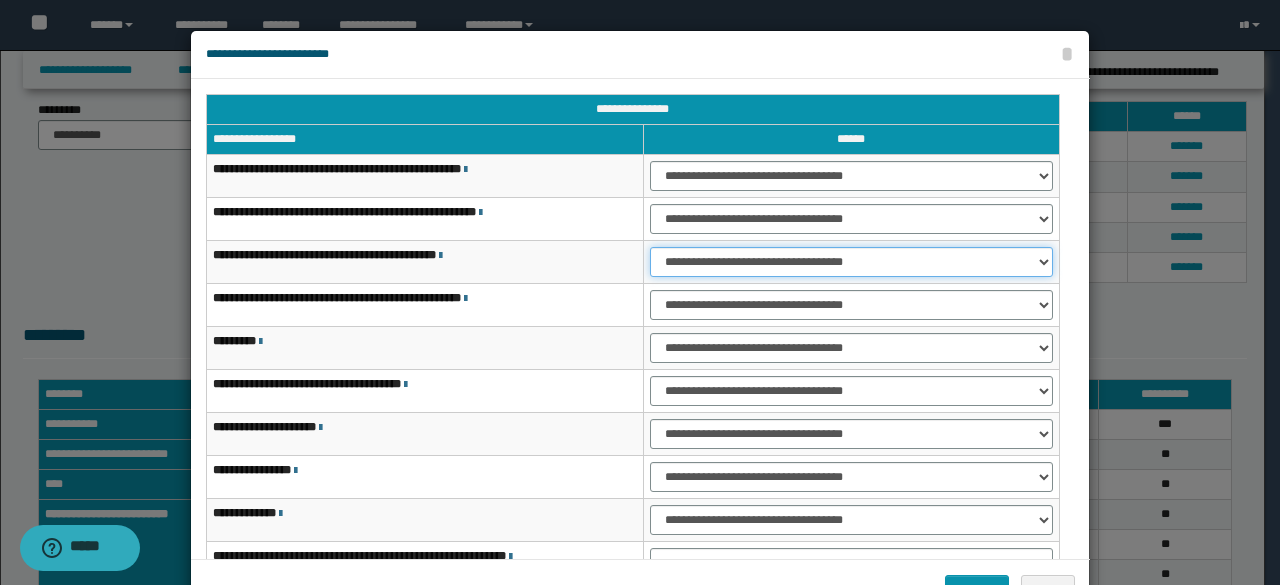 click on "**********" at bounding box center (851, 262) 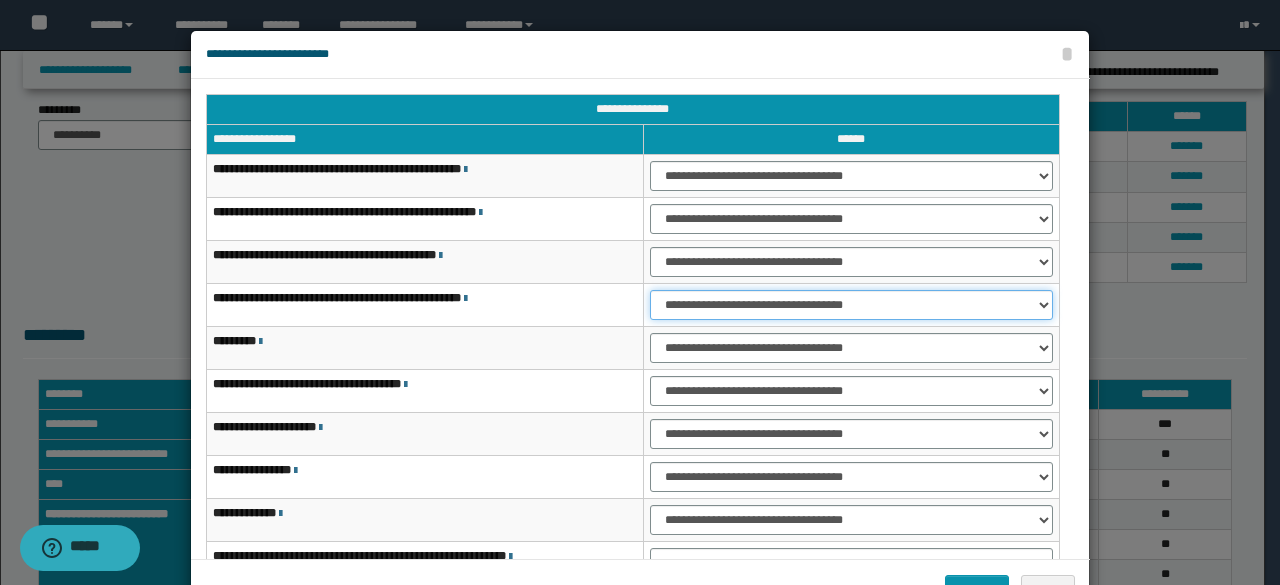 click on "**********" at bounding box center (851, 305) 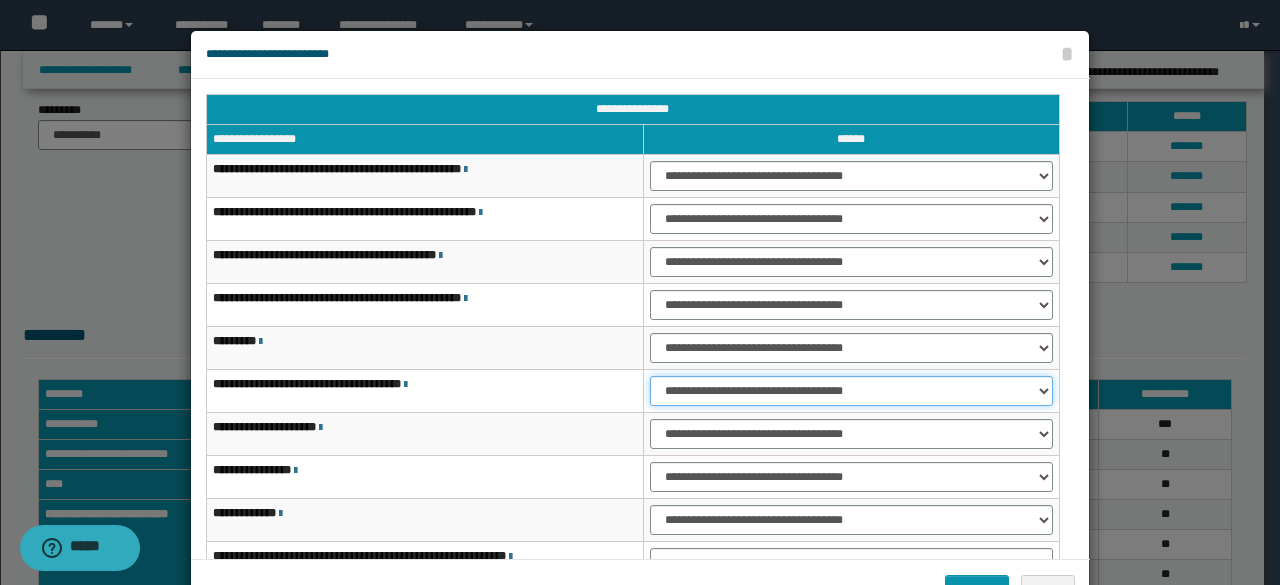 click on "**********" at bounding box center (851, 391) 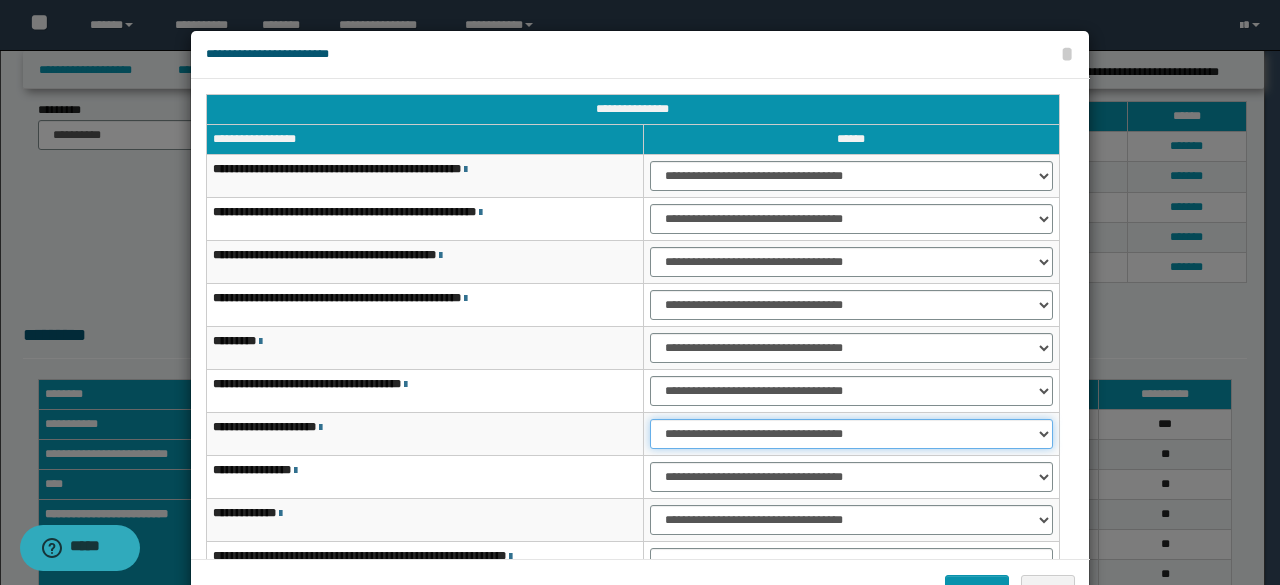 click on "**********" at bounding box center (851, 434) 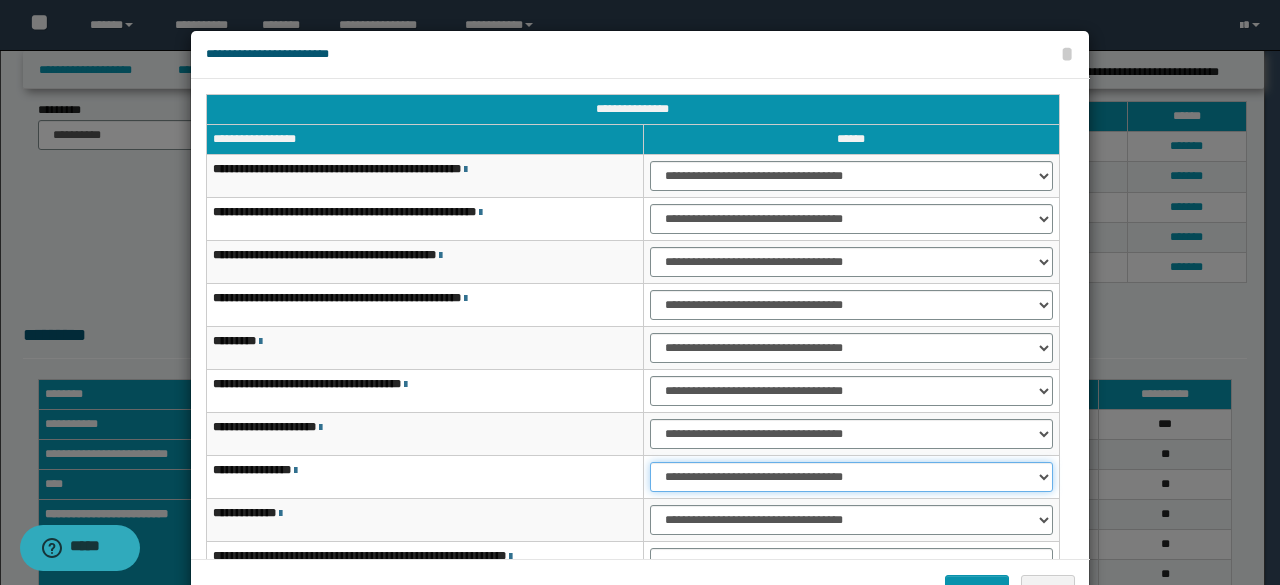 click on "**********" at bounding box center (851, 477) 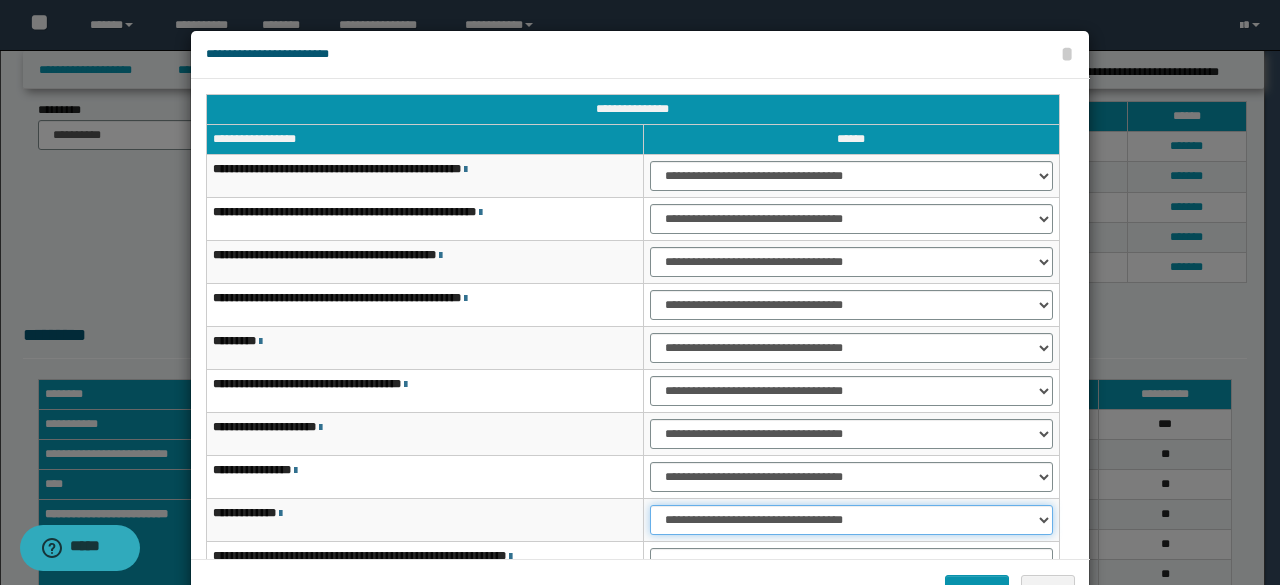 click on "**********" at bounding box center [851, 520] 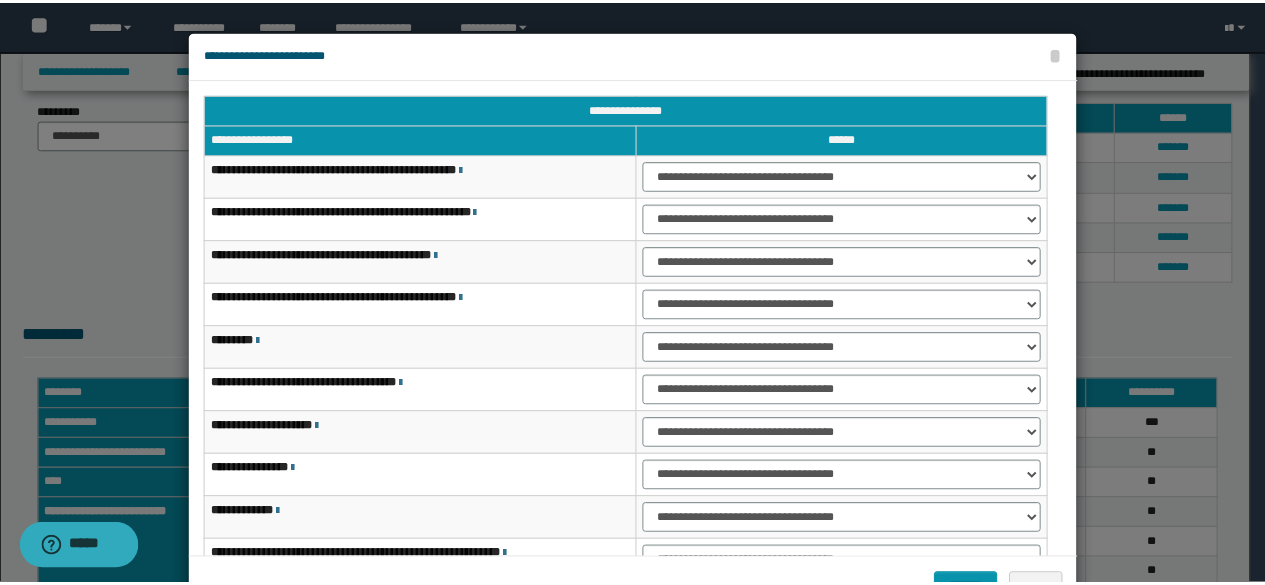 scroll, scrollTop: 116, scrollLeft: 0, axis: vertical 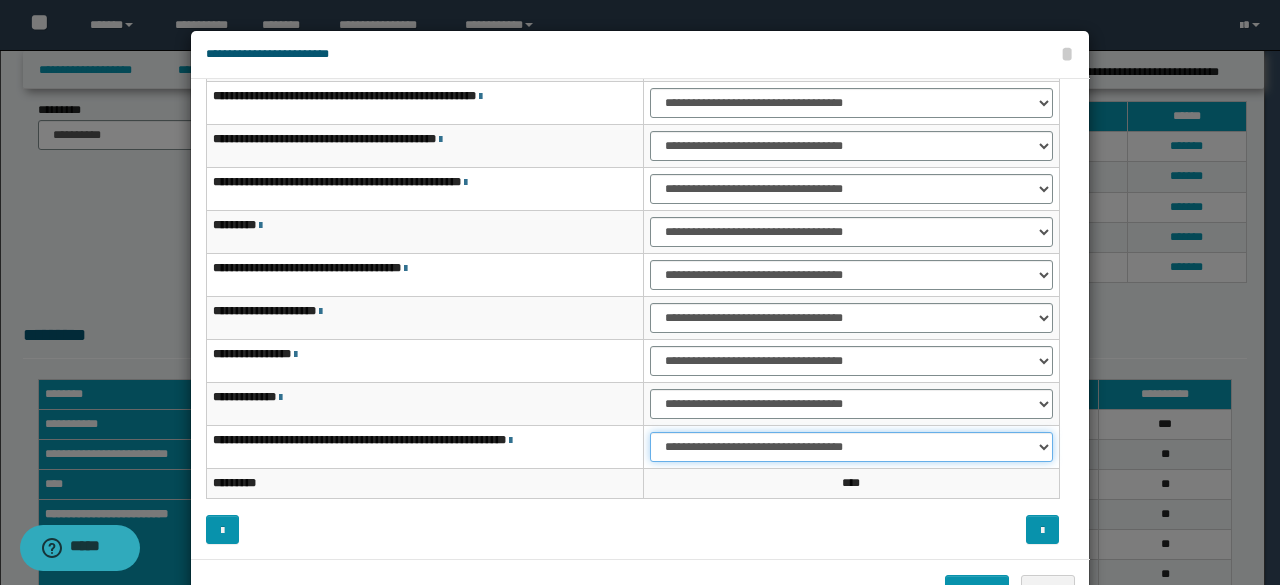 click on "**********" at bounding box center (851, 447) 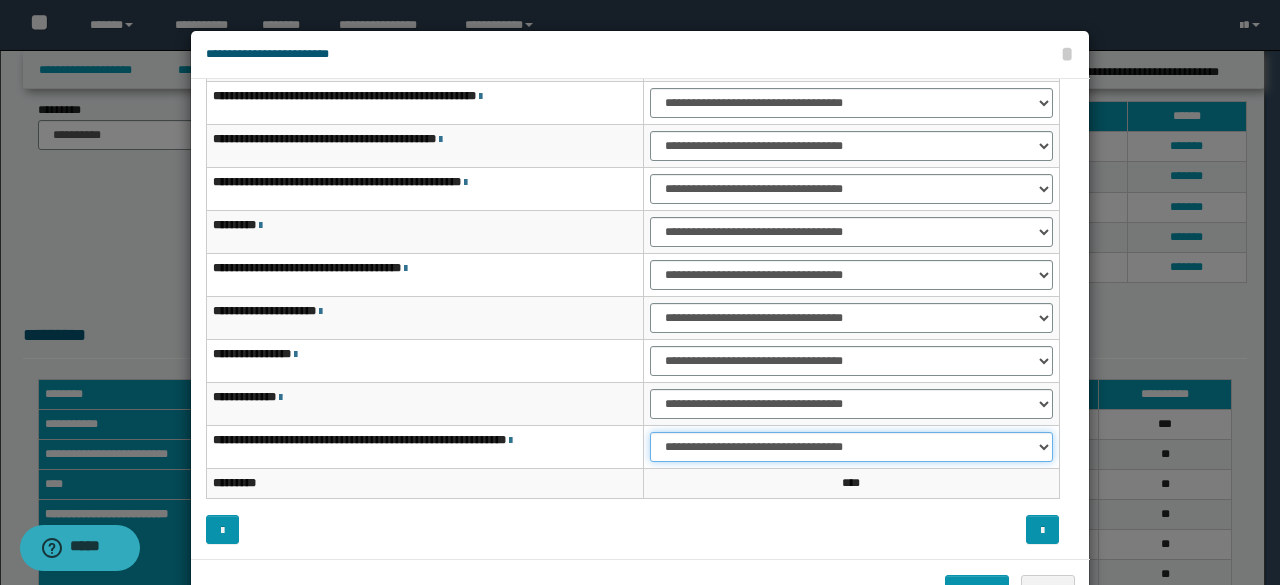 select on "***" 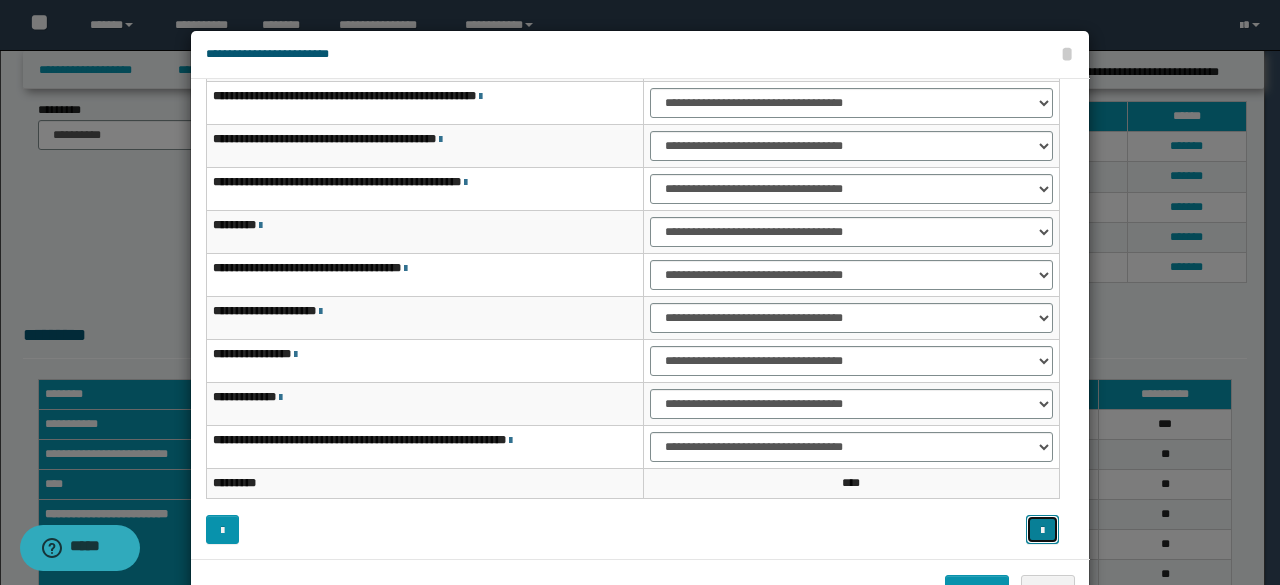 click at bounding box center (1042, 531) 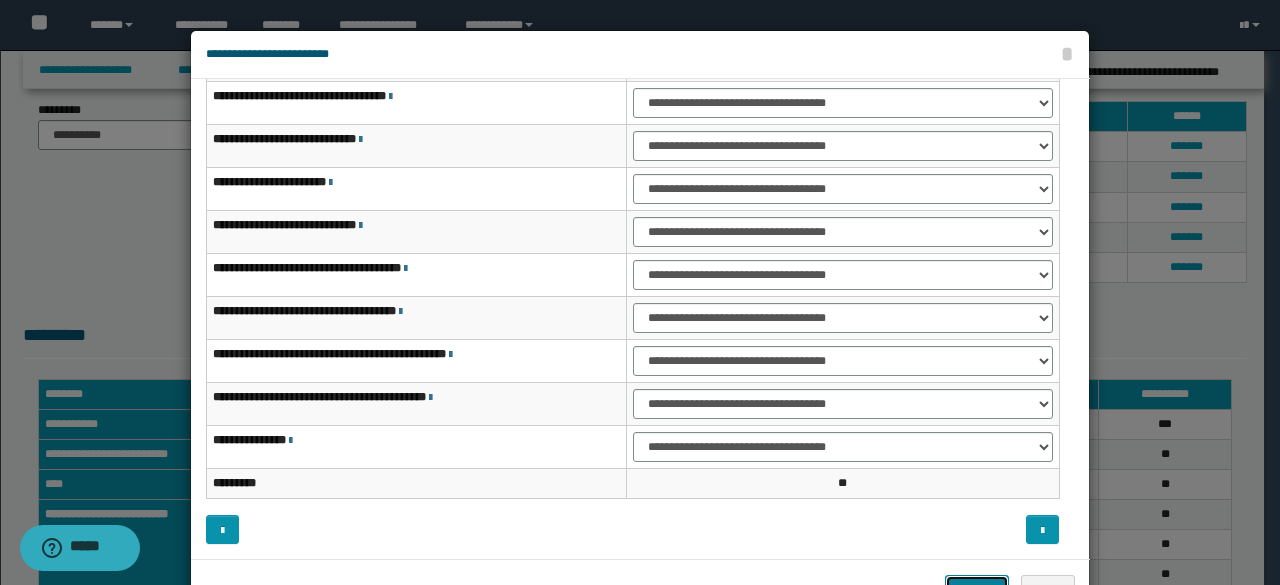 click on "*******" at bounding box center [977, 589] 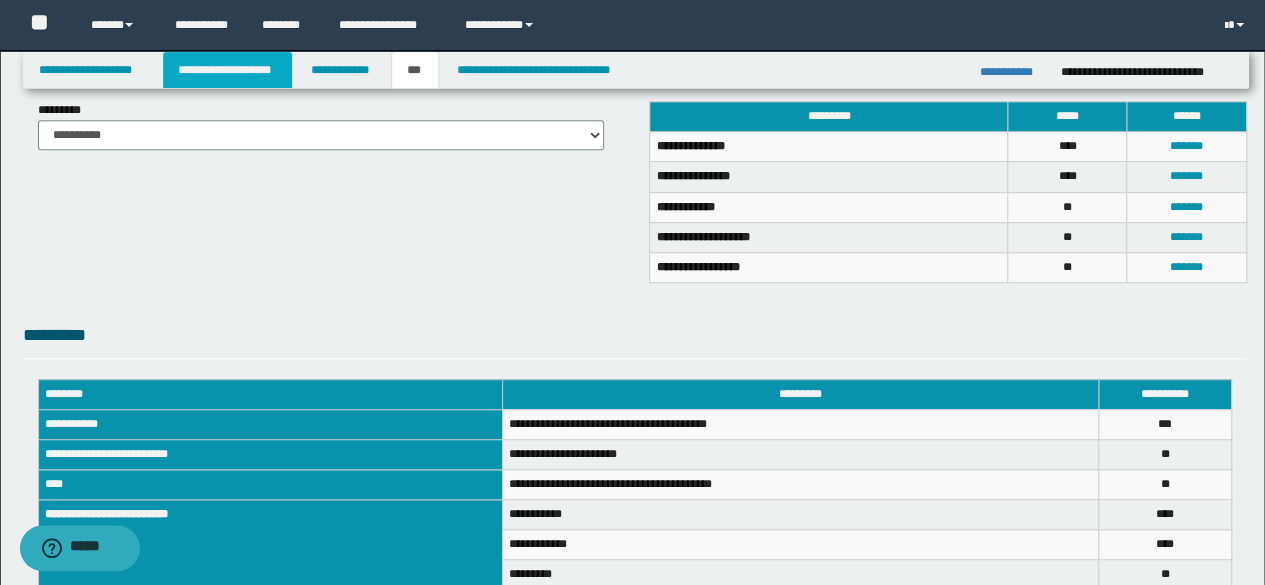 click on "**********" at bounding box center [227, 70] 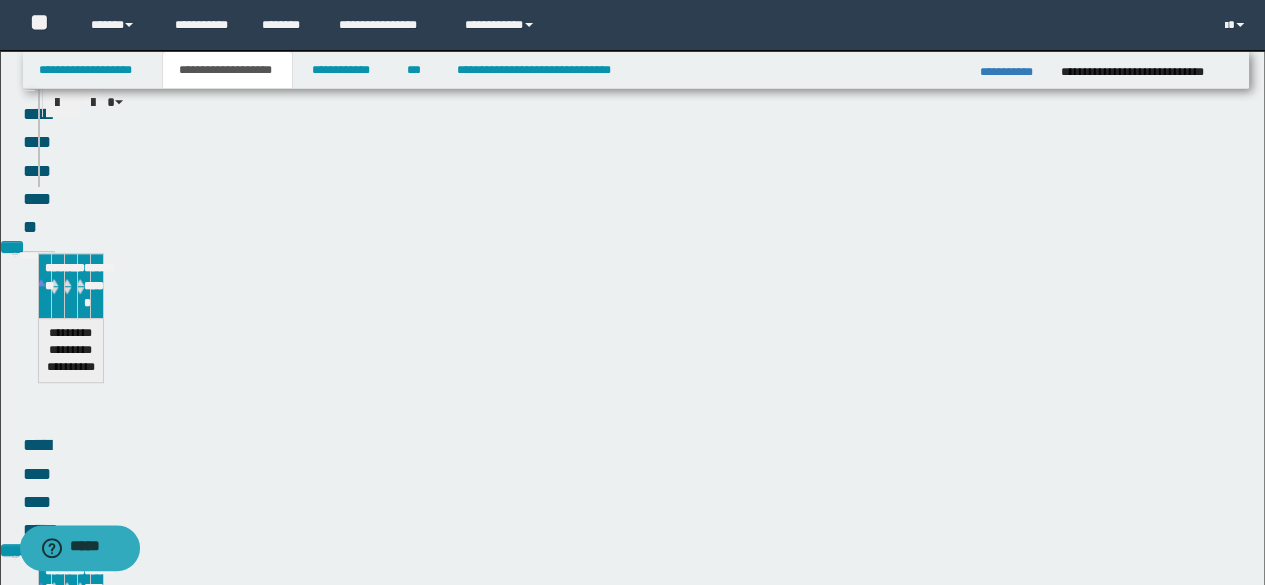 scroll, scrollTop: 542, scrollLeft: 0, axis: vertical 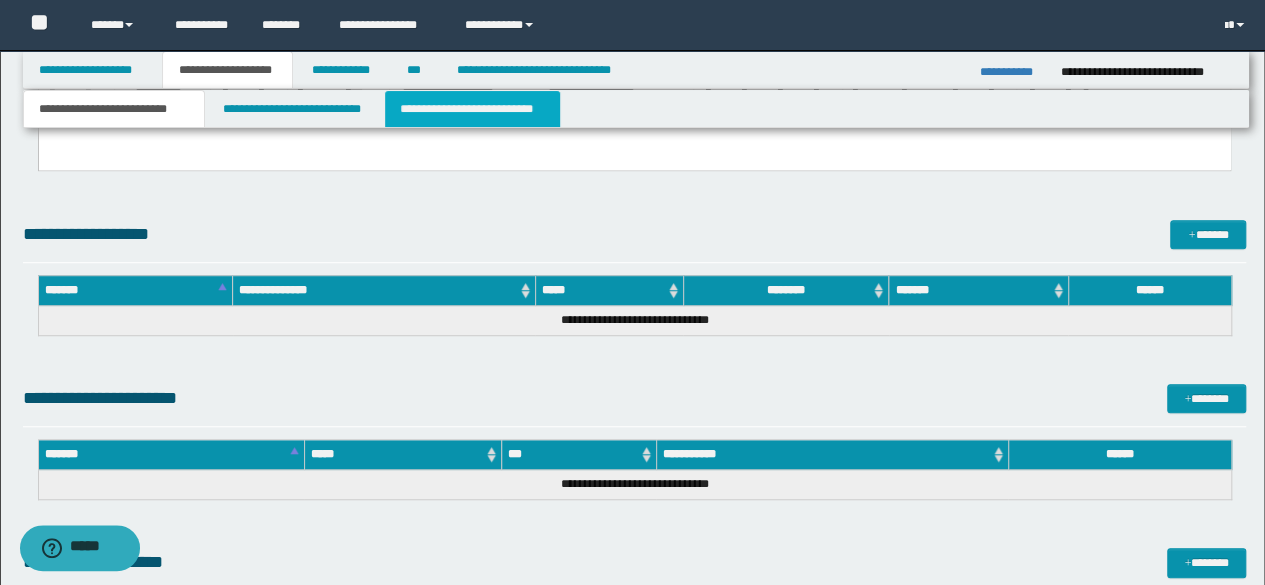 click on "**********" at bounding box center (472, 109) 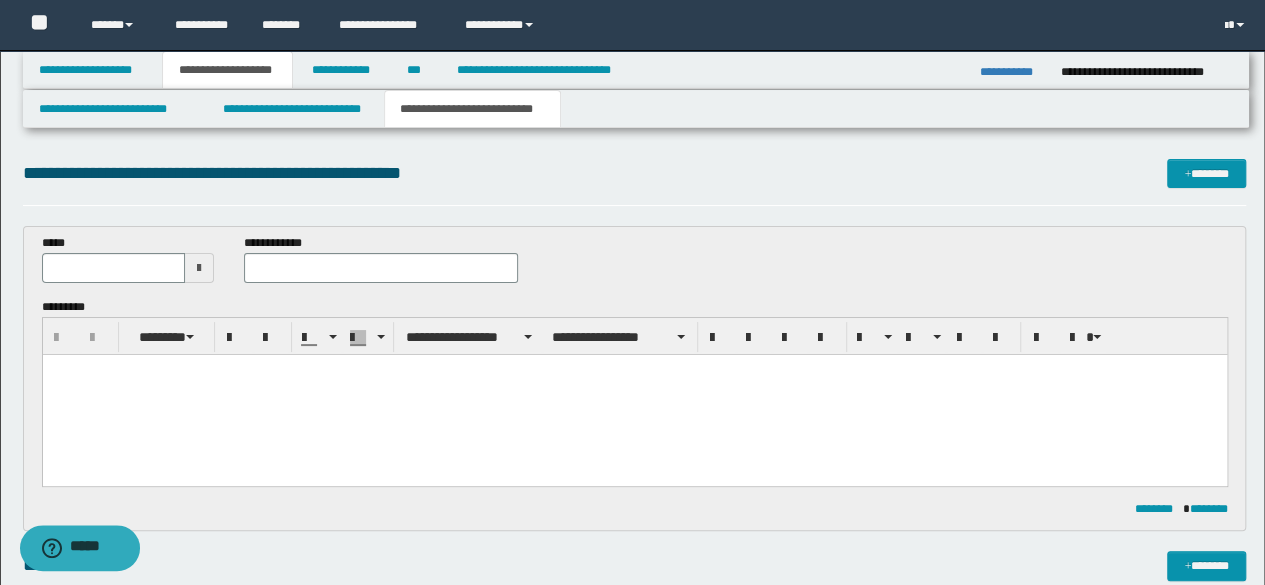 scroll, scrollTop: 512, scrollLeft: 0, axis: vertical 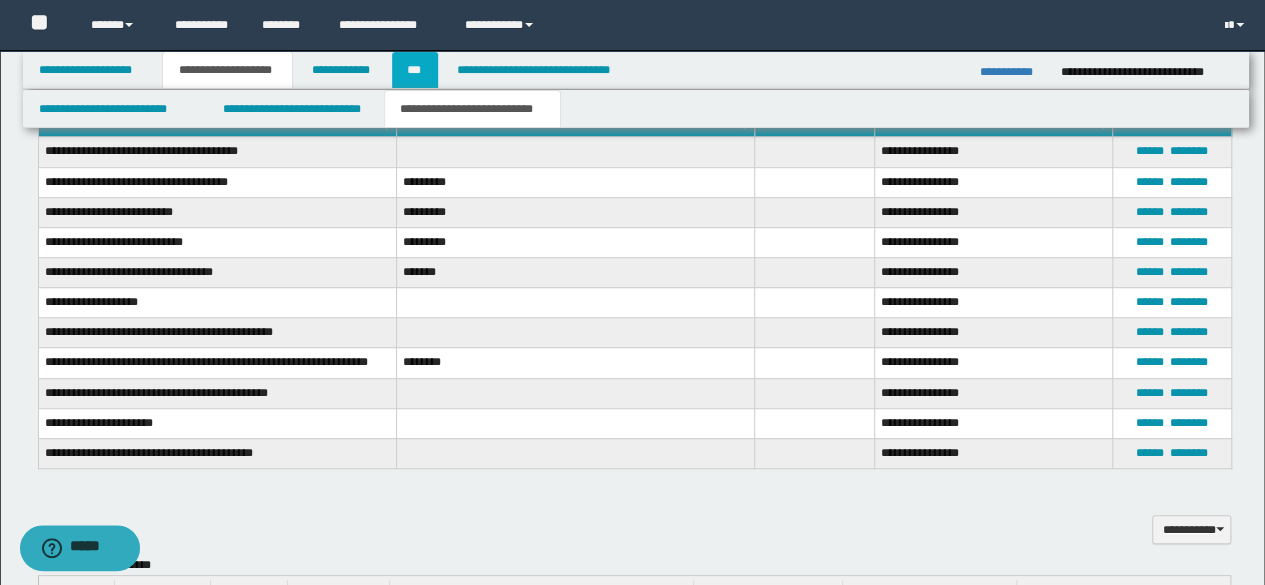 click on "***" at bounding box center [415, 70] 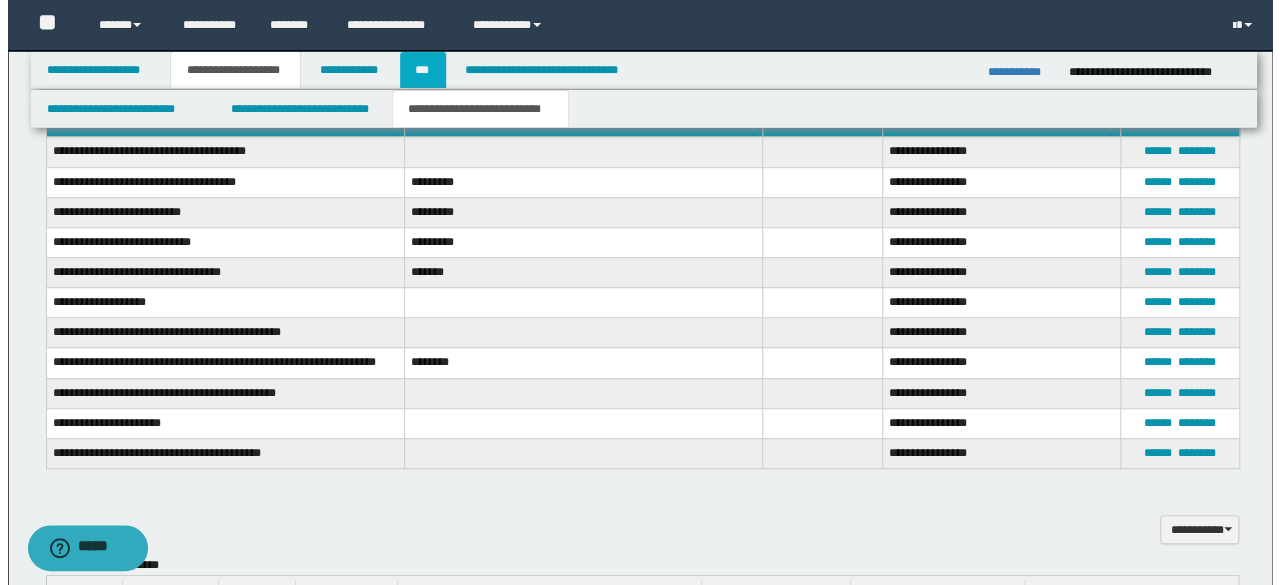 scroll, scrollTop: 481, scrollLeft: 0, axis: vertical 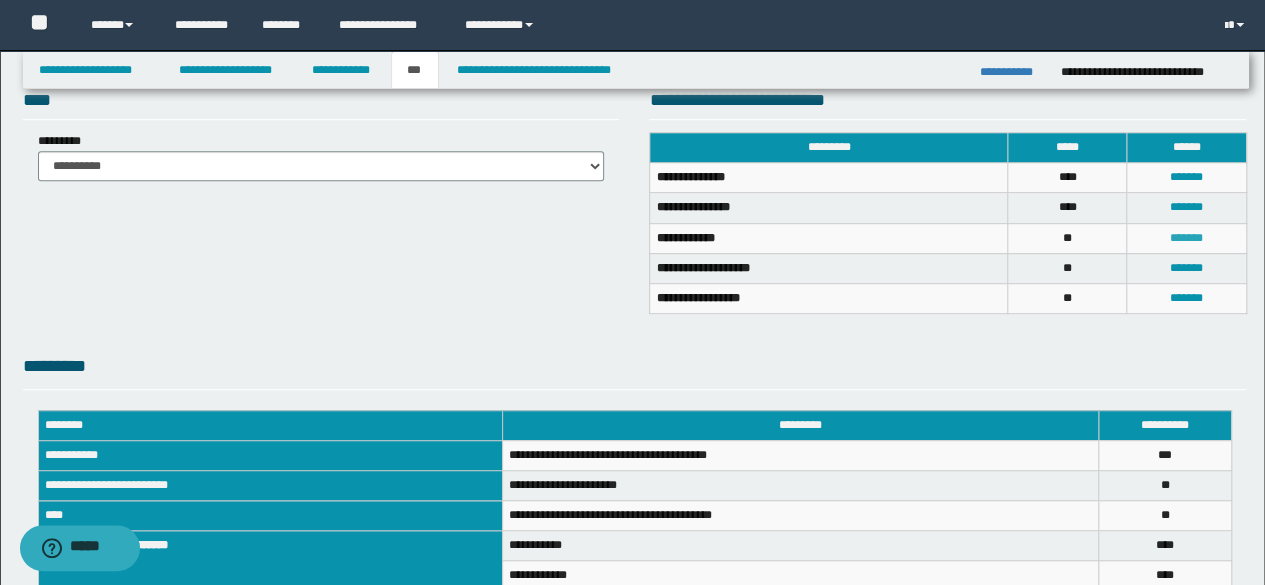 click on "*******" at bounding box center (1186, 238) 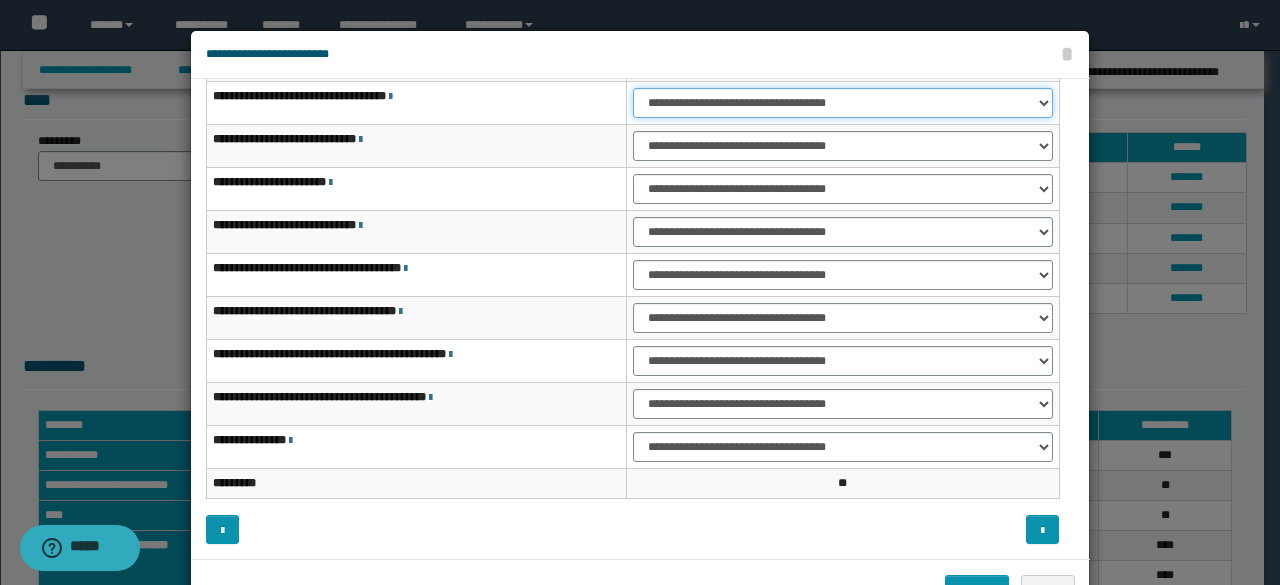 click on "**********" at bounding box center (843, 103) 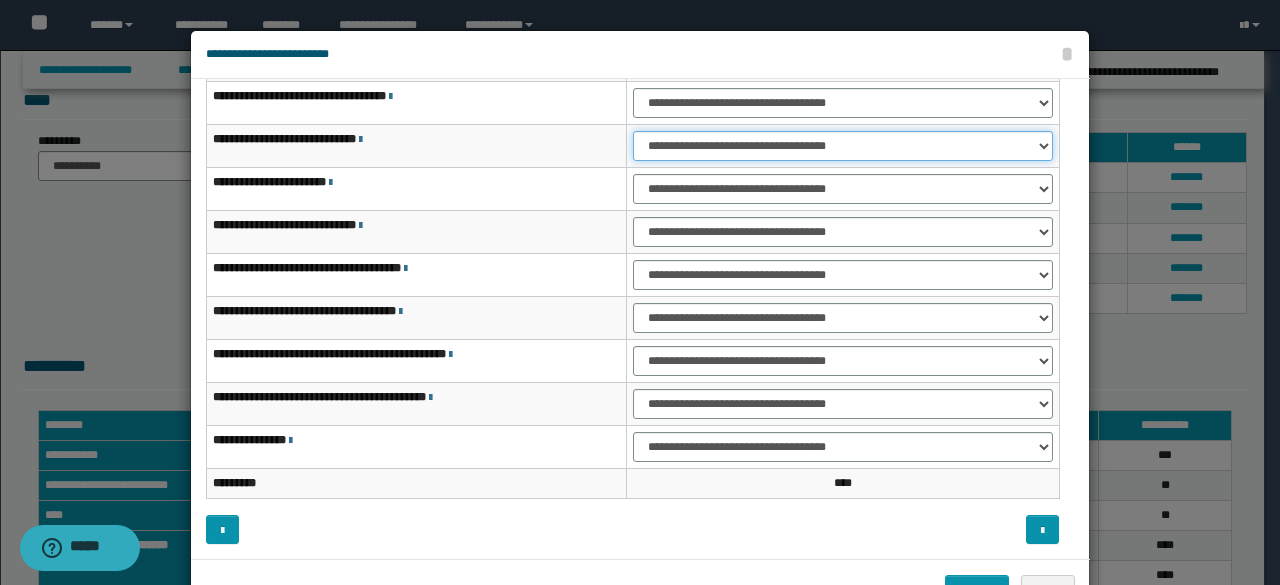 click on "**********" at bounding box center [843, 146] 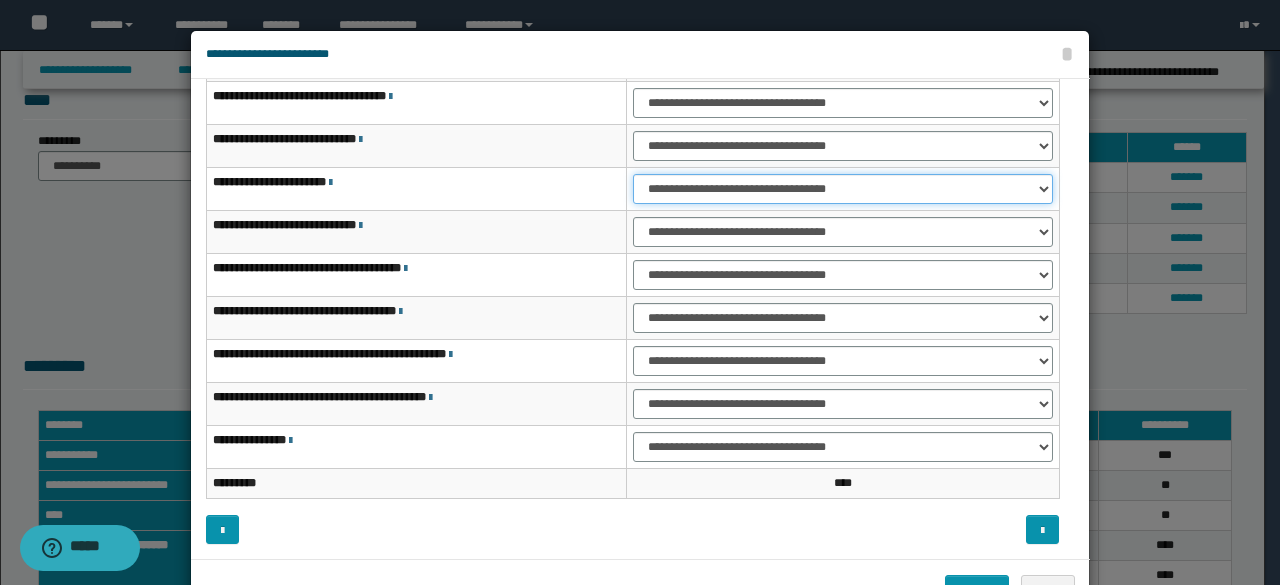 click on "**********" at bounding box center [843, 189] 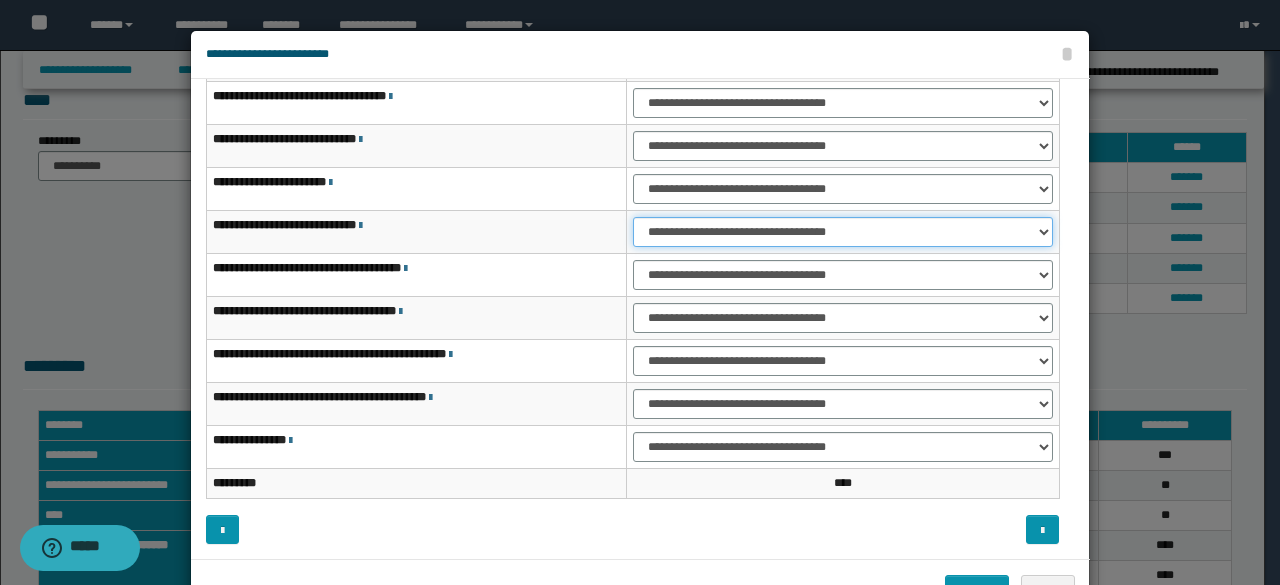 click on "**********" at bounding box center [843, 232] 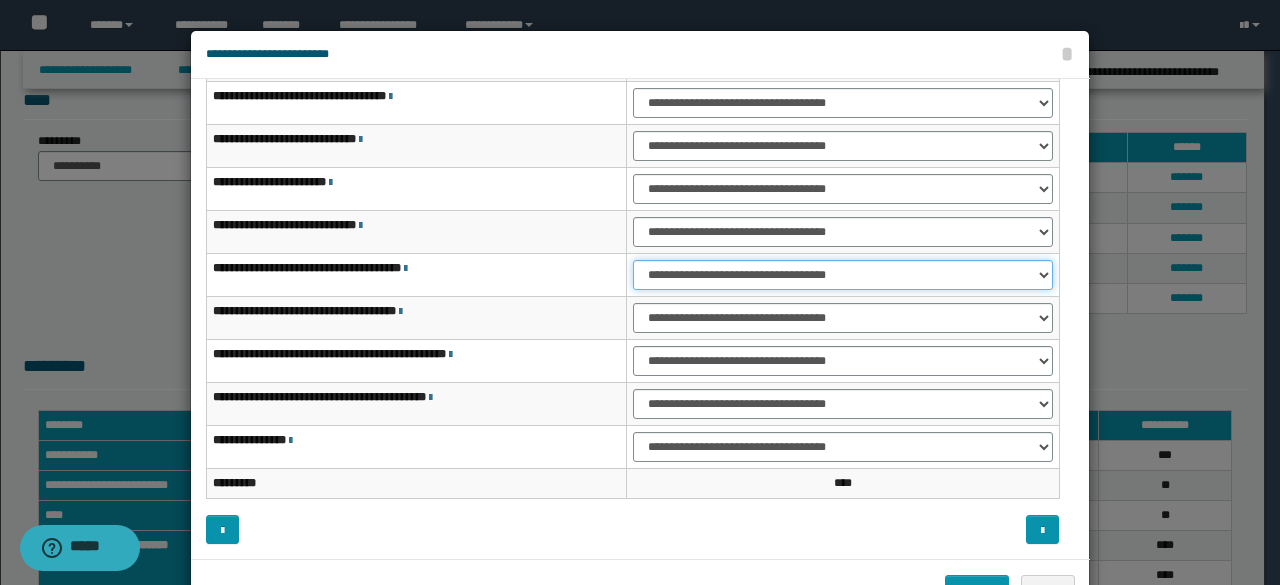 click on "**********" at bounding box center [843, 275] 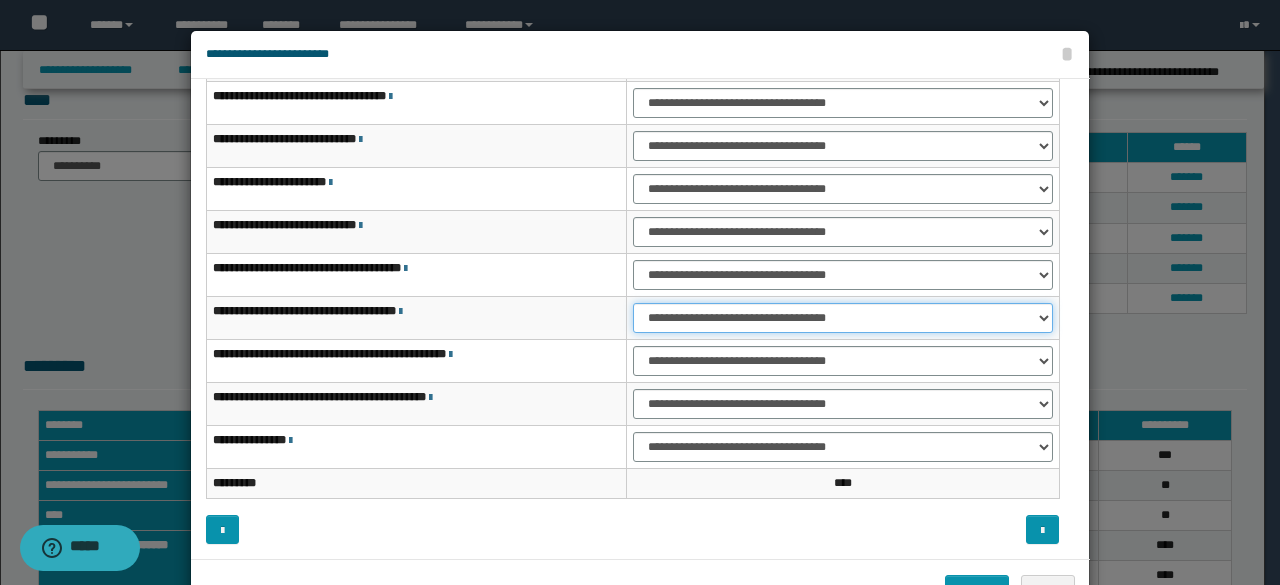 click on "**********" at bounding box center (843, 318) 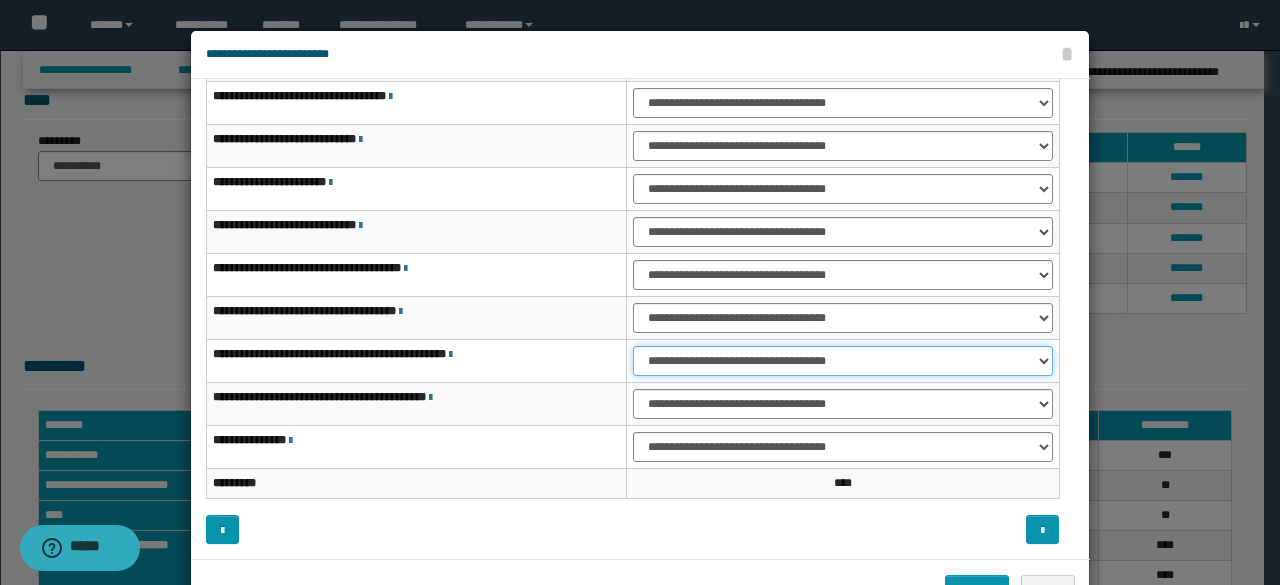 click on "**********" at bounding box center [843, 361] 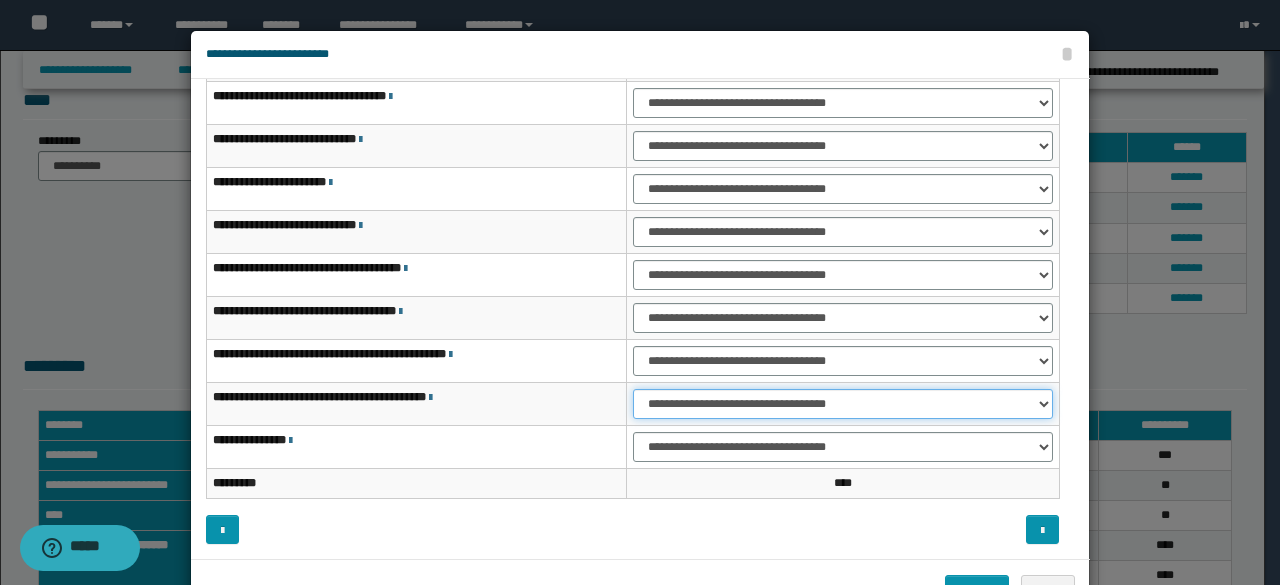 click on "**********" at bounding box center (843, 404) 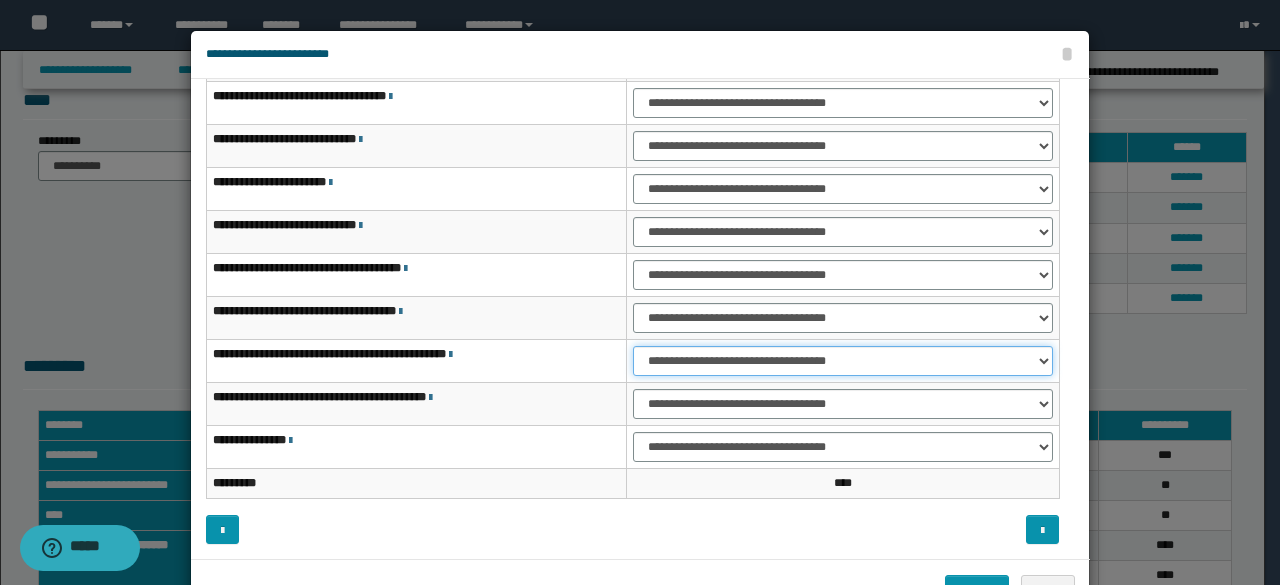 click on "**********" at bounding box center [843, 361] 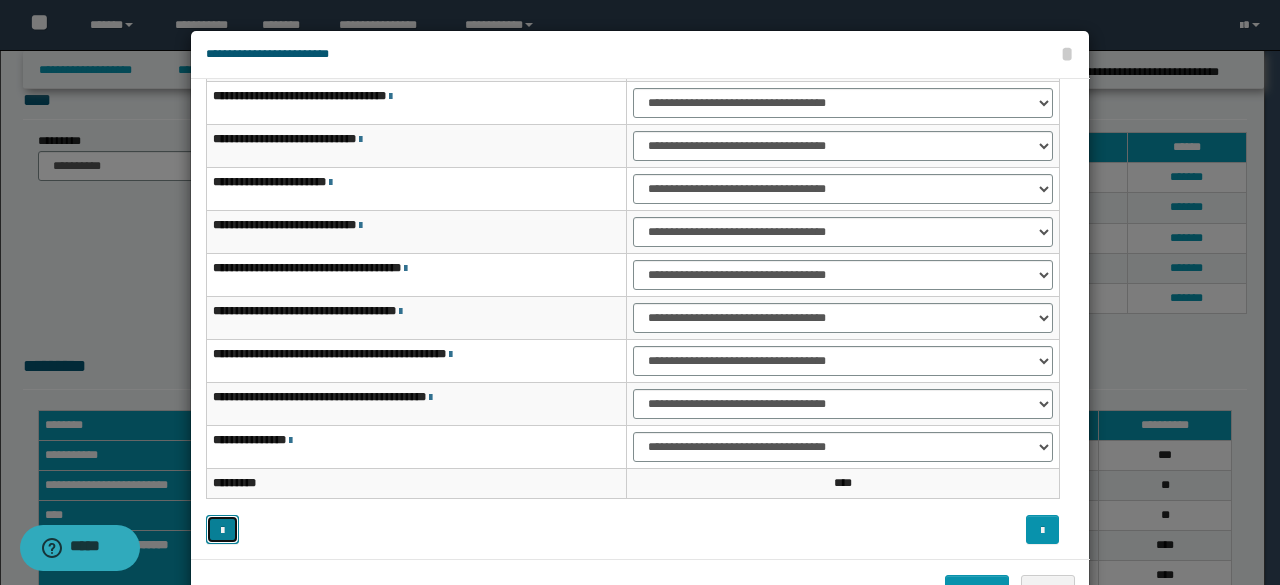 click at bounding box center (222, 529) 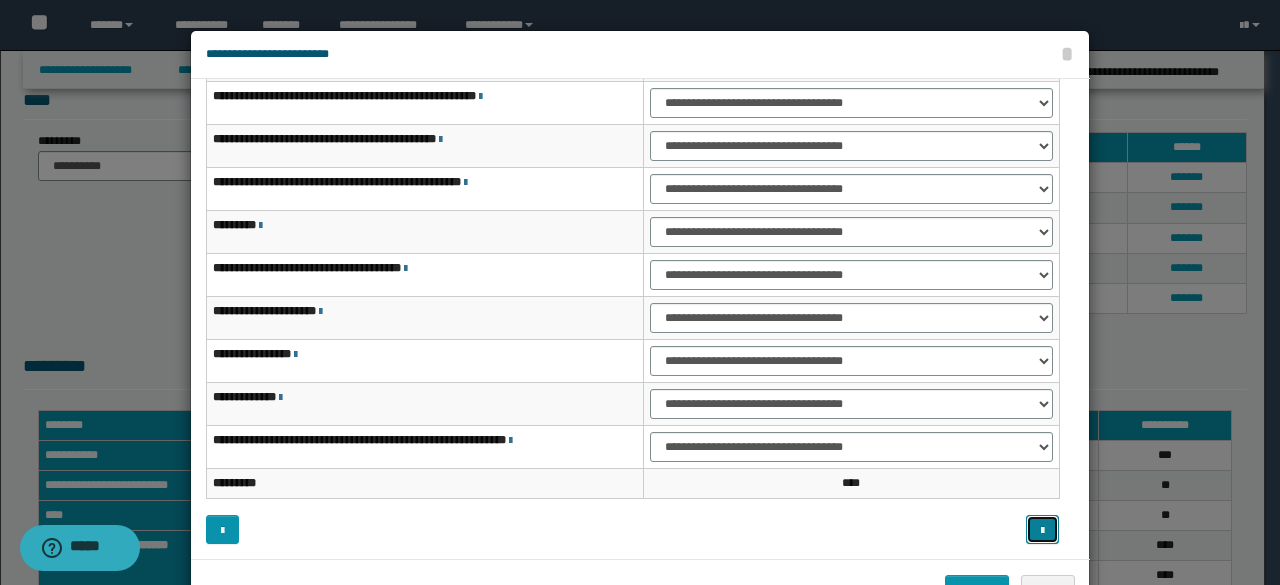 click at bounding box center [1042, 531] 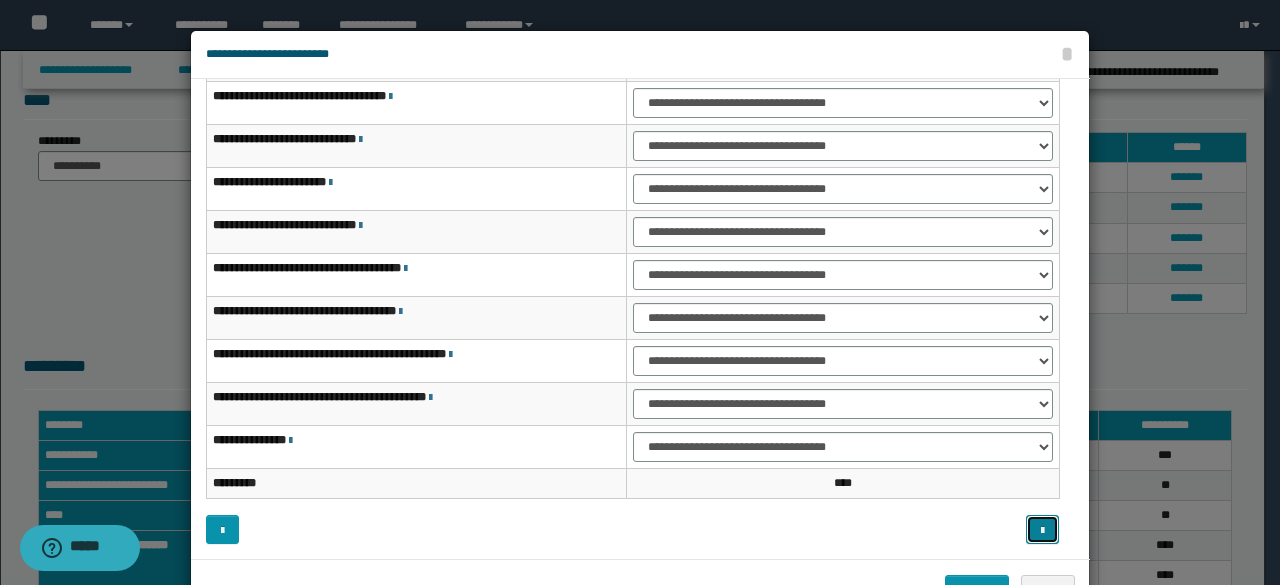 click at bounding box center (1042, 531) 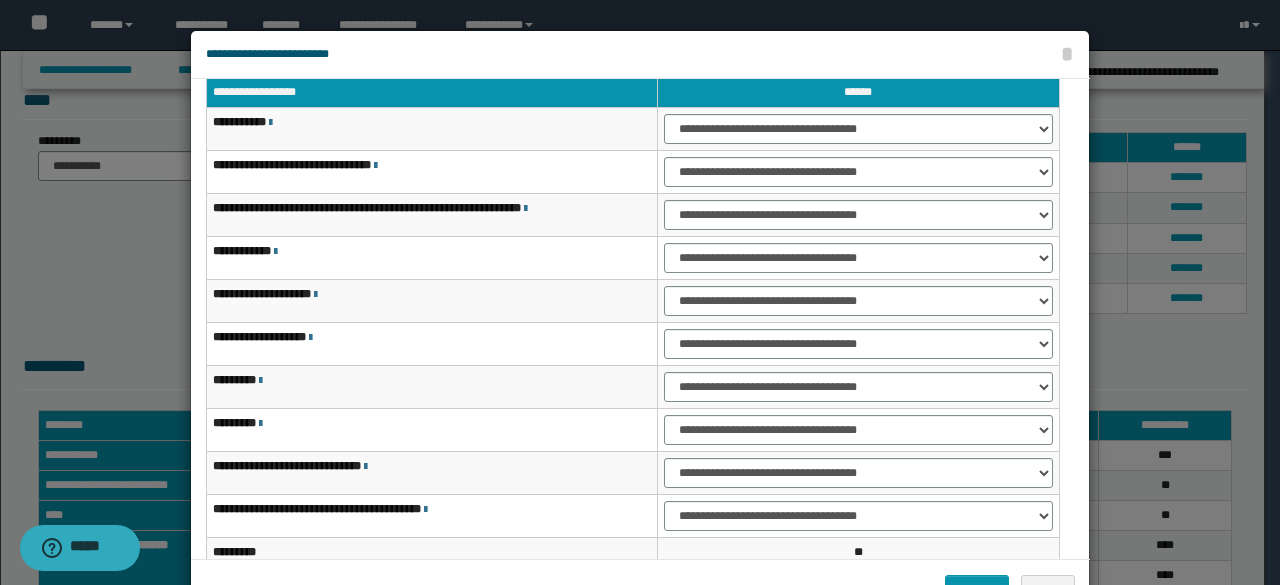 scroll, scrollTop: 1, scrollLeft: 0, axis: vertical 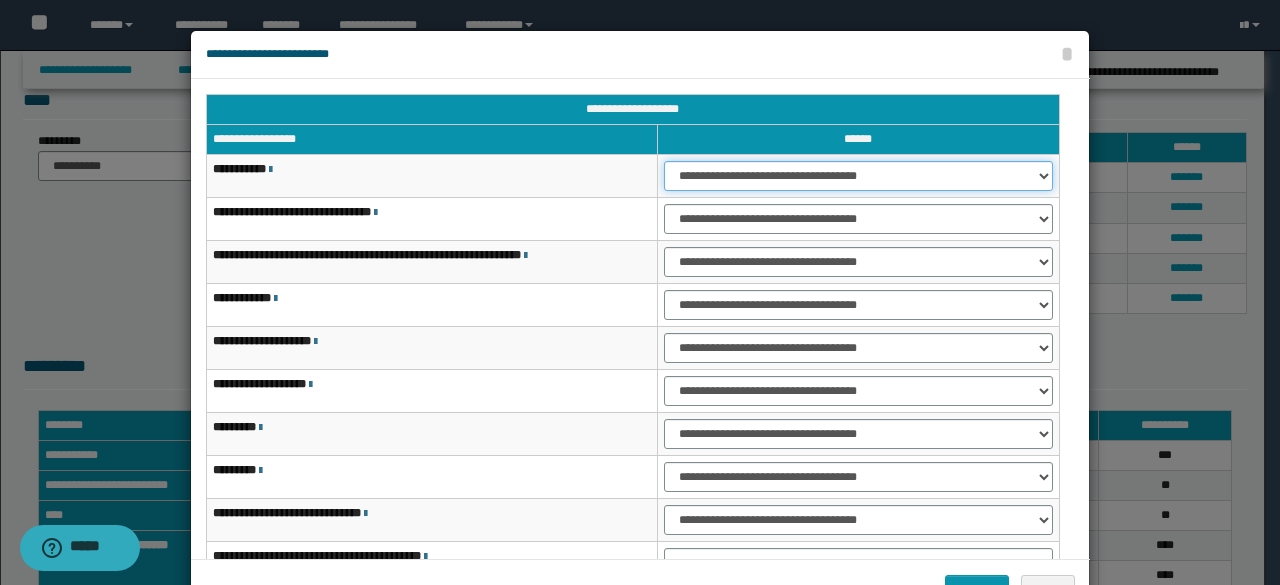 click on "**********" at bounding box center [858, 176] 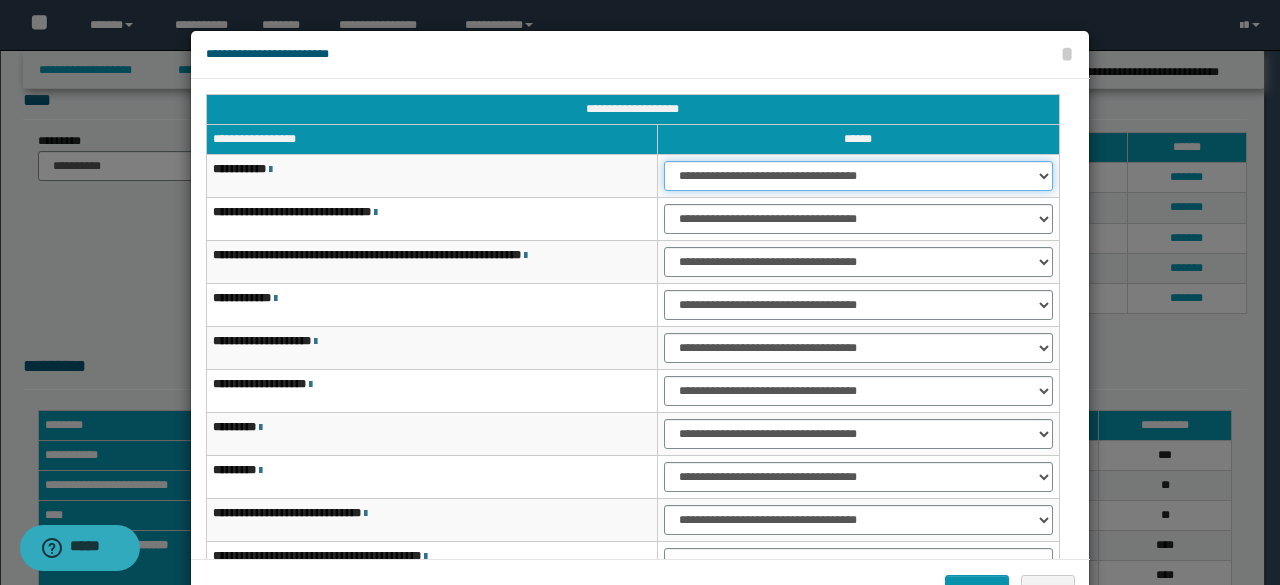select on "***" 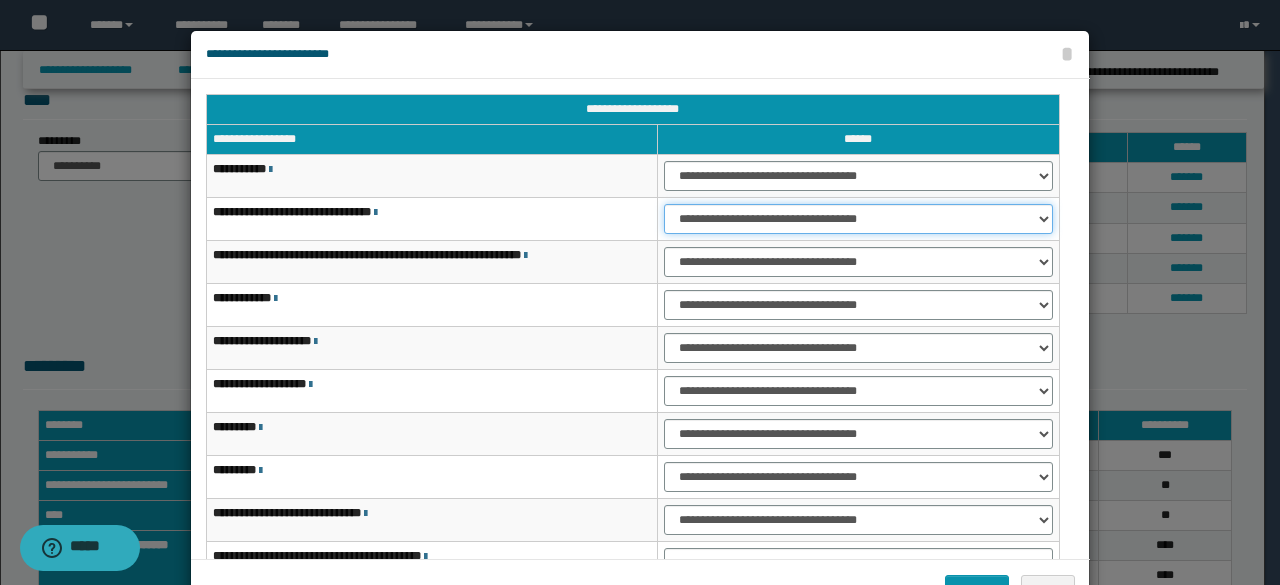click on "**********" at bounding box center (858, 219) 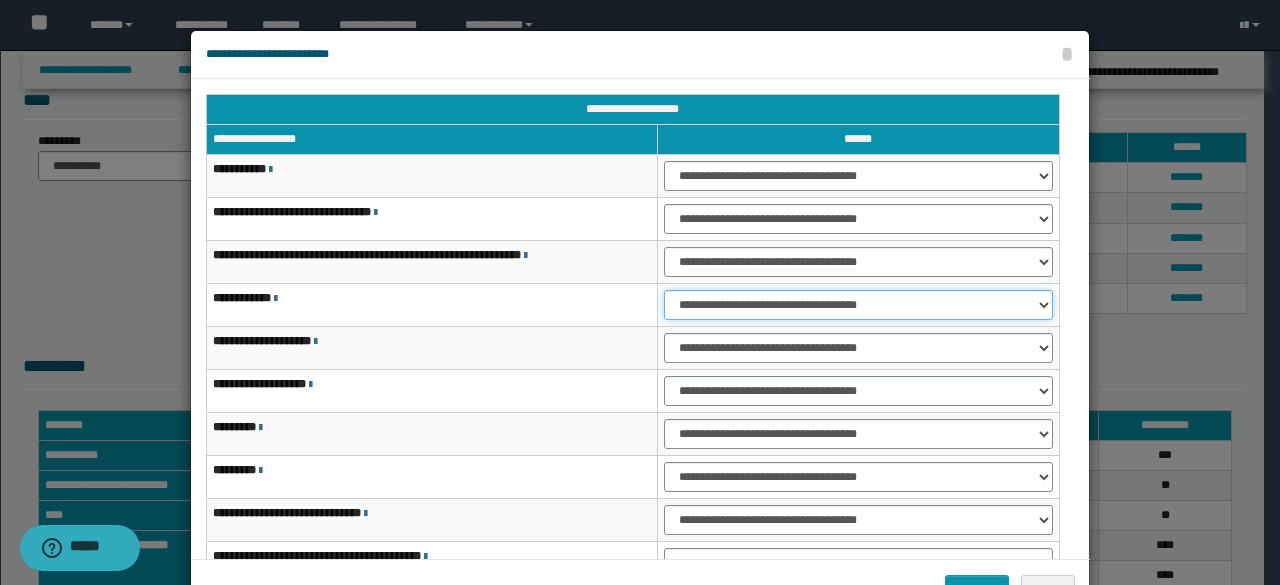click on "**********" at bounding box center [858, 305] 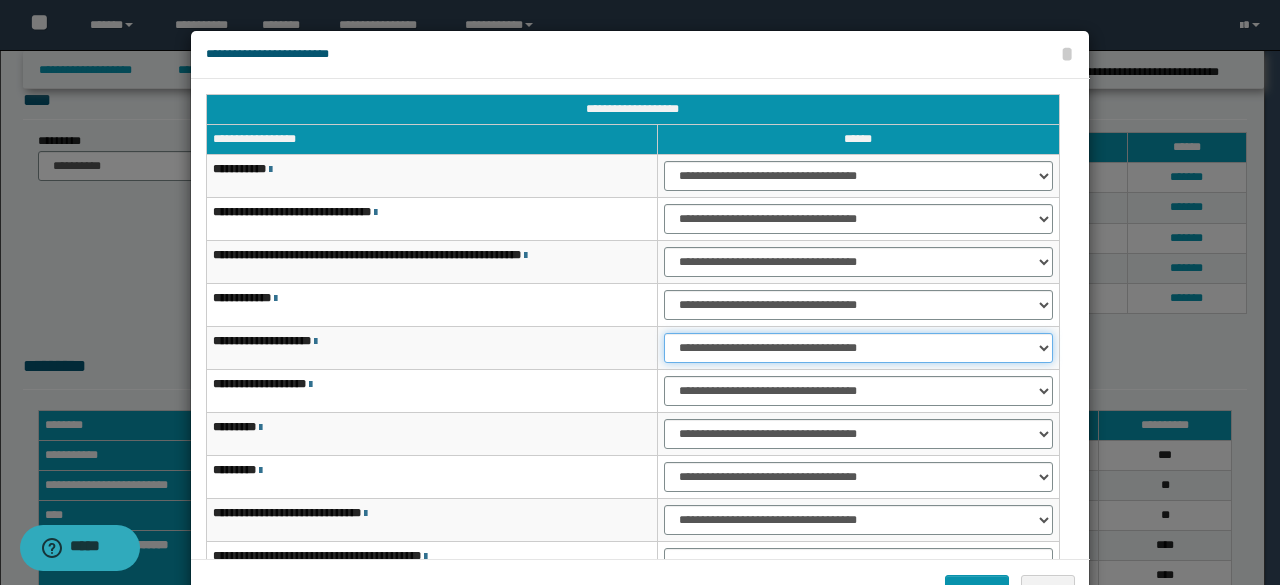 click on "**********" at bounding box center (858, 348) 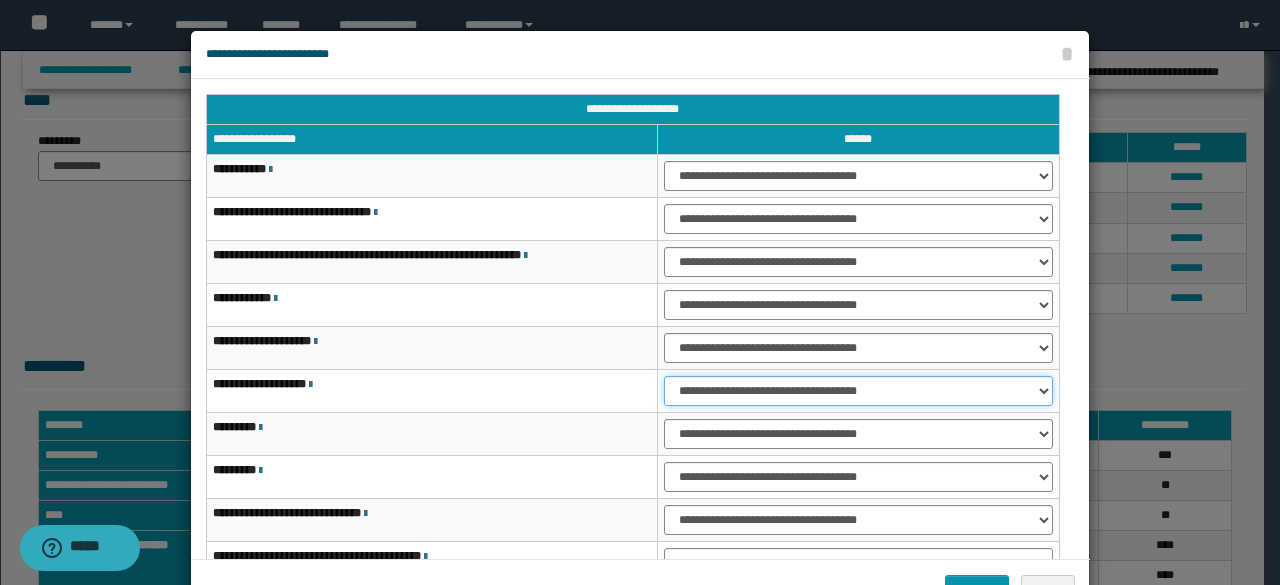 click on "**********" at bounding box center (858, 391) 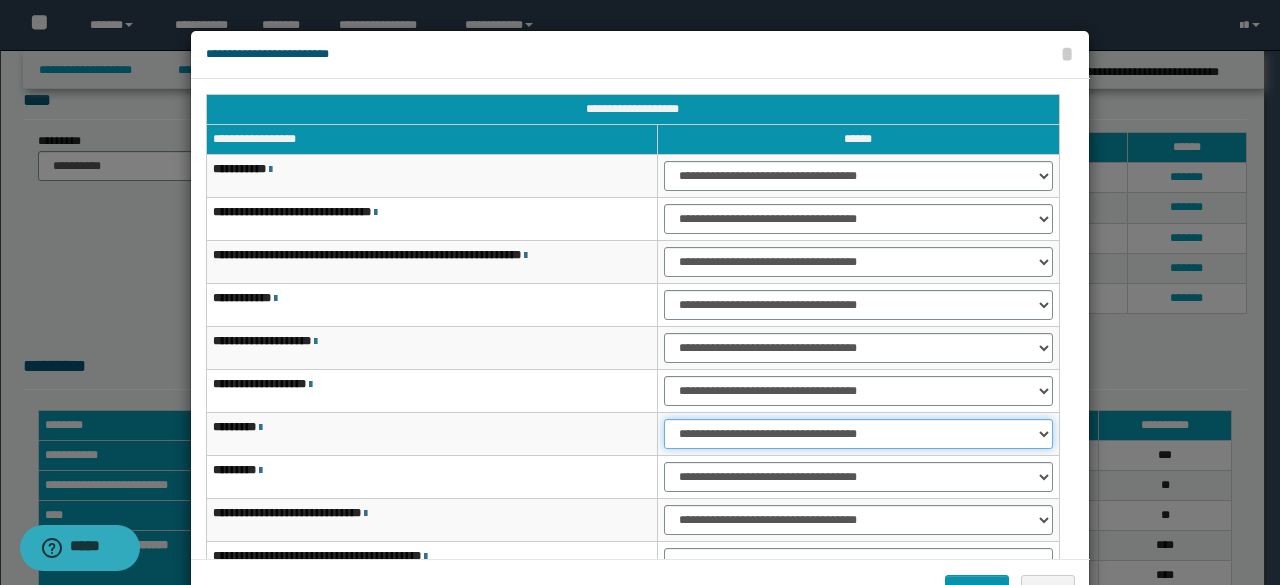 click on "**********" at bounding box center [858, 434] 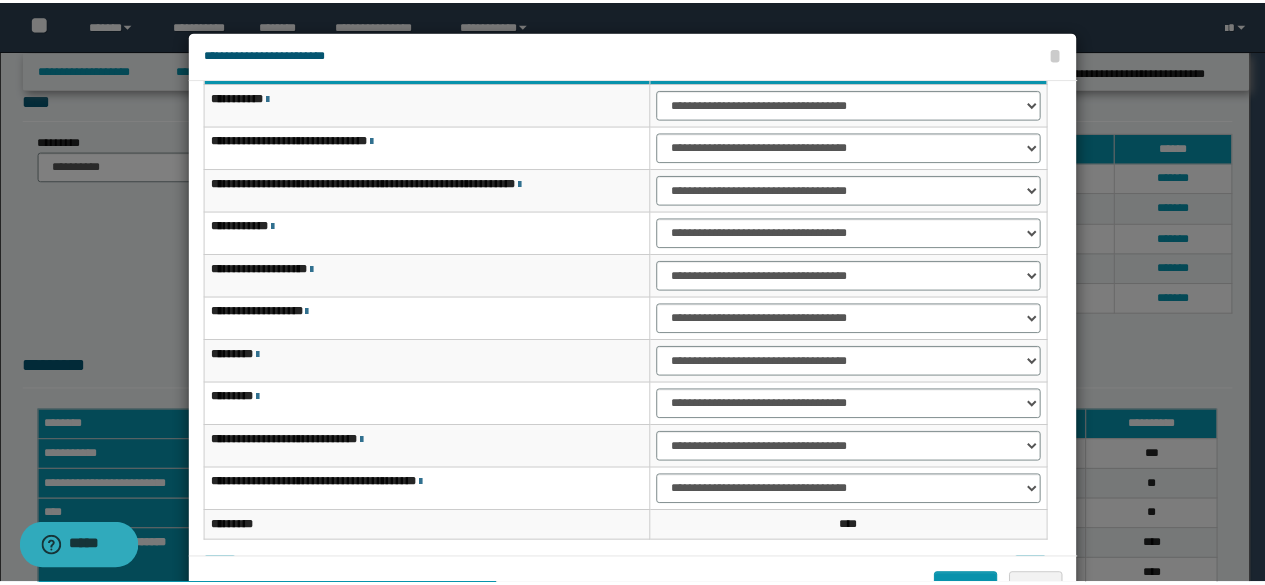 scroll, scrollTop: 116, scrollLeft: 0, axis: vertical 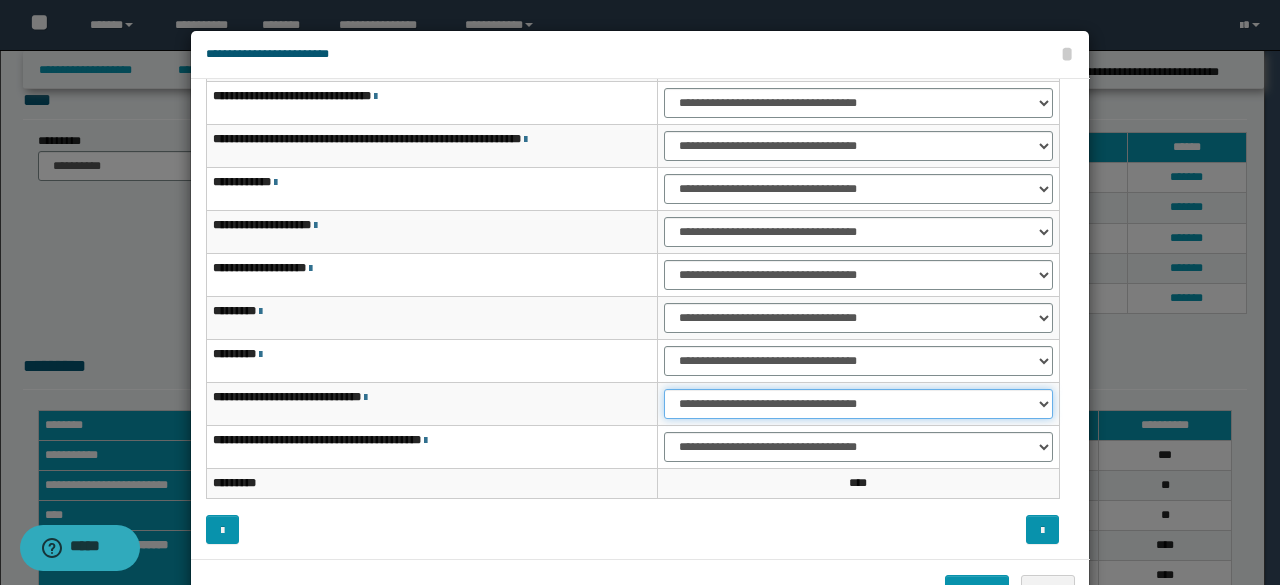 click on "**********" at bounding box center [858, 404] 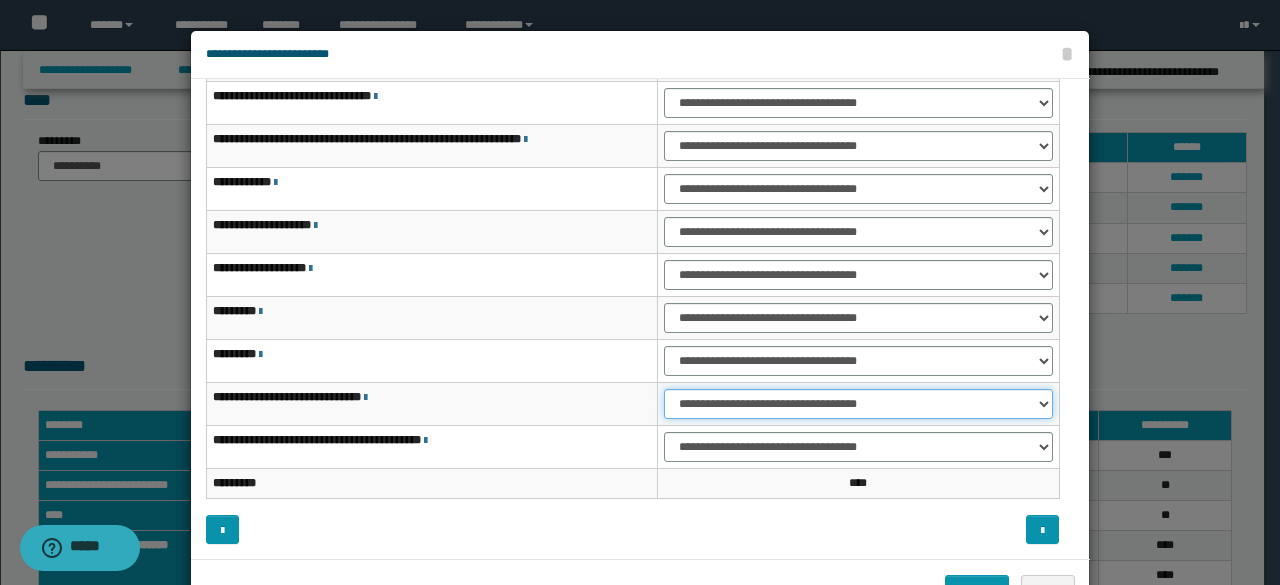 select on "***" 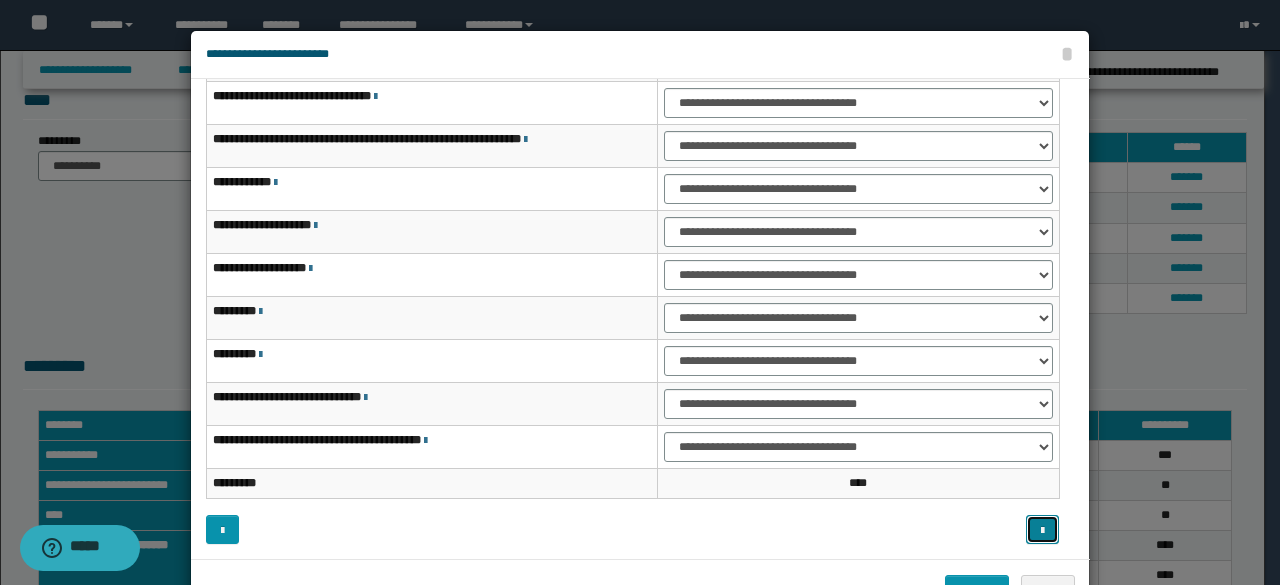 click at bounding box center [1042, 531] 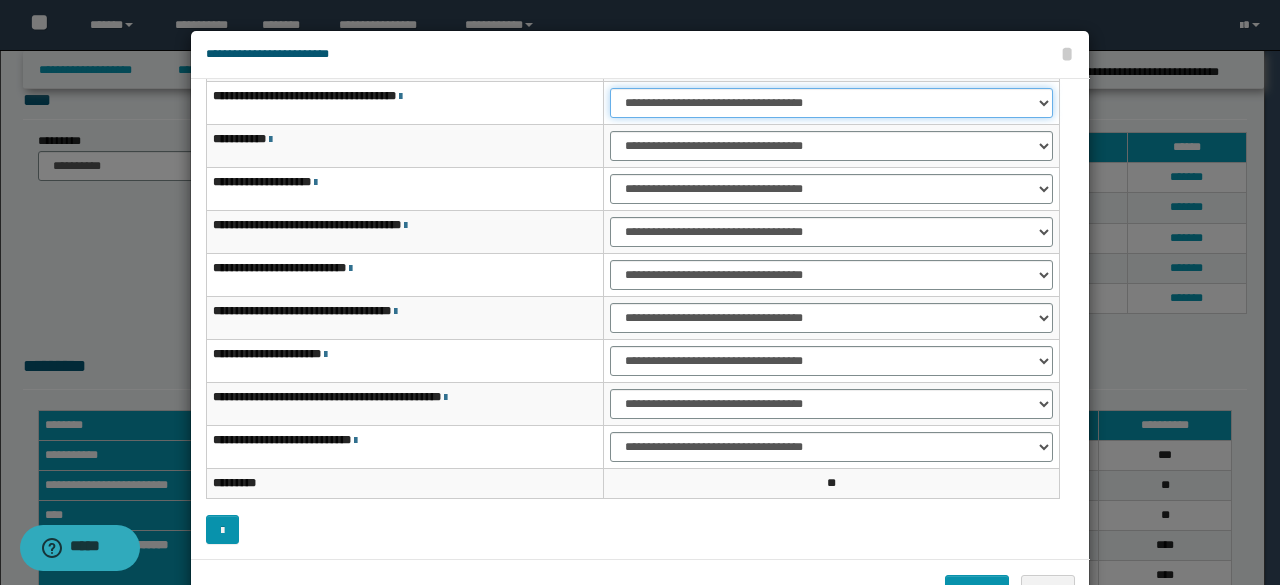 click on "**********" at bounding box center [831, 103] 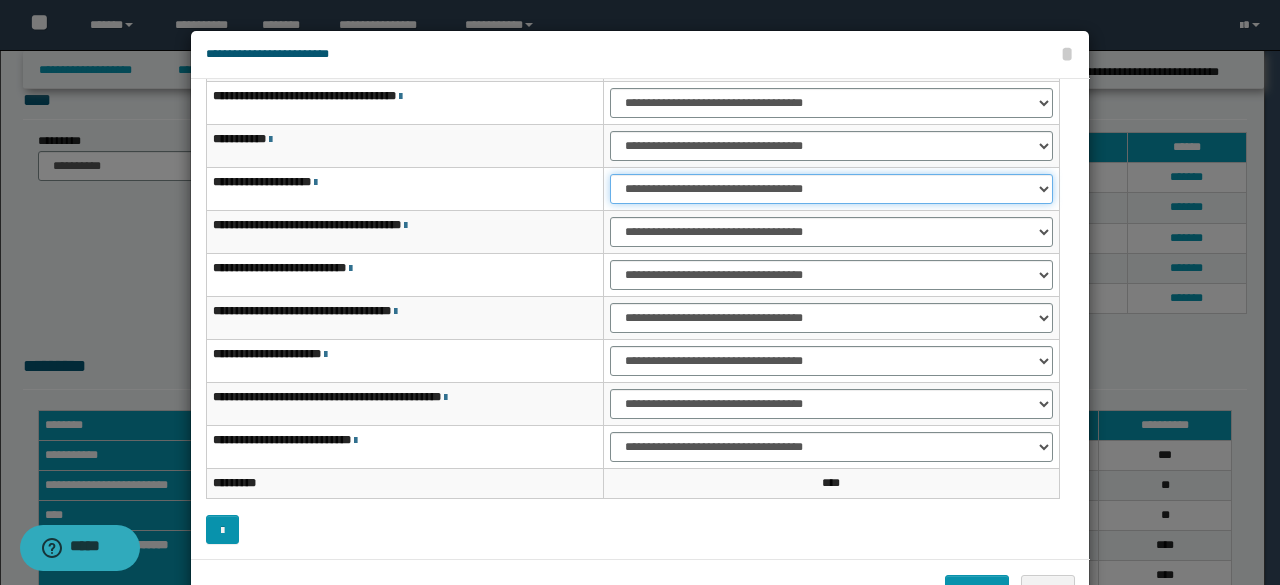 click on "**********" at bounding box center [831, 189] 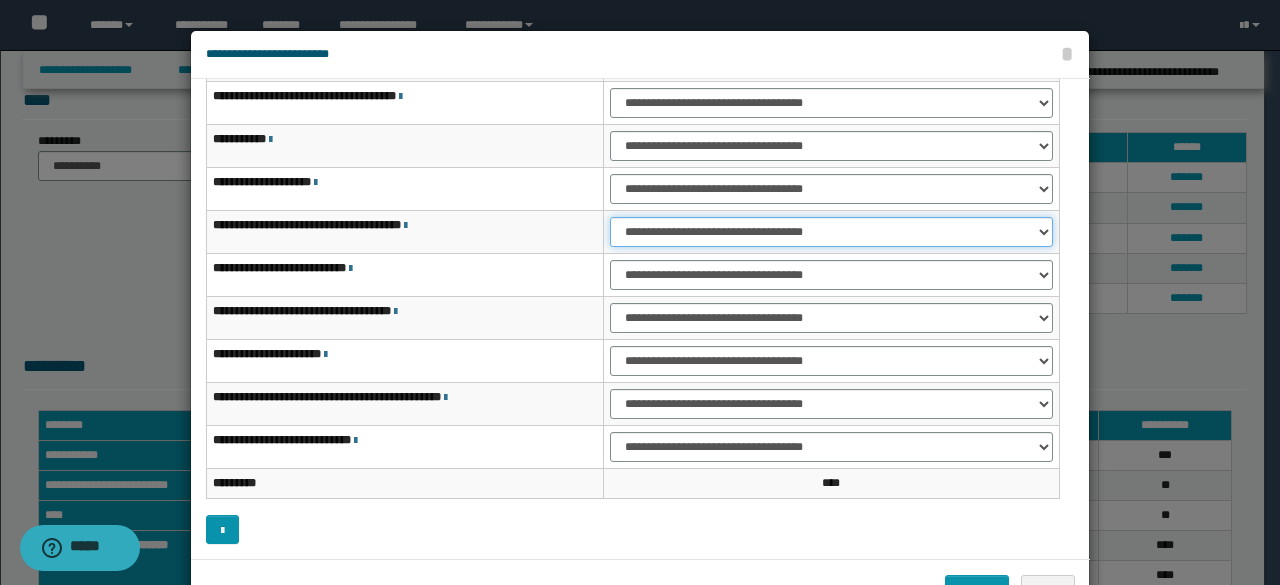 click on "**********" at bounding box center [831, 232] 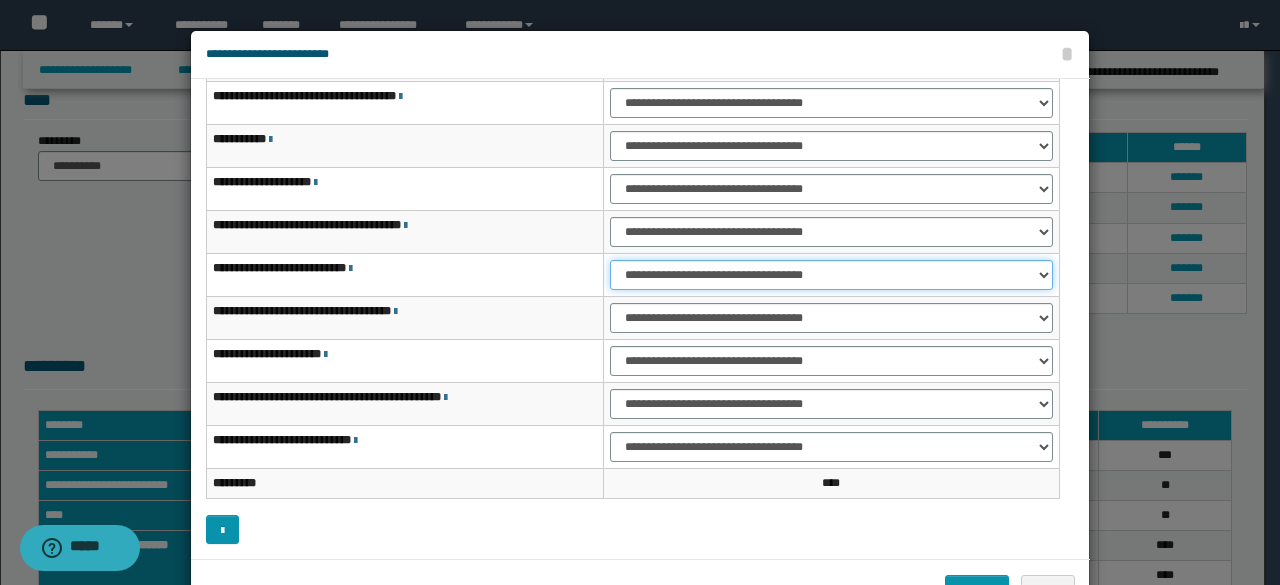 click on "**********" at bounding box center [831, 275] 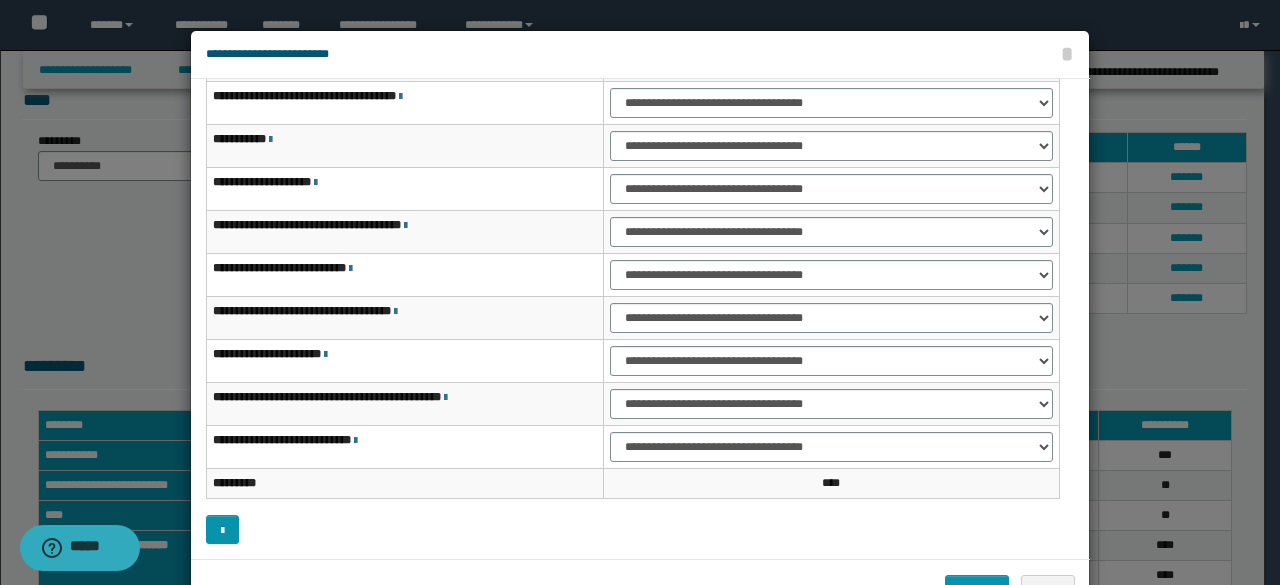click on "**********" at bounding box center [831, 318] 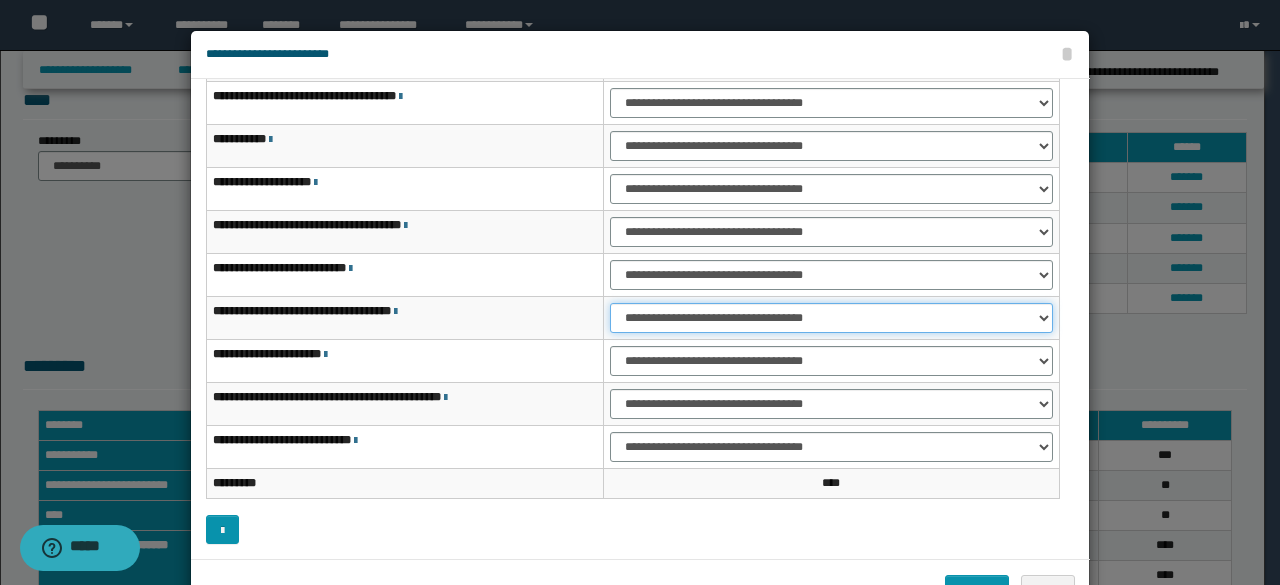 click on "**********" at bounding box center [831, 318] 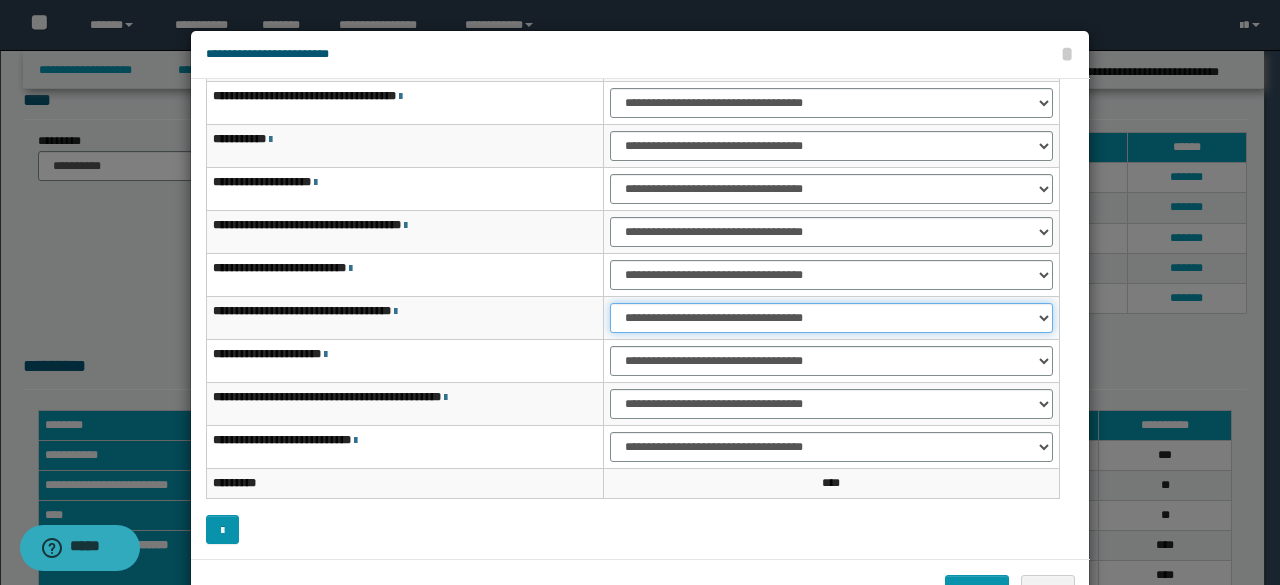 select on "***" 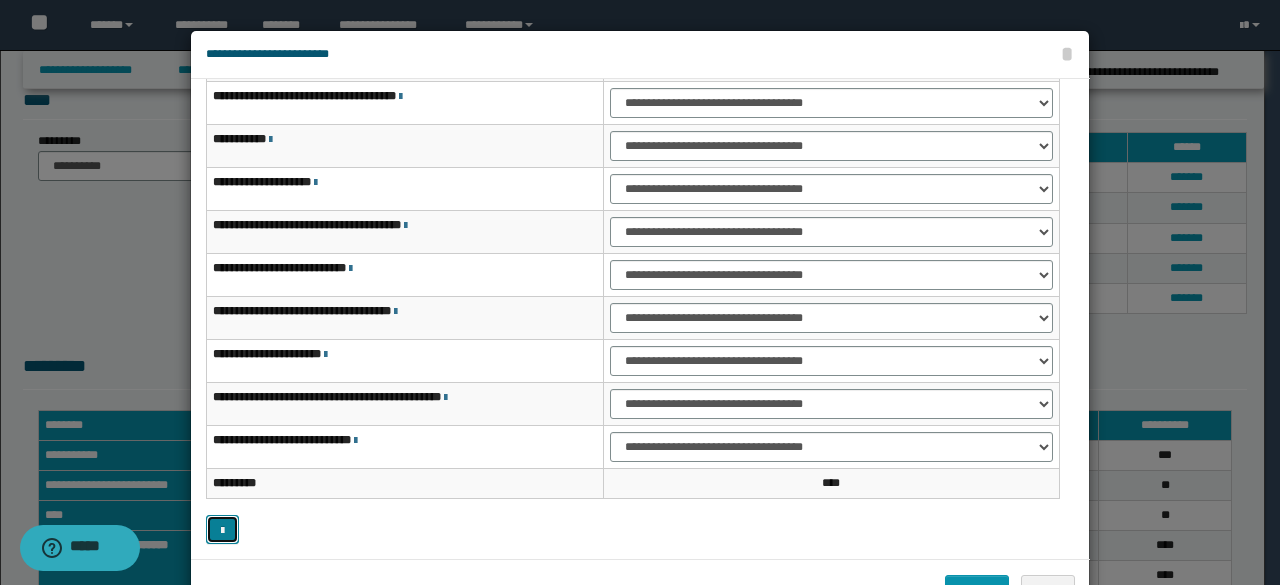 click at bounding box center (222, 529) 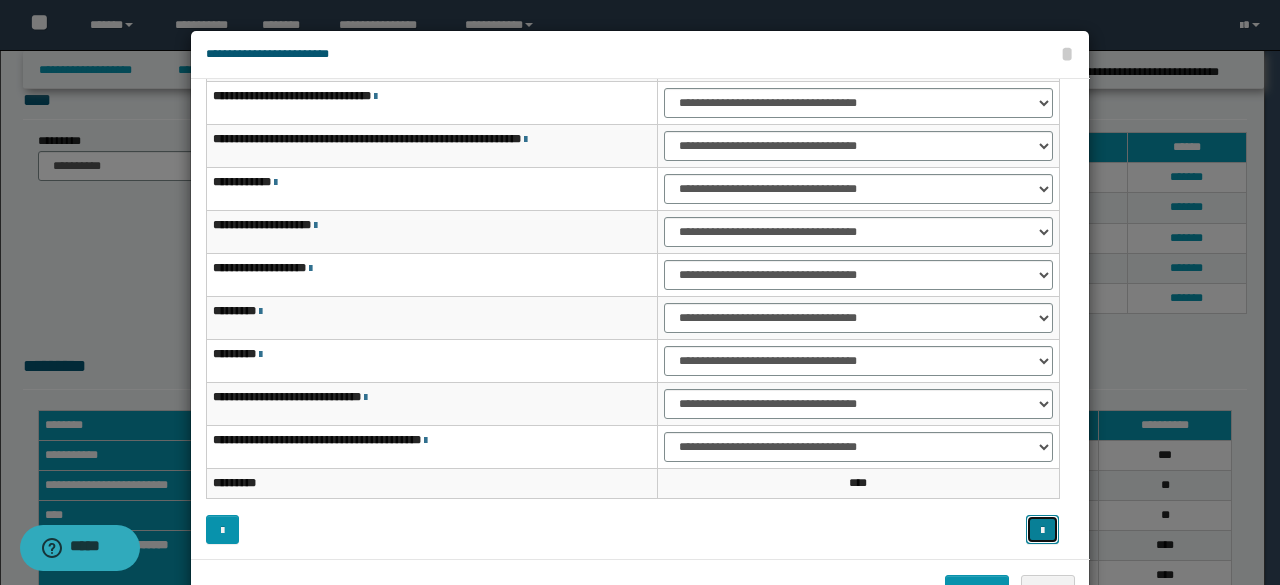 click at bounding box center (1042, 531) 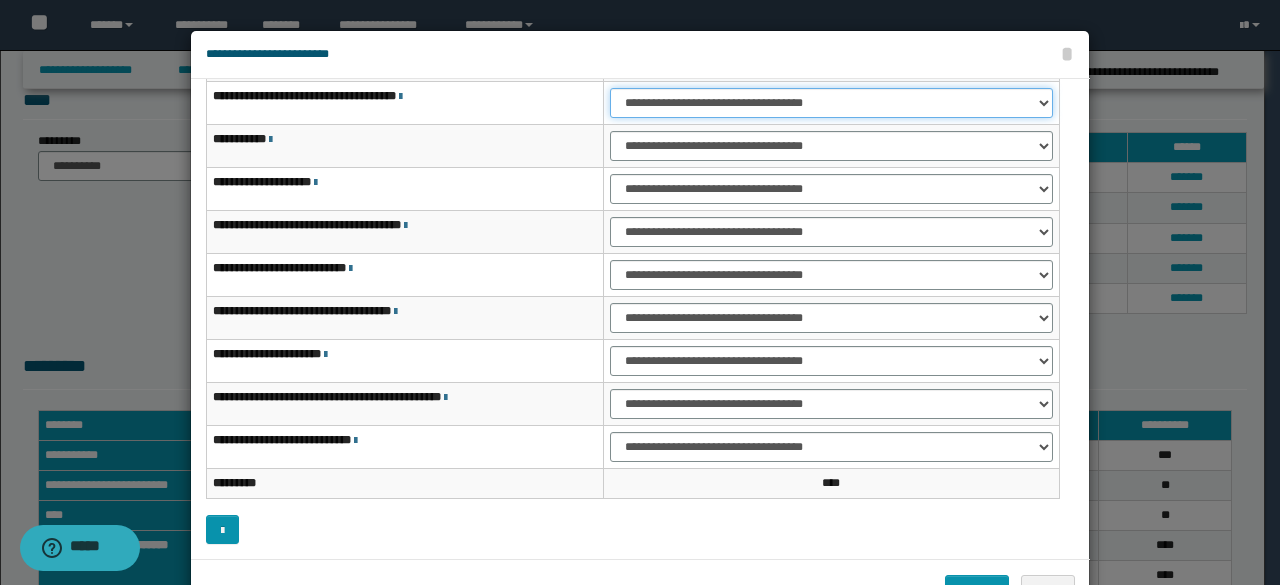 click on "**********" at bounding box center (831, 103) 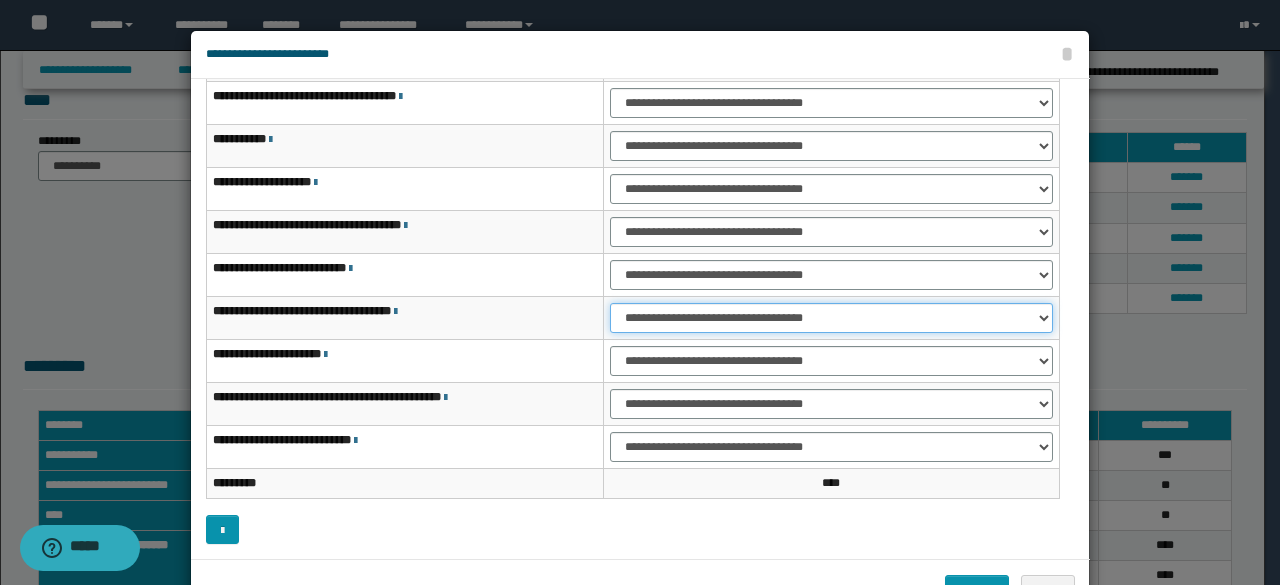 click on "**********" at bounding box center [831, 318] 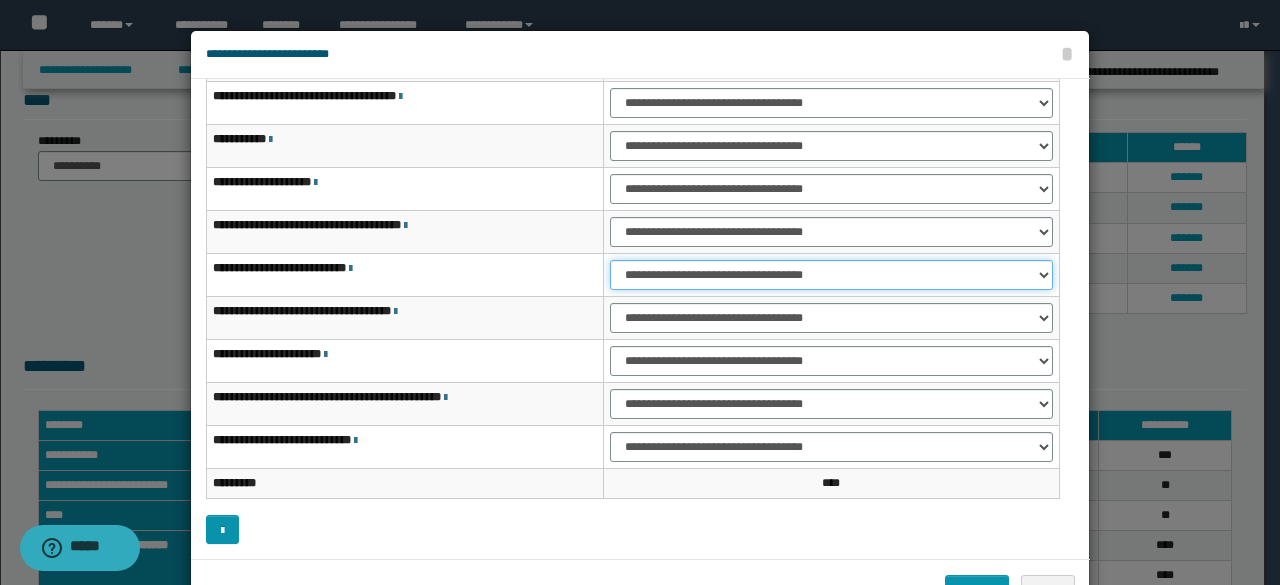 click on "**********" at bounding box center (831, 275) 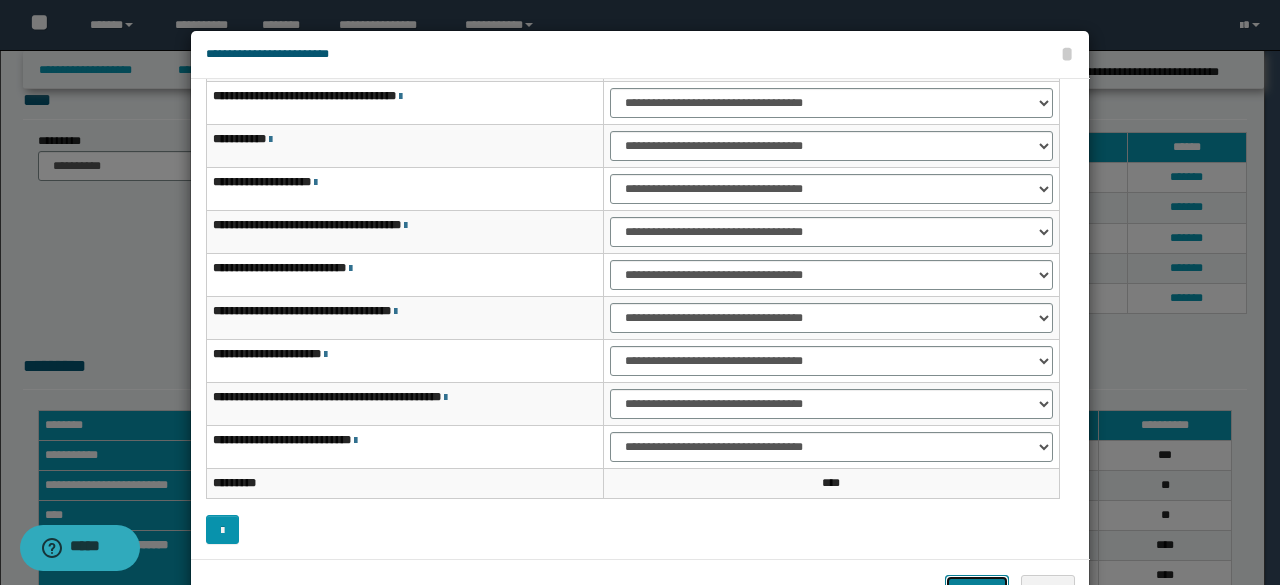 click on "*******" at bounding box center (977, 589) 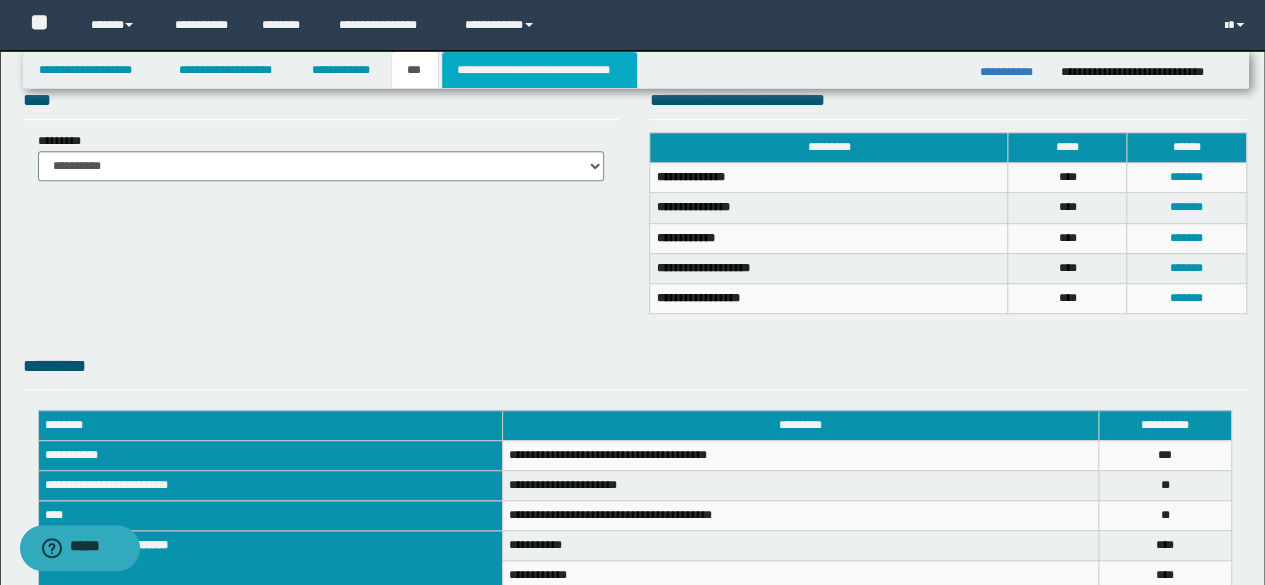 click on "**********" at bounding box center (539, 70) 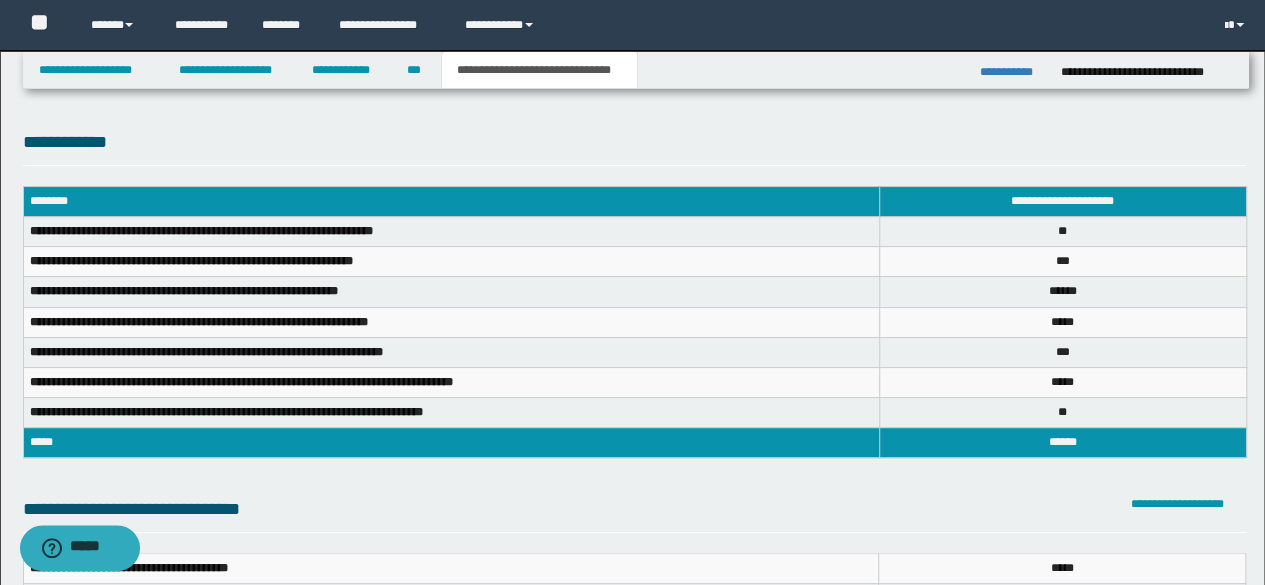 scroll, scrollTop: 512, scrollLeft: 0, axis: vertical 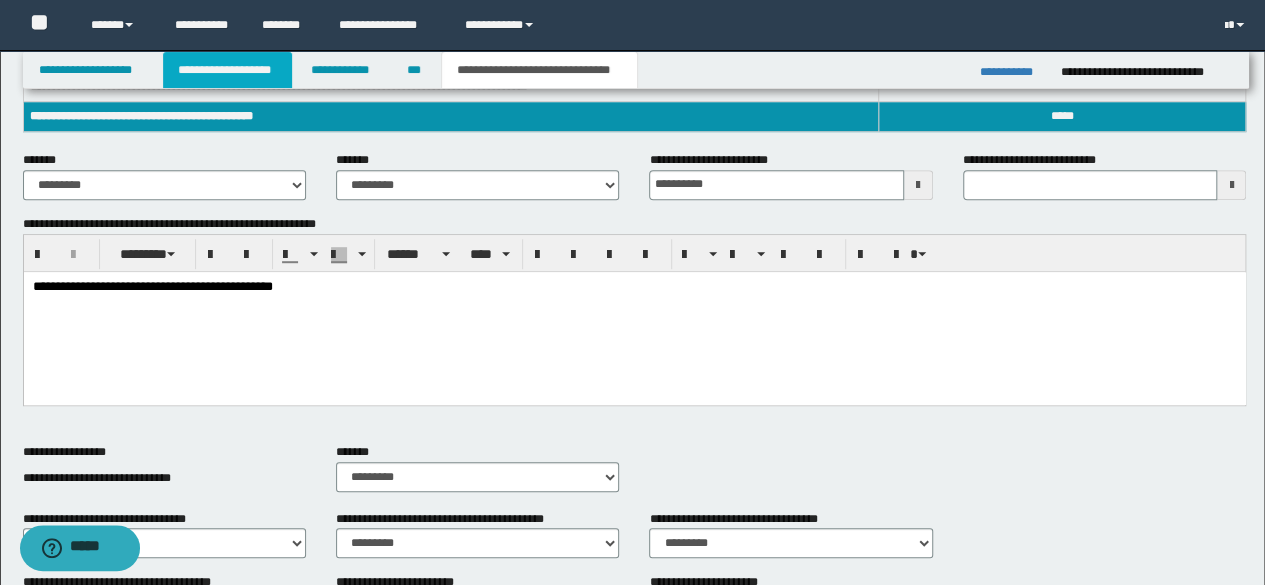 click on "**********" at bounding box center (227, 70) 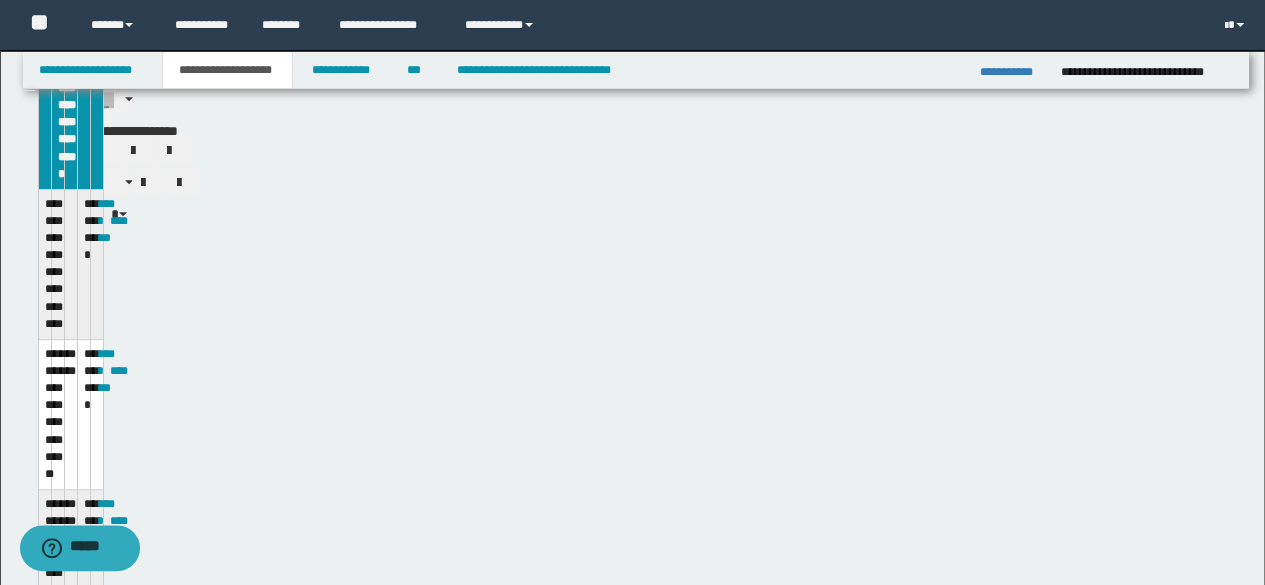 scroll, scrollTop: 542, scrollLeft: 0, axis: vertical 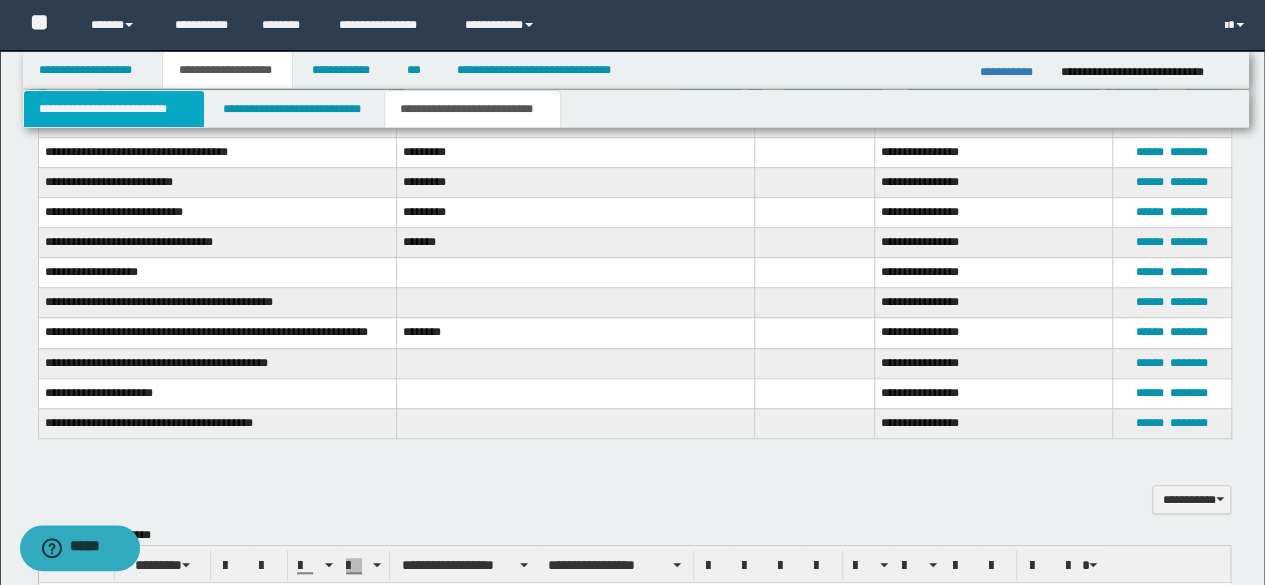 click on "**********" at bounding box center [114, 109] 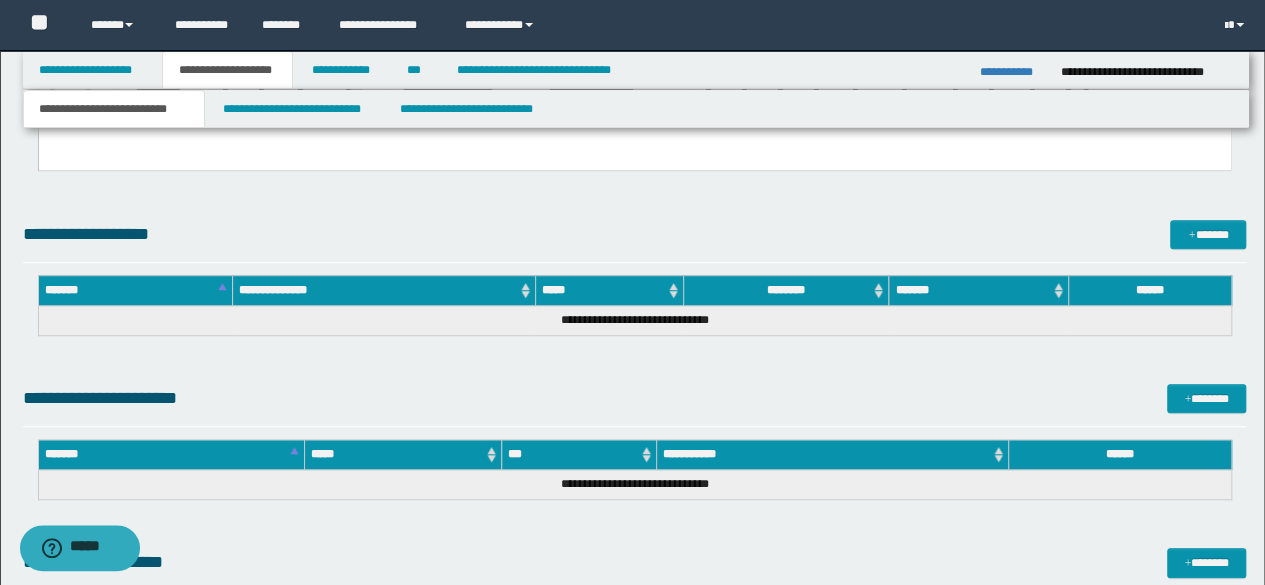 scroll, scrollTop: 30, scrollLeft: 0, axis: vertical 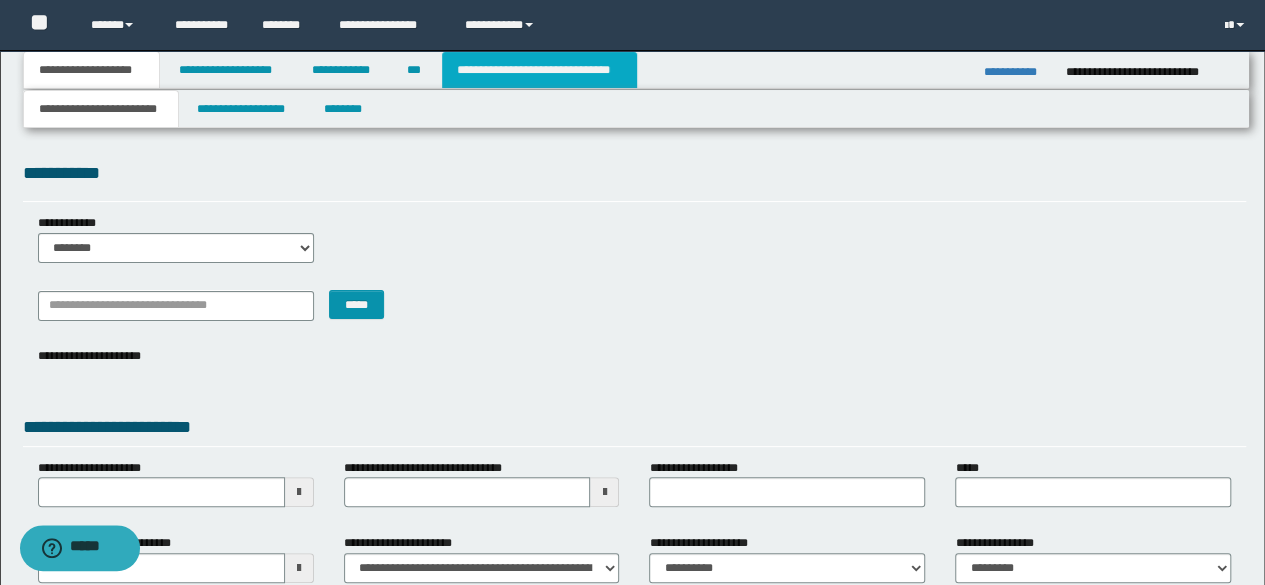 click on "**********" at bounding box center (539, 70) 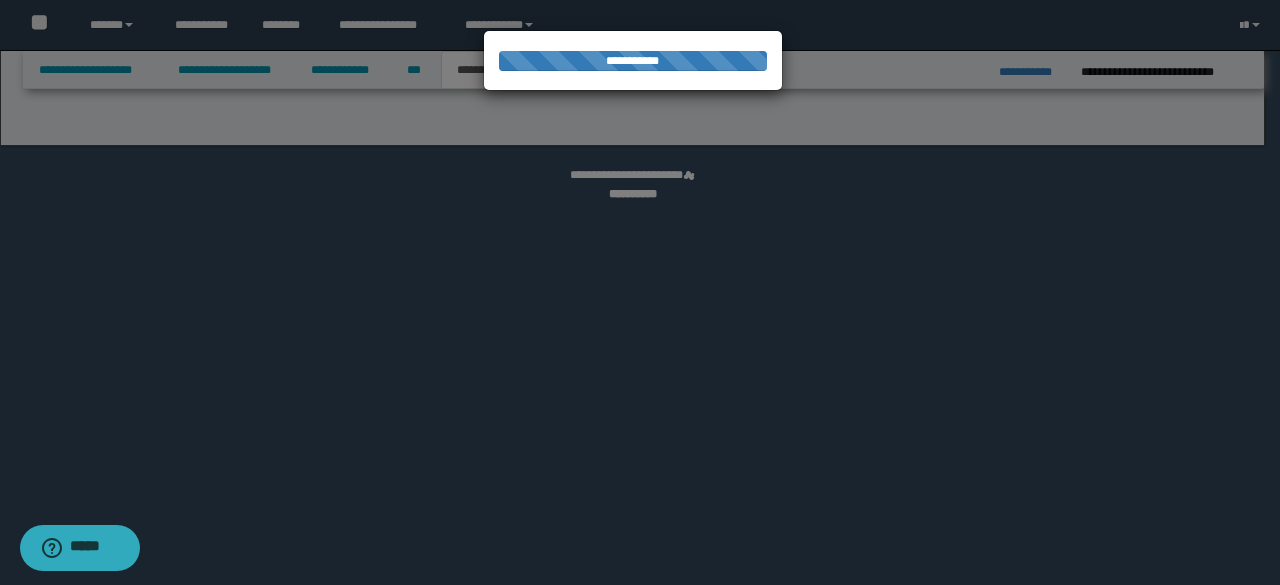 select on "*" 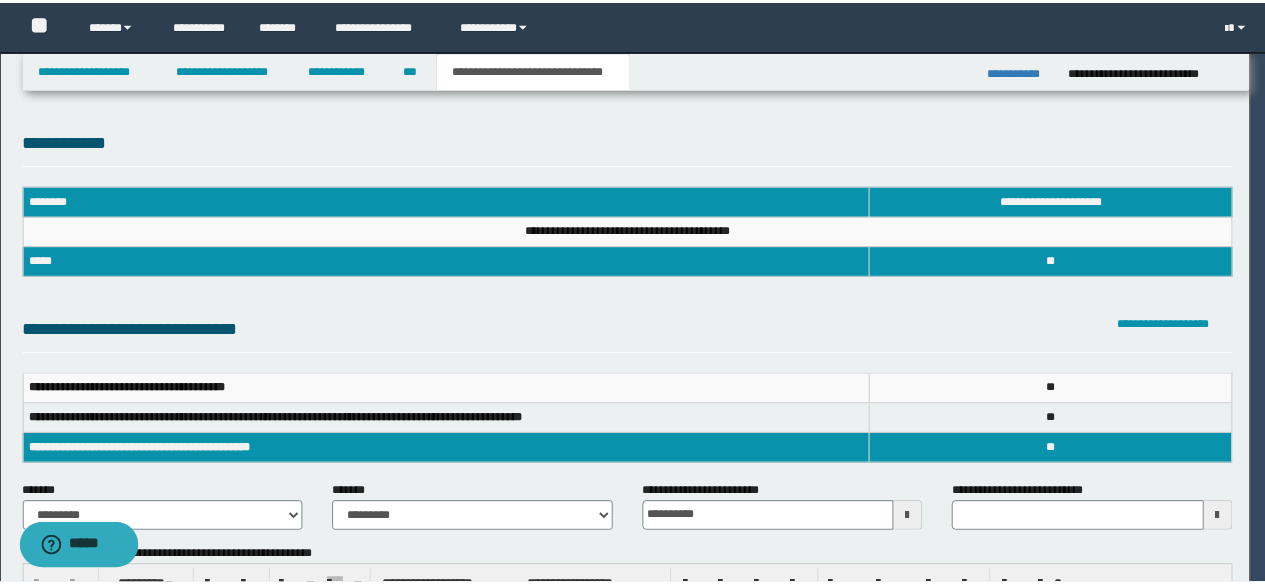 scroll, scrollTop: 0, scrollLeft: 0, axis: both 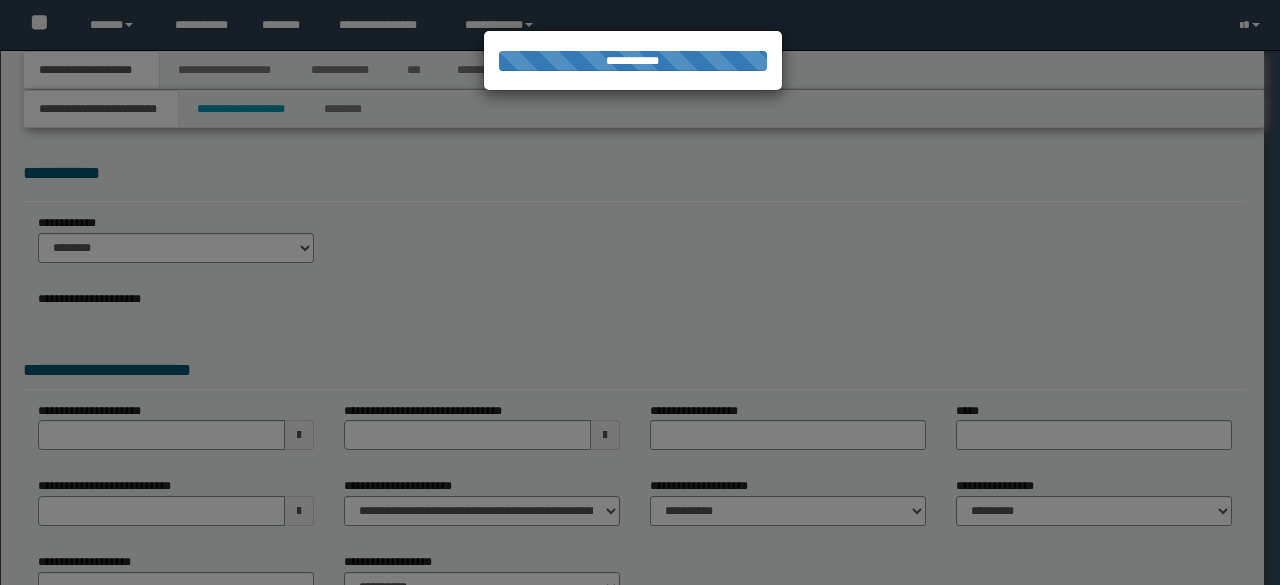 select on "*" 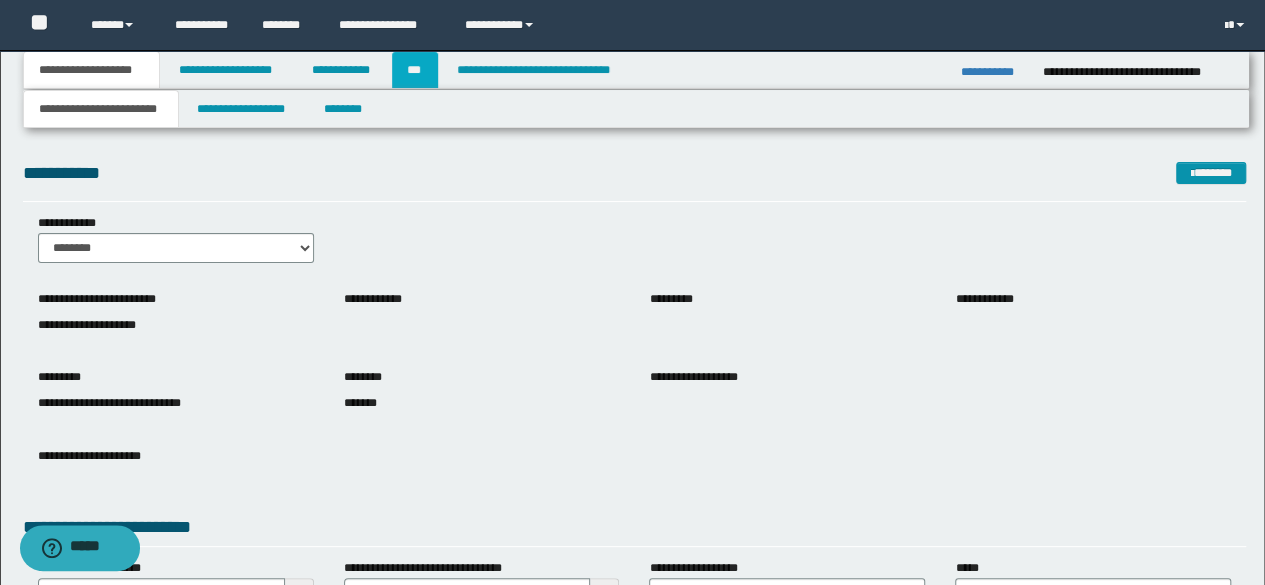 click on "***" at bounding box center (415, 70) 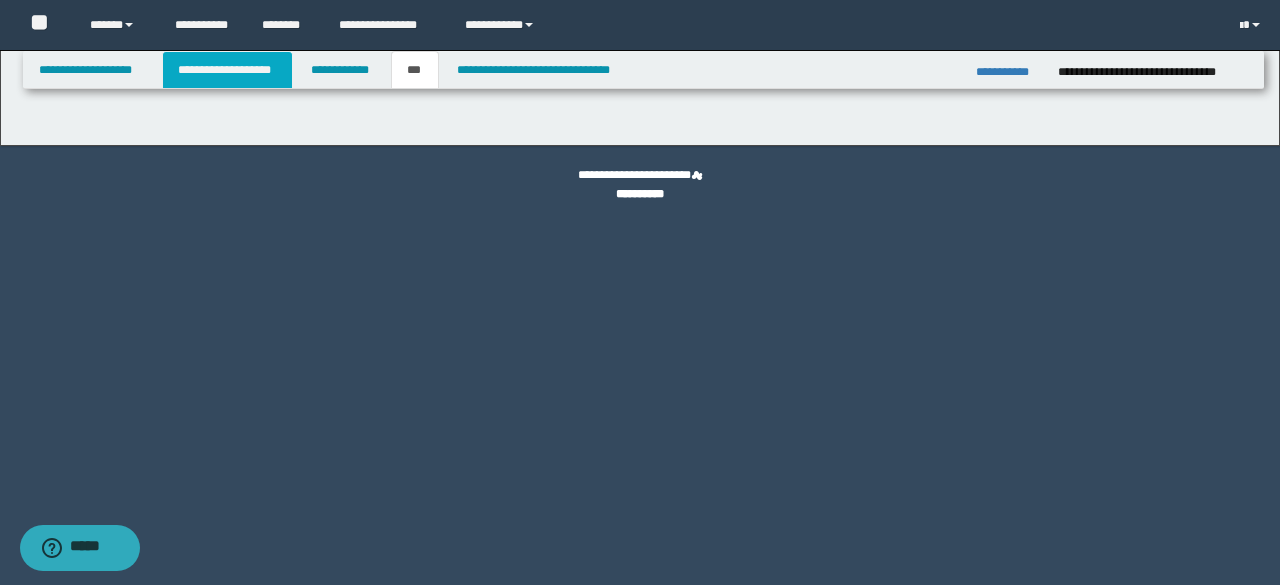 click on "**********" at bounding box center [227, 70] 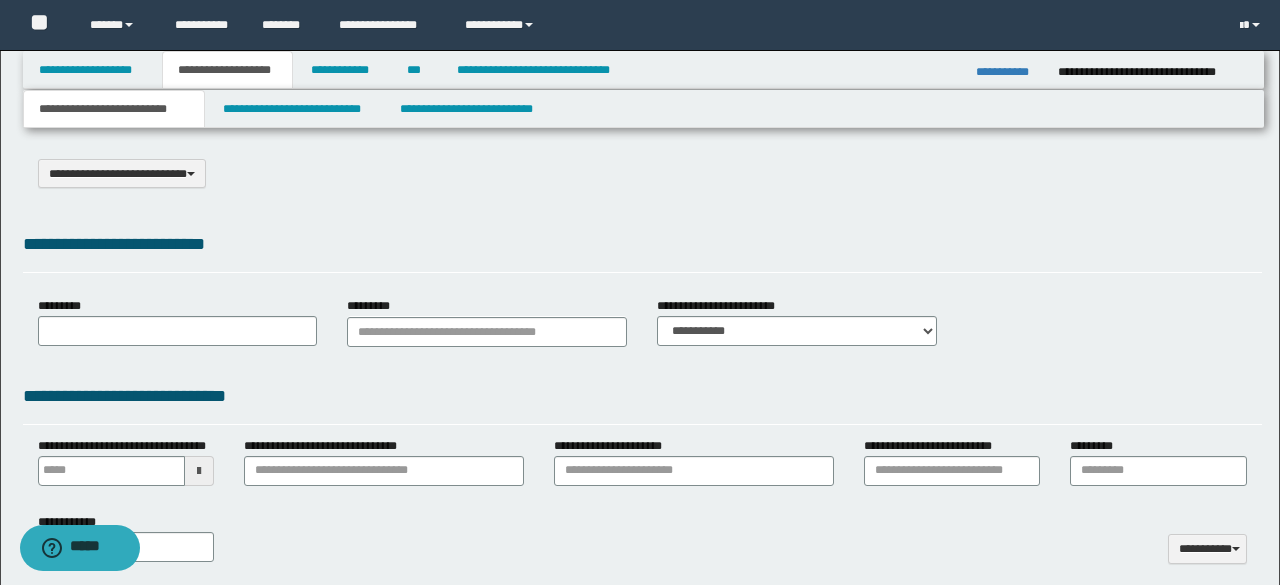scroll, scrollTop: 0, scrollLeft: 0, axis: both 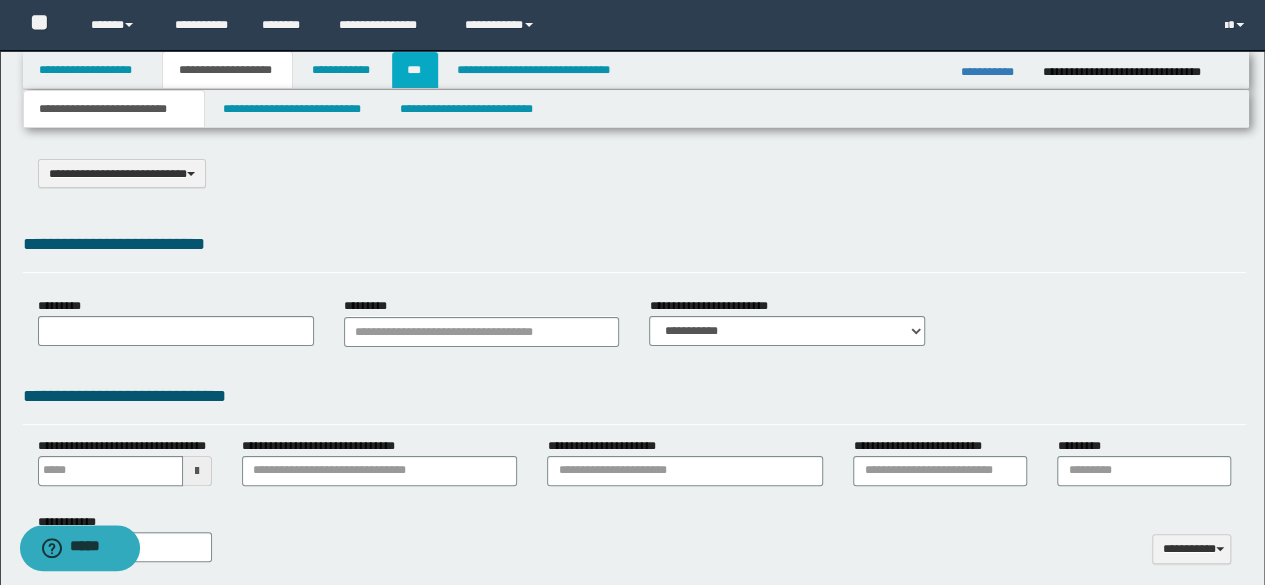 click on "***" at bounding box center (415, 70) 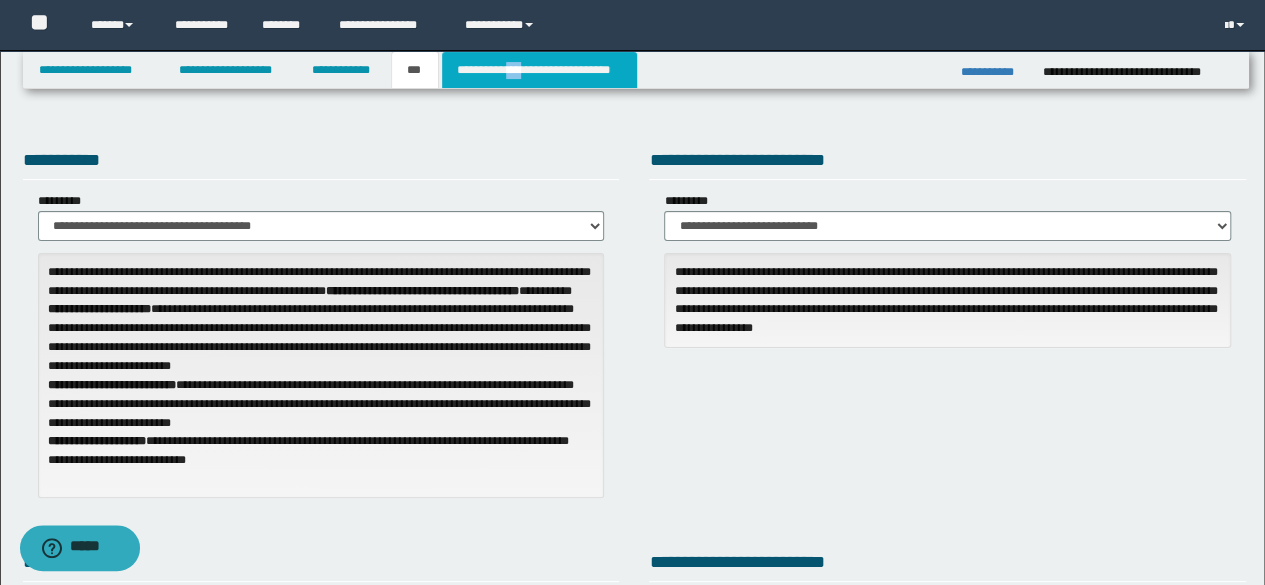 drag, startPoint x: 511, startPoint y: 89, endPoint x: 532, endPoint y: 71, distance: 27.658634 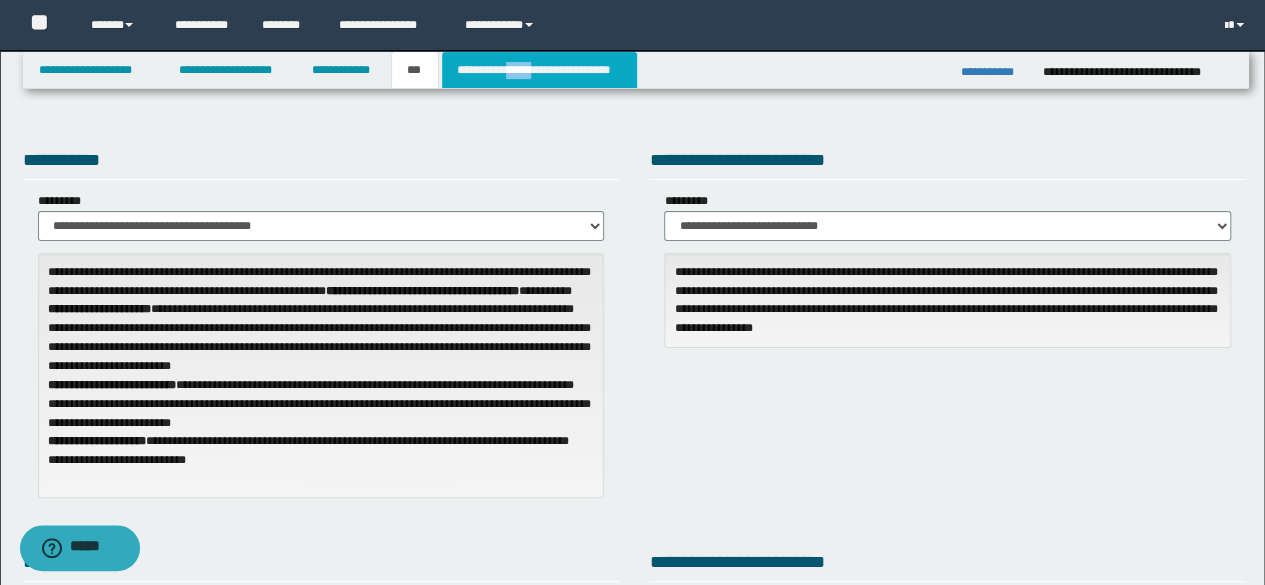 click on "**********" at bounding box center [539, 70] 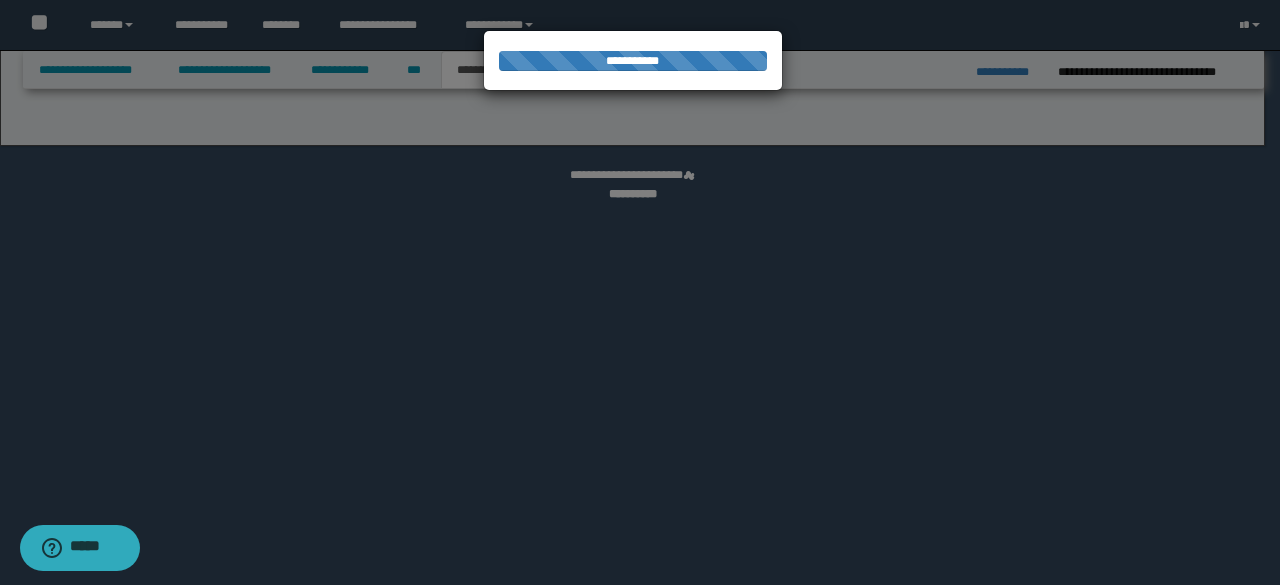 select on "*" 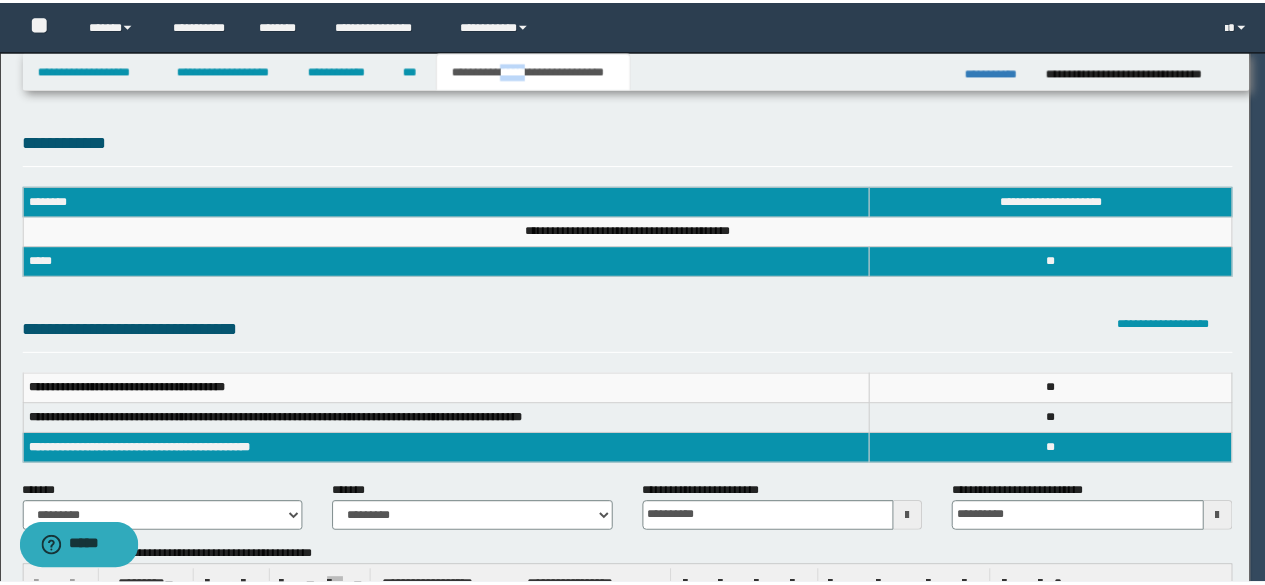 scroll, scrollTop: 0, scrollLeft: 0, axis: both 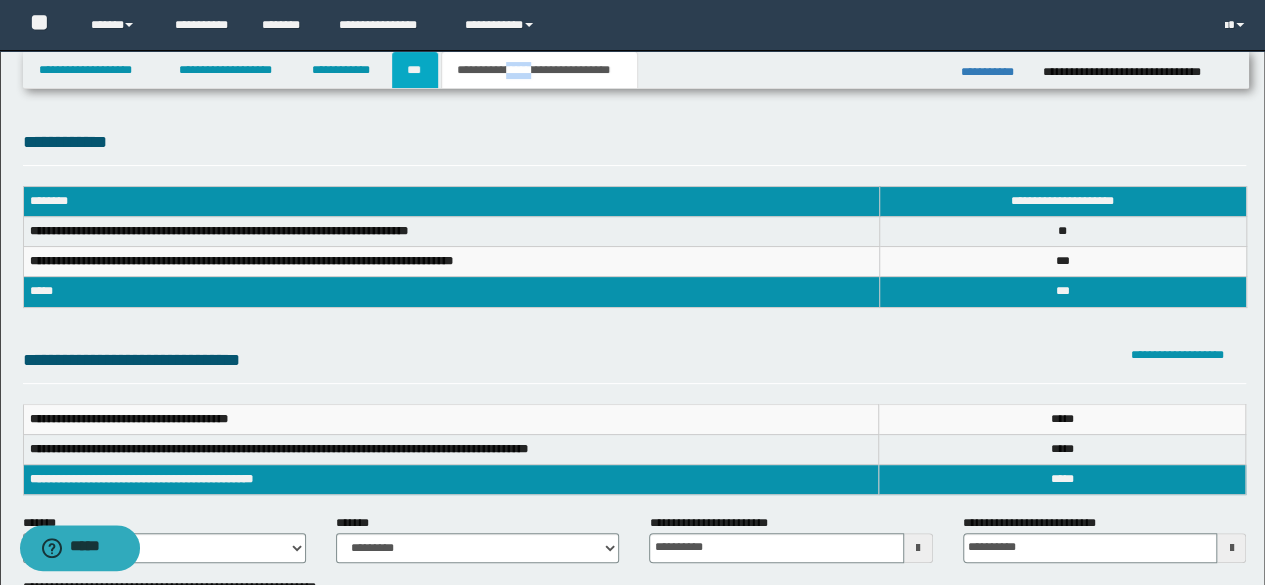 click on "***" at bounding box center [415, 70] 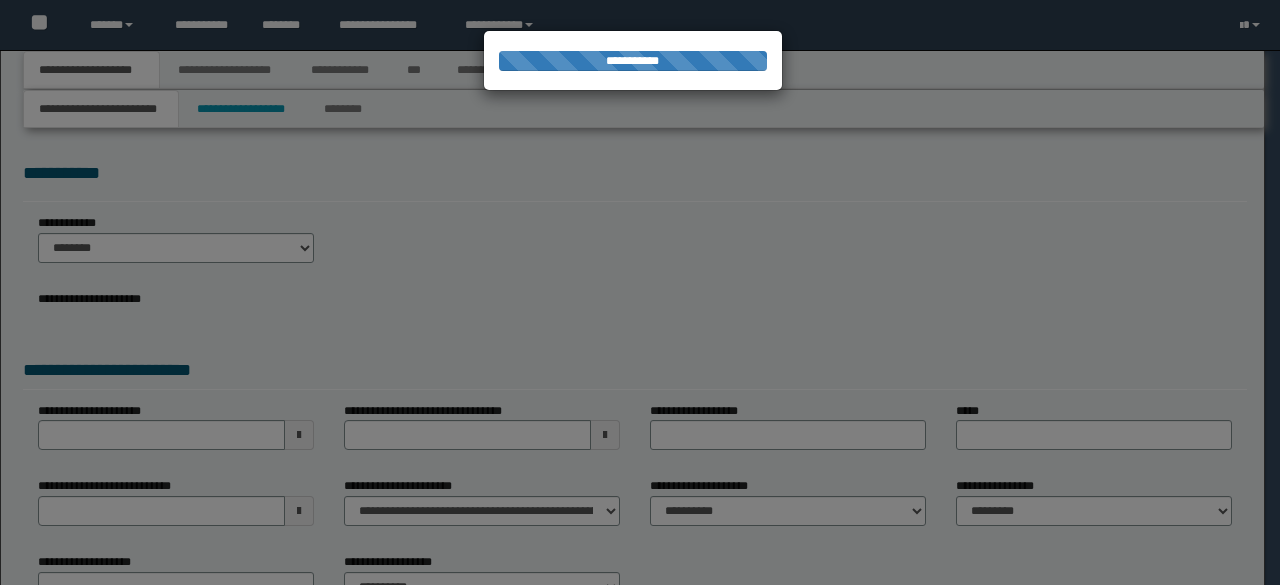 scroll, scrollTop: 0, scrollLeft: 0, axis: both 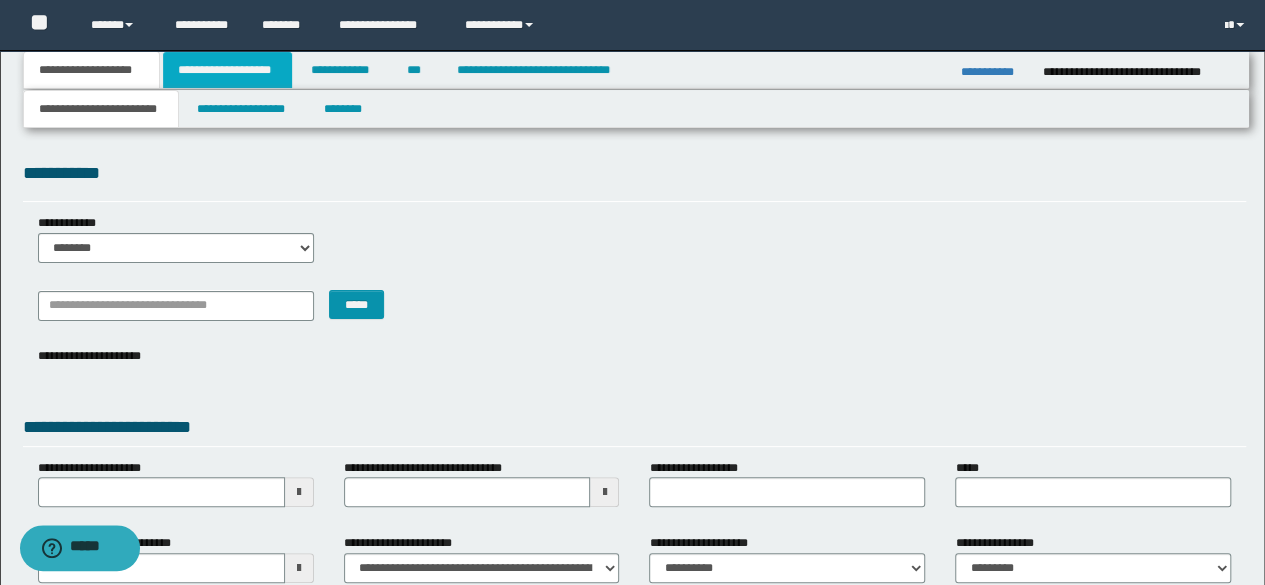 click on "**********" at bounding box center (227, 70) 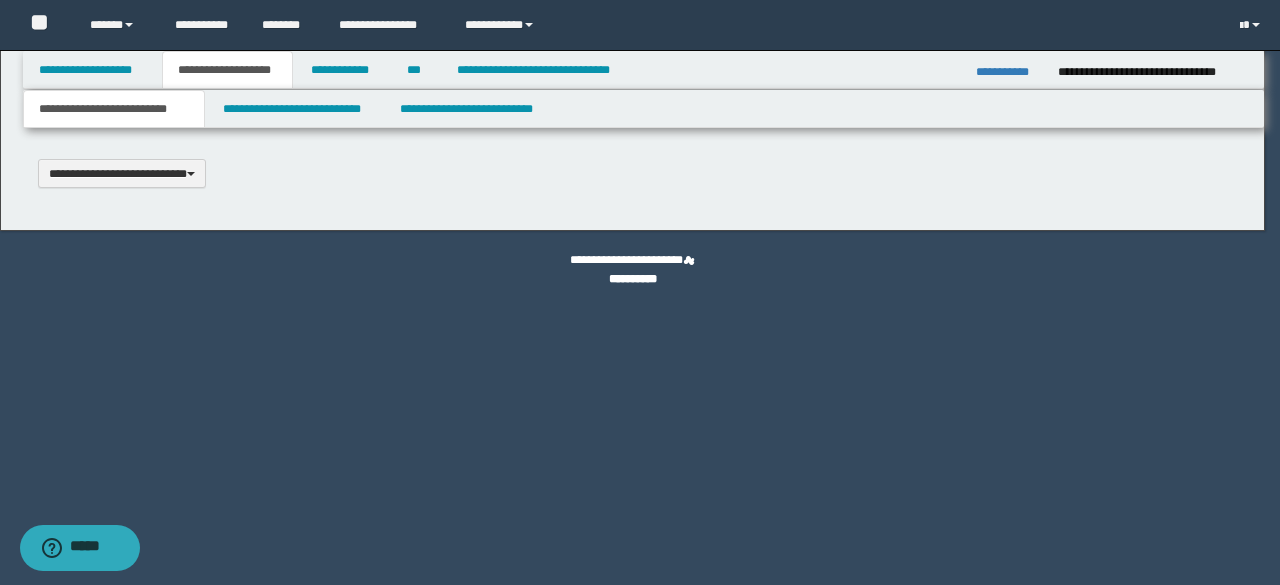 type 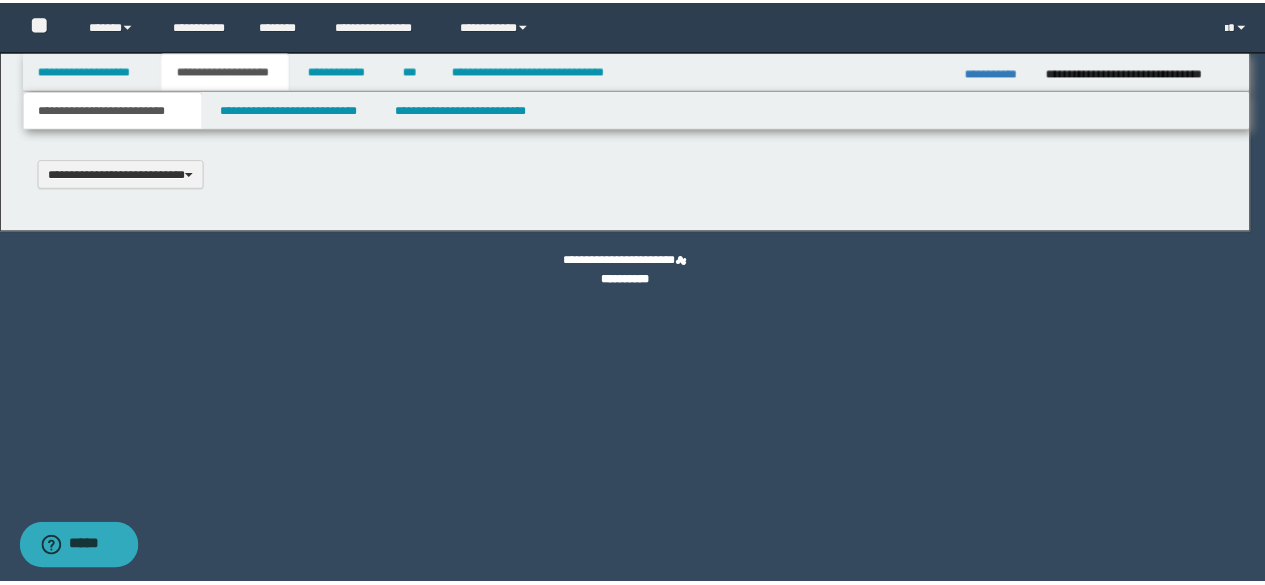 scroll, scrollTop: 0, scrollLeft: 0, axis: both 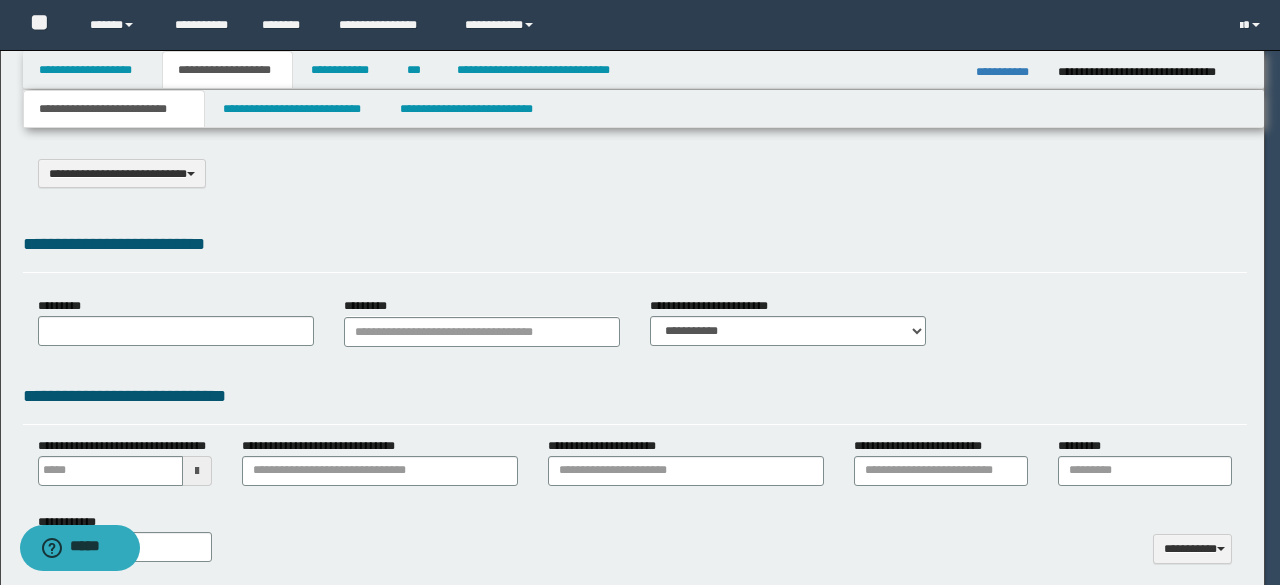 type on "**********" 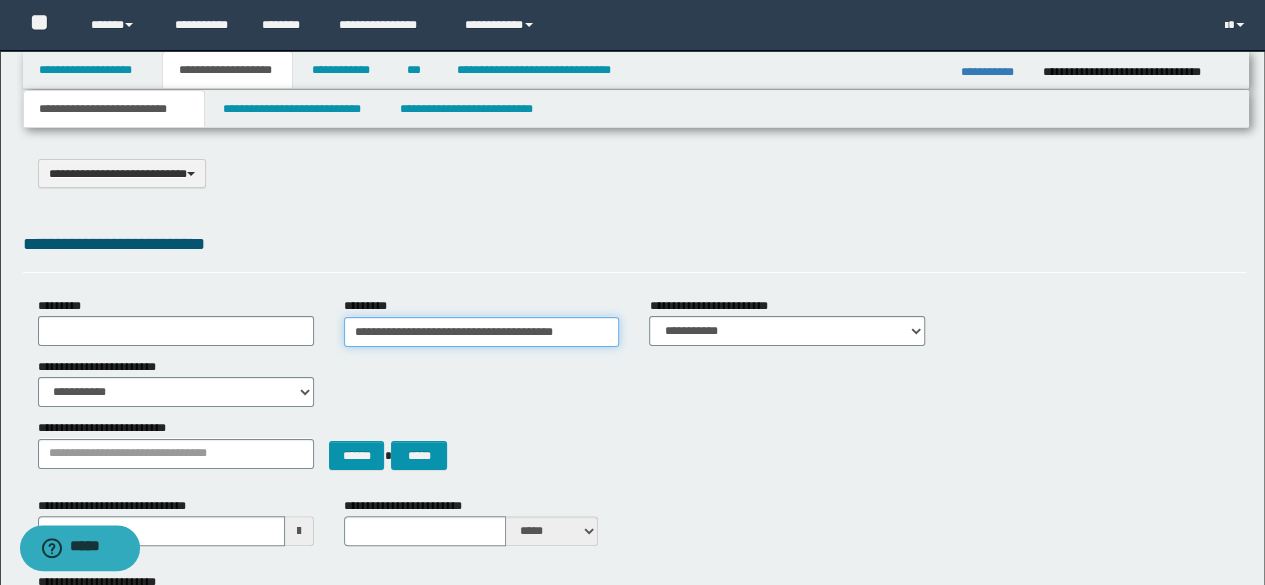 type on "**********" 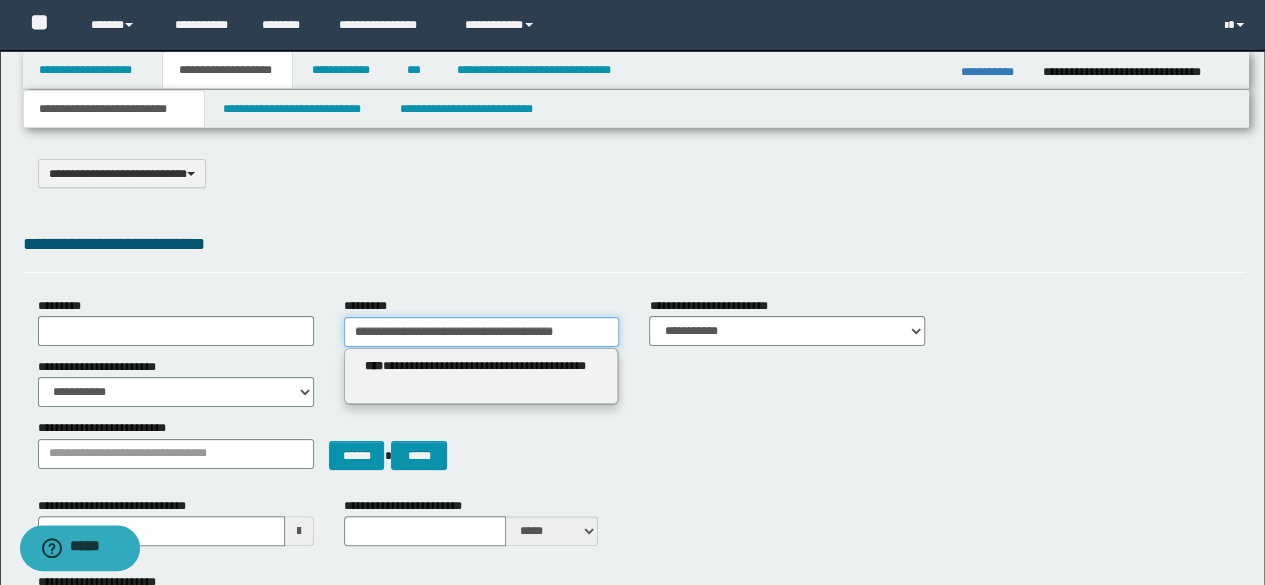 click on "**********" at bounding box center (482, 332) 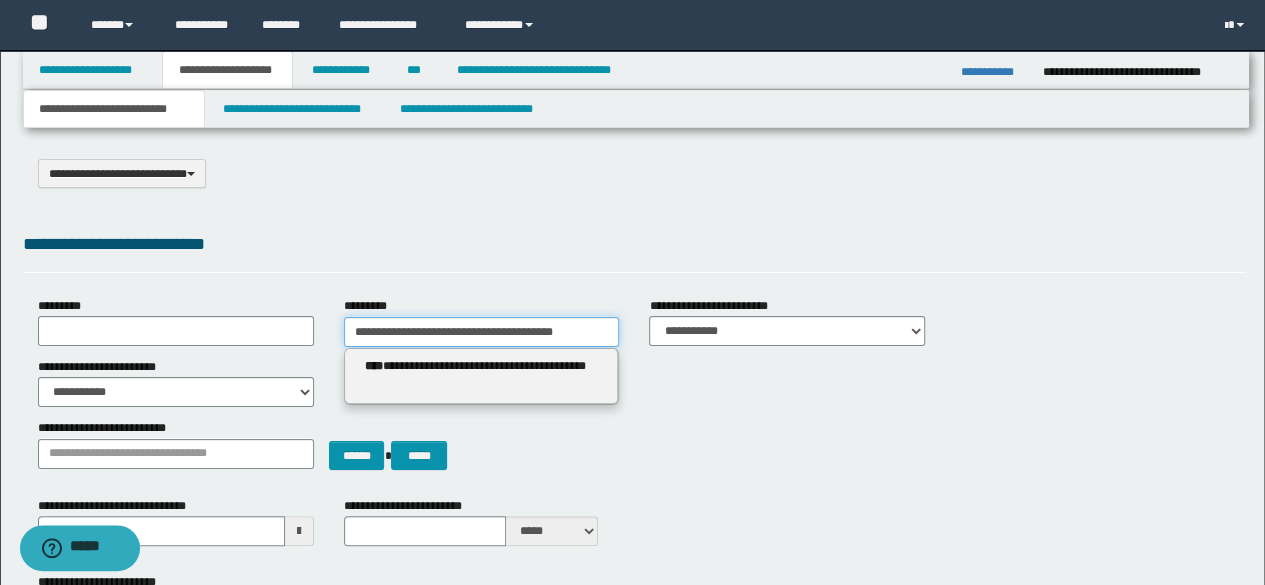 type on "**********" 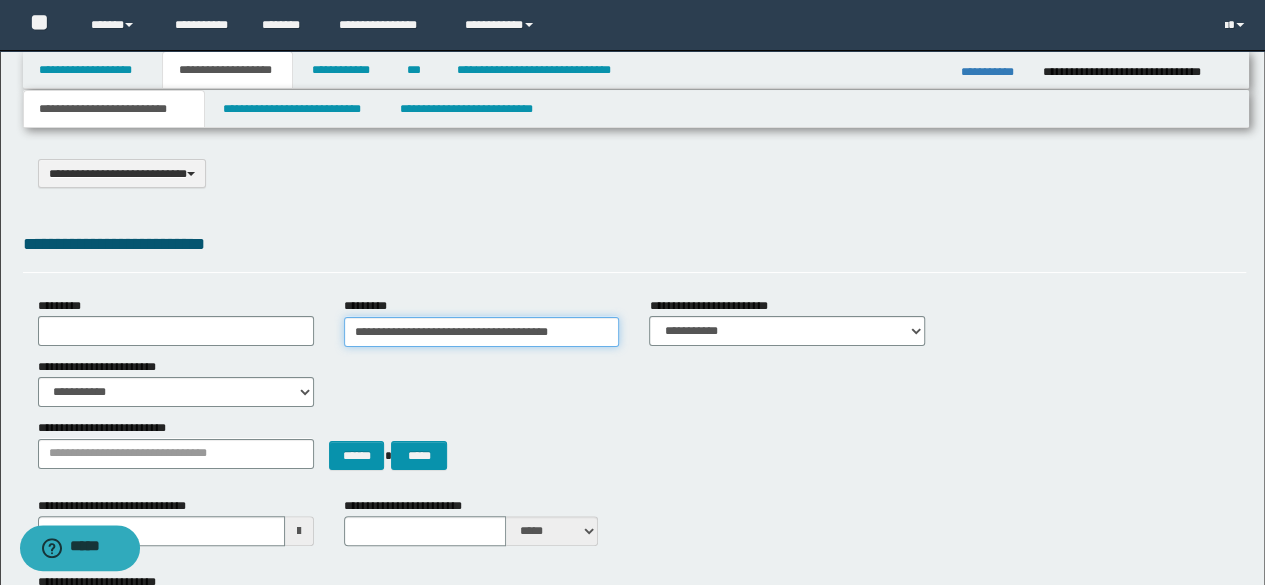 type on "**********" 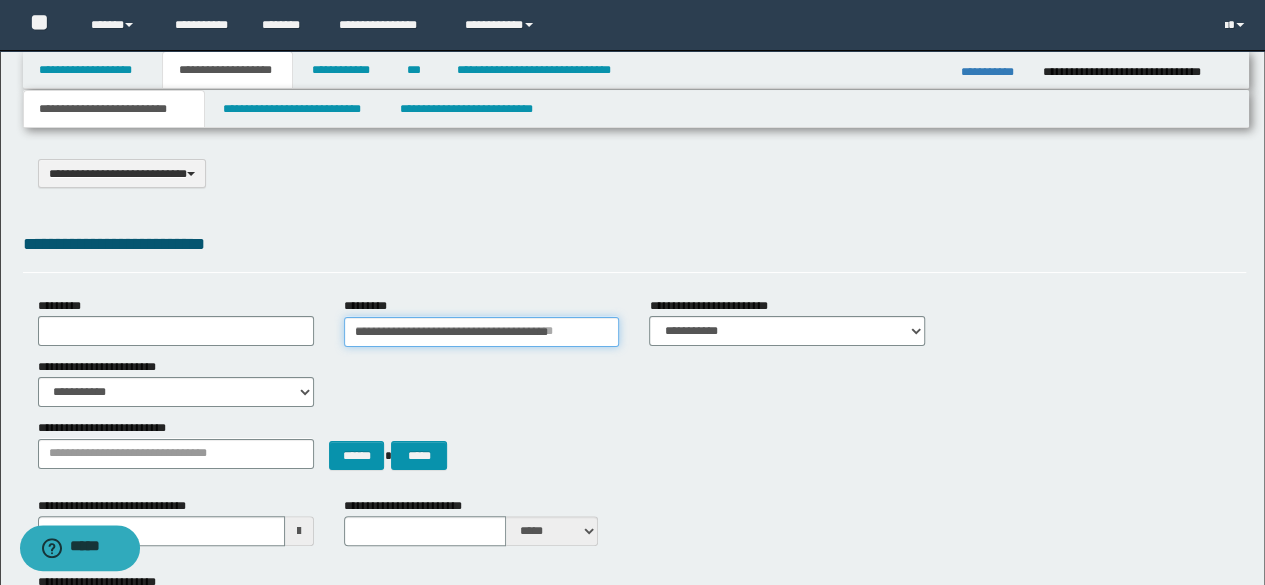 type 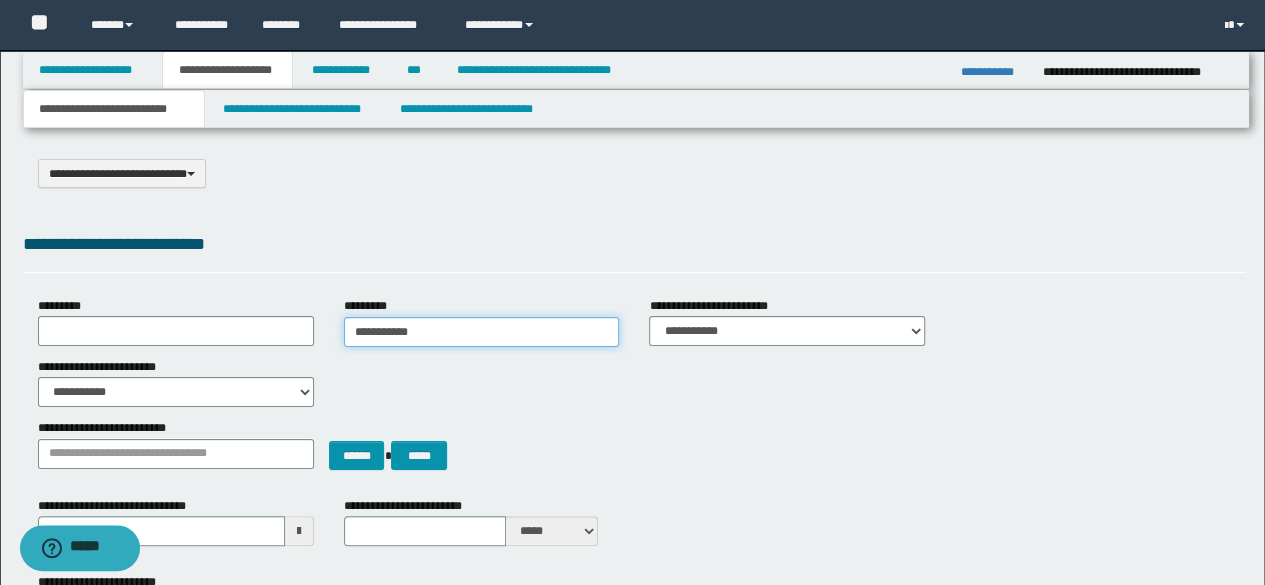 type on "**********" 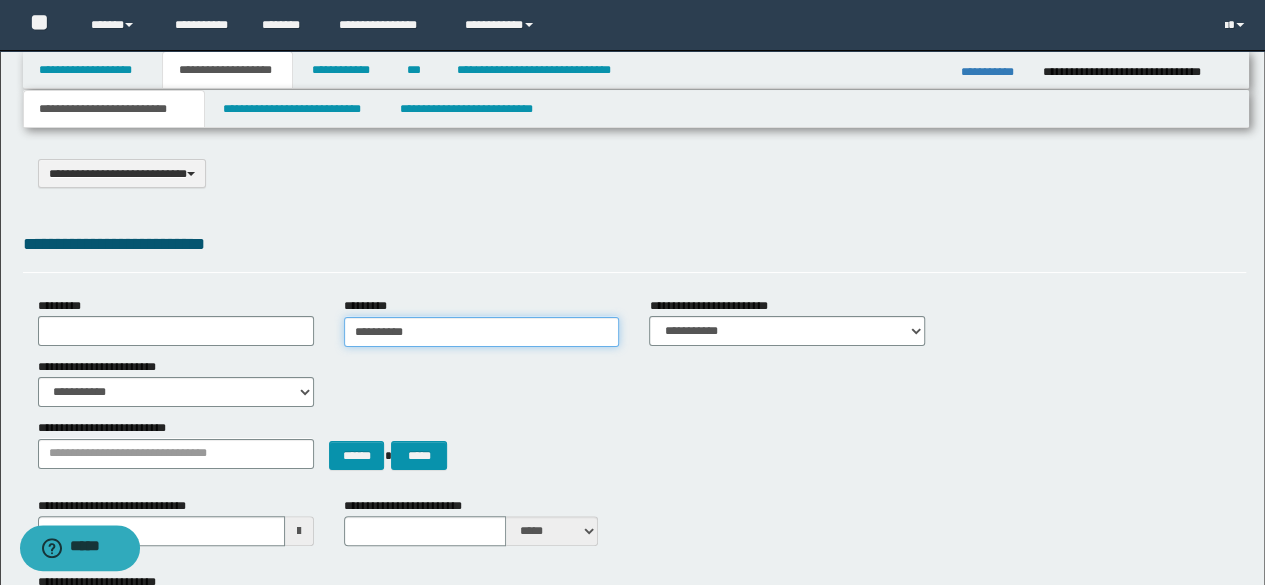 type on "**********" 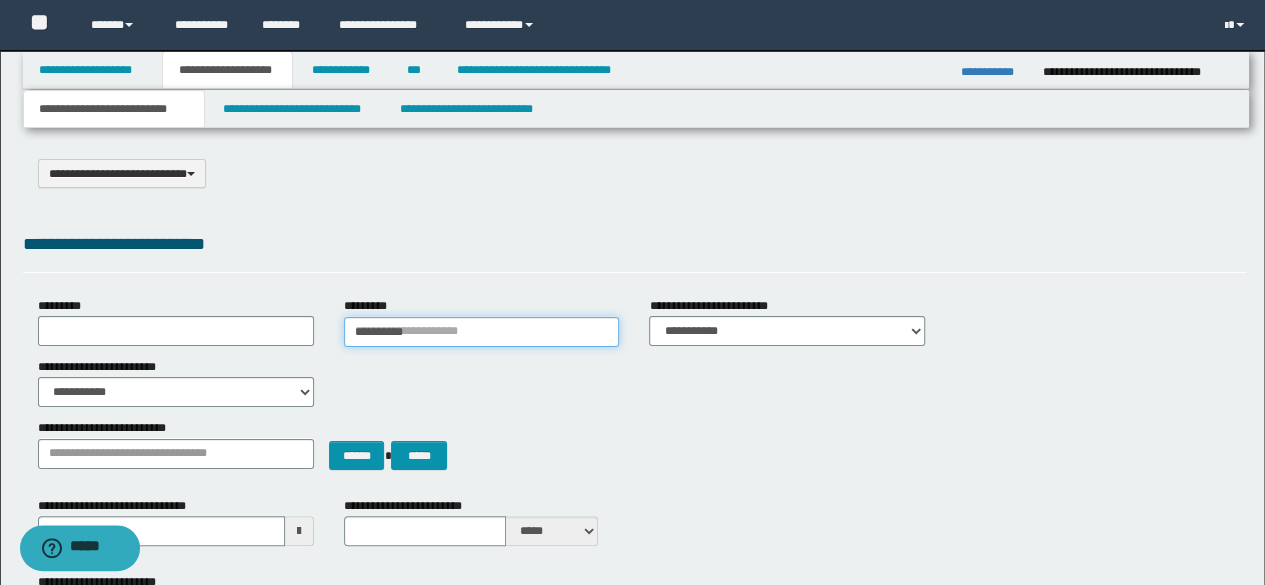 type 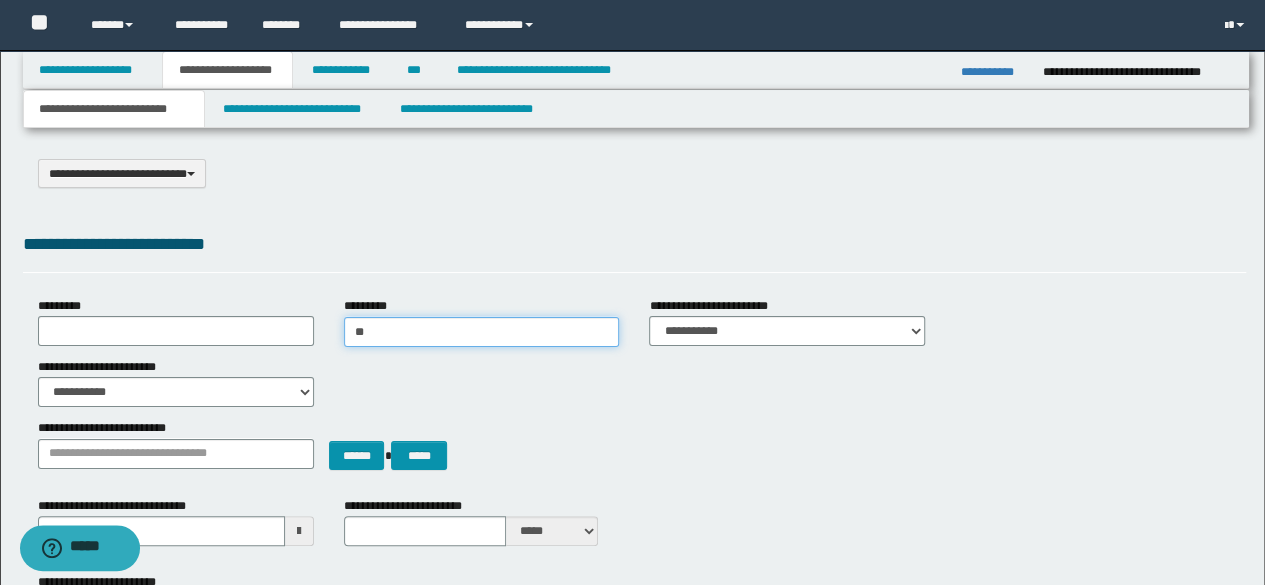 type on "*" 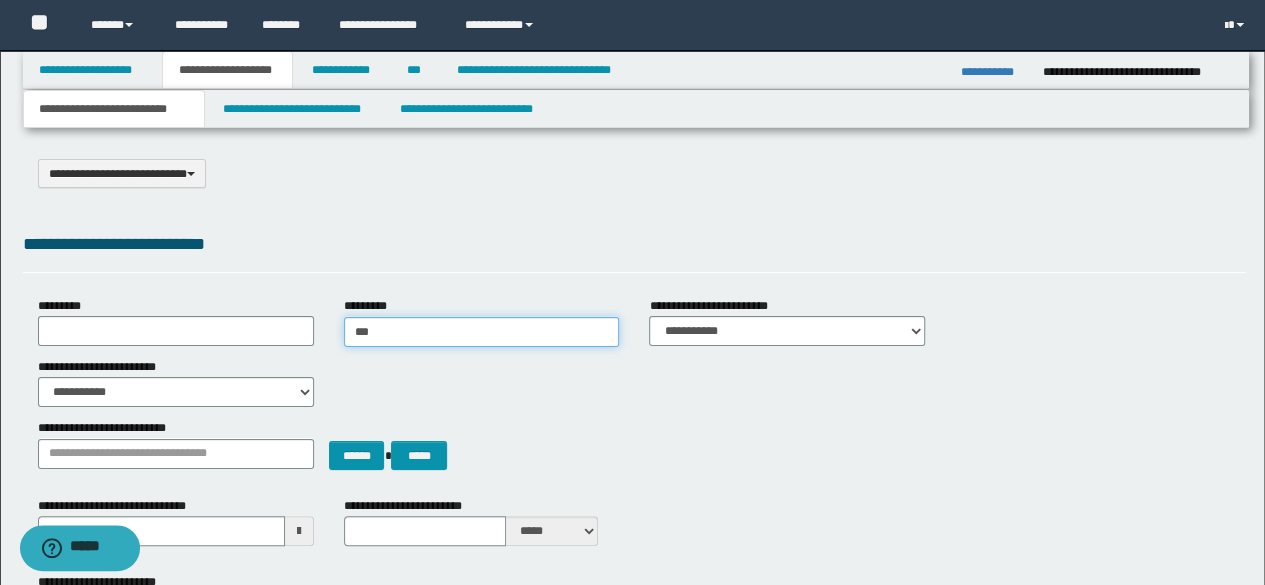 type on "****" 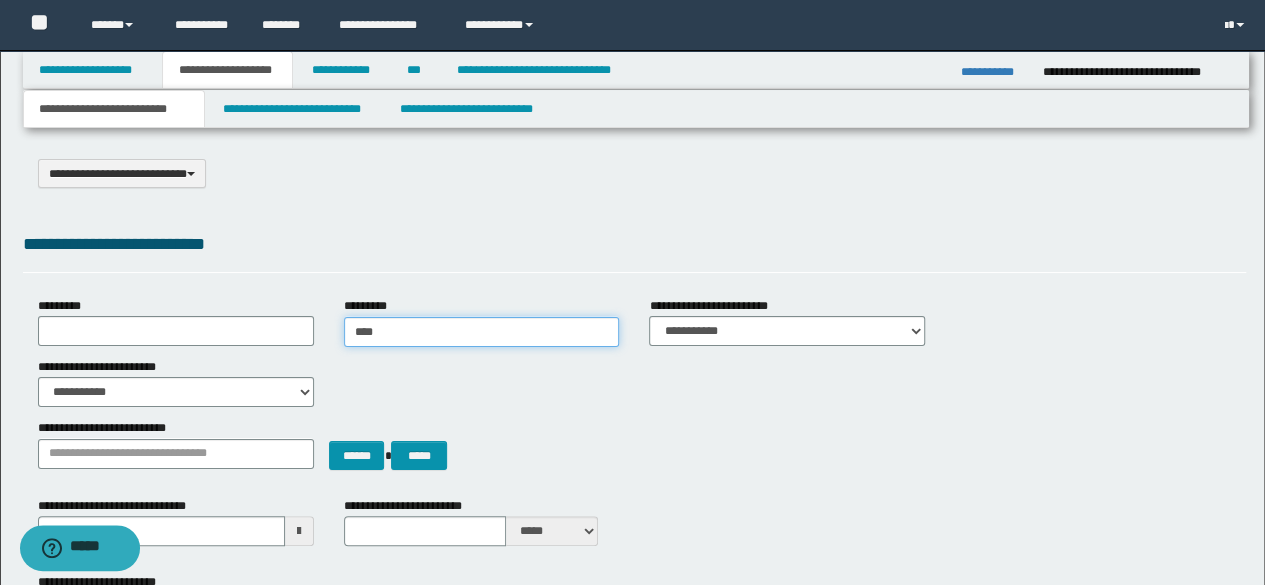 type on "****" 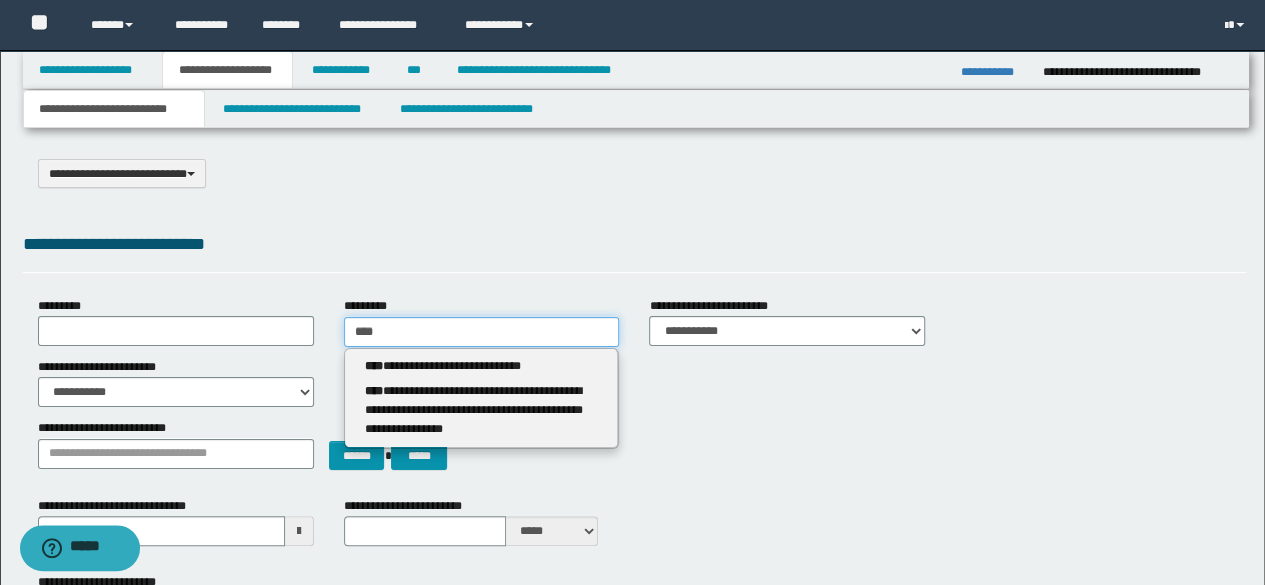 type 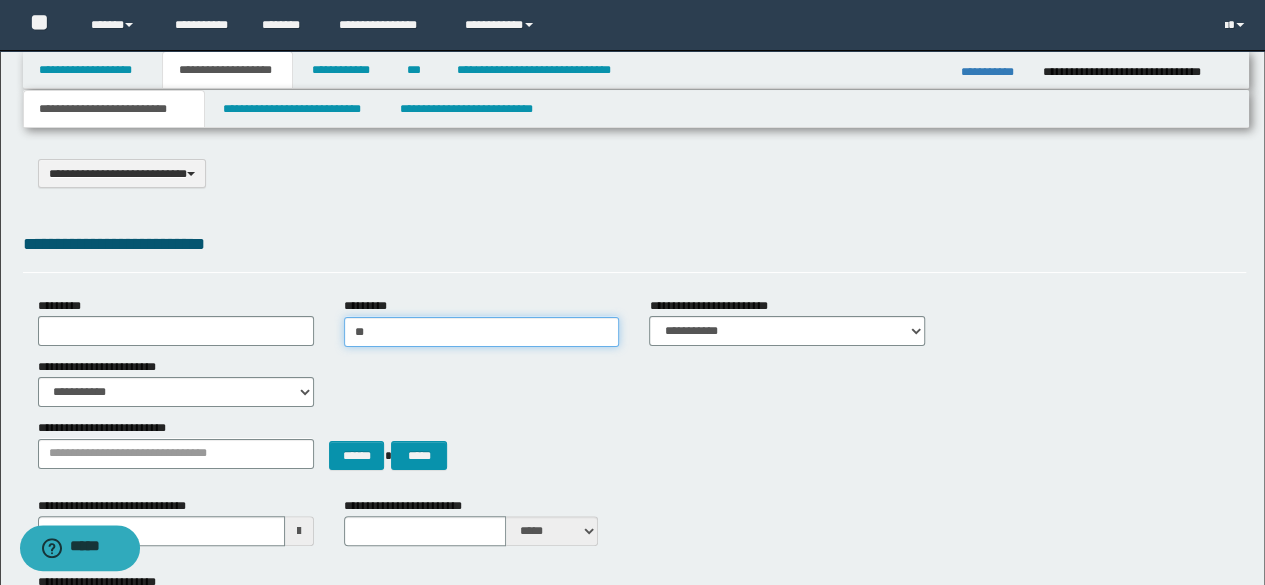 type on "*" 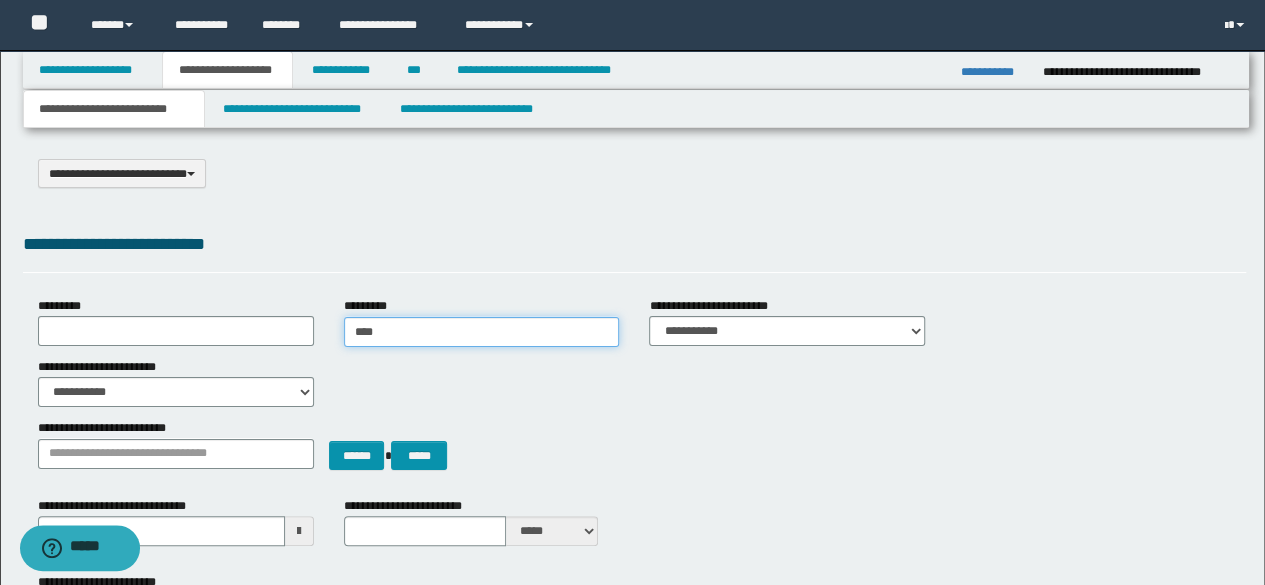 type on "*****" 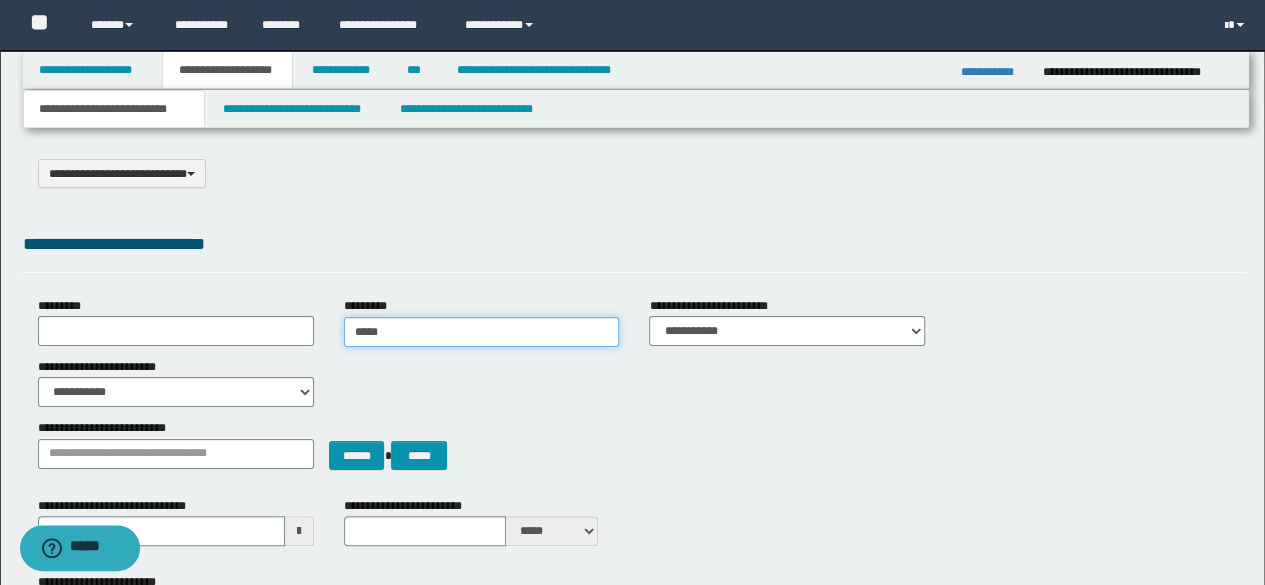 type on "*****" 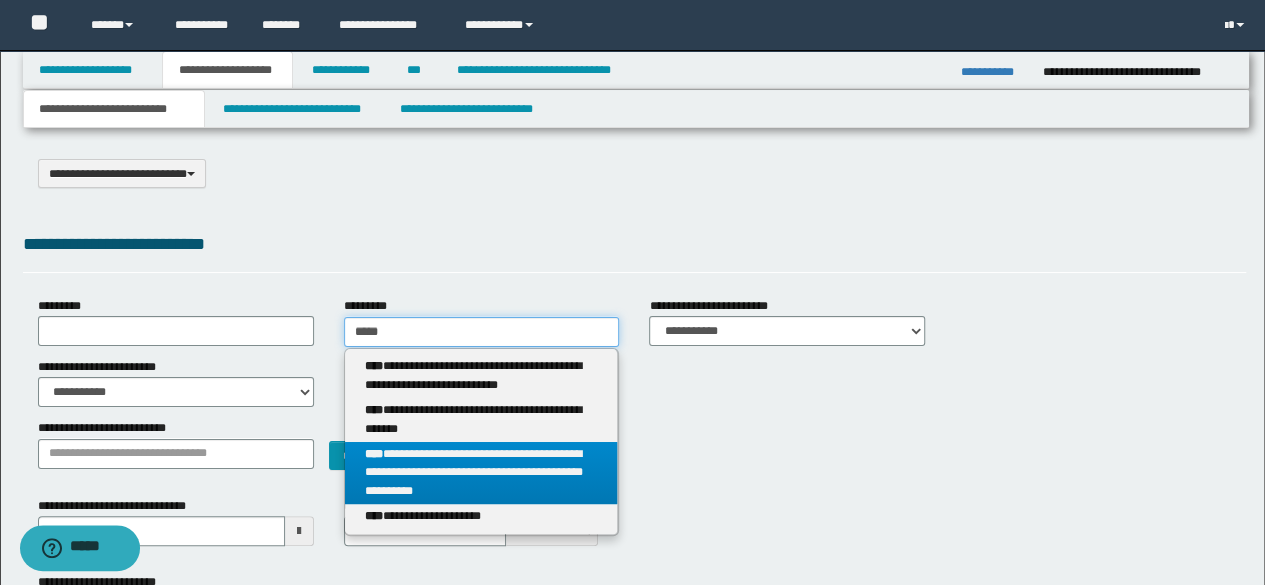 type on "*****" 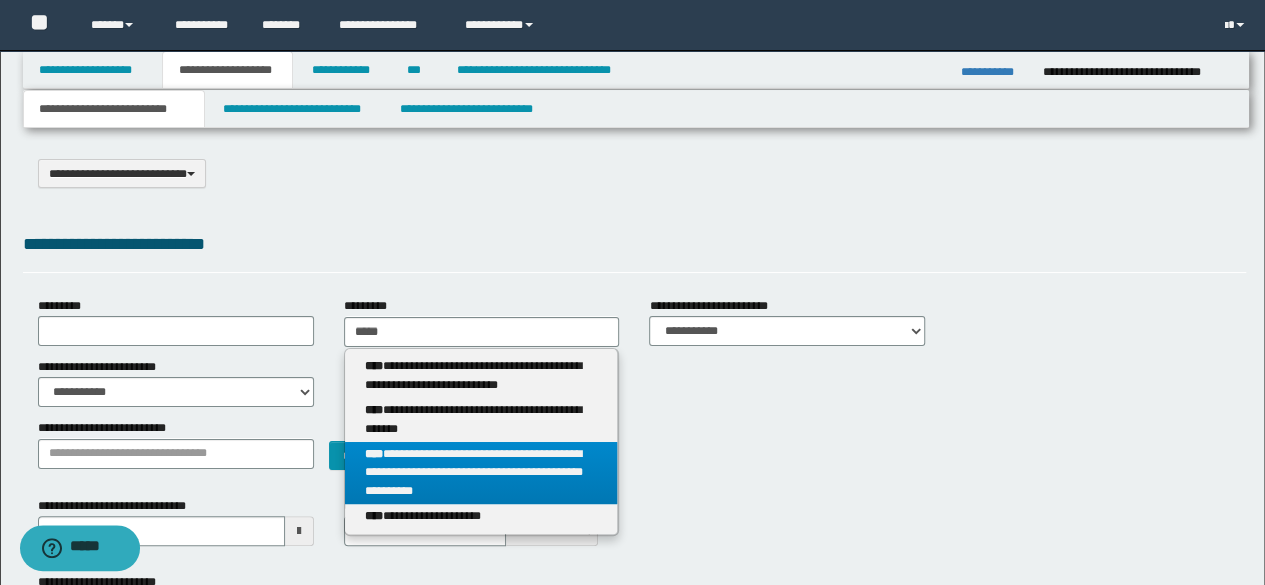 click on "**********" at bounding box center (481, 473) 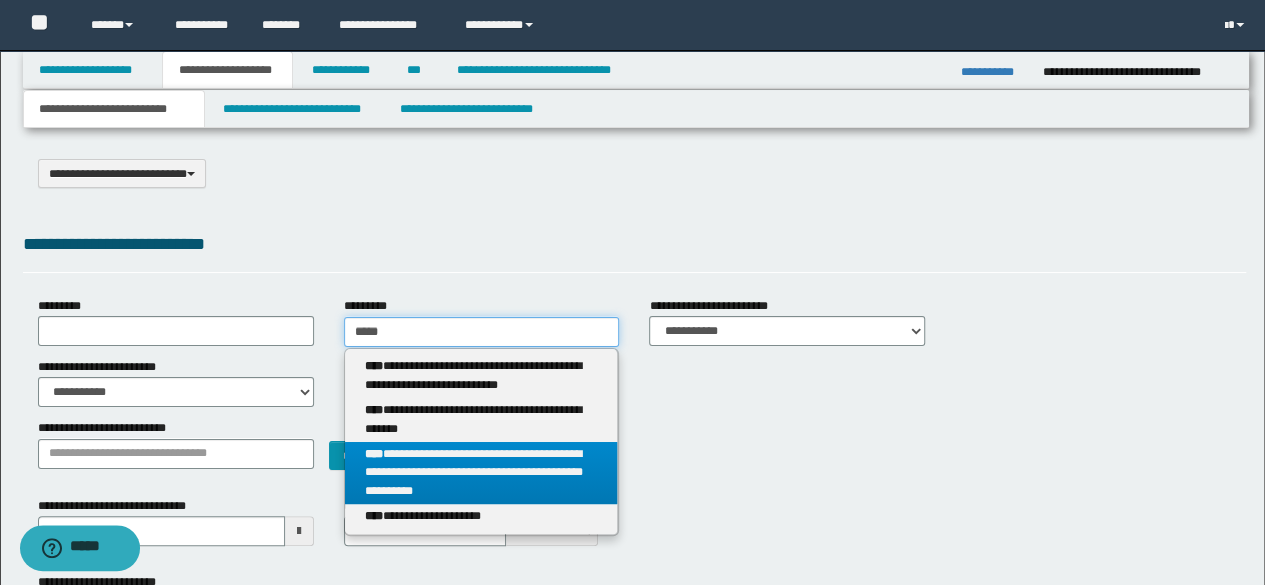 type 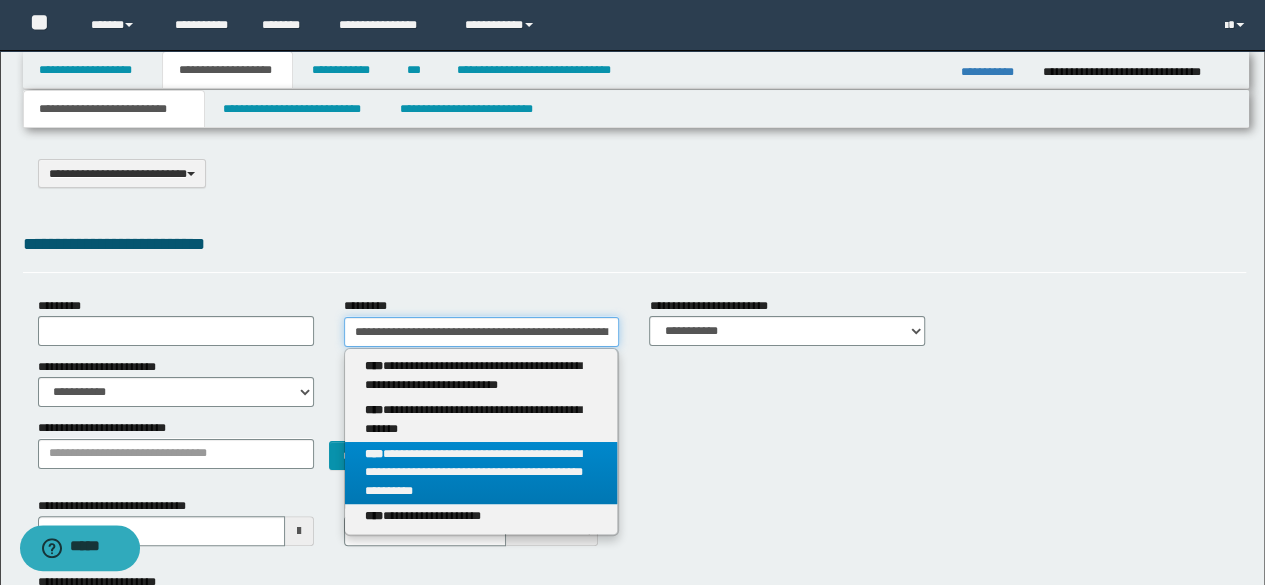 scroll, scrollTop: 0, scrollLeft: 252, axis: horizontal 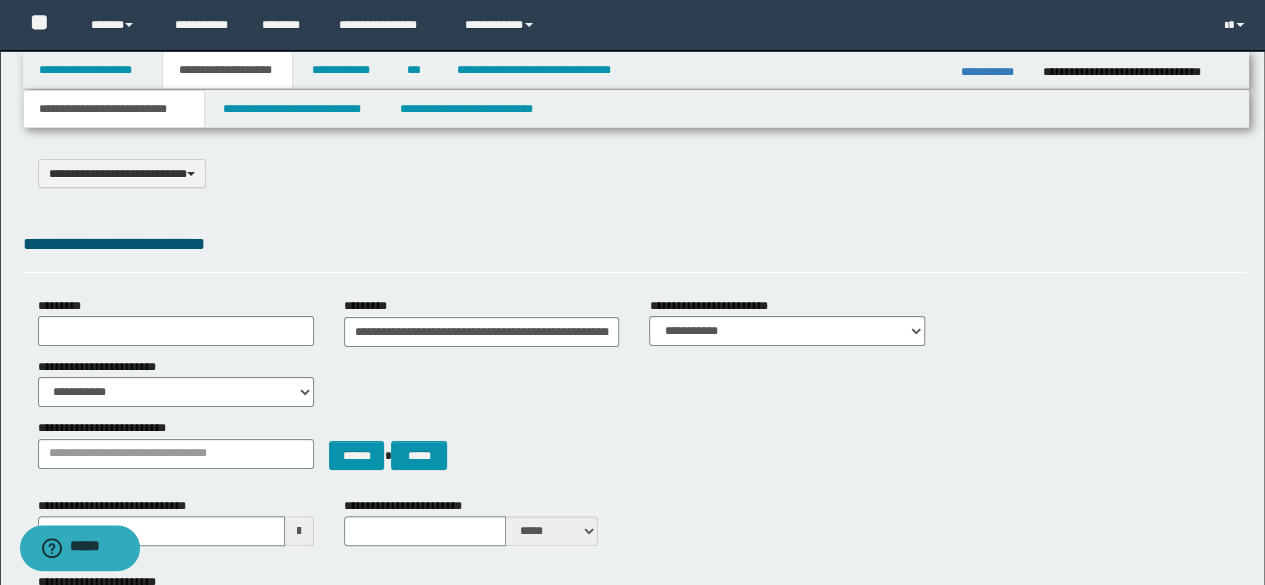 click on "**********" at bounding box center [635, 173] 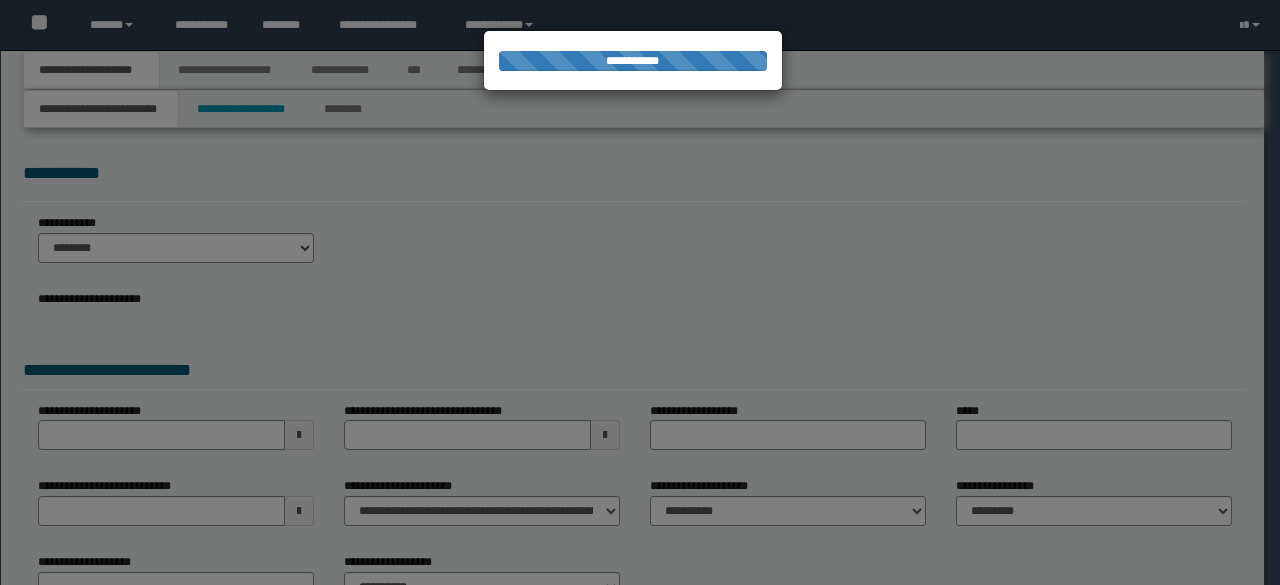 scroll, scrollTop: 0, scrollLeft: 0, axis: both 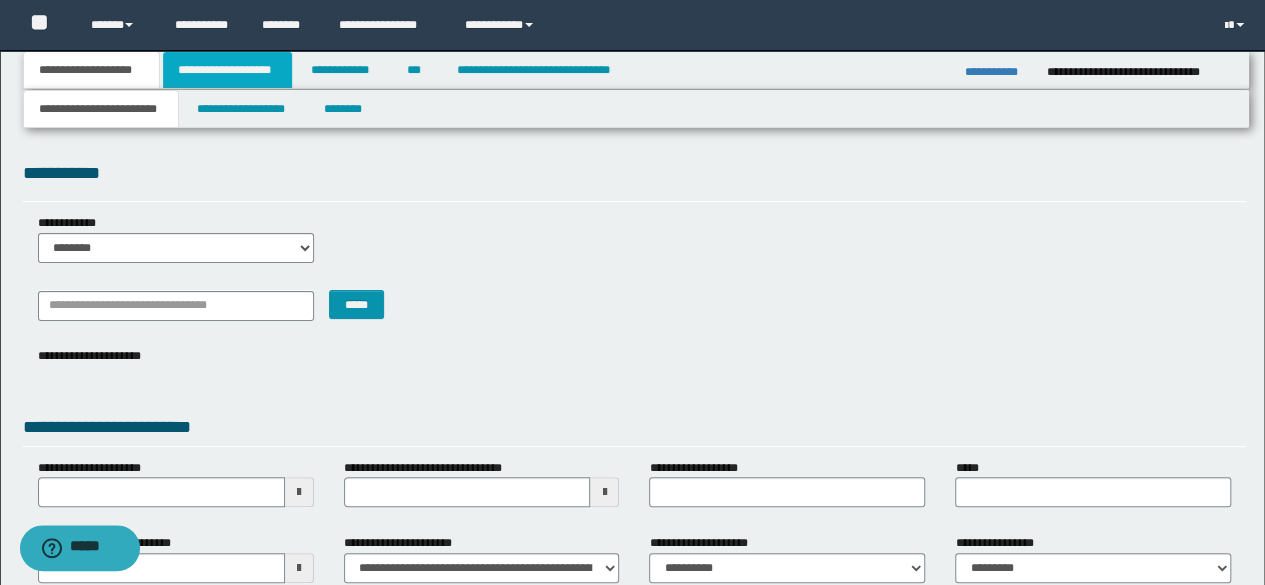 click on "**********" at bounding box center (227, 70) 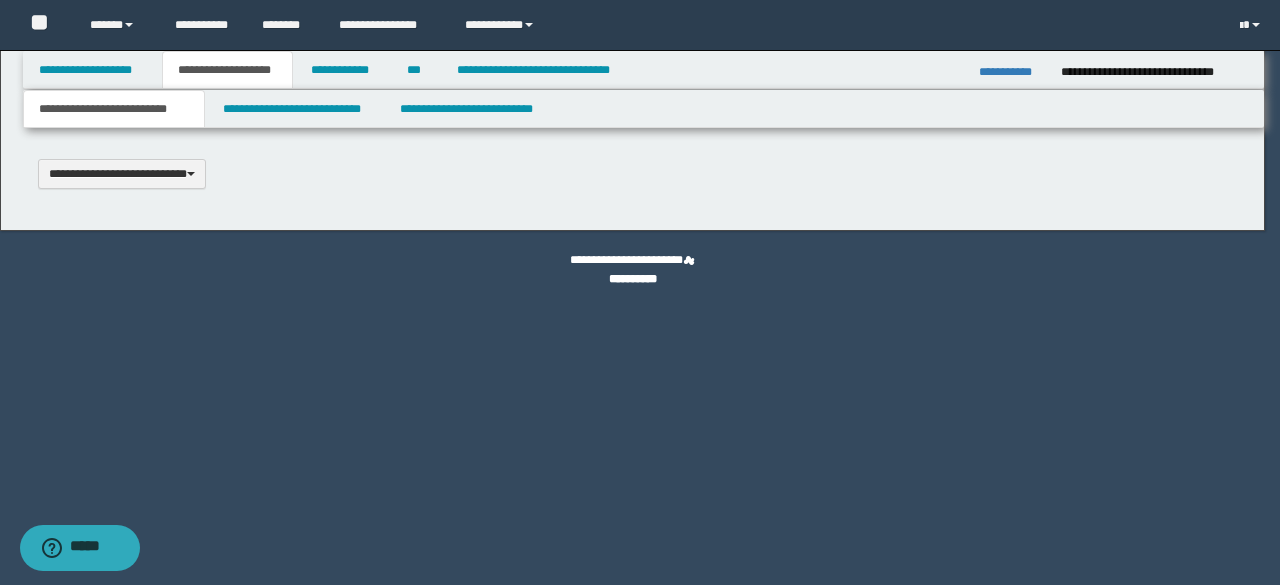 type 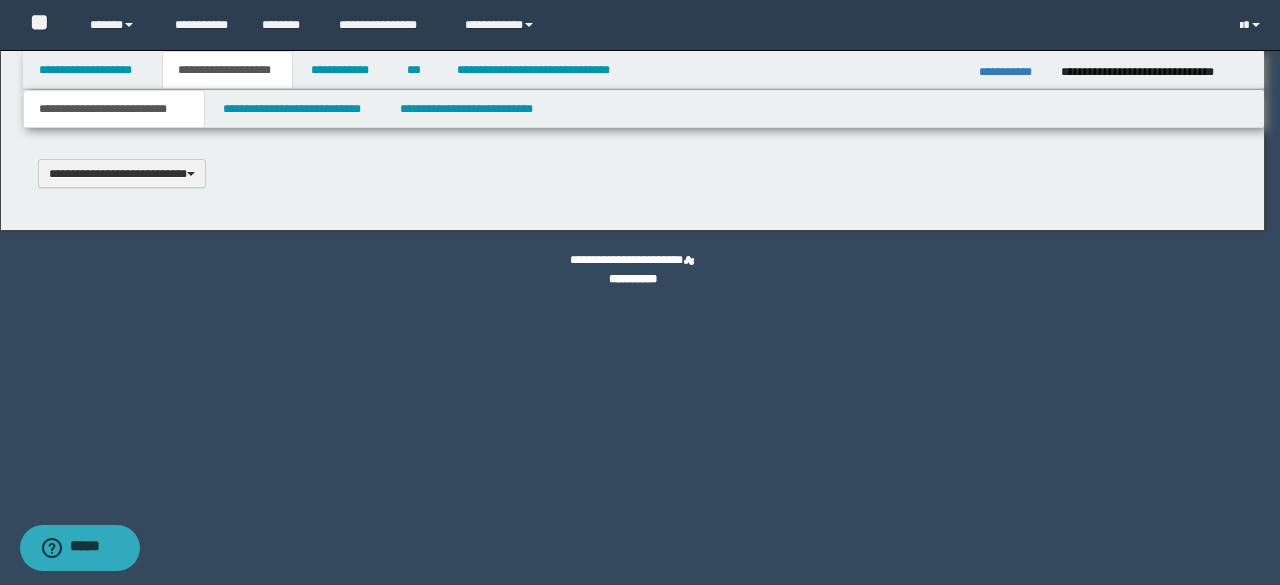 select on "*" 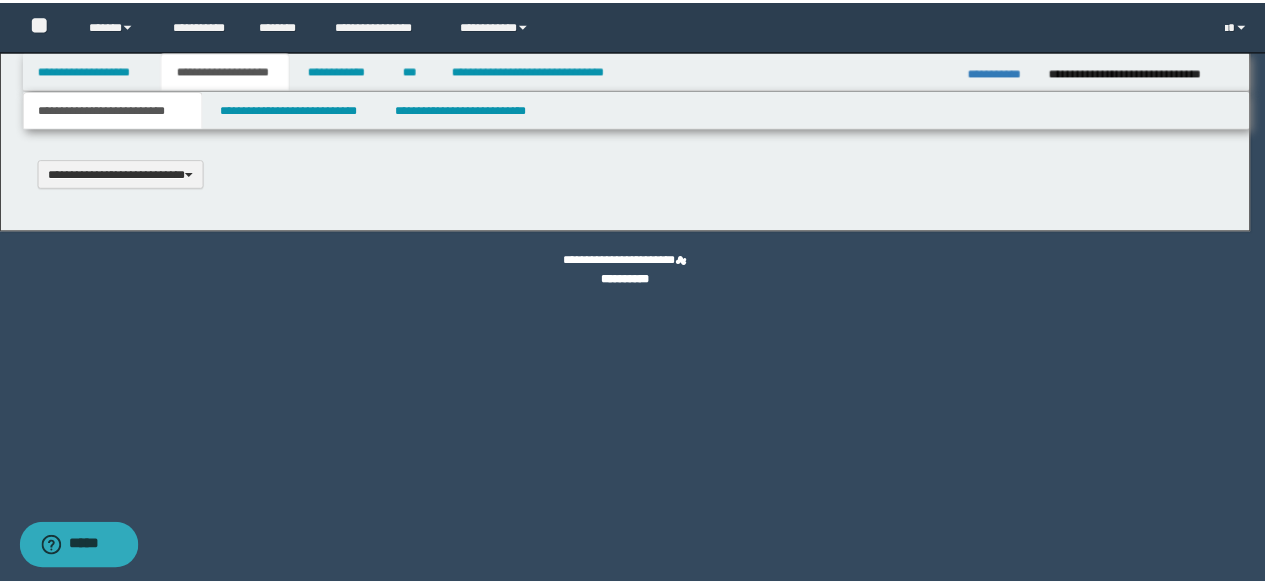 scroll, scrollTop: 0, scrollLeft: 0, axis: both 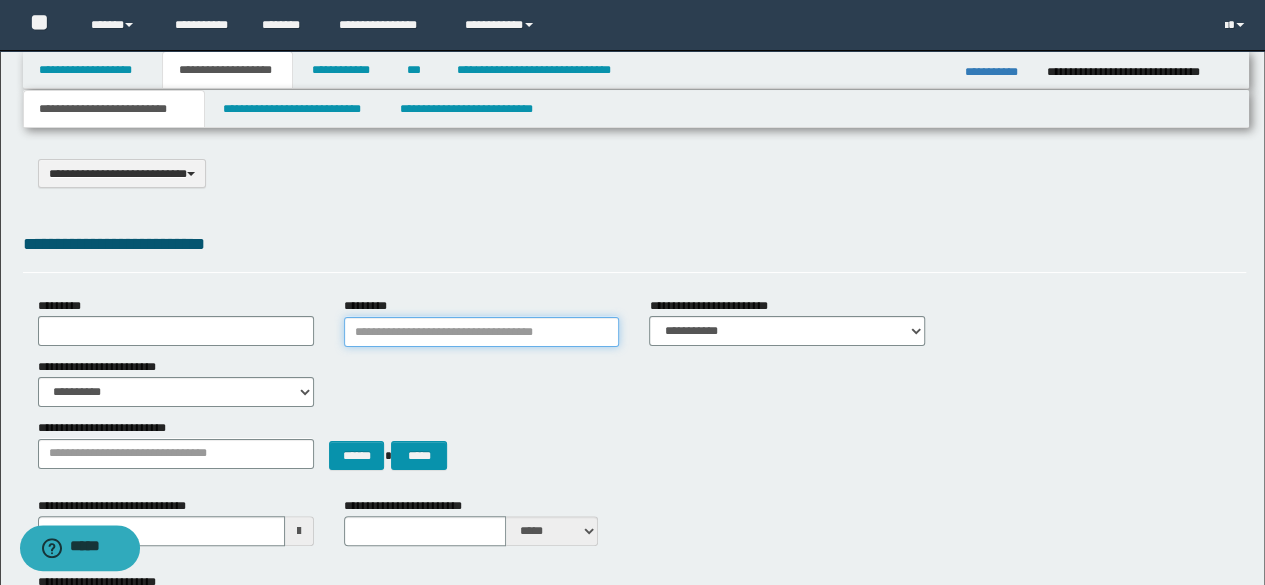 click on "*********" at bounding box center [482, 332] 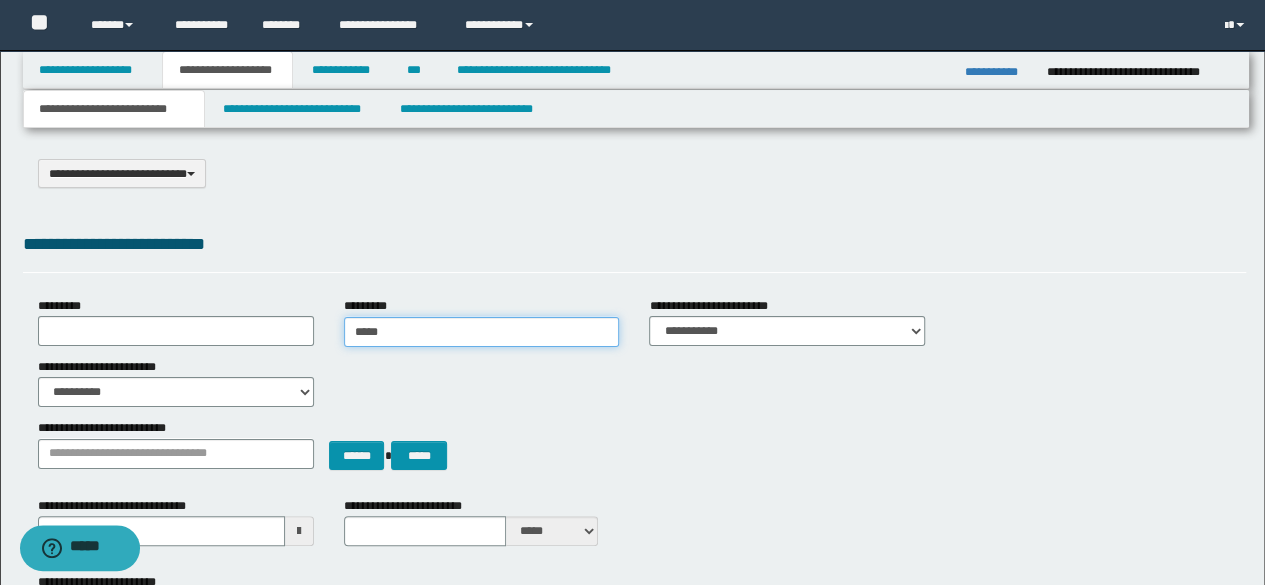 type on "******" 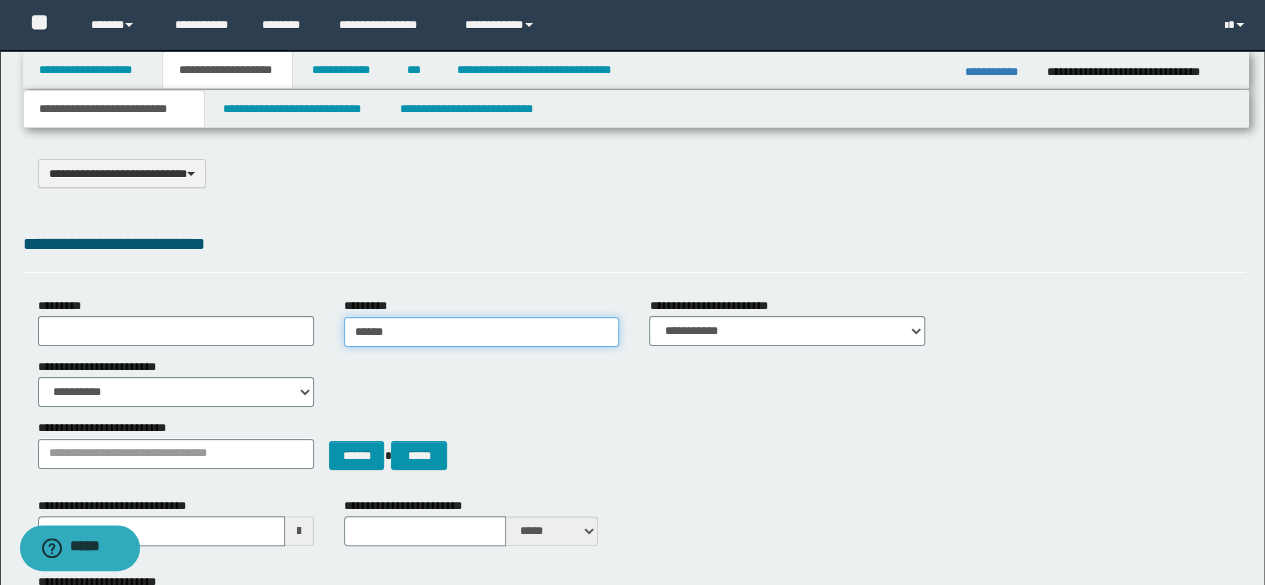 type on "******" 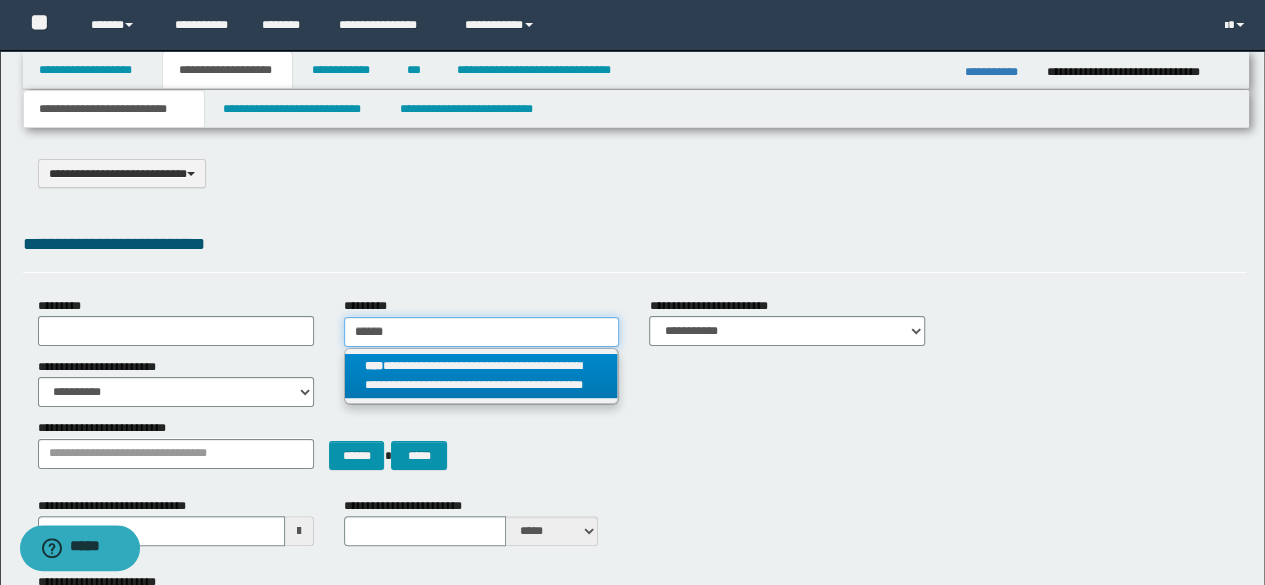 type on "******" 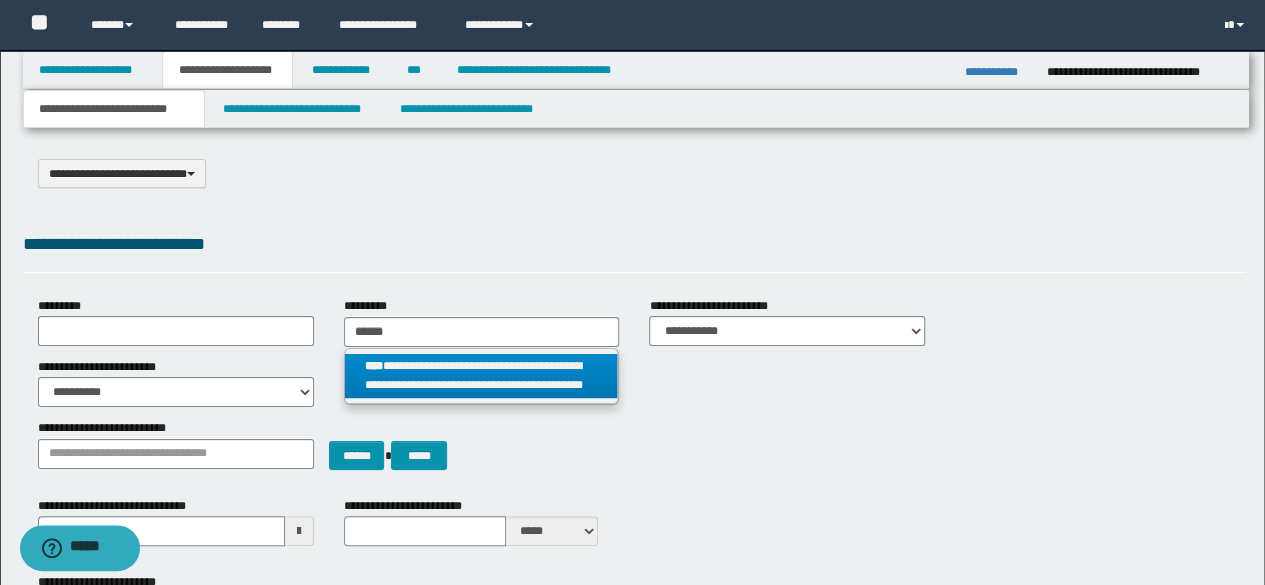 click on "**********" at bounding box center (481, 376) 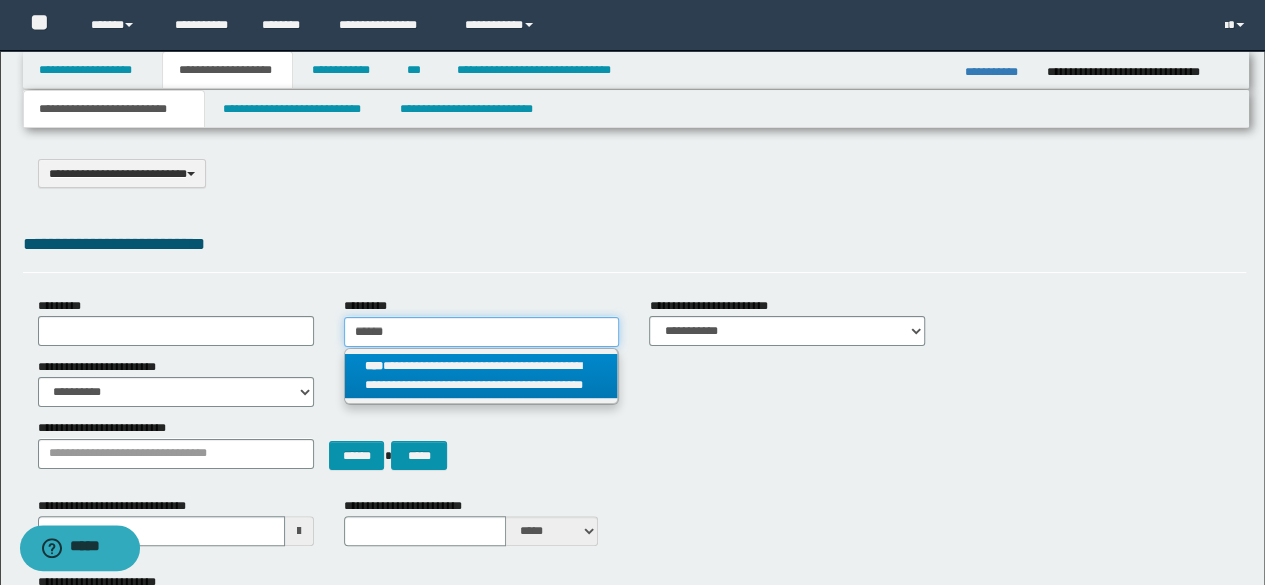 type 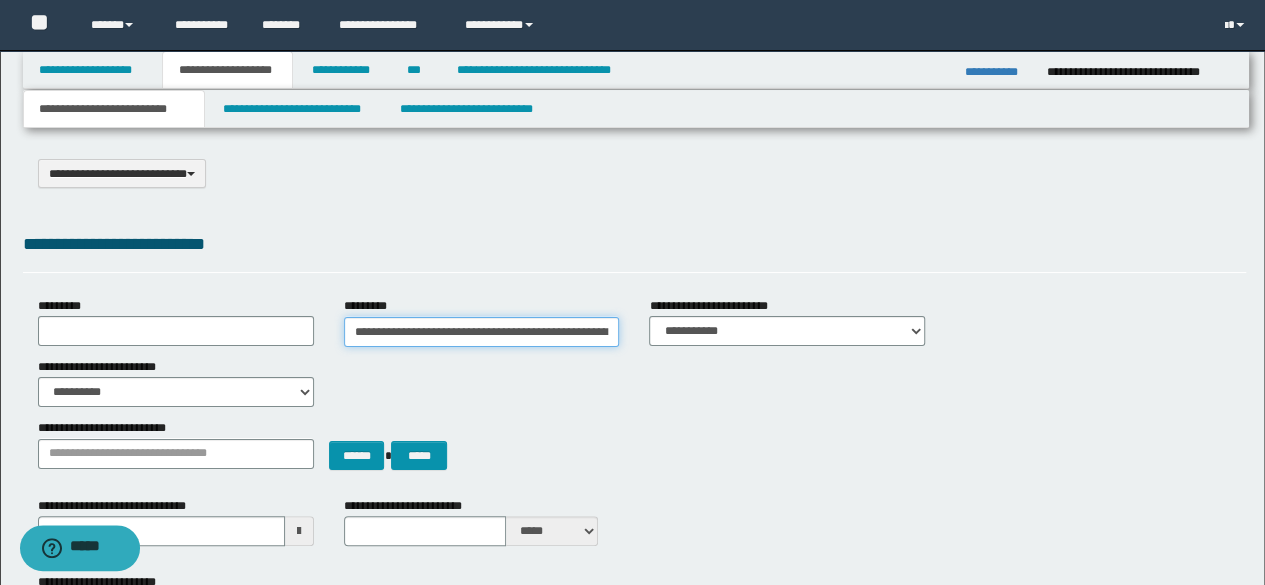 scroll, scrollTop: 0, scrollLeft: 176, axis: horizontal 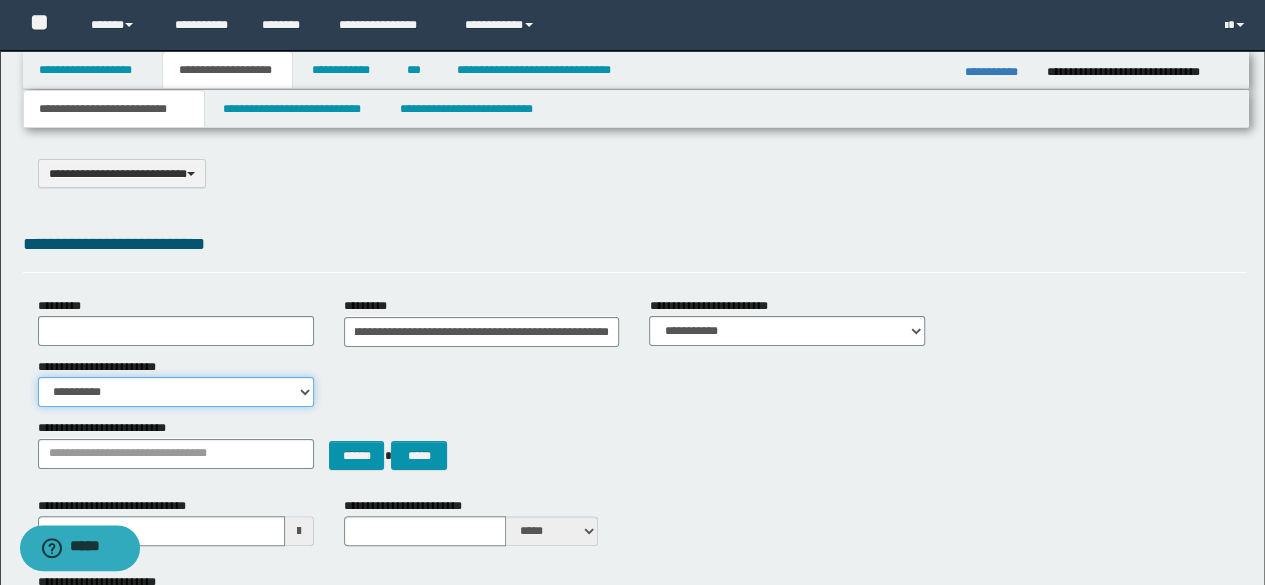 click on "**********" at bounding box center [176, 392] 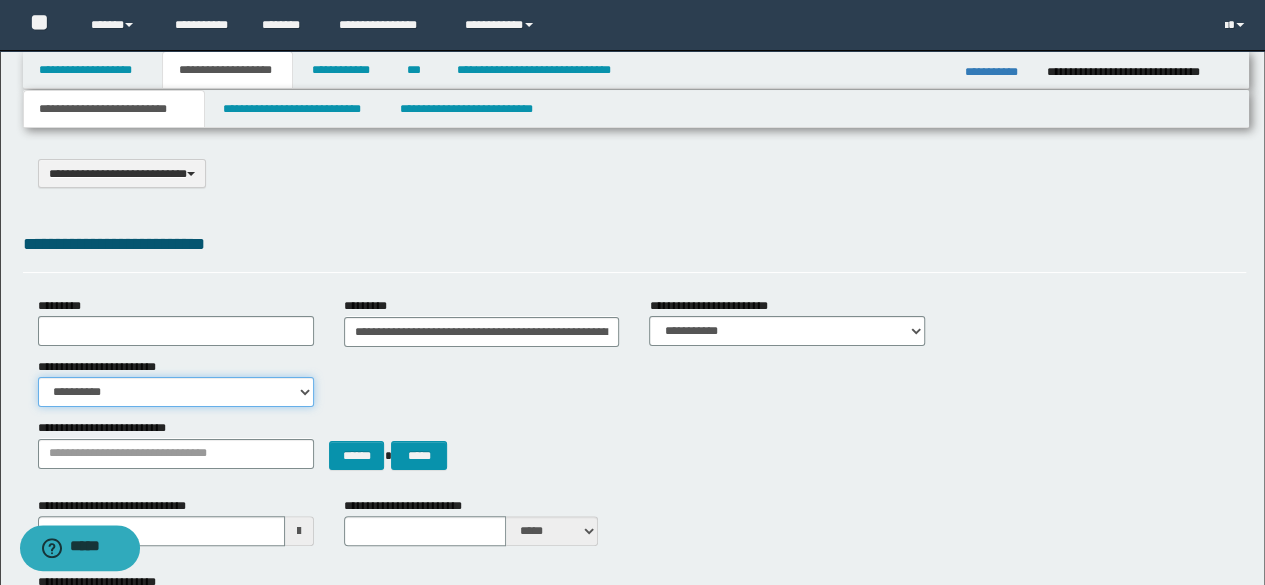 select on "*" 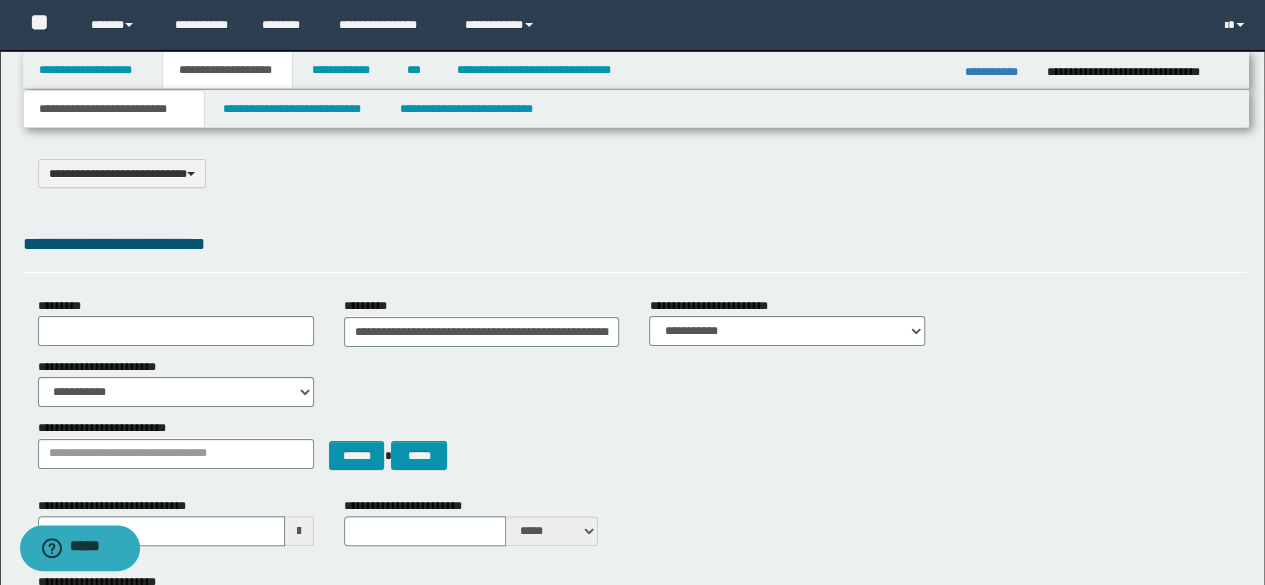 click on "**********" at bounding box center [635, 244] 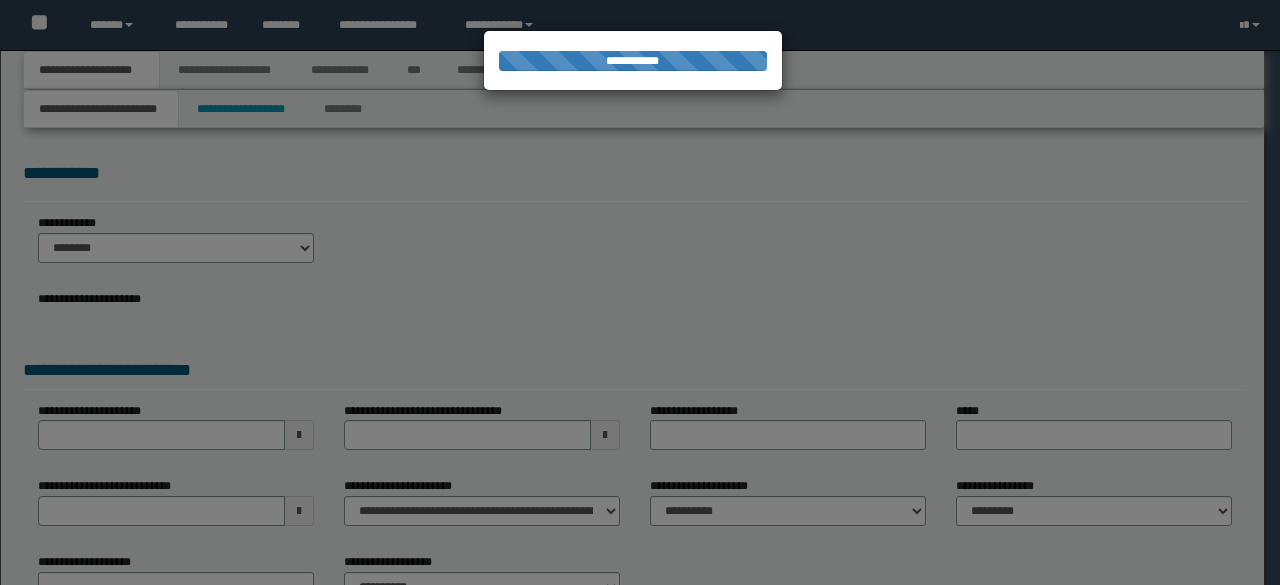 scroll, scrollTop: 0, scrollLeft: 0, axis: both 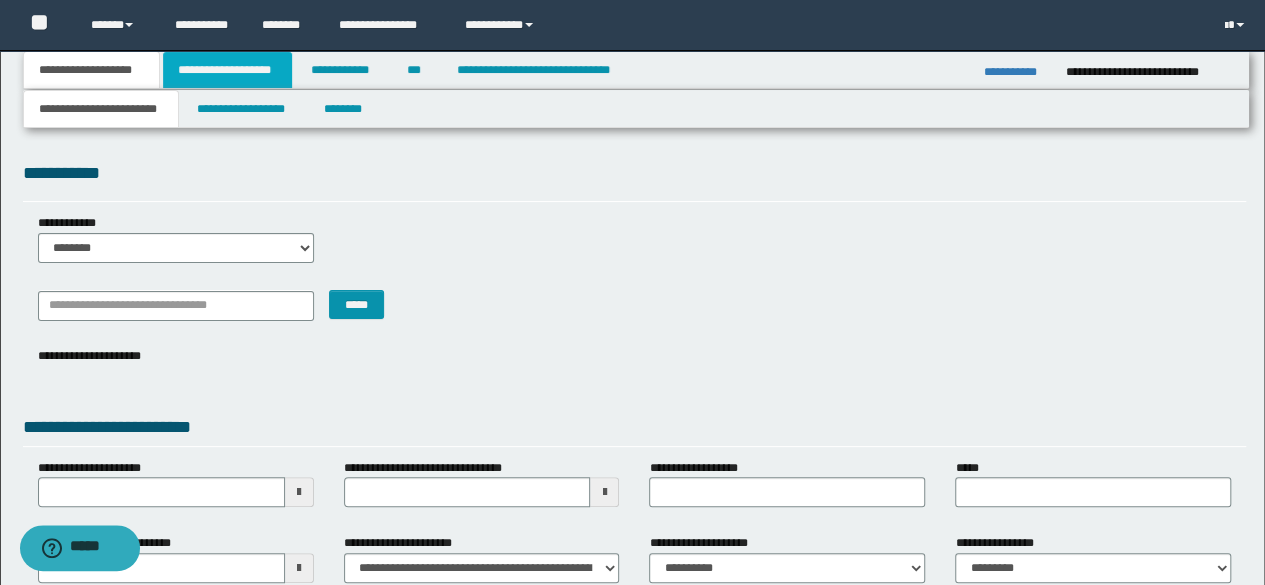 click on "**********" at bounding box center (227, 70) 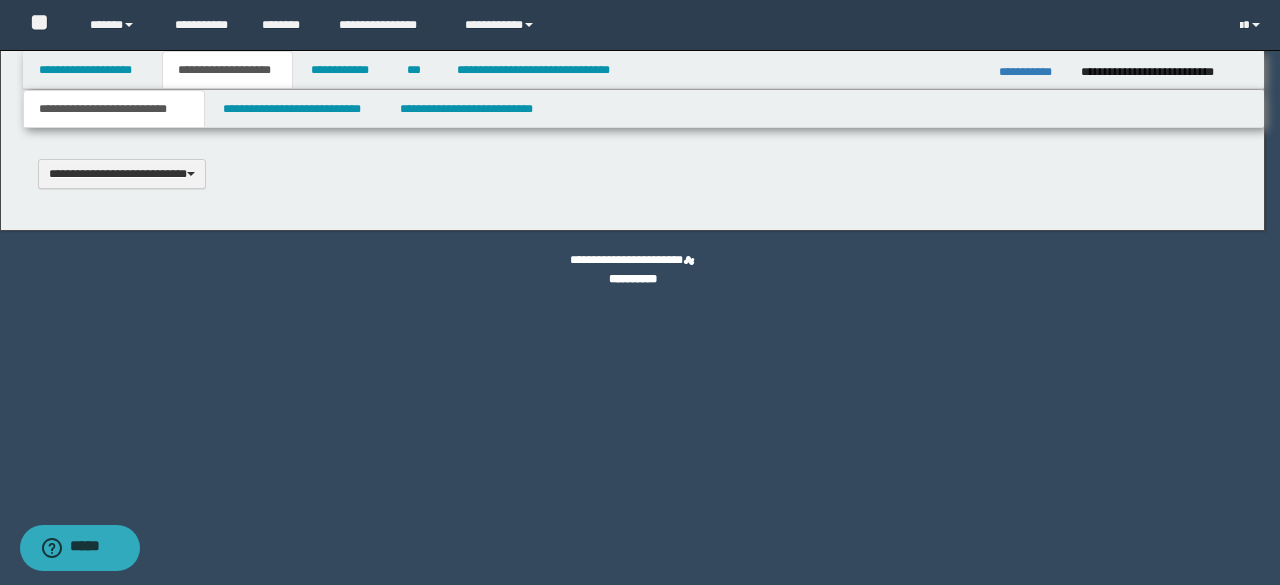 type 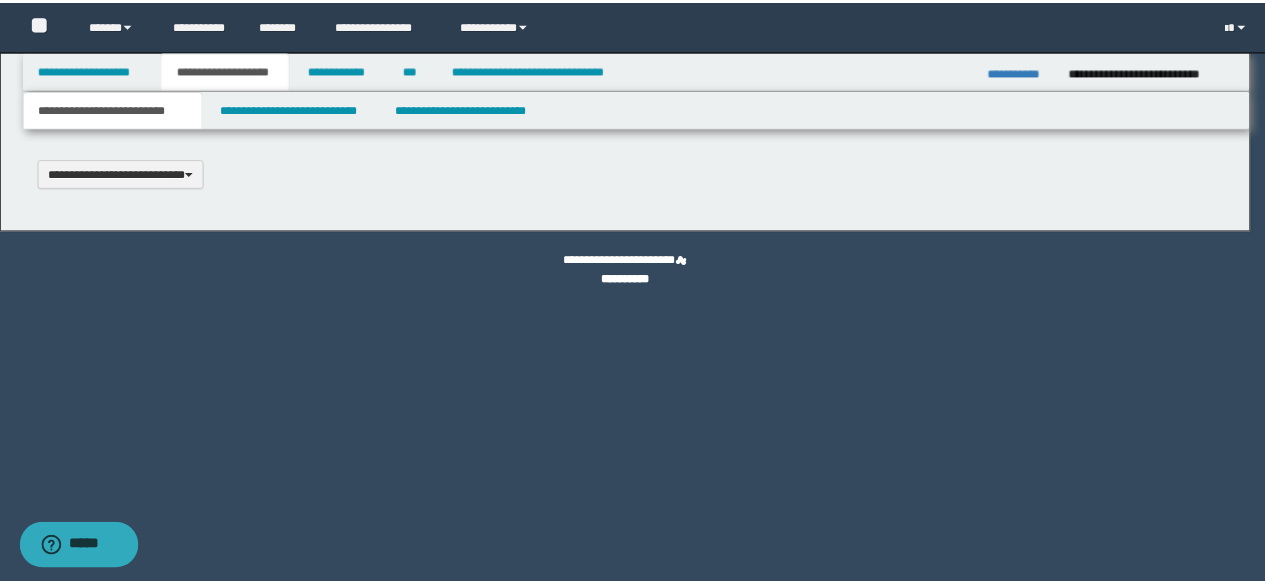 scroll, scrollTop: 0, scrollLeft: 0, axis: both 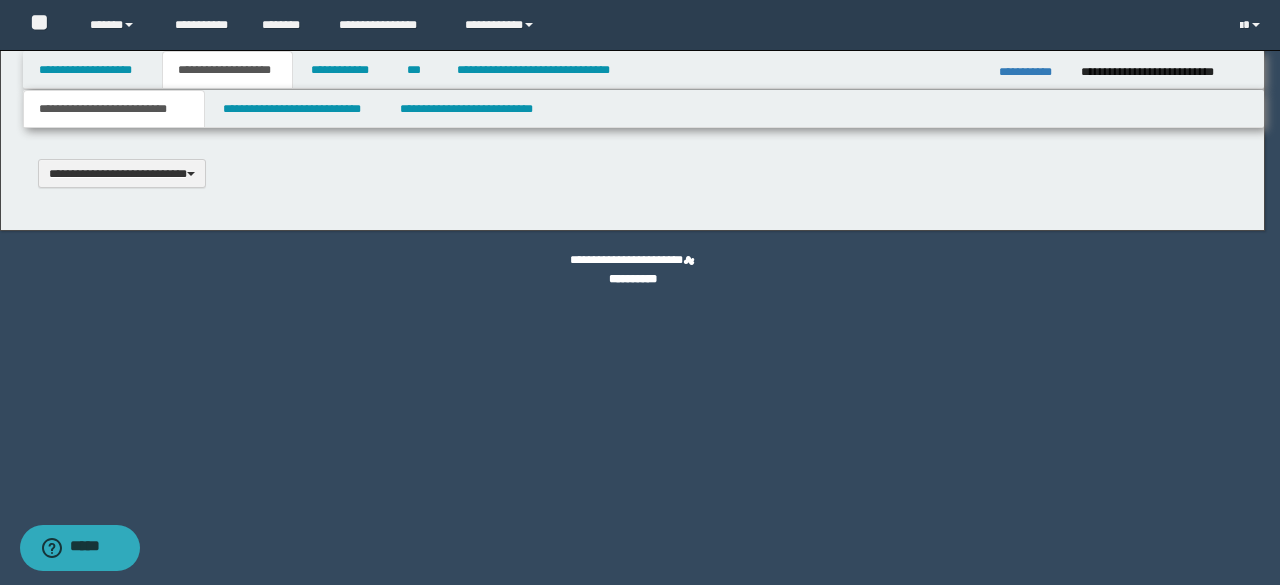 select on "*" 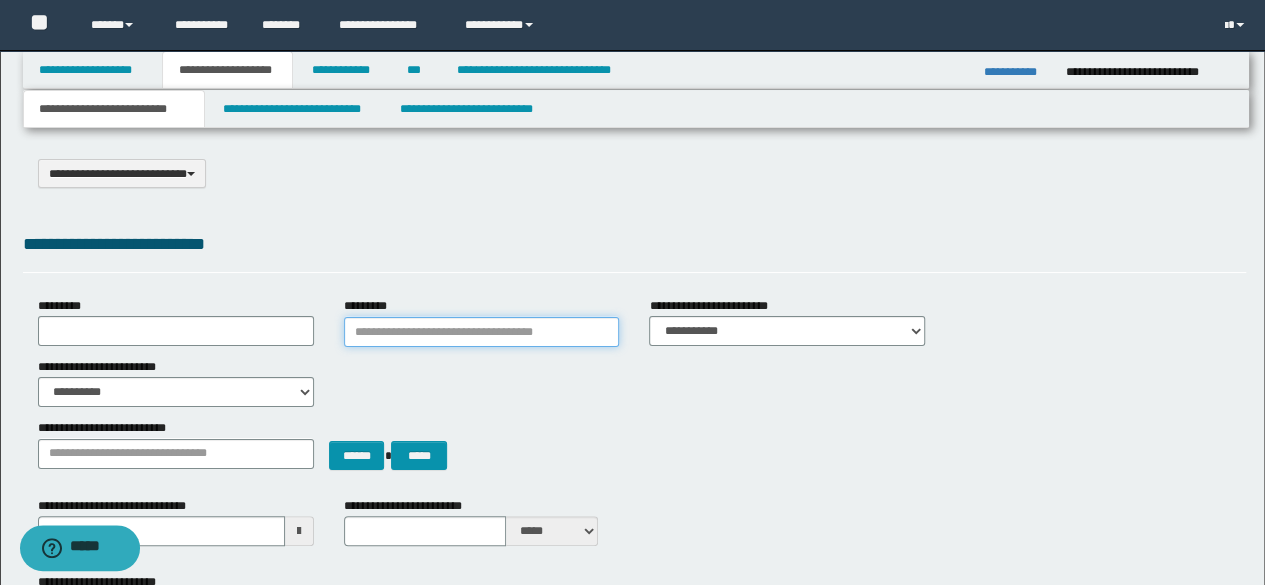 click on "*********" at bounding box center (482, 332) 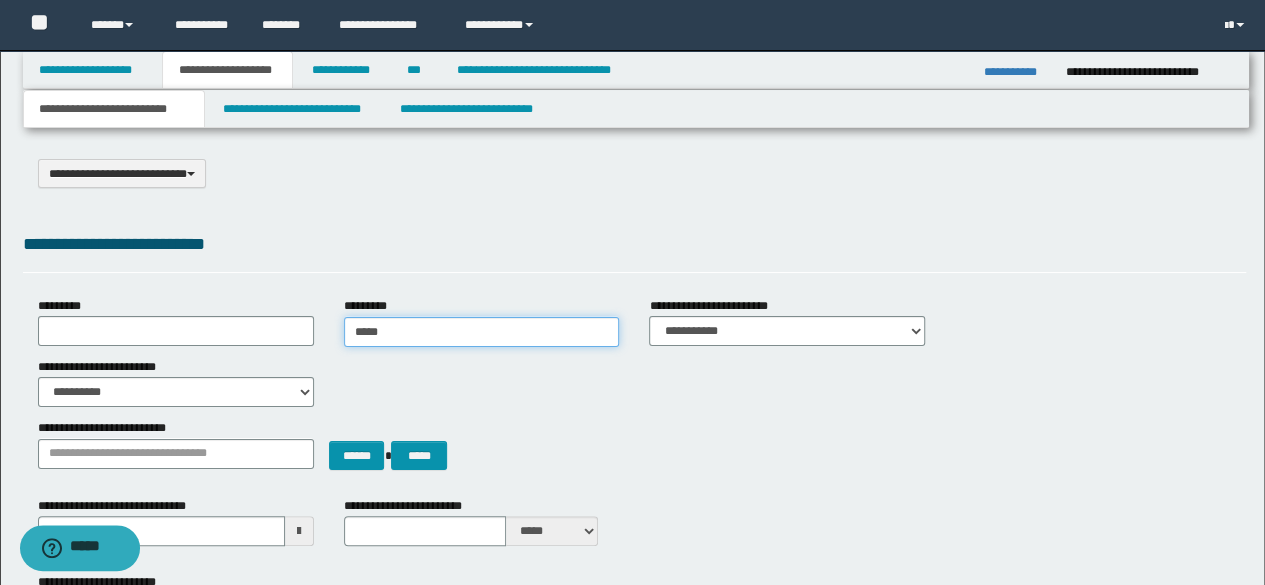 type on "******" 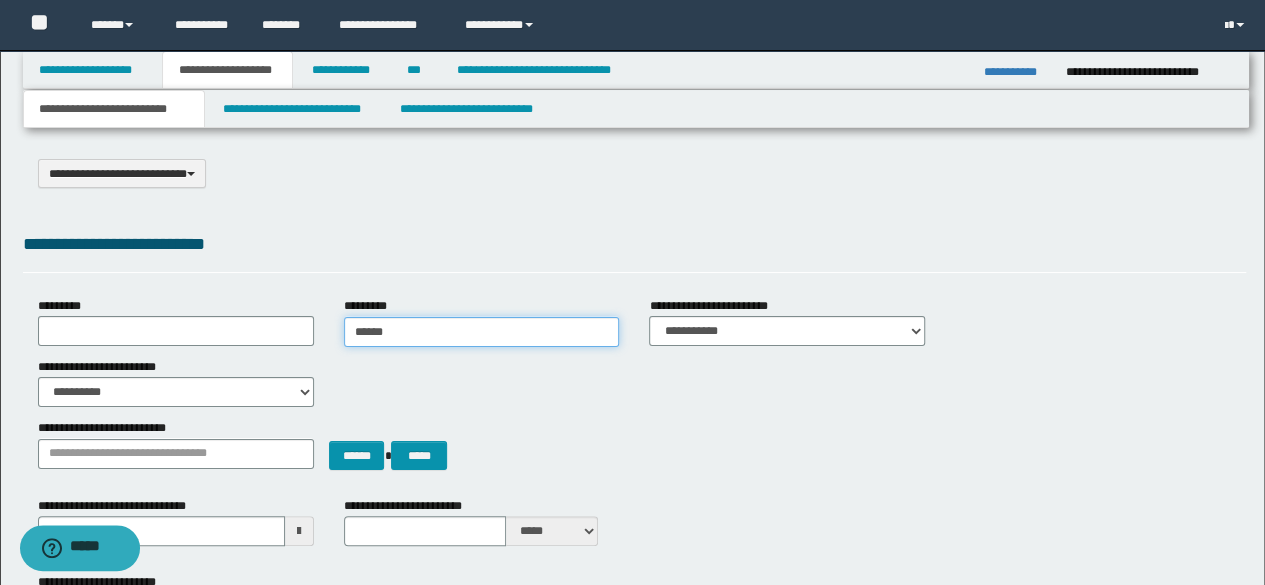 type on "**********" 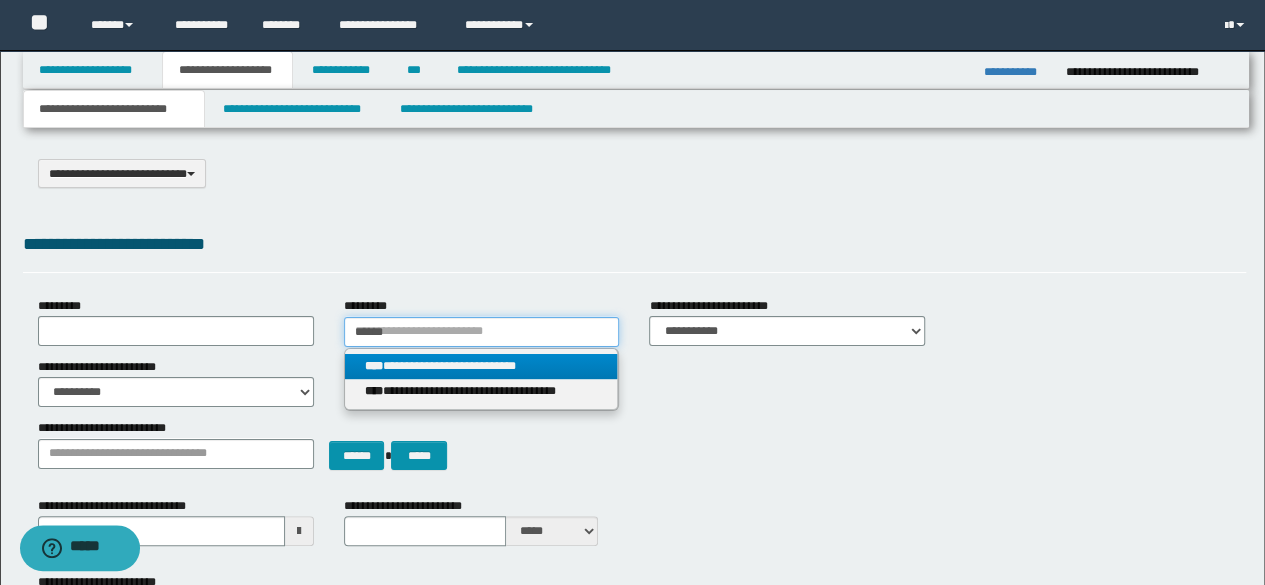 type on "******" 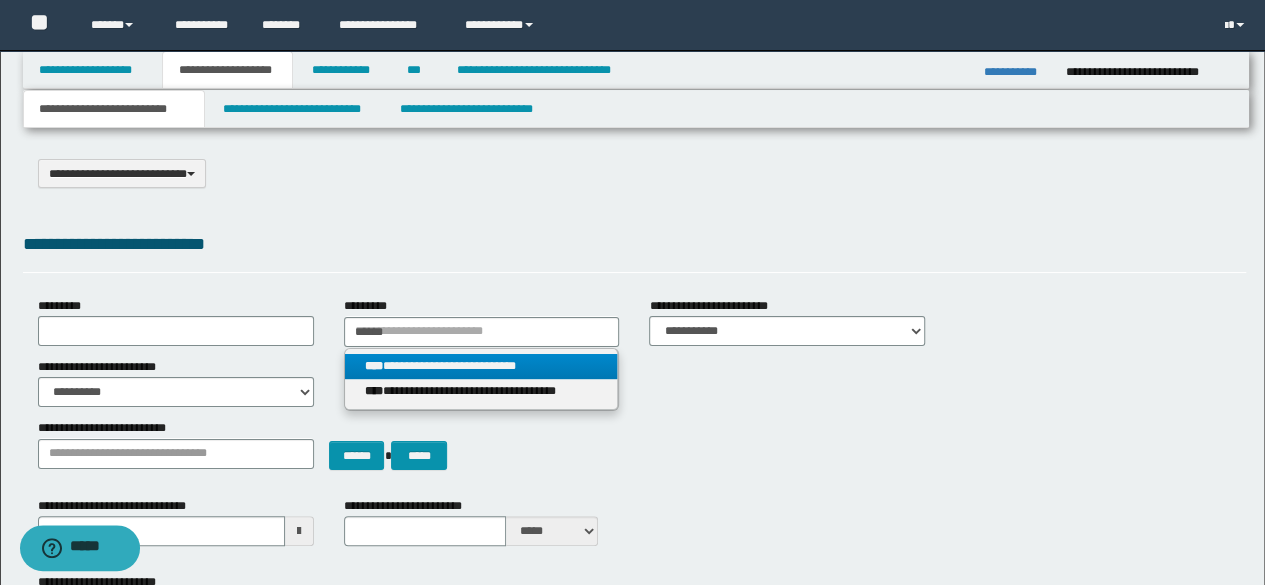 click on "**********" at bounding box center [481, 366] 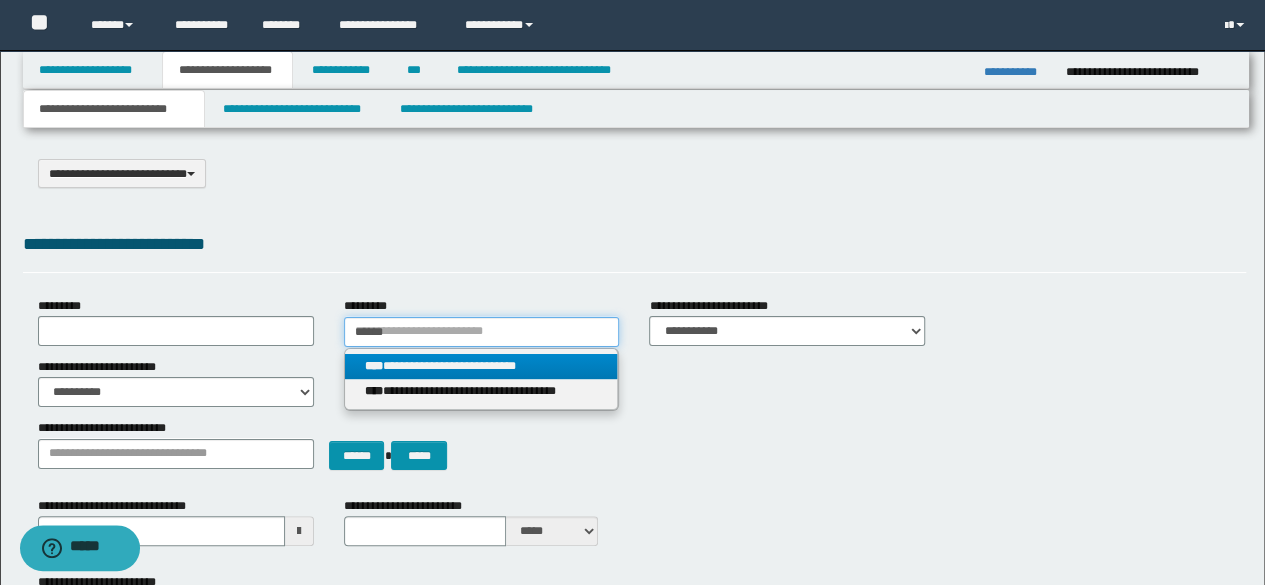 type 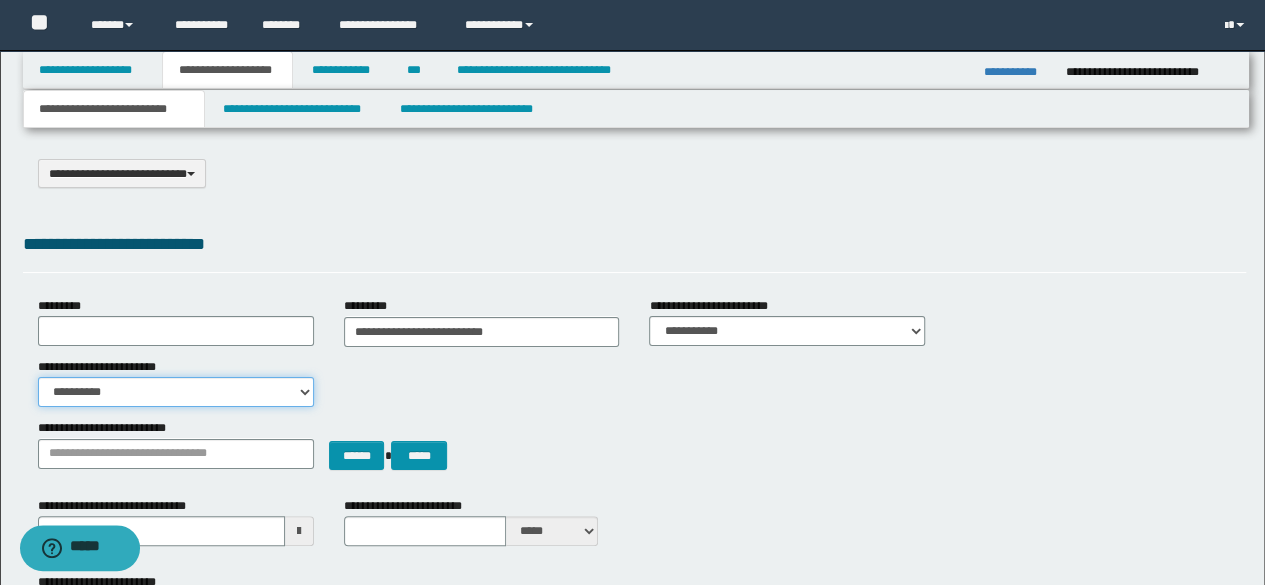 click on "**********" at bounding box center (176, 392) 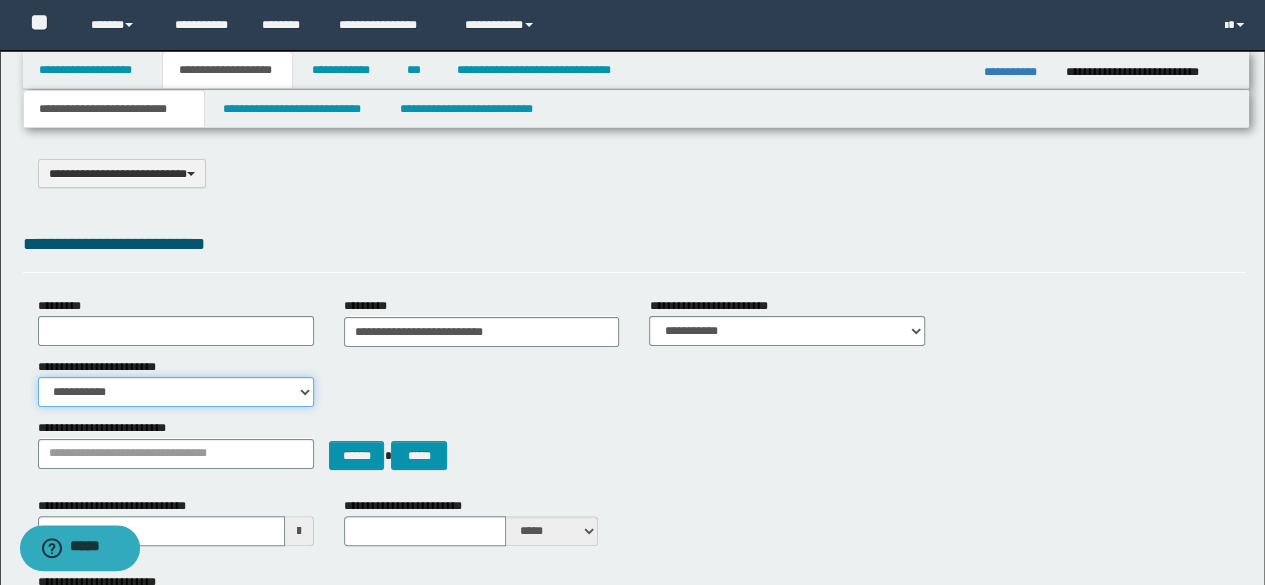click on "**********" at bounding box center [176, 392] 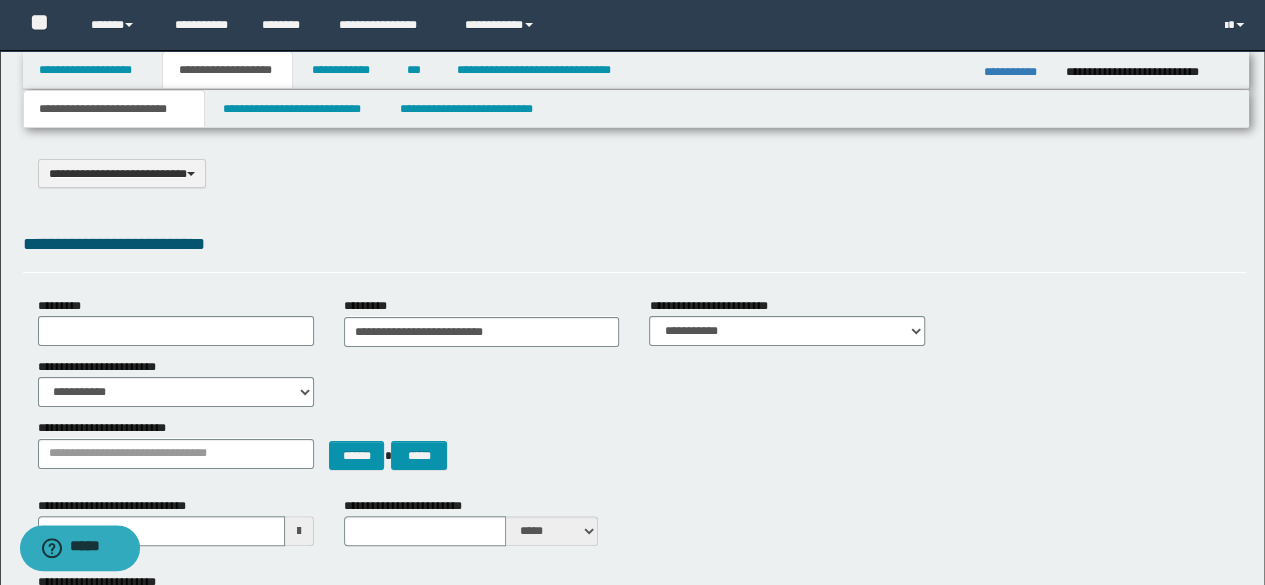 click on "**********" at bounding box center [635, 251] 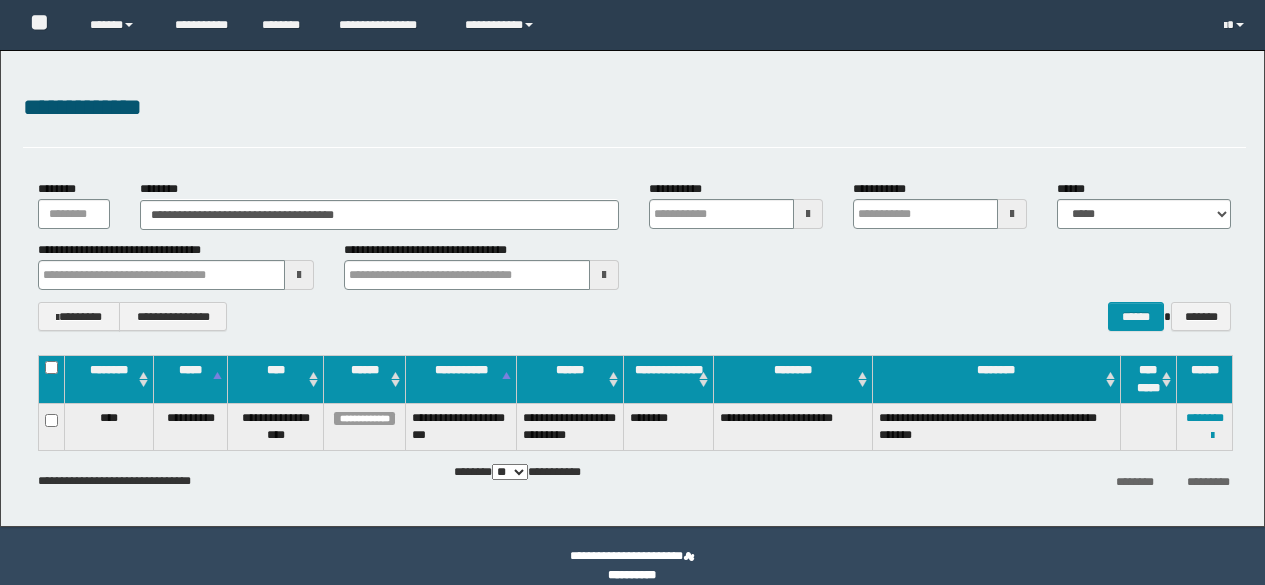 scroll, scrollTop: 0, scrollLeft: 0, axis: both 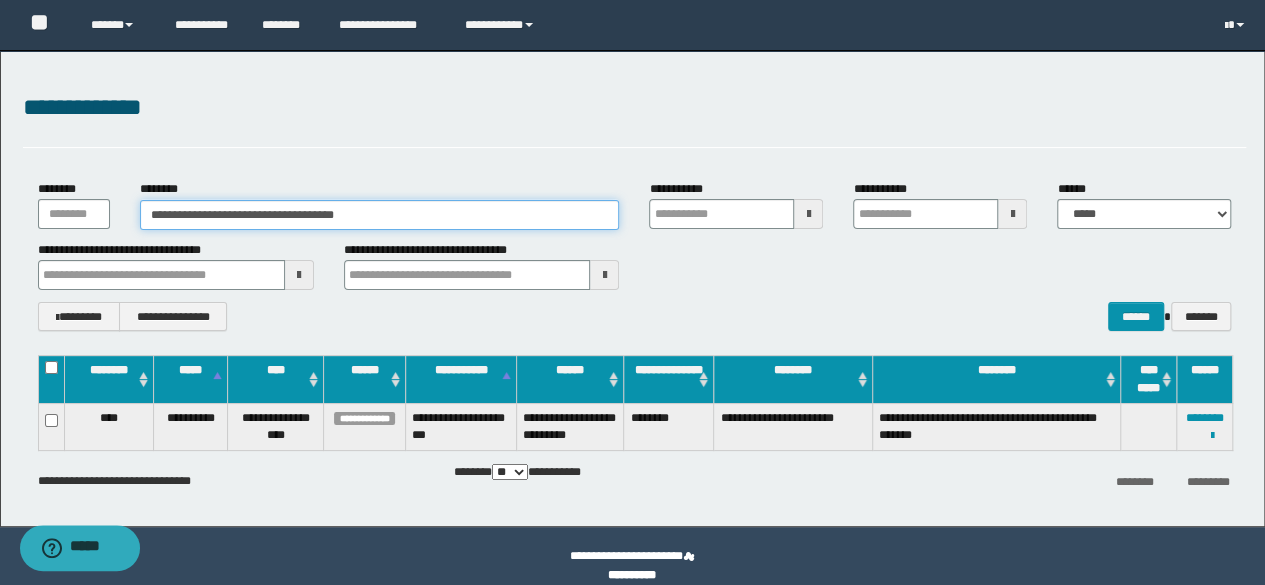 drag, startPoint x: 403, startPoint y: 213, endPoint x: 0, endPoint y: 175, distance: 404.7876 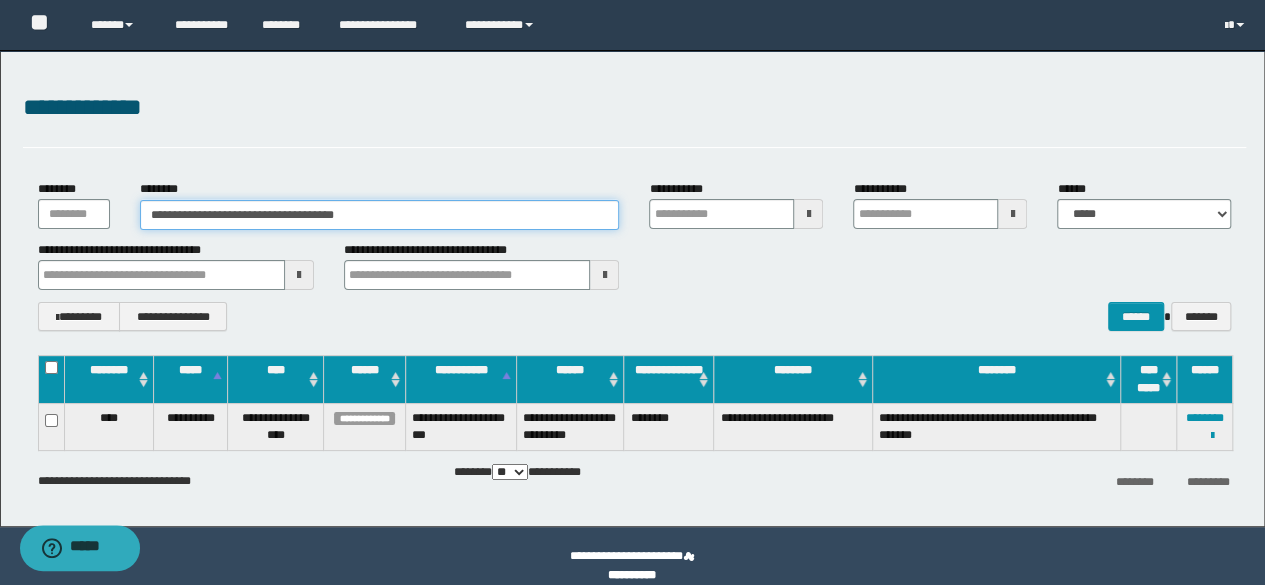paste 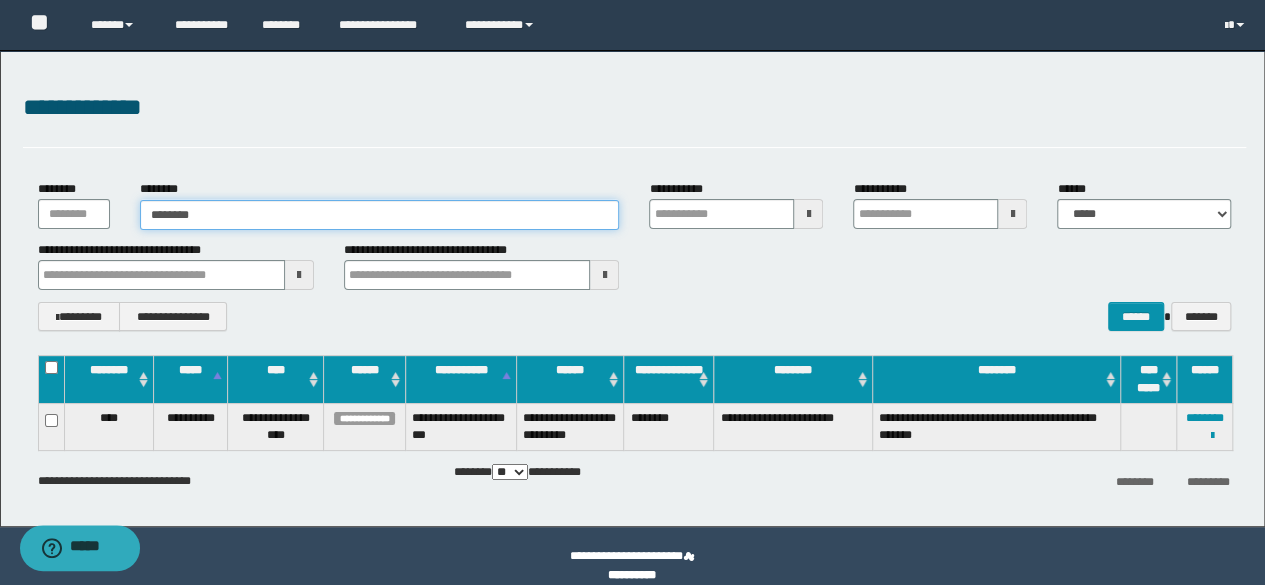 type on "********" 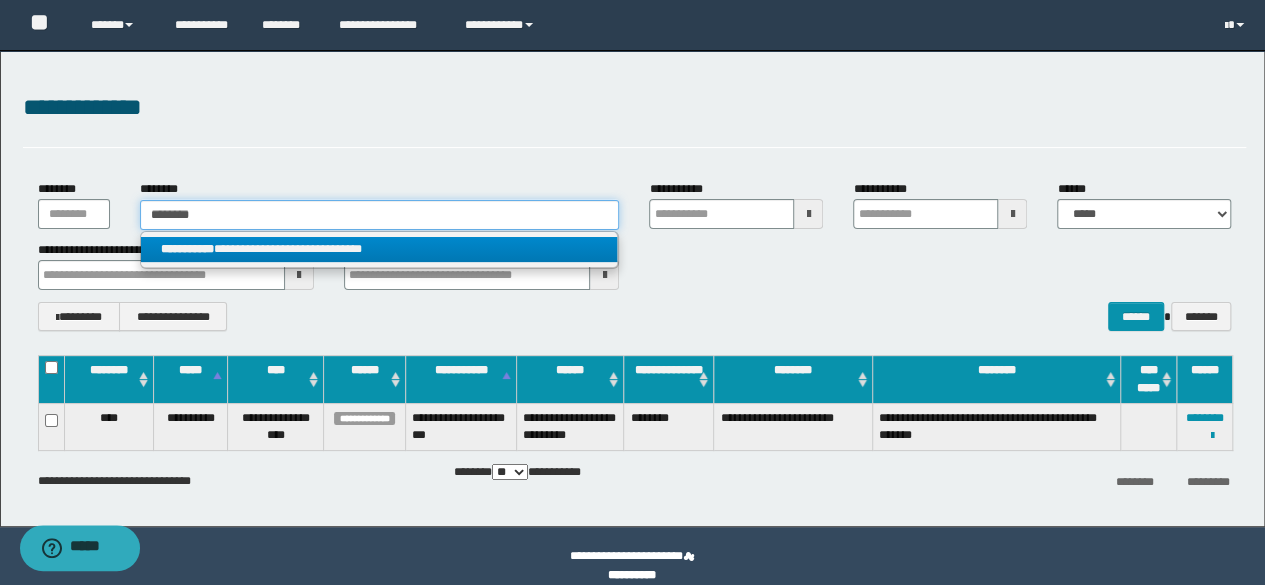 type on "********" 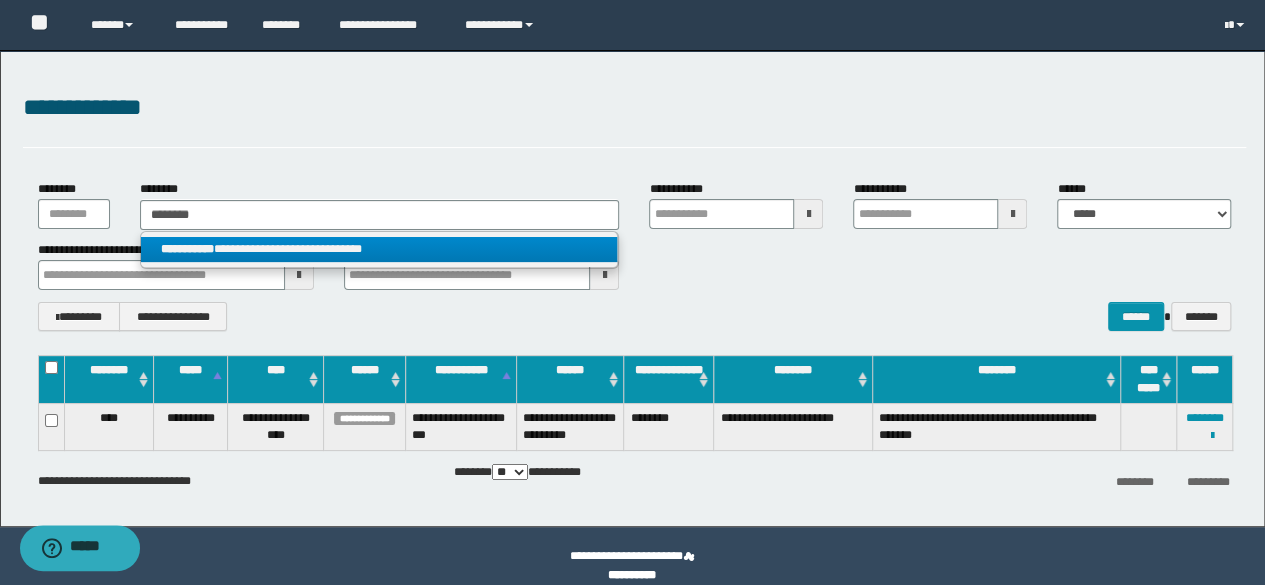 click on "**********" at bounding box center (379, 249) 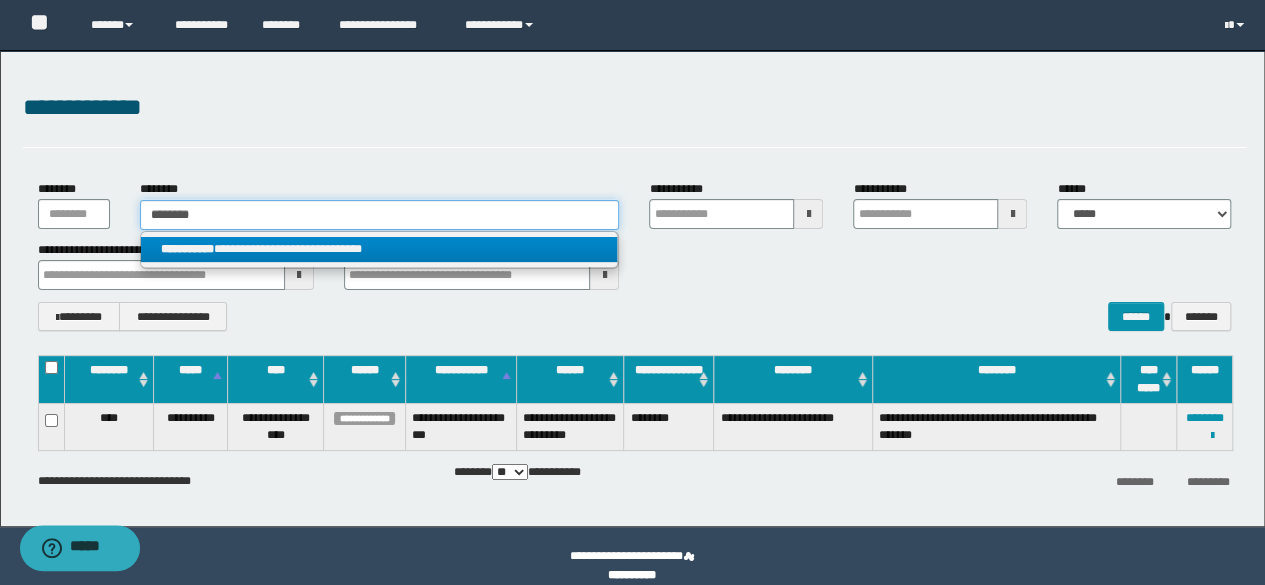 type 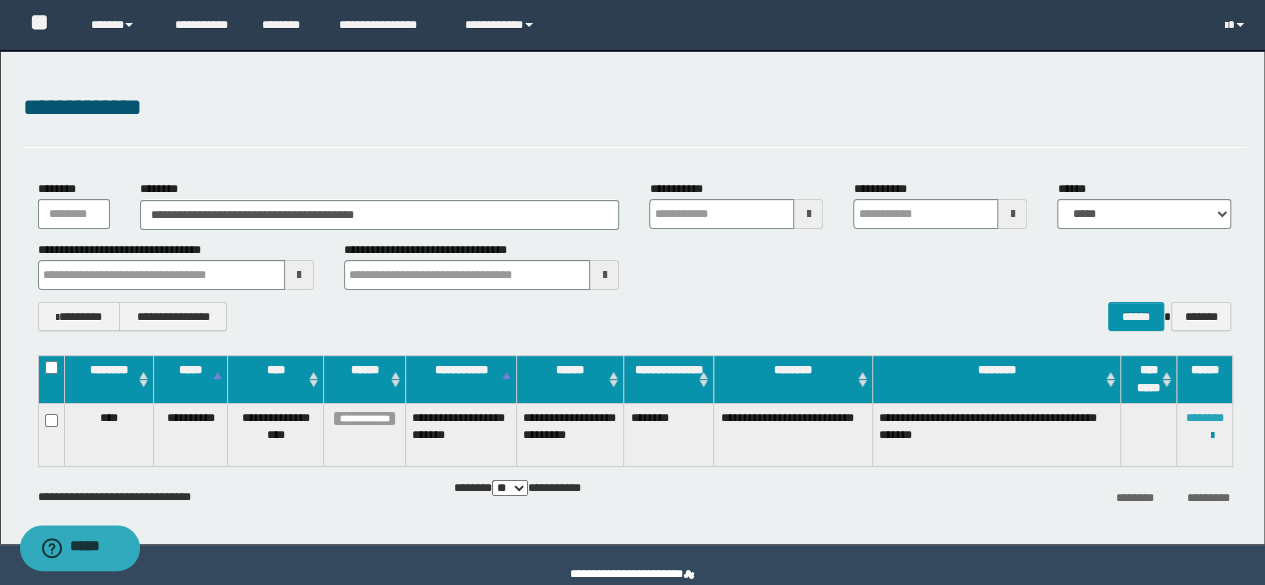 click on "********" at bounding box center (1205, 418) 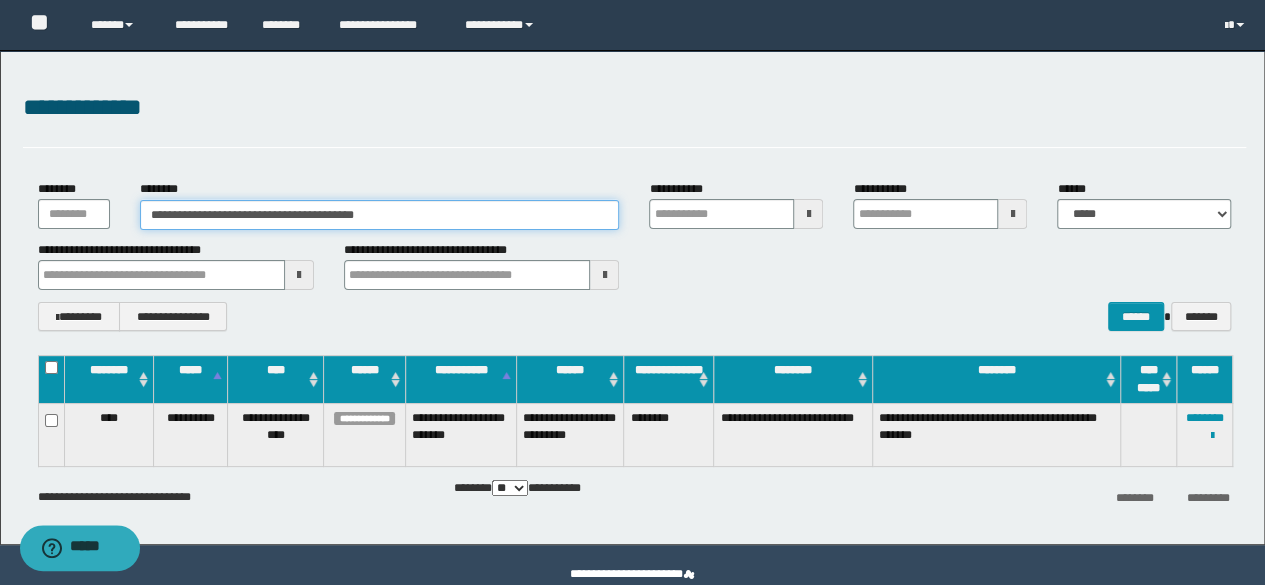 drag, startPoint x: 419, startPoint y: 214, endPoint x: 0, endPoint y: 143, distance: 424.97293 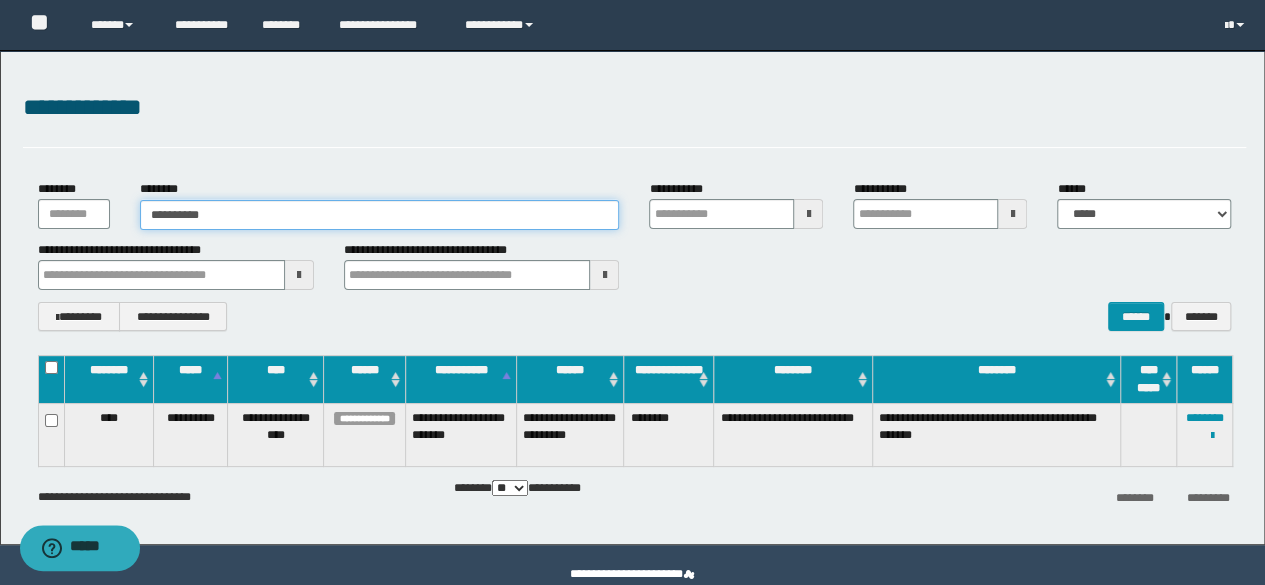 type on "**********" 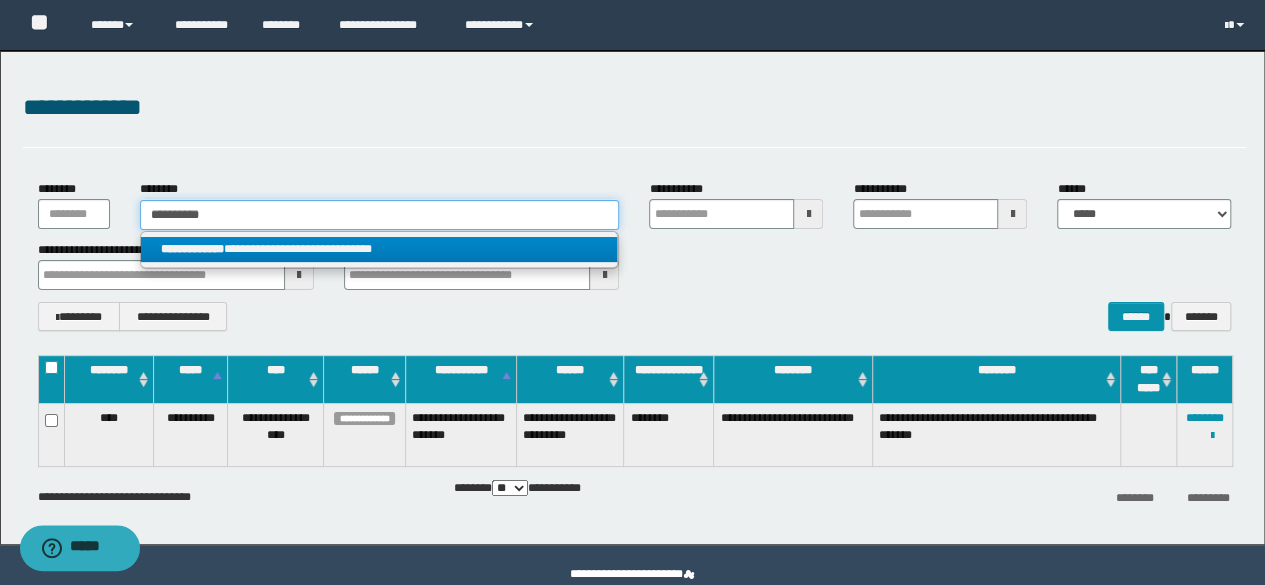 type on "**********" 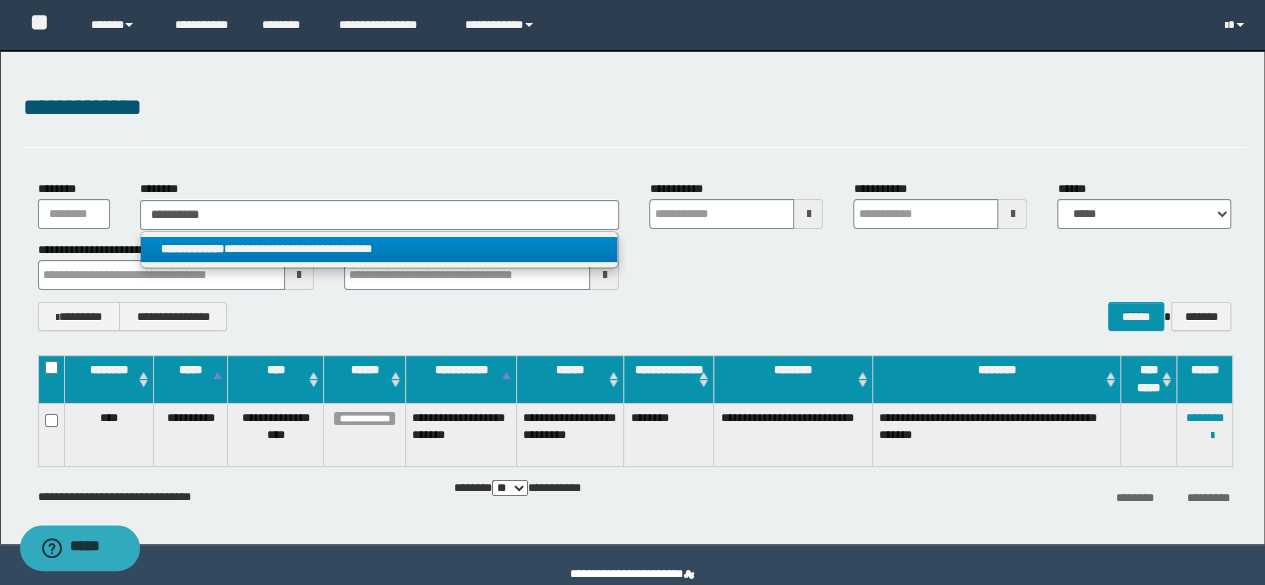 click on "**********" at bounding box center [379, 249] 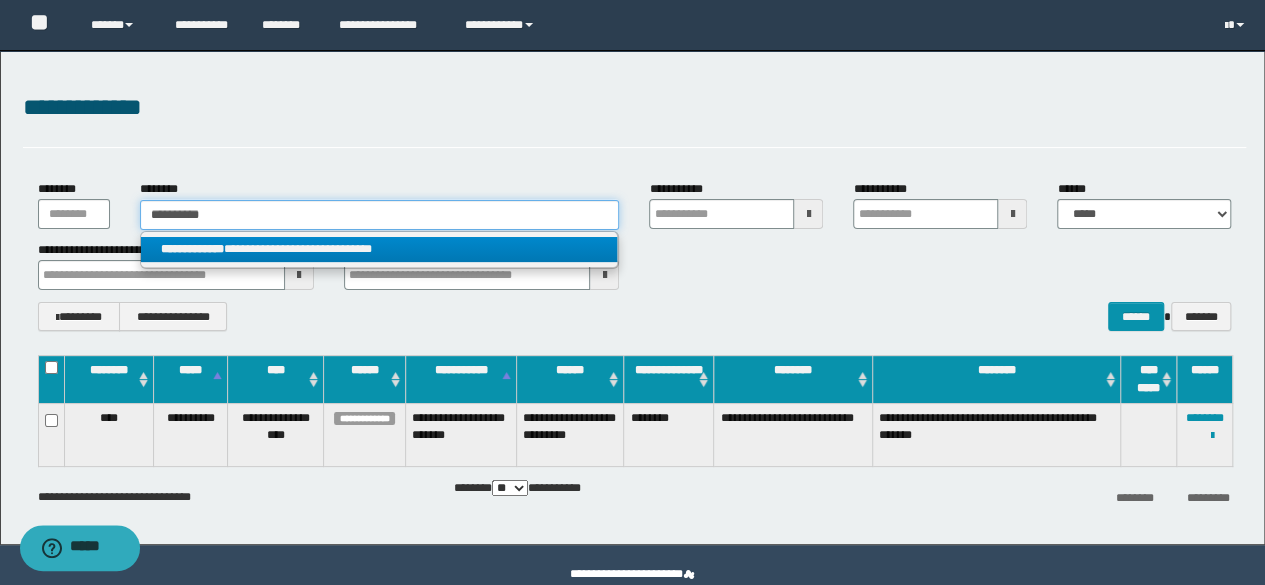 type 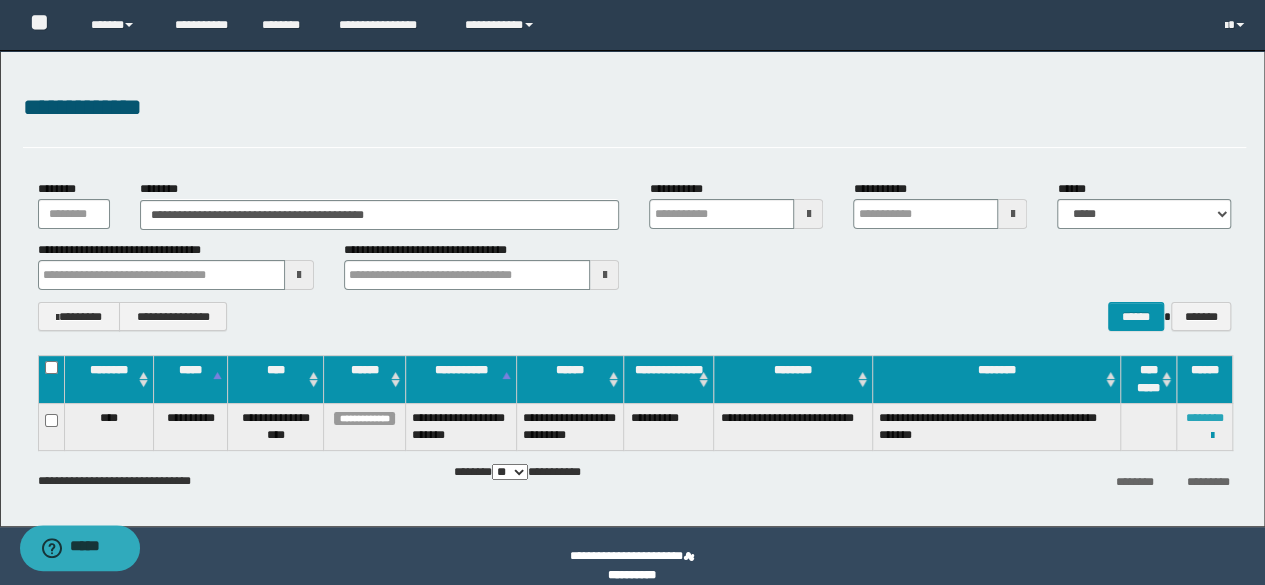 click on "********" at bounding box center (1205, 418) 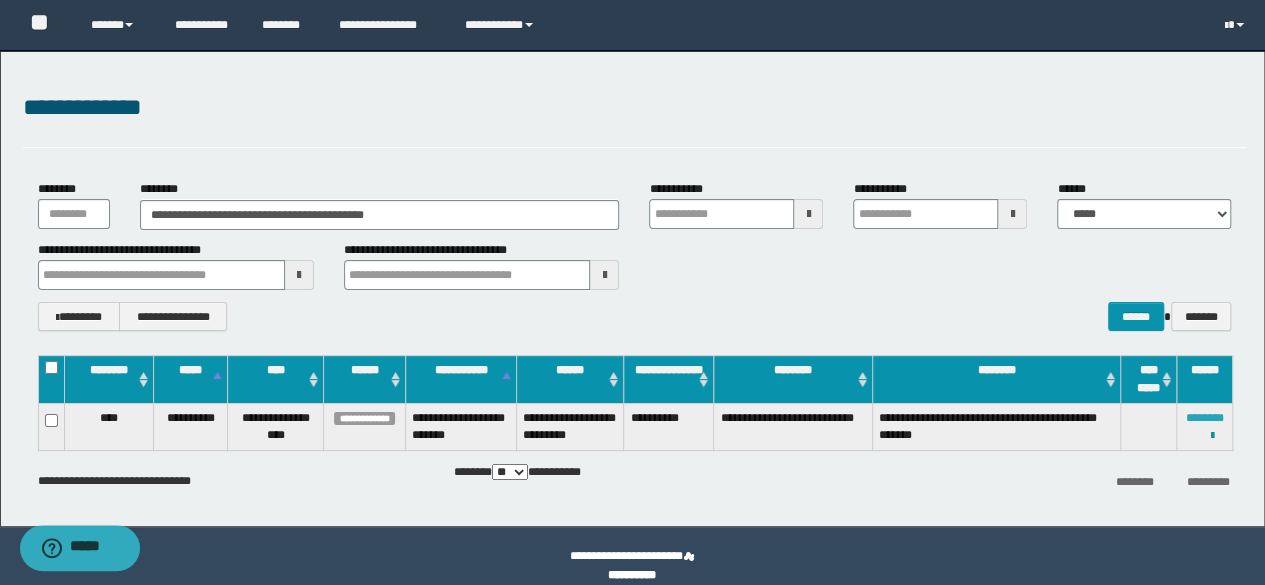 click on "********" at bounding box center (1205, 418) 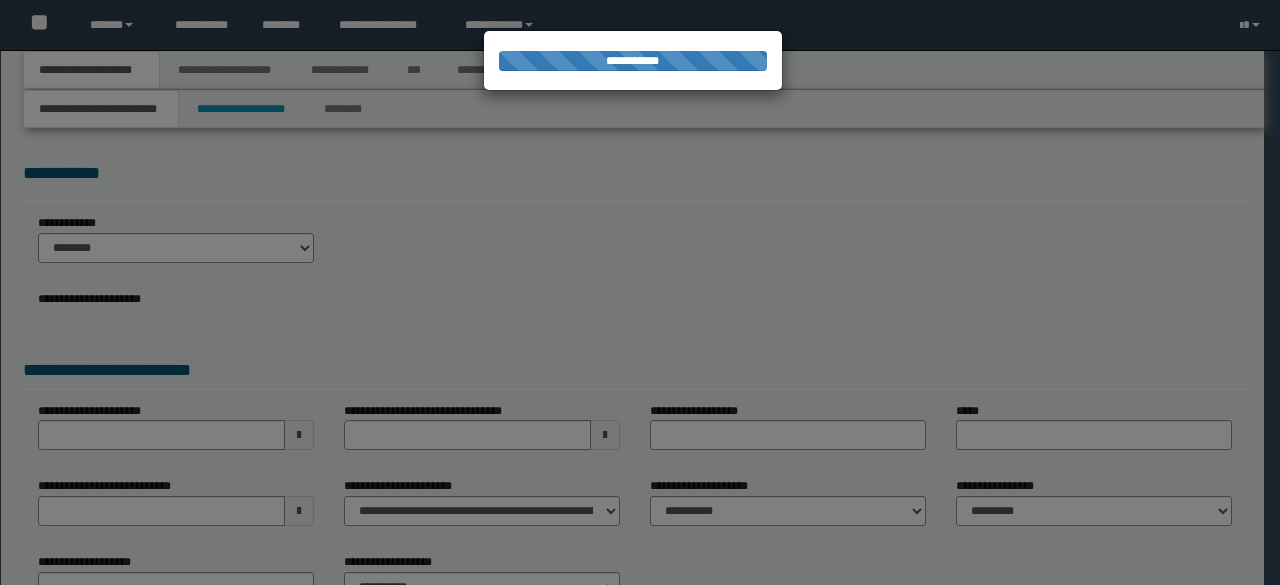 scroll, scrollTop: 0, scrollLeft: 0, axis: both 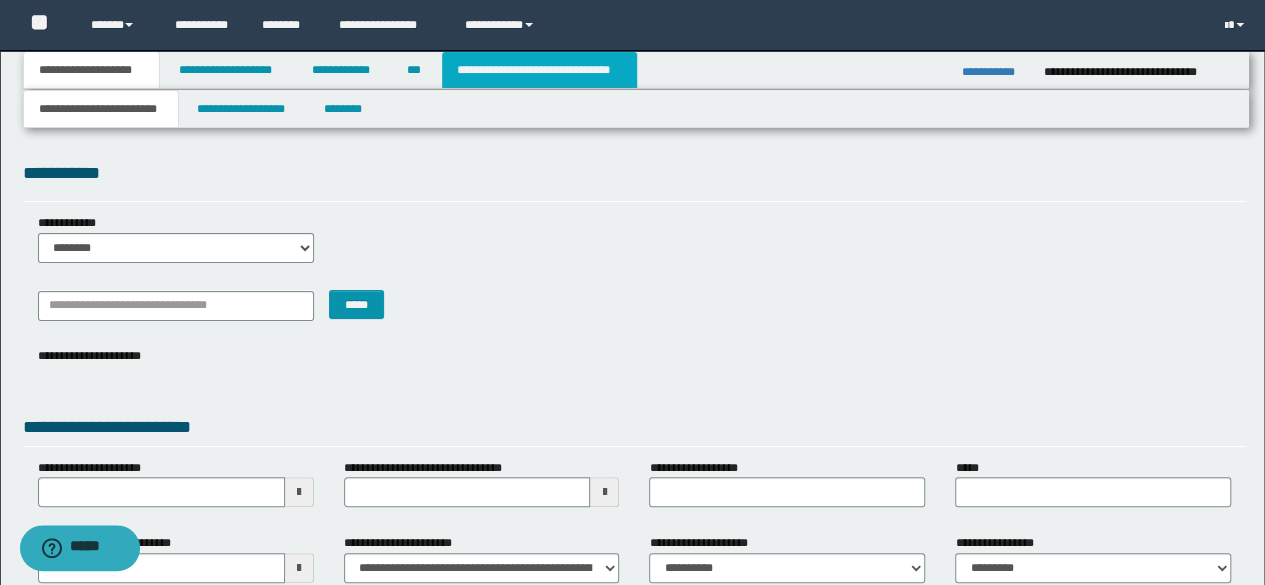 click on "**********" at bounding box center (539, 70) 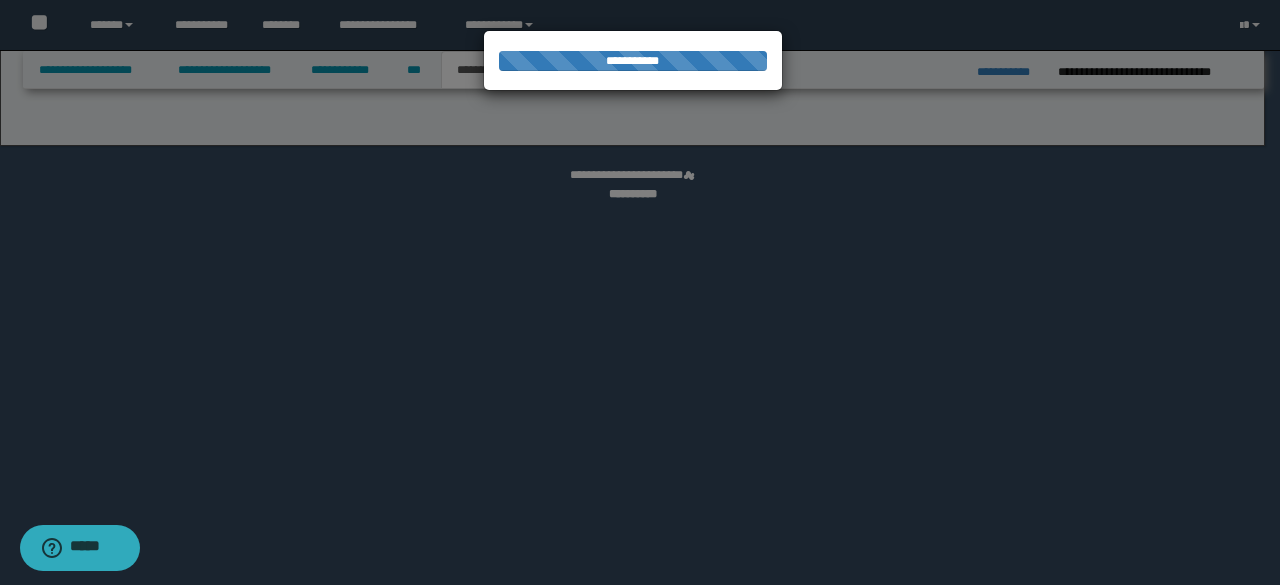 select on "*" 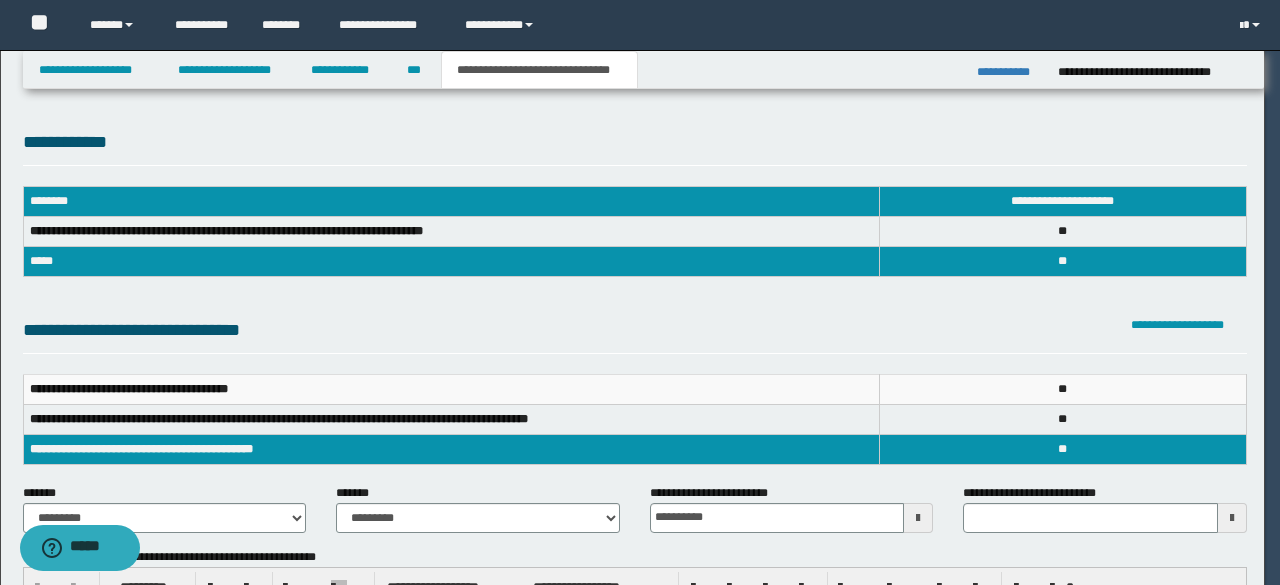 scroll, scrollTop: 0, scrollLeft: 0, axis: both 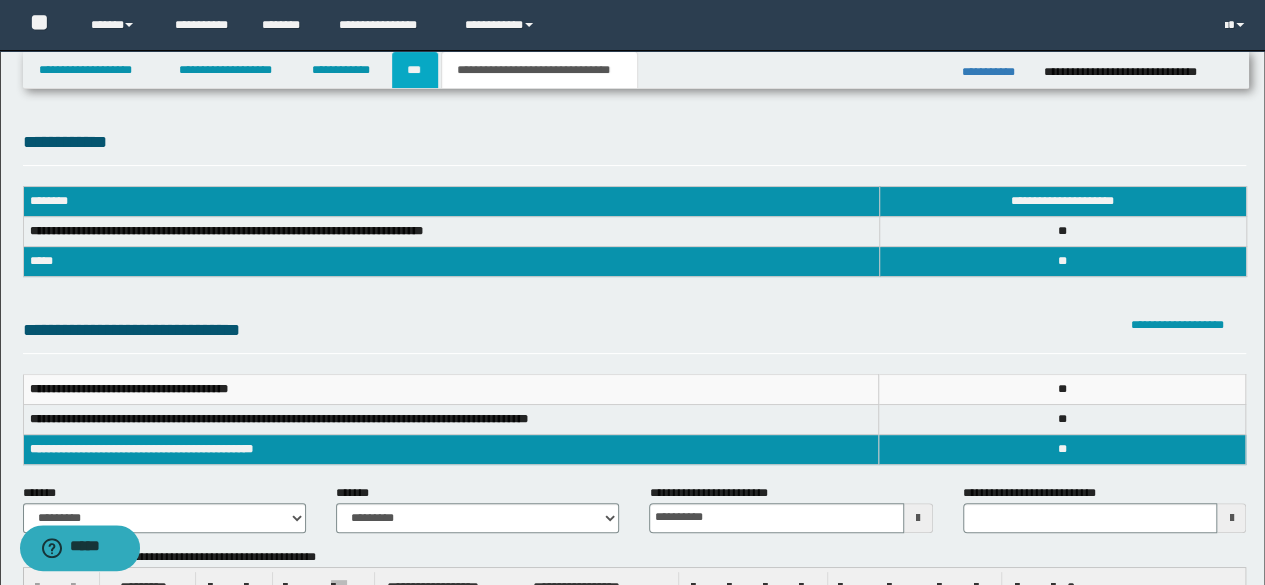 click on "***" at bounding box center (415, 70) 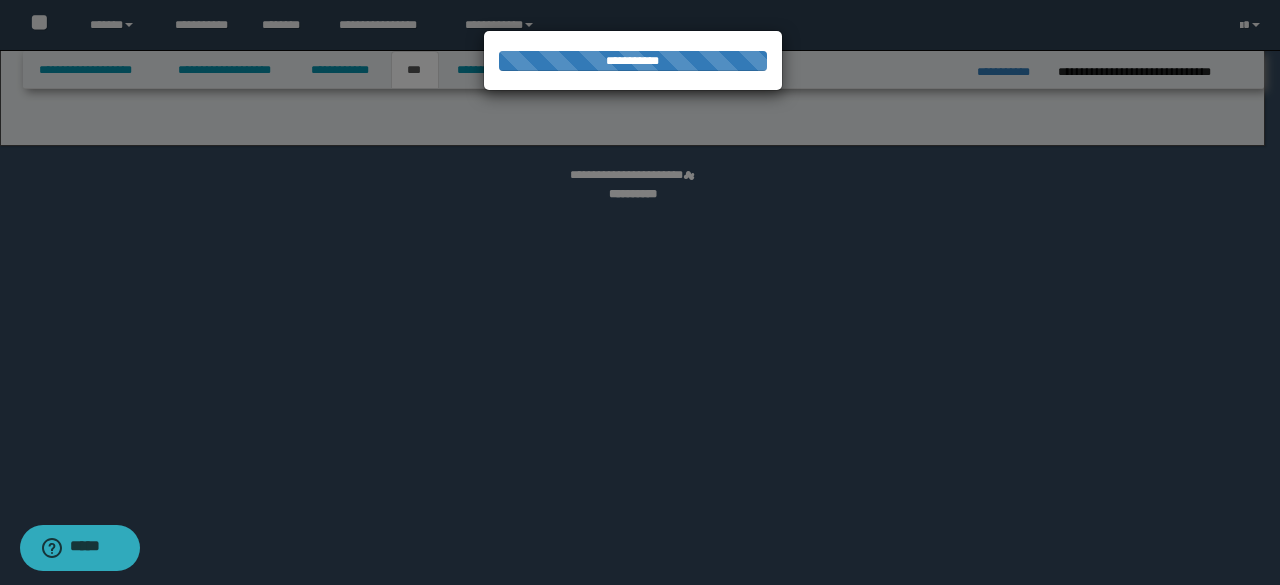select on "***" 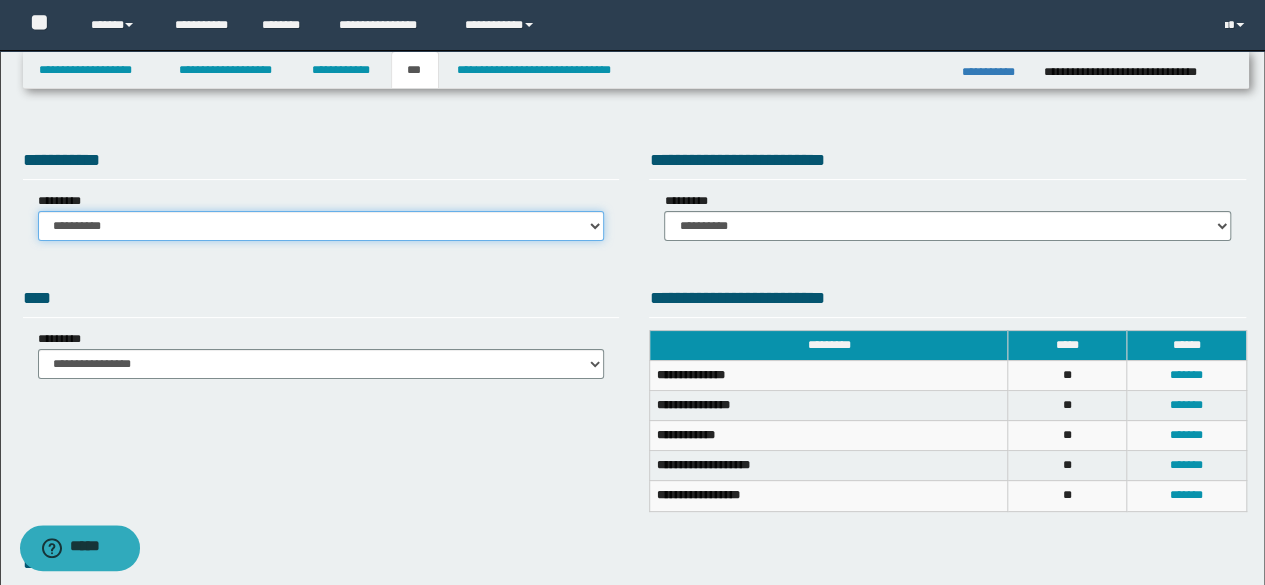 click on "**********" at bounding box center [321, 226] 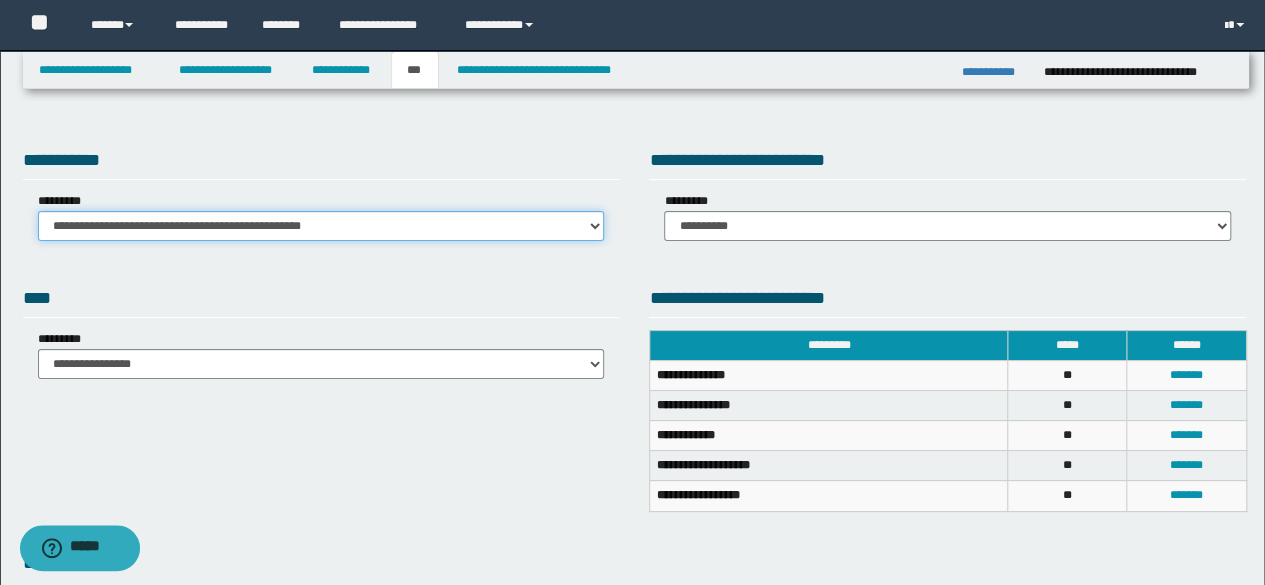 click on "**********" at bounding box center [321, 226] 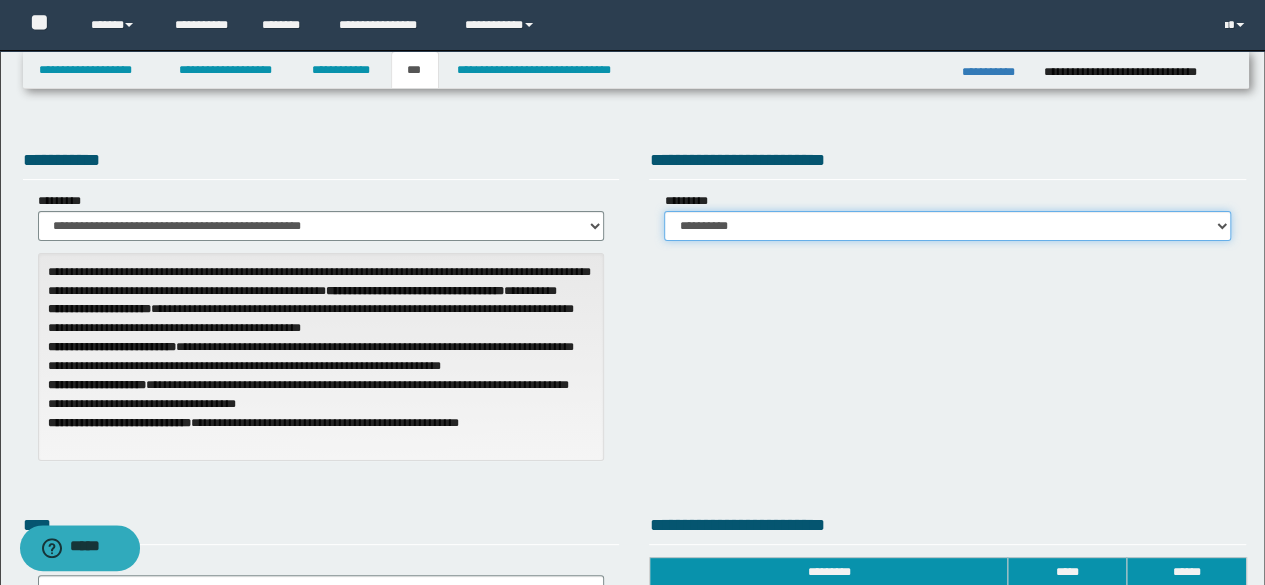 click on "**********" at bounding box center [947, 226] 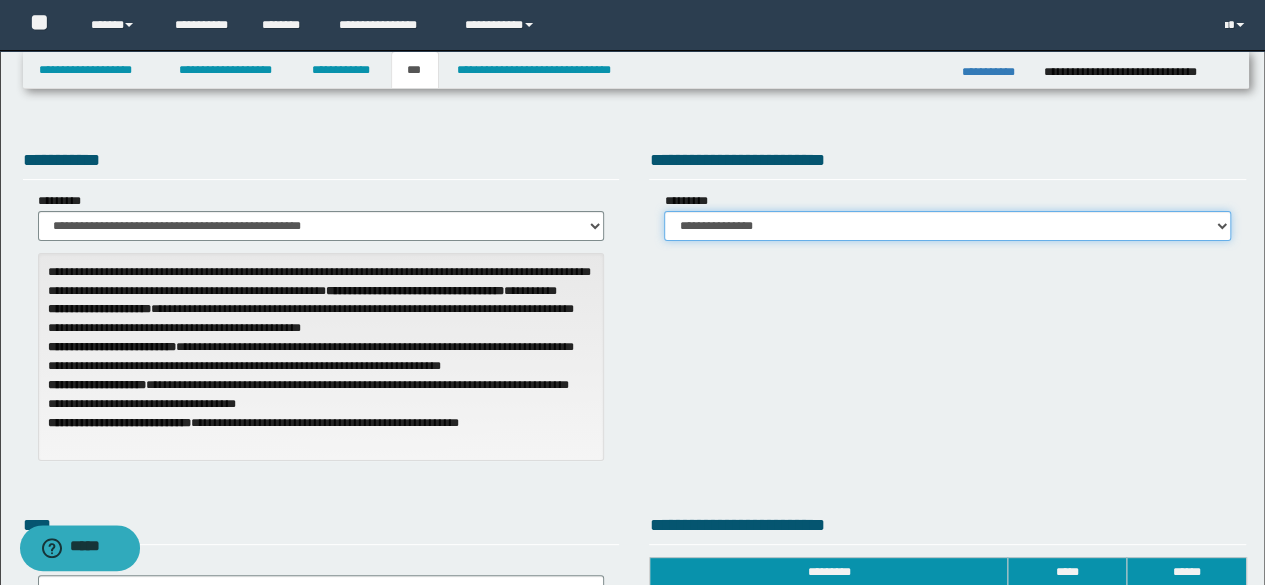 click on "**********" at bounding box center [947, 226] 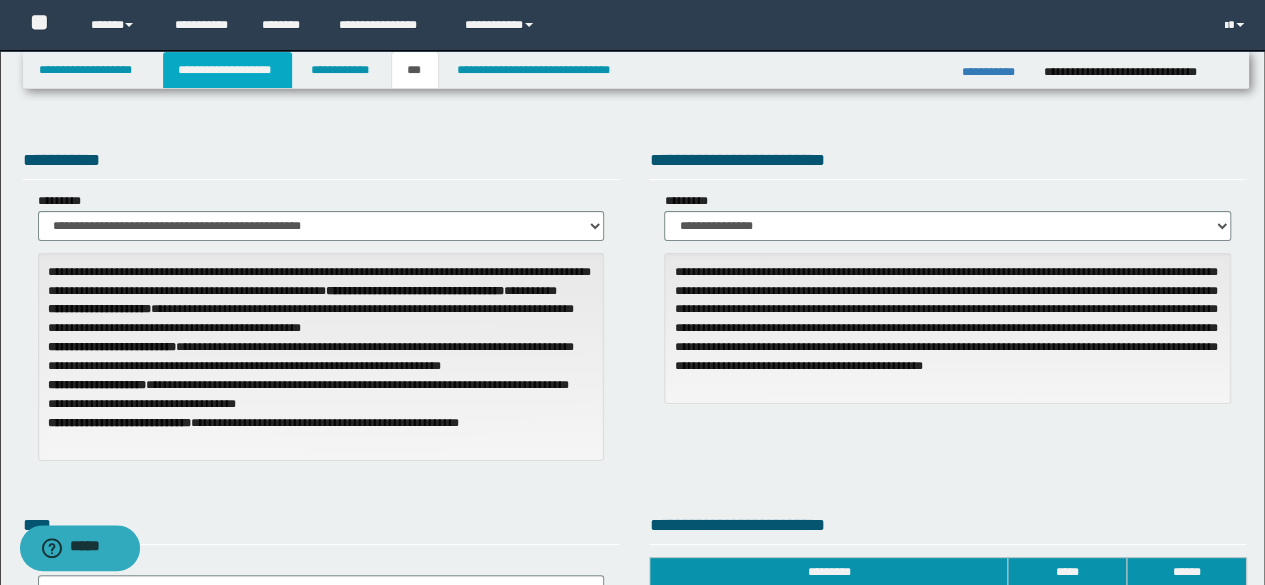 click on "**********" at bounding box center [227, 70] 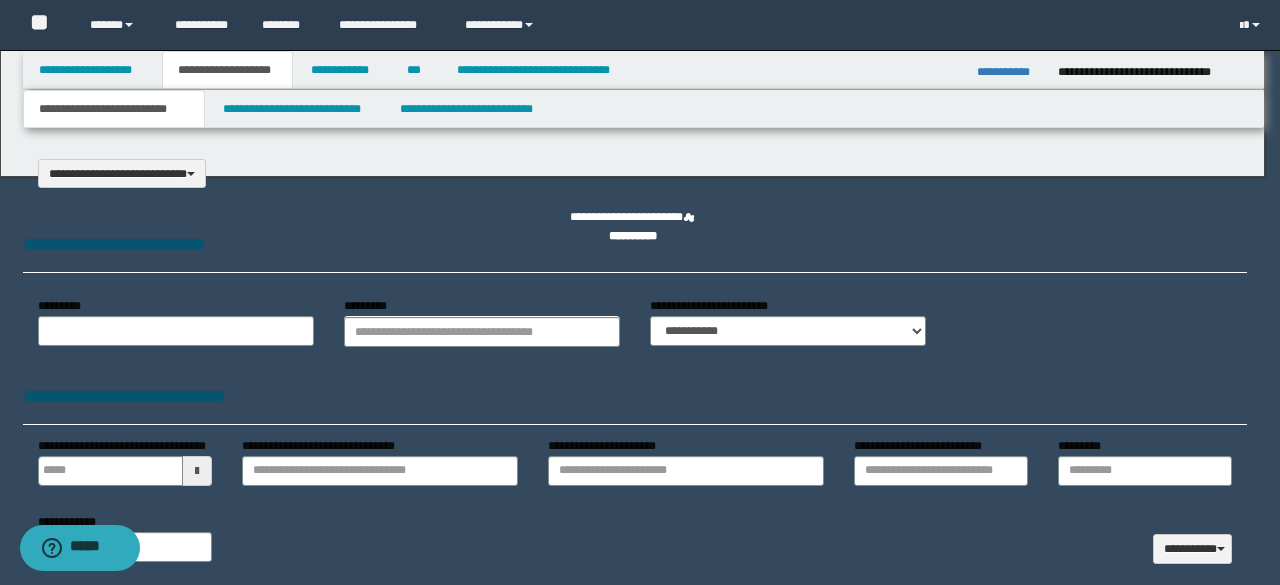 select on "*" 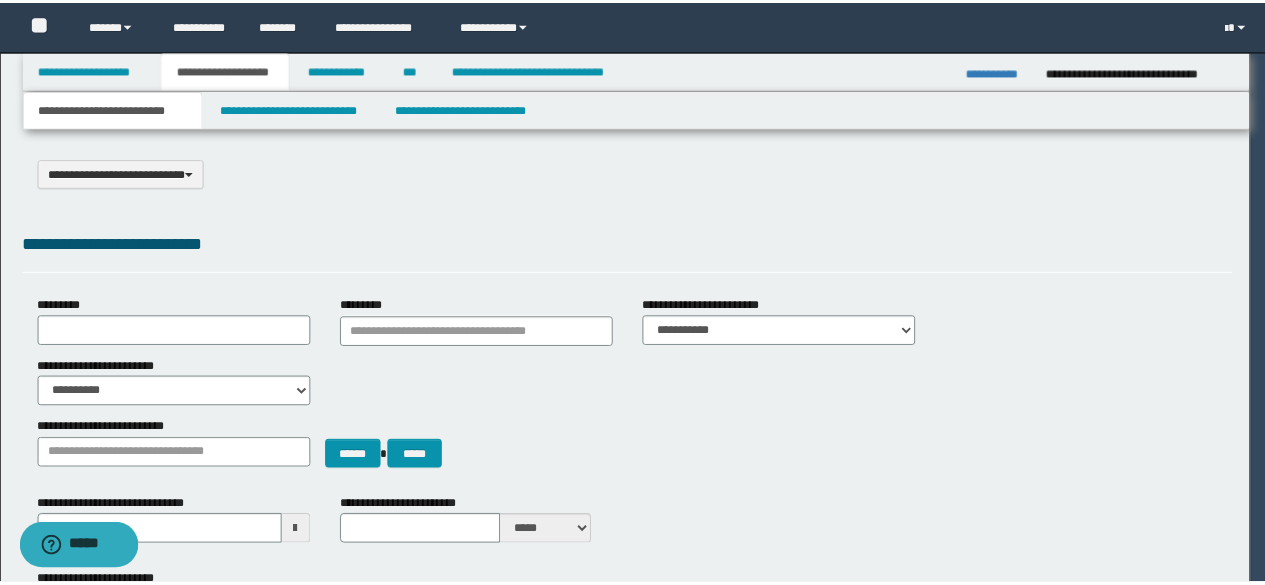 scroll, scrollTop: 0, scrollLeft: 0, axis: both 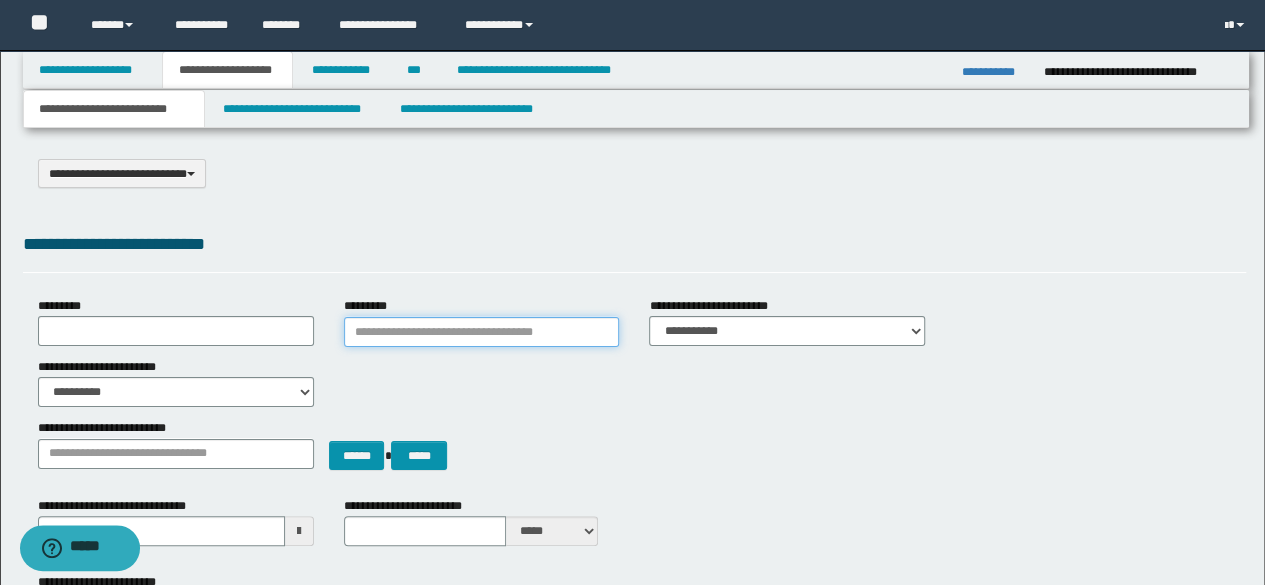 click on "*********" at bounding box center [482, 332] 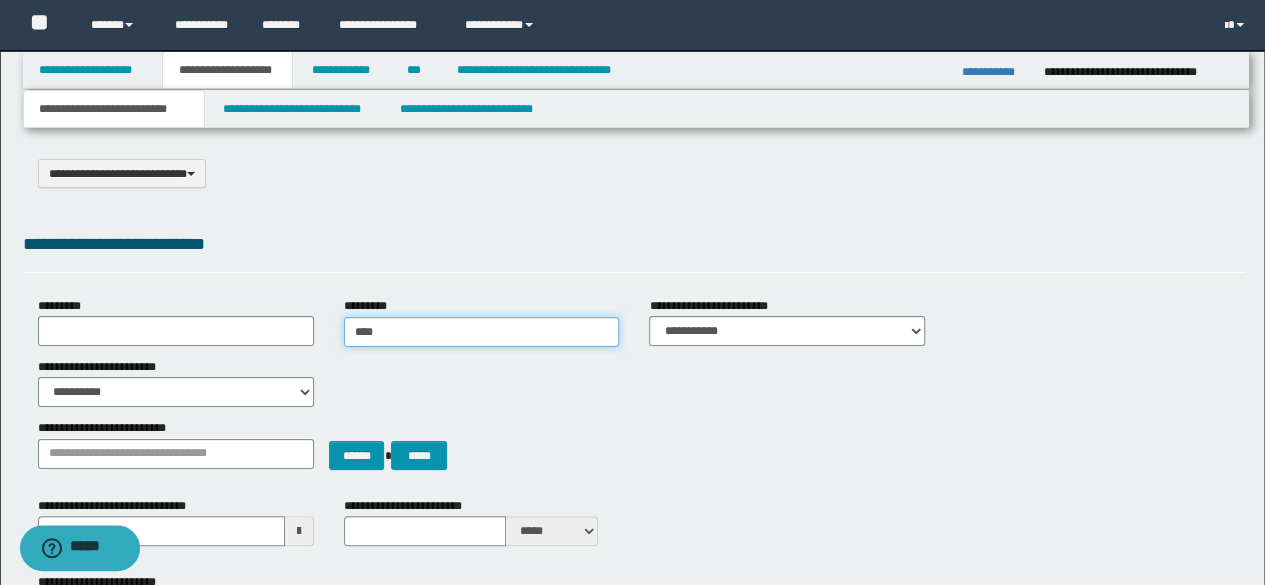 type on "*****" 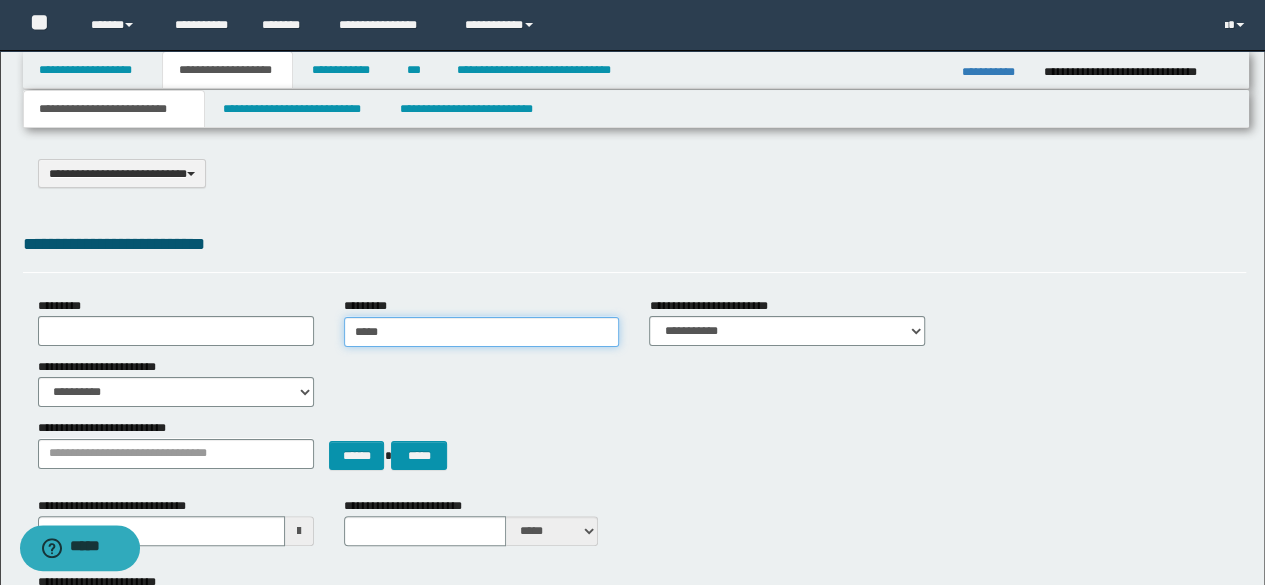 type on "*****" 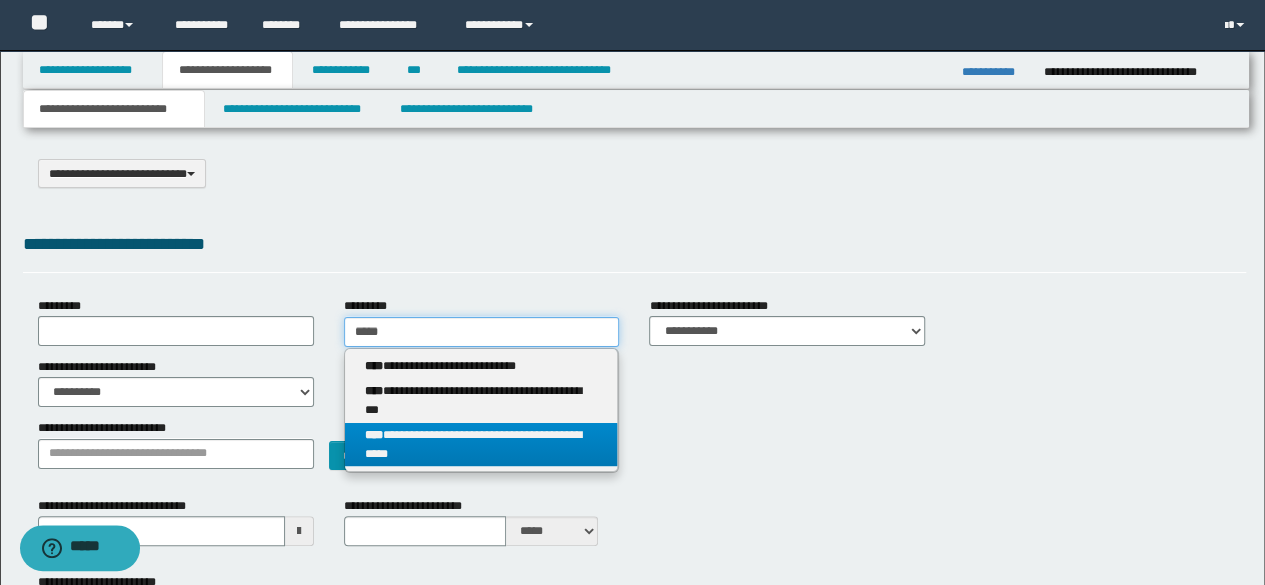 type on "*****" 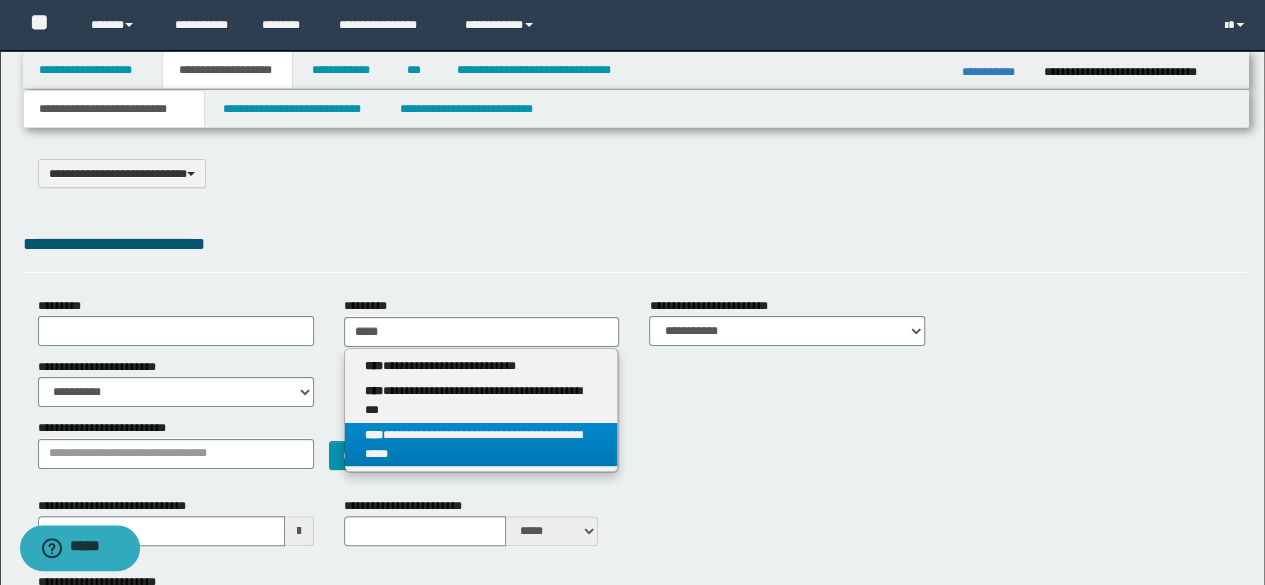click on "**********" at bounding box center [481, 445] 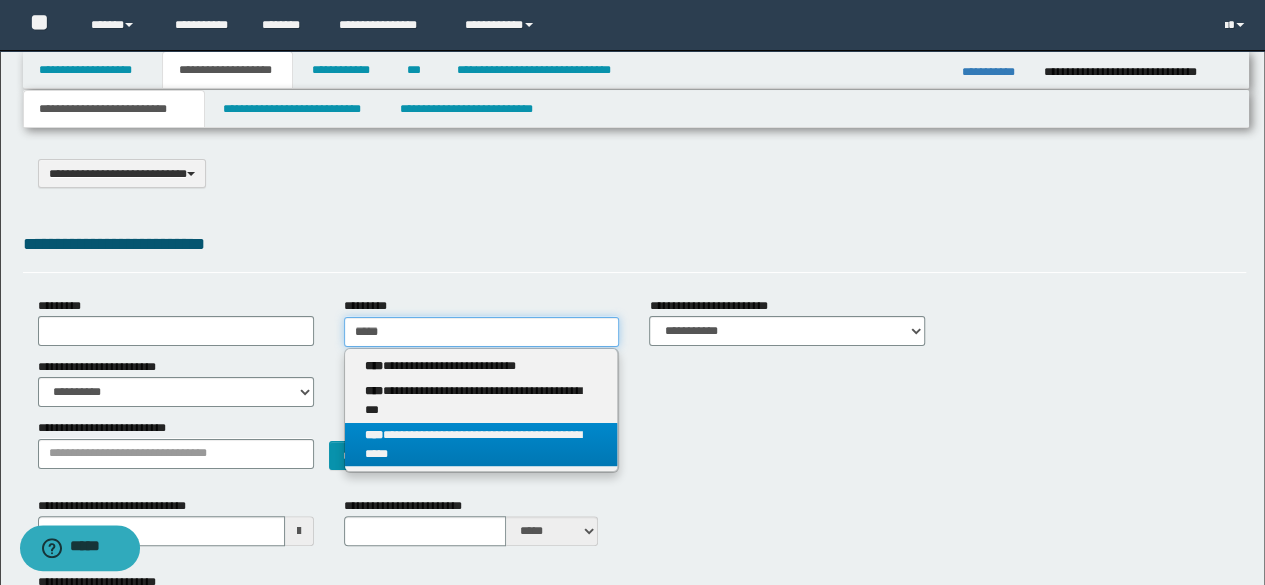 type 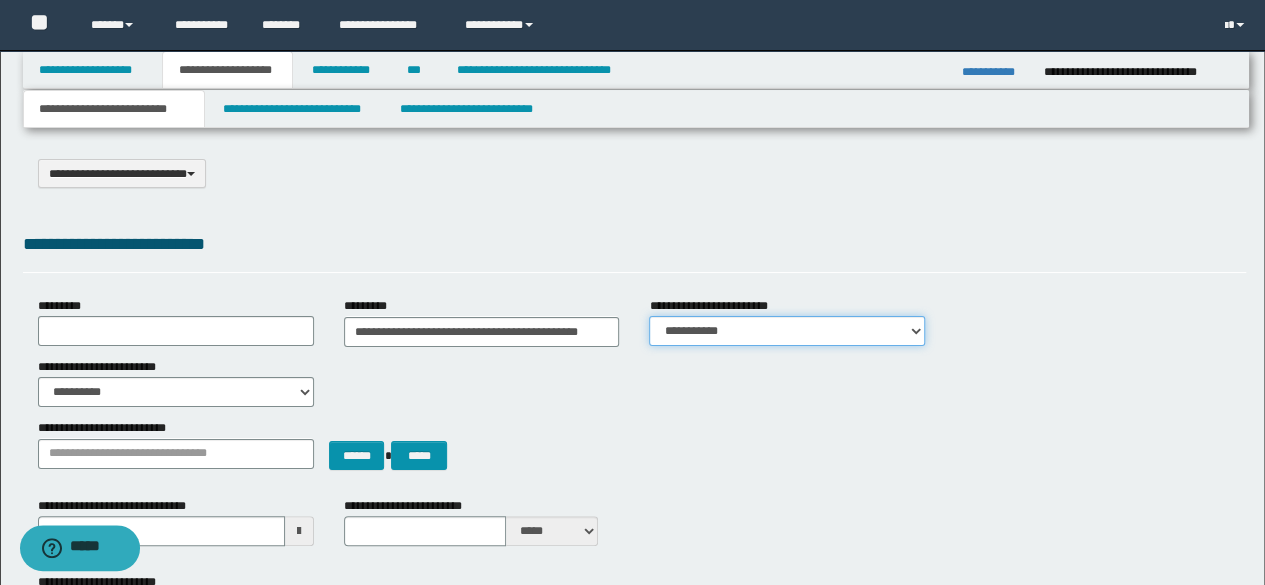 click on "**********" at bounding box center [787, 331] 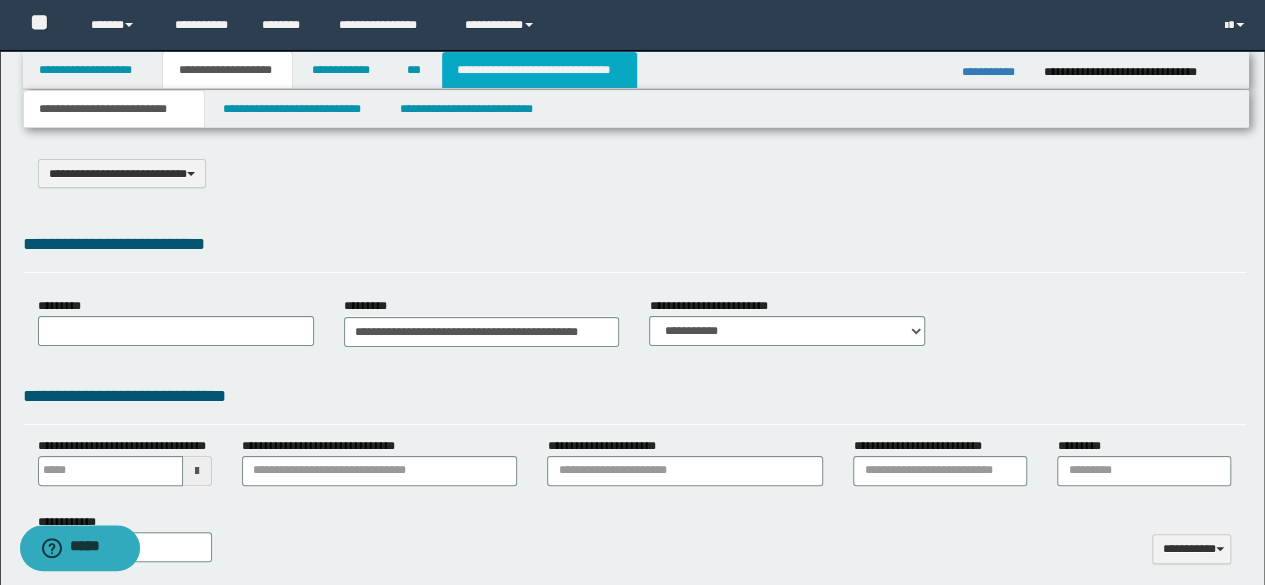 click on "**********" at bounding box center (539, 70) 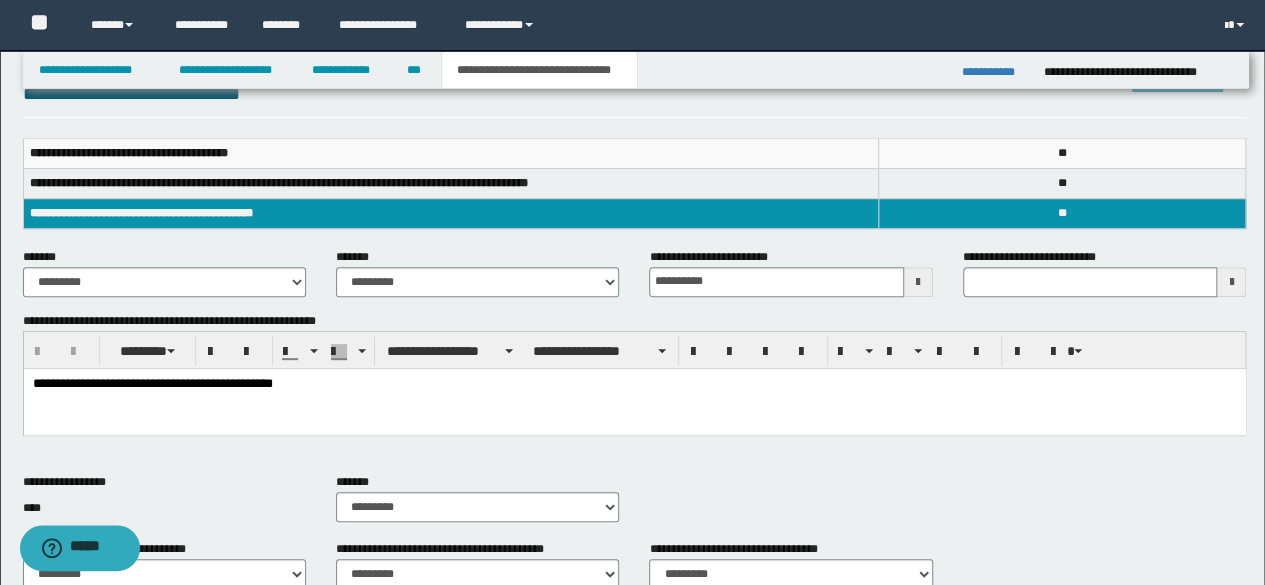 scroll, scrollTop: 240, scrollLeft: 0, axis: vertical 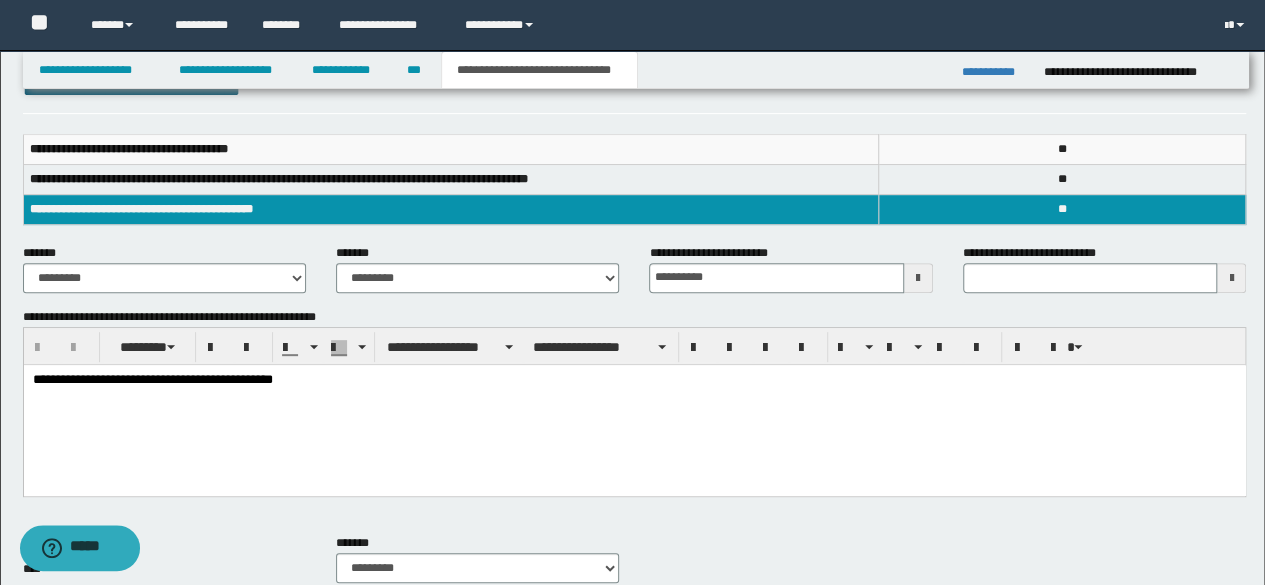 drag, startPoint x: 310, startPoint y: 370, endPoint x: 0, endPoint y: 337, distance: 311.7515 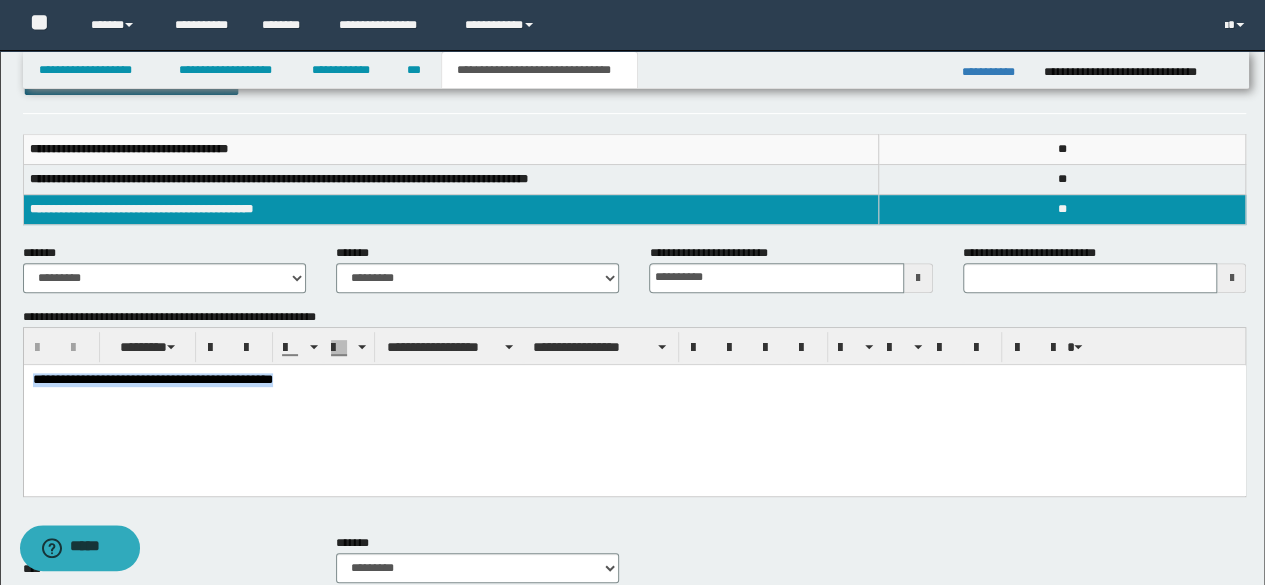 drag, startPoint x: 307, startPoint y: 379, endPoint x: 0, endPoint y: 365, distance: 307.31906 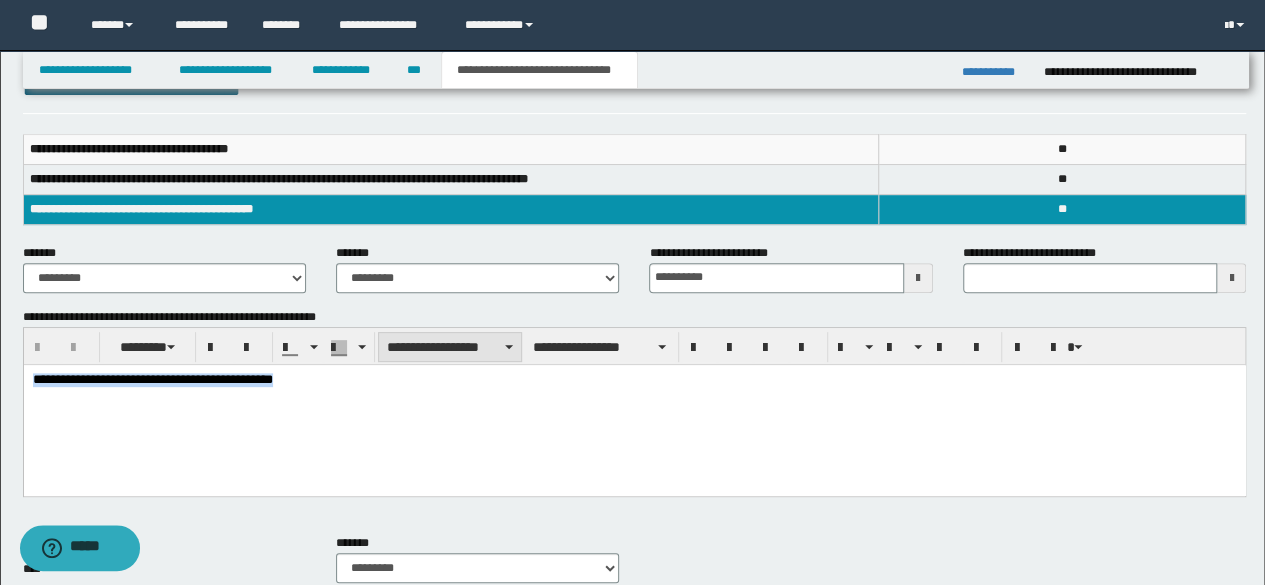 click on "**********" at bounding box center (450, 347) 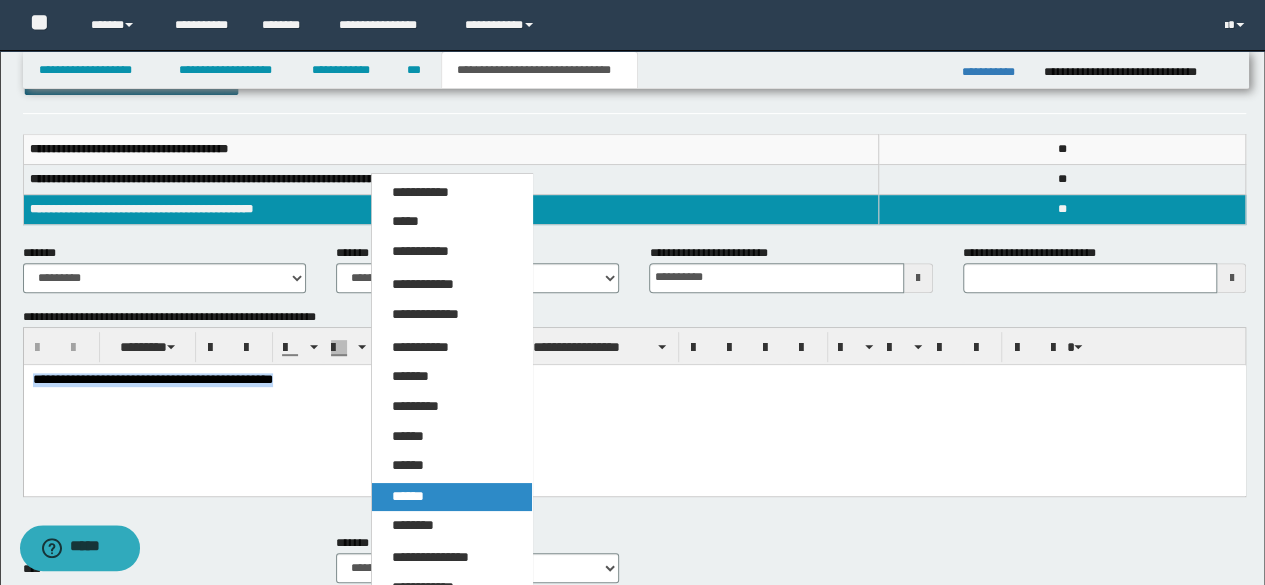 click on "******" at bounding box center [408, 496] 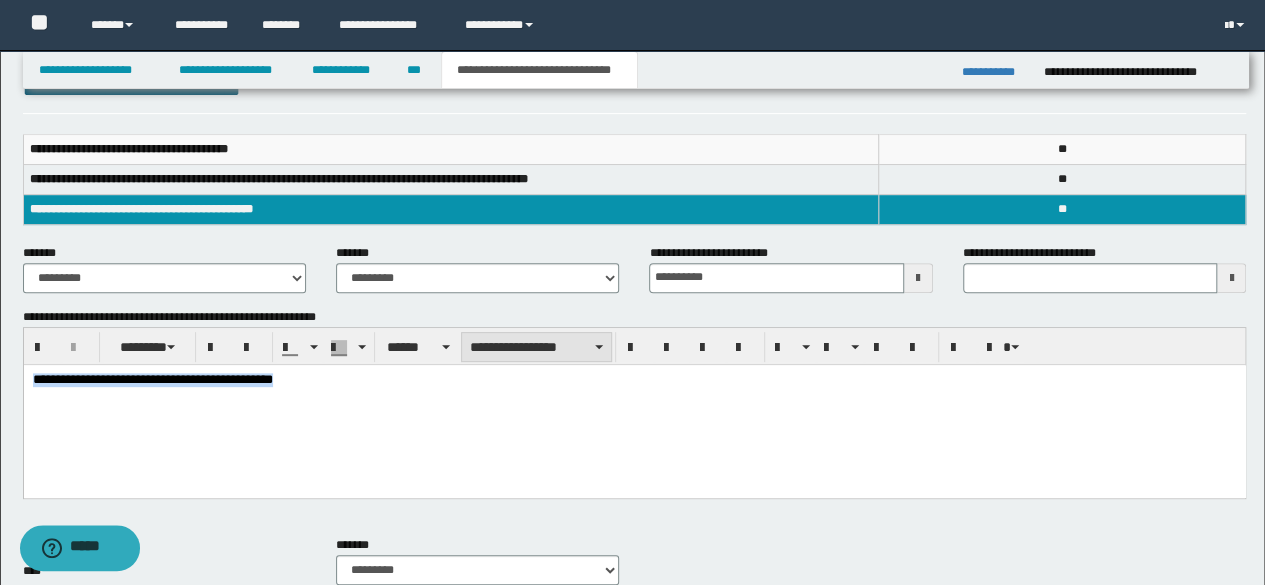 click on "**********" at bounding box center (536, 347) 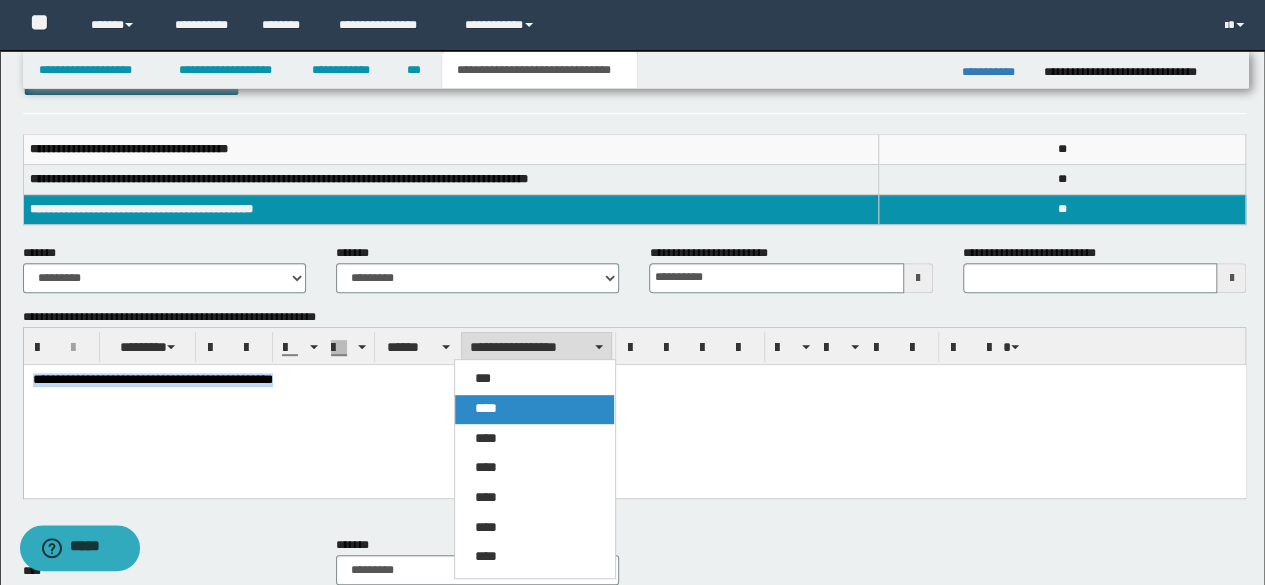 click on "****" at bounding box center (486, 408) 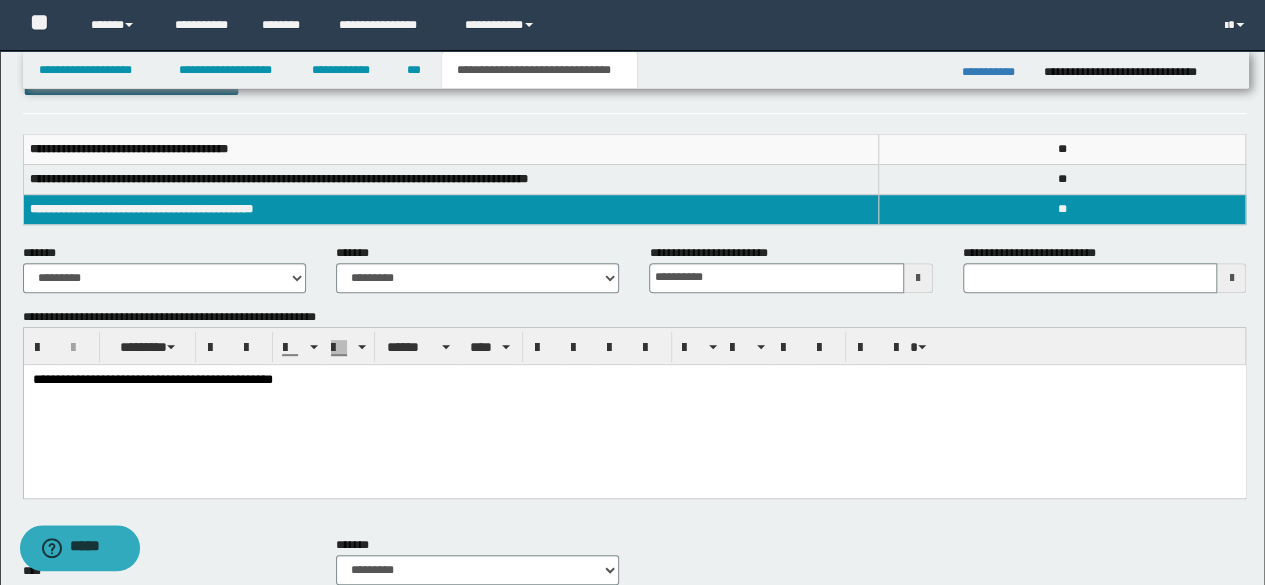 click on "**********" at bounding box center (152, 378) 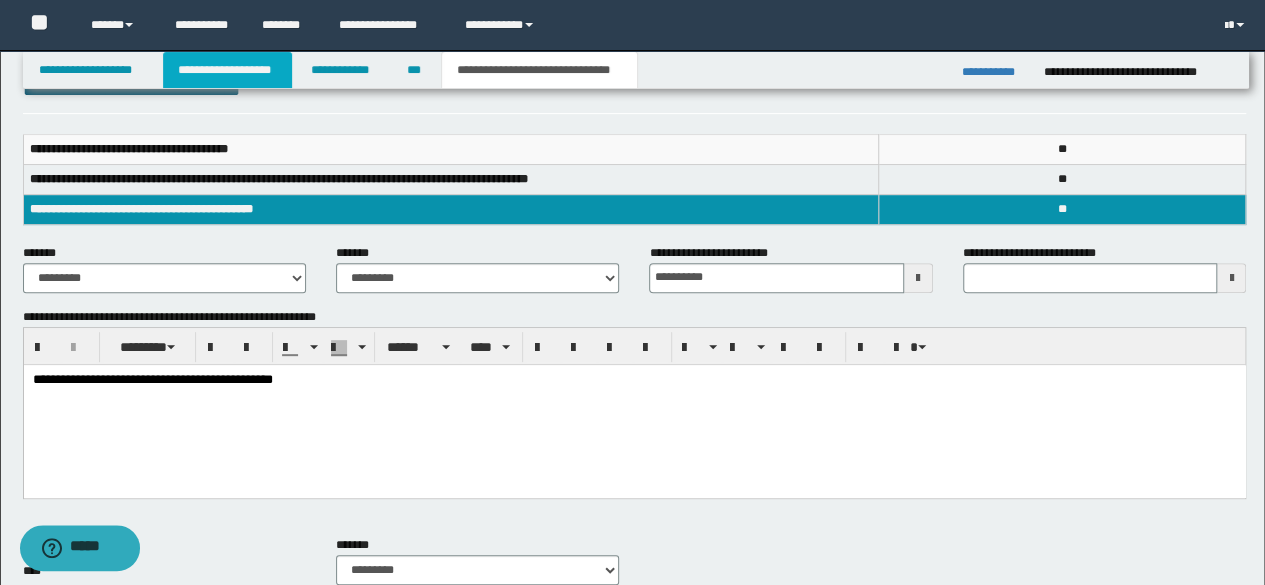 click on "**********" at bounding box center (227, 70) 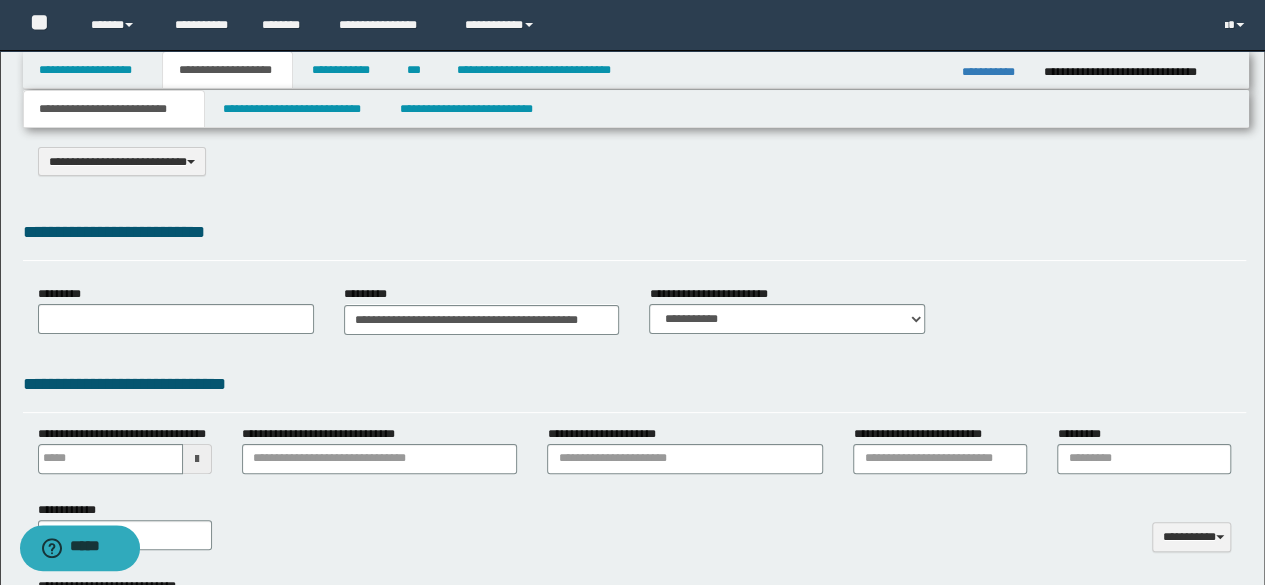 scroll, scrollTop: 0, scrollLeft: 0, axis: both 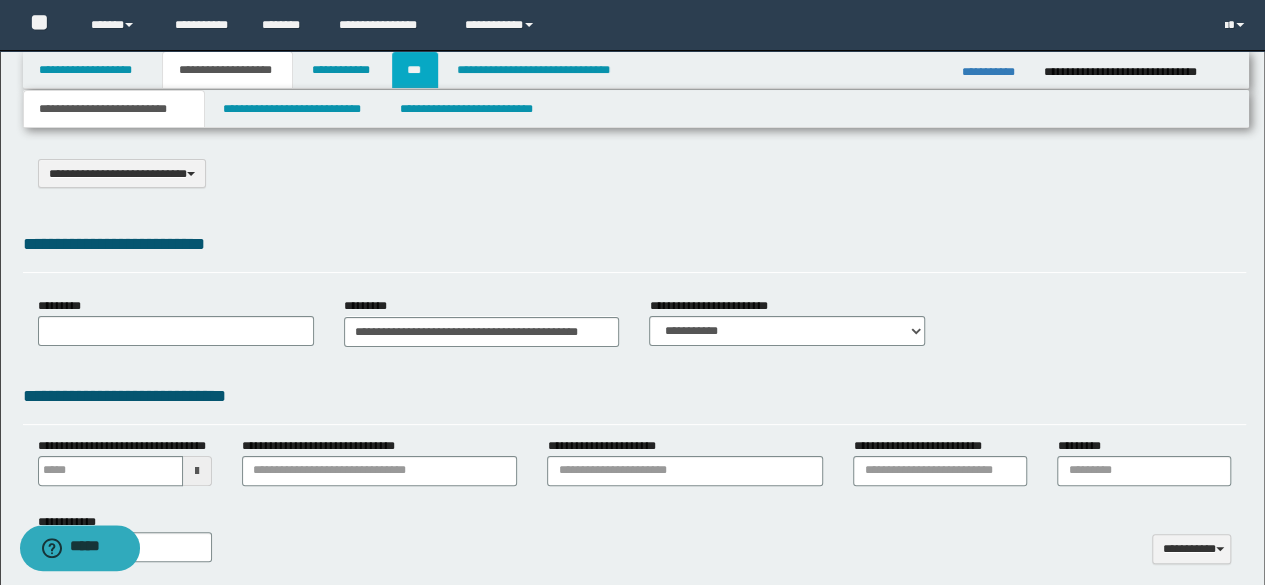 click on "***" at bounding box center (415, 70) 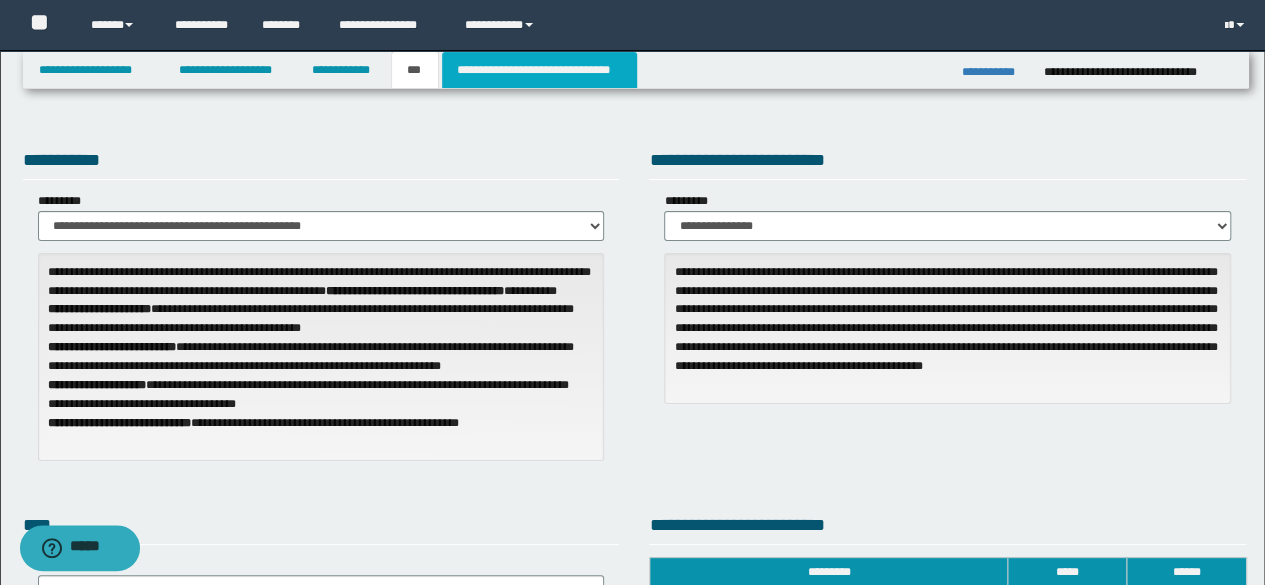 click on "**********" at bounding box center [539, 70] 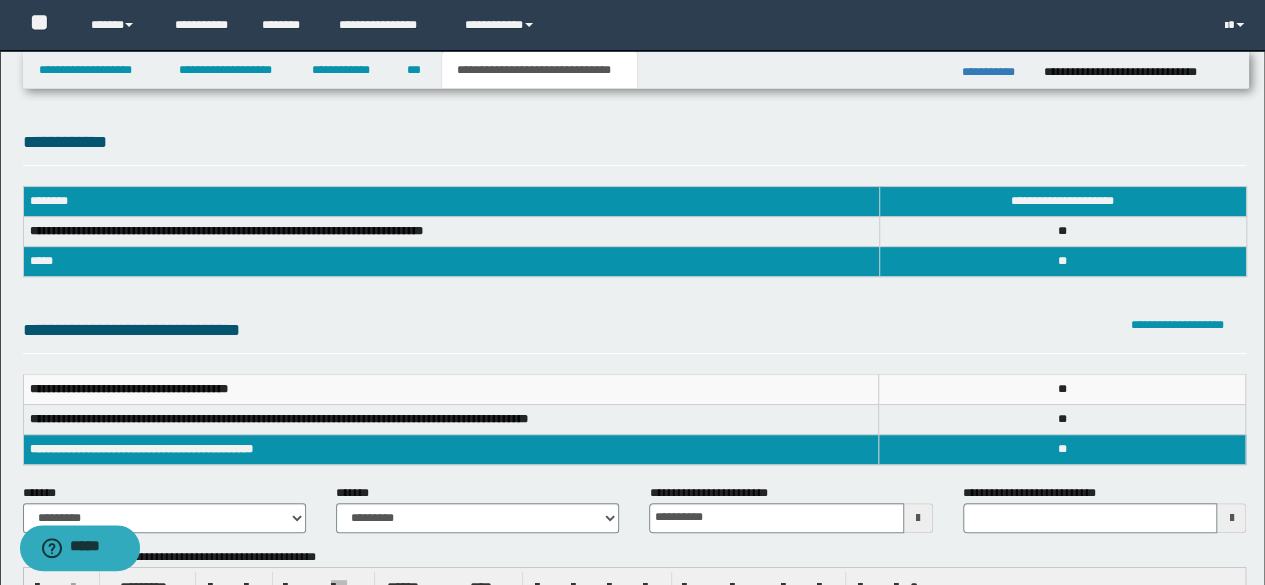 type 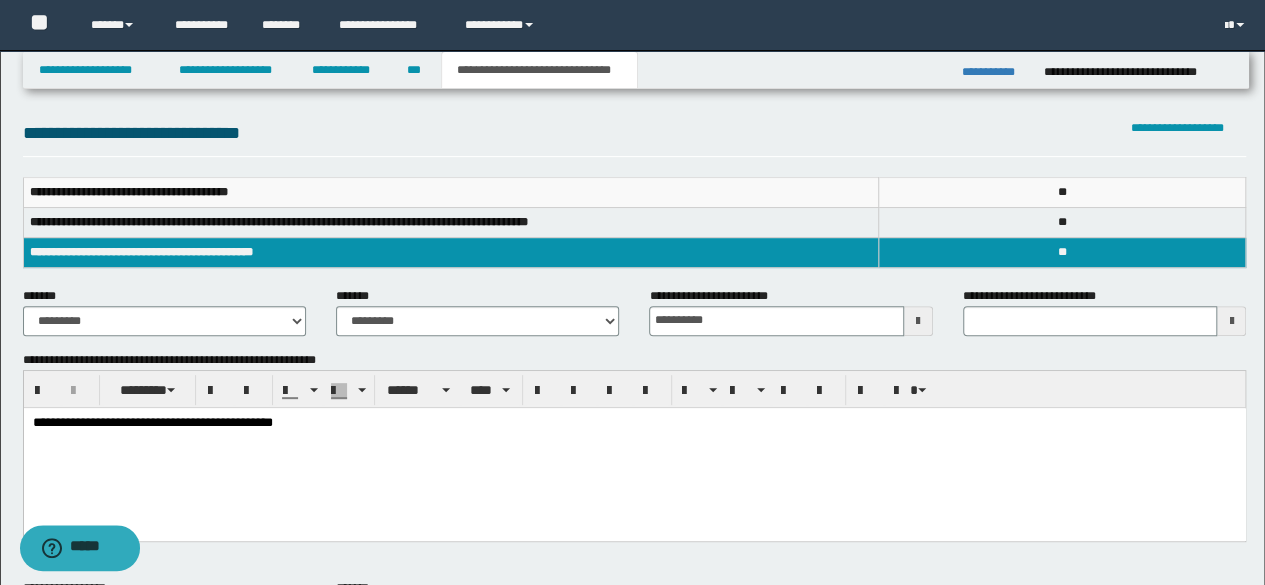 scroll, scrollTop: 200, scrollLeft: 0, axis: vertical 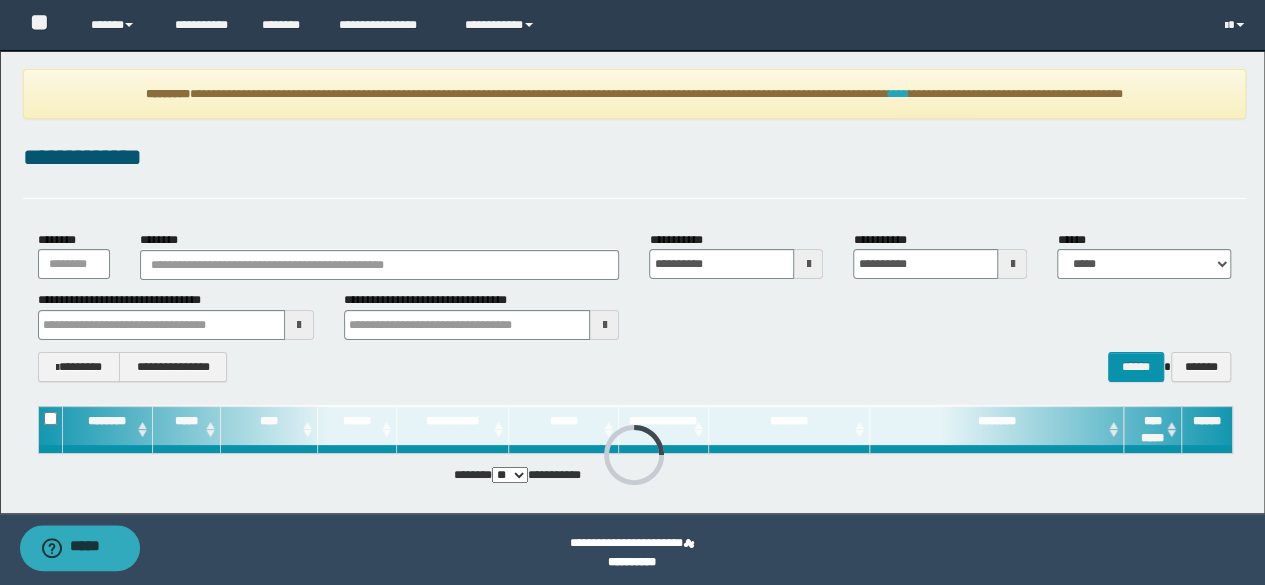 click on "****" at bounding box center [898, 94] 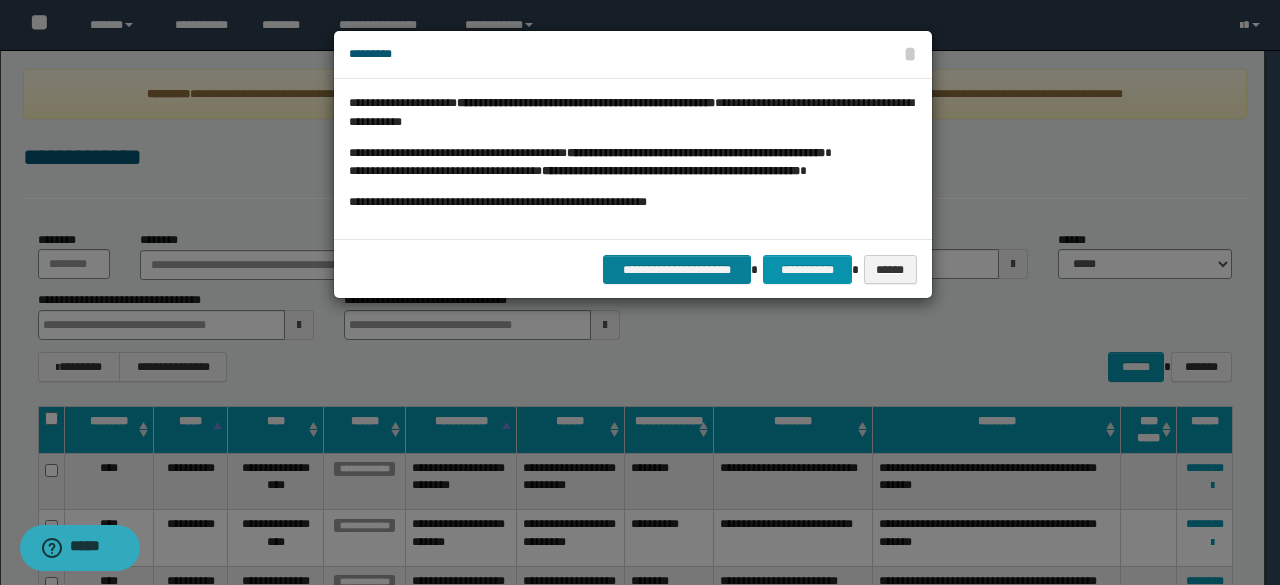 drag, startPoint x: 694, startPoint y: 286, endPoint x: 693, endPoint y: 264, distance: 22.022715 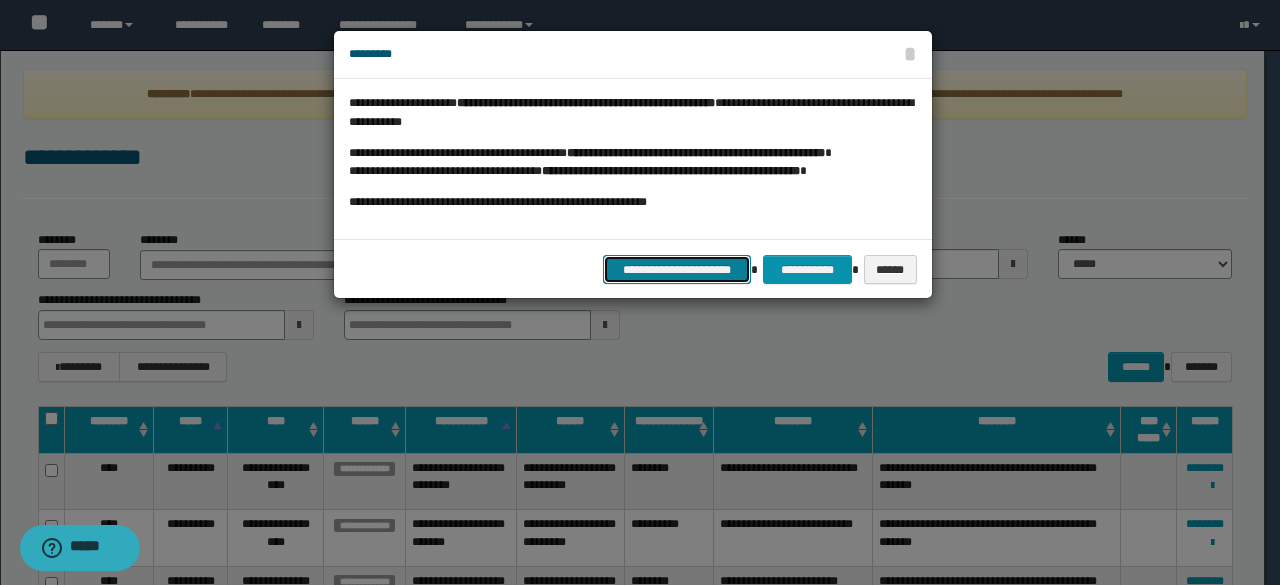 click on "**********" at bounding box center [677, 269] 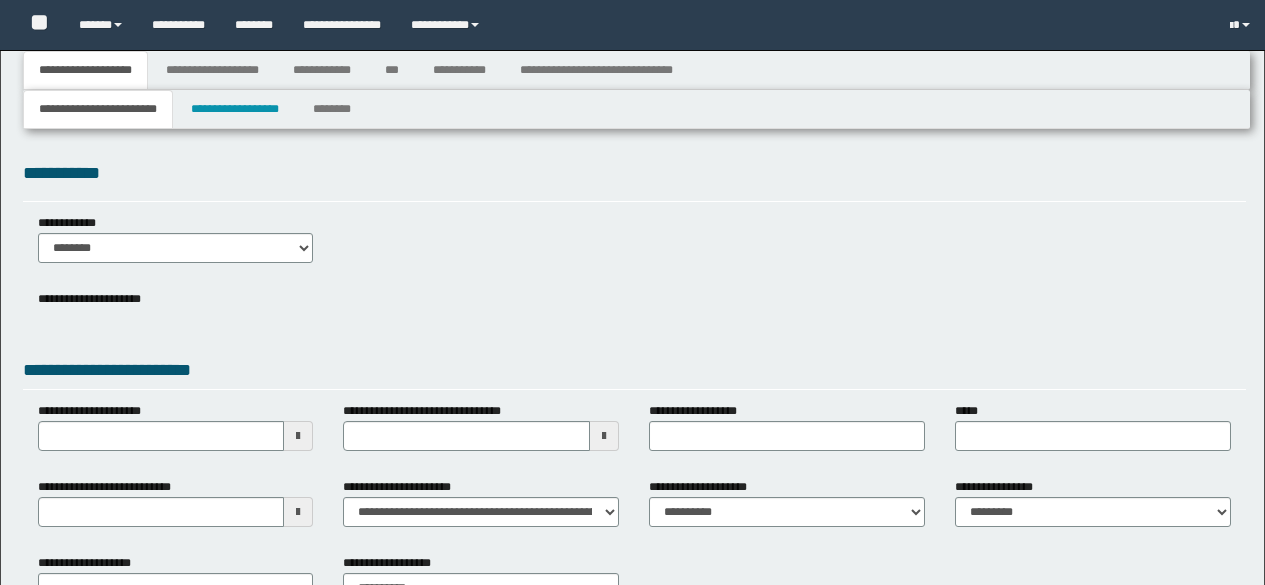 type 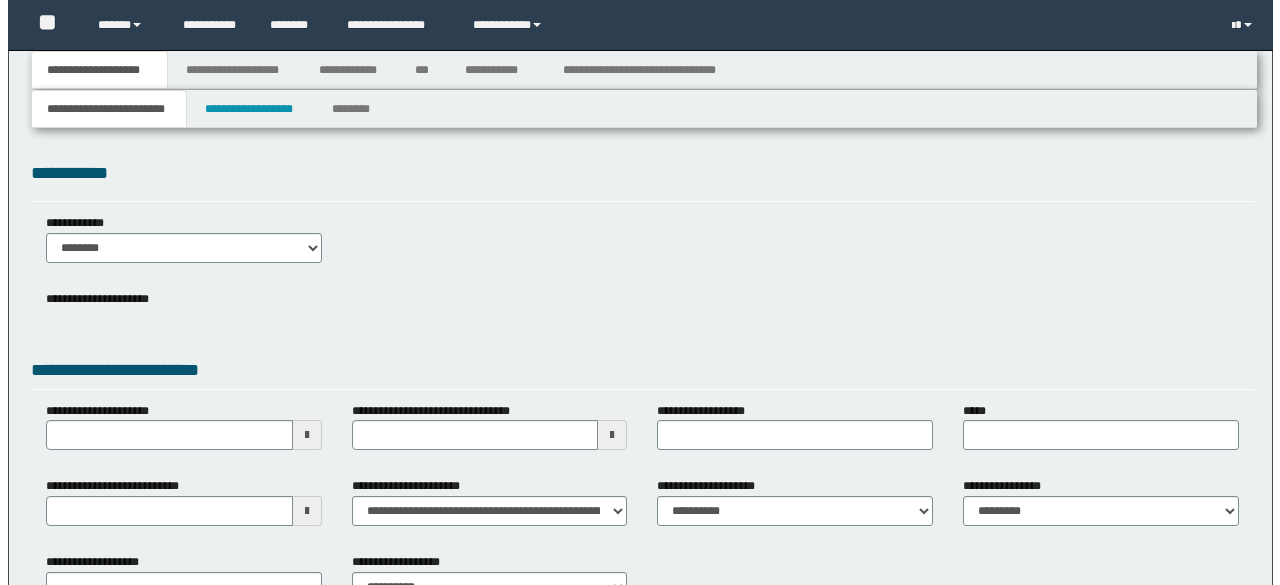 scroll, scrollTop: 0, scrollLeft: 0, axis: both 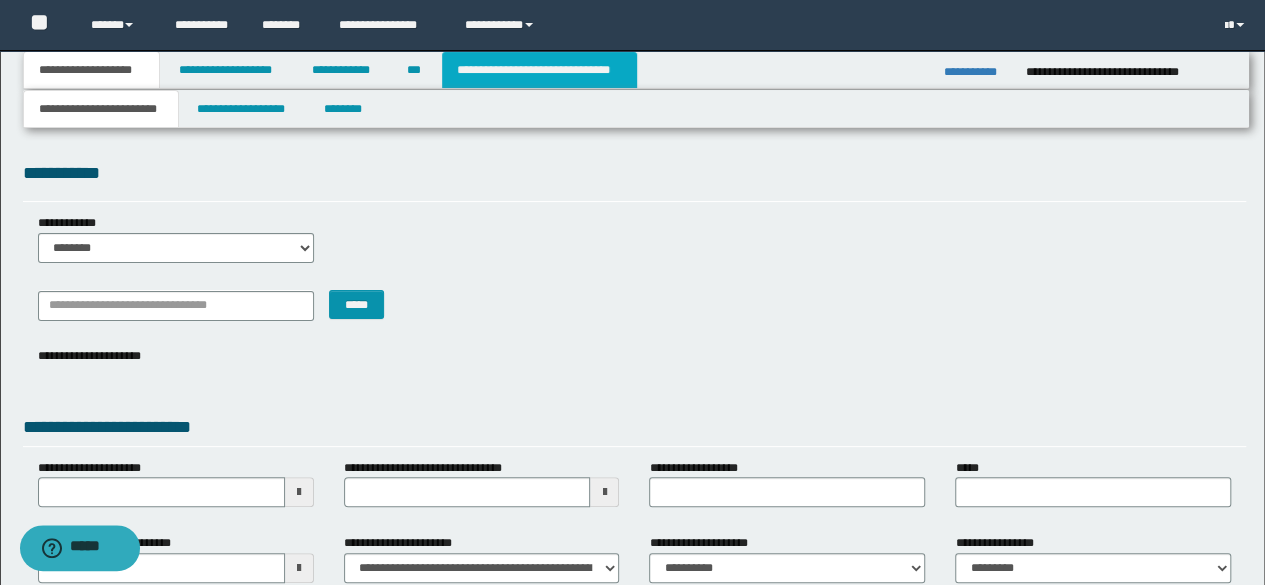 click on "**********" at bounding box center (539, 70) 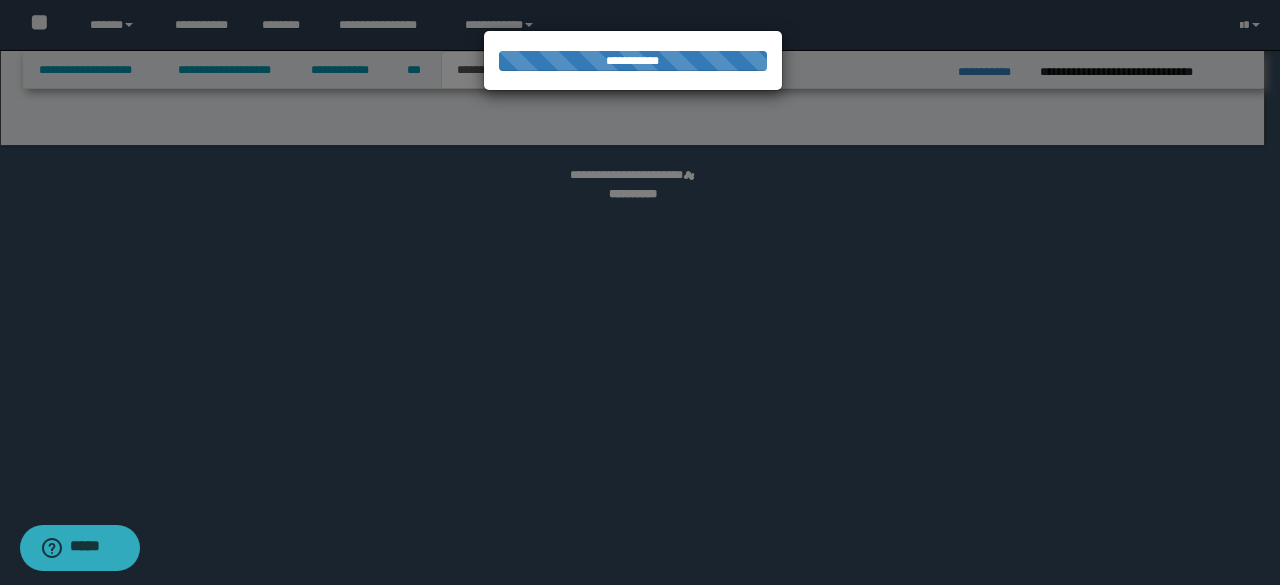 select on "*" 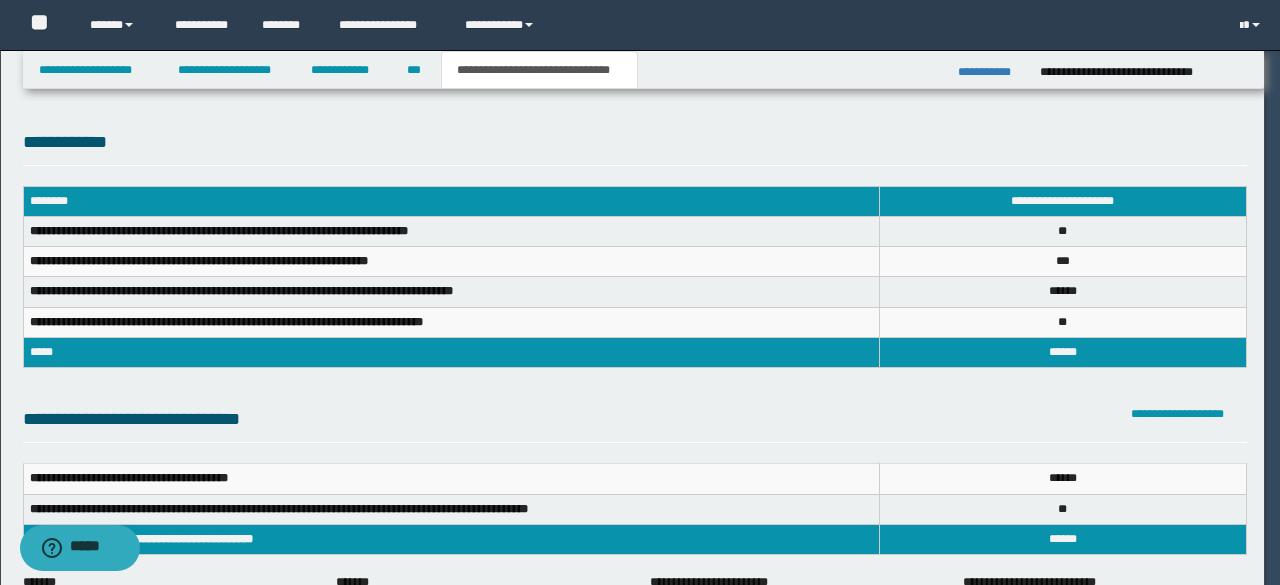 scroll, scrollTop: 0, scrollLeft: 0, axis: both 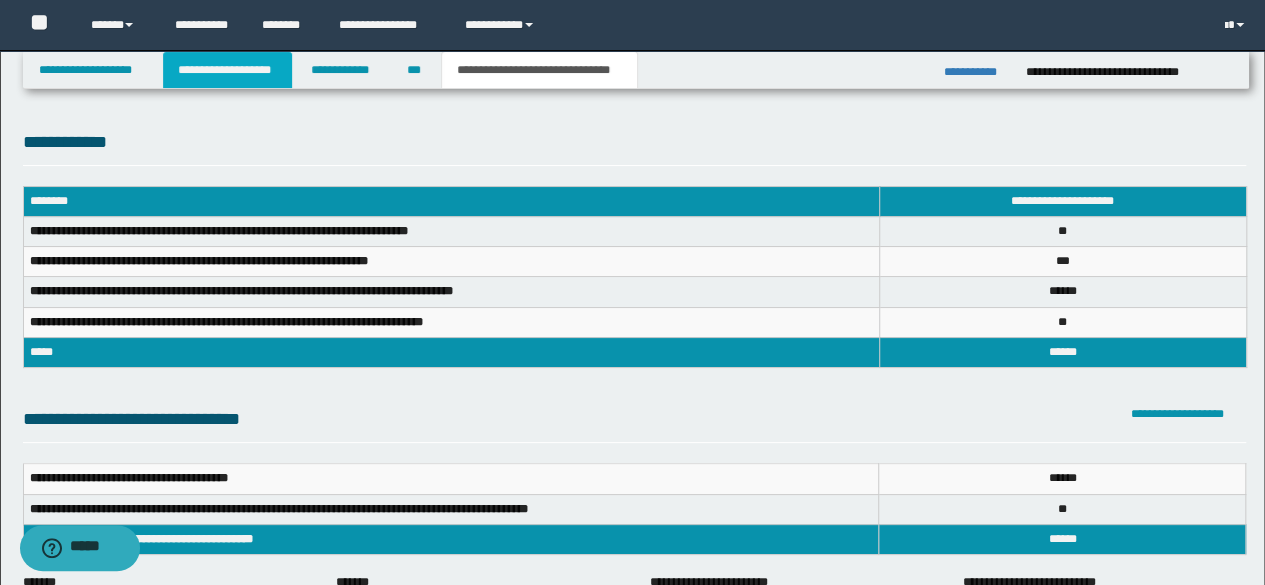click on "**********" at bounding box center (227, 70) 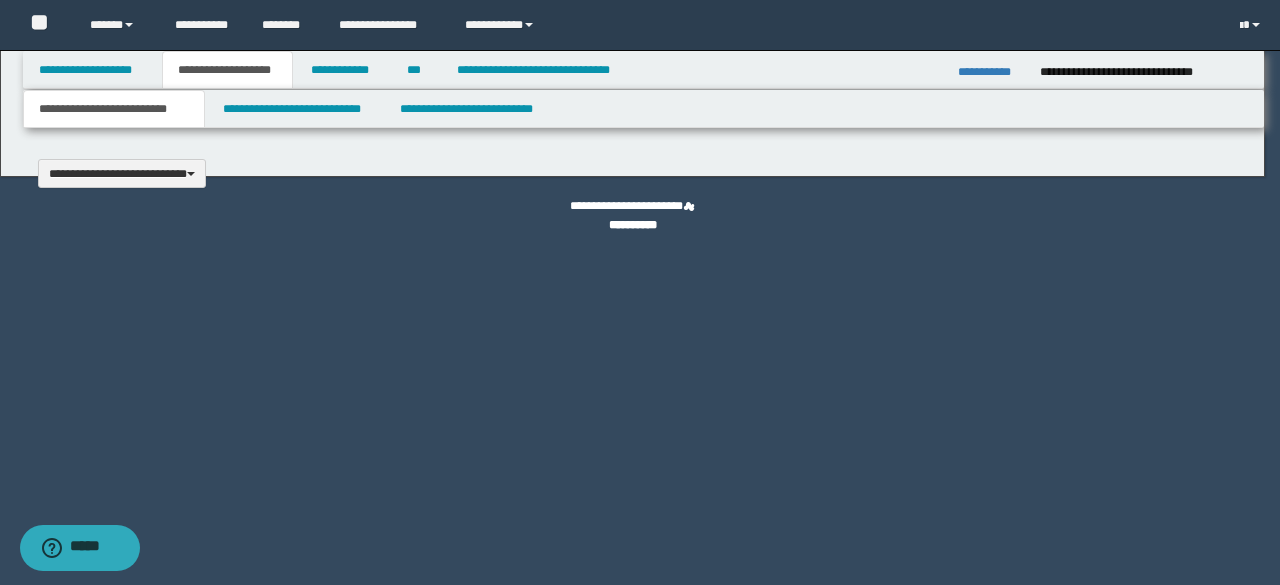 type 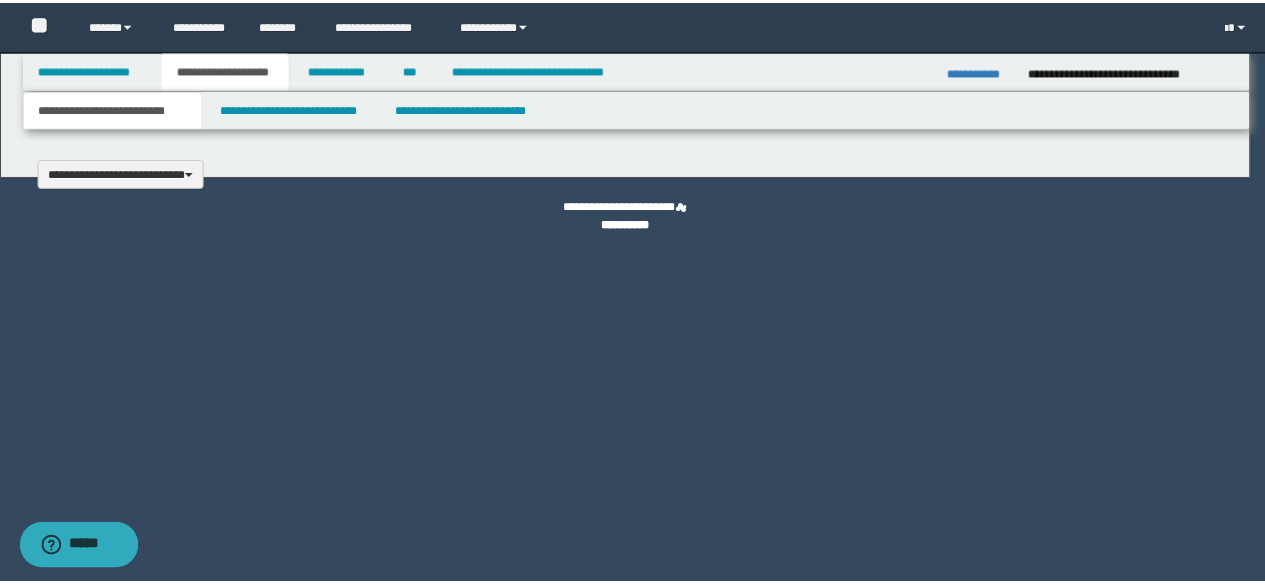 scroll, scrollTop: 0, scrollLeft: 0, axis: both 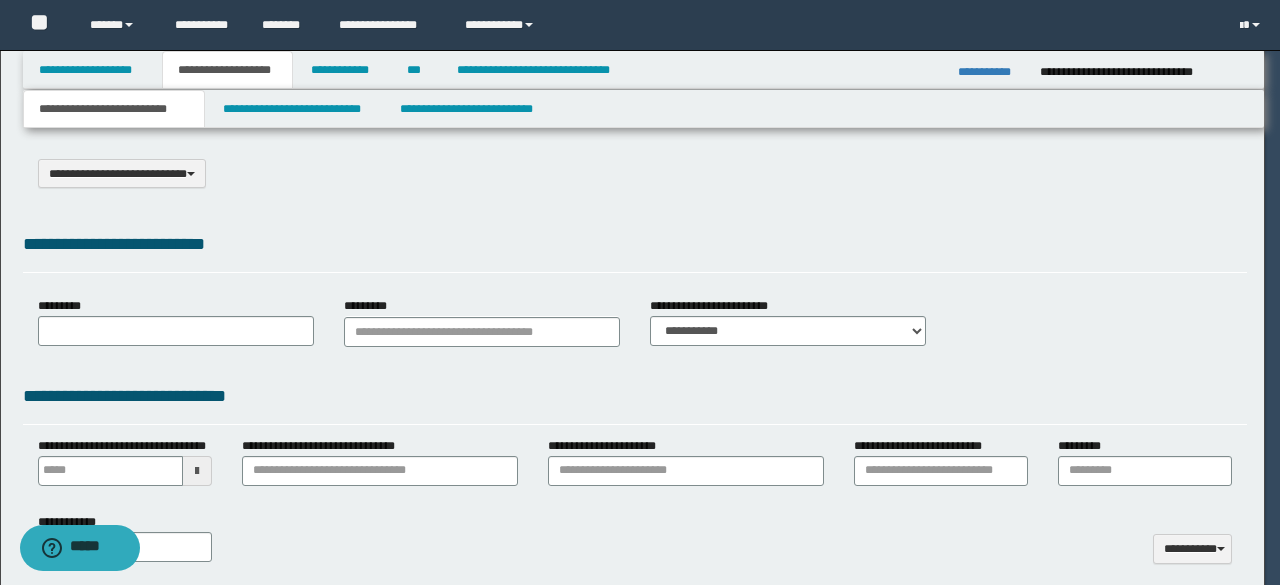 select on "*" 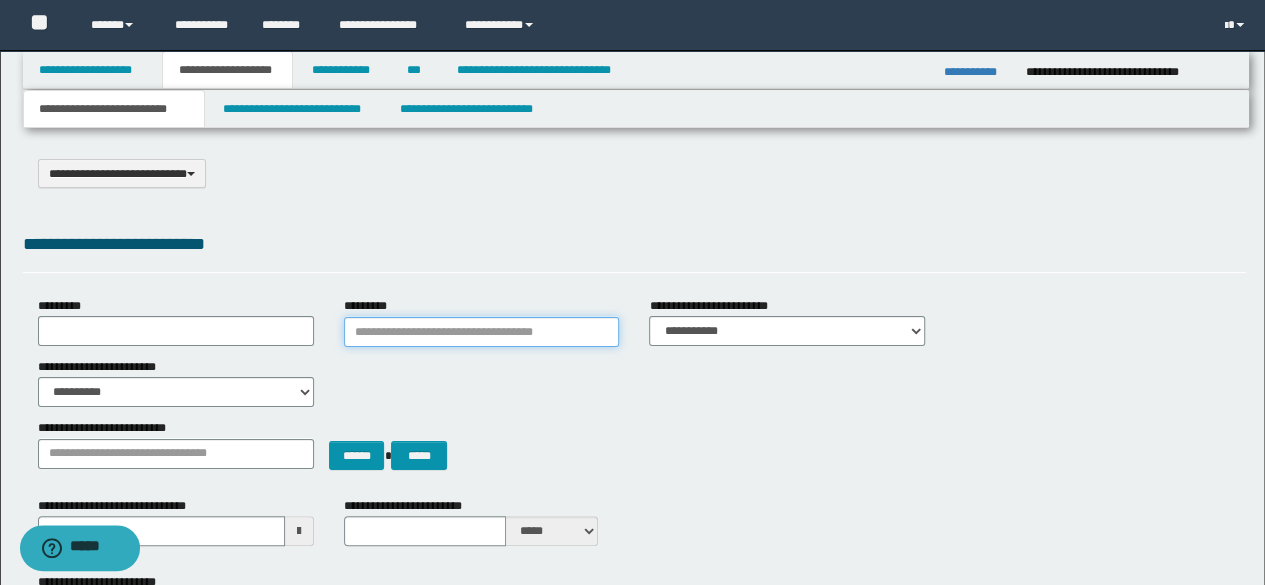 click on "*********" at bounding box center [482, 332] 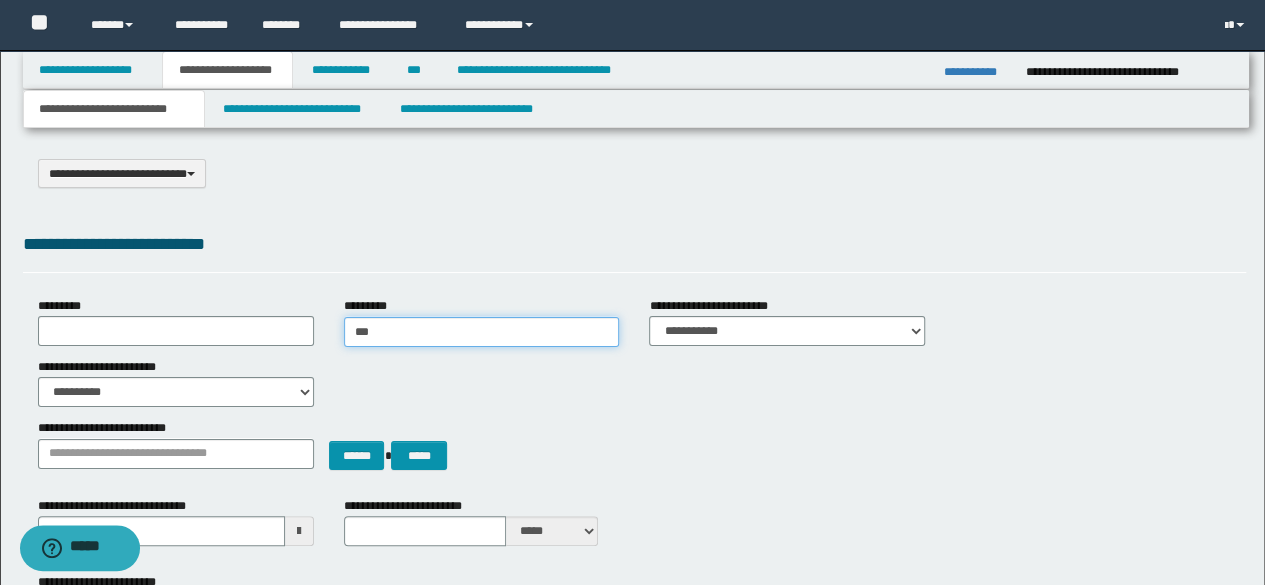 type on "****" 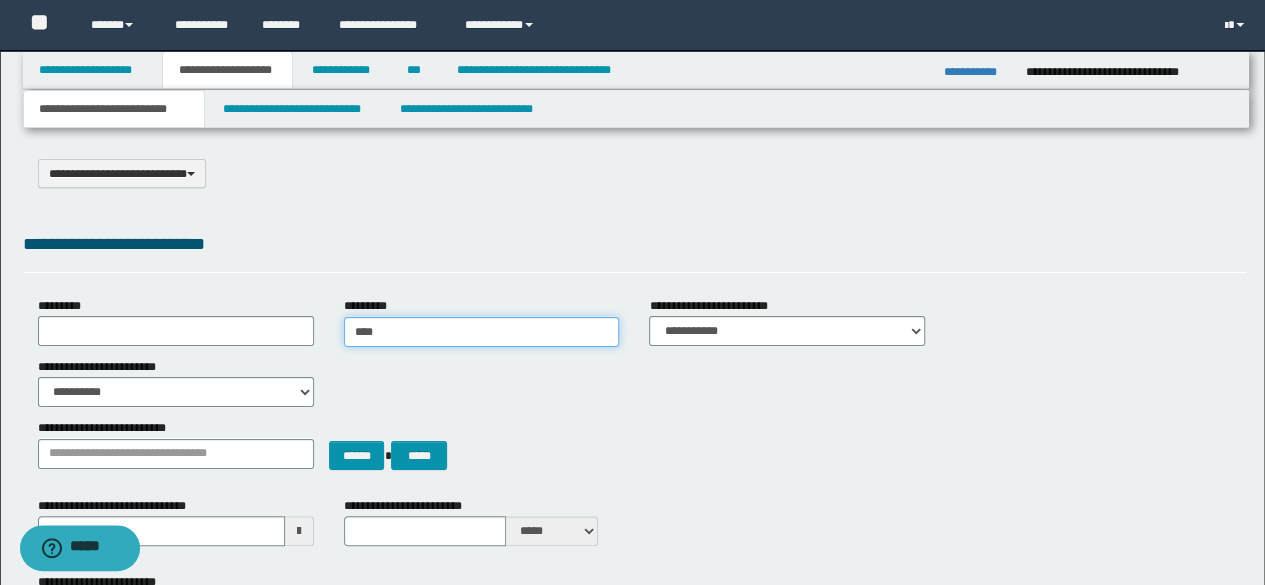 type on "****" 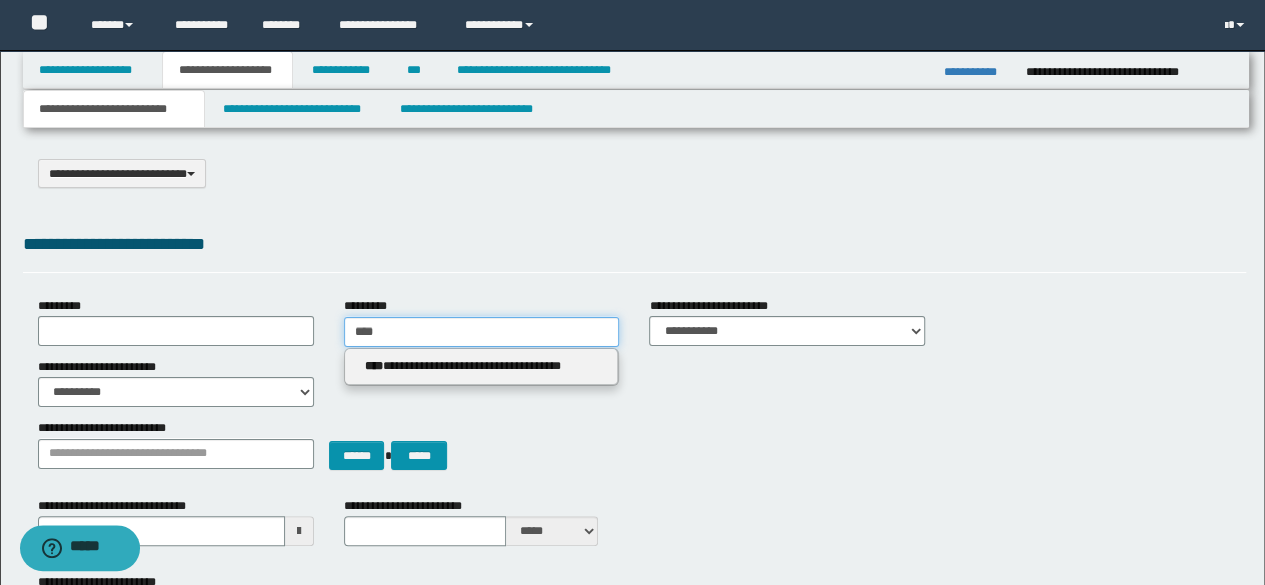 type 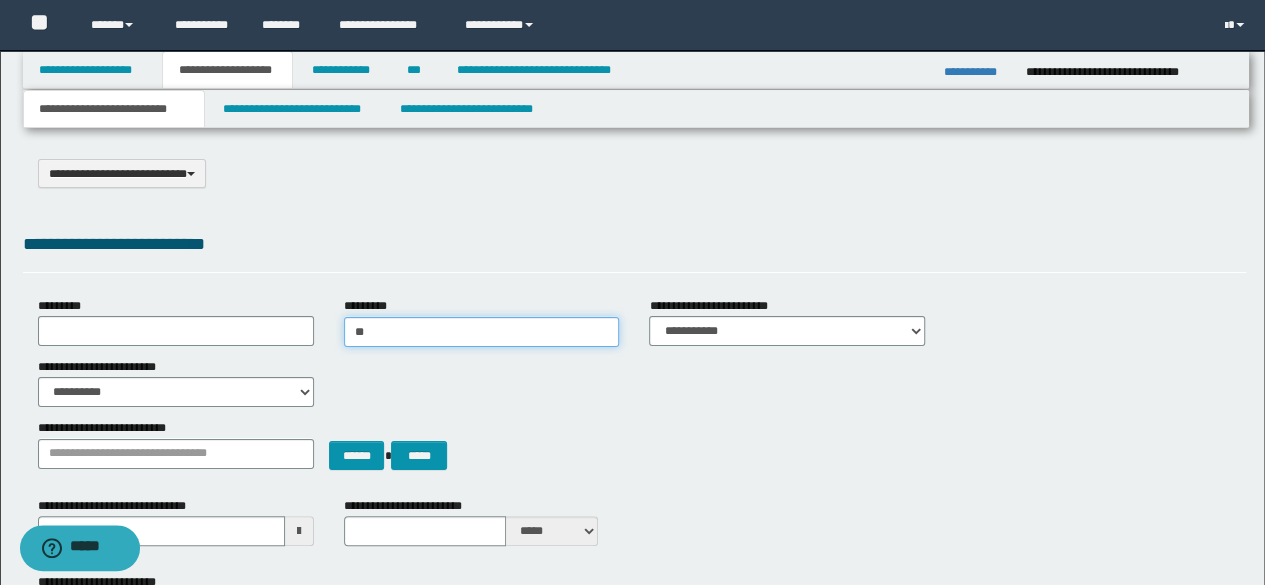 type on "*" 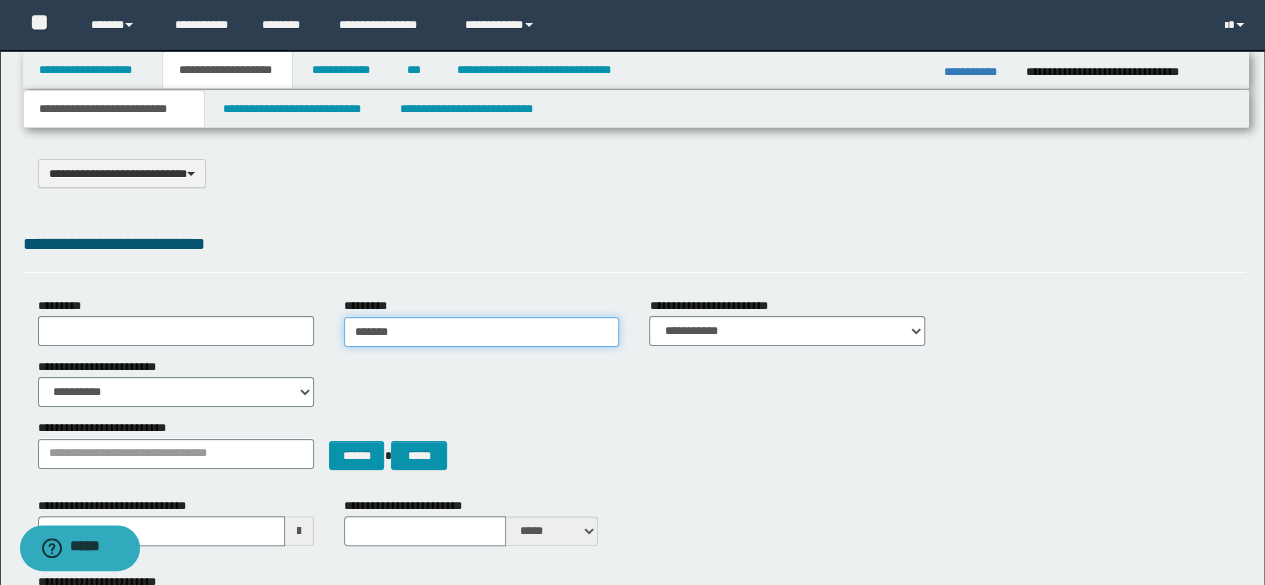 type on "********" 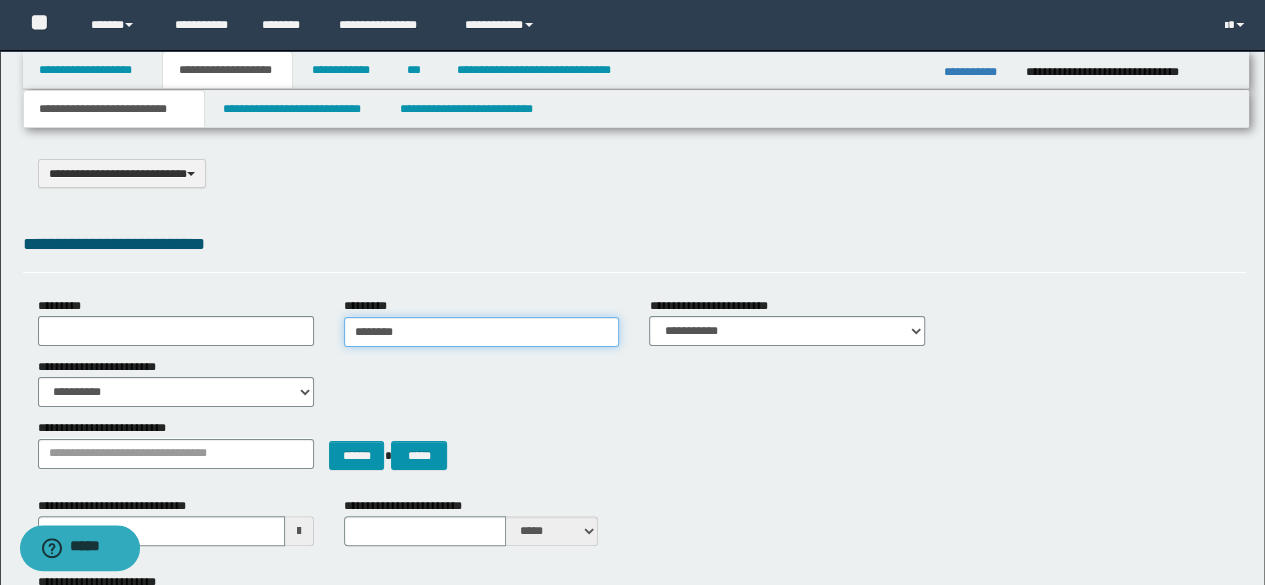 type on "********" 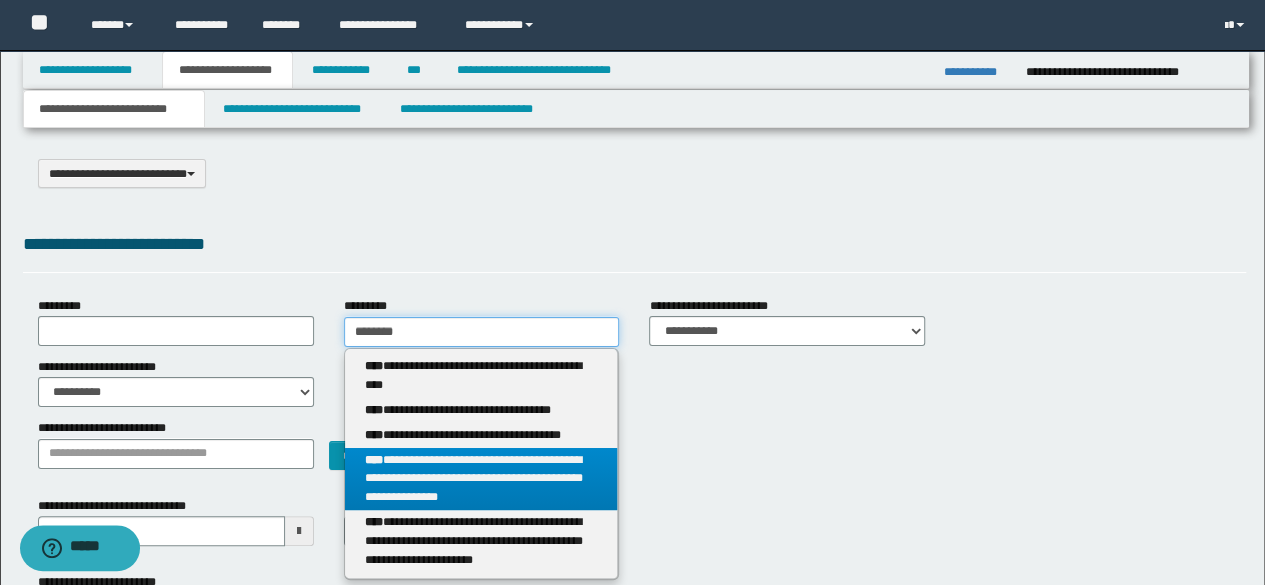 type on "********" 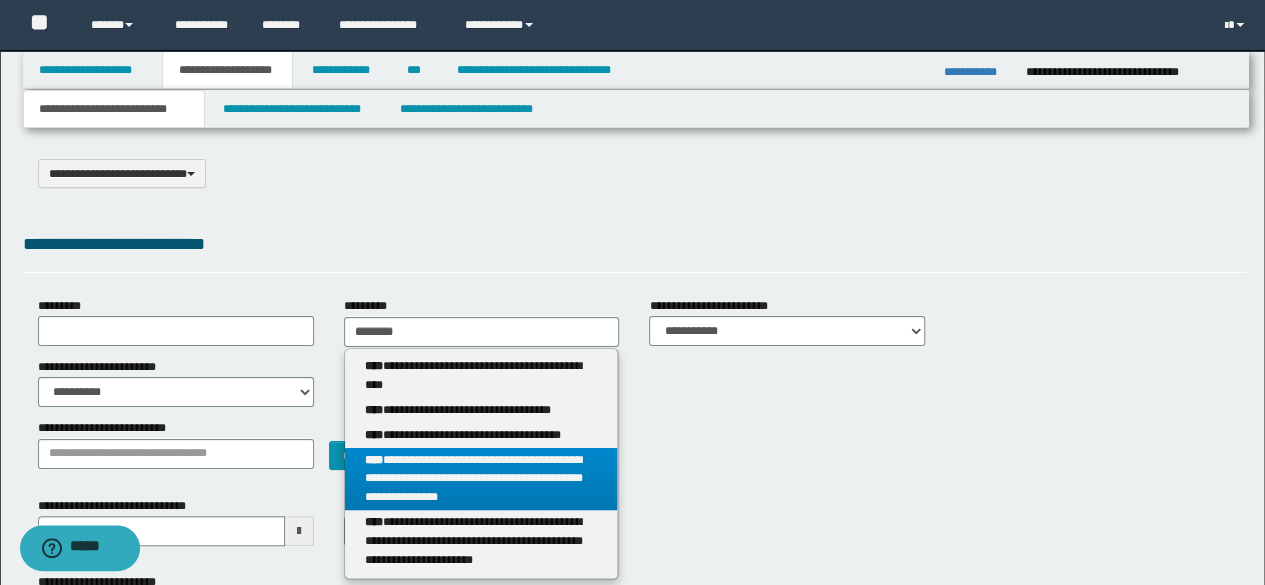 drag, startPoint x: 520, startPoint y: 476, endPoint x: 476, endPoint y: 481, distance: 44.28318 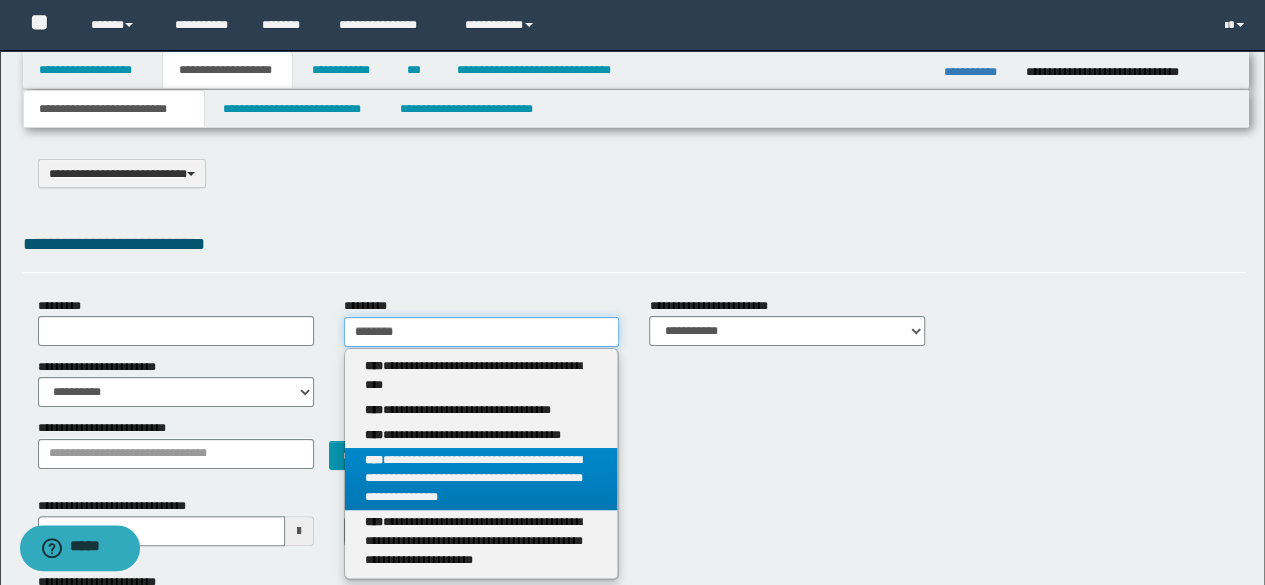 type 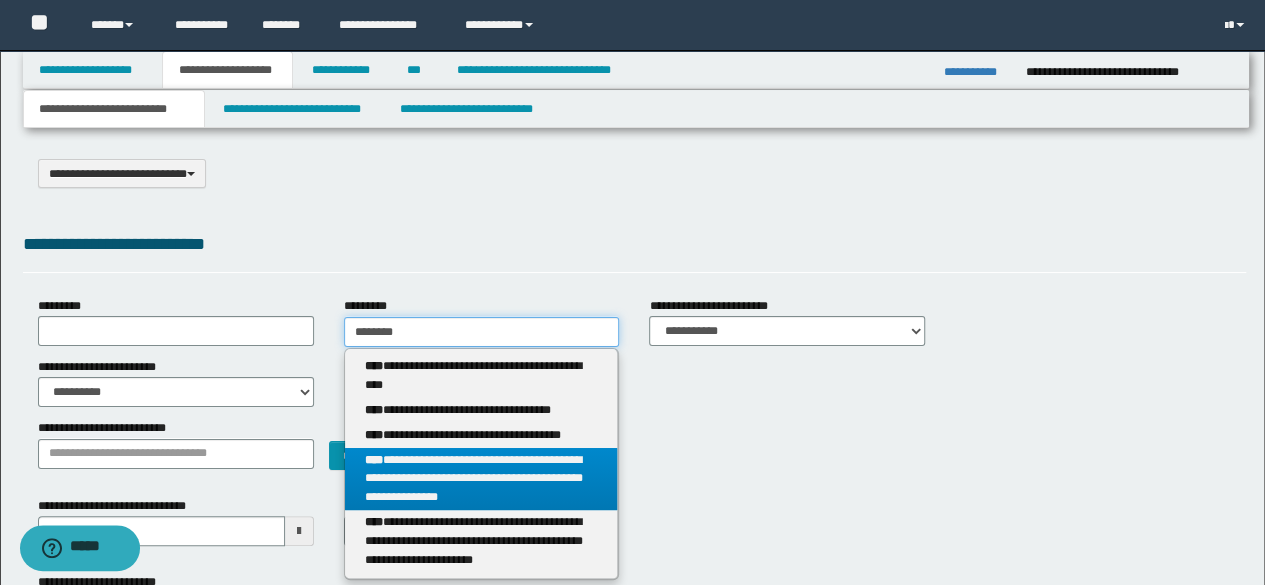 type on "**********" 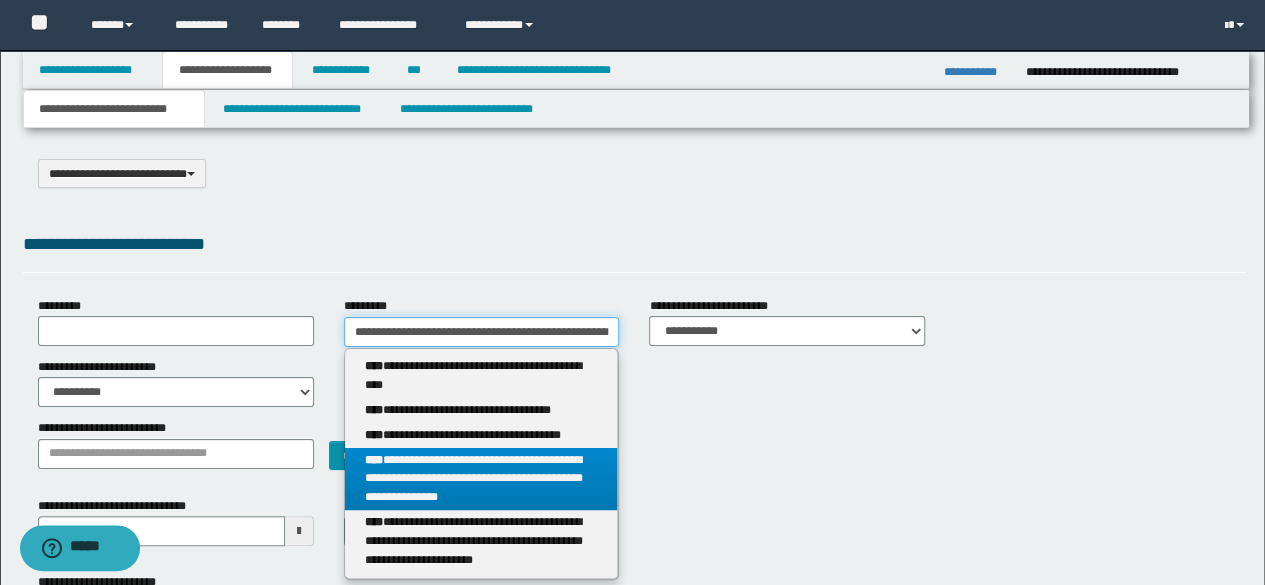 scroll, scrollTop: 0, scrollLeft: 258, axis: horizontal 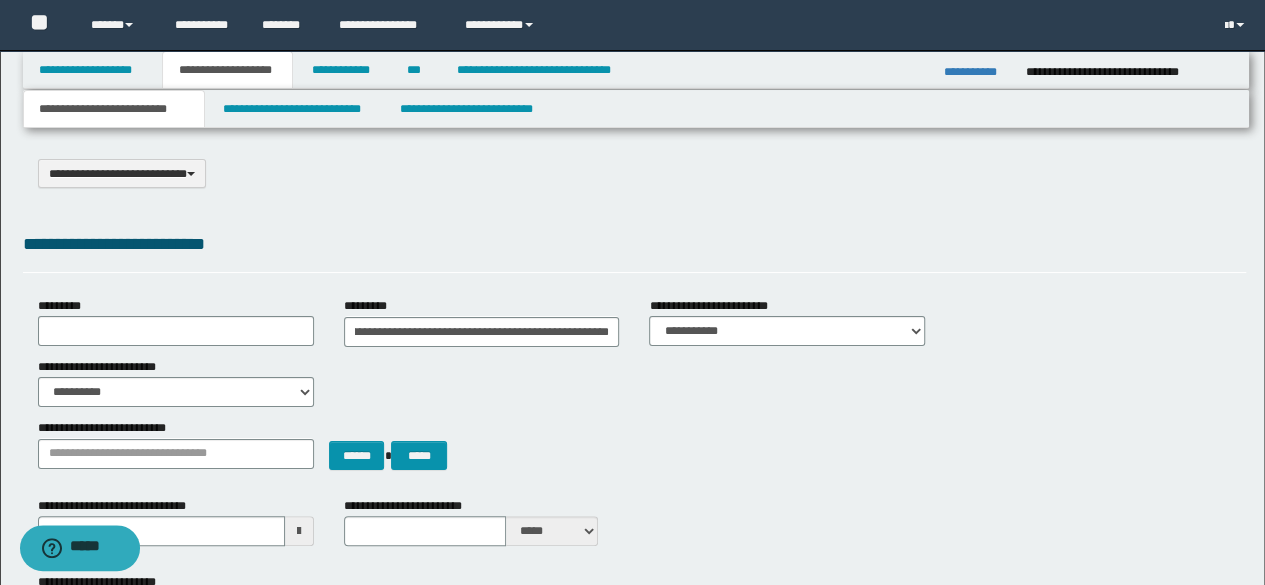 click on "**********" at bounding box center [635, 995] 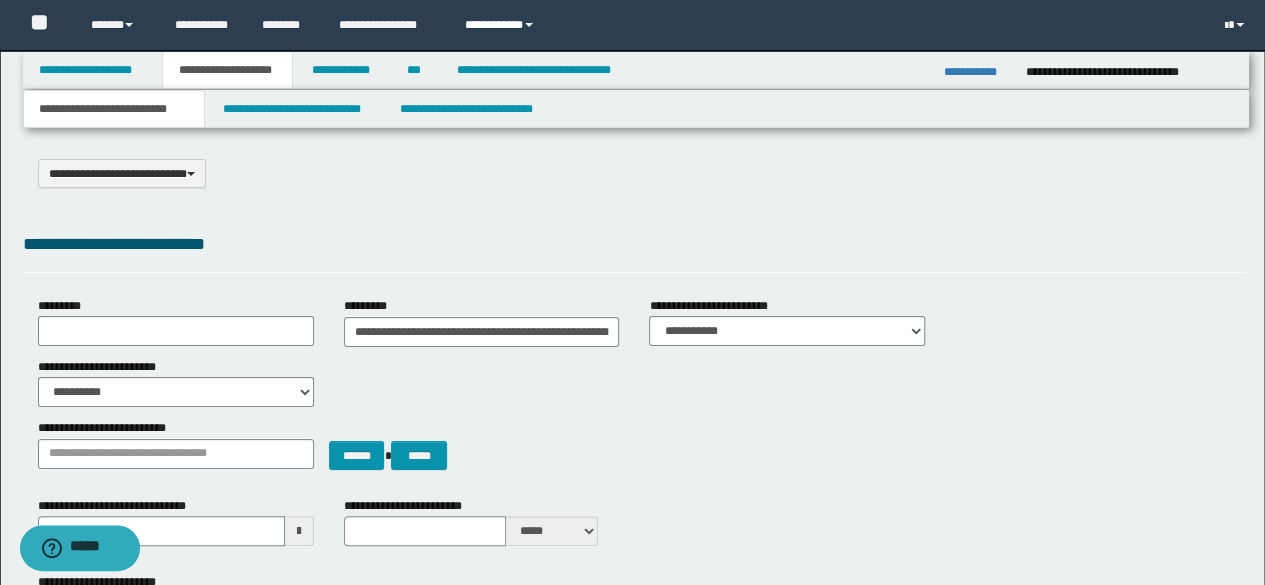 click on "**********" at bounding box center (502, 25) 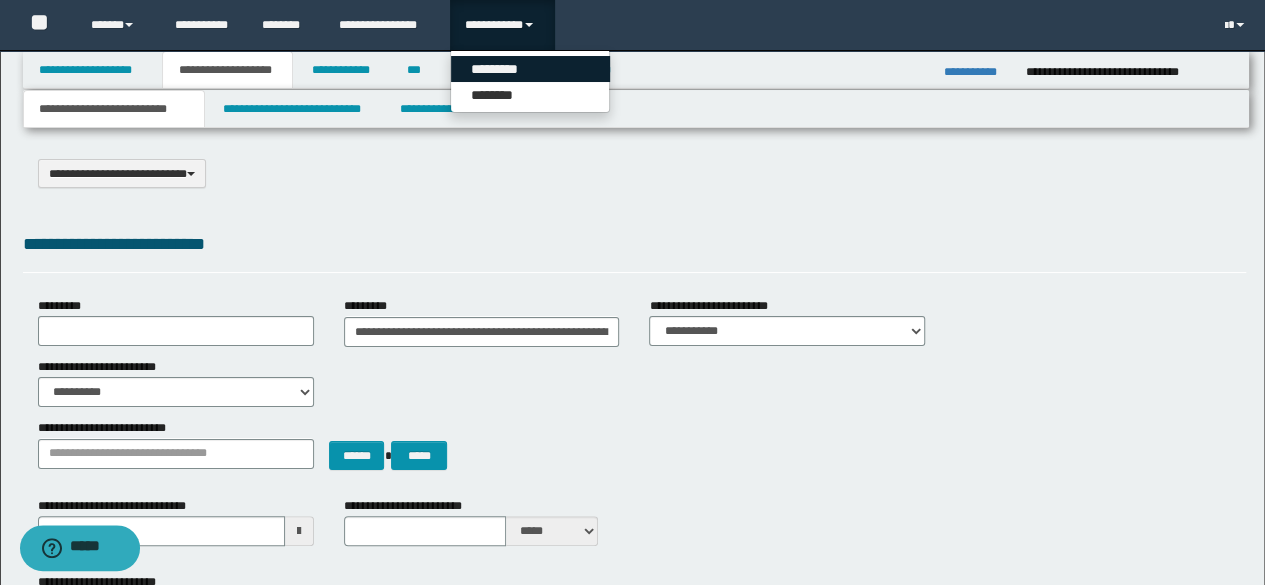 click on "*********" at bounding box center [530, 69] 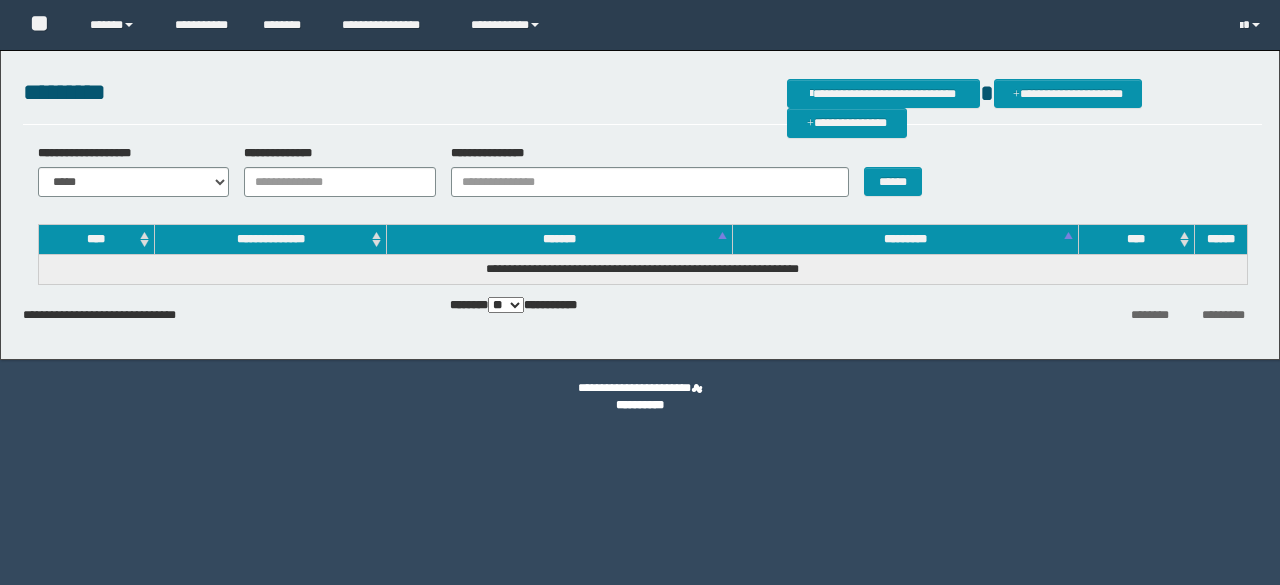 scroll, scrollTop: 0, scrollLeft: 0, axis: both 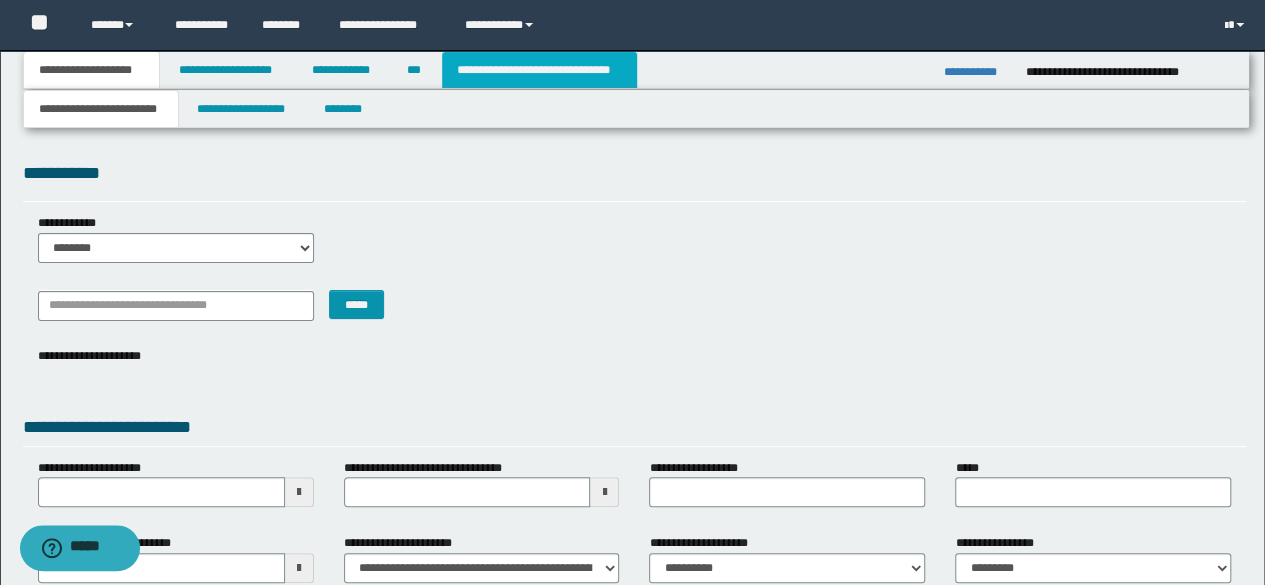 click on "**********" at bounding box center (539, 70) 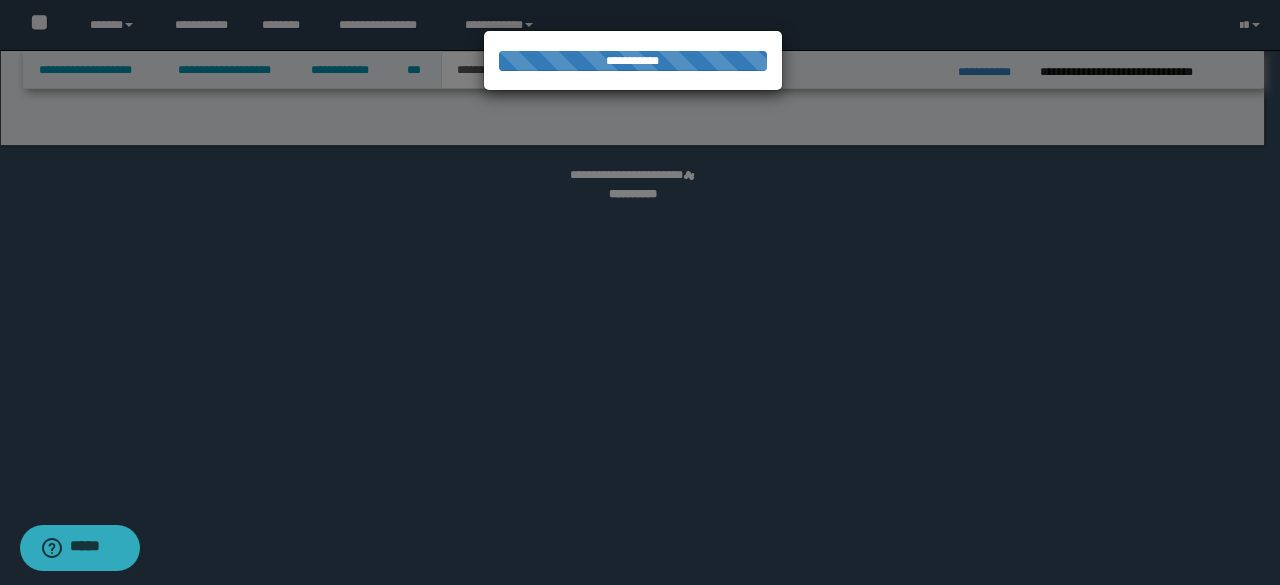 select on "*" 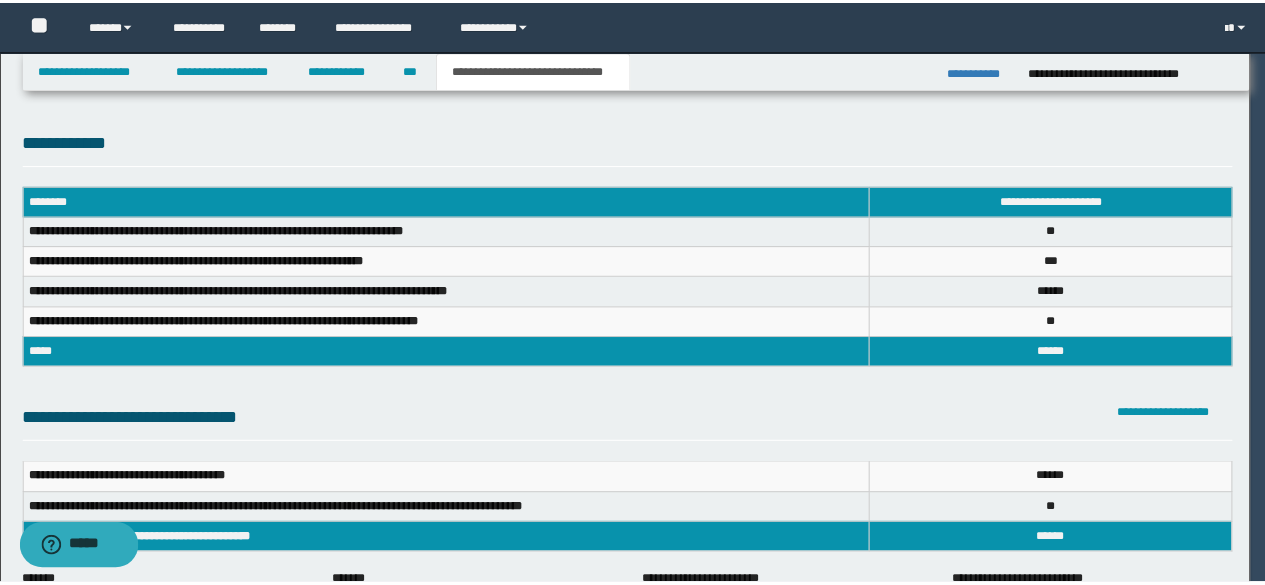 scroll, scrollTop: 0, scrollLeft: 0, axis: both 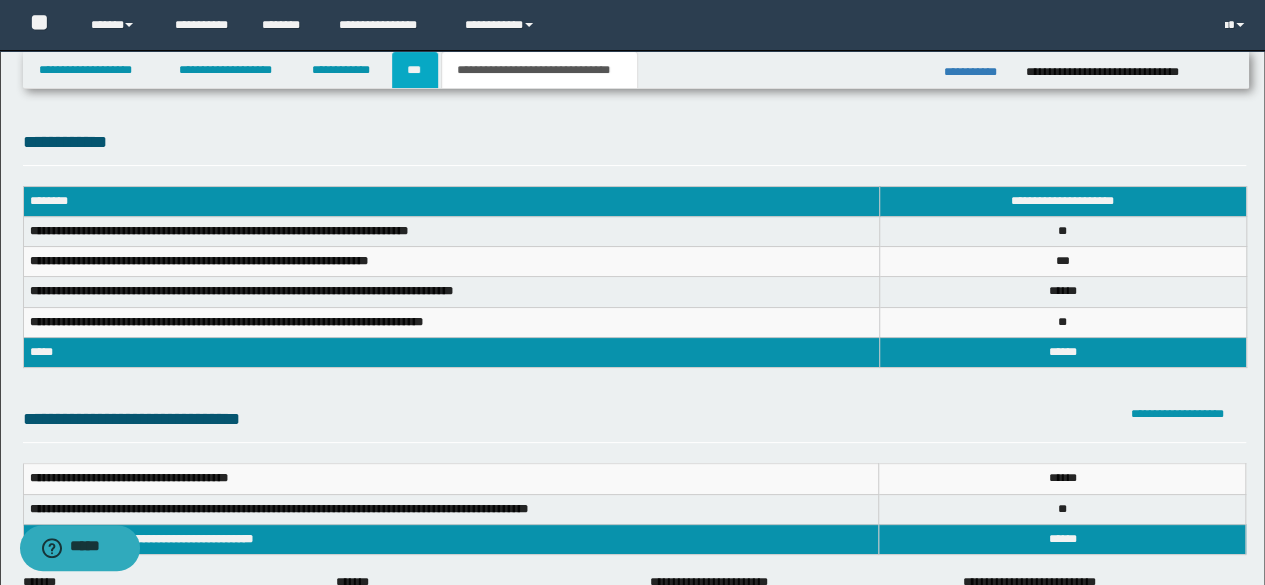 click on "***" at bounding box center [415, 70] 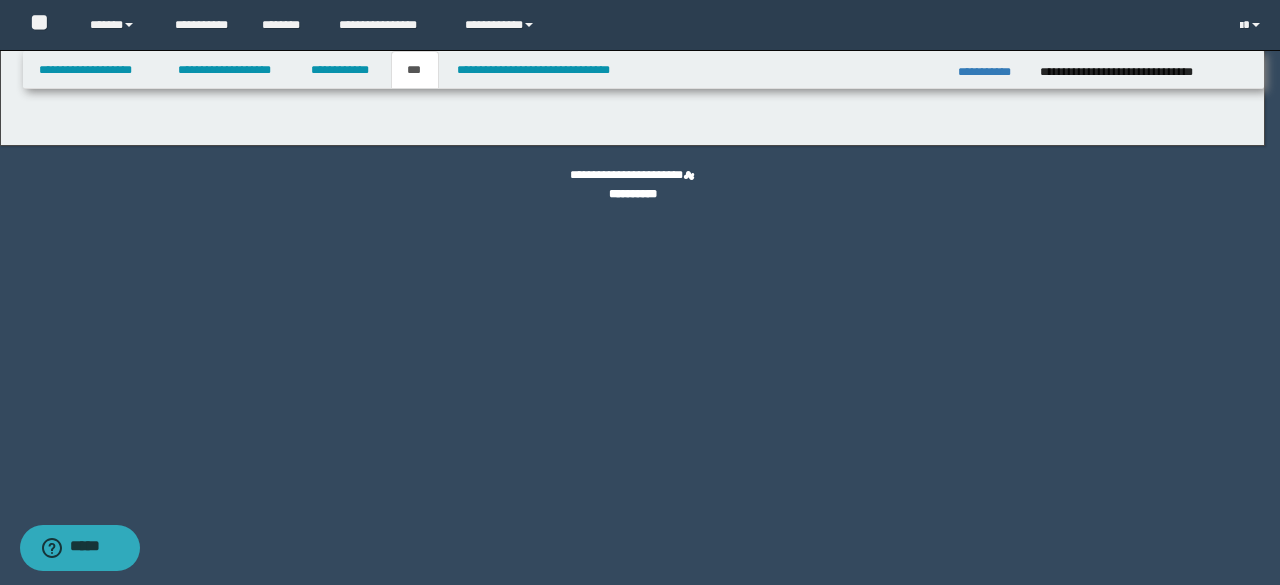 select on "*" 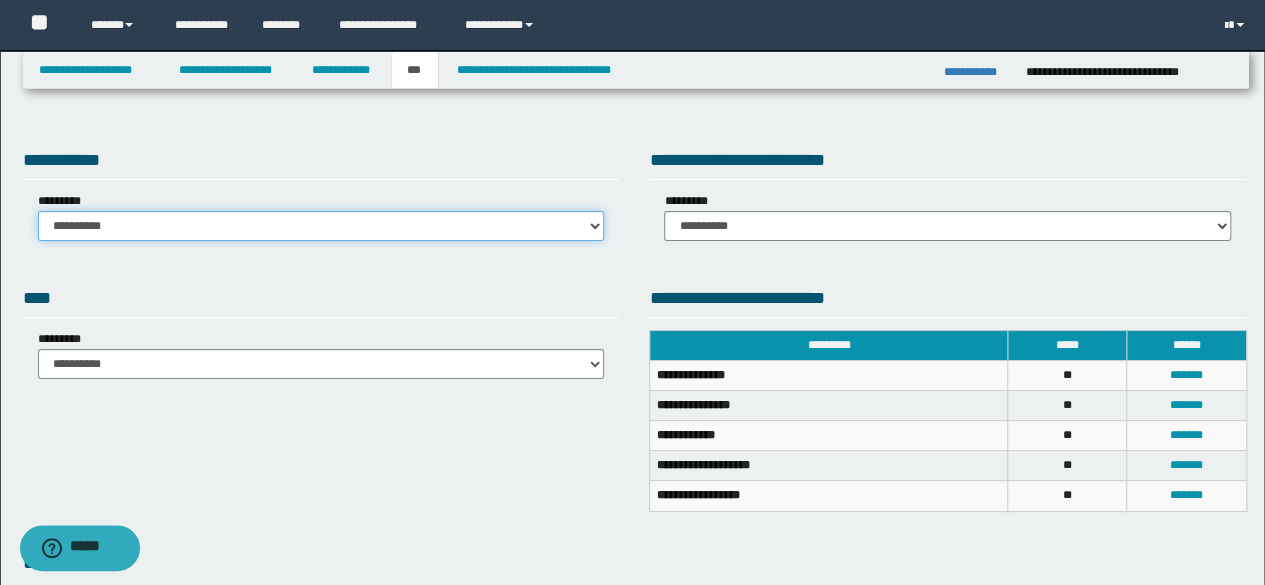 click on "**********" at bounding box center [321, 226] 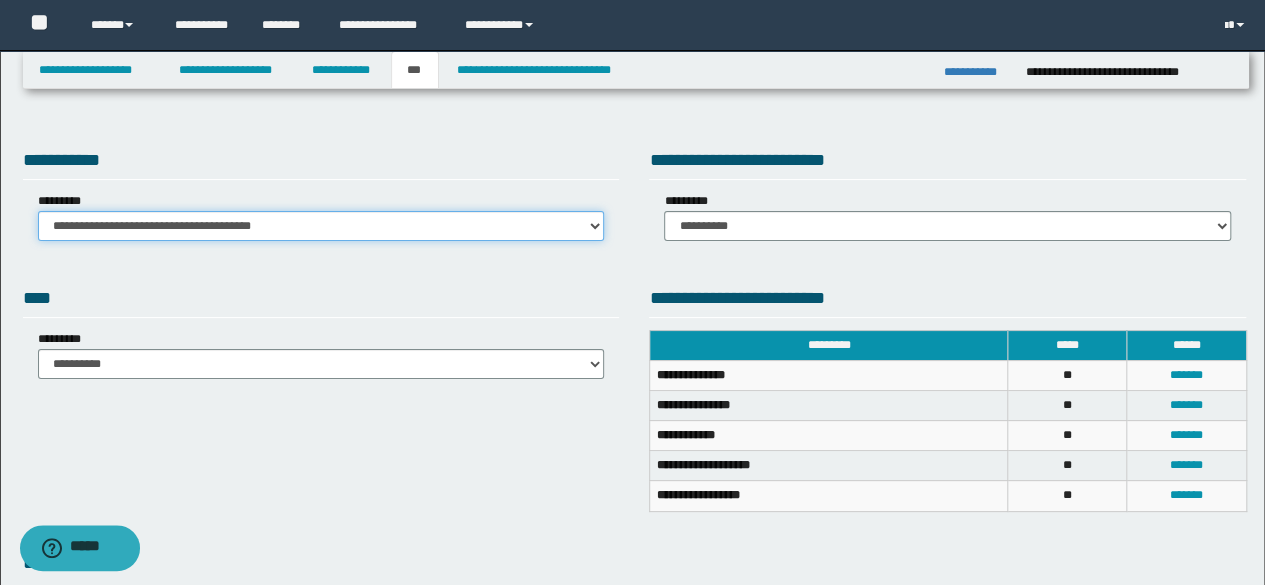 click on "**********" at bounding box center [321, 226] 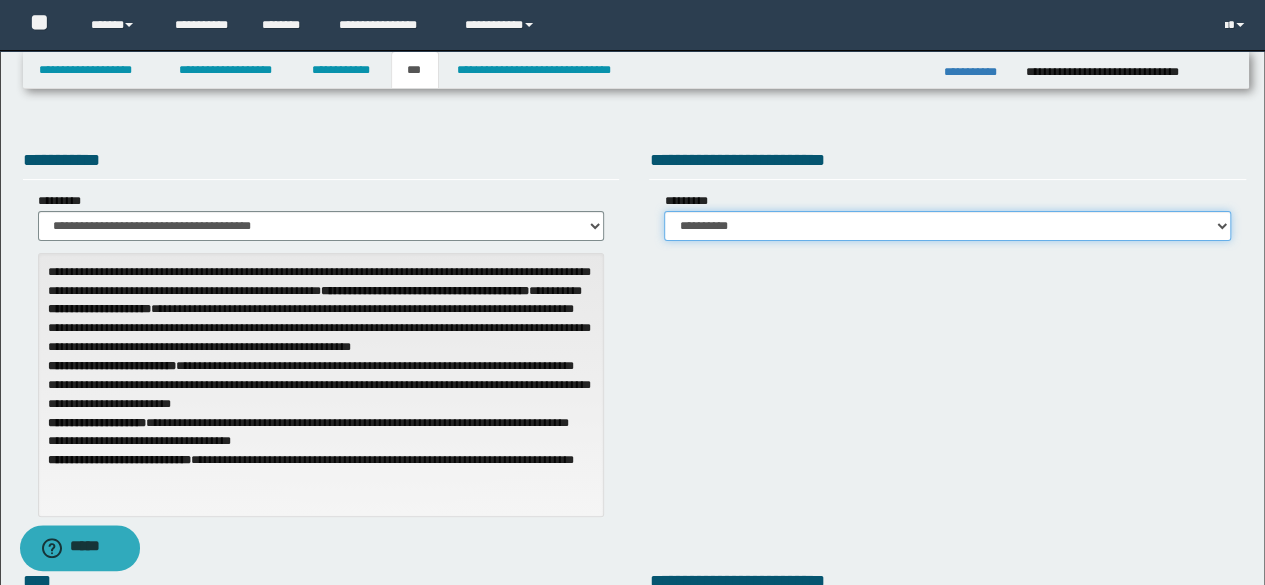 click on "**********" at bounding box center [947, 226] 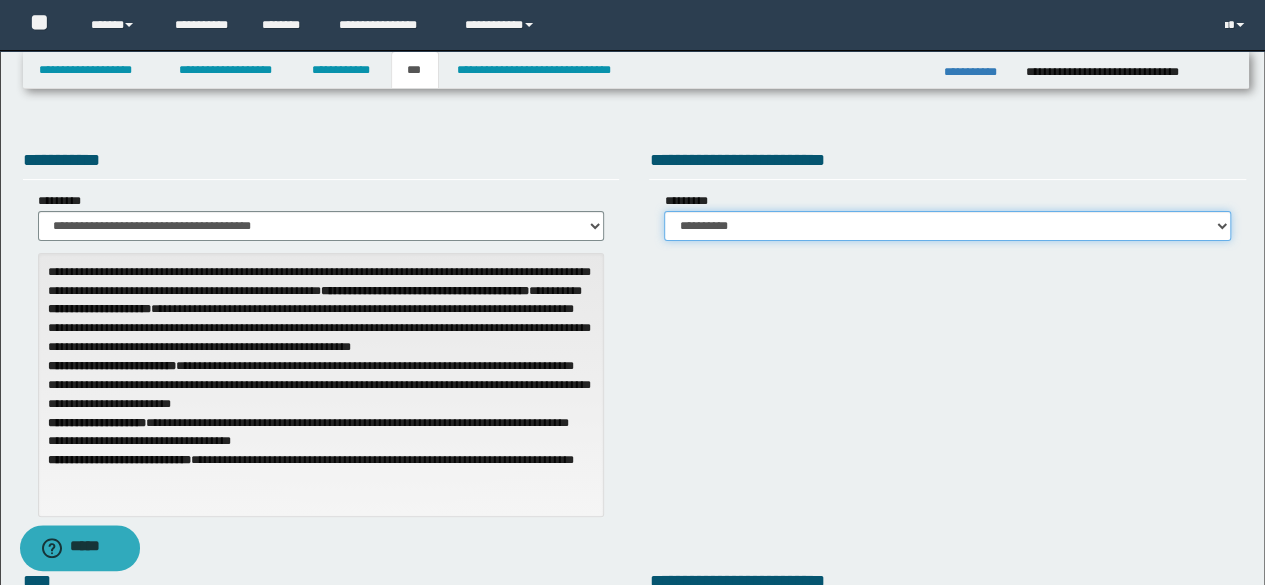 select on "***" 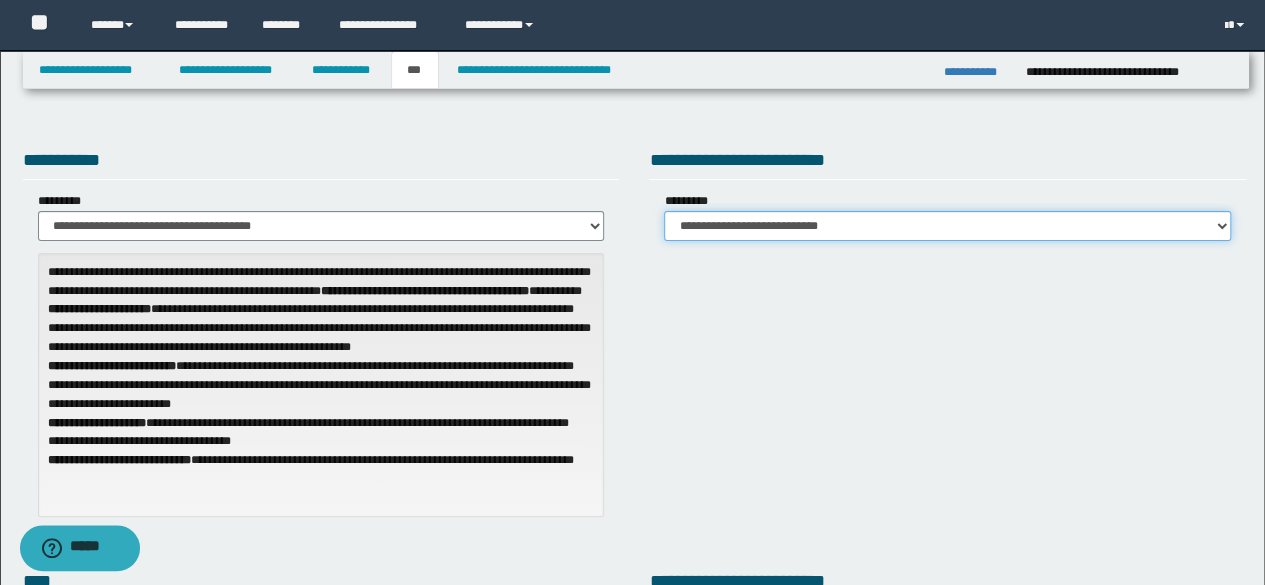 click on "**********" at bounding box center [947, 226] 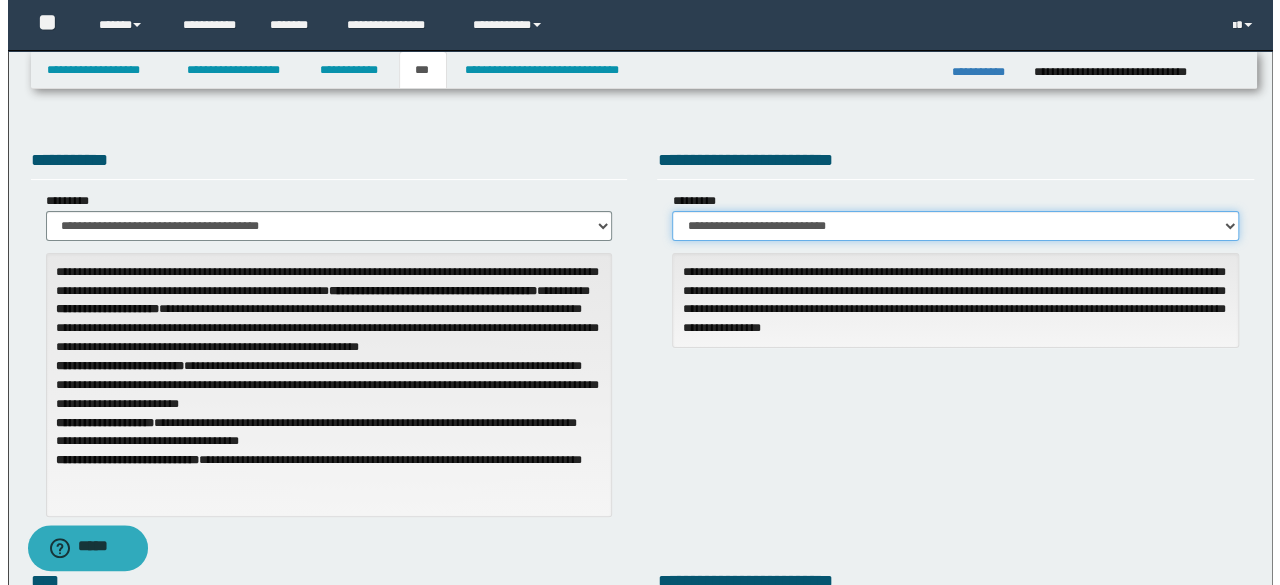 scroll, scrollTop: 512, scrollLeft: 0, axis: vertical 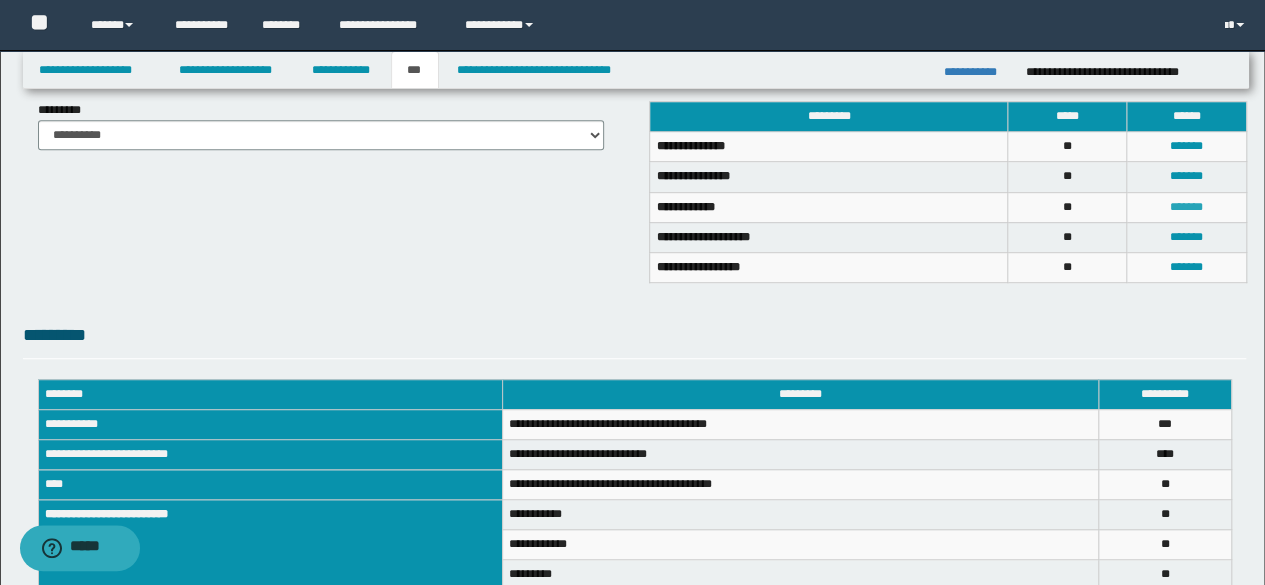 click on "*******" at bounding box center [1186, 207] 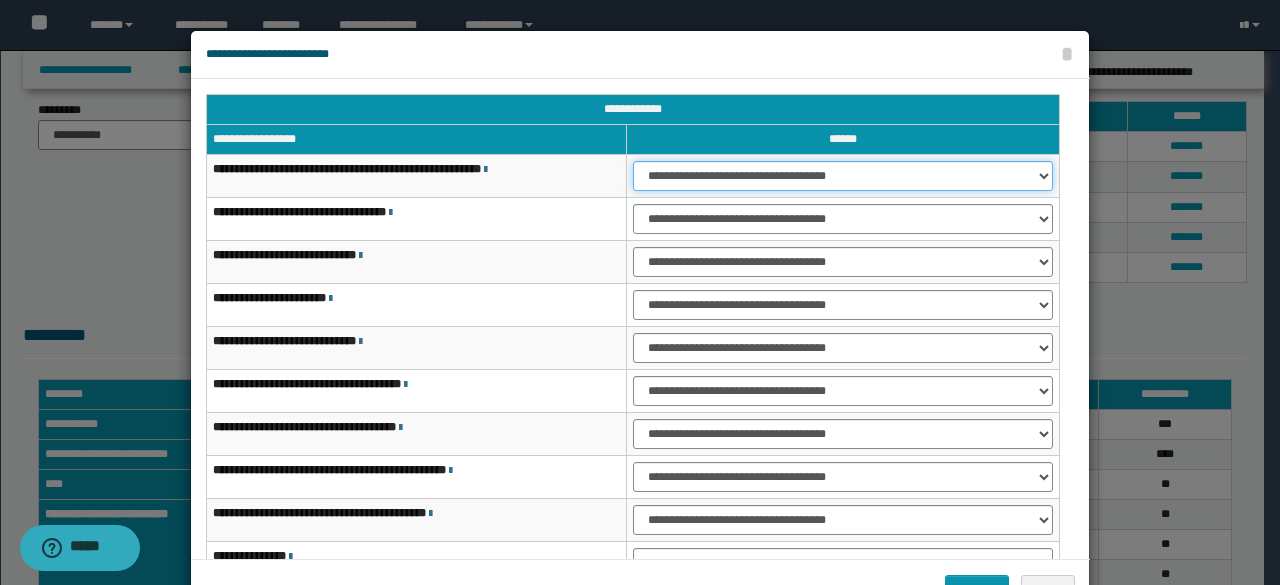 click on "**********" at bounding box center [843, 176] 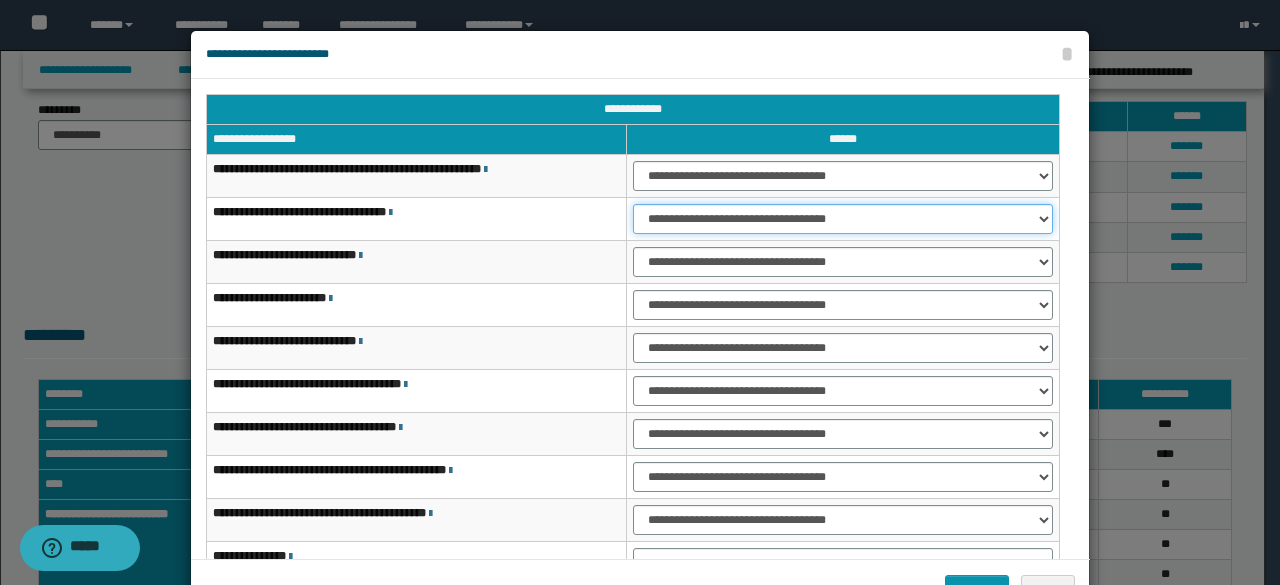 click on "**********" at bounding box center [843, 219] 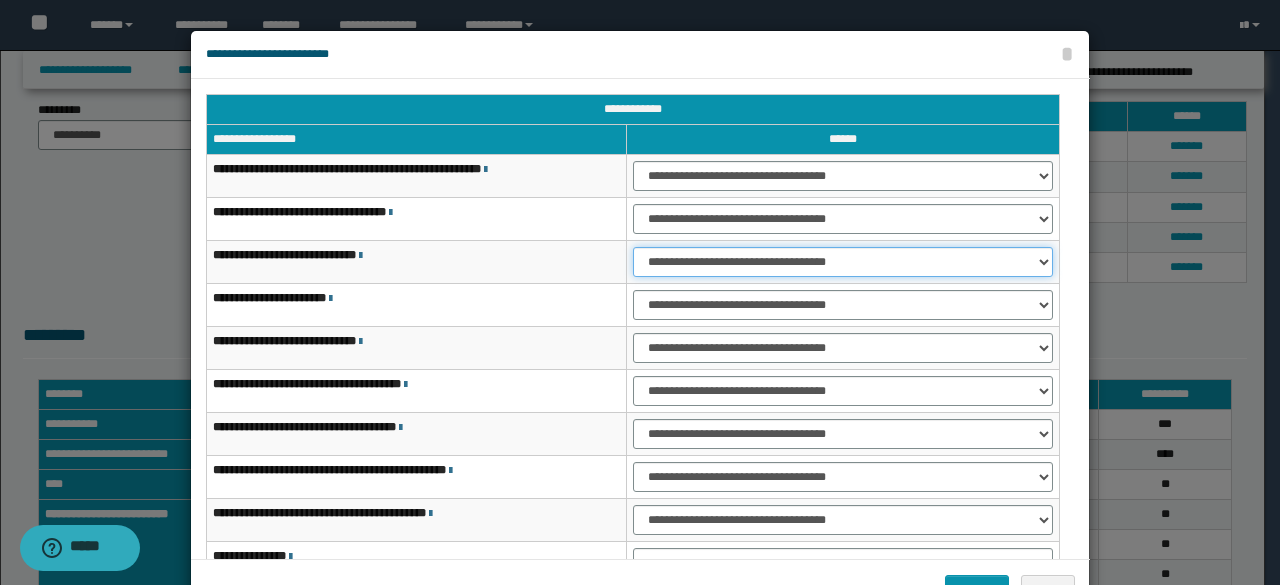 click on "**********" at bounding box center (843, 262) 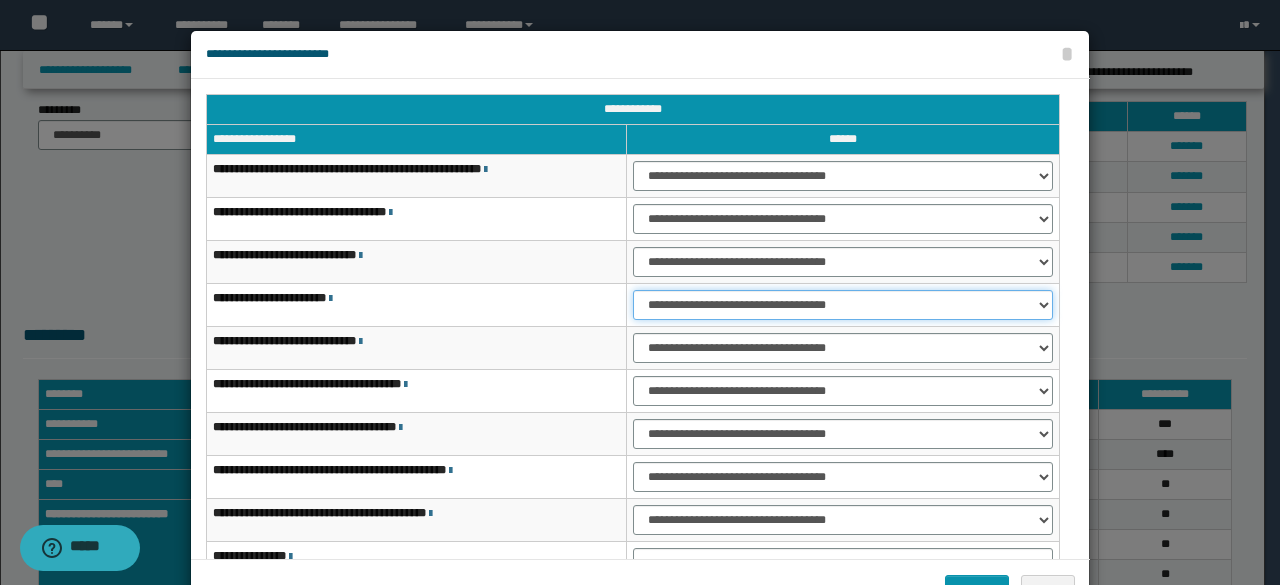 click on "**********" at bounding box center (843, 305) 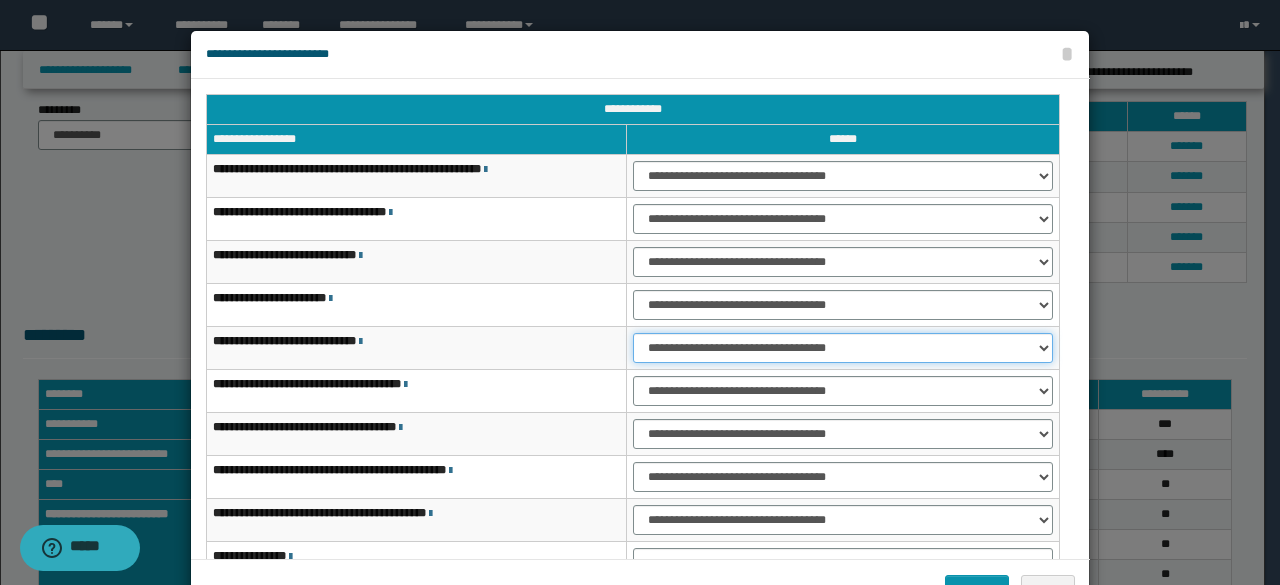 click on "**********" at bounding box center (843, 348) 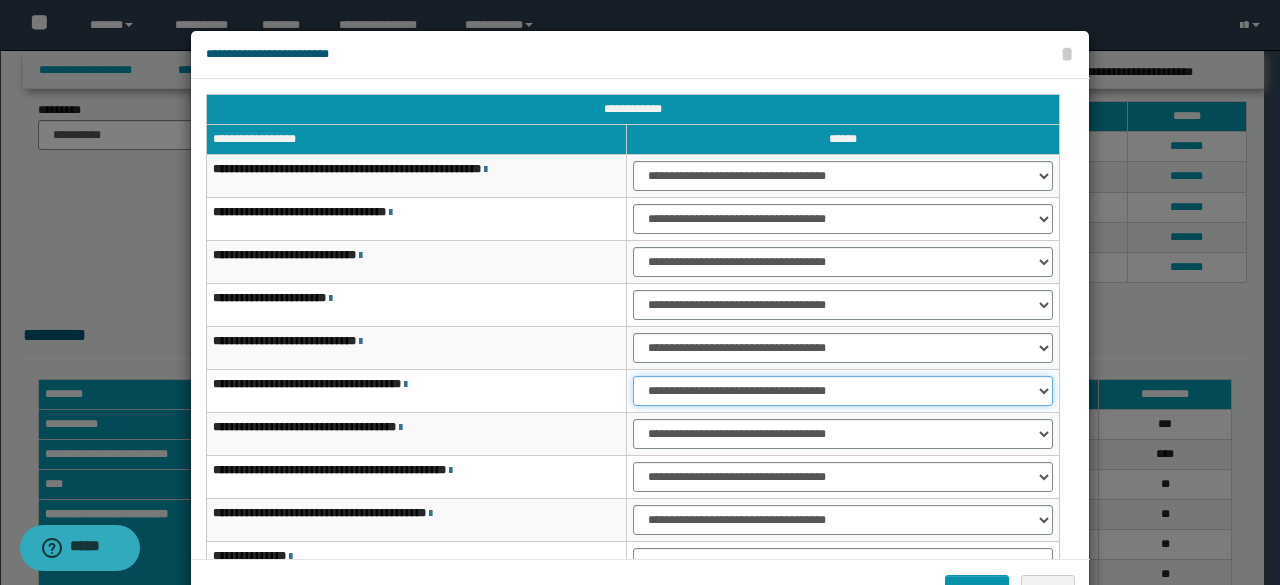 click on "**********" at bounding box center (843, 391) 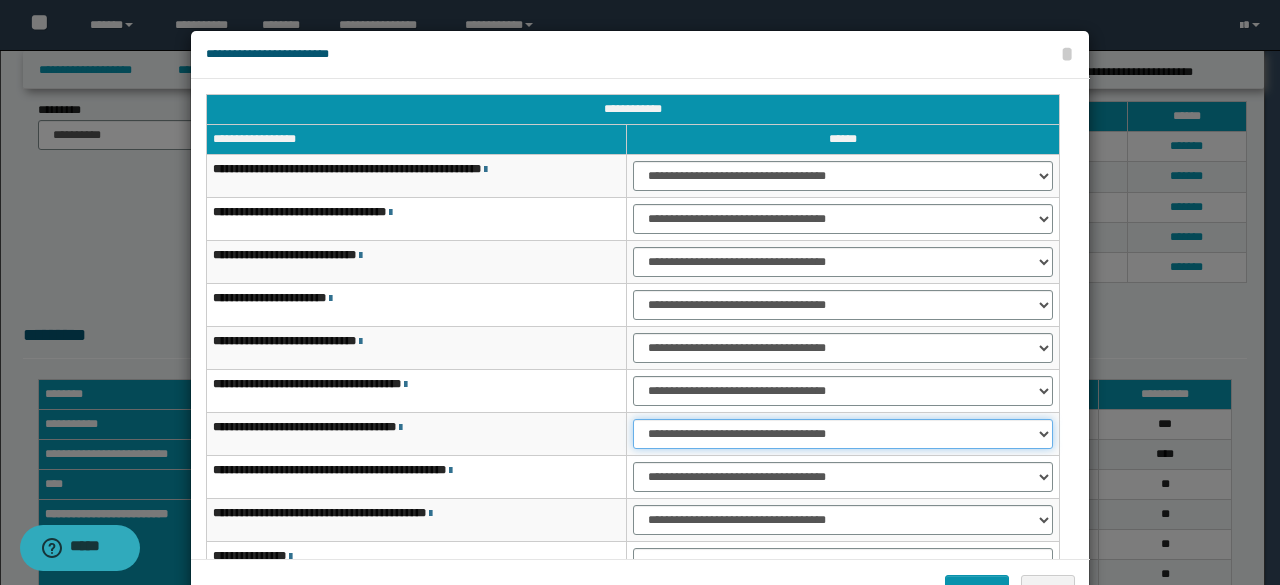 click on "**********" at bounding box center (843, 434) 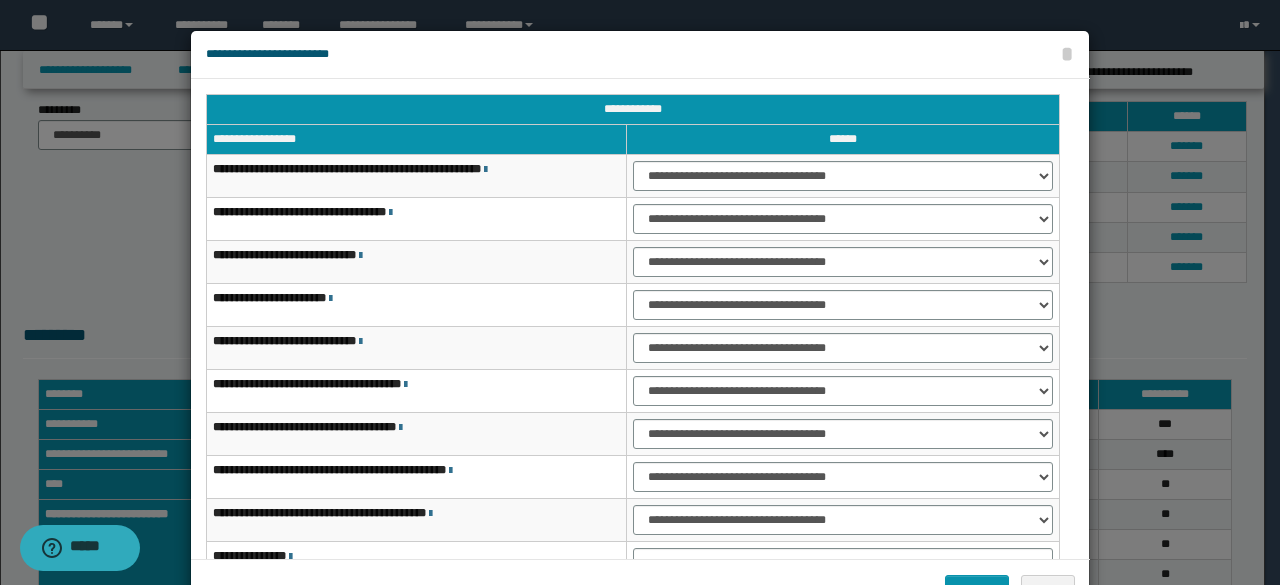 scroll, scrollTop: 116, scrollLeft: 0, axis: vertical 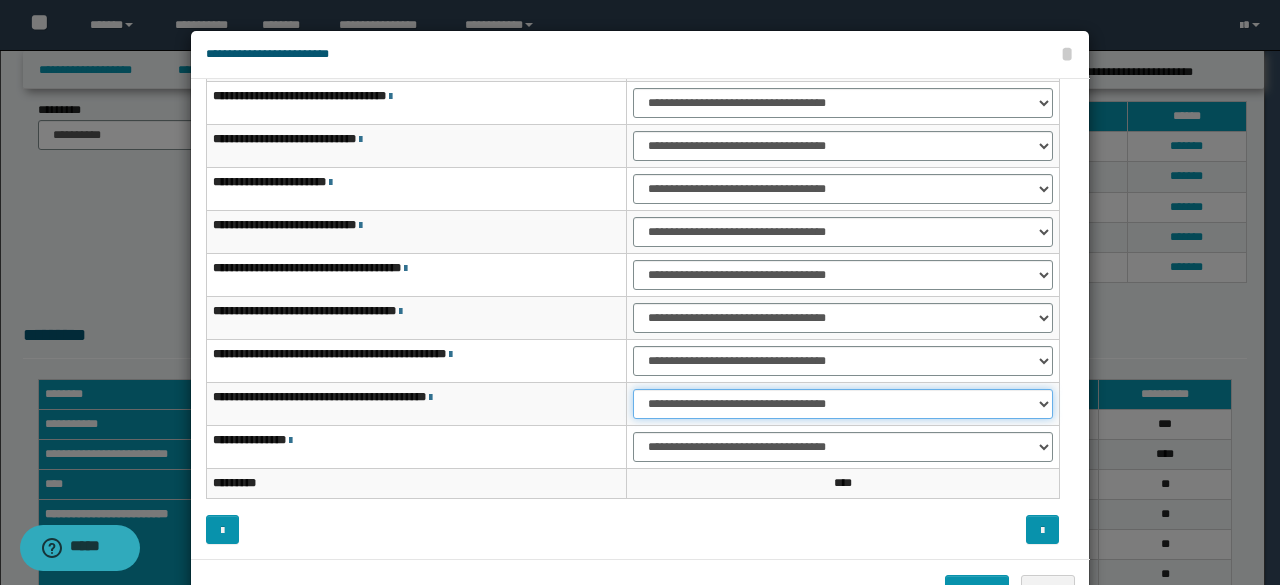 click on "**********" at bounding box center (843, 404) 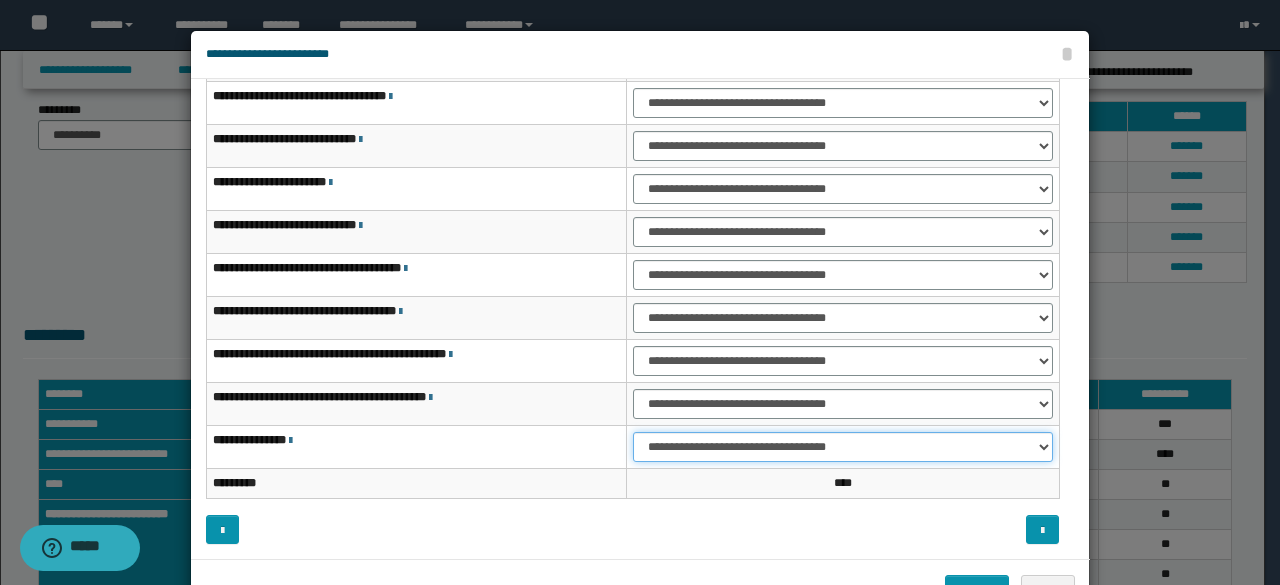 click on "**********" at bounding box center [843, 447] 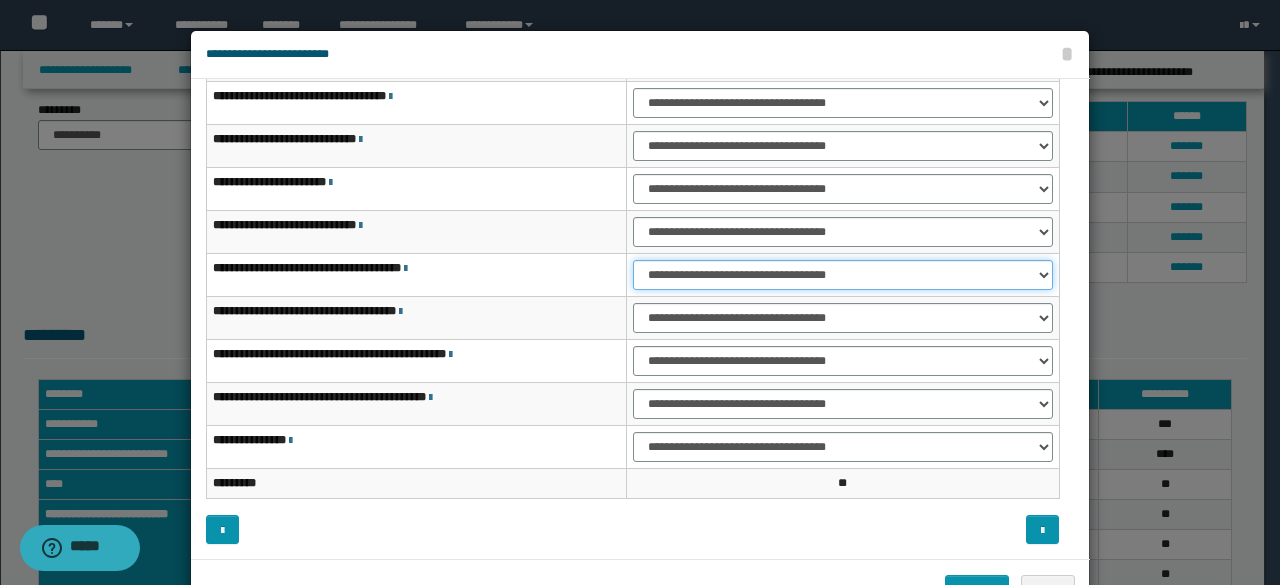 click on "**********" at bounding box center [843, 275] 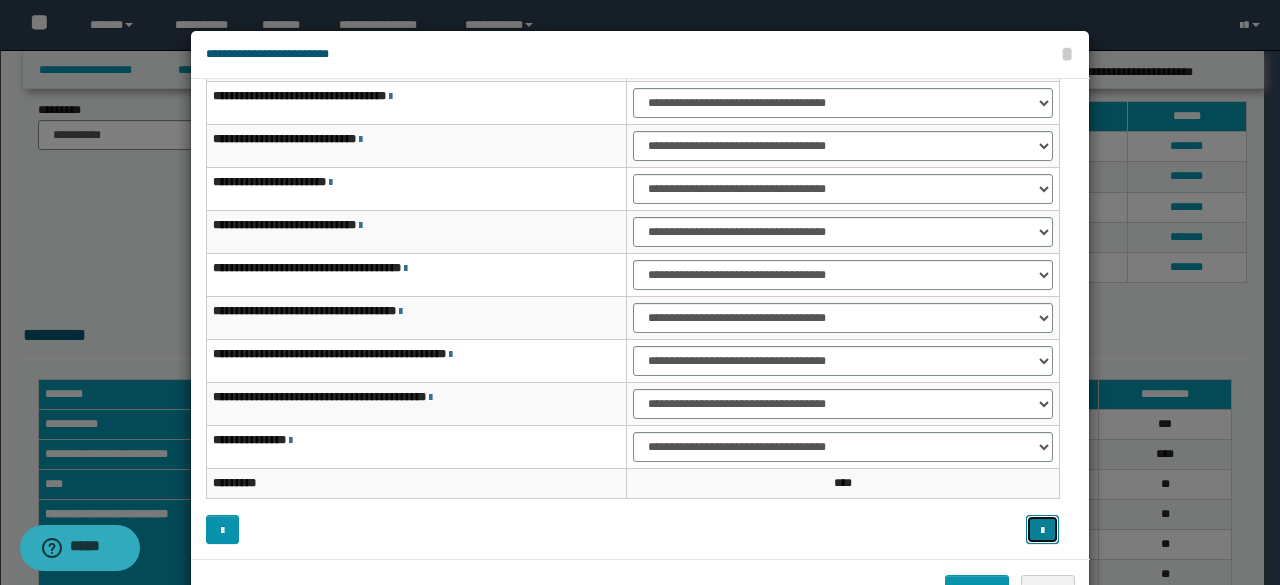 click at bounding box center [1042, 529] 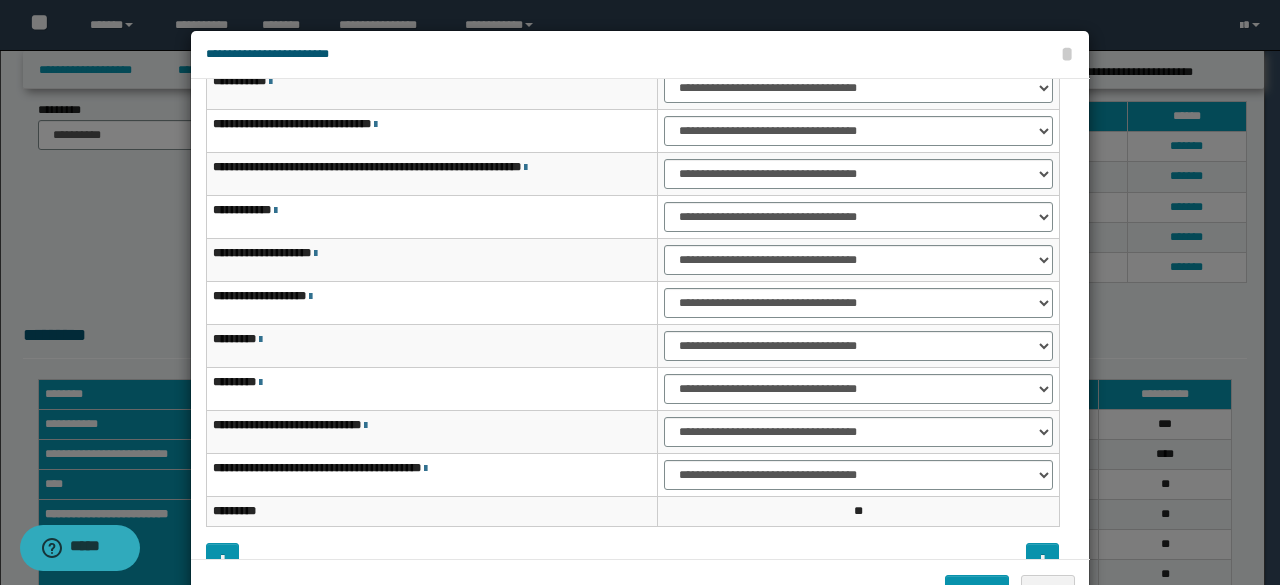 scroll, scrollTop: 76, scrollLeft: 0, axis: vertical 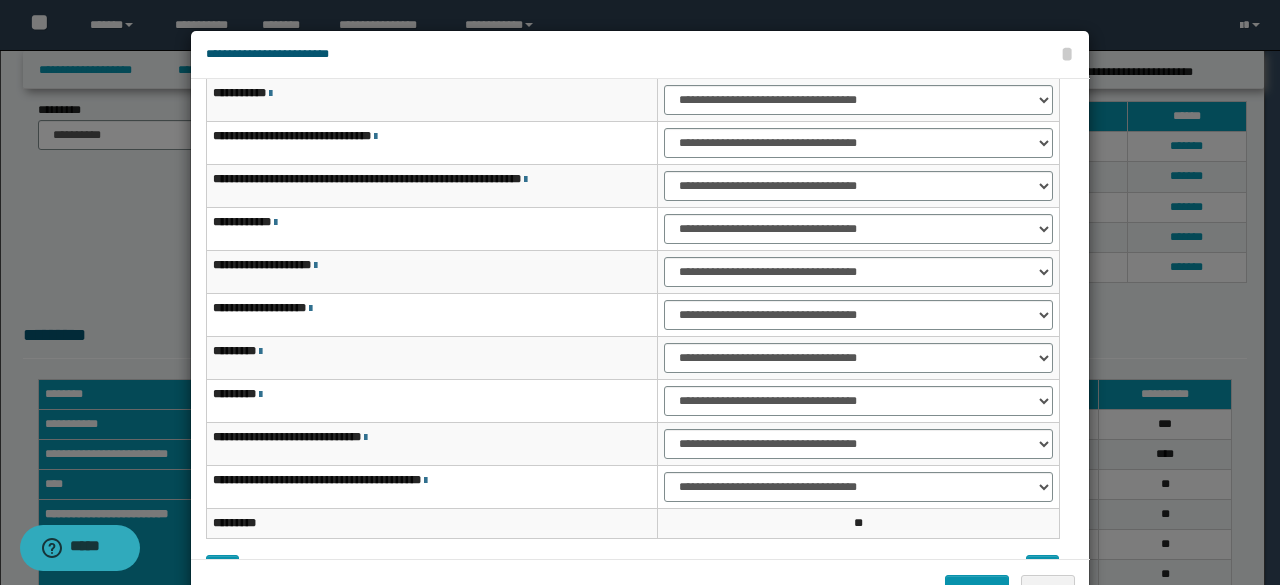 click on "**********" at bounding box center (640, 55) 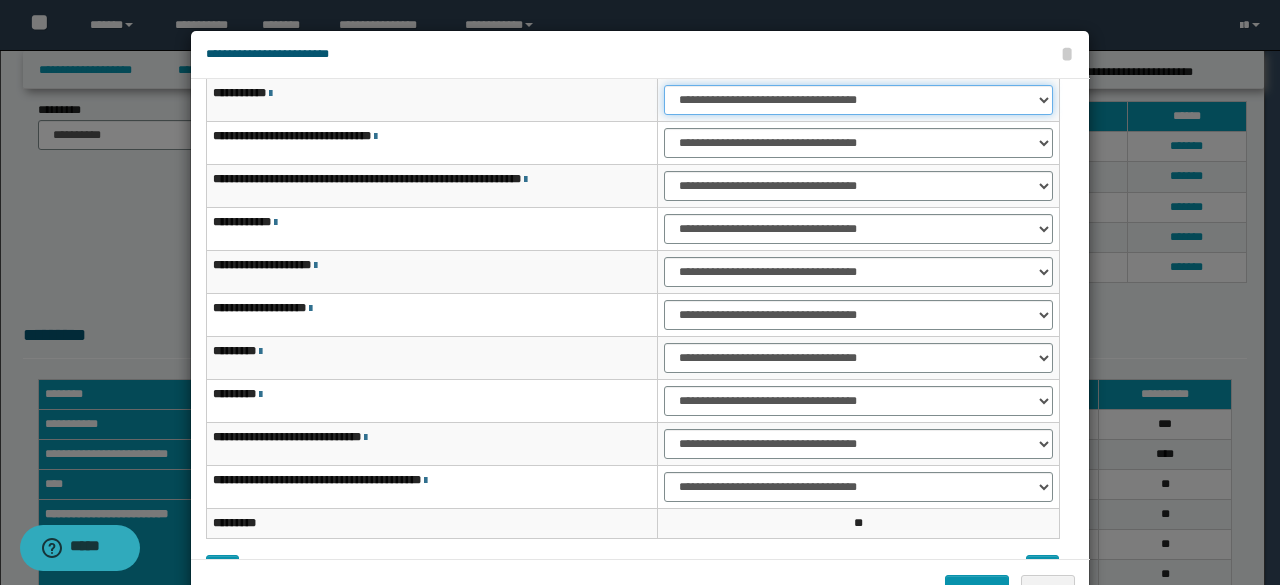 click on "**********" at bounding box center (858, 100) 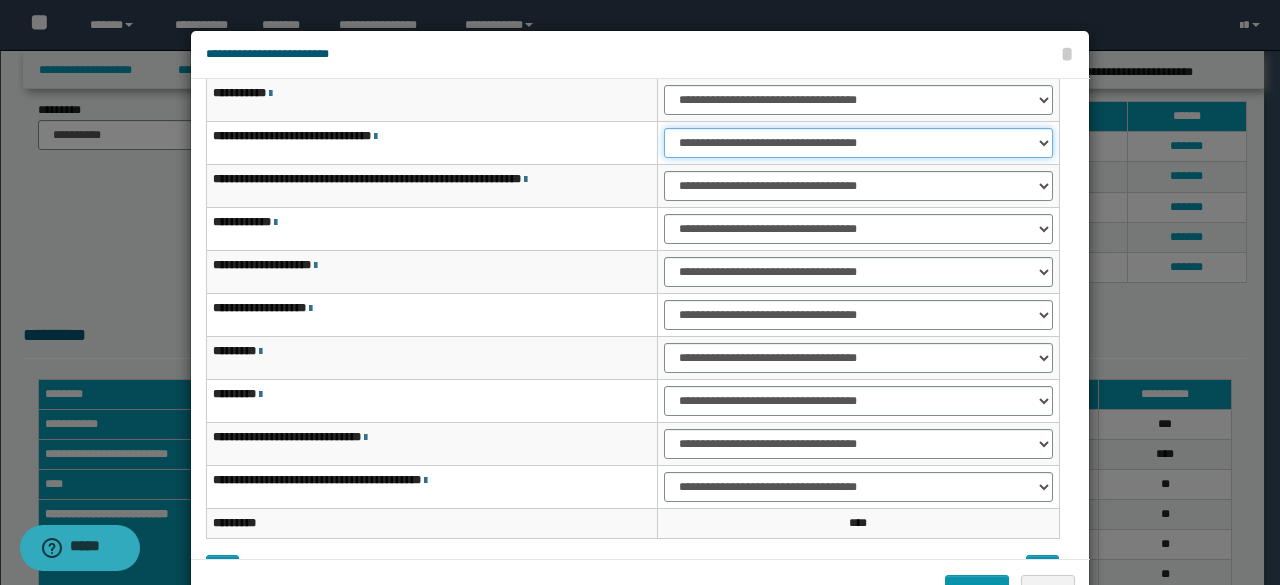 click on "**********" at bounding box center [858, 143] 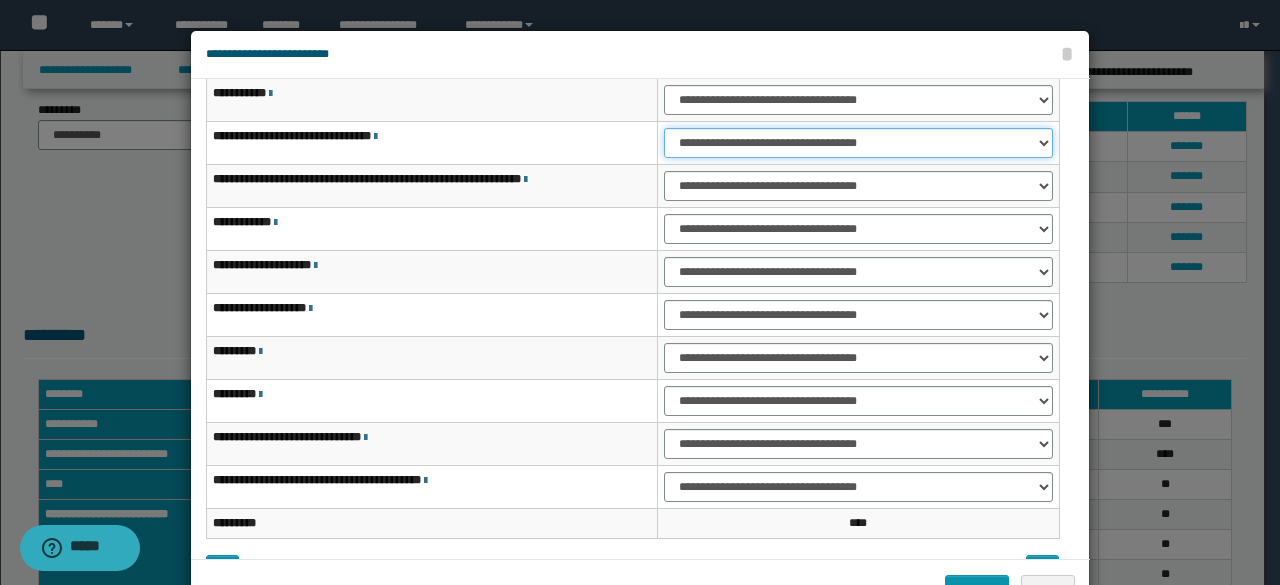 select on "***" 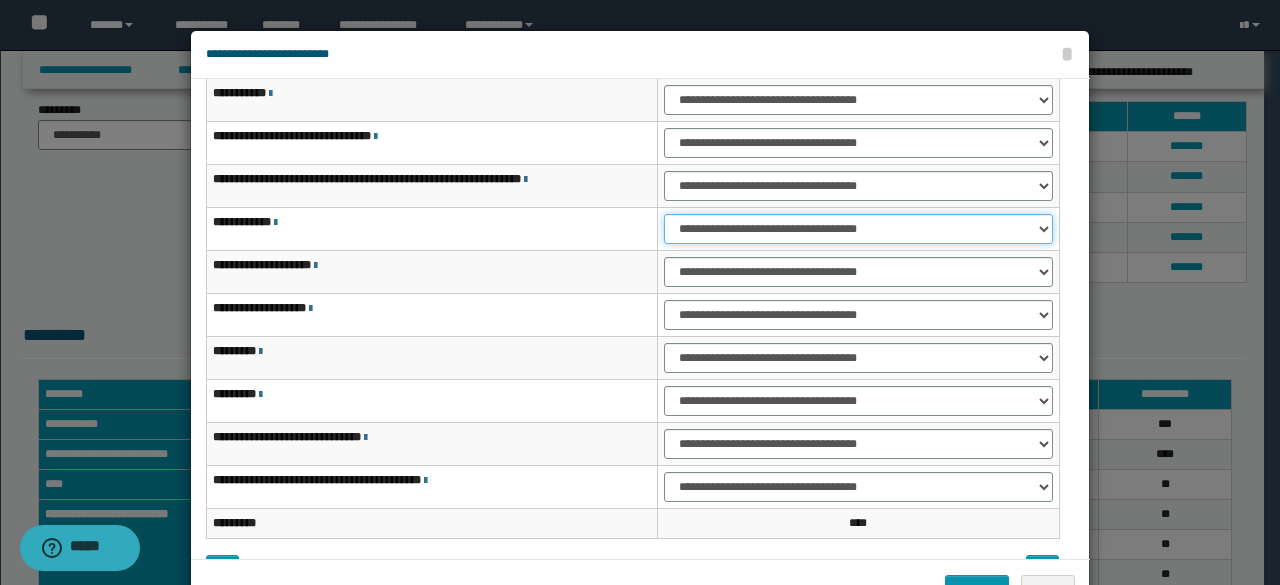 click on "**********" at bounding box center (858, 229) 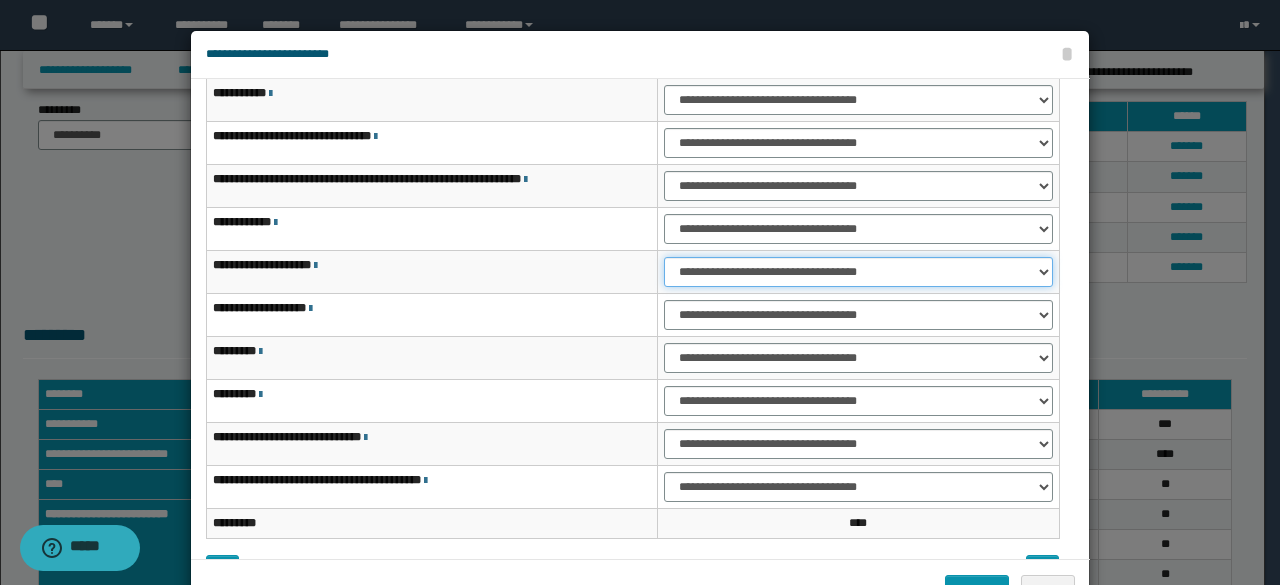 click on "**********" at bounding box center [858, 272] 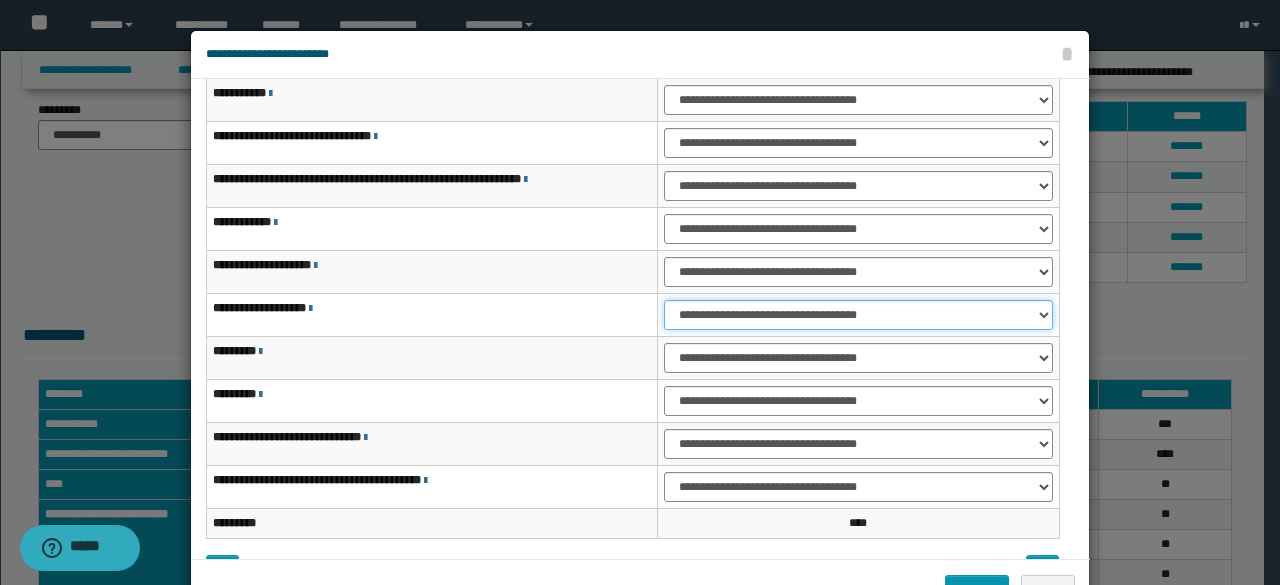 click on "**********" at bounding box center [858, 315] 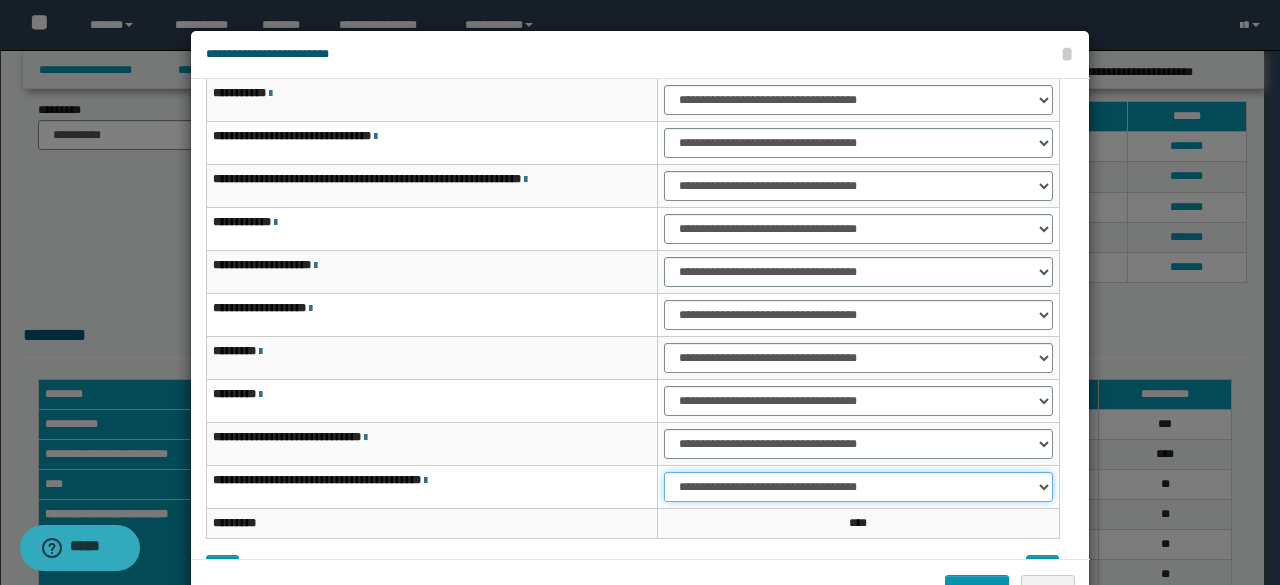 click on "**********" at bounding box center [858, 487] 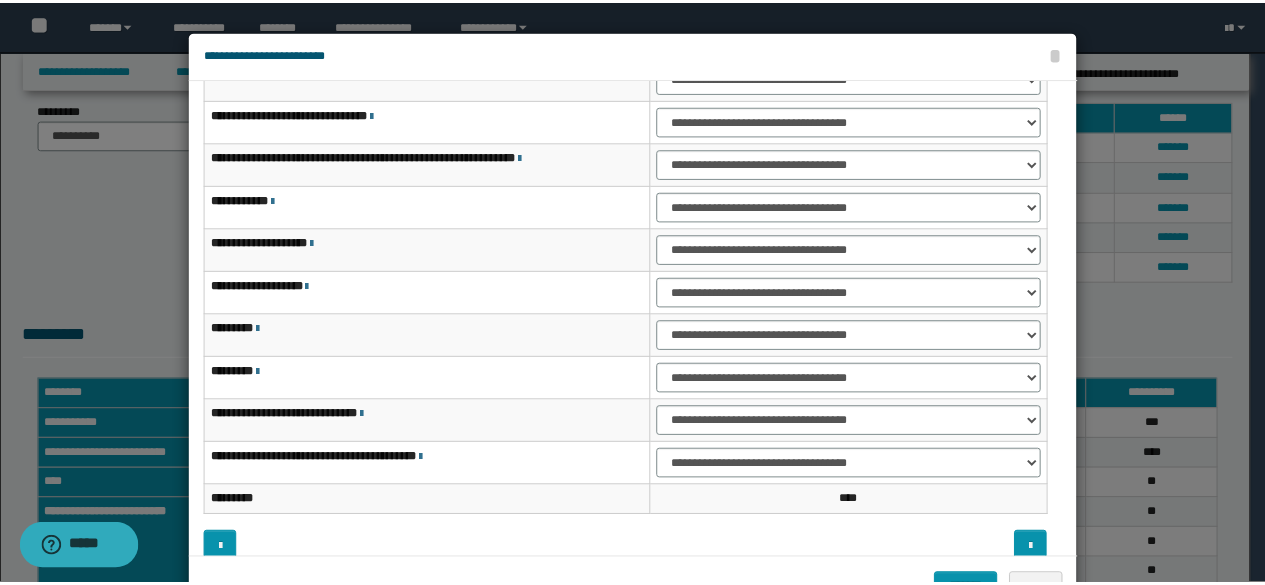 scroll, scrollTop: 116, scrollLeft: 0, axis: vertical 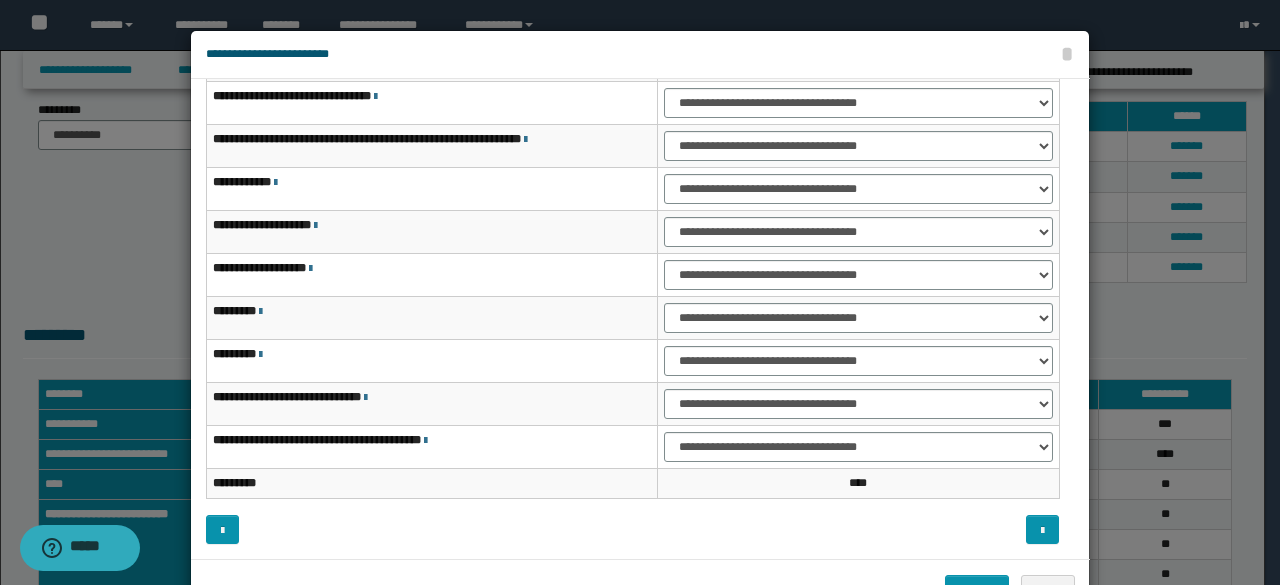 click on "**********" at bounding box center [632, 246] 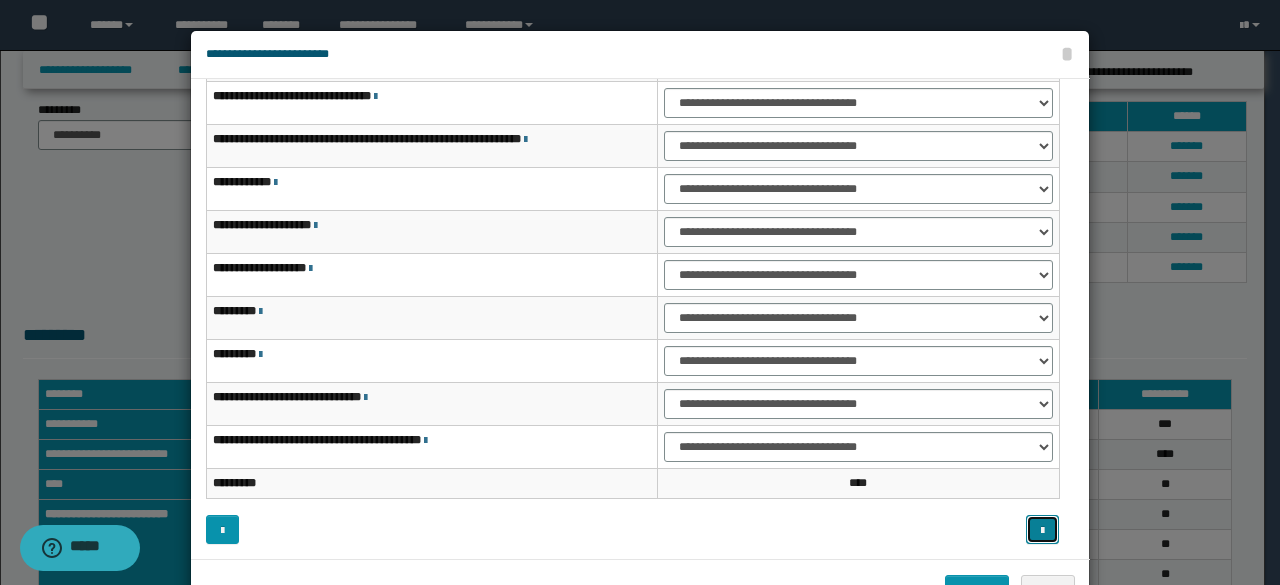 click at bounding box center [1042, 531] 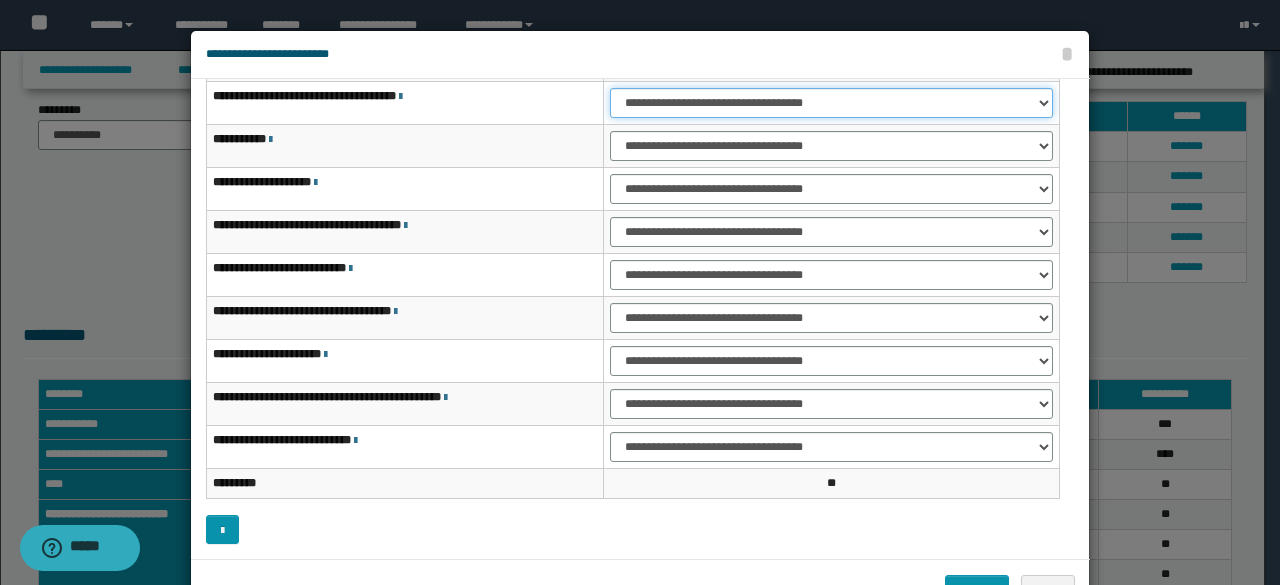 click on "**********" at bounding box center (831, 103) 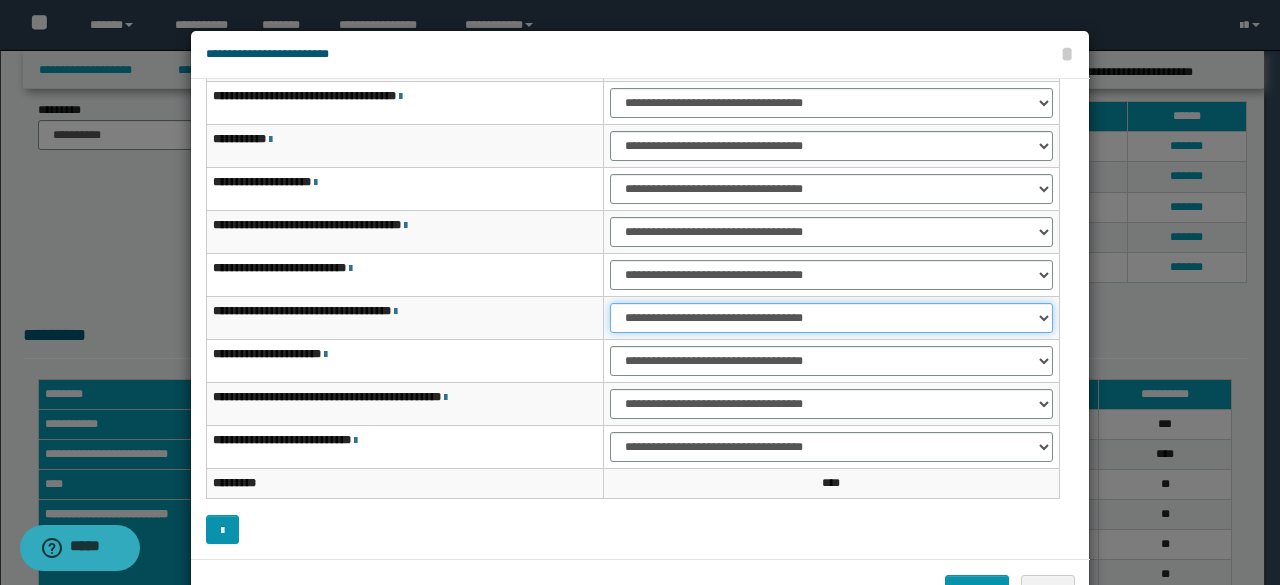 click on "**********" at bounding box center (831, 318) 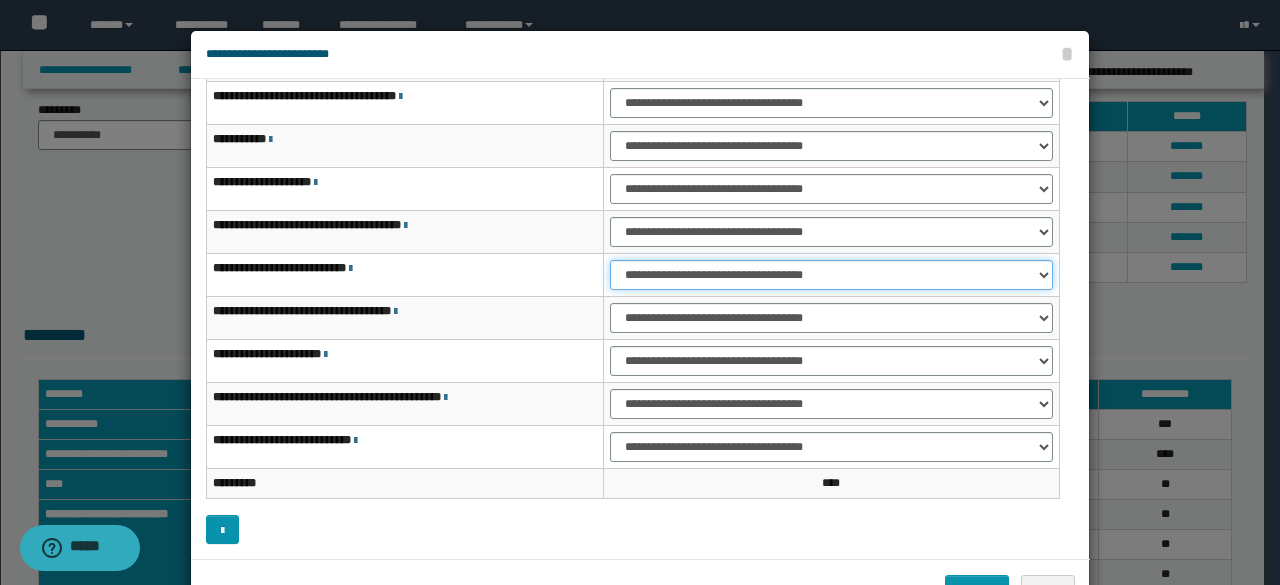 click on "**********" at bounding box center (831, 275) 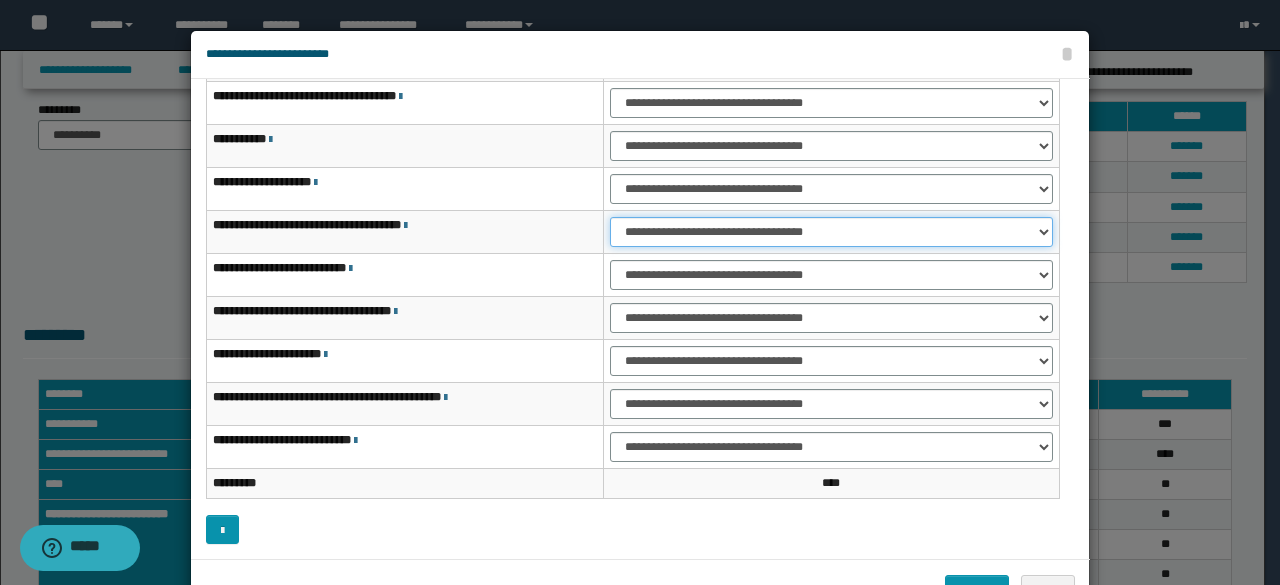 click on "**********" at bounding box center (831, 232) 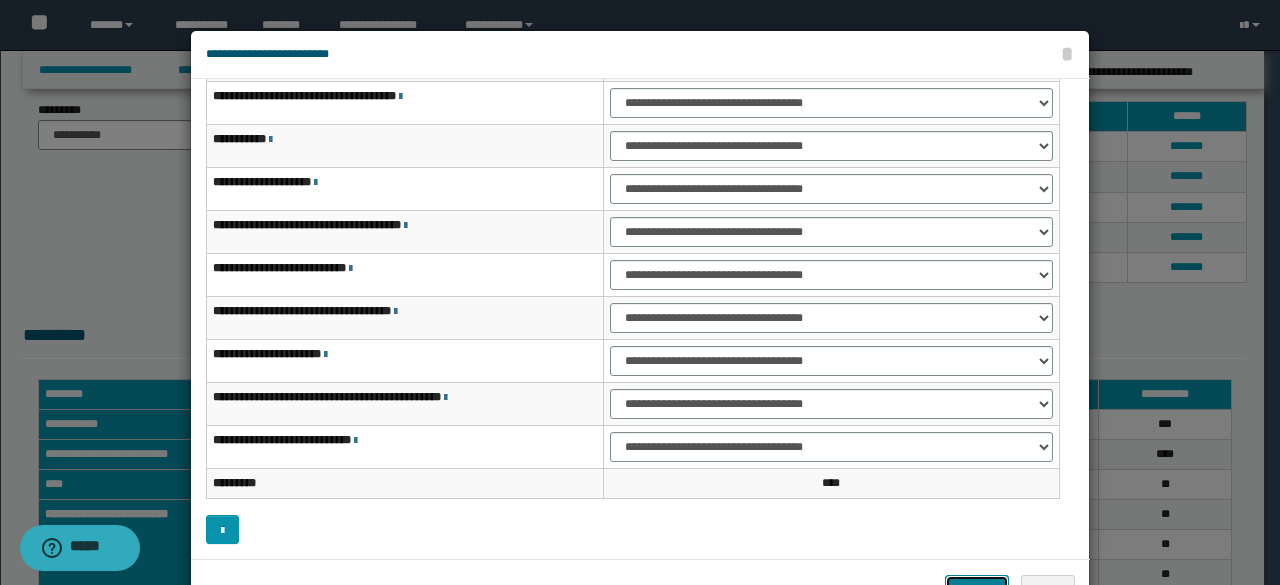 click on "*******" at bounding box center (977, 589) 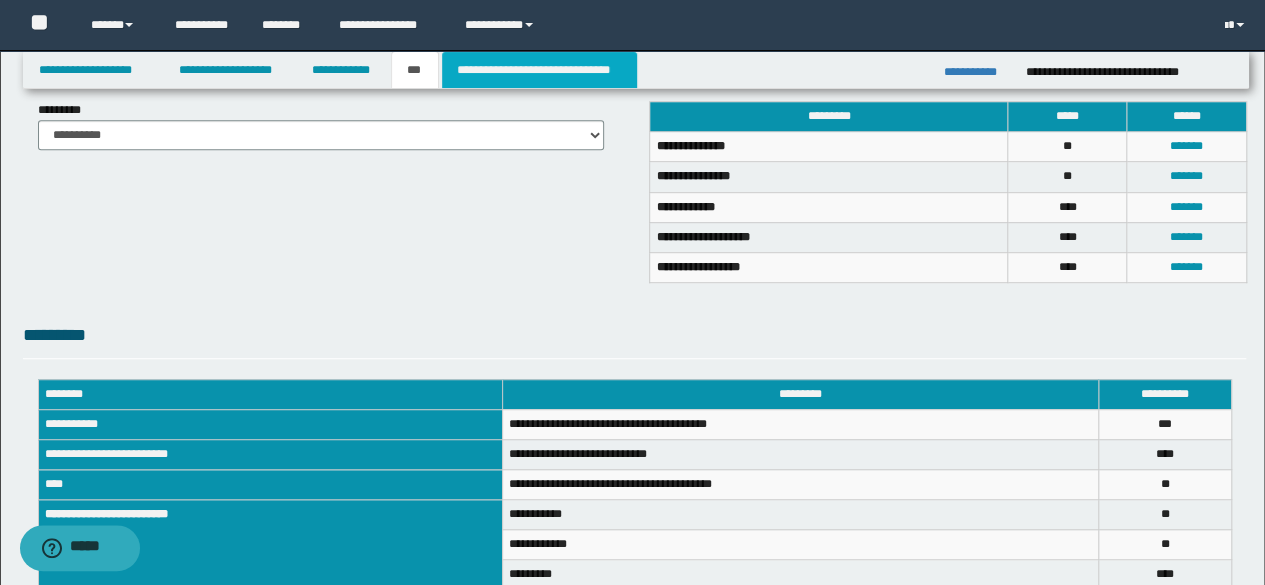 click on "**********" at bounding box center (539, 70) 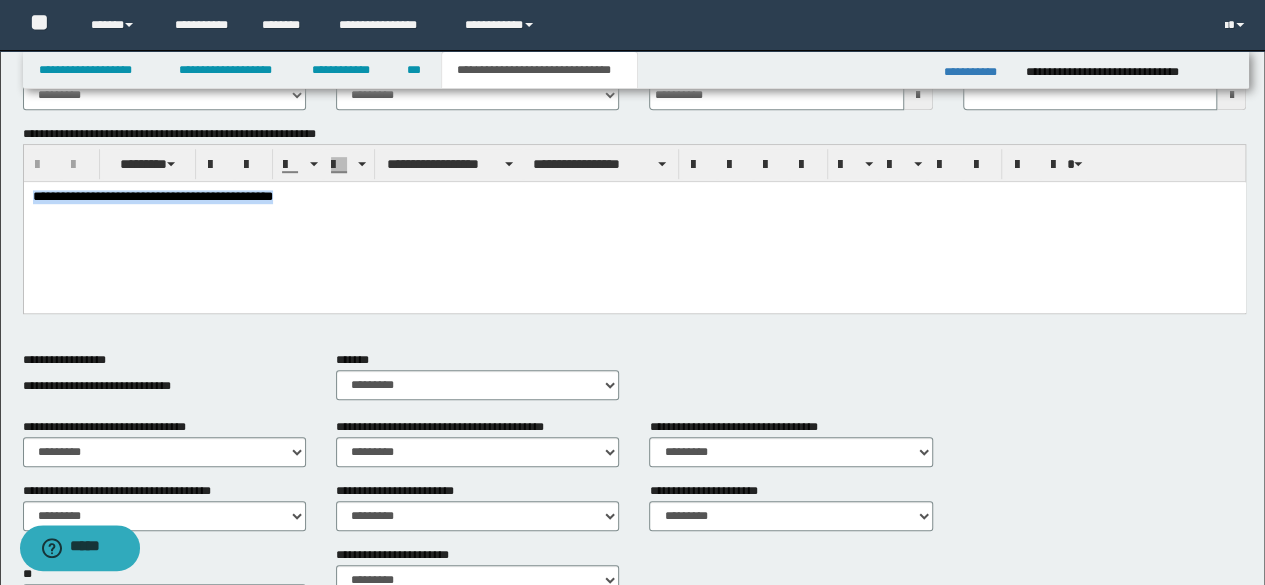 drag, startPoint x: 324, startPoint y: 199, endPoint x: 0, endPoint y: 182, distance: 324.44568 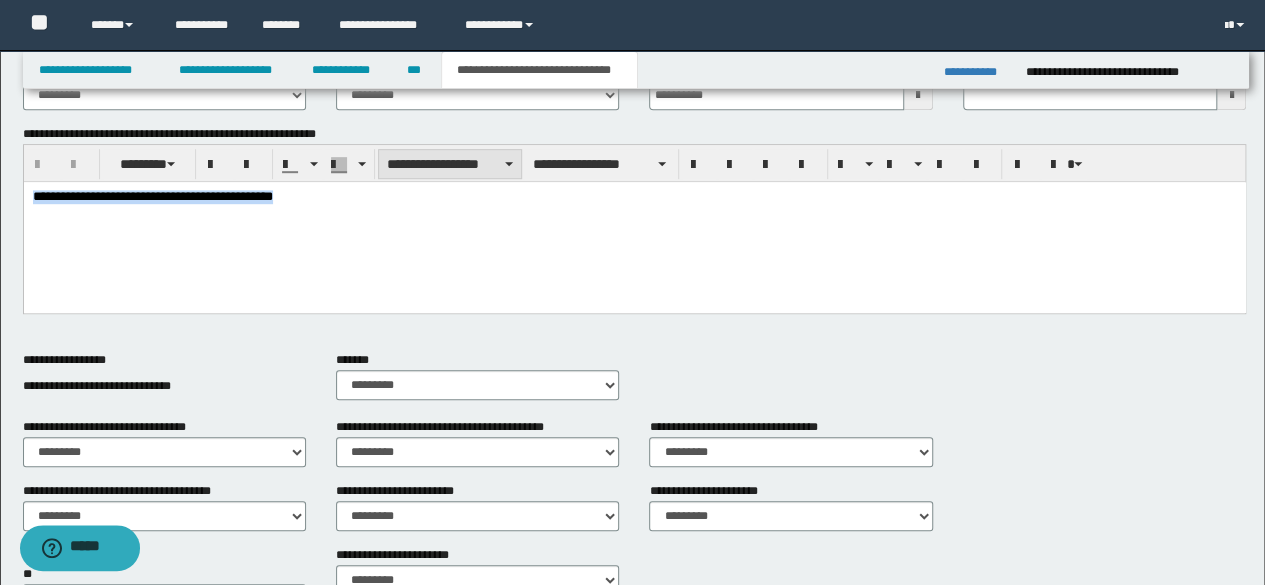 click on "**********" at bounding box center [450, 164] 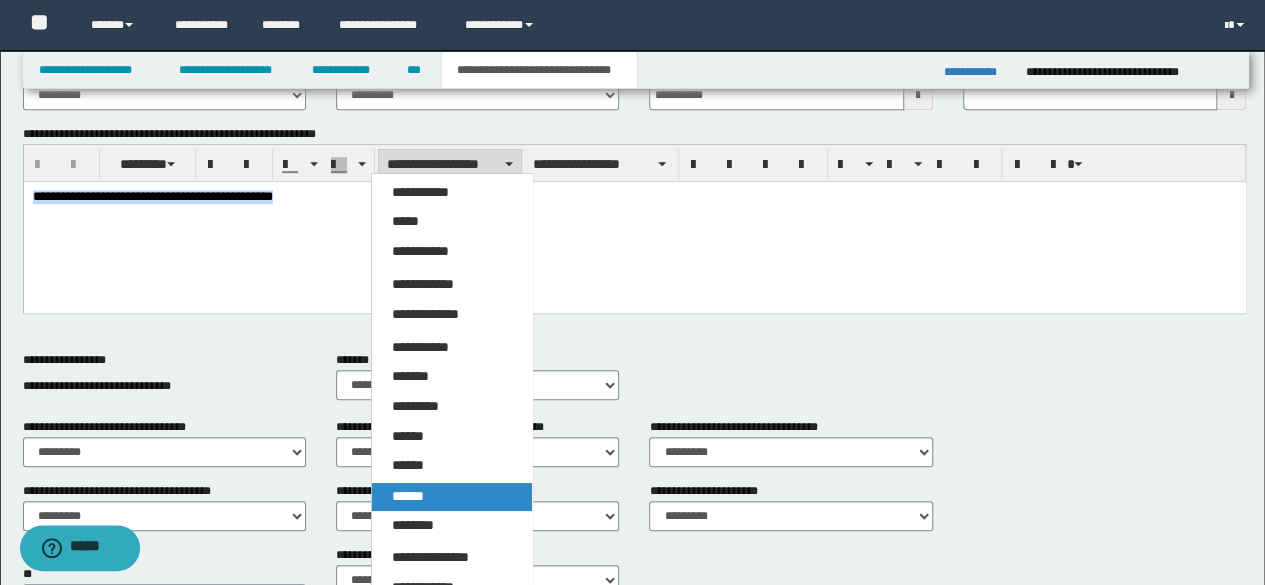 click on "******" at bounding box center (451, 497) 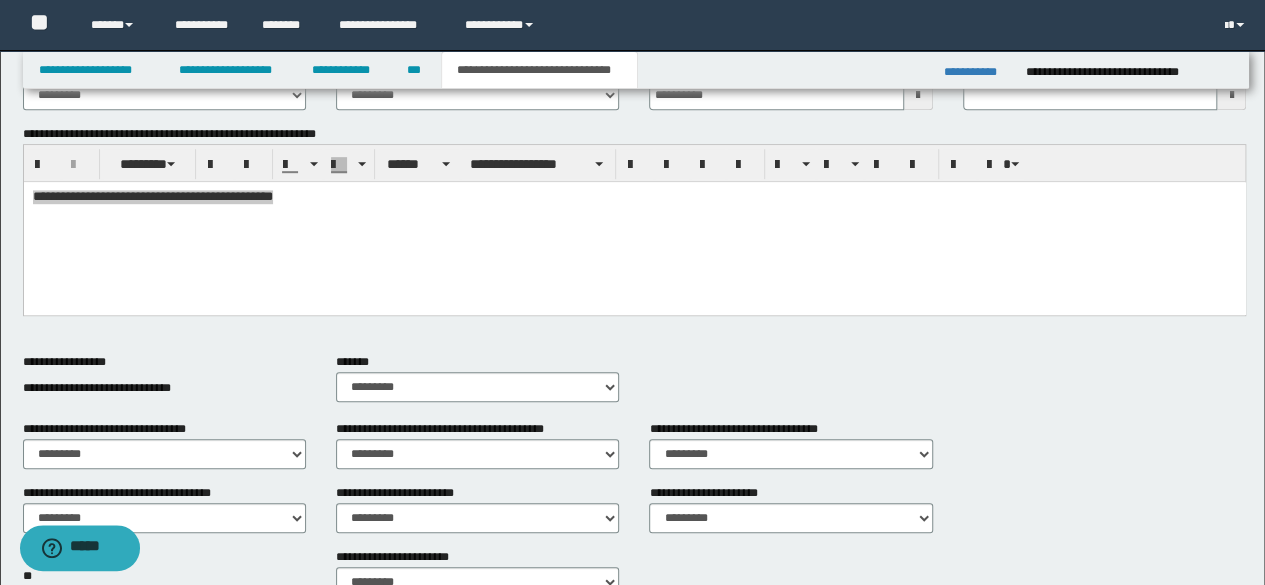 click on "**********" at bounding box center [635, 163] 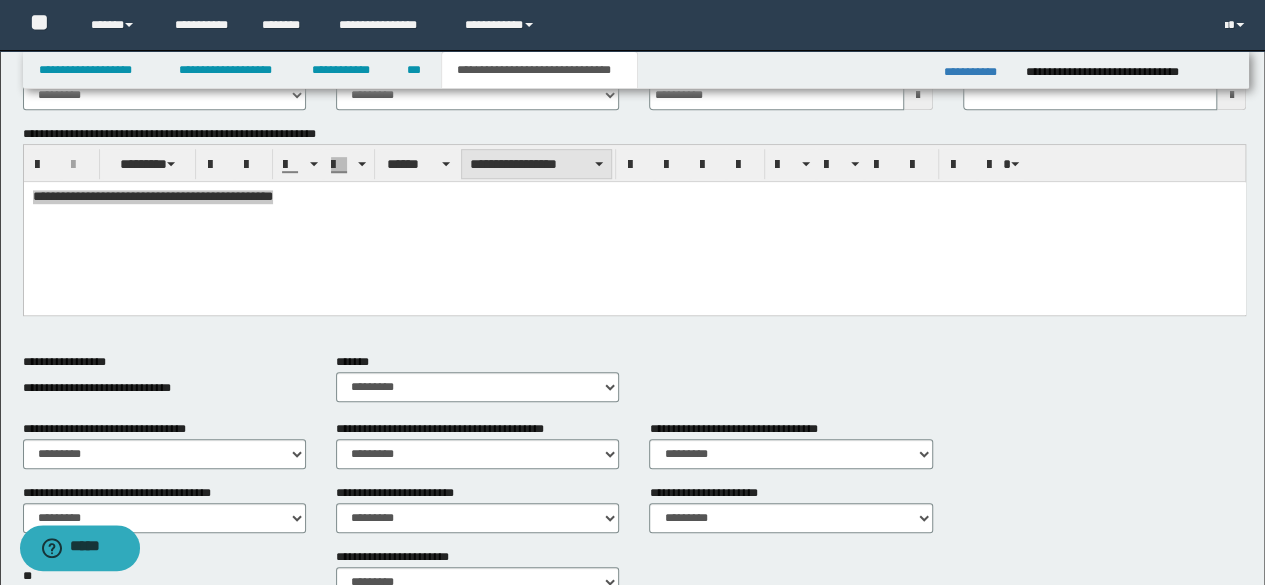 click on "**********" at bounding box center (536, 164) 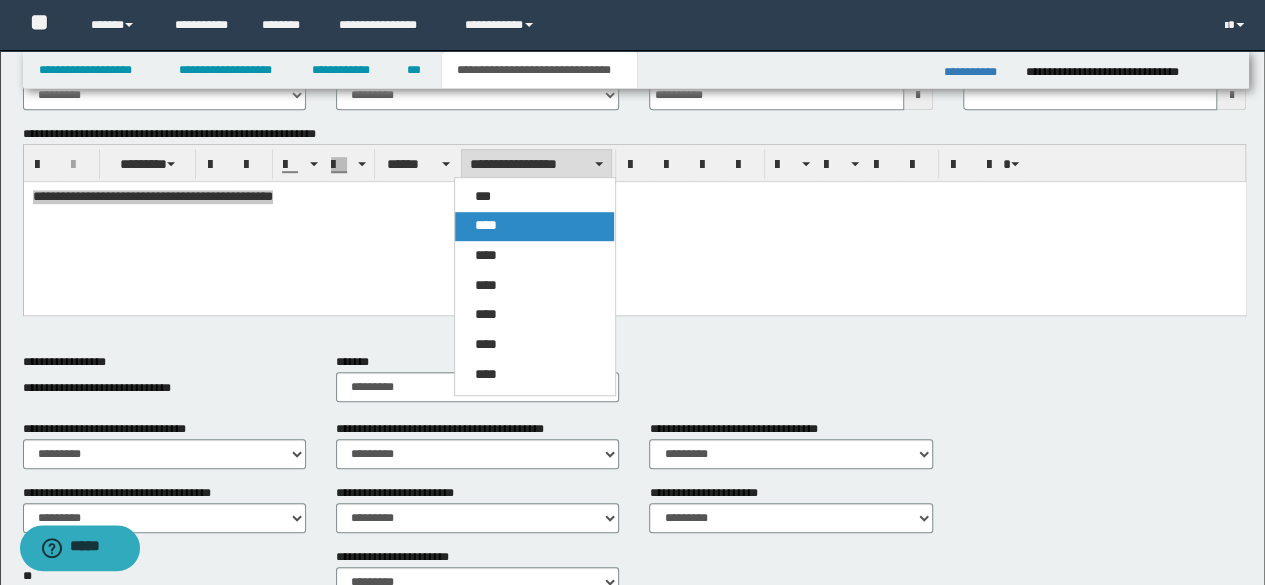 click on "****" at bounding box center (534, 226) 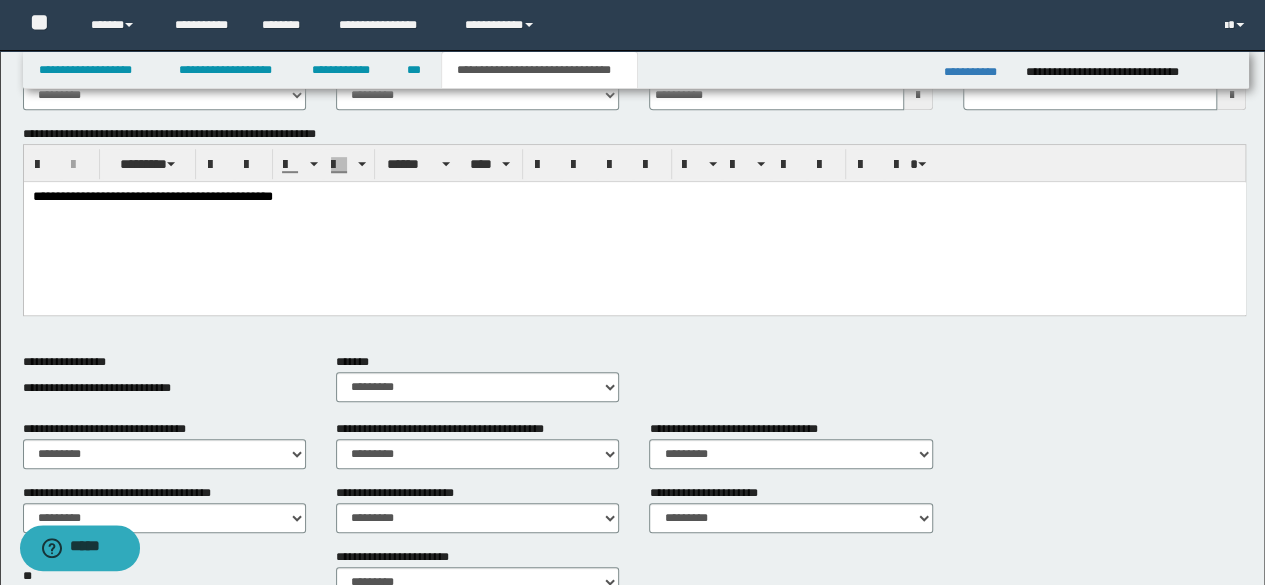 click on "**********" at bounding box center (152, 196) 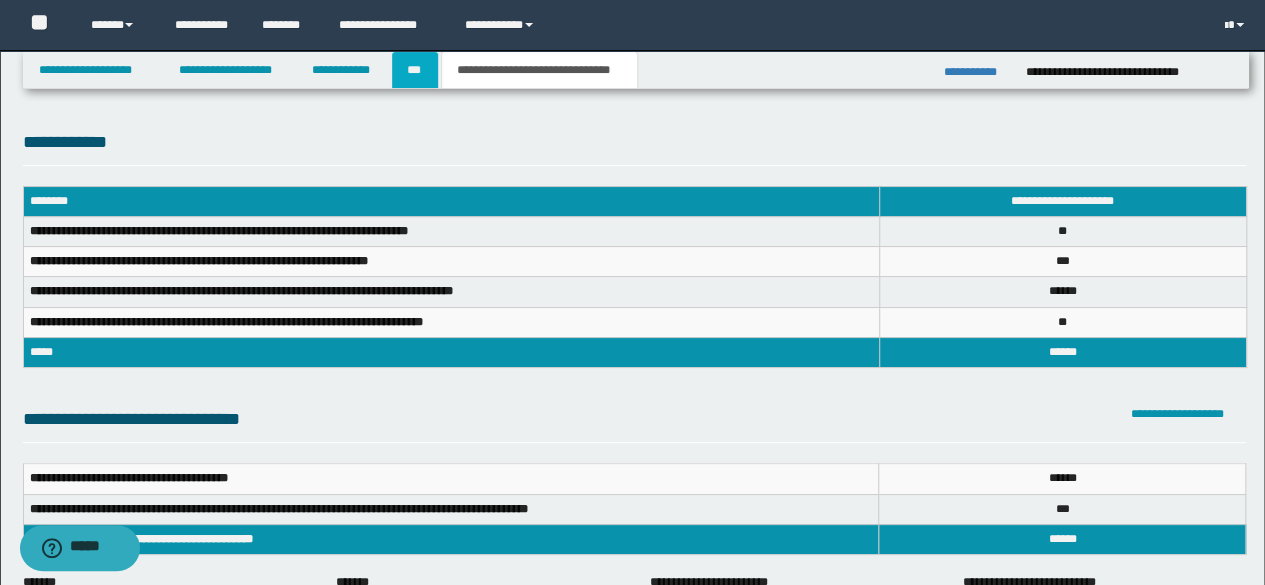 click on "***" at bounding box center [415, 70] 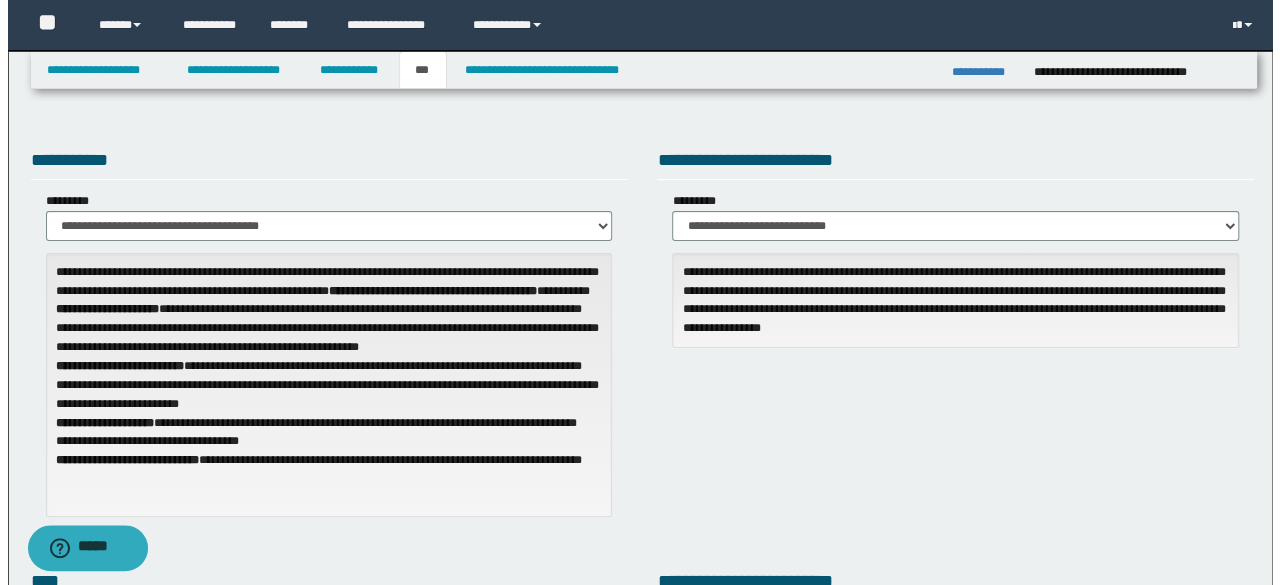 scroll, scrollTop: 512, scrollLeft: 0, axis: vertical 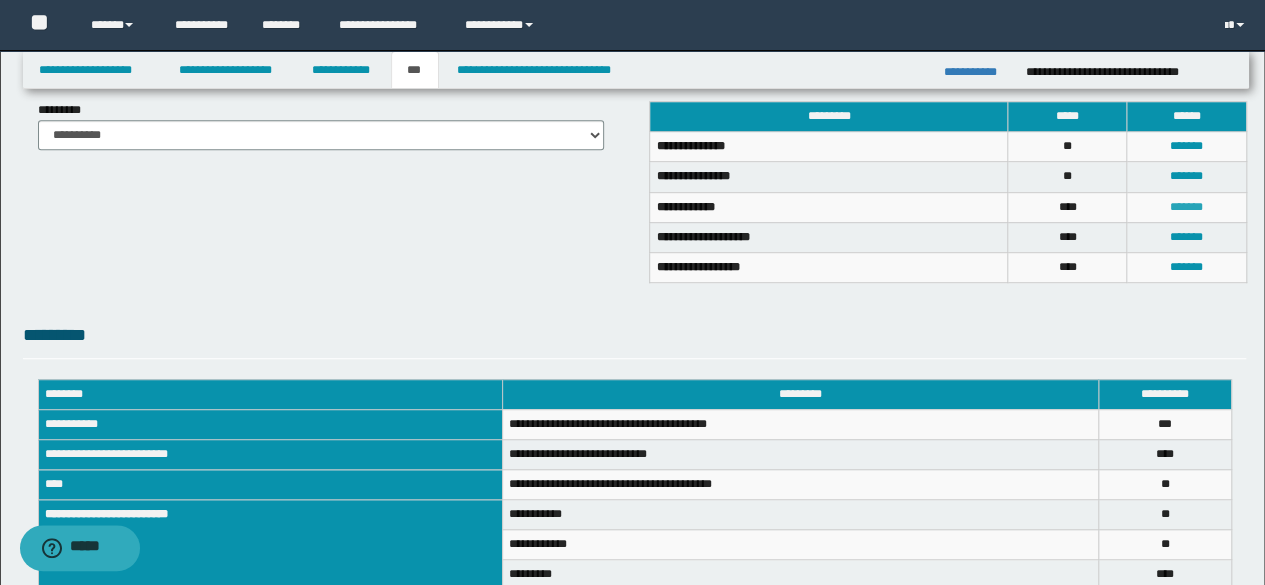 click on "*******" at bounding box center [1186, 207] 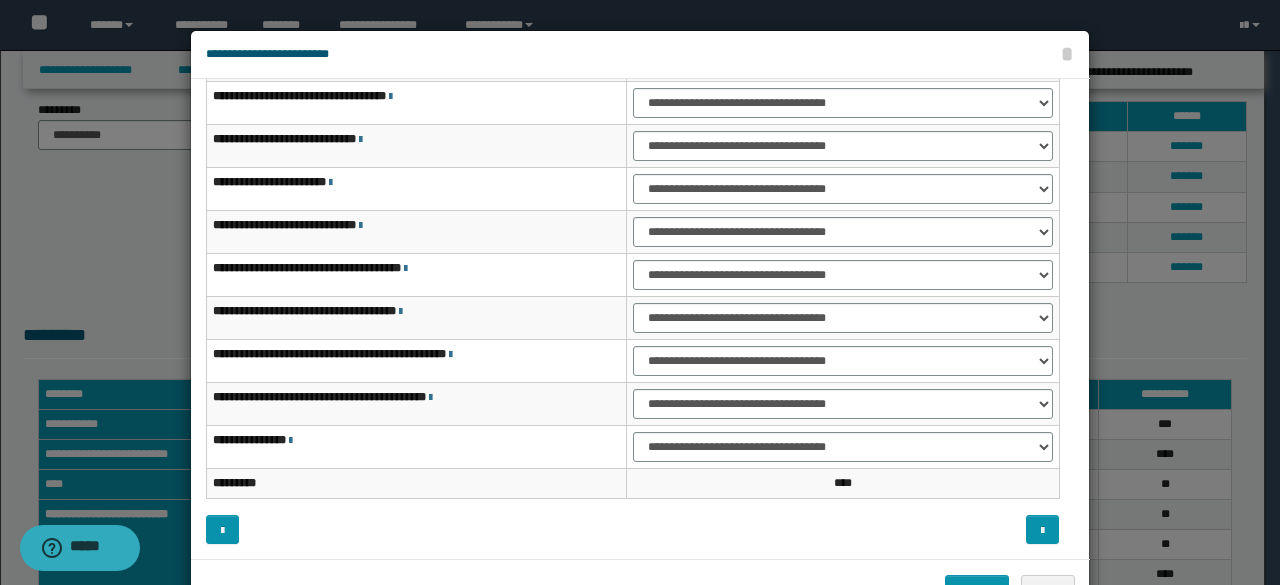 scroll, scrollTop: 0, scrollLeft: 0, axis: both 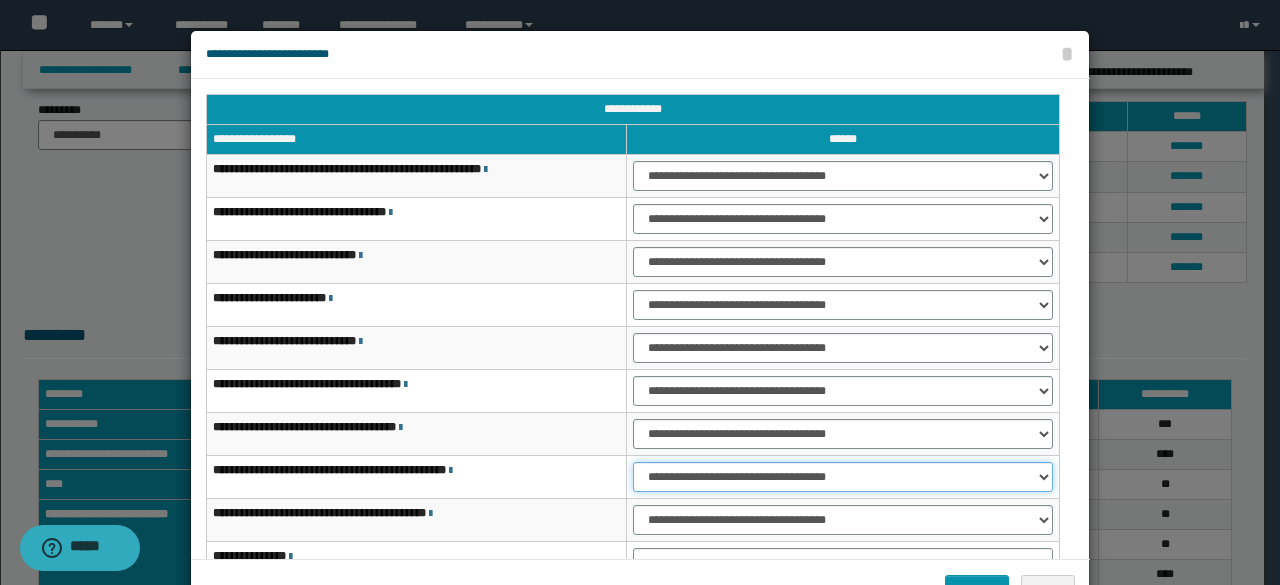 click on "**********" at bounding box center [843, 477] 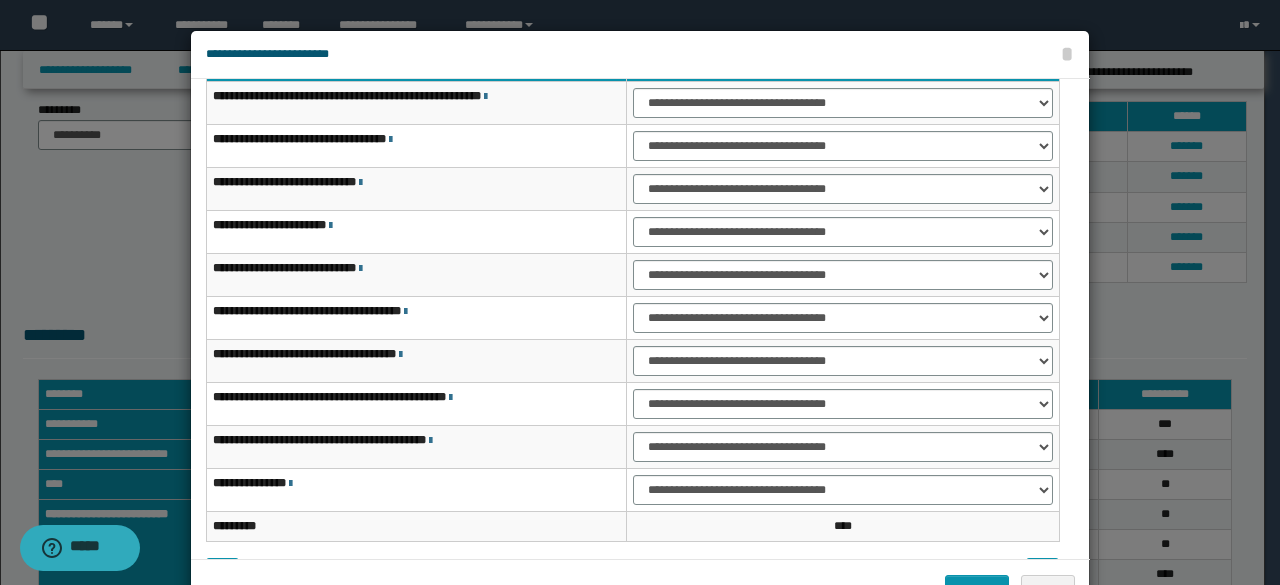 scroll, scrollTop: 116, scrollLeft: 0, axis: vertical 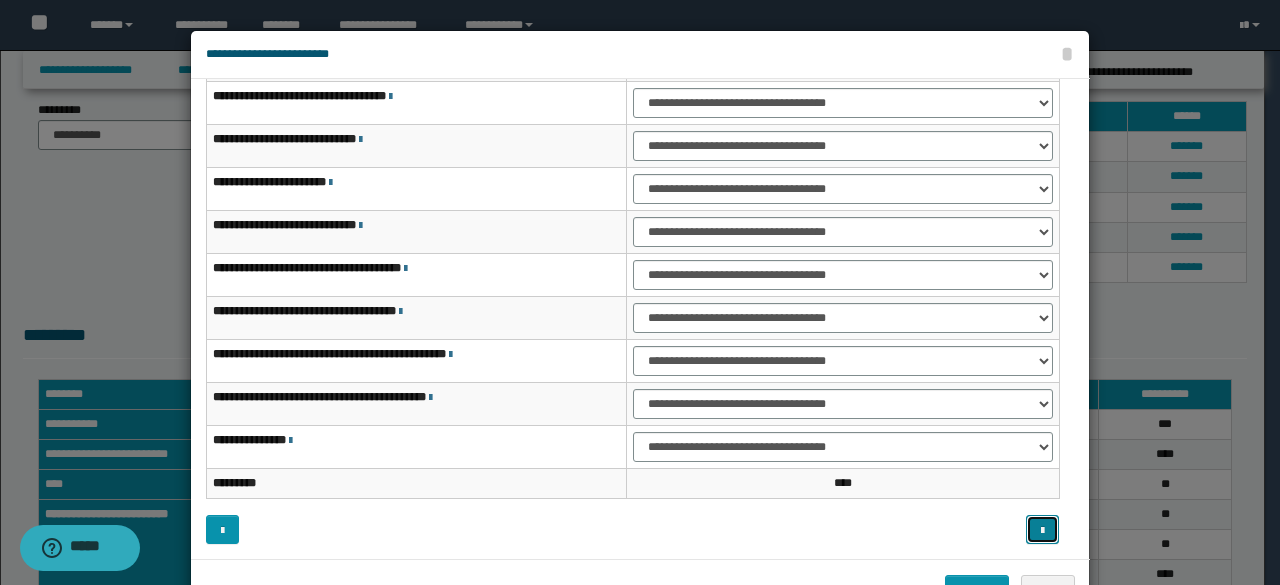 click at bounding box center [1042, 531] 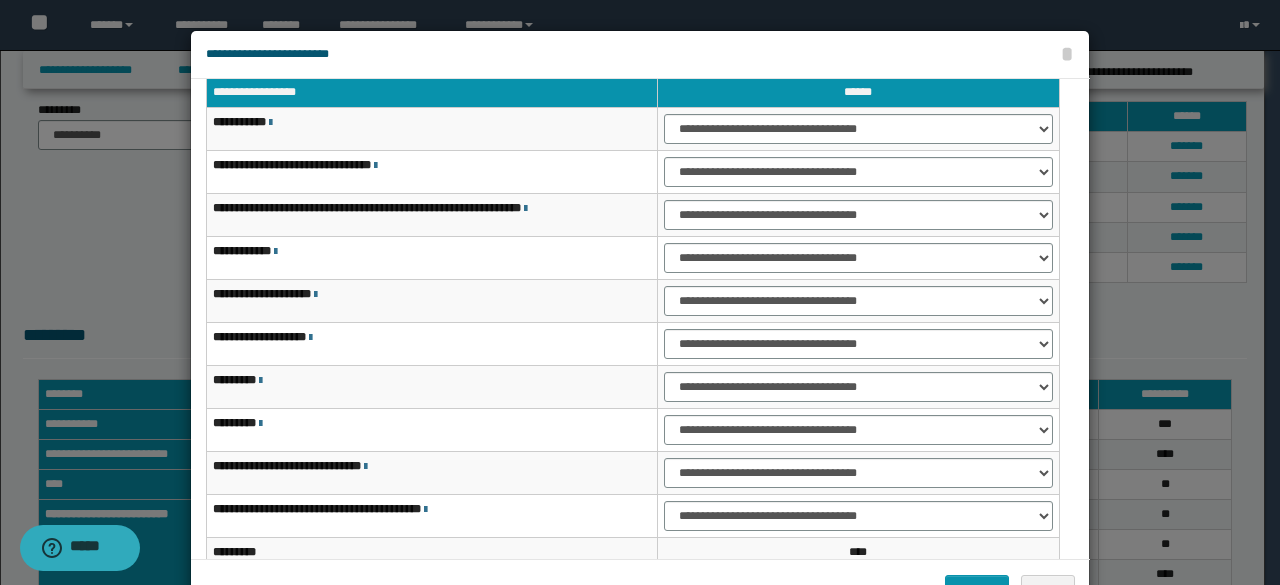 scroll, scrollTop: 0, scrollLeft: 0, axis: both 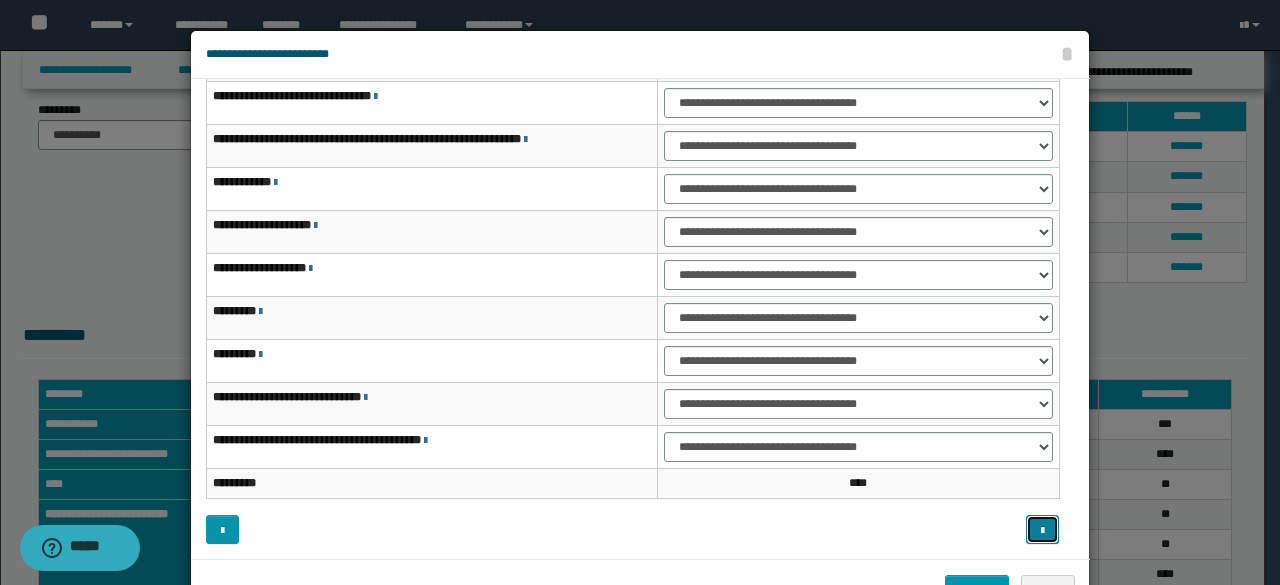 click at bounding box center [1042, 531] 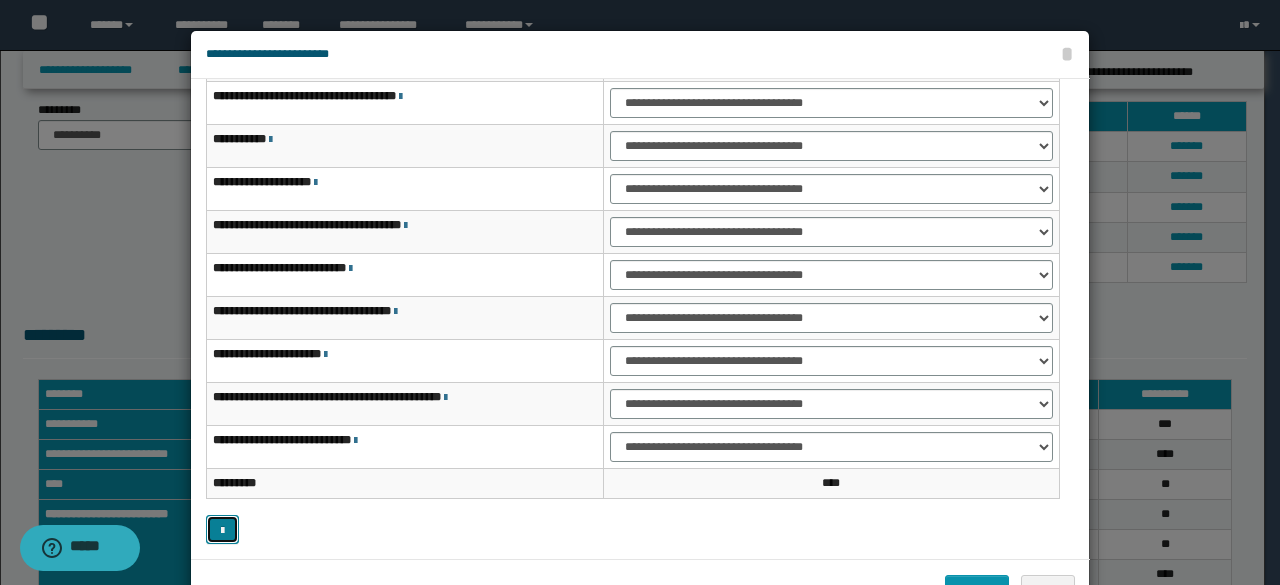 click at bounding box center [222, 531] 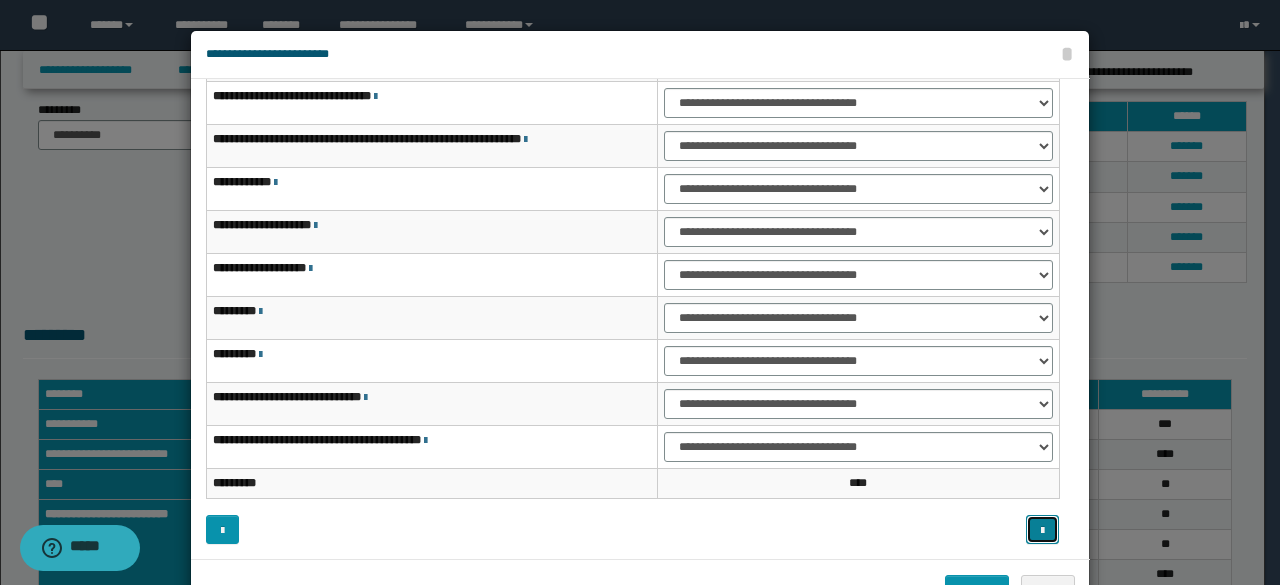 click at bounding box center (1042, 529) 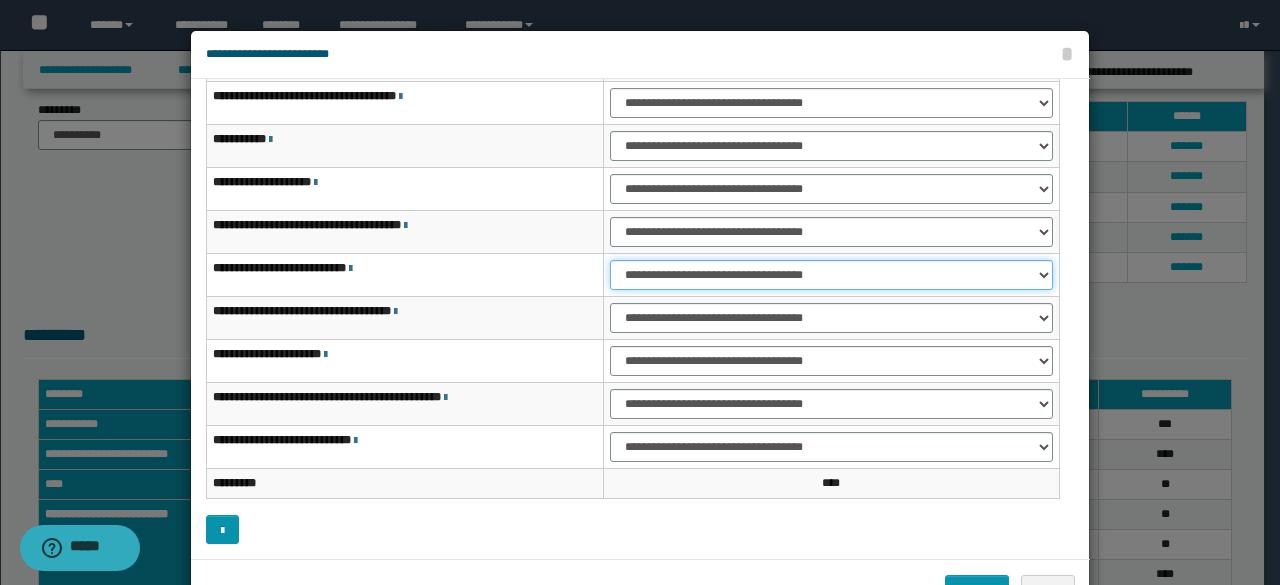 click on "**********" at bounding box center (831, 275) 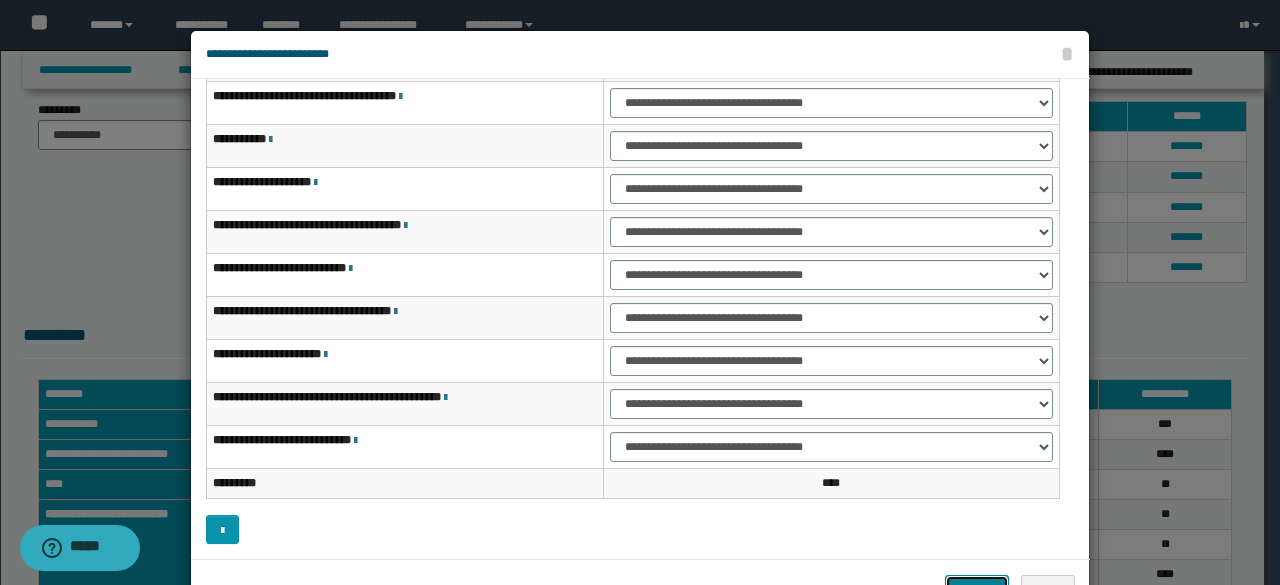 click on "*******" at bounding box center [977, 589] 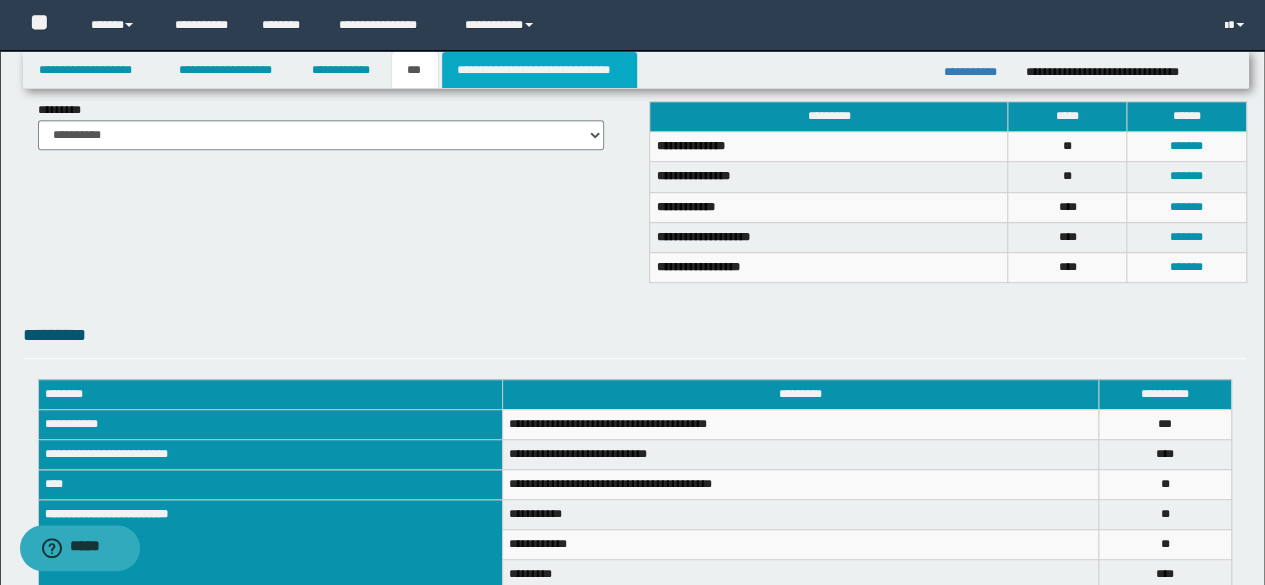 click on "**********" at bounding box center [539, 70] 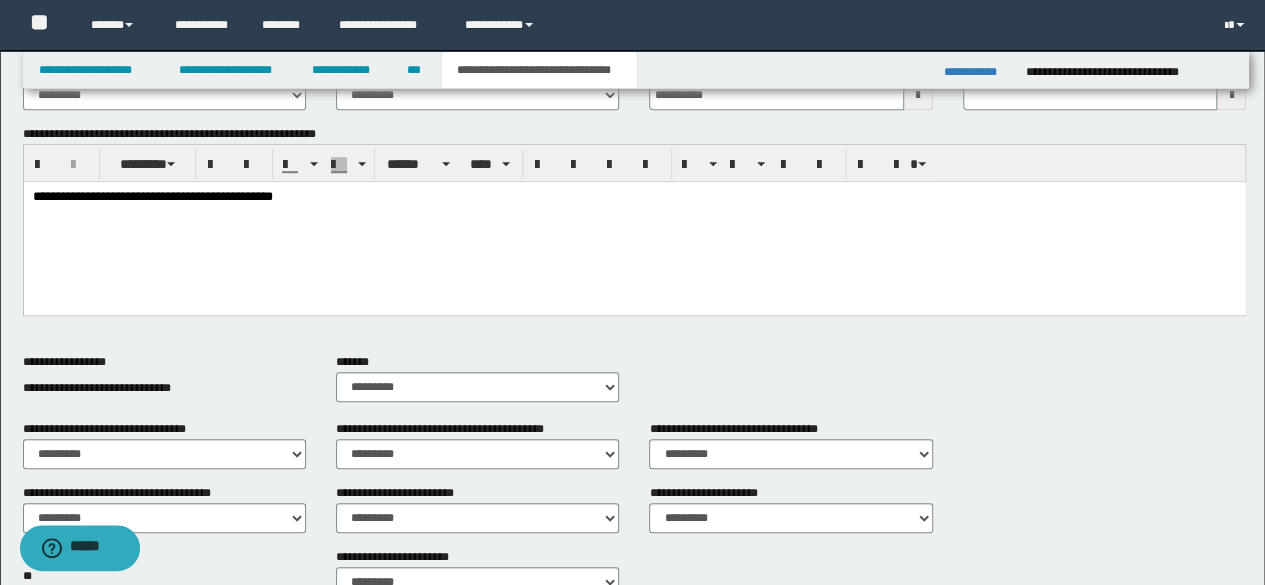 scroll, scrollTop: 0, scrollLeft: 0, axis: both 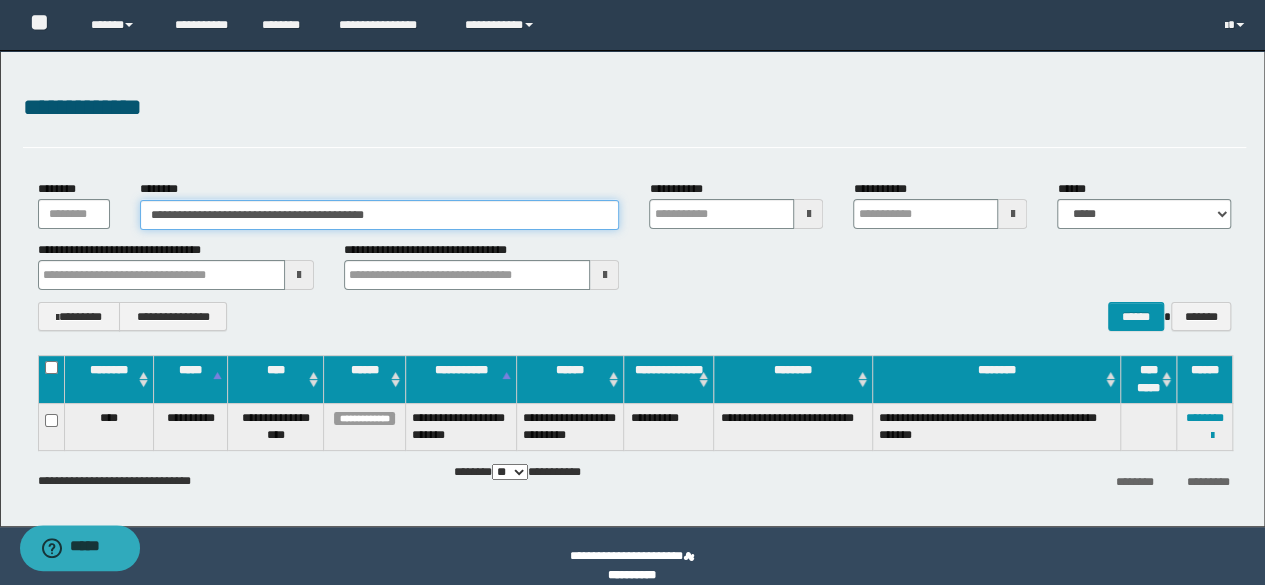 drag, startPoint x: 481, startPoint y: 206, endPoint x: 0, endPoint y: 205, distance: 481.00104 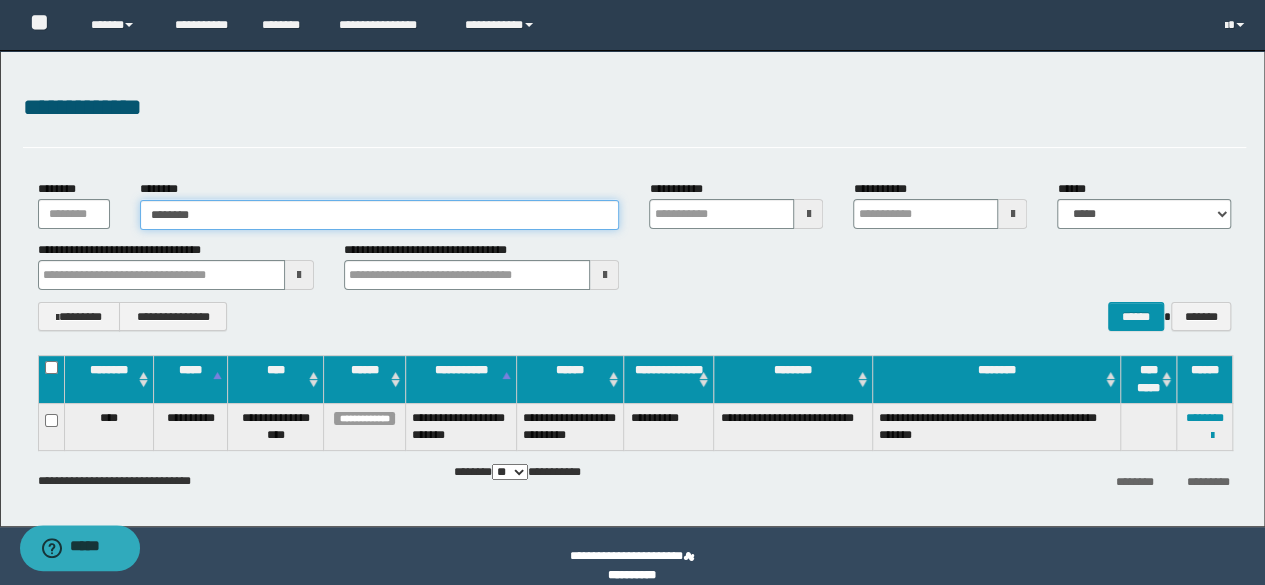 type on "********" 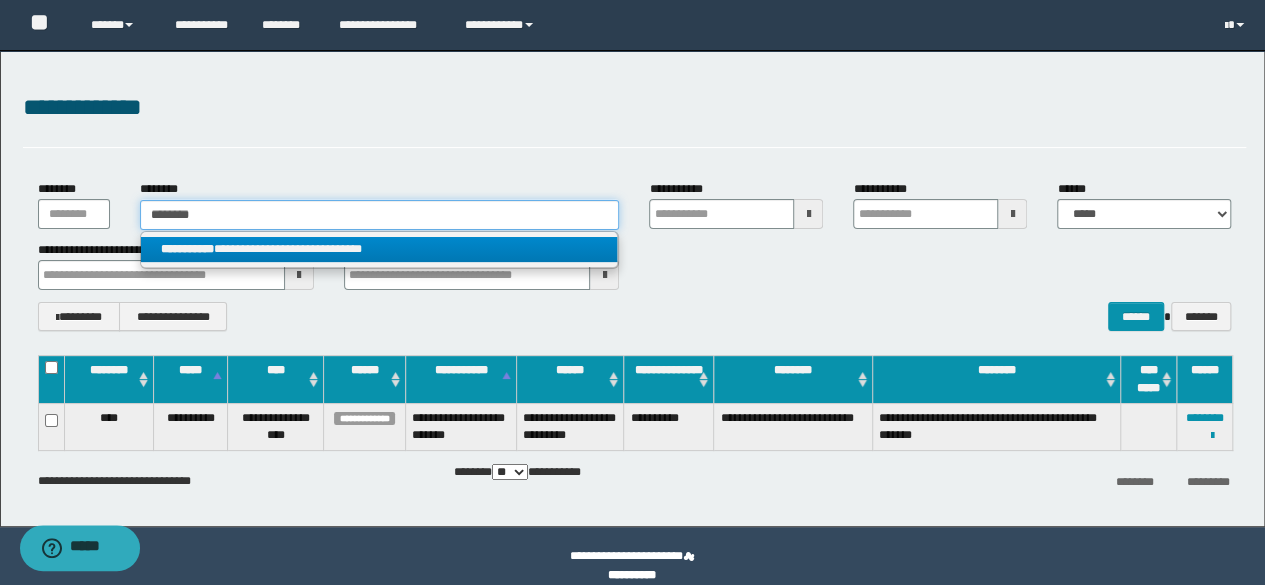 type on "********" 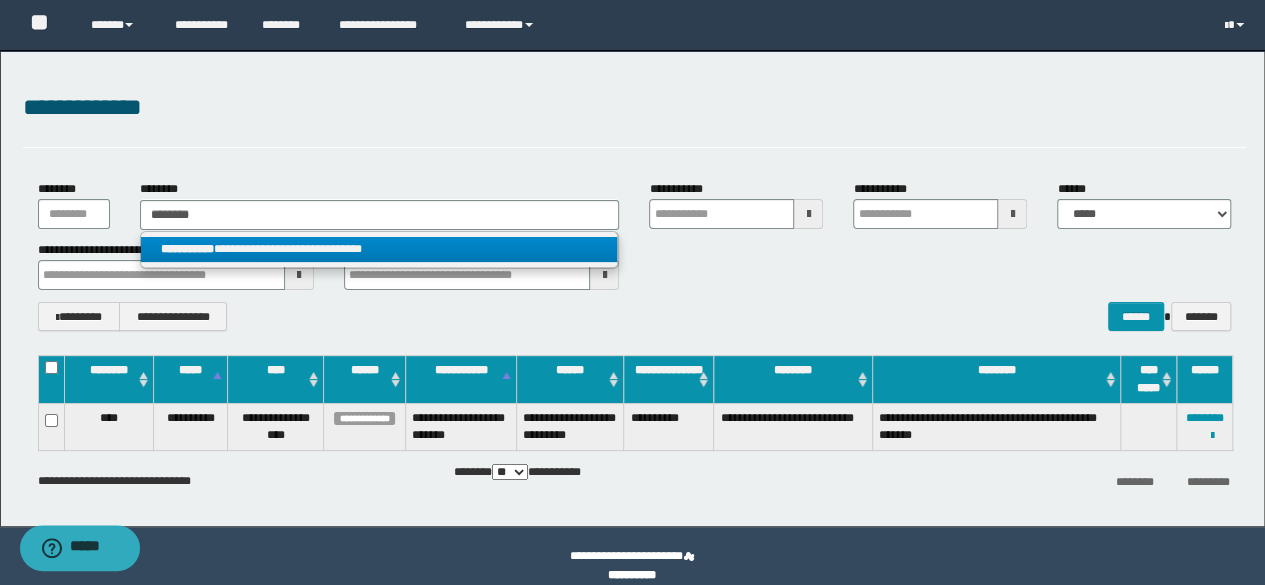 click on "**********" at bounding box center (379, 249) 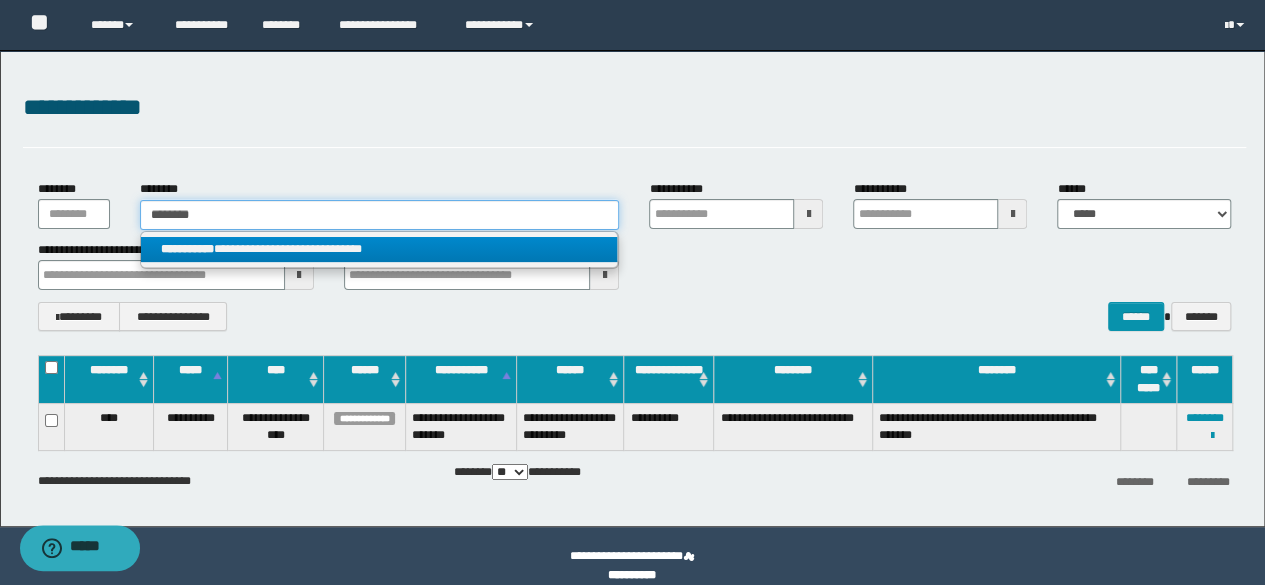 type 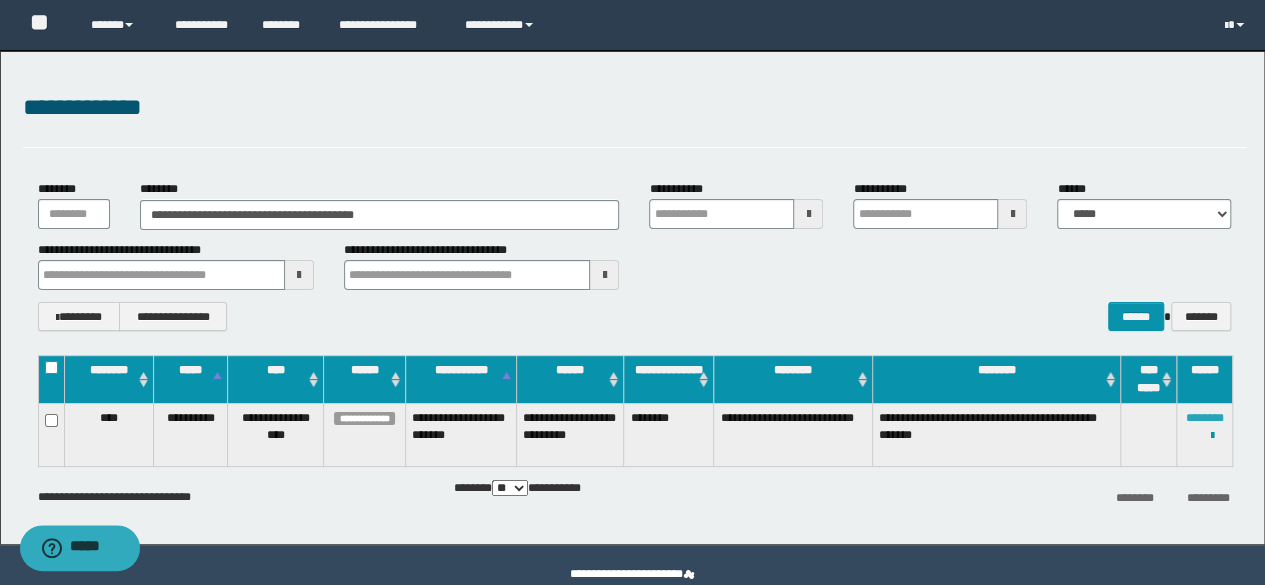click on "********" at bounding box center [1205, 418] 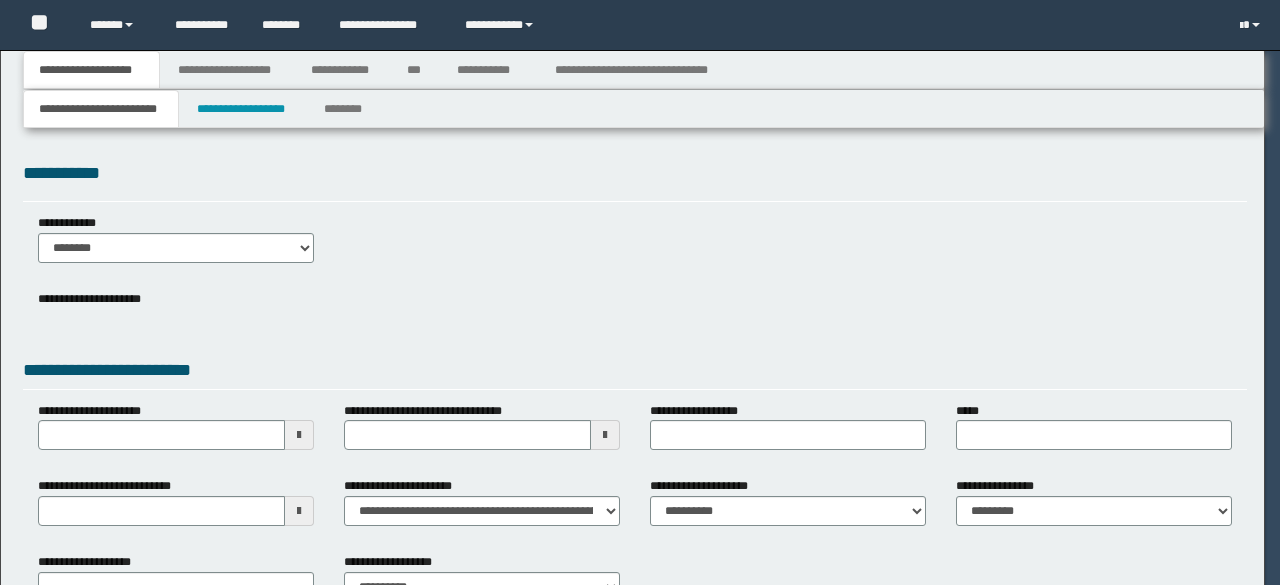 scroll, scrollTop: 0, scrollLeft: 0, axis: both 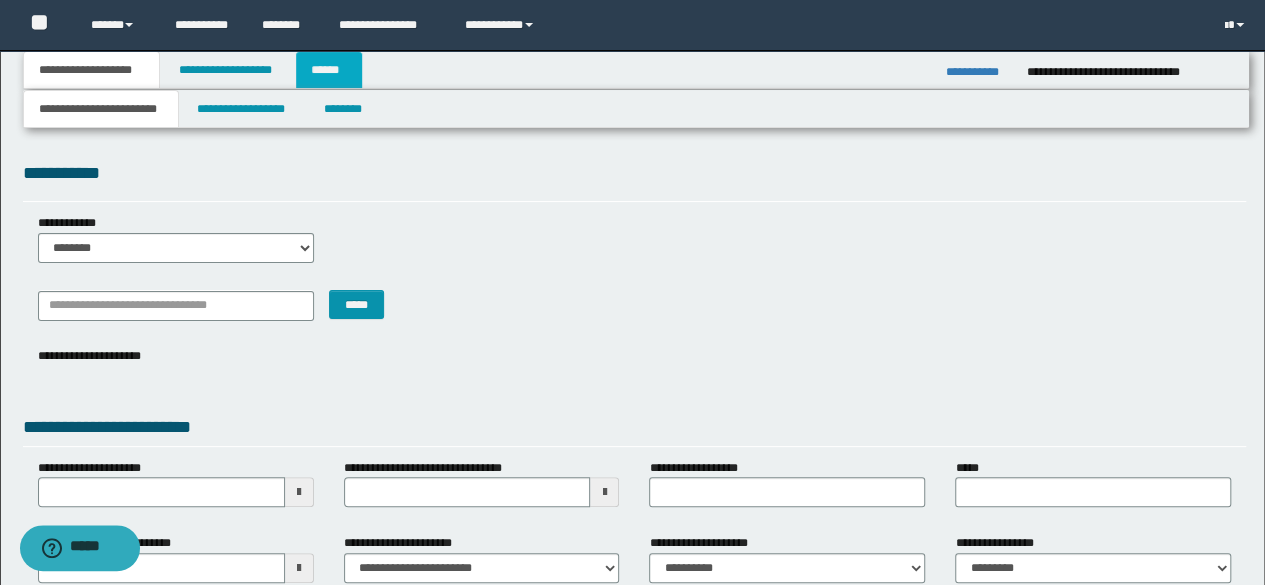 click on "******" at bounding box center (329, 70) 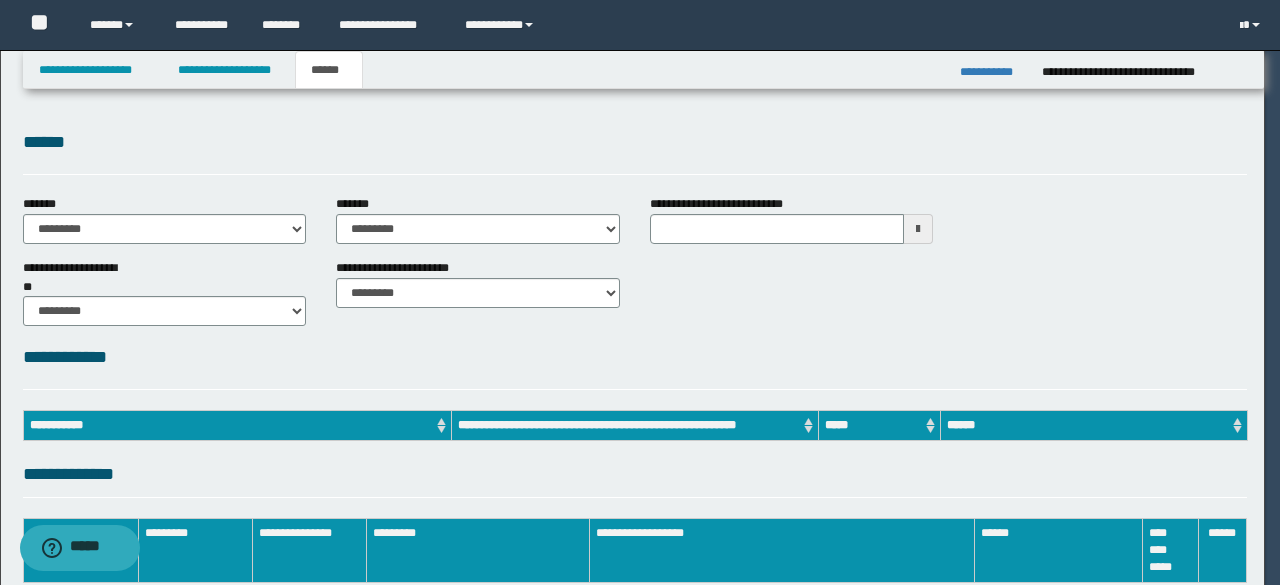 scroll, scrollTop: 0, scrollLeft: 0, axis: both 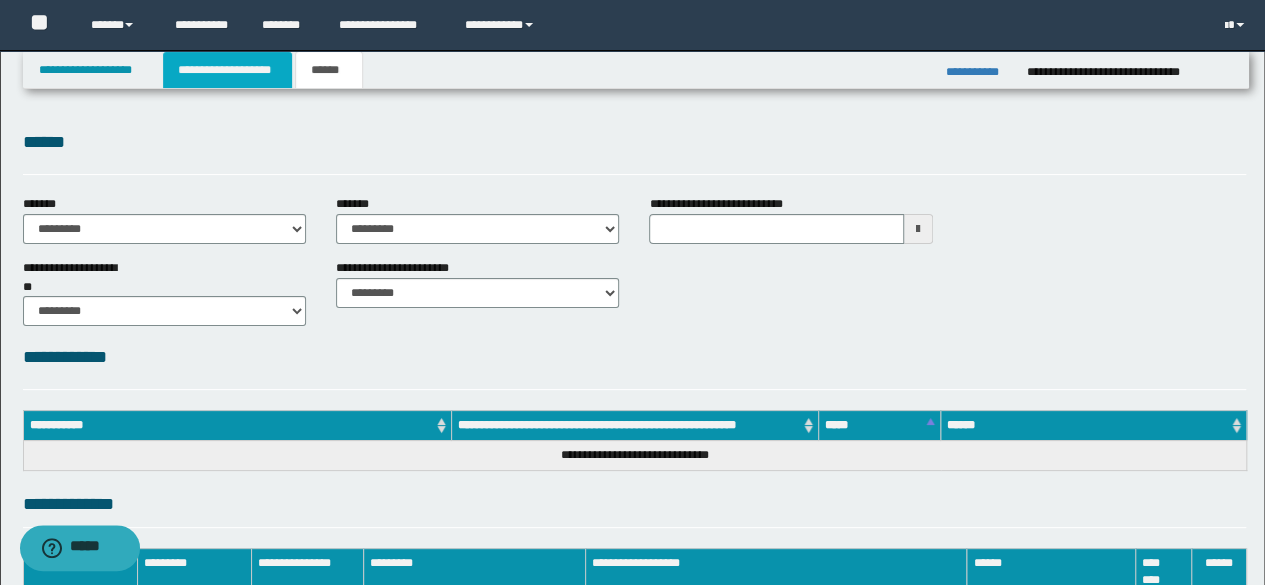 click on "**********" at bounding box center [227, 70] 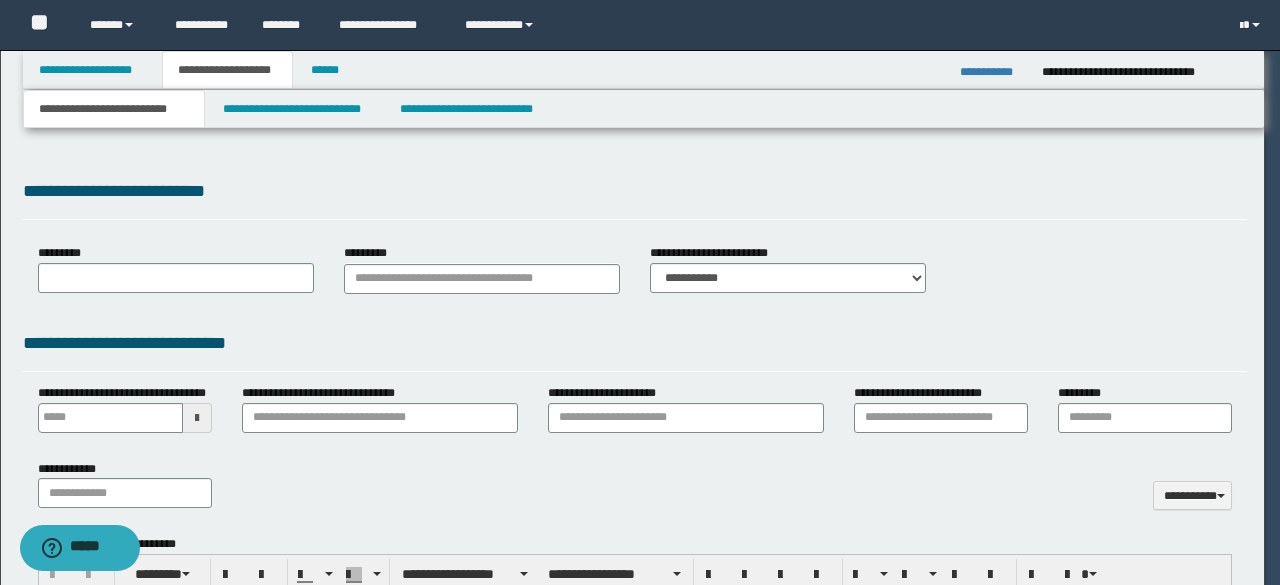 type 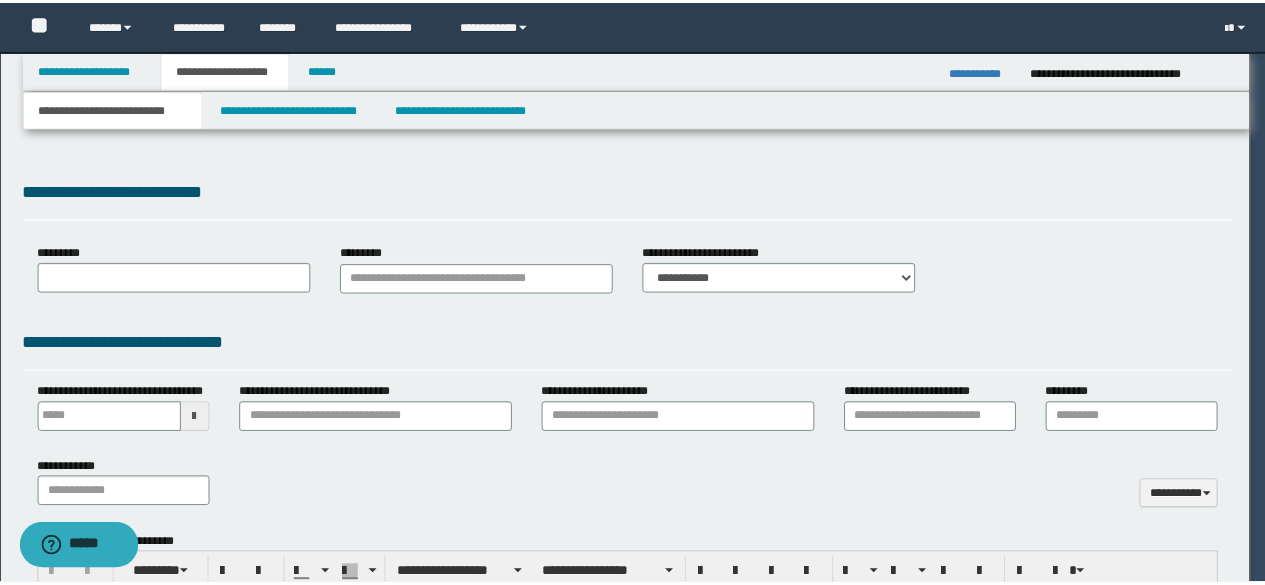 scroll, scrollTop: 0, scrollLeft: 0, axis: both 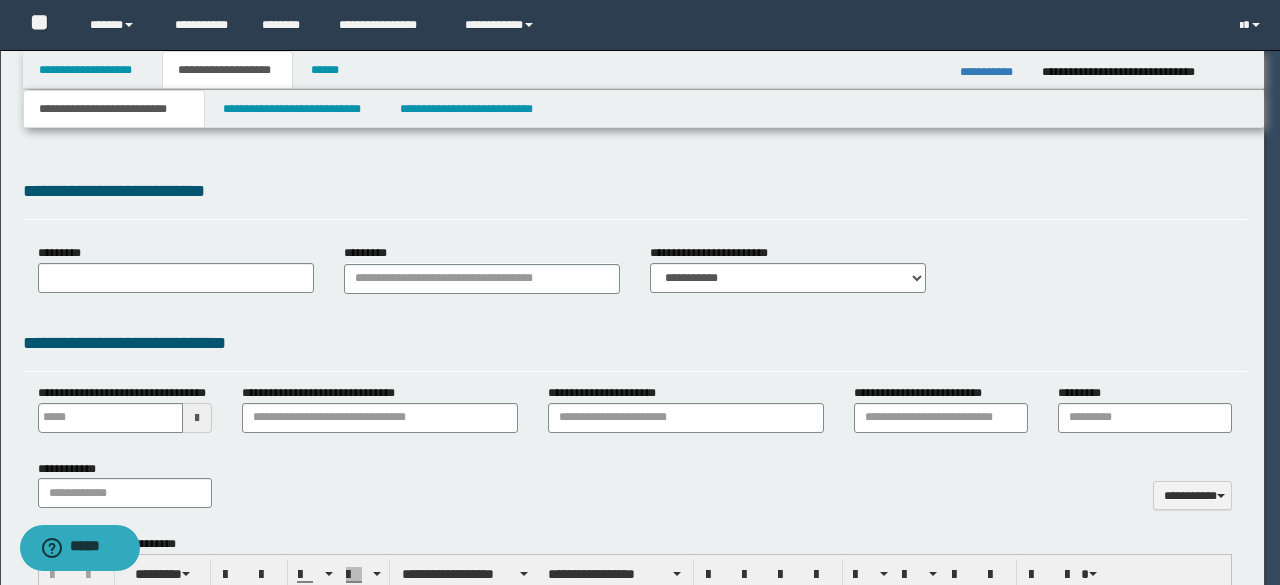select on "*" 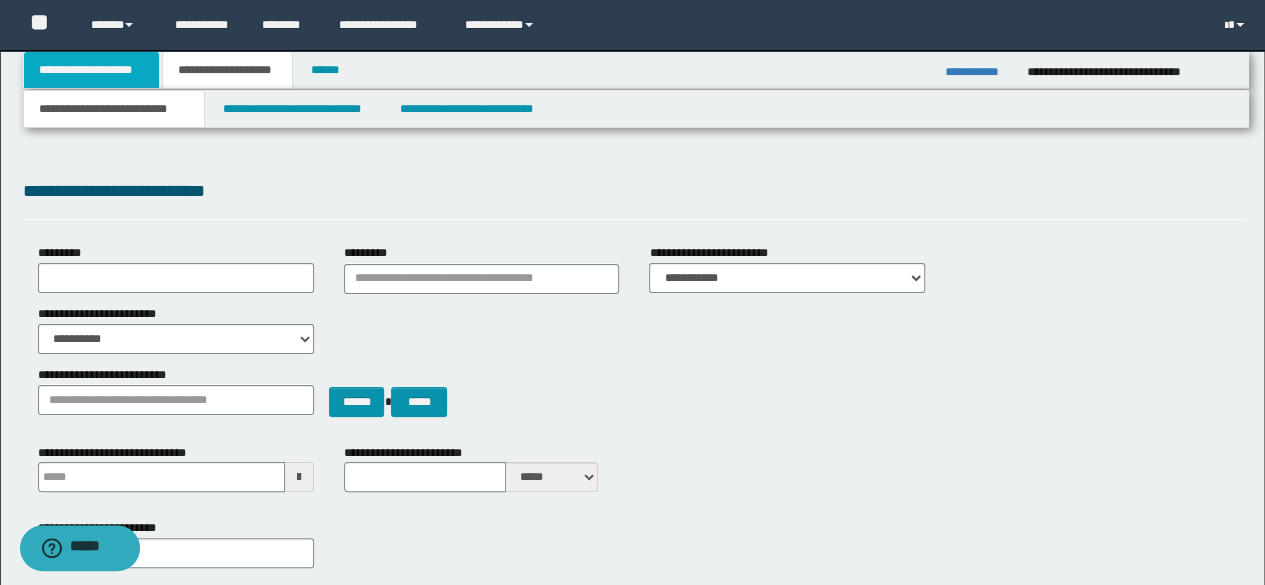 click on "**********" at bounding box center (92, 70) 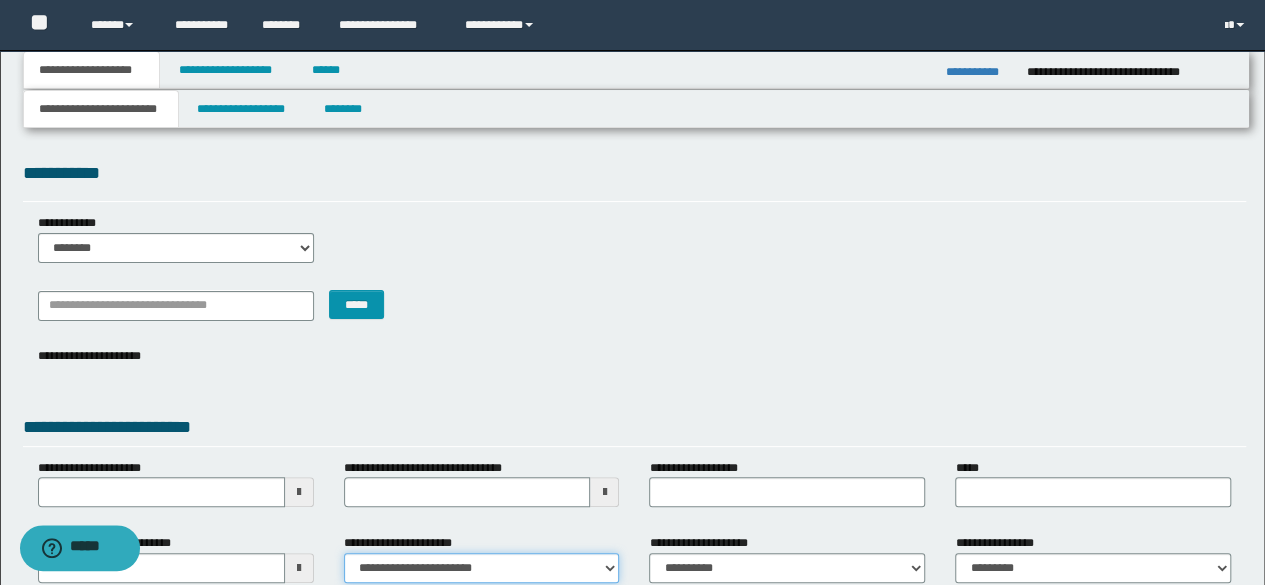 click on "**********" at bounding box center [482, 568] 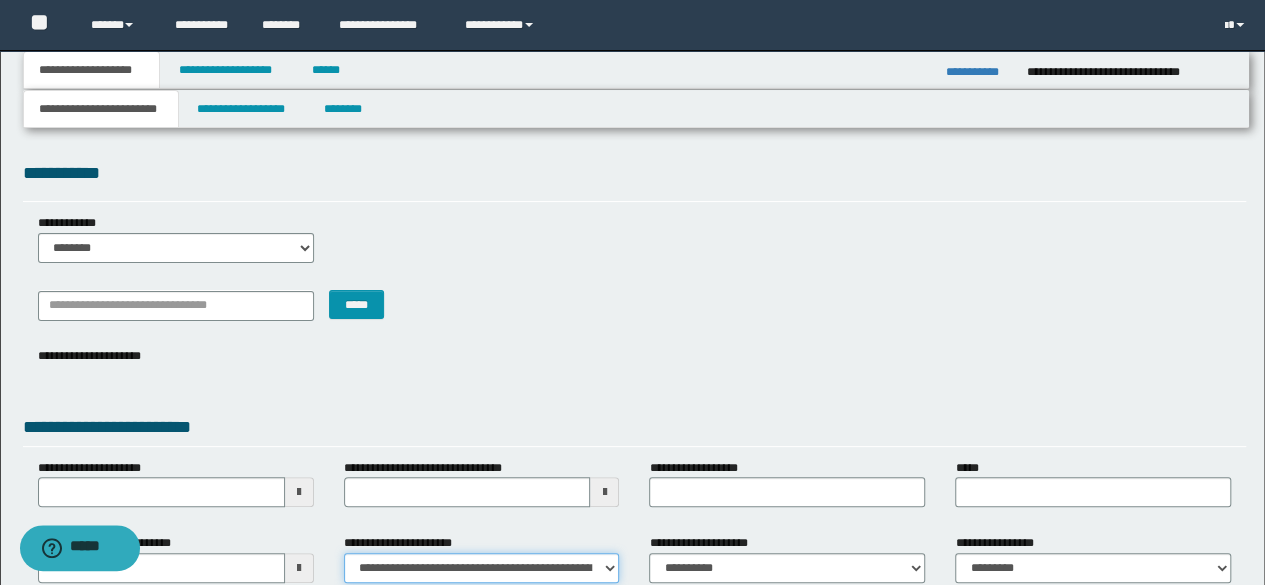 click on "**********" at bounding box center (482, 568) 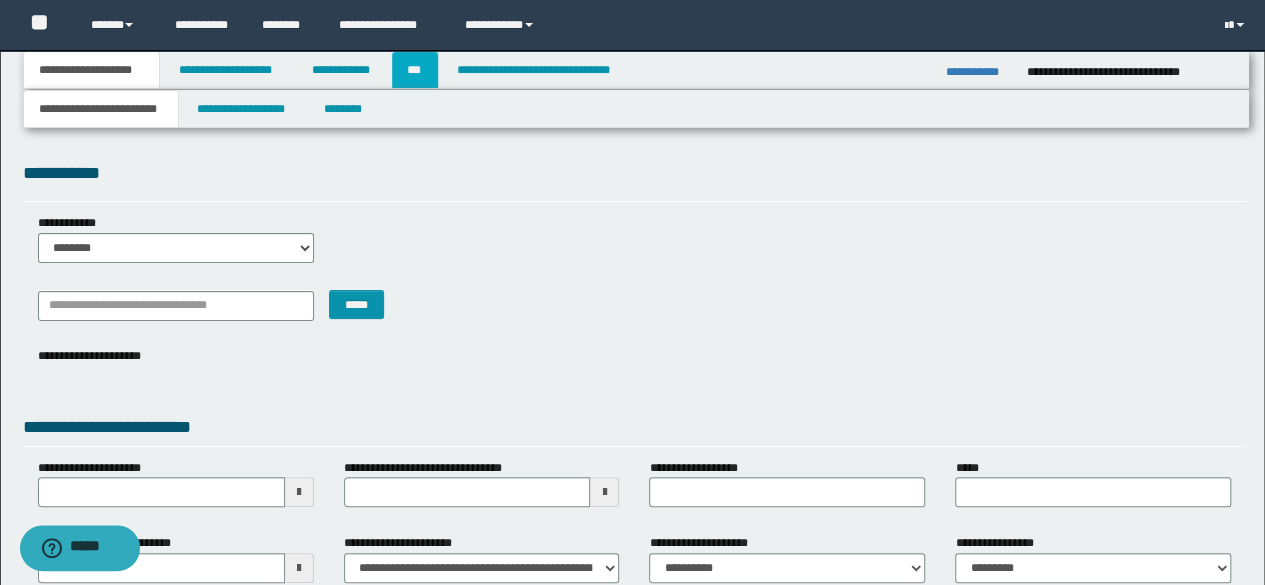 click on "***" at bounding box center [415, 70] 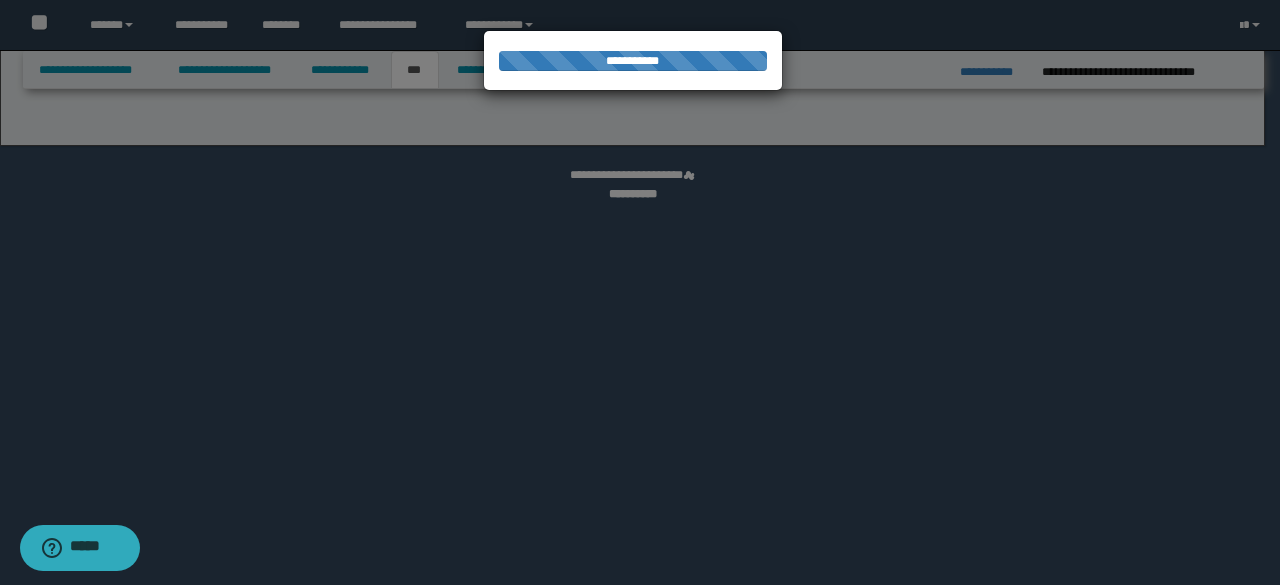 select on "***" 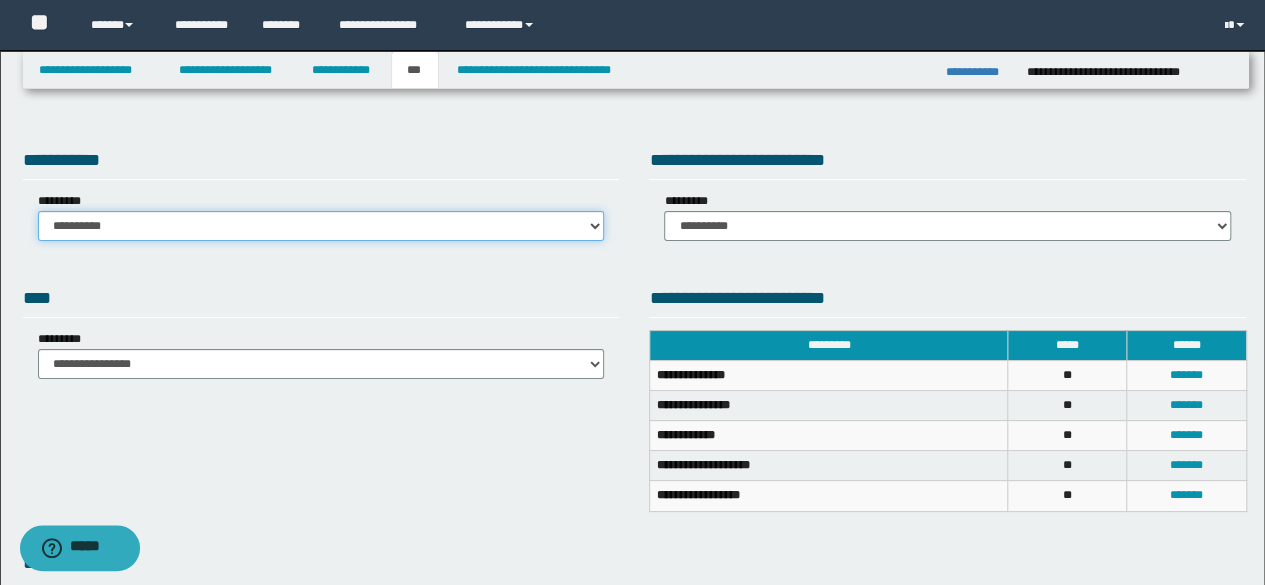 click on "**********" at bounding box center [321, 226] 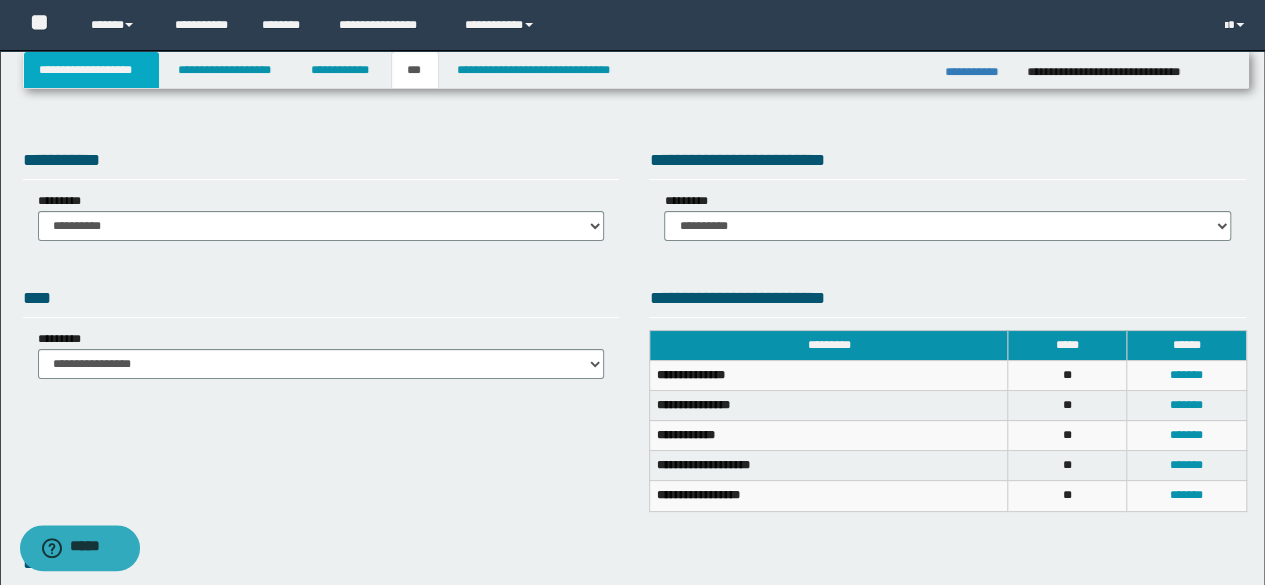 click on "**********" at bounding box center [92, 70] 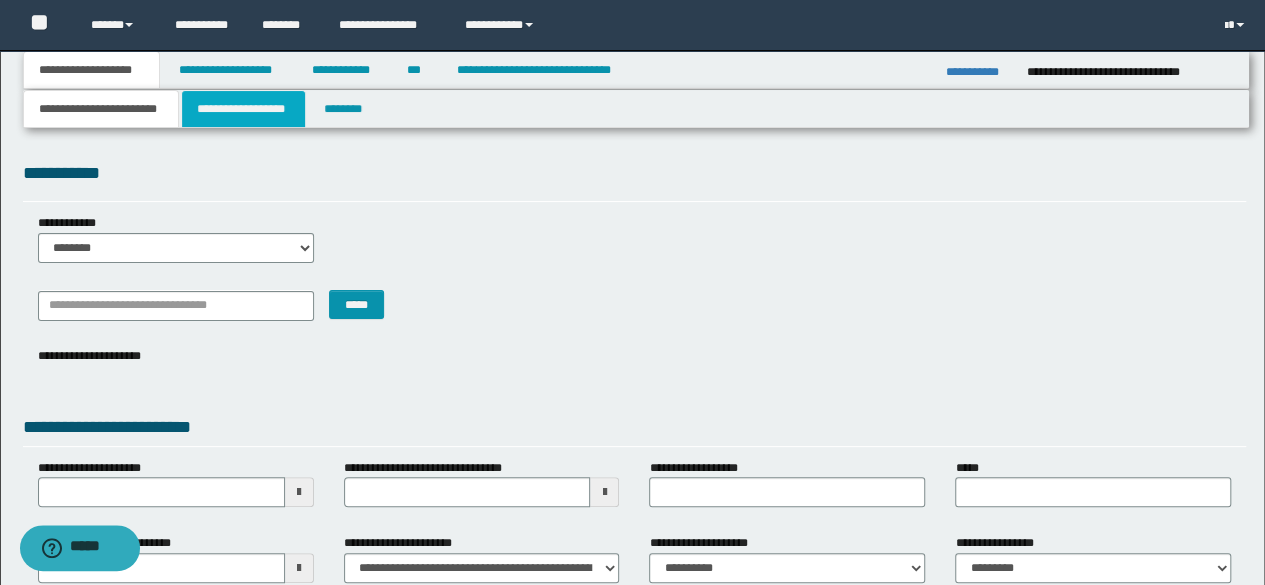 click on "**********" at bounding box center (243, 109) 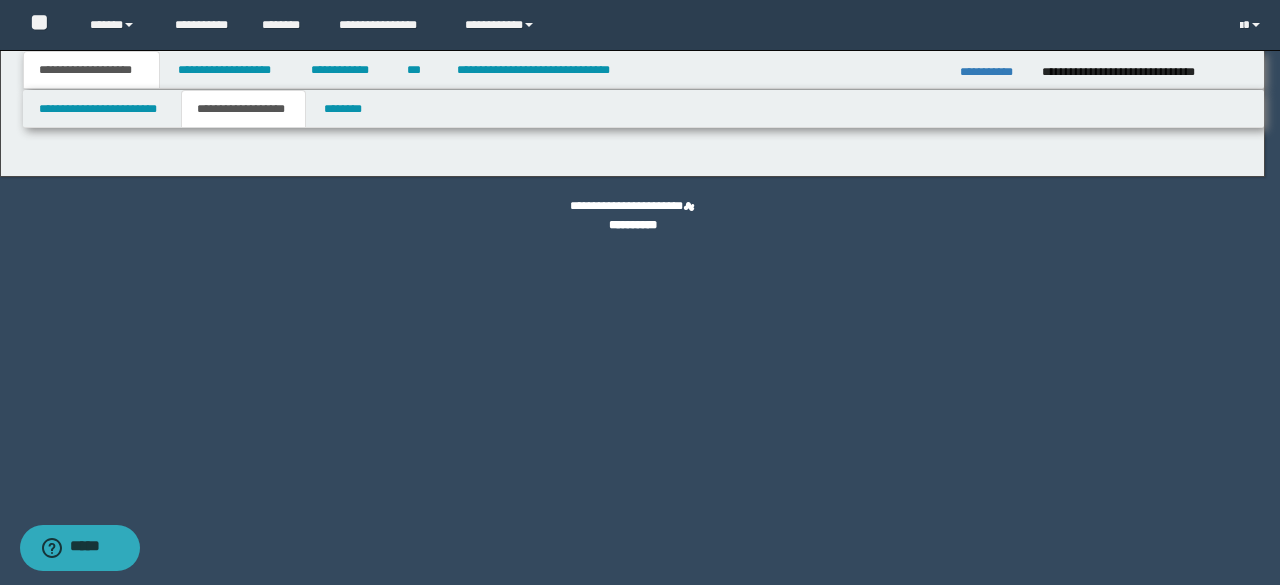 type on "********" 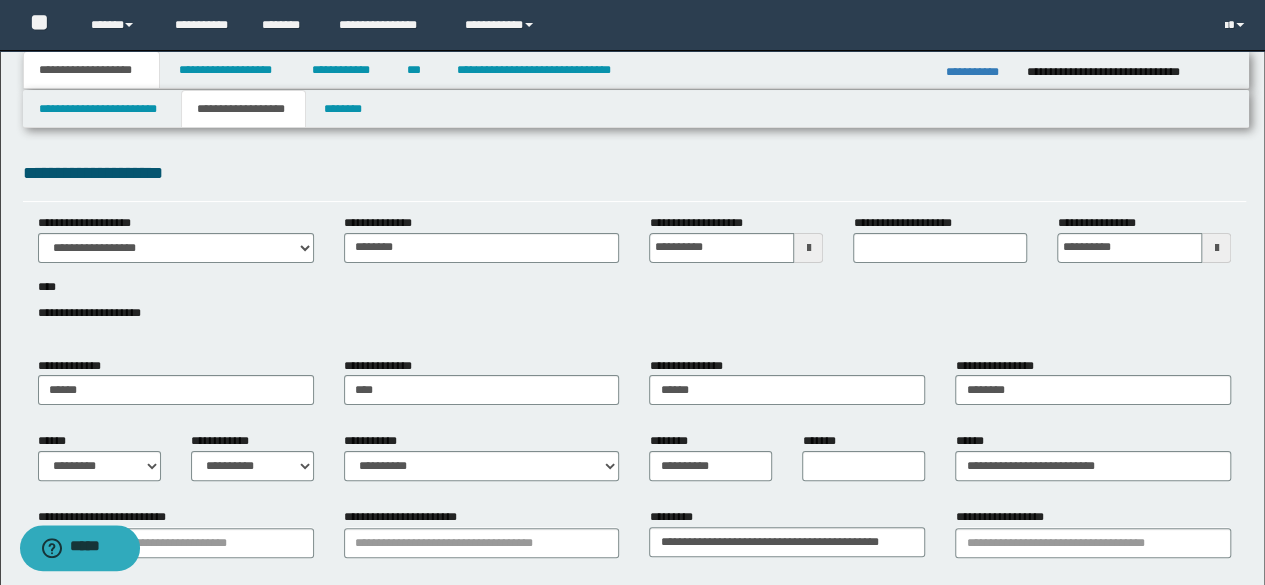 click at bounding box center [1216, 248] 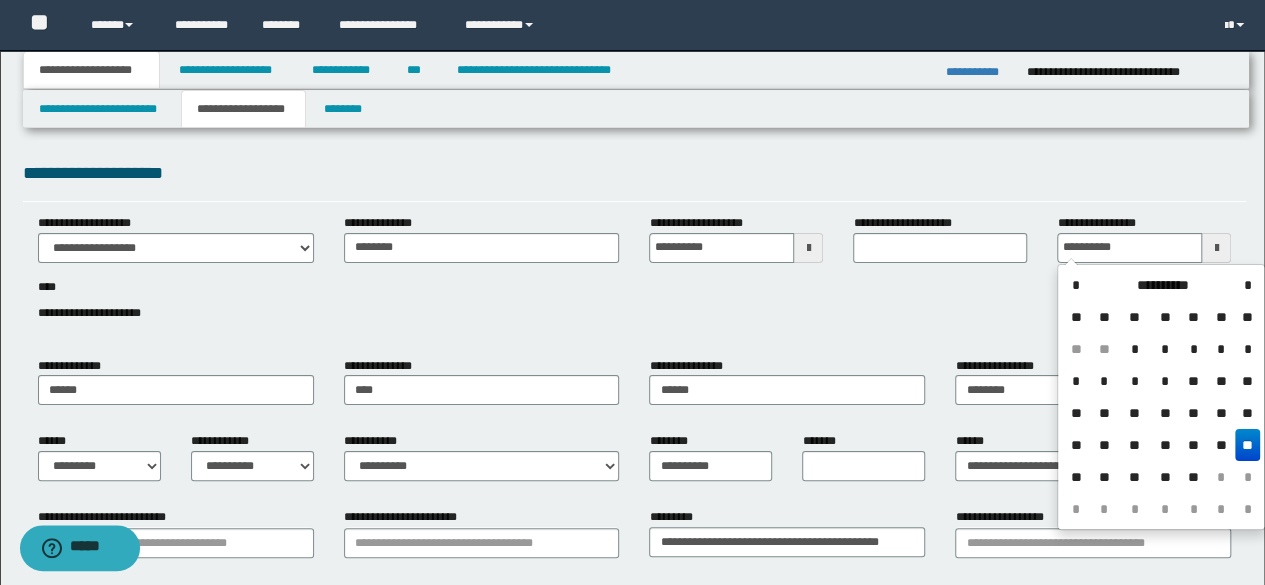 click on "**" at bounding box center [1247, 445] 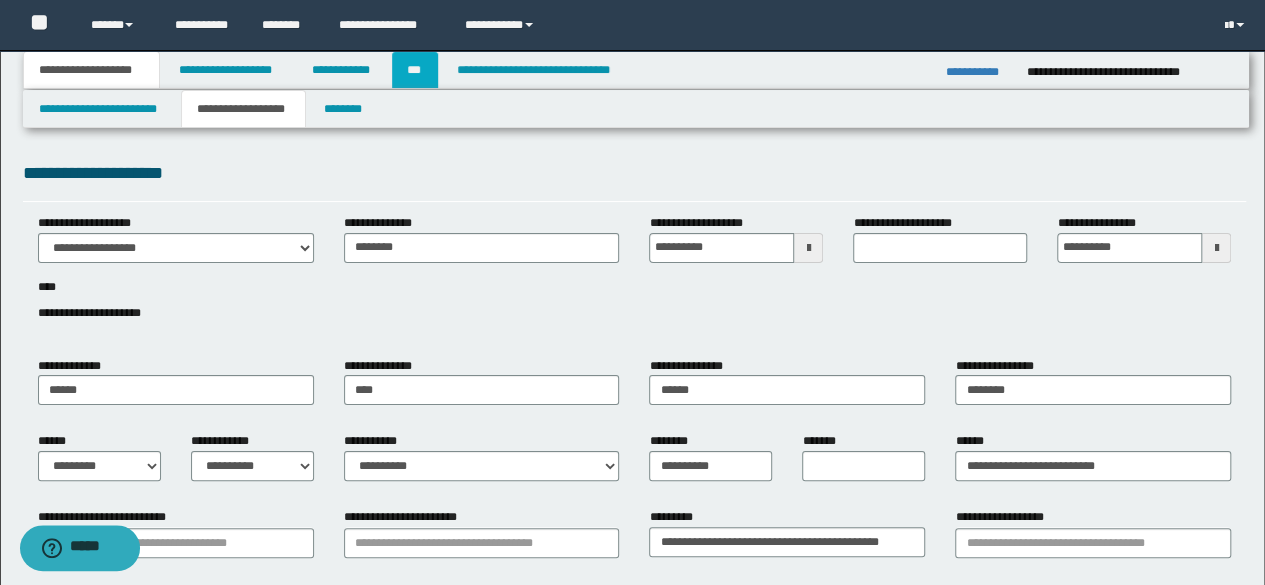 click on "***" at bounding box center [415, 70] 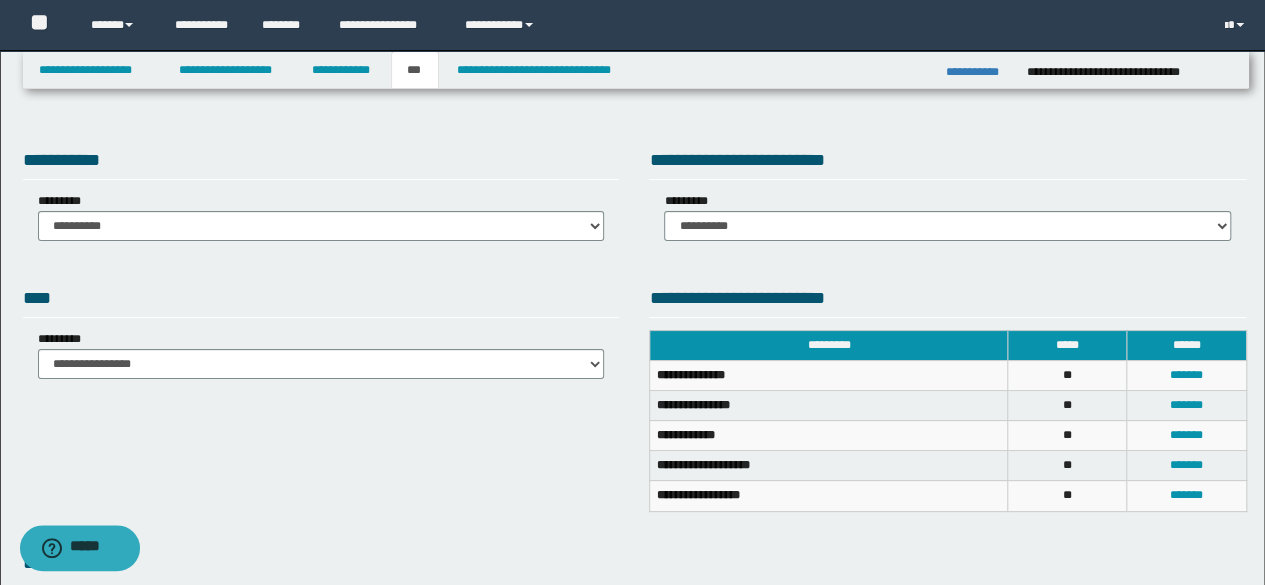 click on "**********" at bounding box center (635, 397) 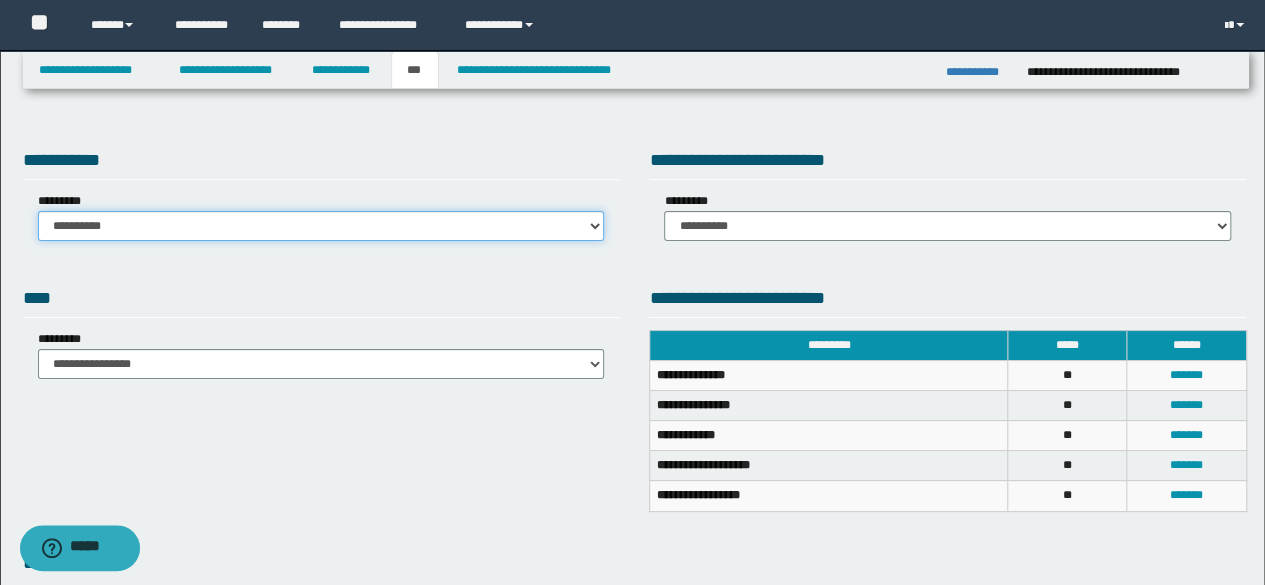 click on "**********" at bounding box center (321, 226) 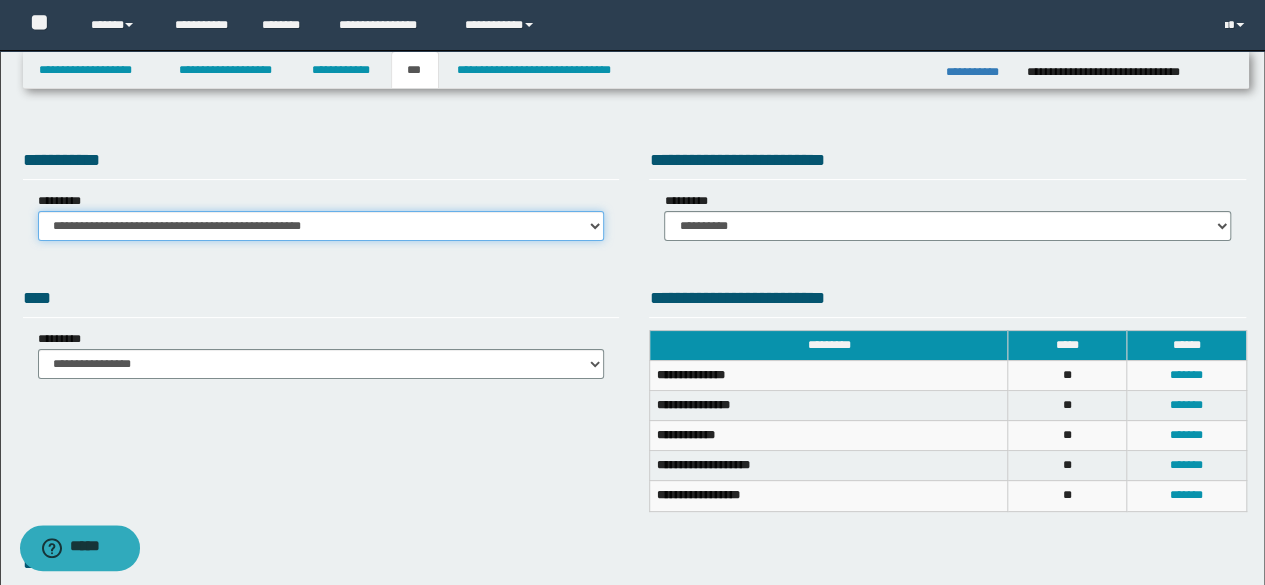 click on "**********" at bounding box center [321, 226] 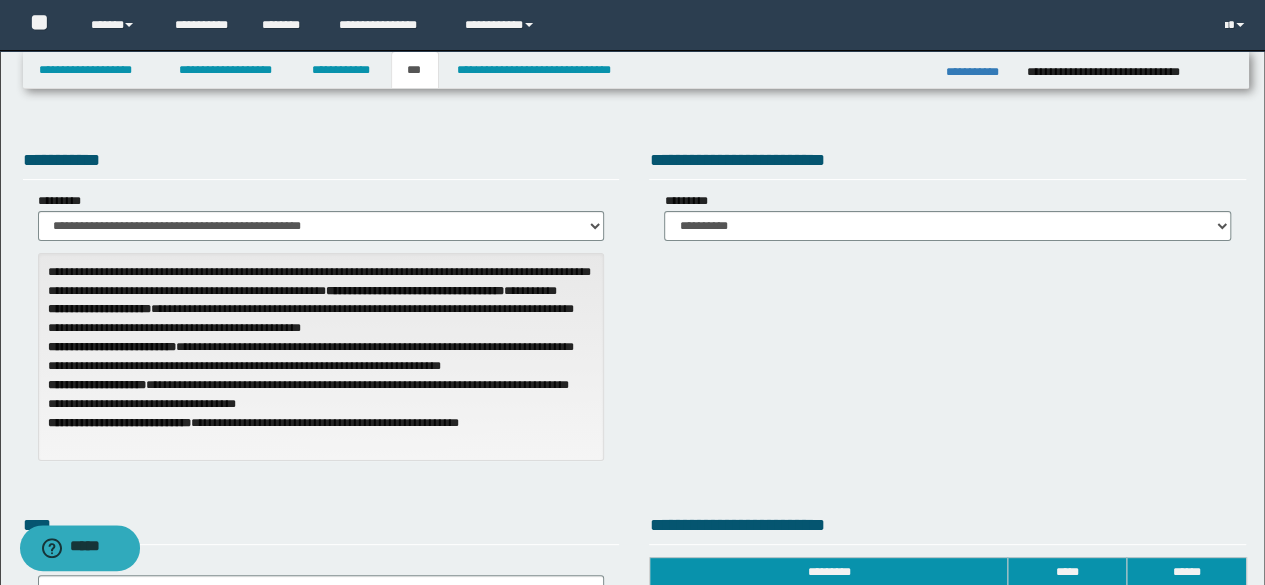 click on "**********" at bounding box center (947, 197) 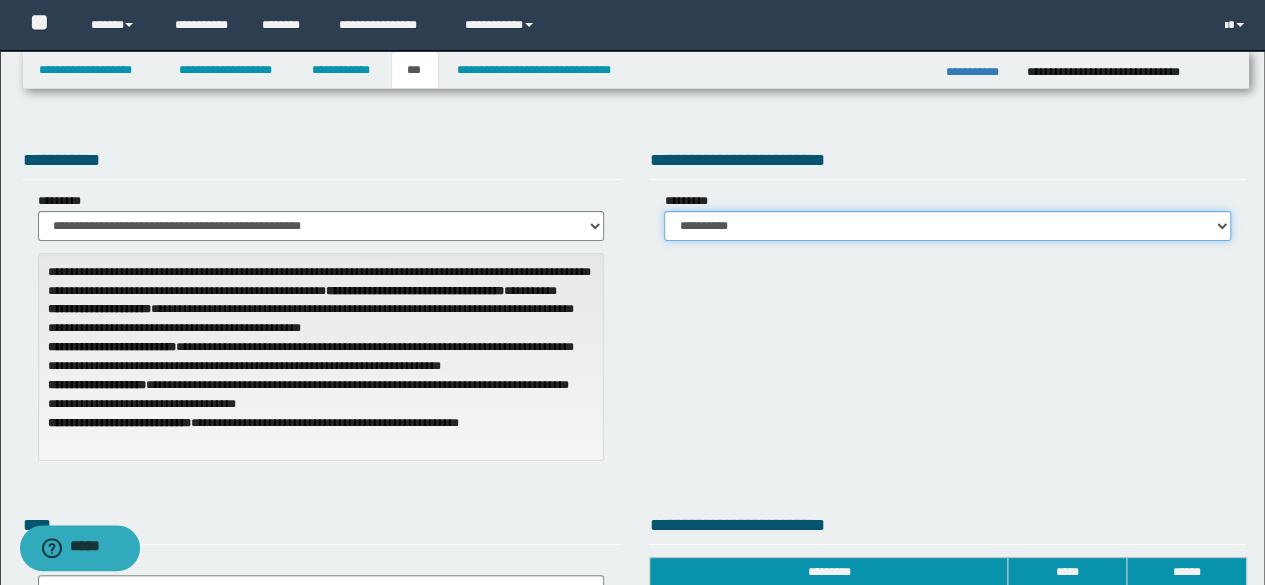 click on "**********" at bounding box center [947, 226] 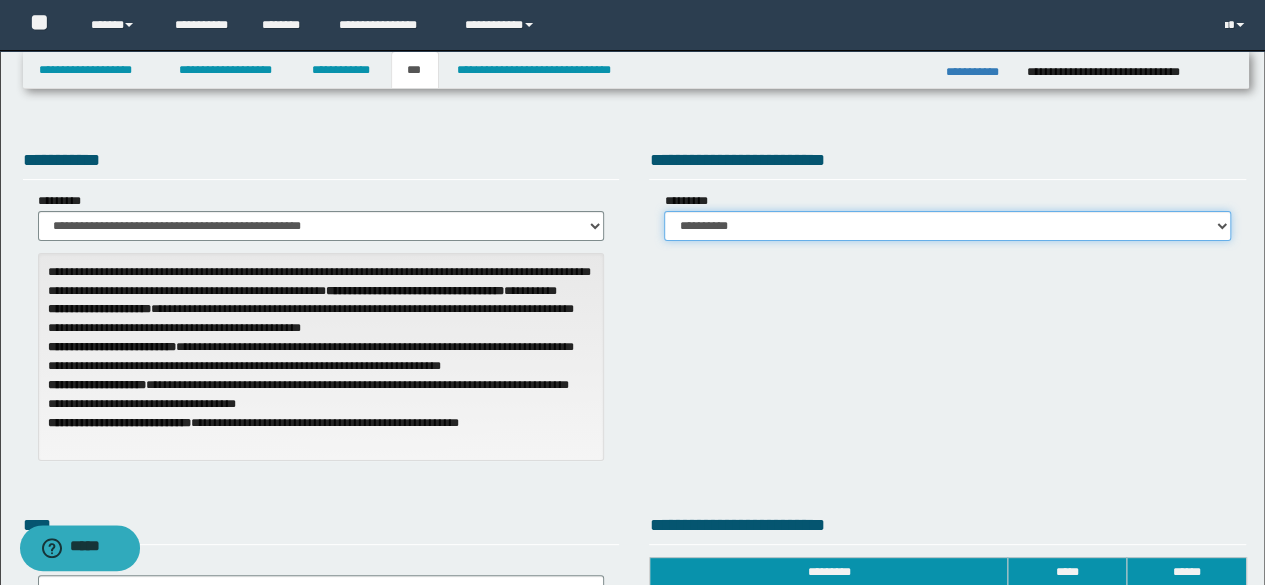 select on "*" 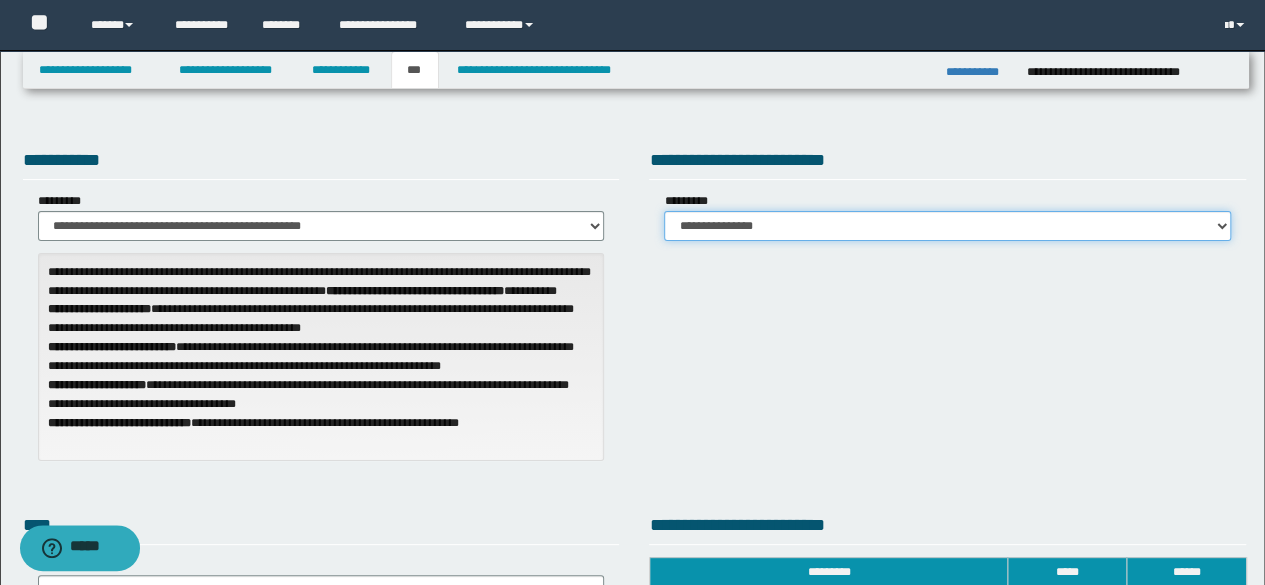 click on "**********" at bounding box center (947, 226) 